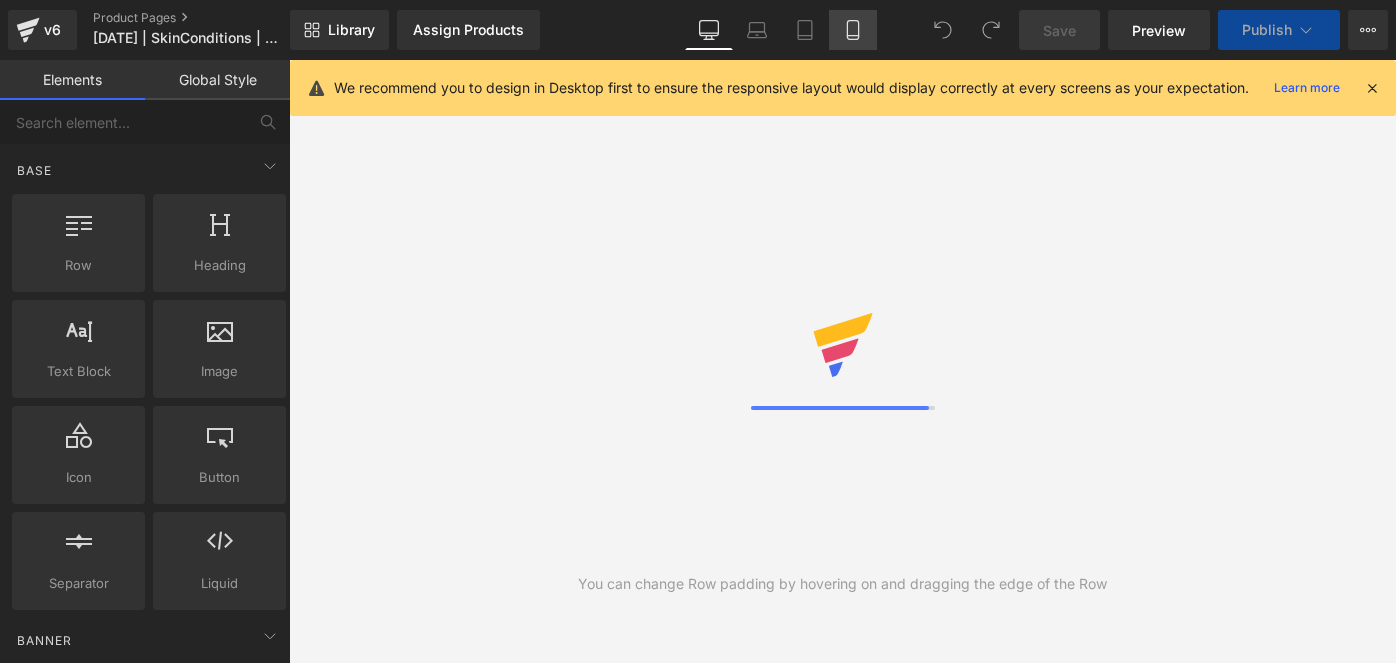 scroll, scrollTop: 0, scrollLeft: 0, axis: both 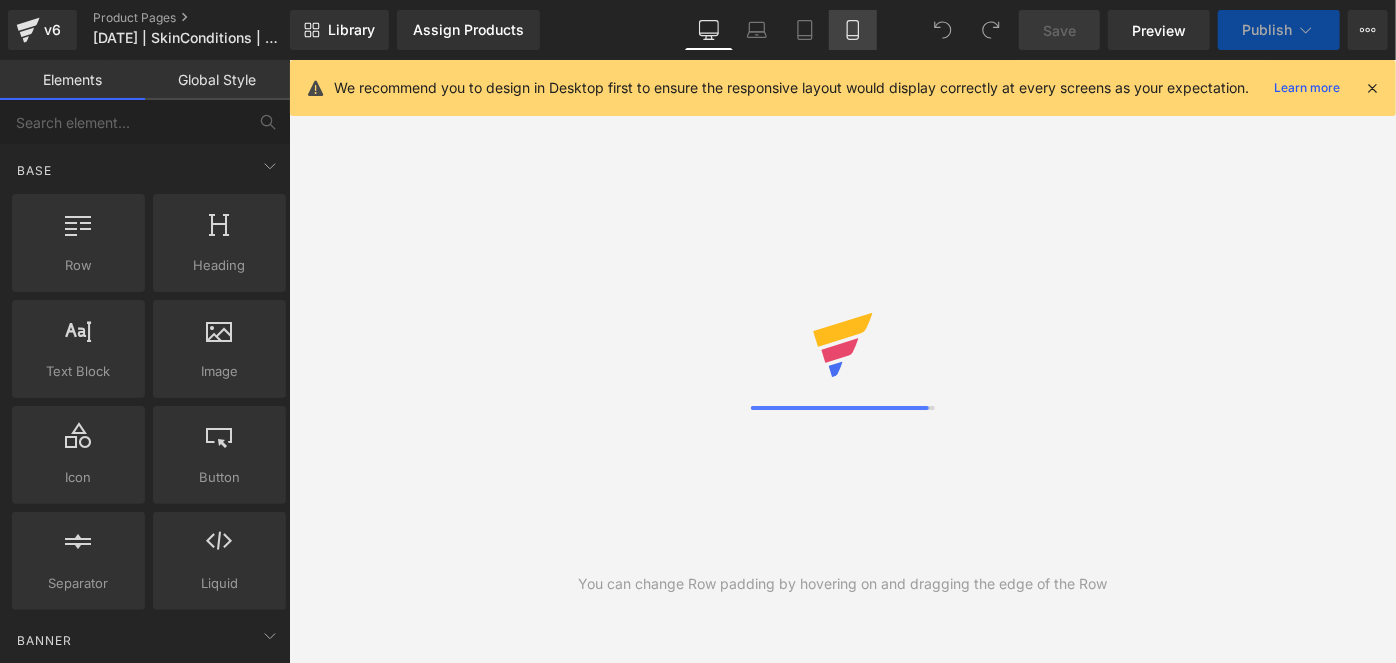 click on "Desktop Laptop Tablet Mobile" at bounding box center [781, 30] 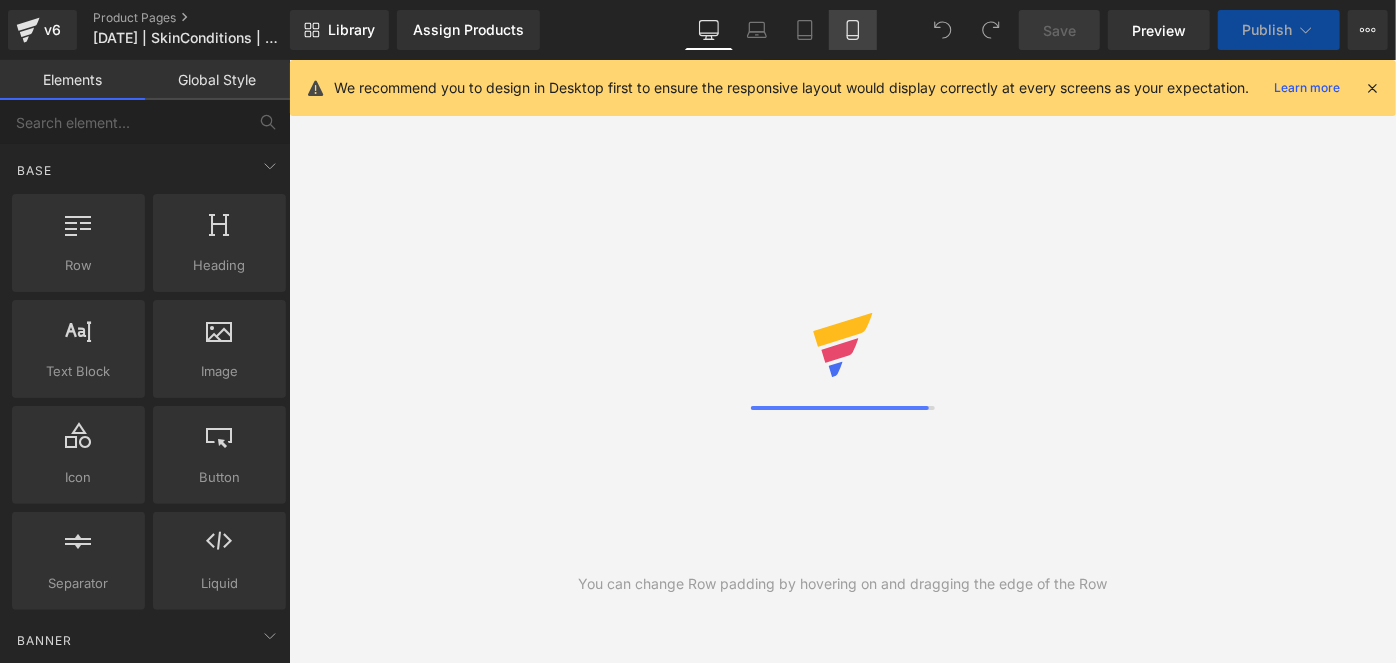 scroll, scrollTop: 0, scrollLeft: 0, axis: both 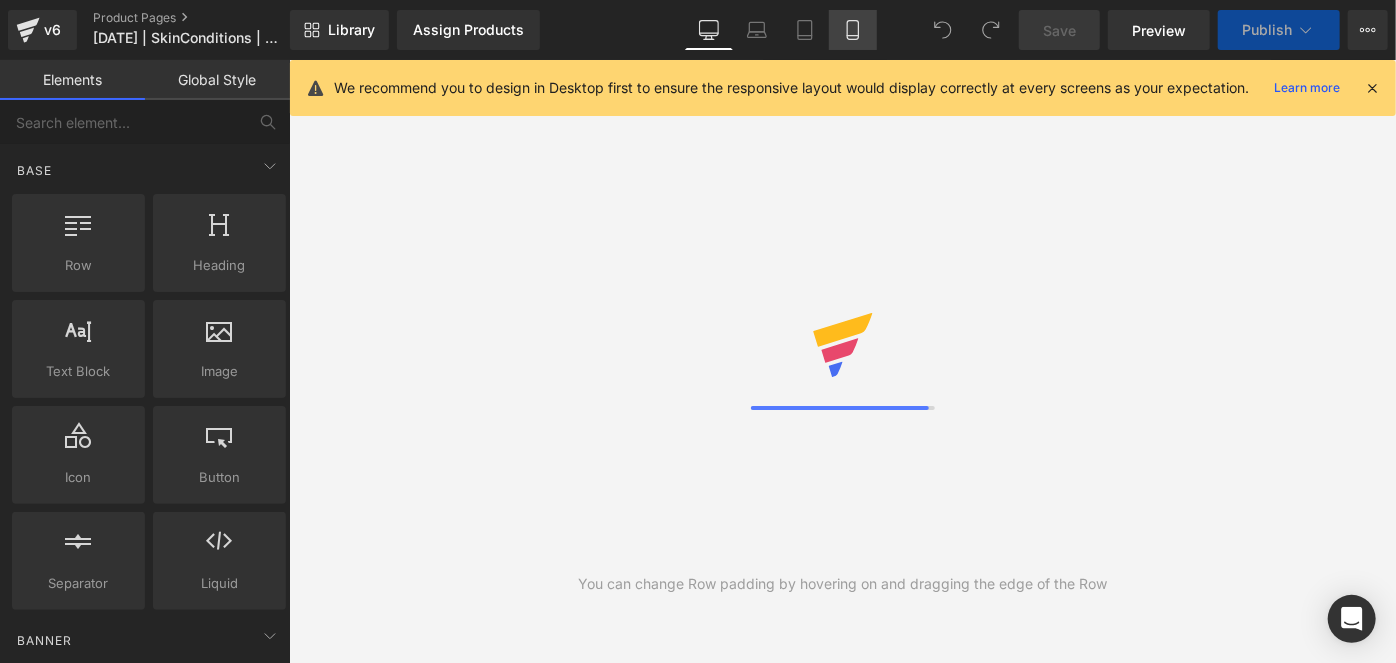 click 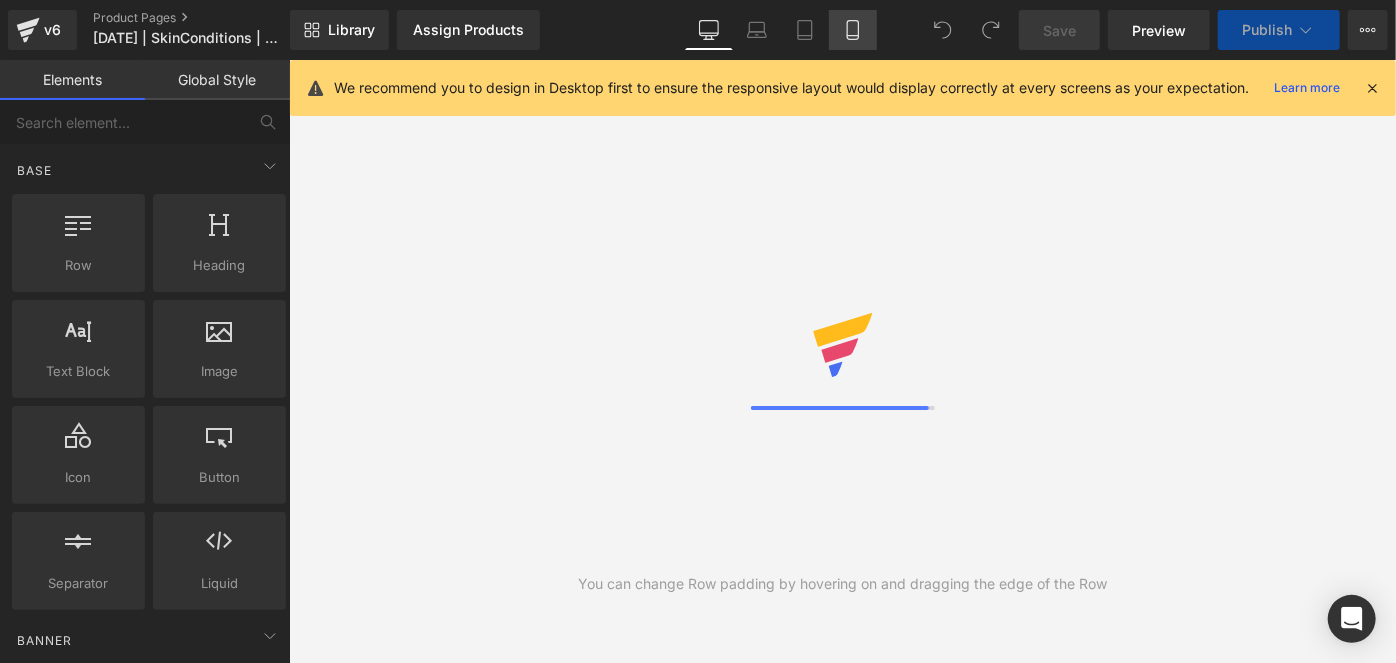 click 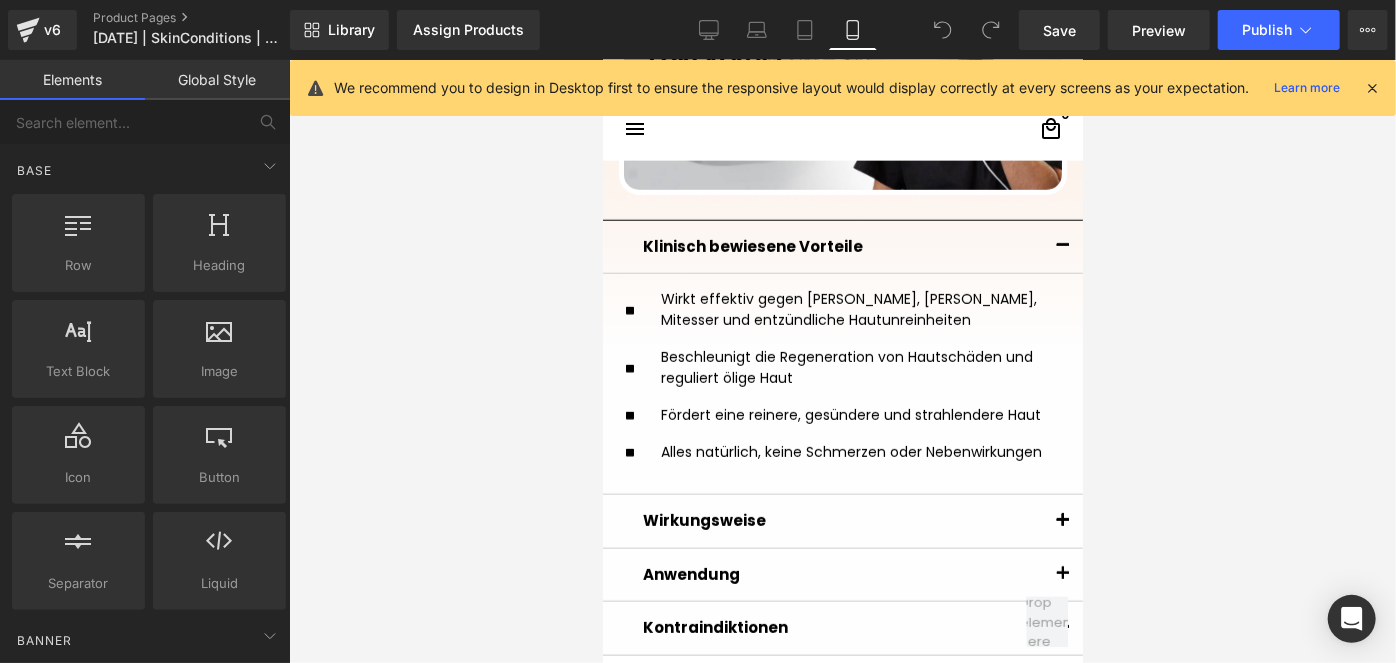 scroll, scrollTop: 1472, scrollLeft: 0, axis: vertical 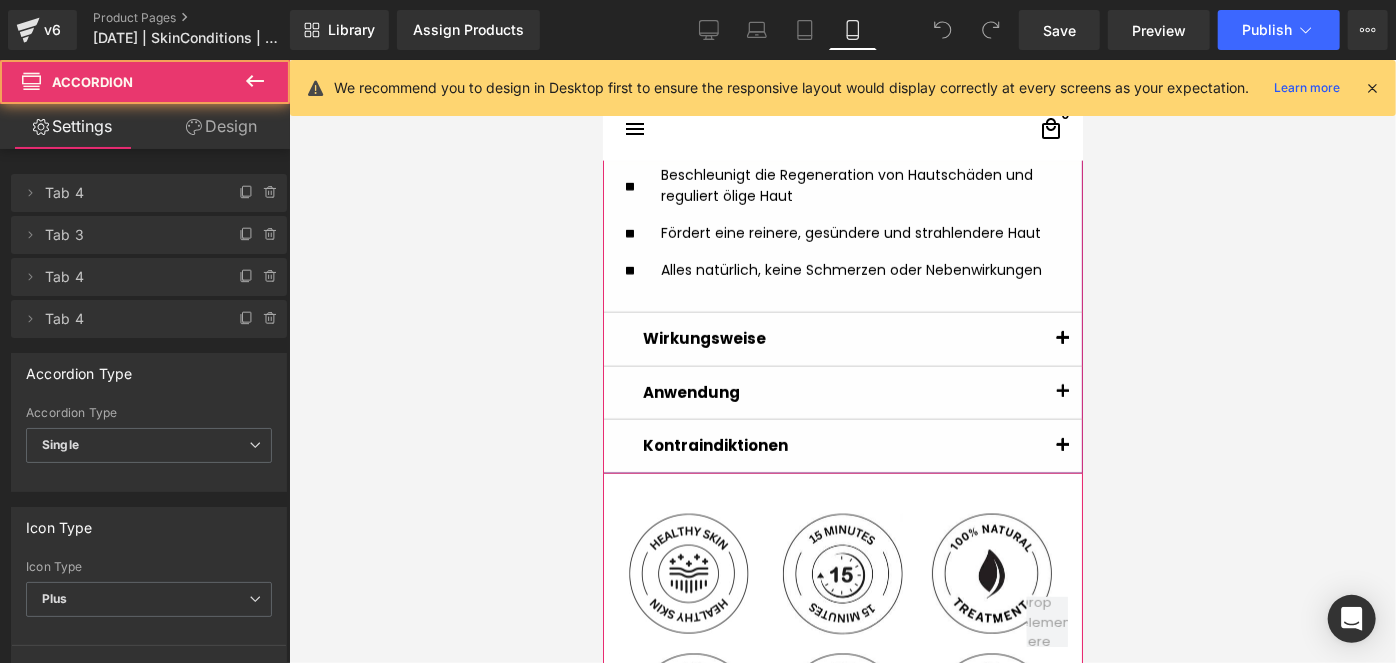 click at bounding box center [1062, 344] 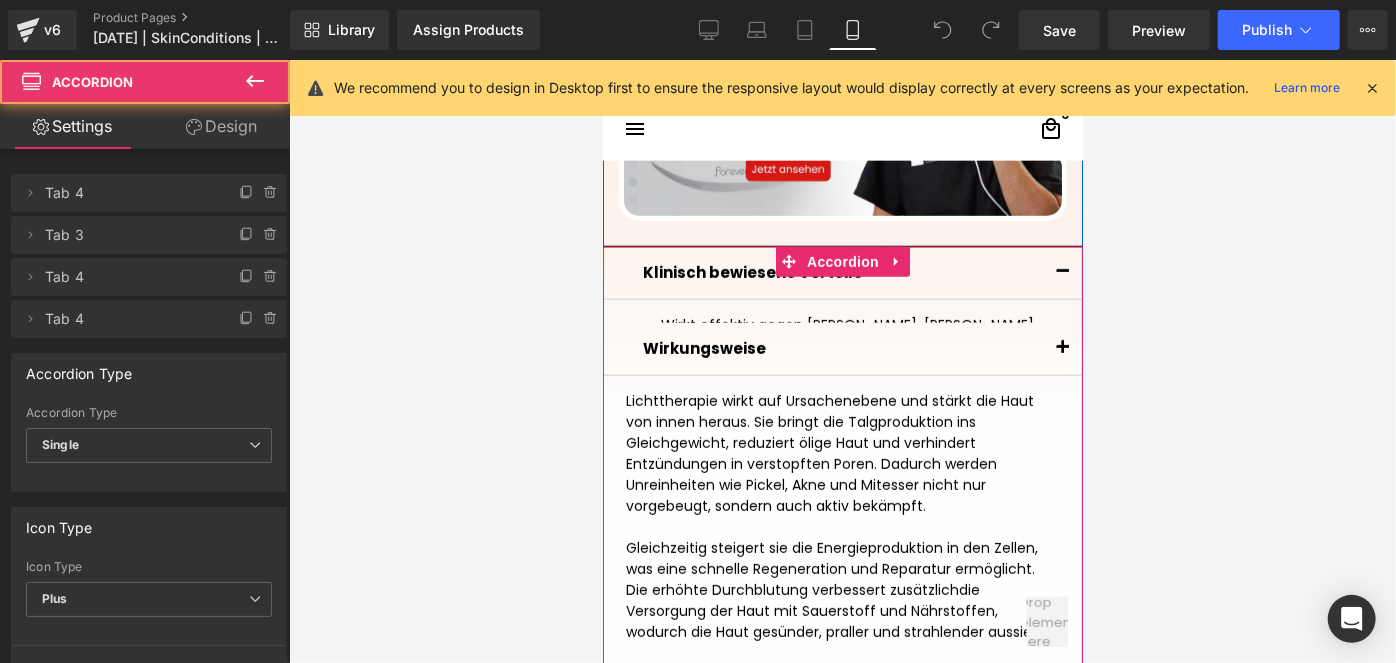 scroll, scrollTop: 1250, scrollLeft: 0, axis: vertical 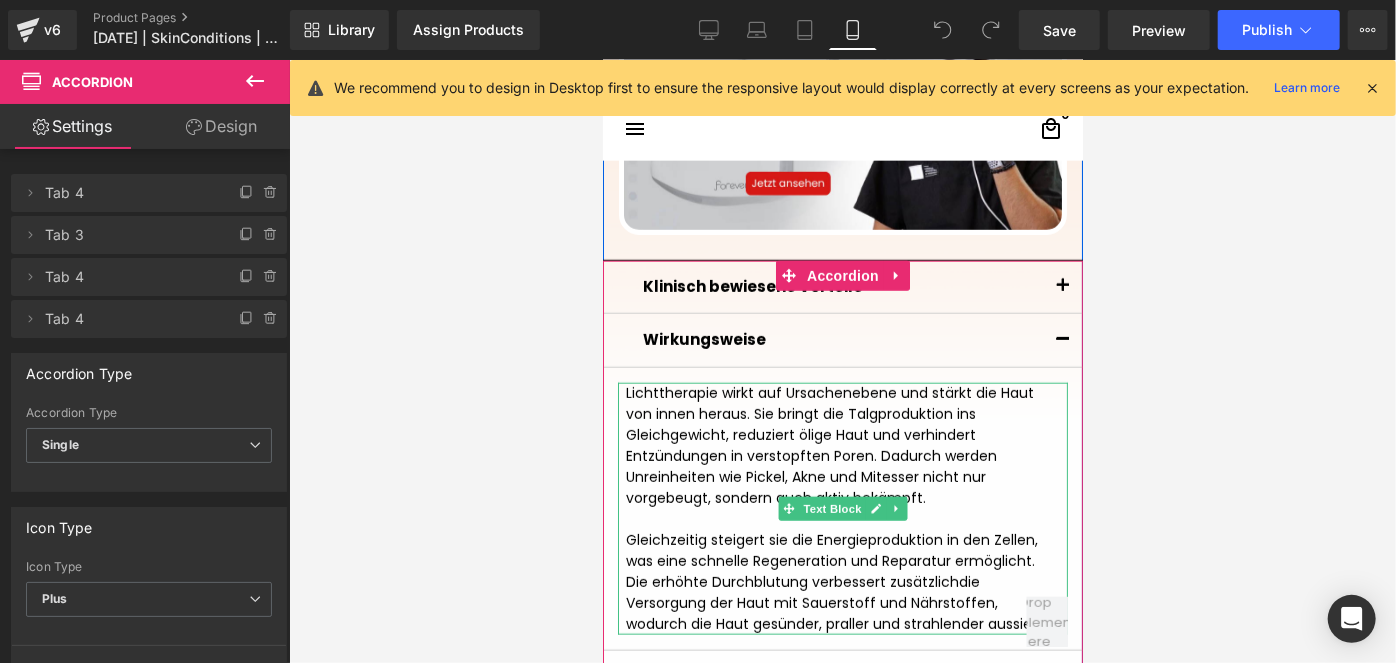 click on "Lichttherapie wirkt auf Ursachenebene und stärkt die Haut von innen heraus. Sie bringt die Talgproduktion ins Gleichgewicht, reduziert ölige Haut und verhindert Entzündungen in verstopften Poren . Dadurch werden Unreinheiten wie Pickel, Akne und Mitesser nicht nur vorgebeugt, sondern auch aktiv bekämpft. Gleichzeitig steigert sie die Energieproduktion in den Zellen, was eine schnelle Regeneration und Reparatur ermöglicht. Die erhöhte Durchblutung verbessert zusätzlich  die Versorgung der Haut mit Sauerstoff und Nährstoffen, wodurch die Haut gesünder, praller und strahlender aussieht." at bounding box center (842, 508) 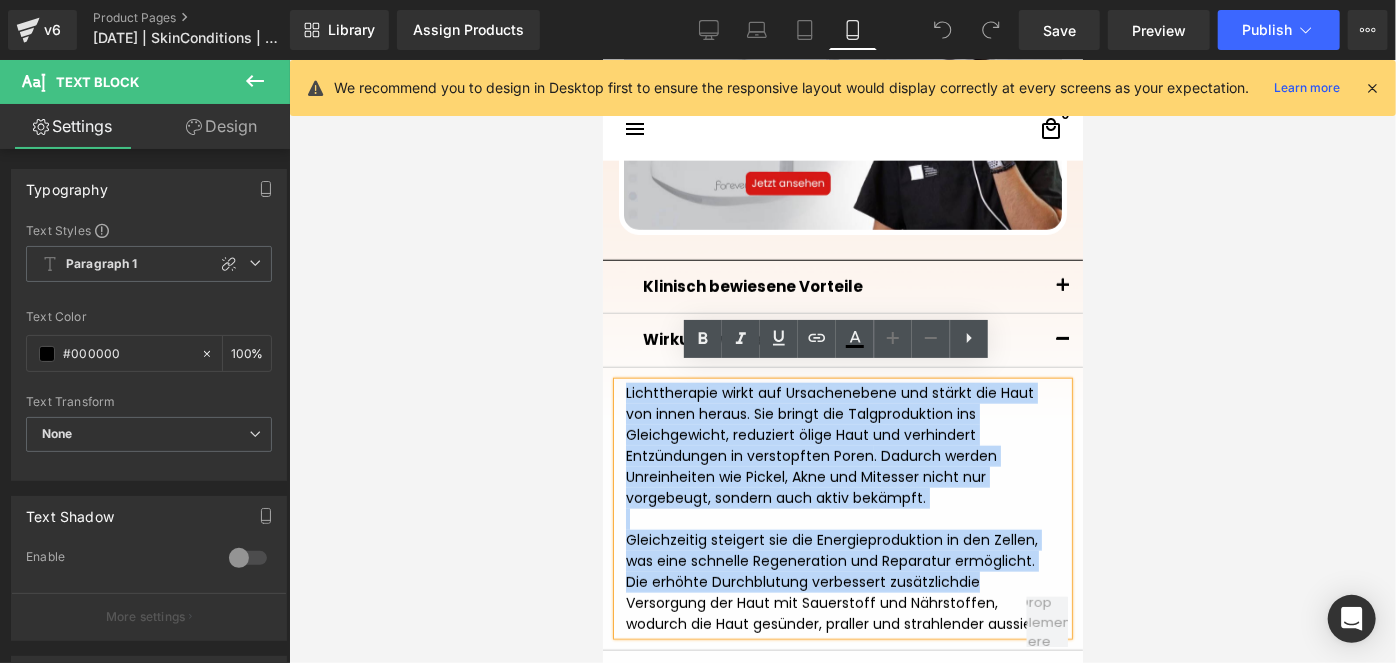 scroll, scrollTop: 1341, scrollLeft: 0, axis: vertical 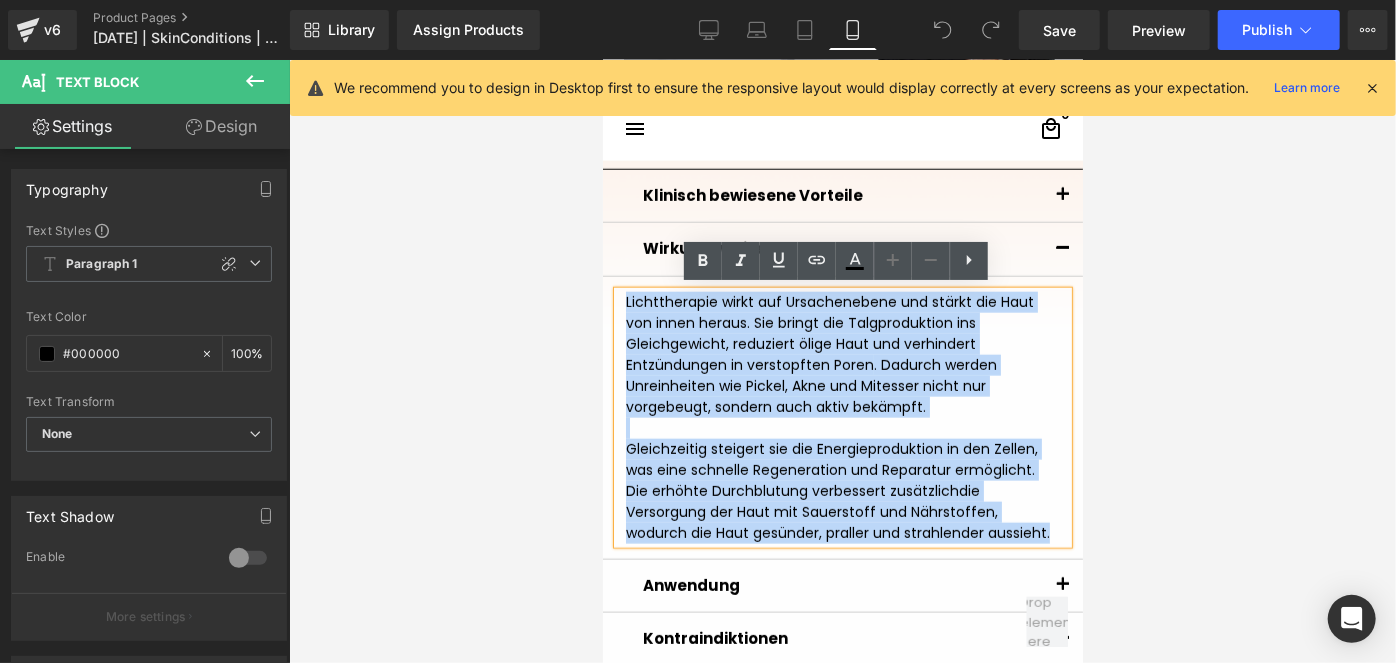 drag, startPoint x: 615, startPoint y: 388, endPoint x: 994, endPoint y: 527, distance: 403.68552 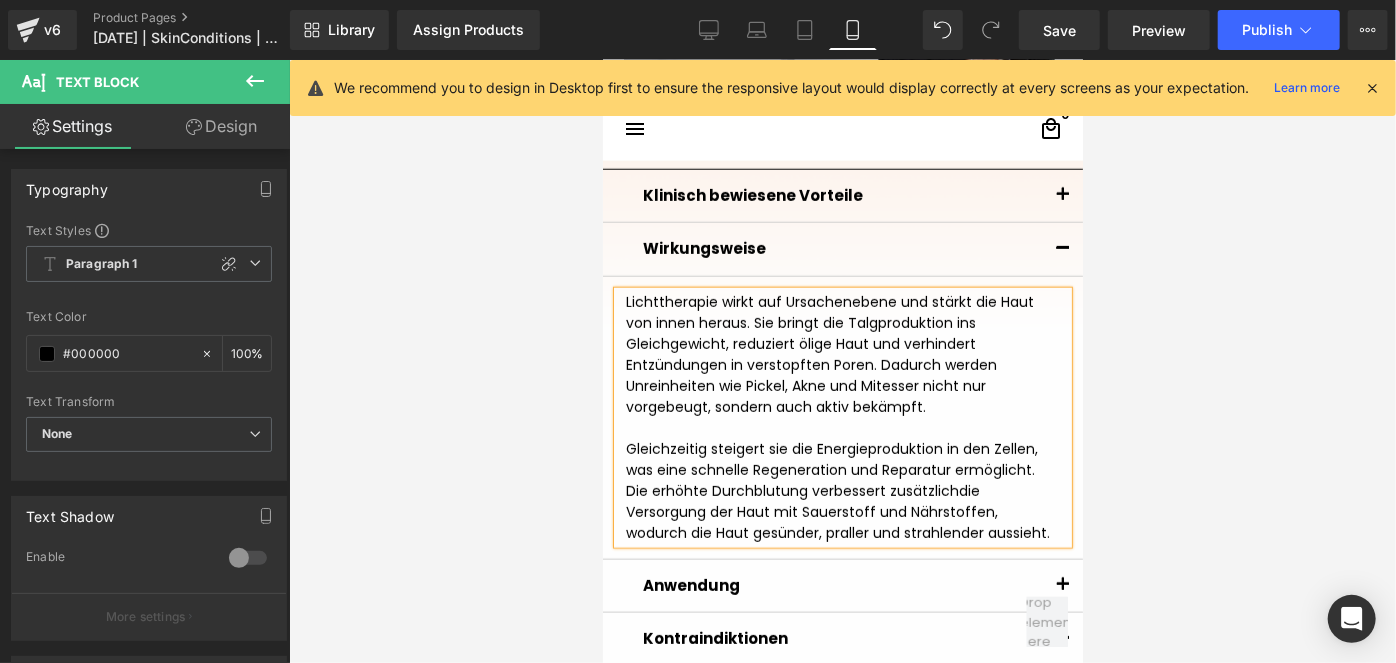 click at bounding box center [1062, 195] 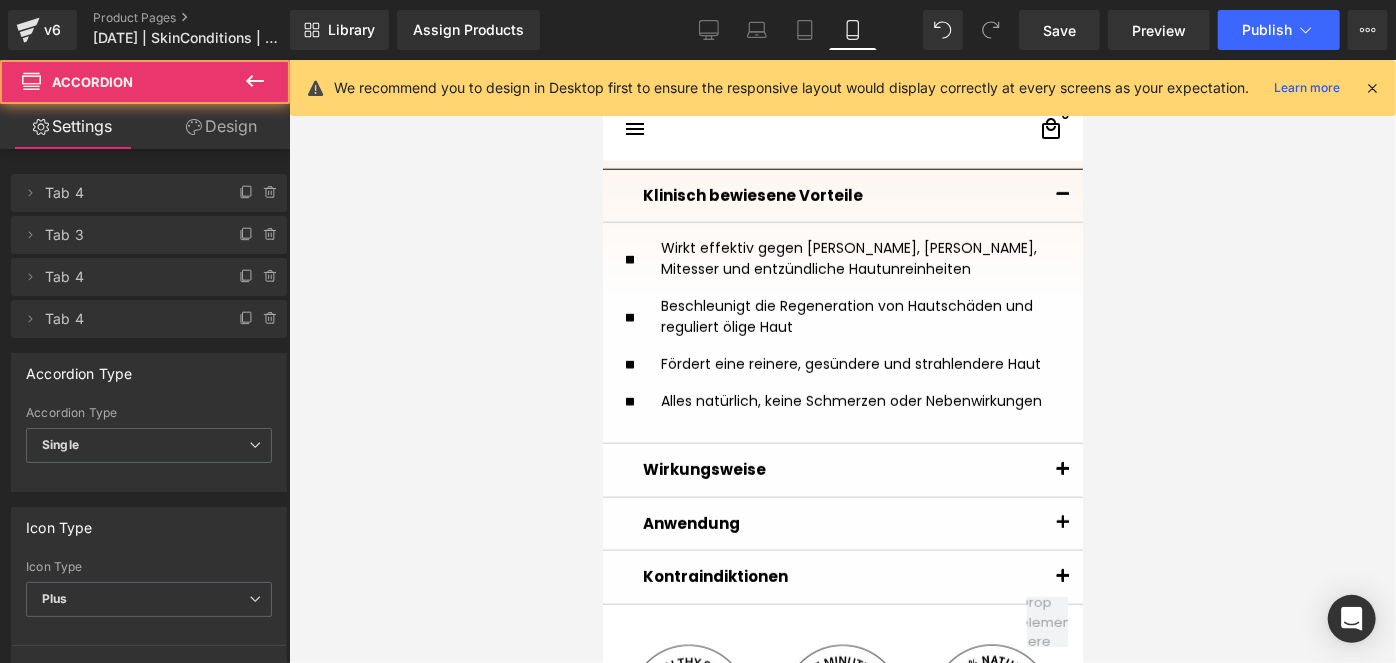 click at bounding box center [1062, 469] 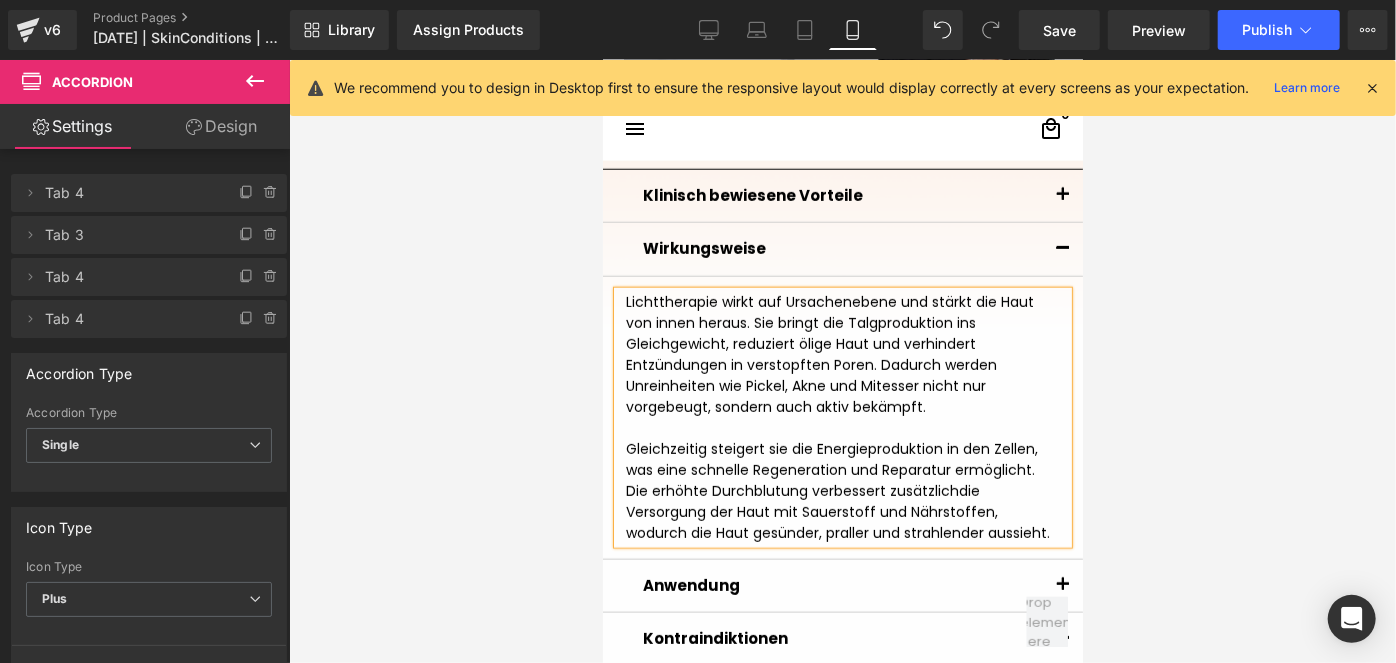 click at bounding box center [1062, 585] 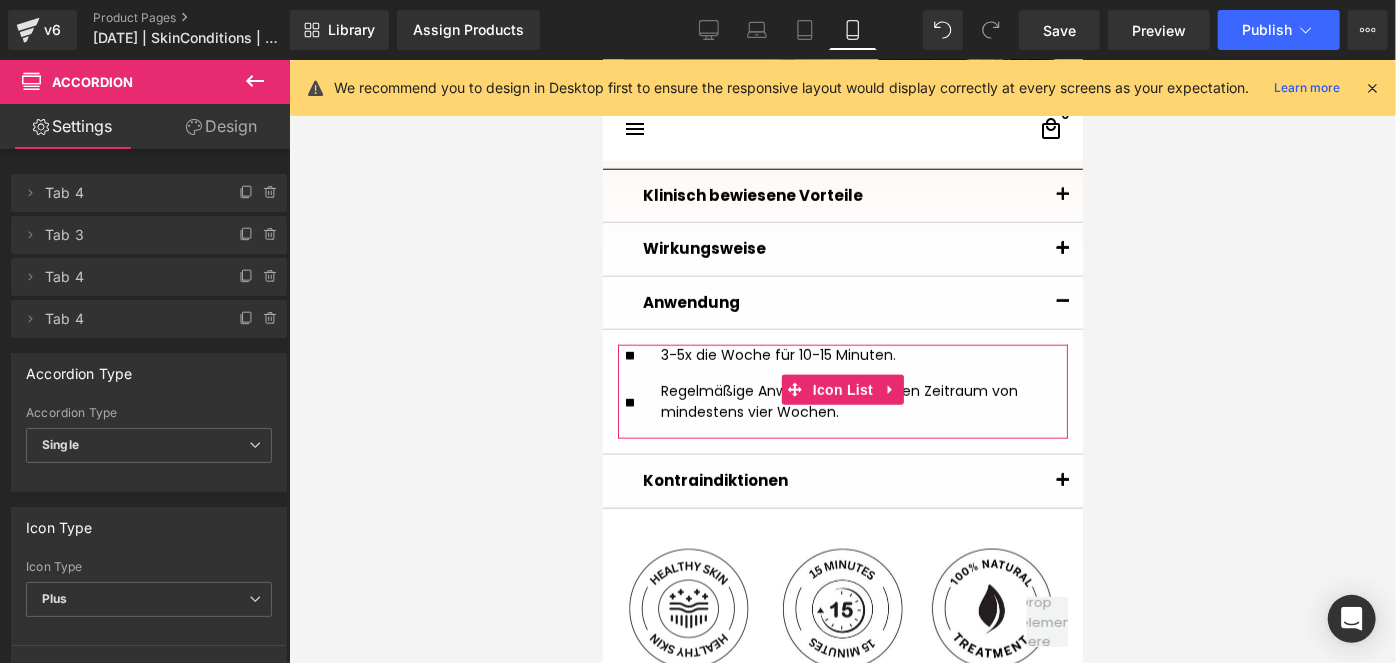 click on "Icon List" at bounding box center (842, 389) 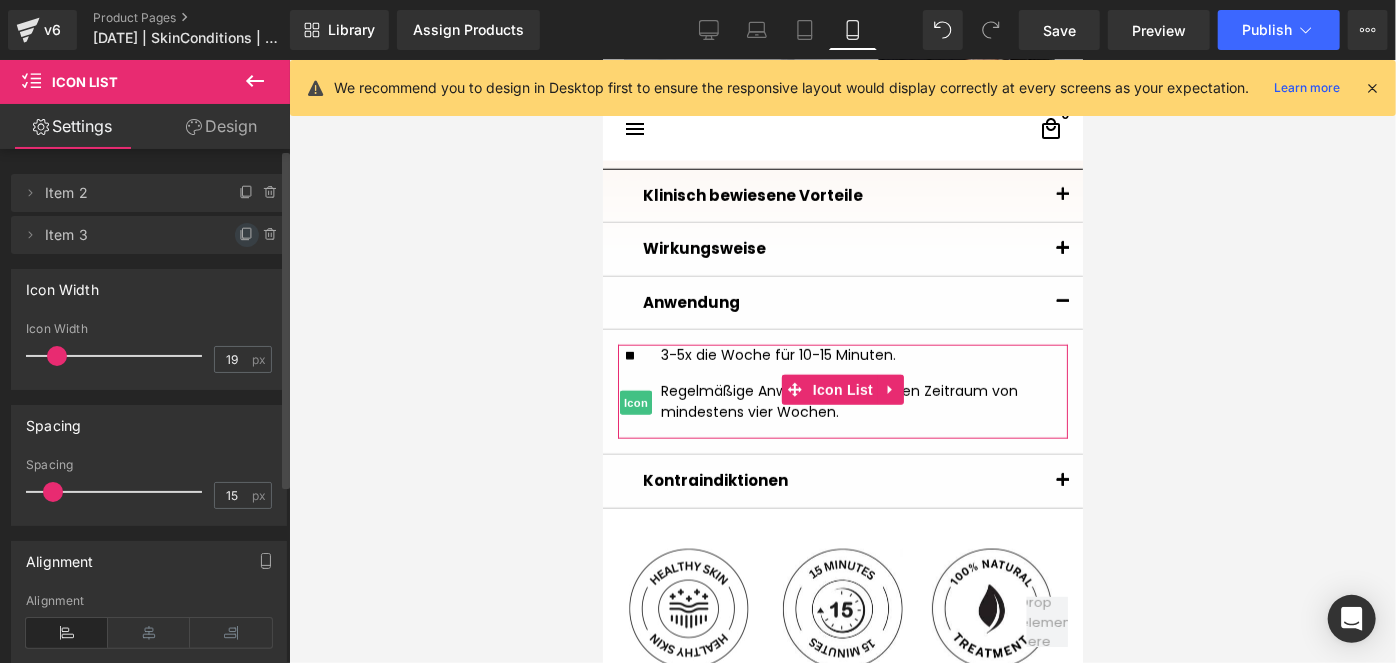 click 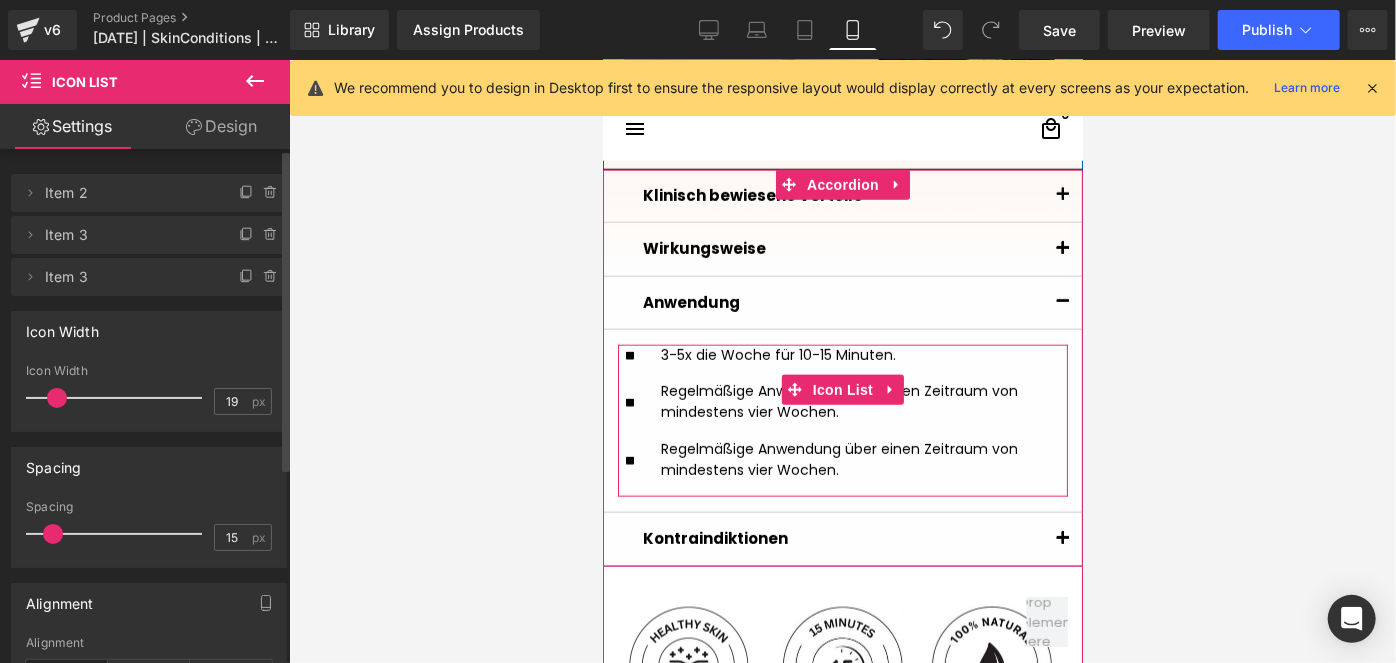 click on "Regelmäßige Anwendung über einen Zeitraum von mindestens vier Wochen." at bounding box center (859, 459) 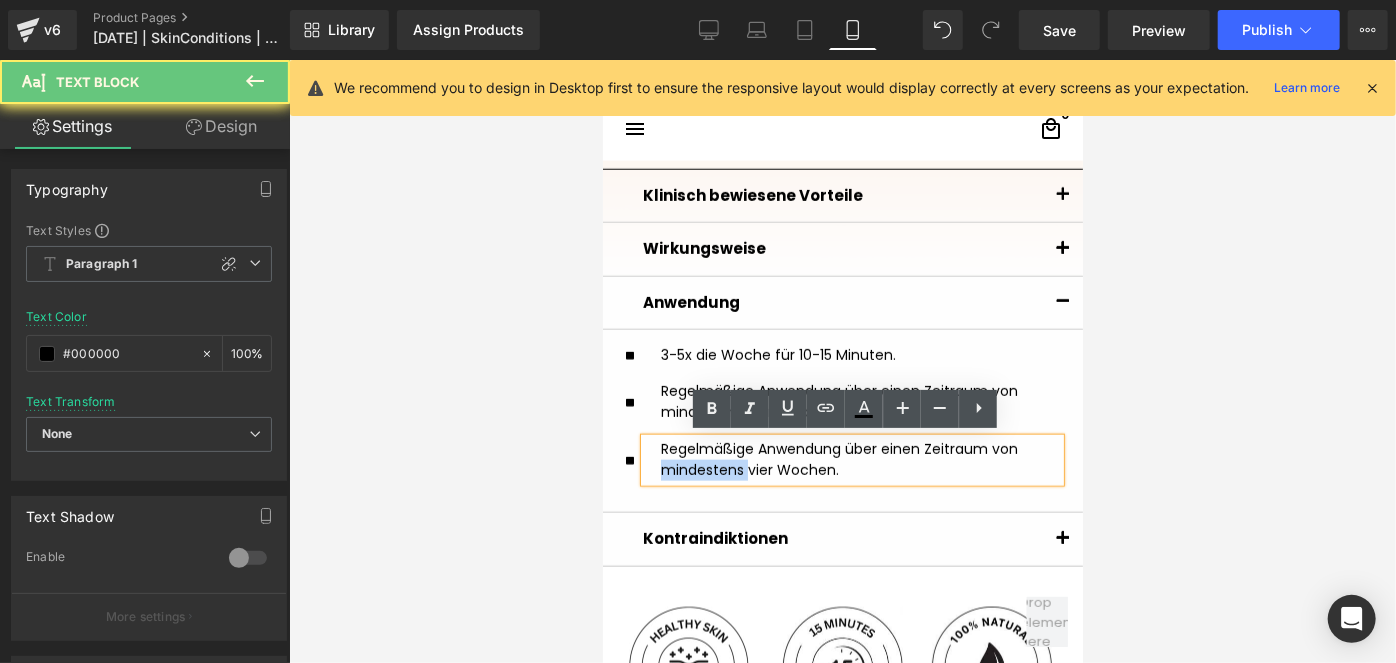 click on "Regelmäßige Anwendung über einen Zeitraum von mindestens vier Wochen." at bounding box center (859, 459) 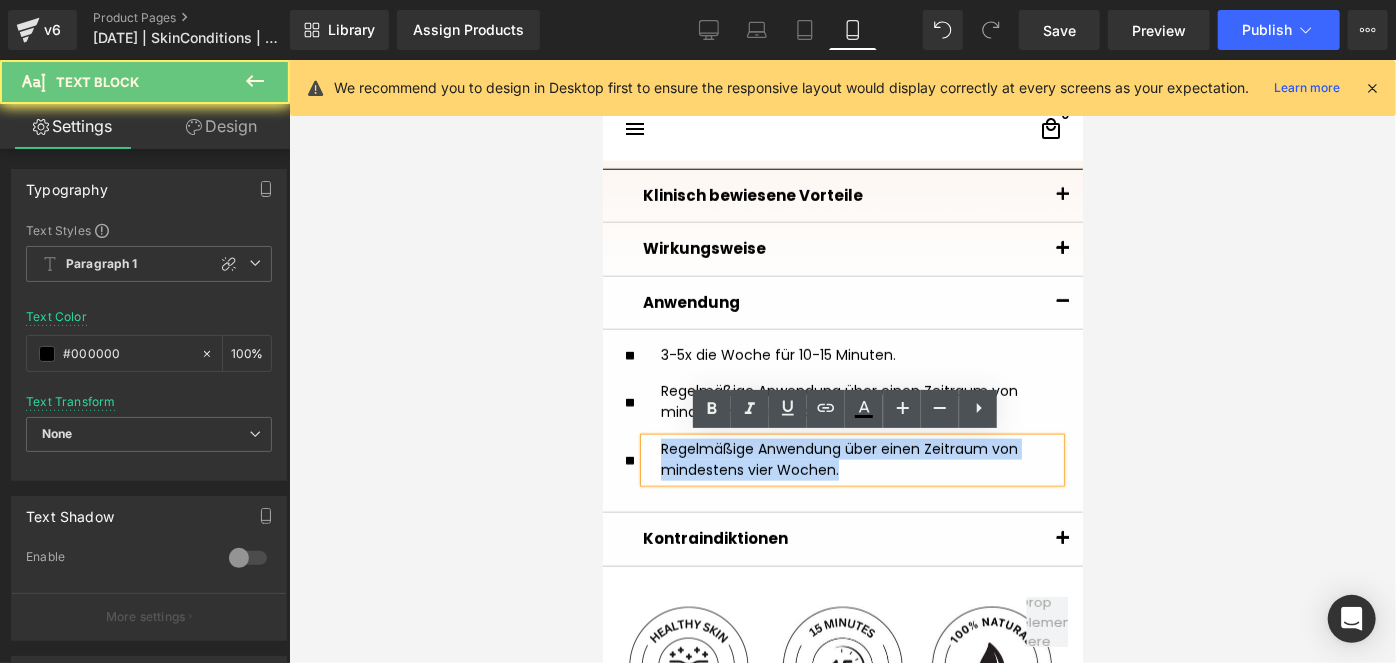 click on "Regelmäßige Anwendung über einen Zeitraum von mindestens vier Wochen." at bounding box center (859, 459) 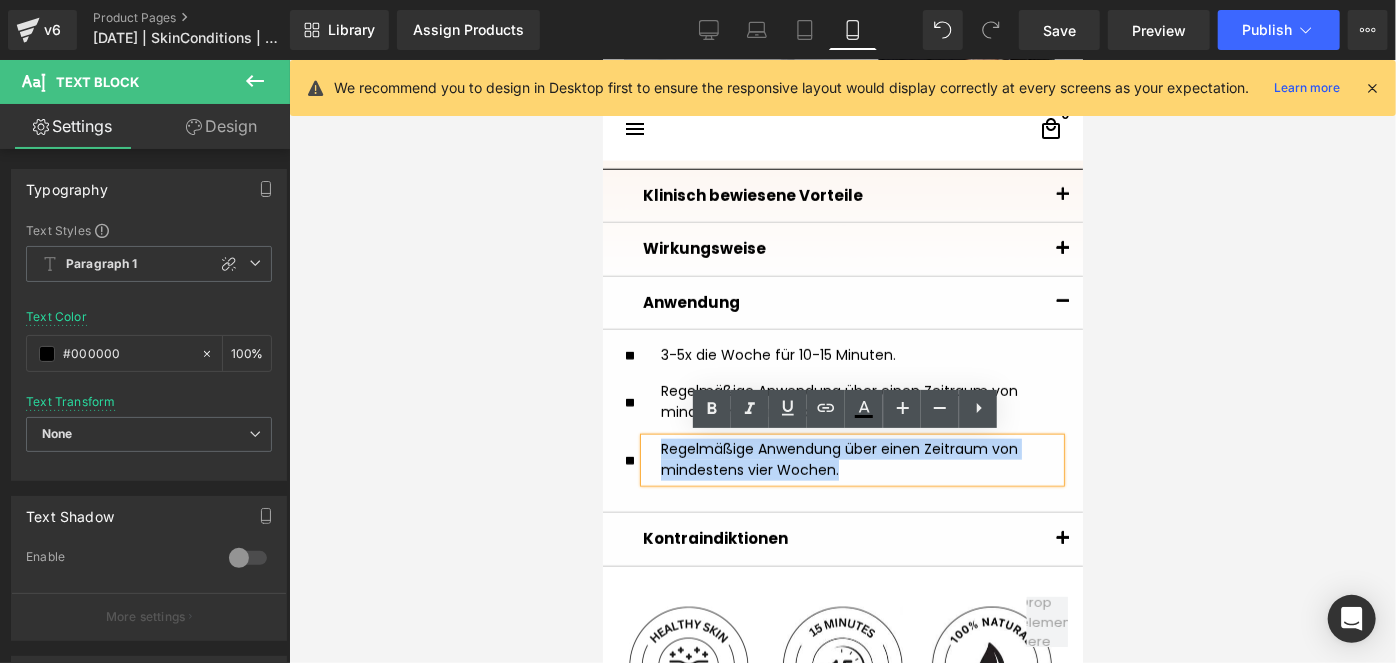 type 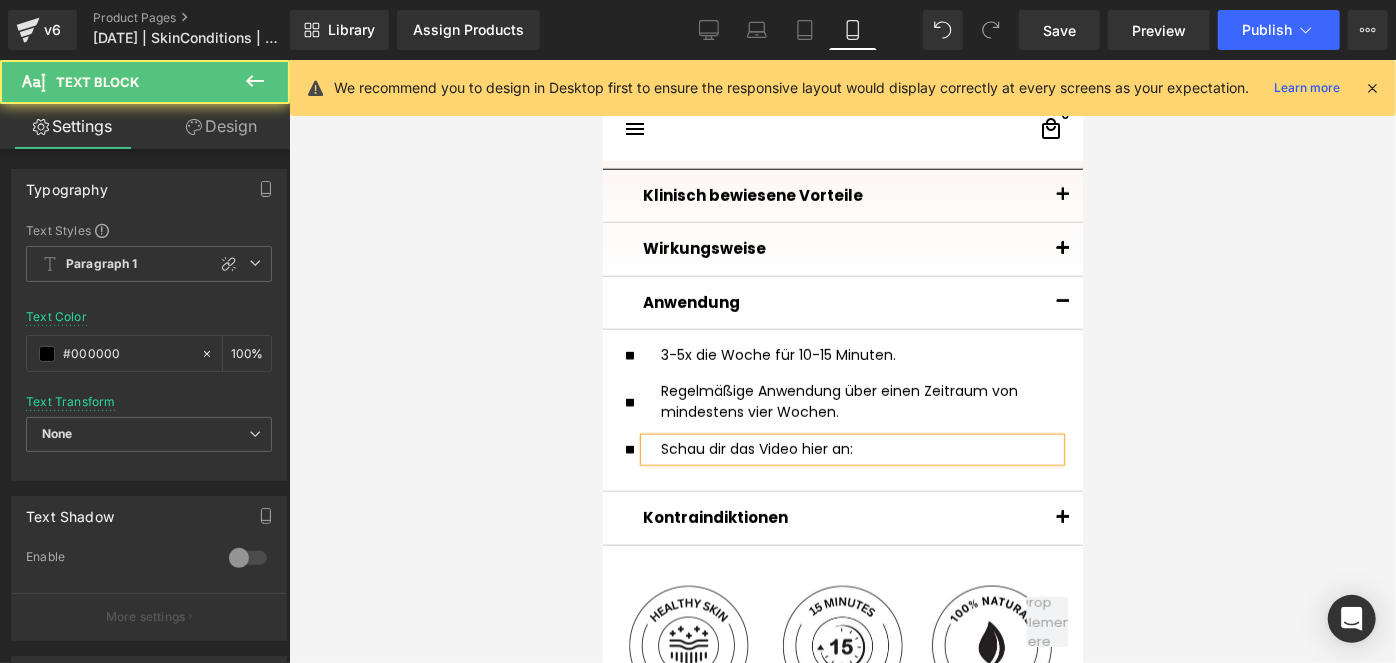 click on "Schau dir das Video hier an:" at bounding box center [859, 448] 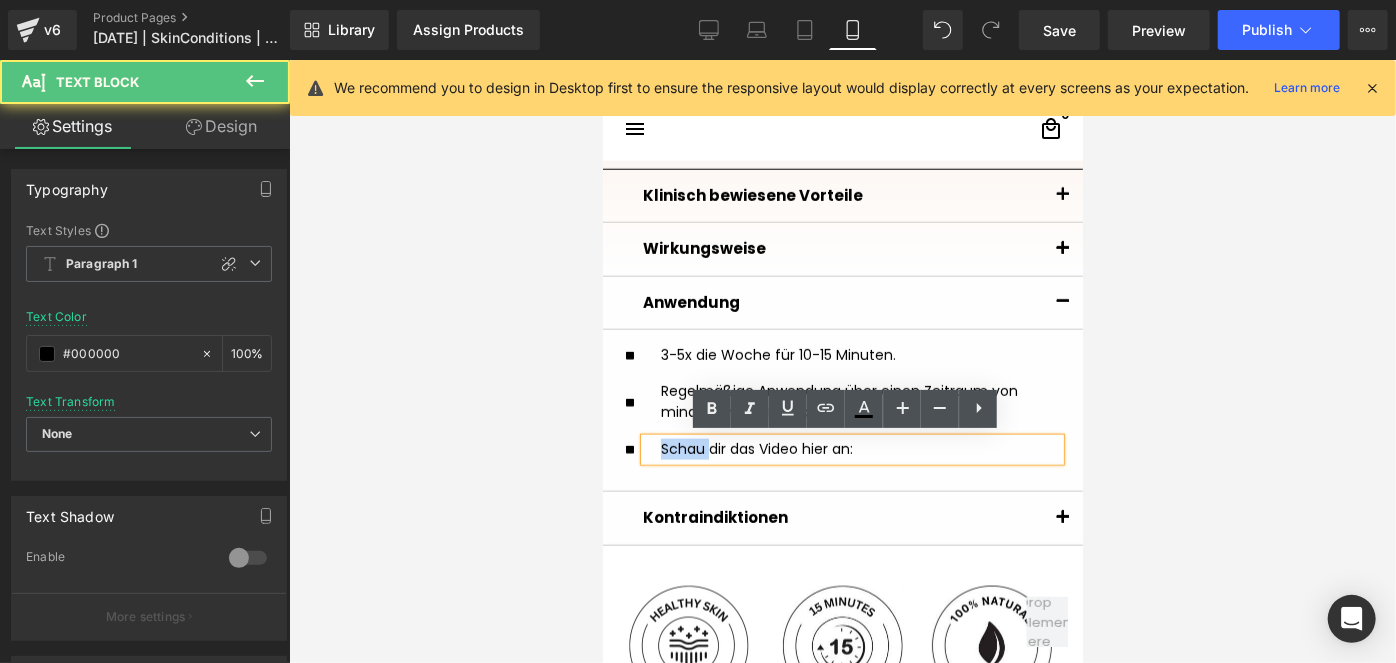 click on "Schau dir das Video hier an:" at bounding box center (859, 448) 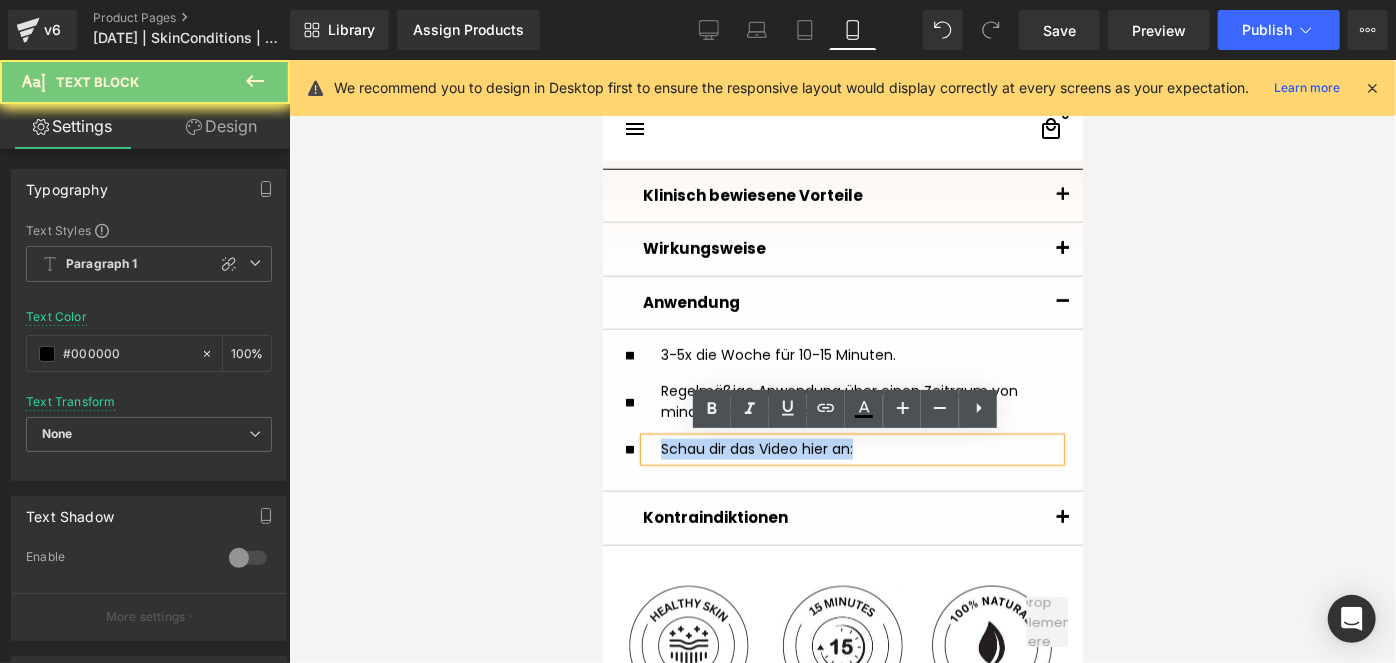 click on "Schau dir das Video hier an:" at bounding box center (859, 448) 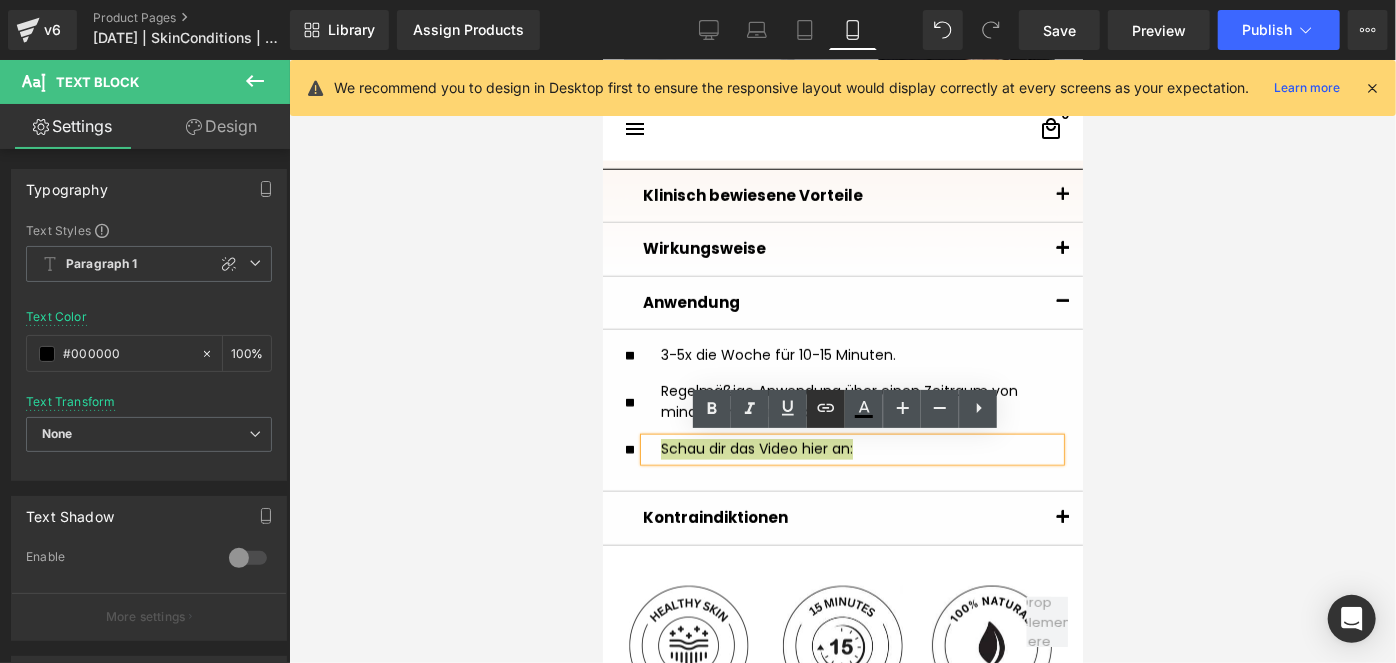 click 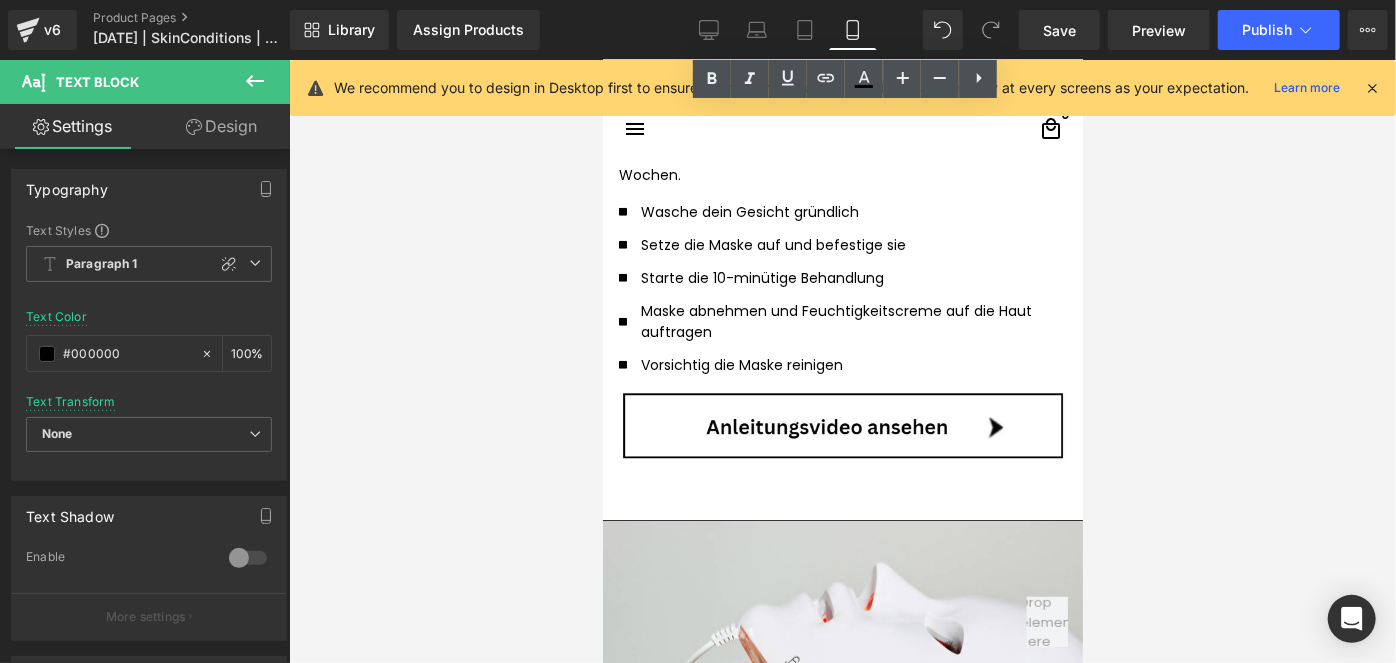 scroll, scrollTop: 4614, scrollLeft: 0, axis: vertical 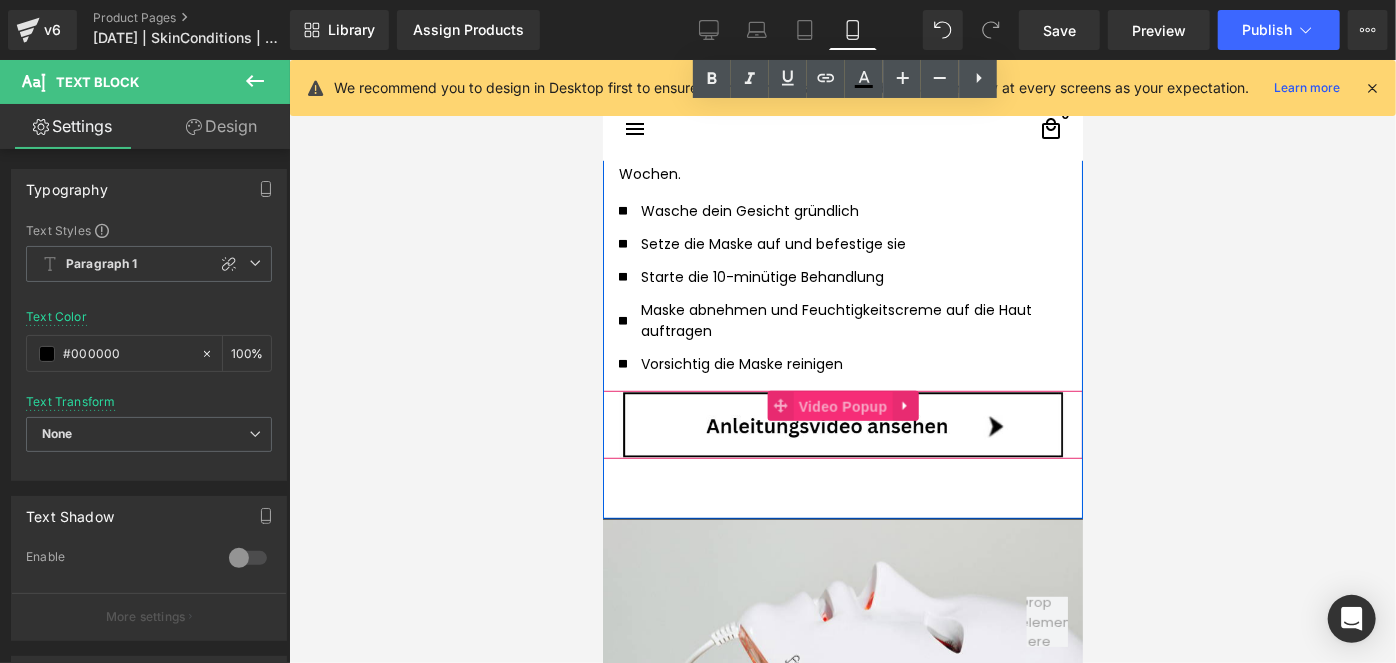 click on "Video Popup" at bounding box center (842, 406) 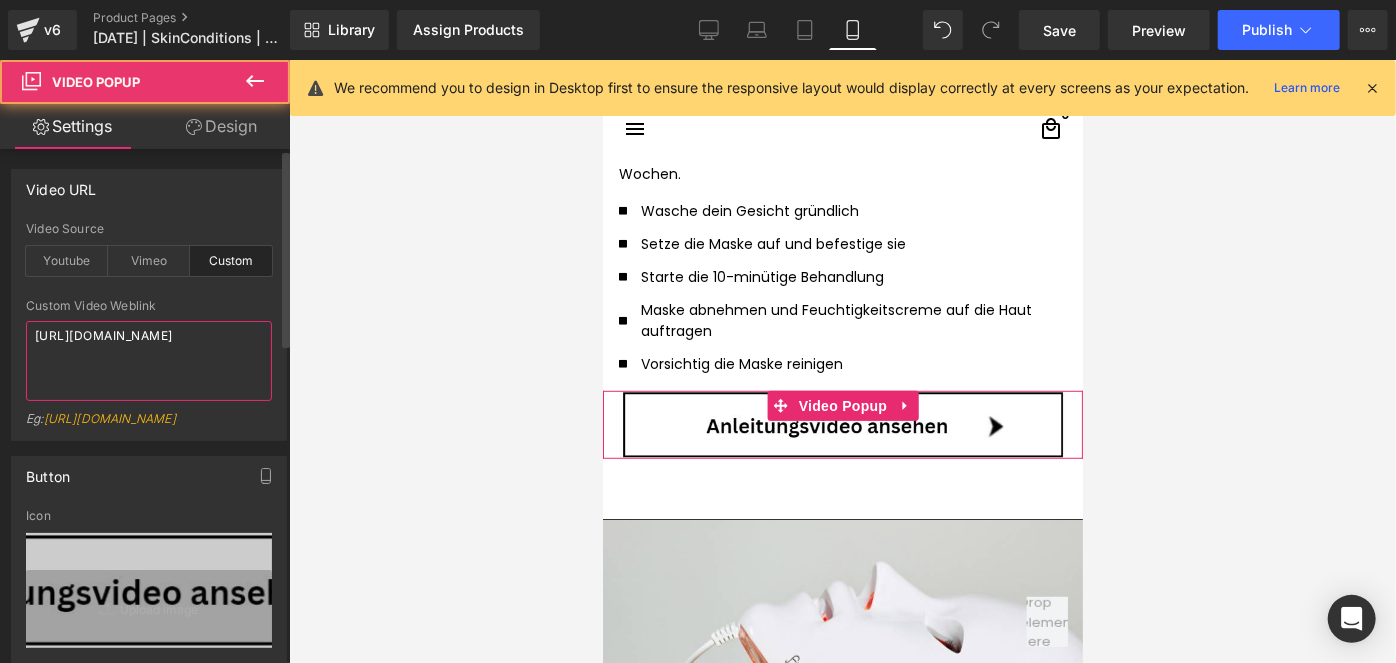 click on "https://cdn.shopify.com/videos/c/o/v/edbfdd4eba6742779c16f8ab447b9619.mp4" at bounding box center (149, 361) 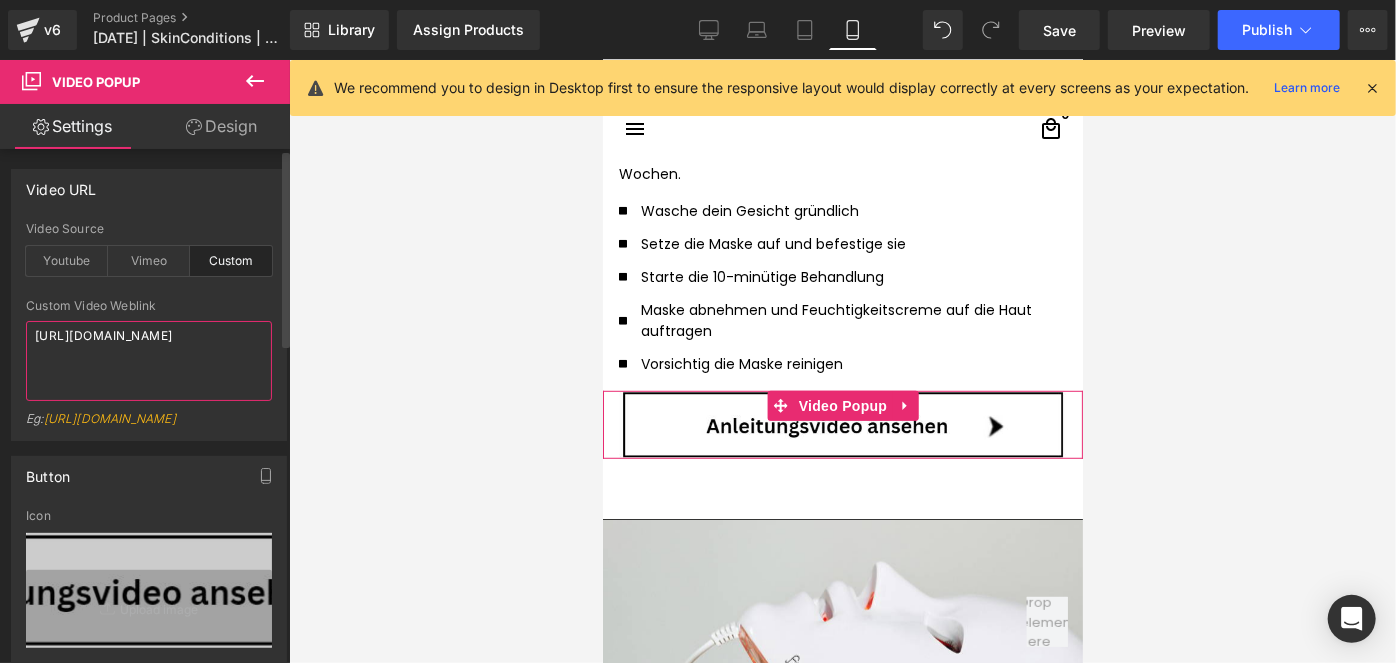 click on "https://cdn.shopify.com/videos/c/o/v/edbfdd4eba6742779c16f8ab447b9619.mp4" at bounding box center (149, 361) 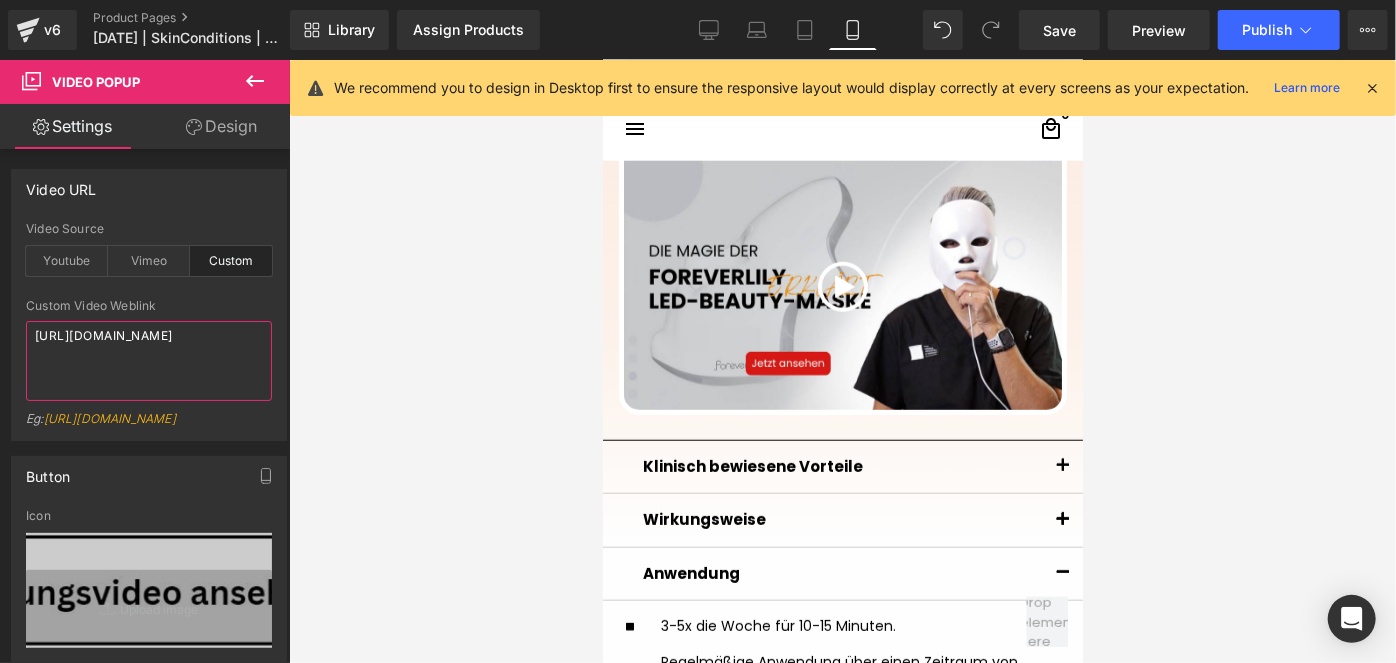 scroll, scrollTop: 1432, scrollLeft: 0, axis: vertical 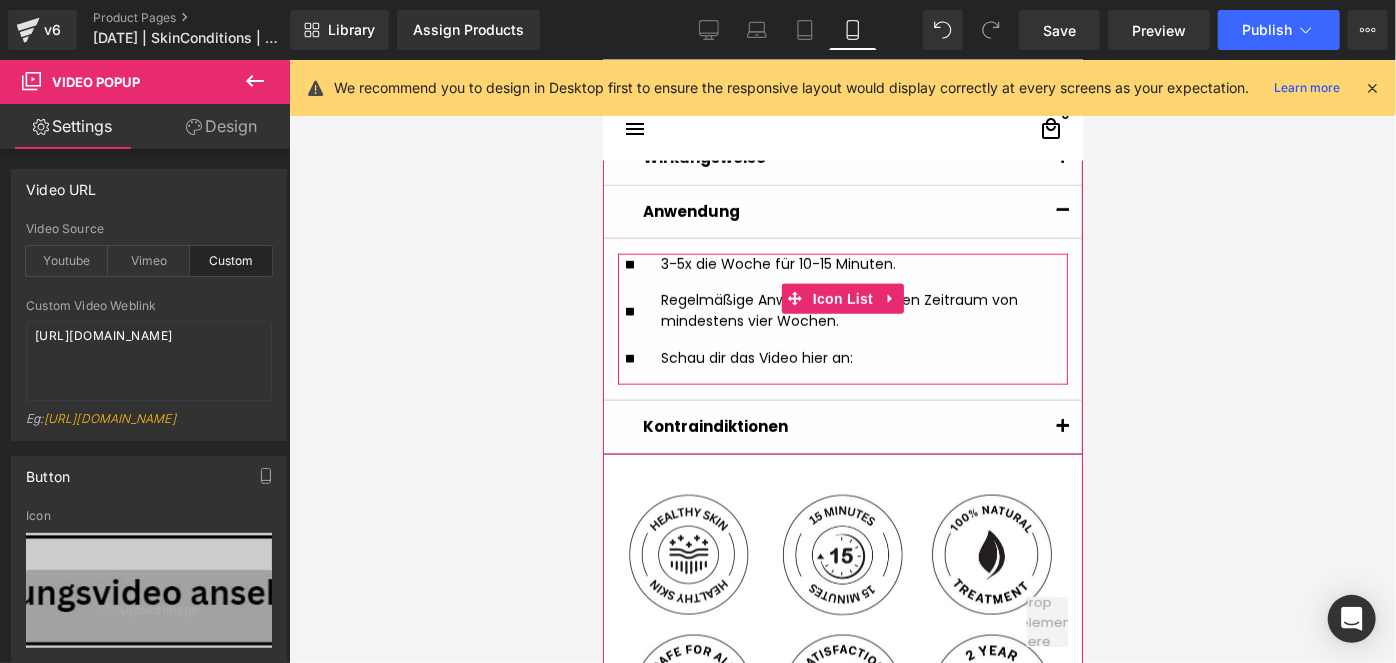 click on "Schau dir das Video hier an:" at bounding box center [859, 357] 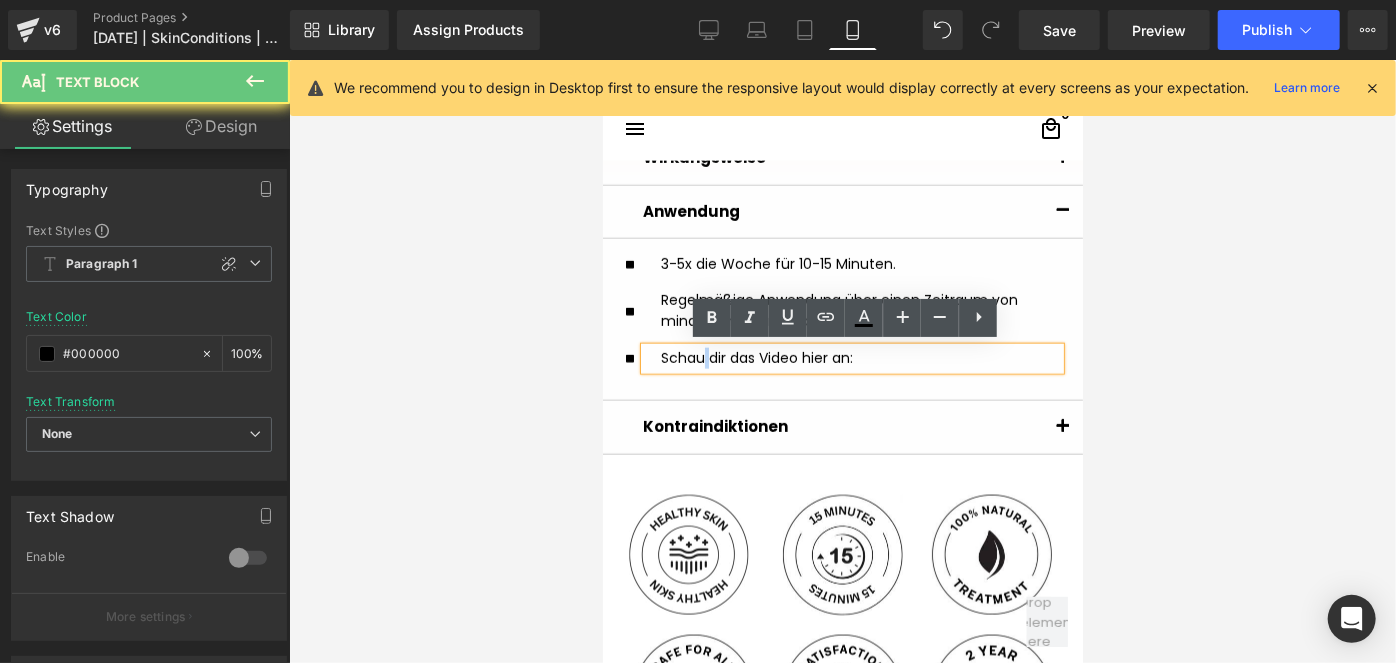 click on "Schau dir das Video hier an:" at bounding box center [859, 357] 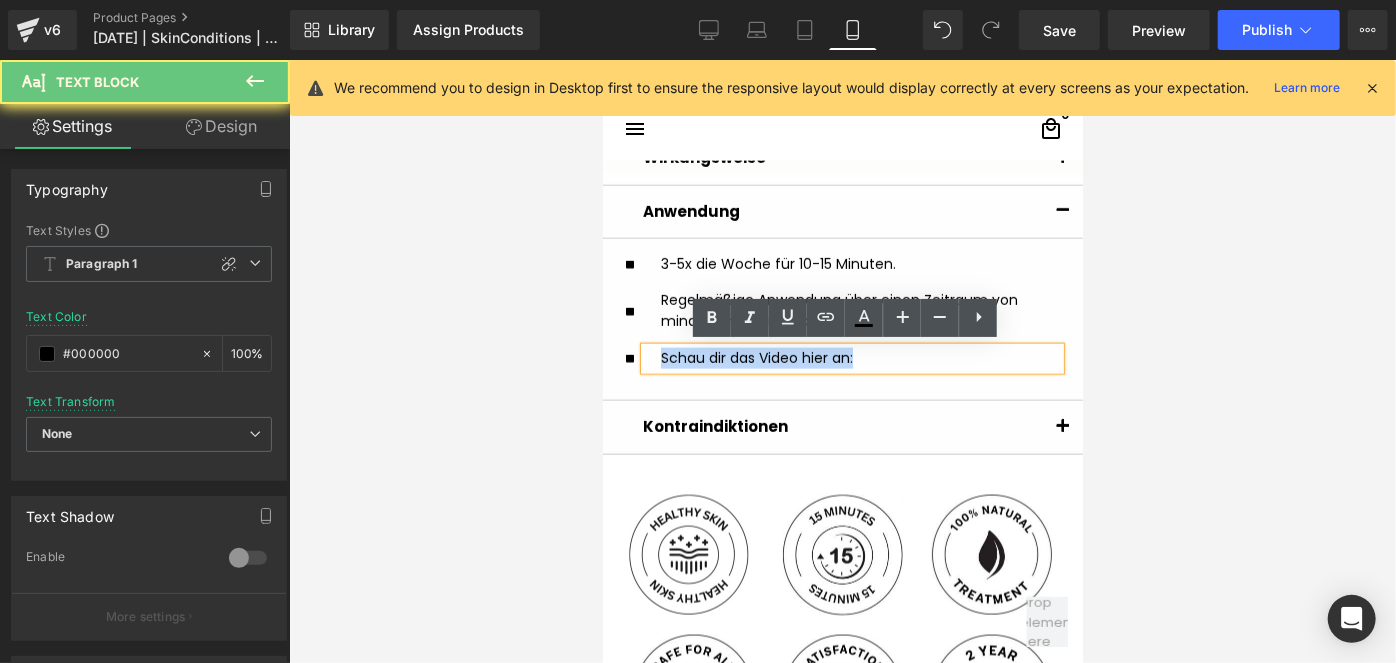 click on "Schau dir das Video hier an:" at bounding box center (859, 357) 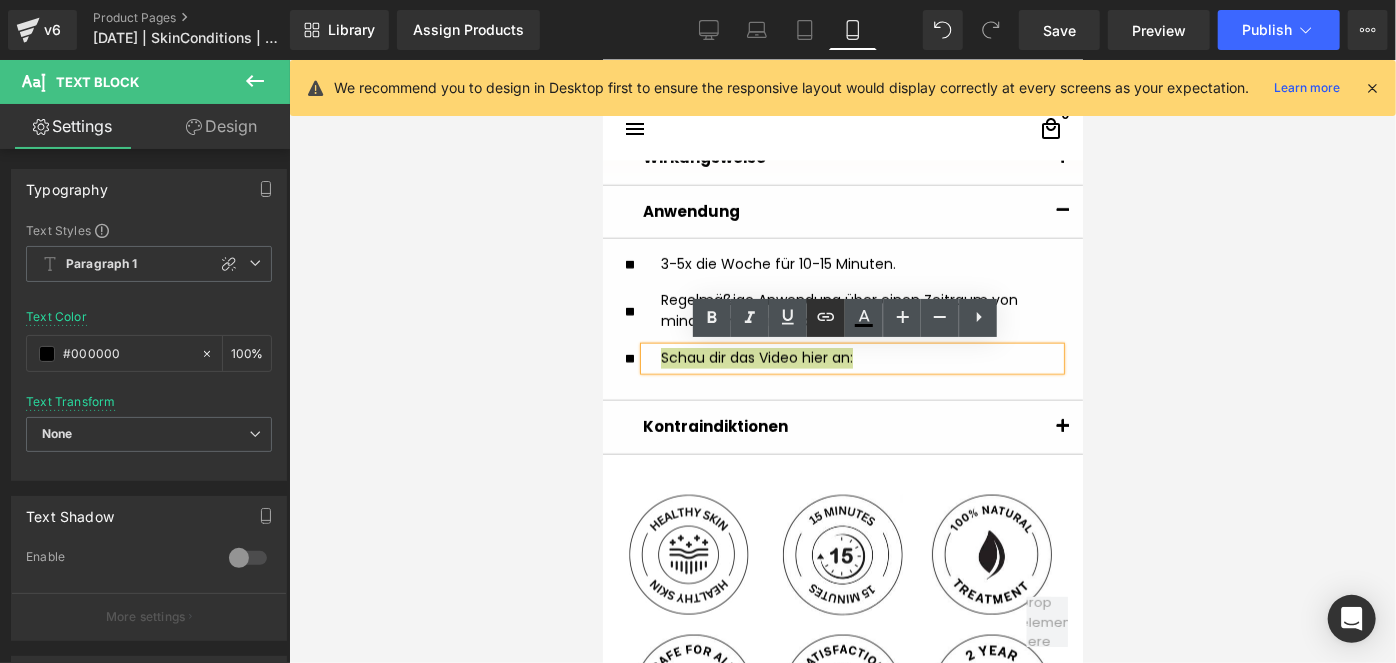 click 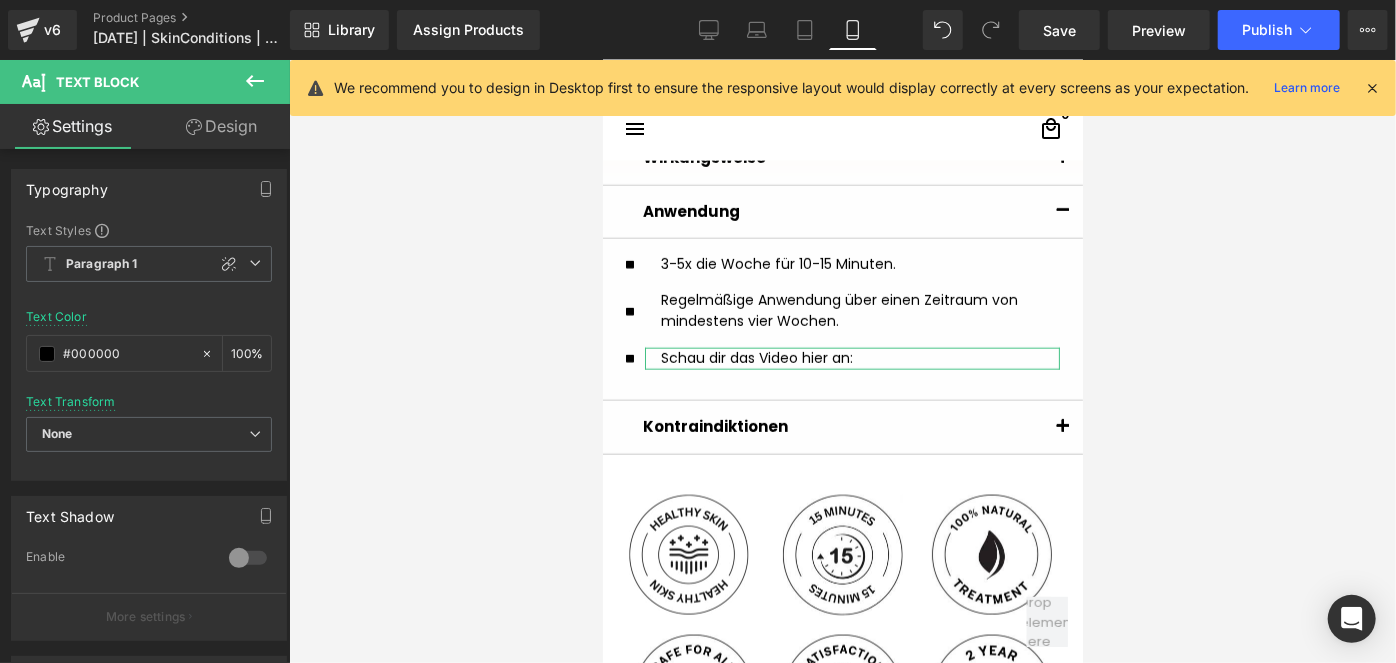 click on "Design" at bounding box center [221, 126] 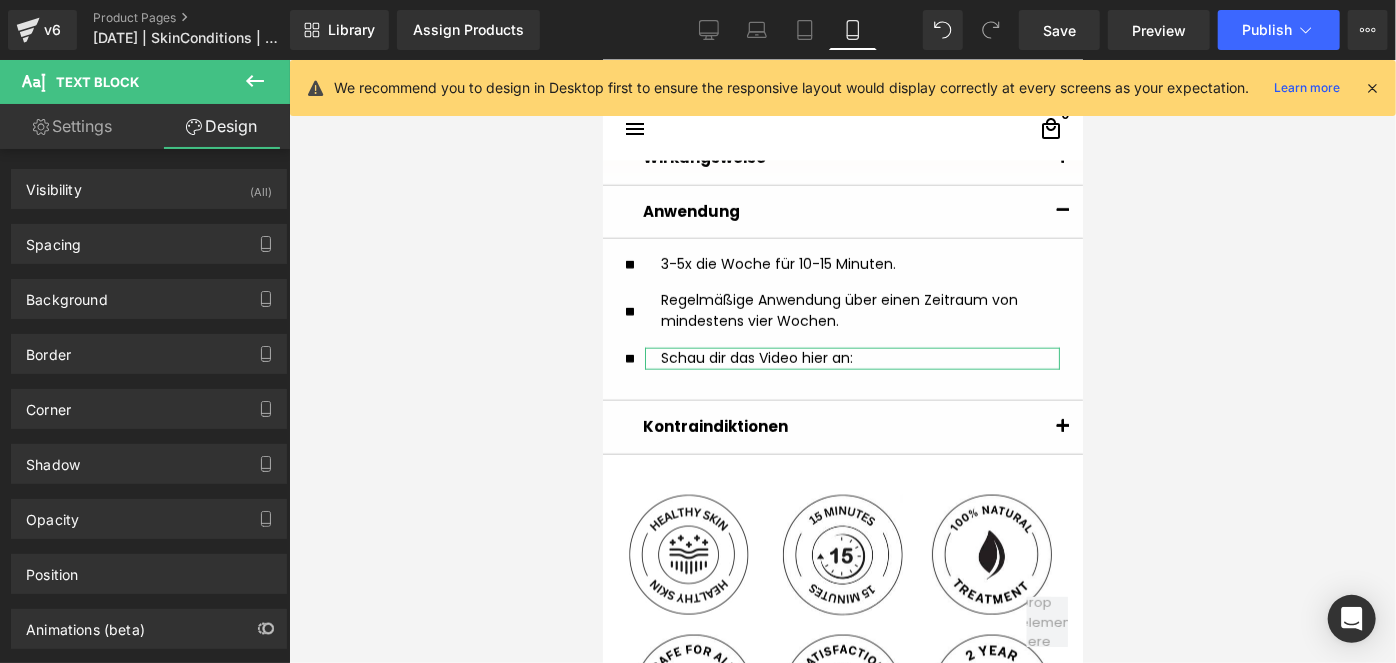 click on "Settings" at bounding box center (72, 126) 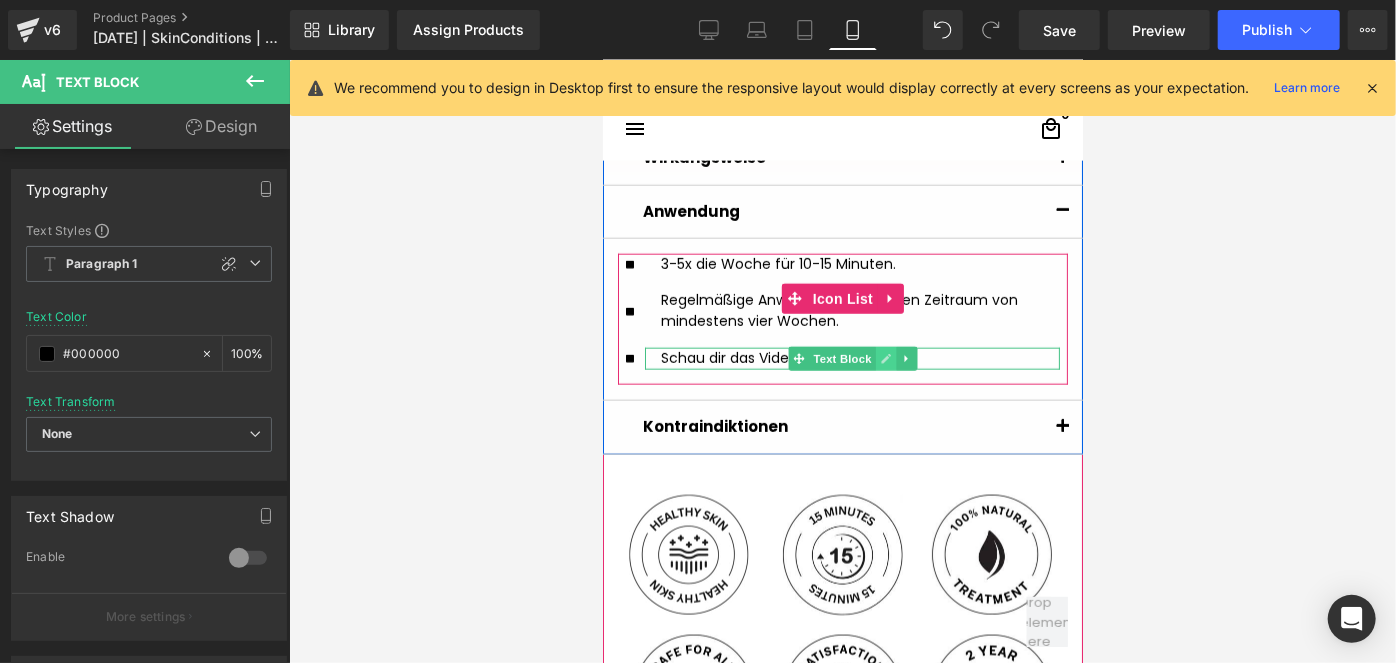 click 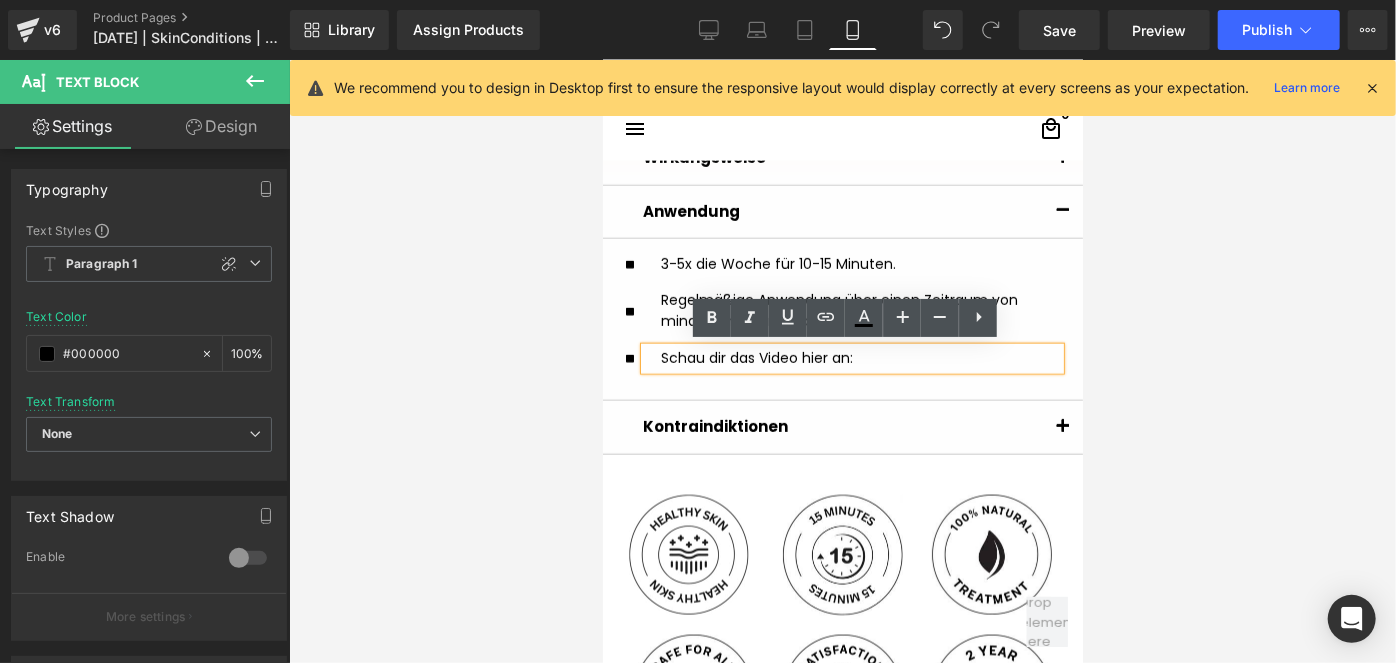 click on "Schau dir das Video hier an:" at bounding box center [859, 357] 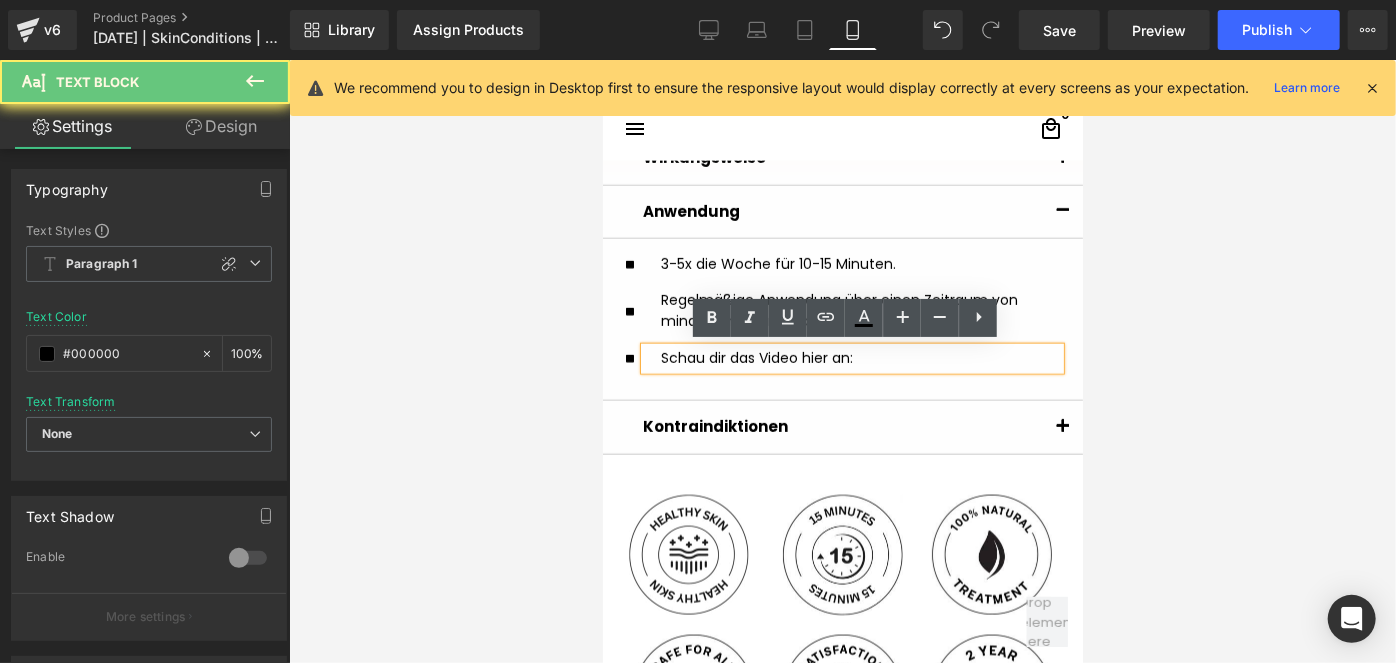 click on "Schau dir das Video hier an:" at bounding box center (859, 357) 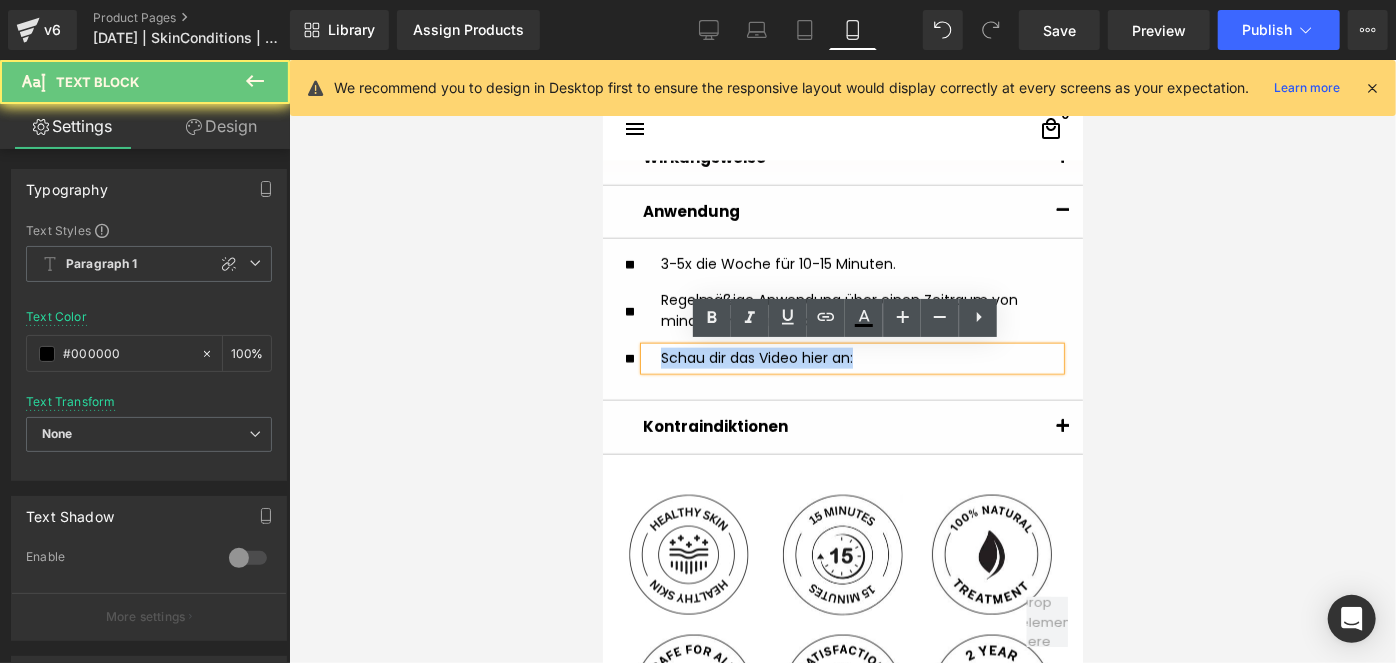 click on "Schau dir das Video hier an:" at bounding box center (859, 357) 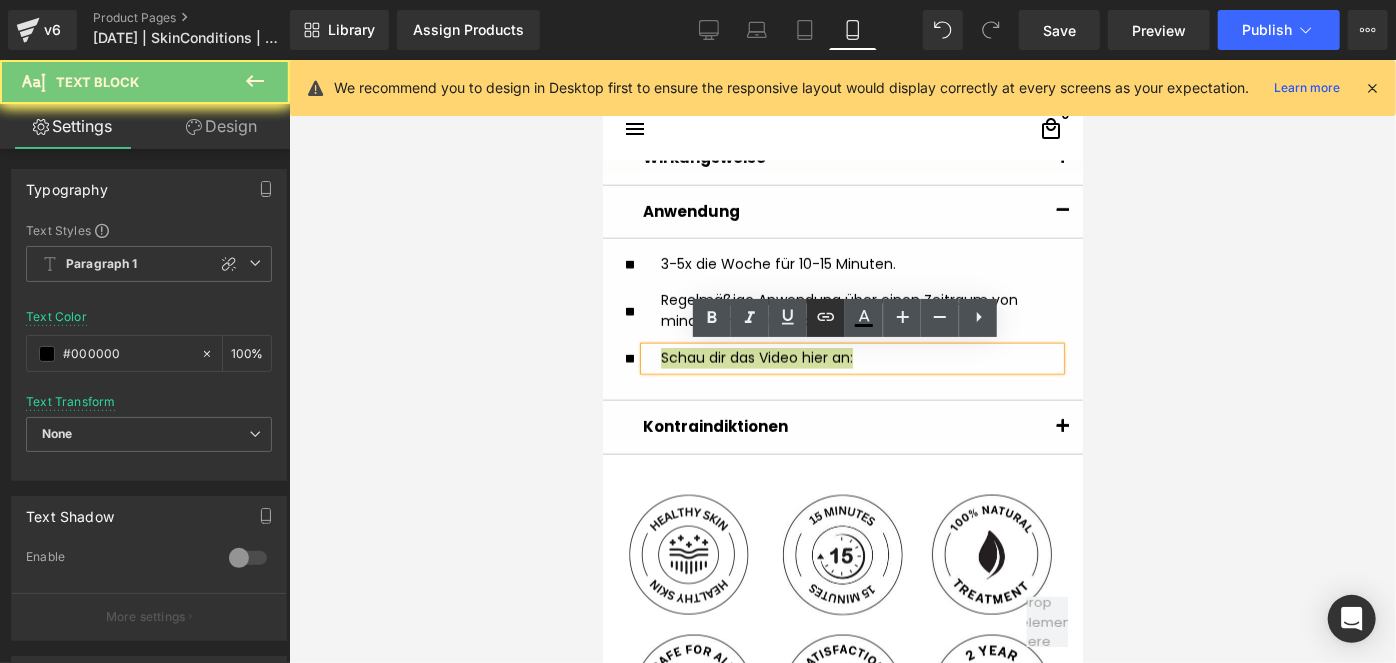 click 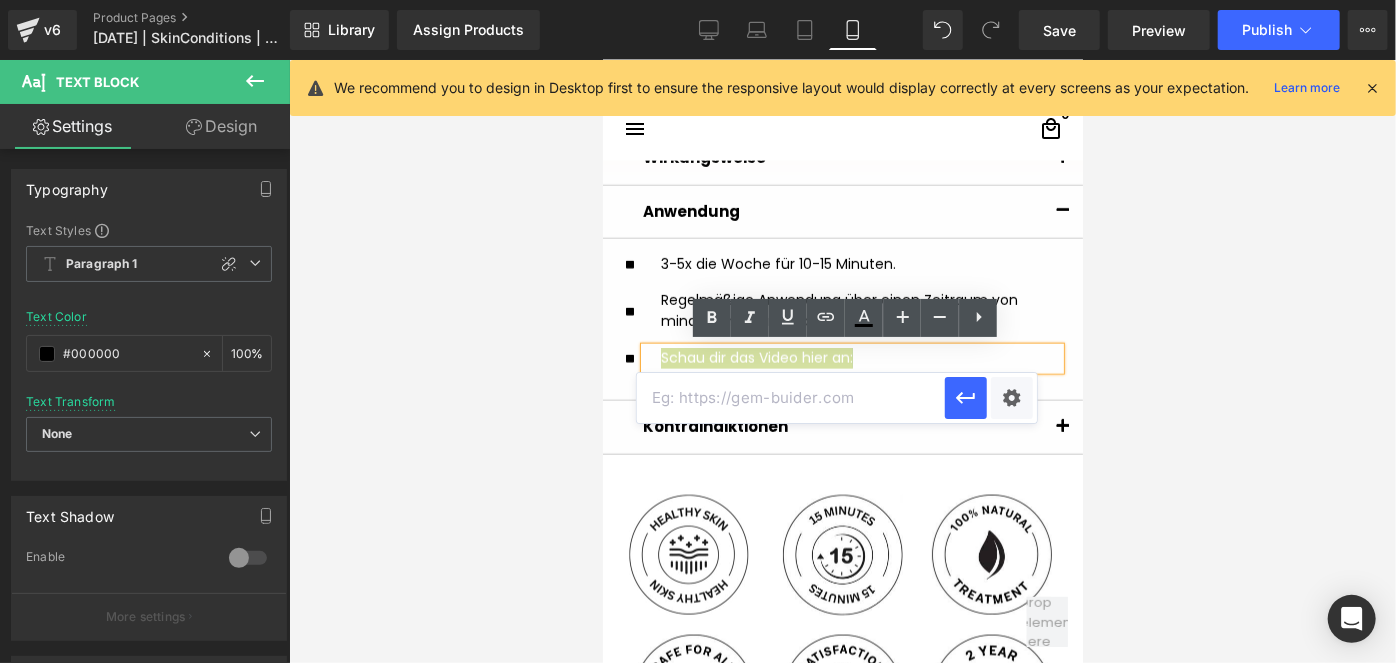 click at bounding box center [791, 398] 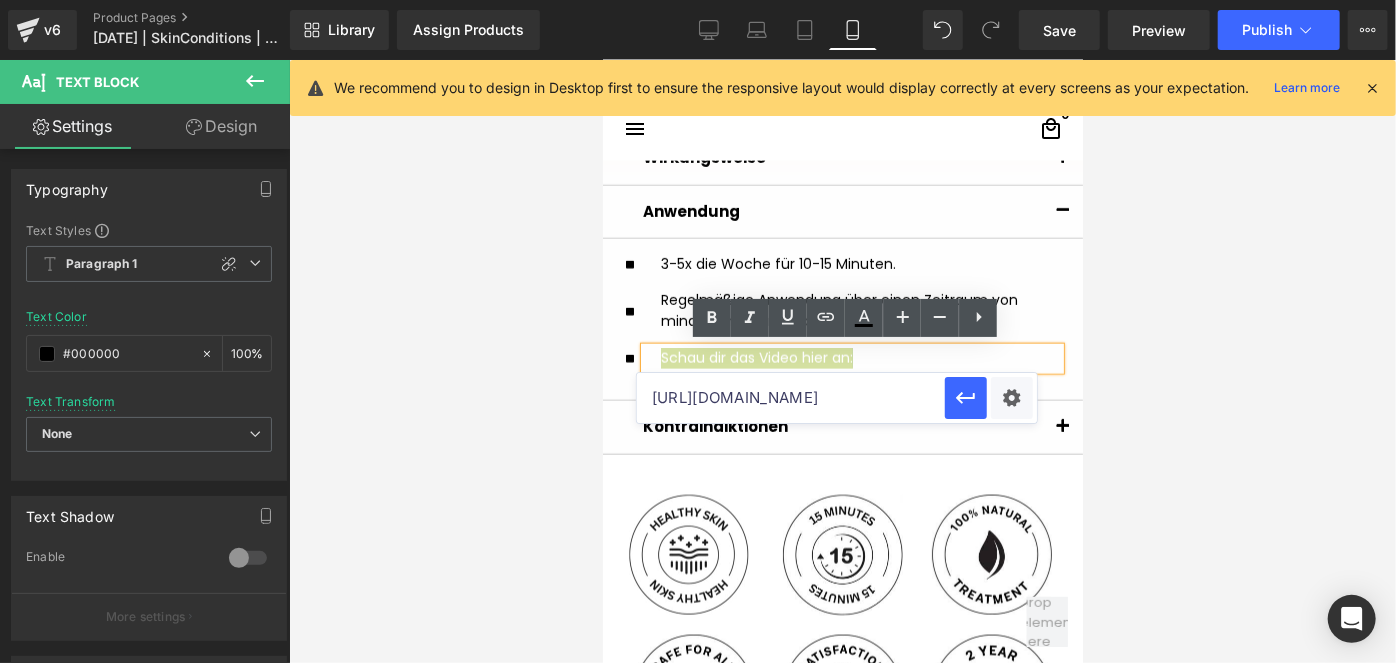 scroll, scrollTop: 0, scrollLeft: 325, axis: horizontal 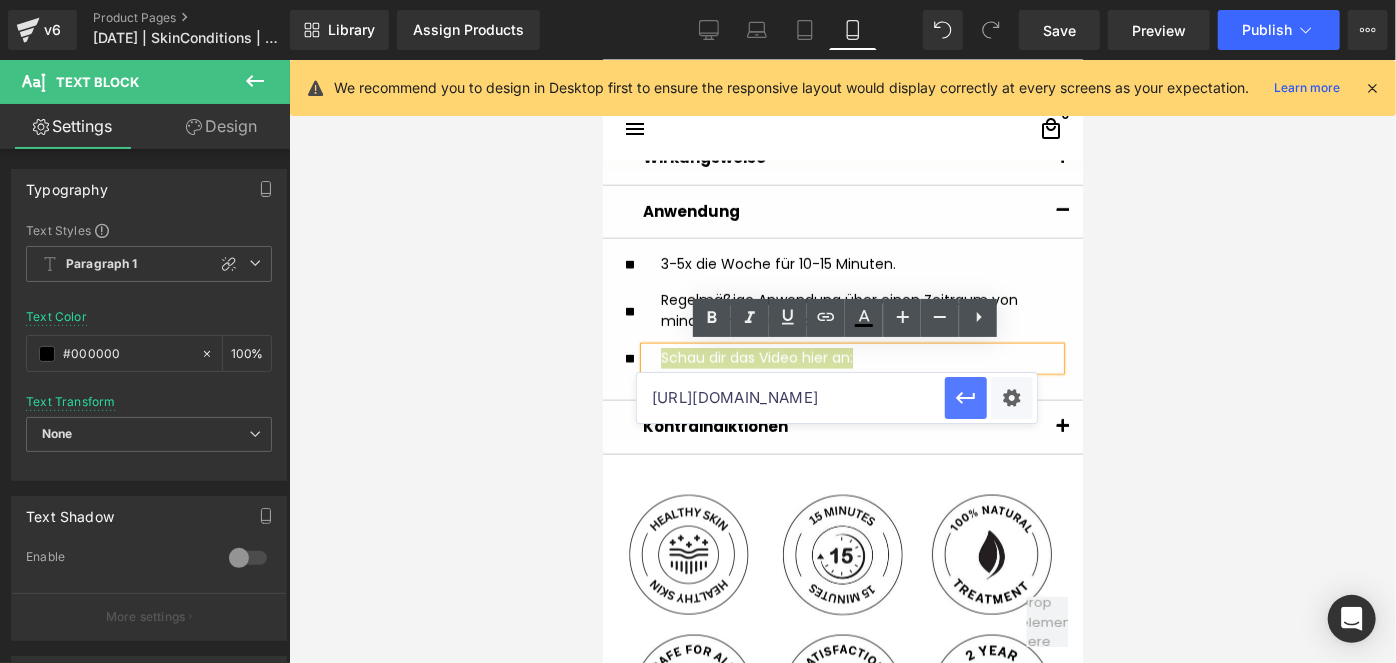 type on "https://cdn.shopify.com/videos/c/o/v/edbfdd4eba6742779c16f8ab447b9619.mp4" 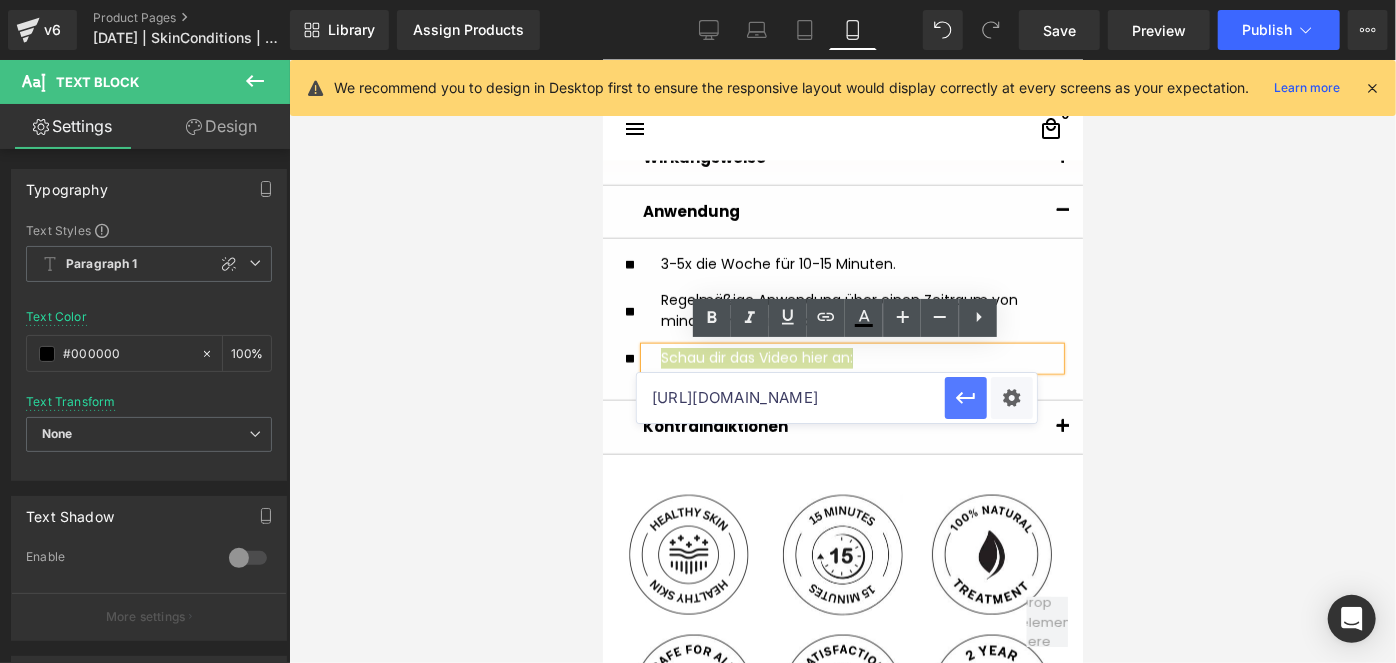 click 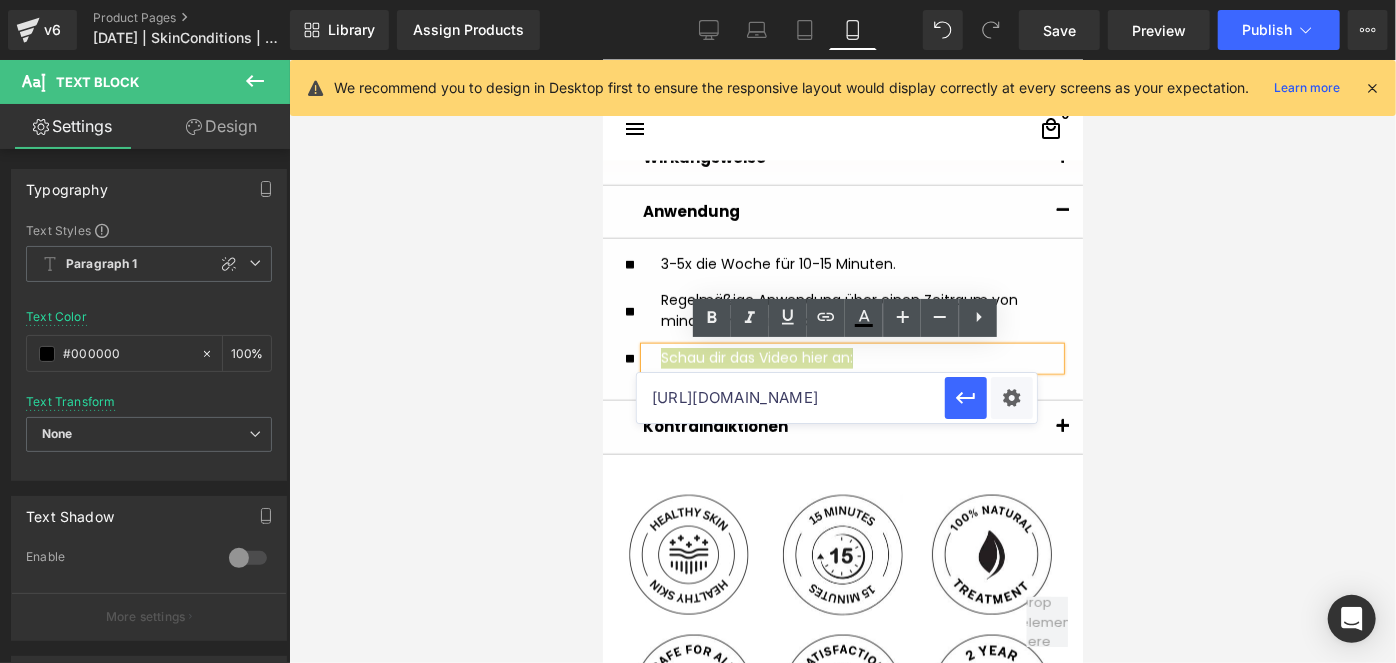 scroll, scrollTop: 0, scrollLeft: 0, axis: both 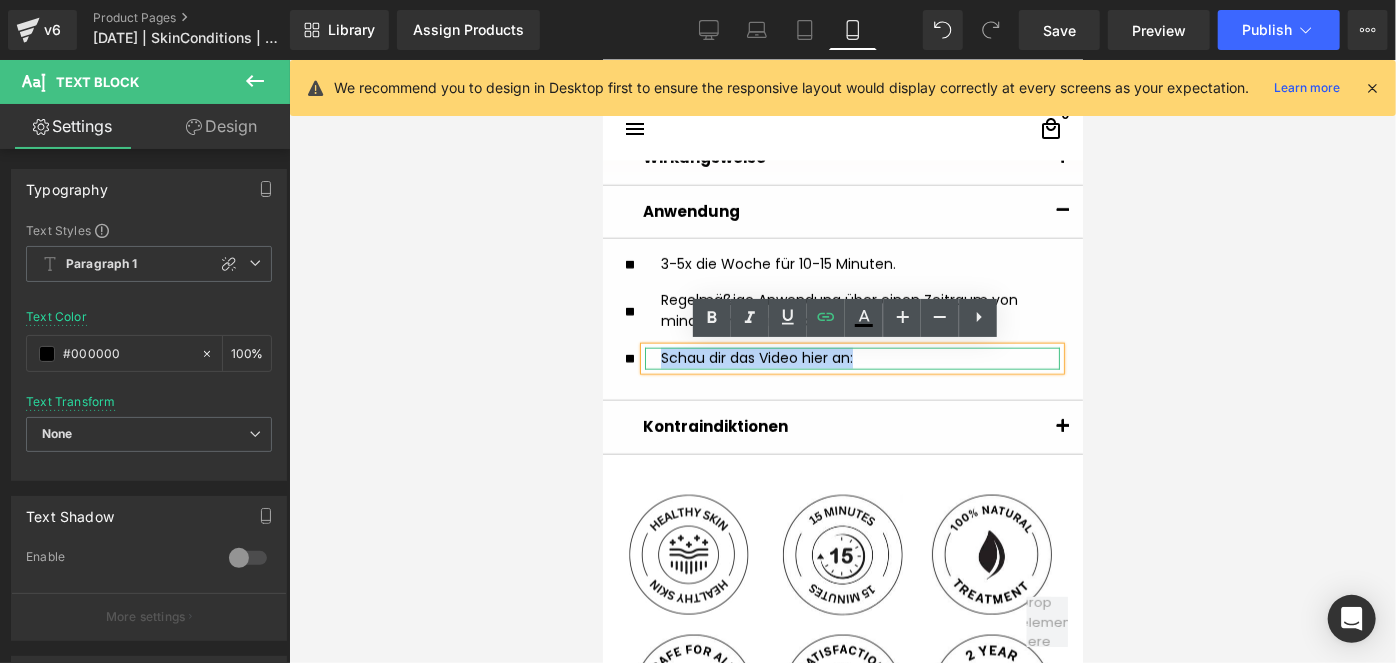 click on "Schau dir das Video hier an:" at bounding box center [859, 357] 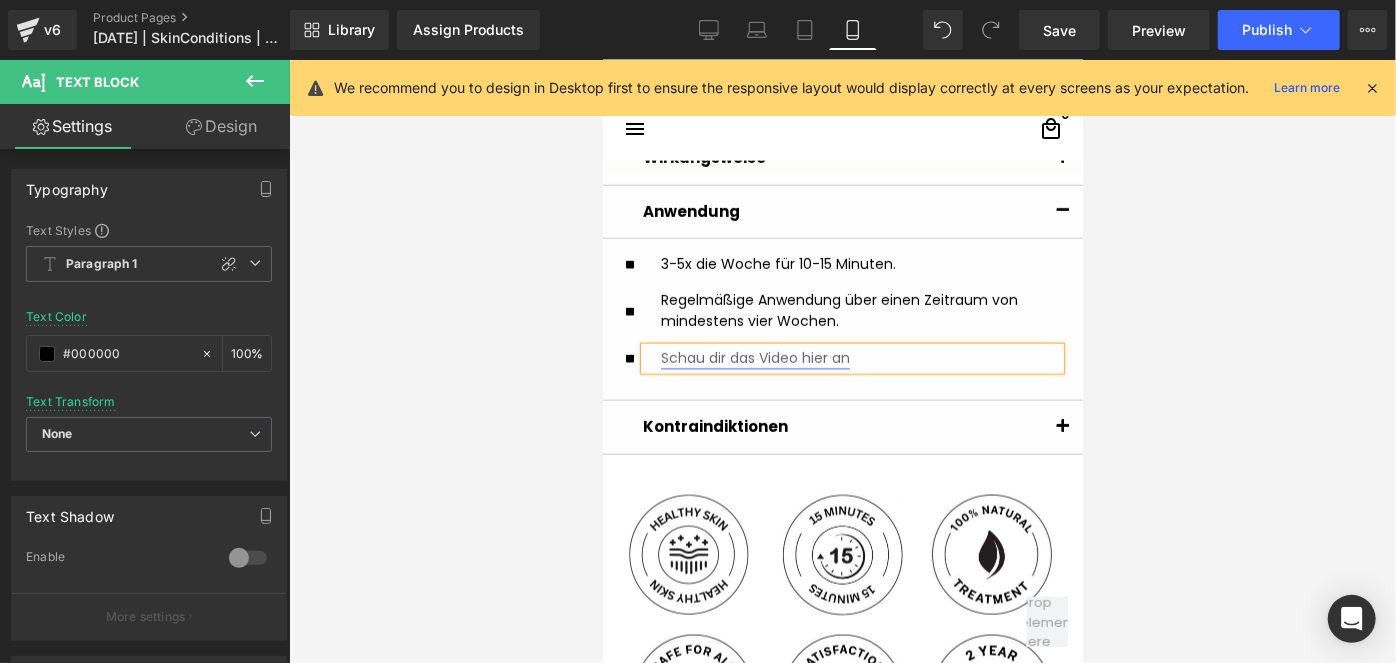 click on "Schau dir das Video hier an" at bounding box center (754, 357) 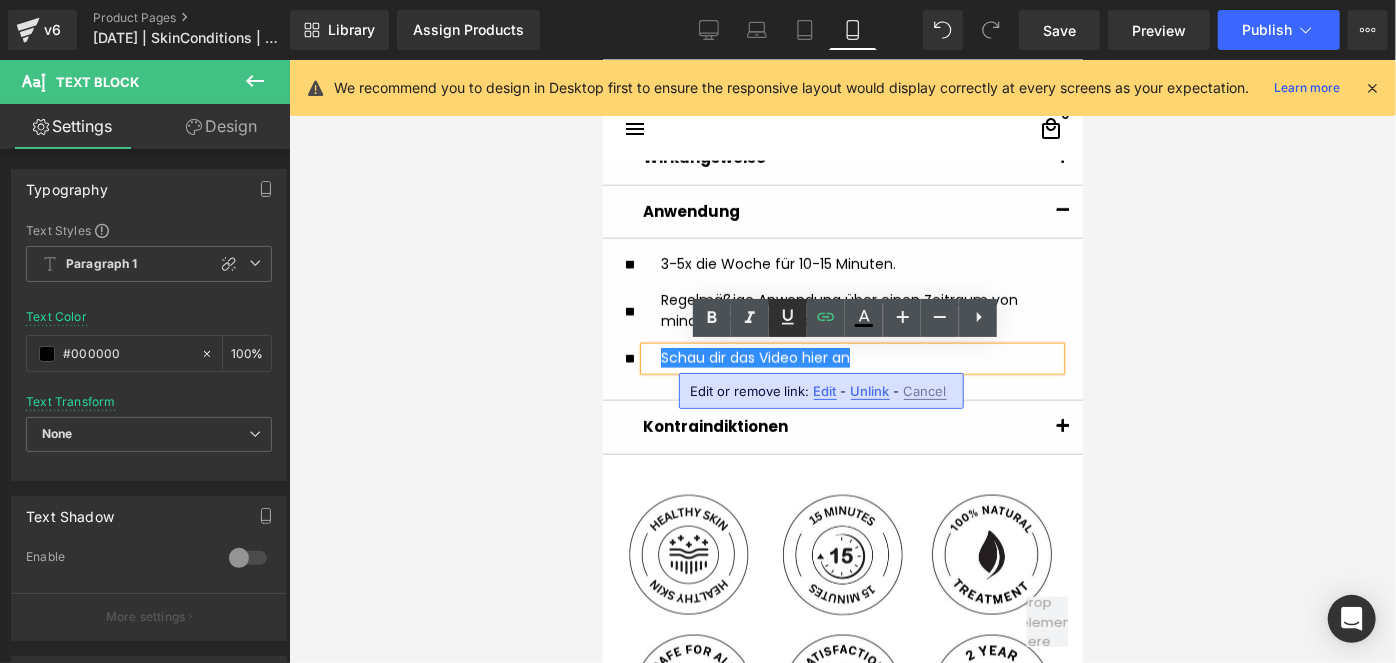 click 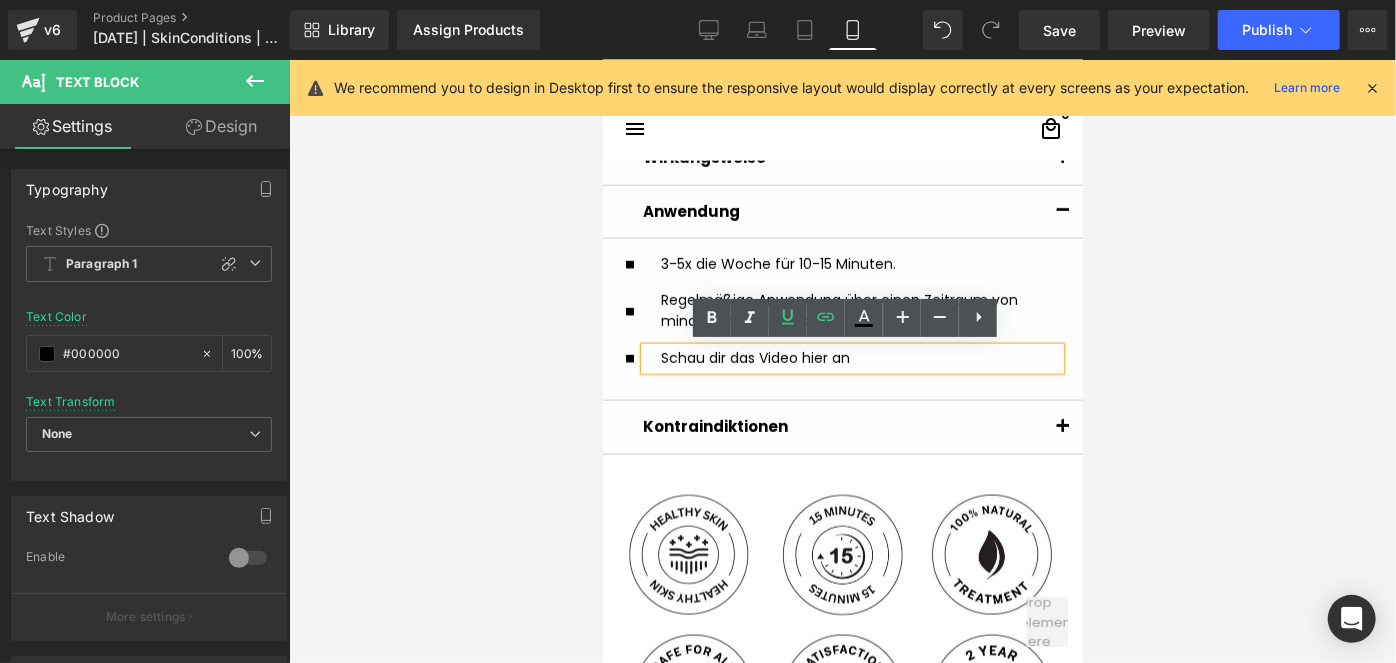 click at bounding box center (842, 361) 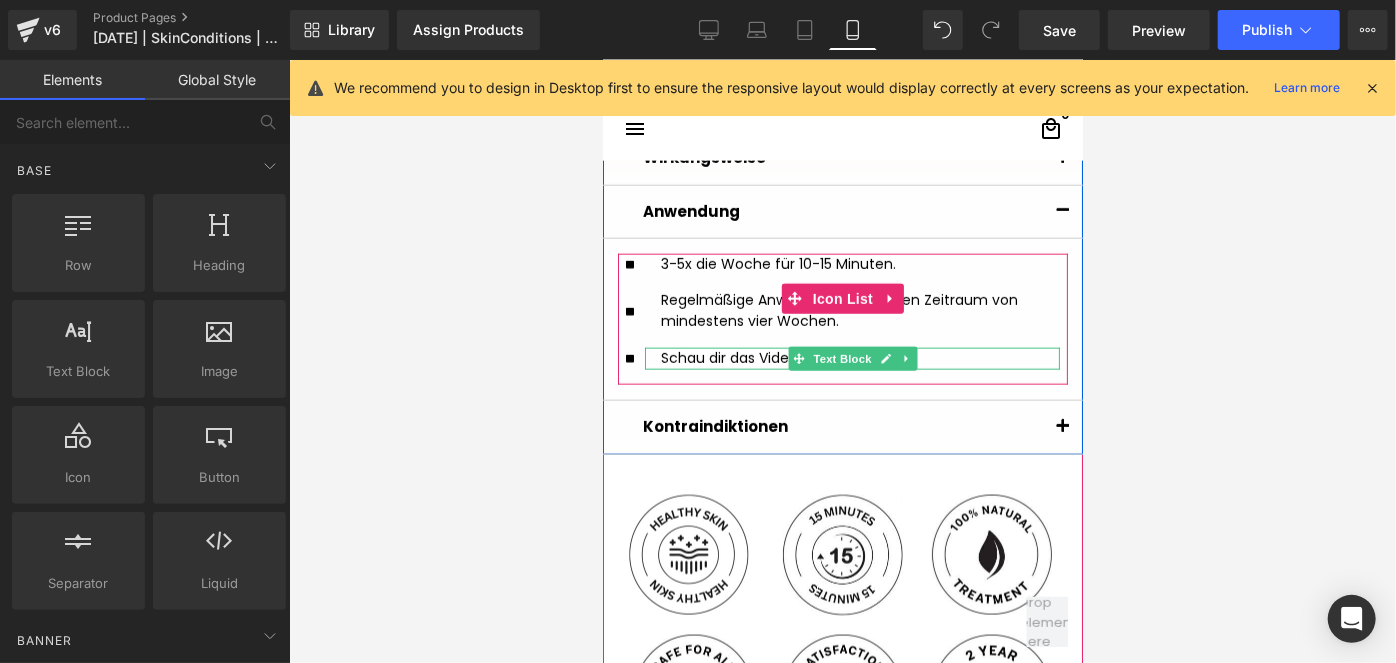 click on "Schau dir das Video hier an" at bounding box center [859, 357] 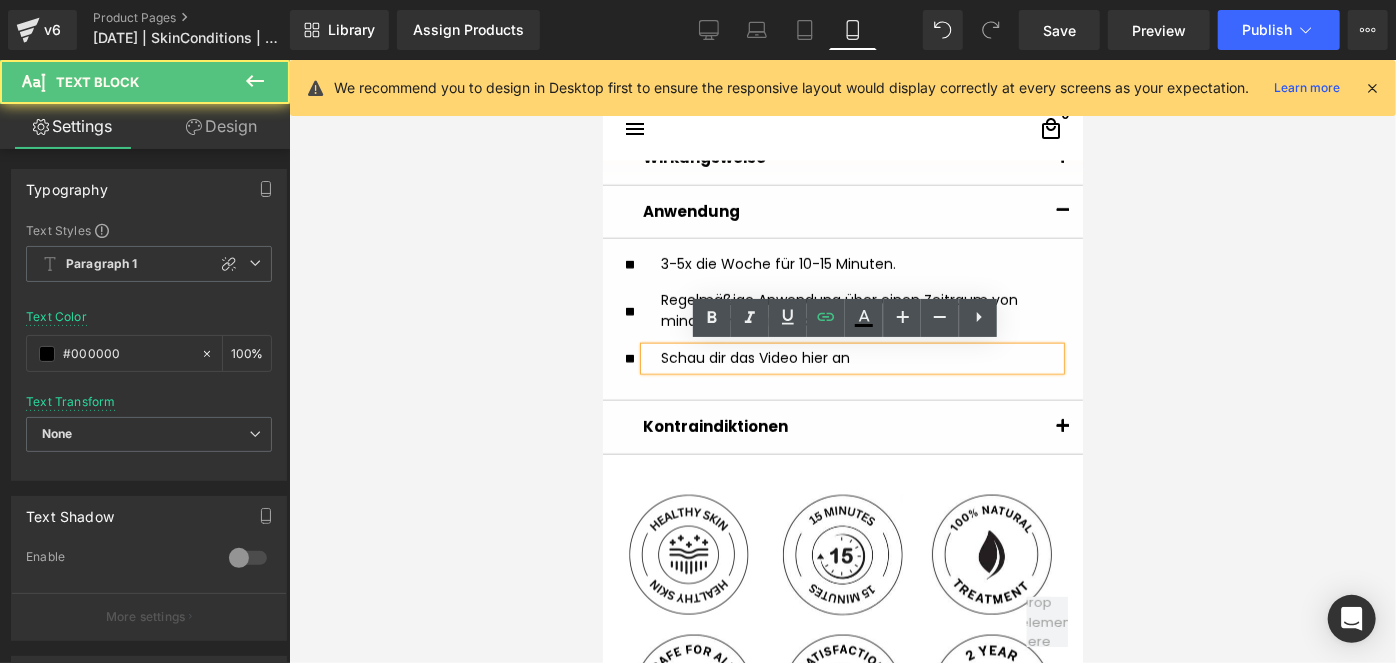 click on "Schau dir das Video hier an" at bounding box center (859, 357) 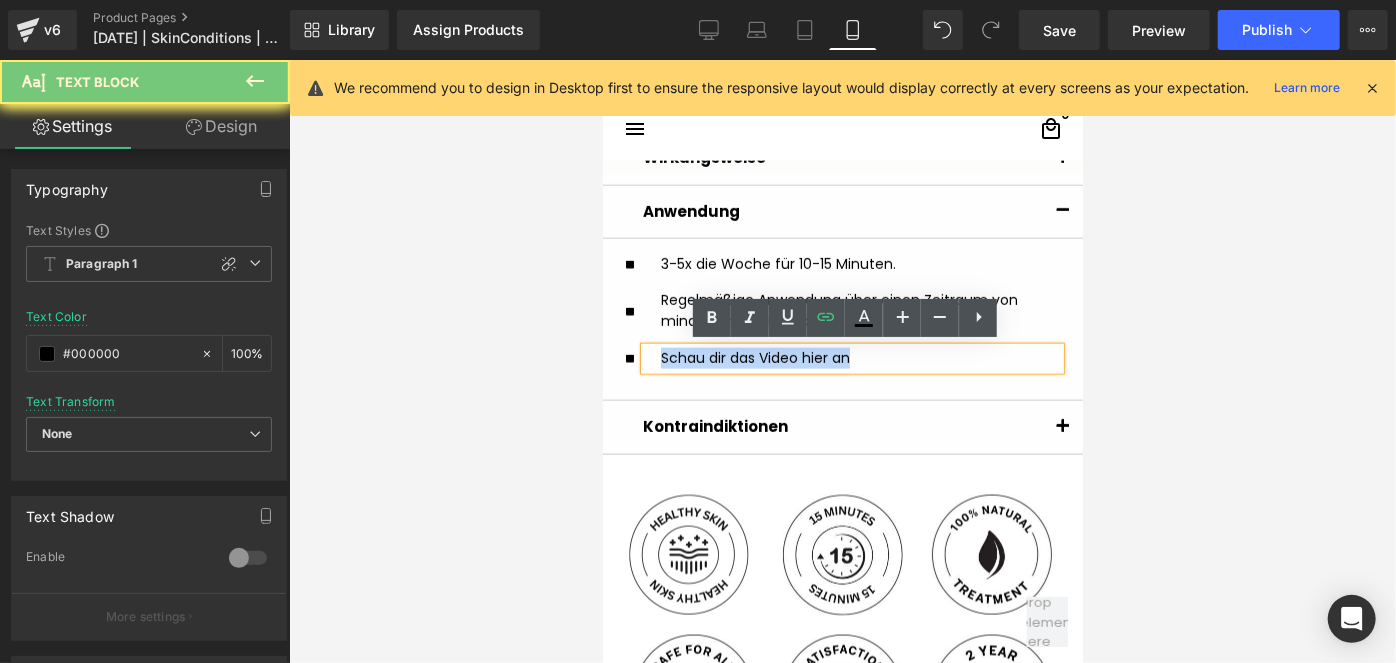 click on "Schau dir das Video hier an" at bounding box center [859, 357] 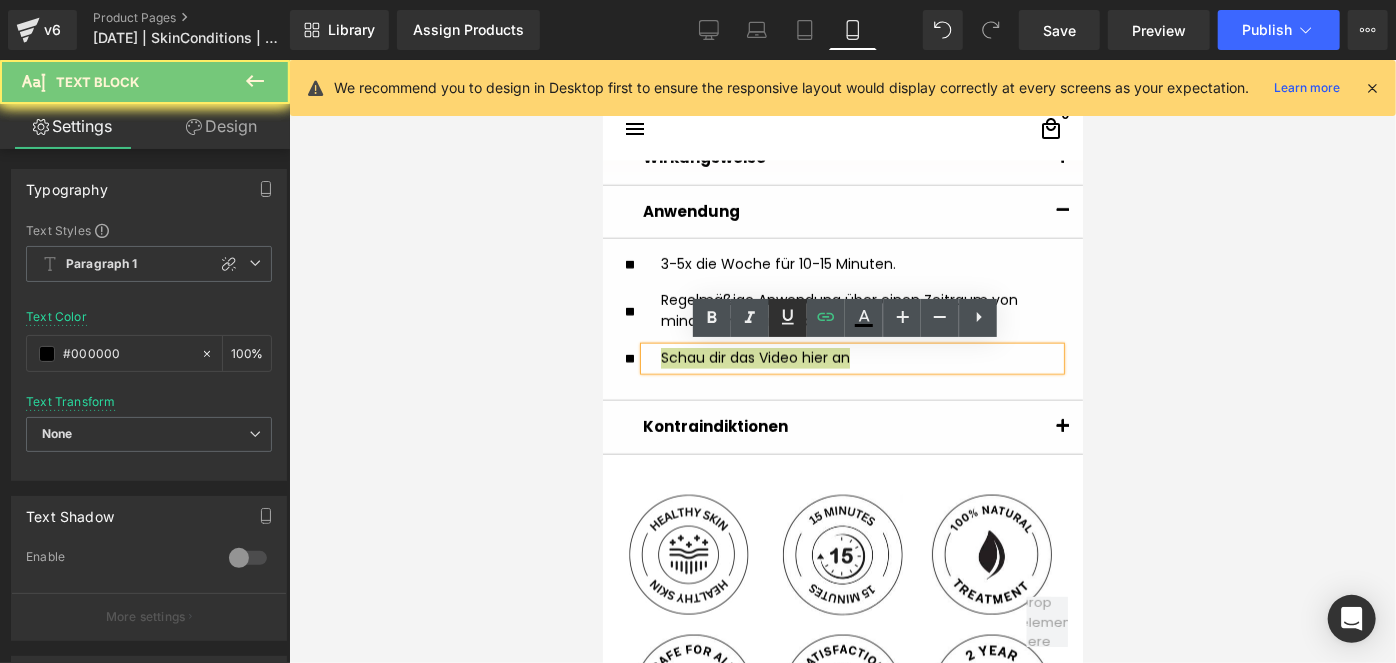click 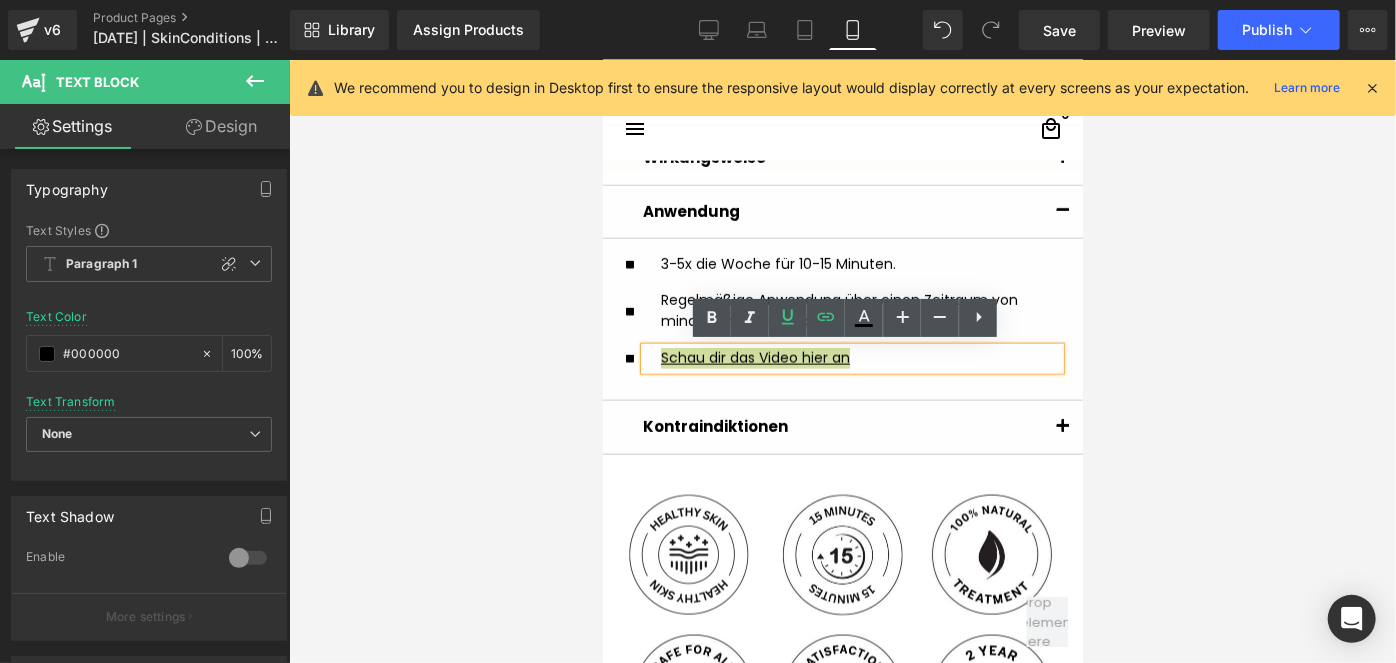 click at bounding box center [842, 361] 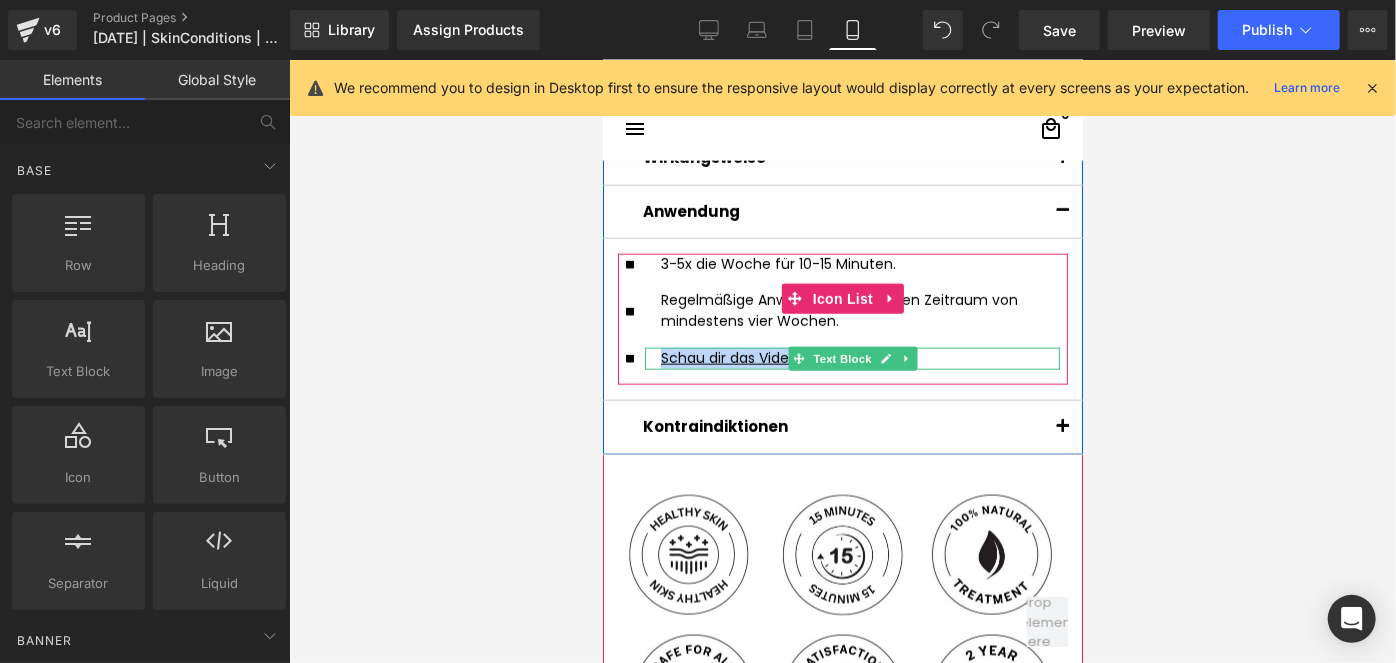 click on "Schau dir das Video hier an" at bounding box center [859, 357] 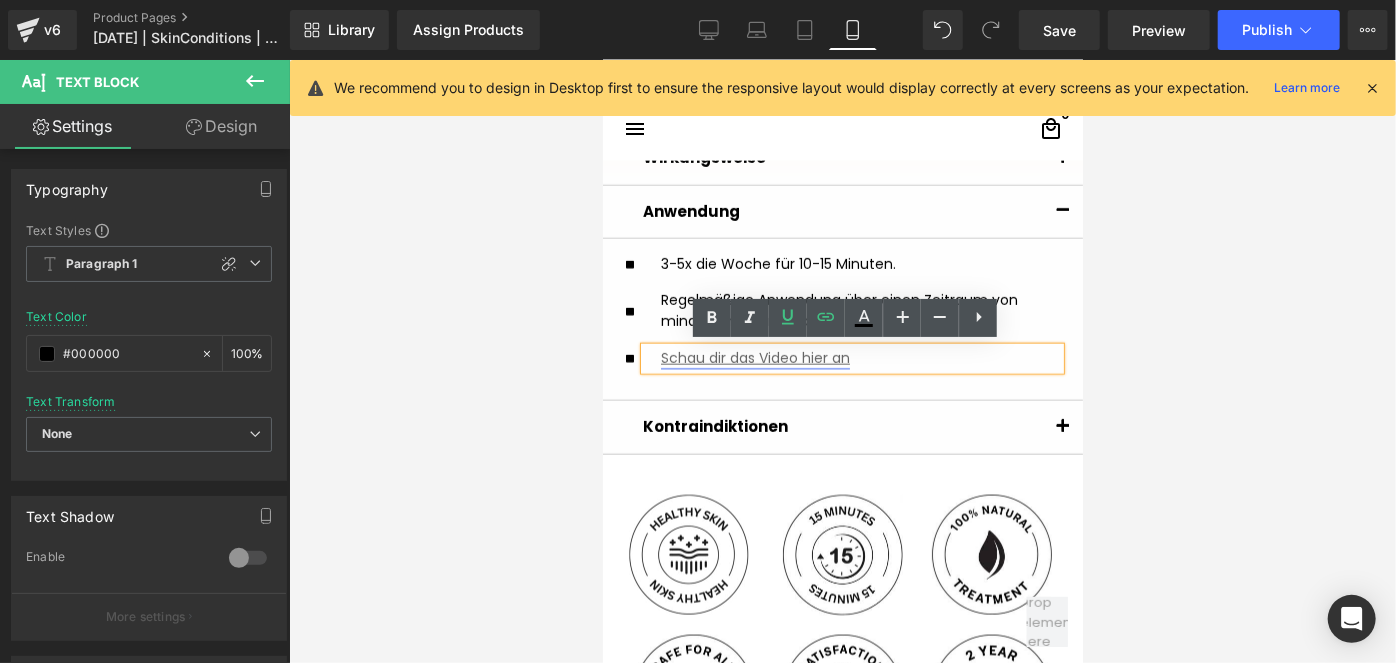 click on "Schau dir das Video hier an" at bounding box center [754, 357] 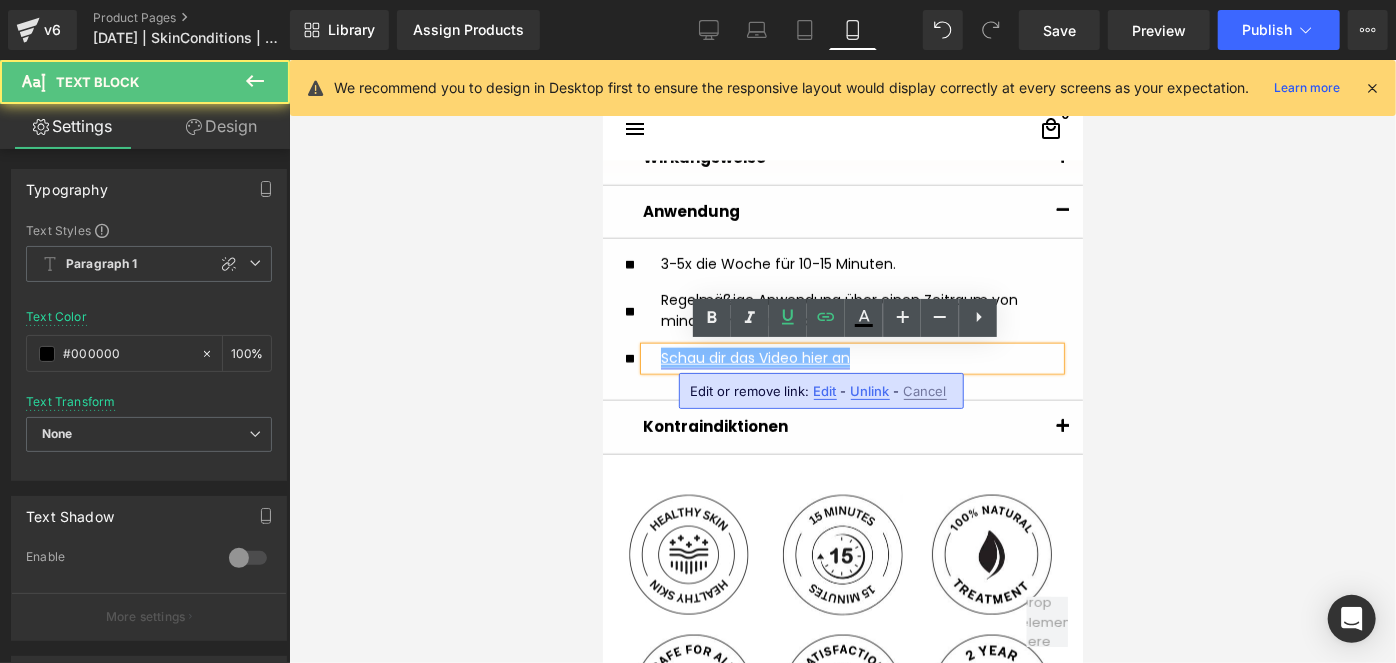click on "Schau dir das Video hier an" at bounding box center [754, 357] 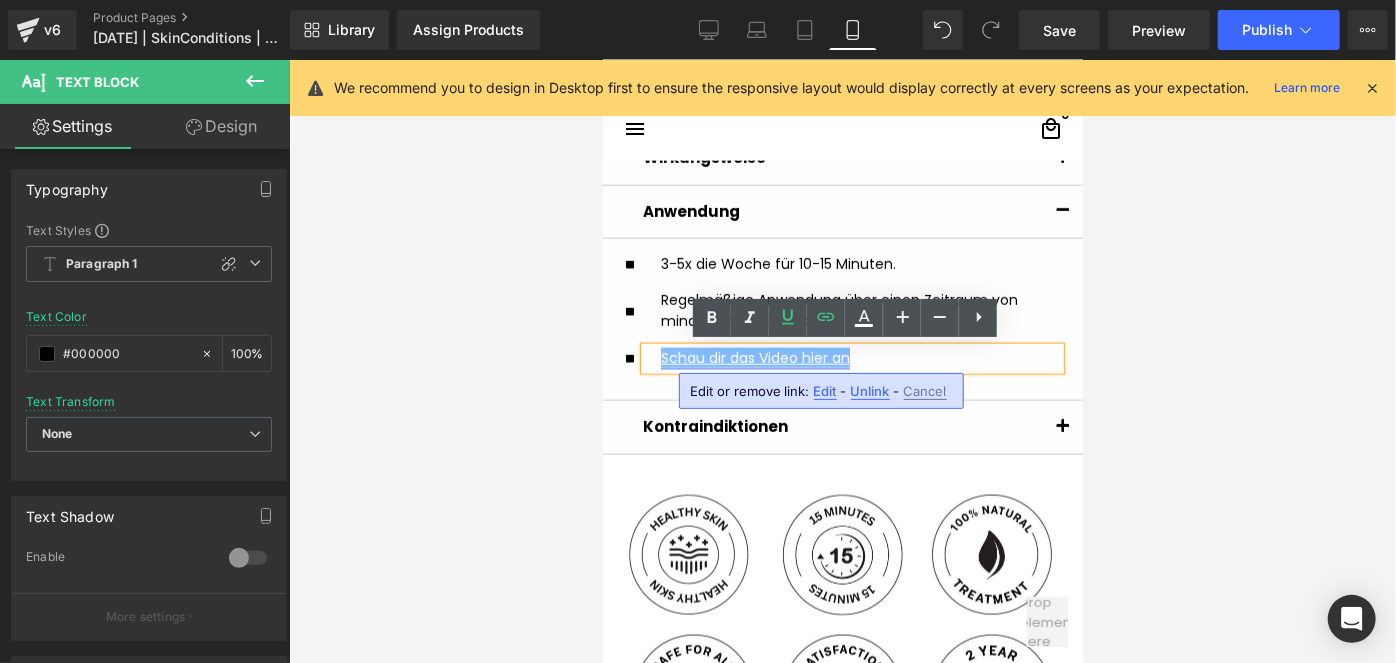 click on "Schau dir das Video hier an" at bounding box center [754, 357] 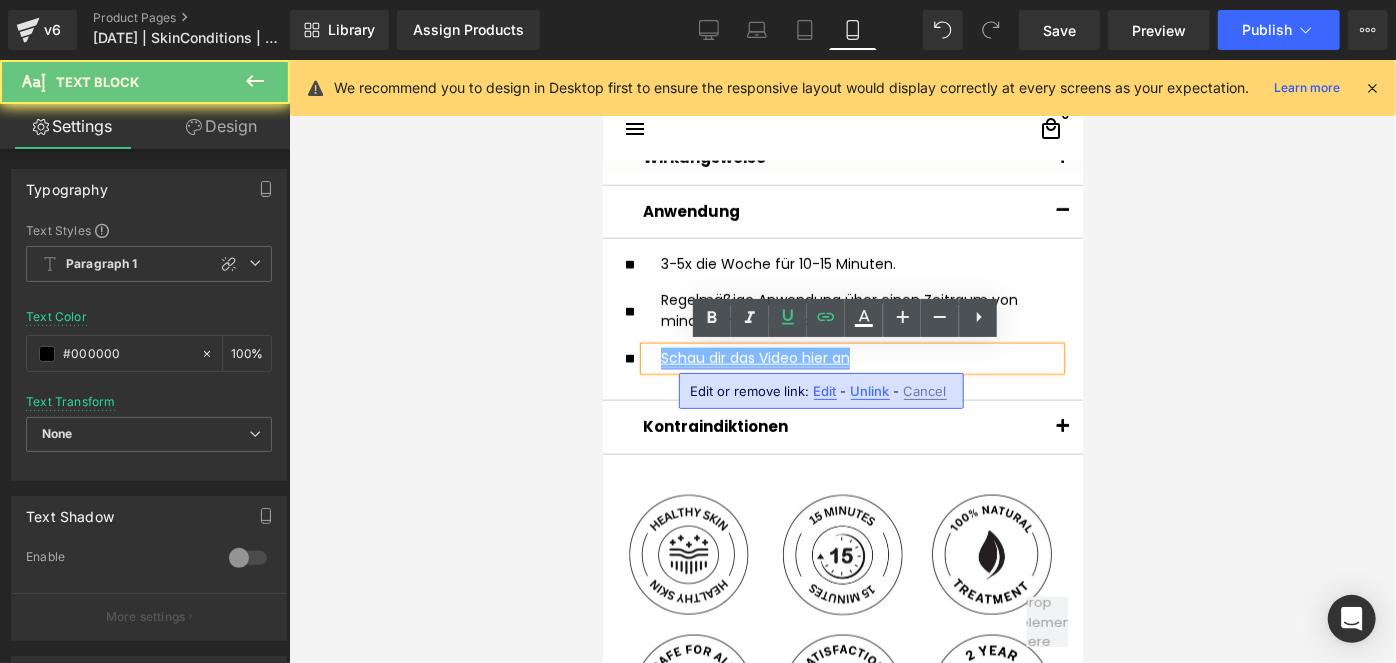 click on "Schau dir das Video hier an" at bounding box center [754, 357] 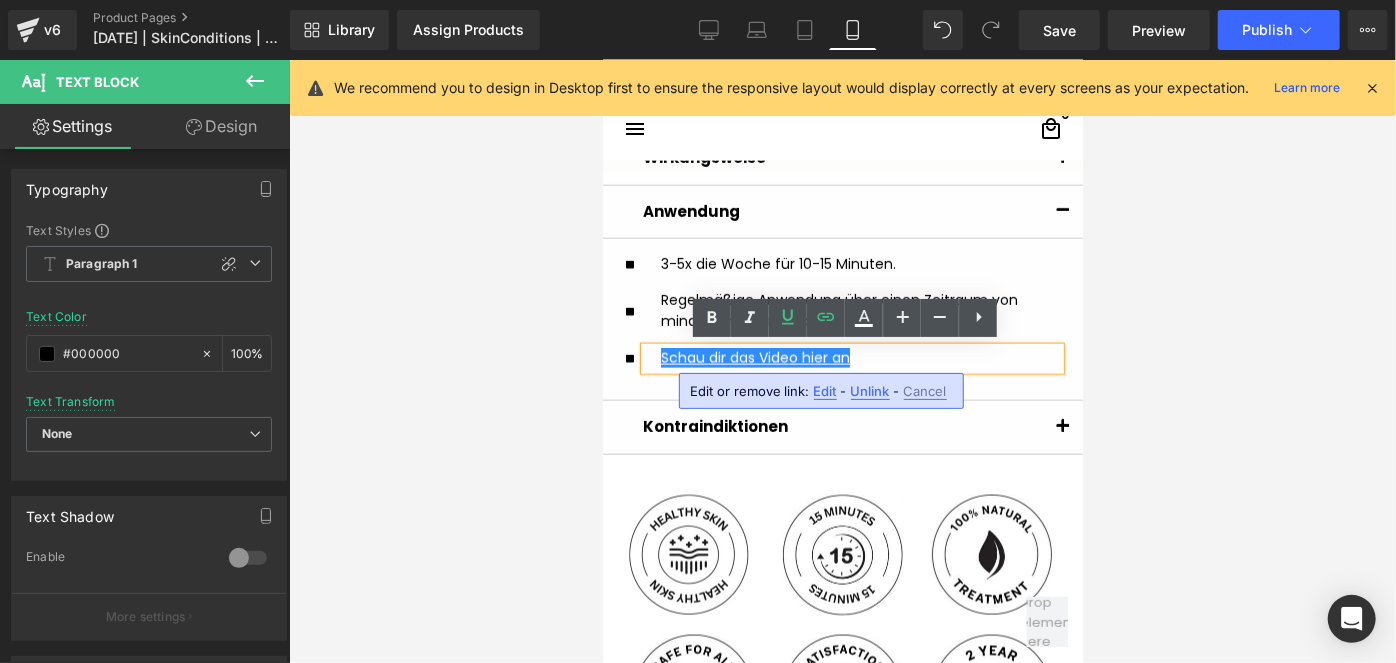 click at bounding box center [842, 361] 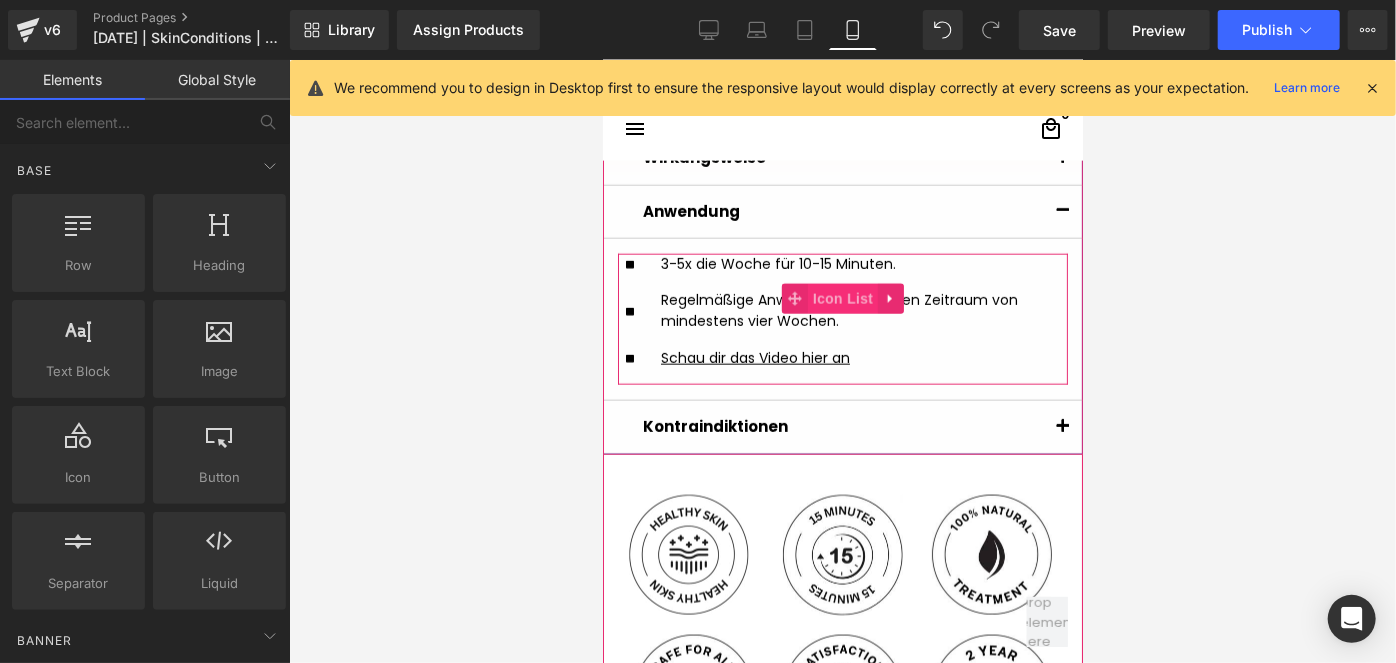 click on "Icon List" at bounding box center [842, 298] 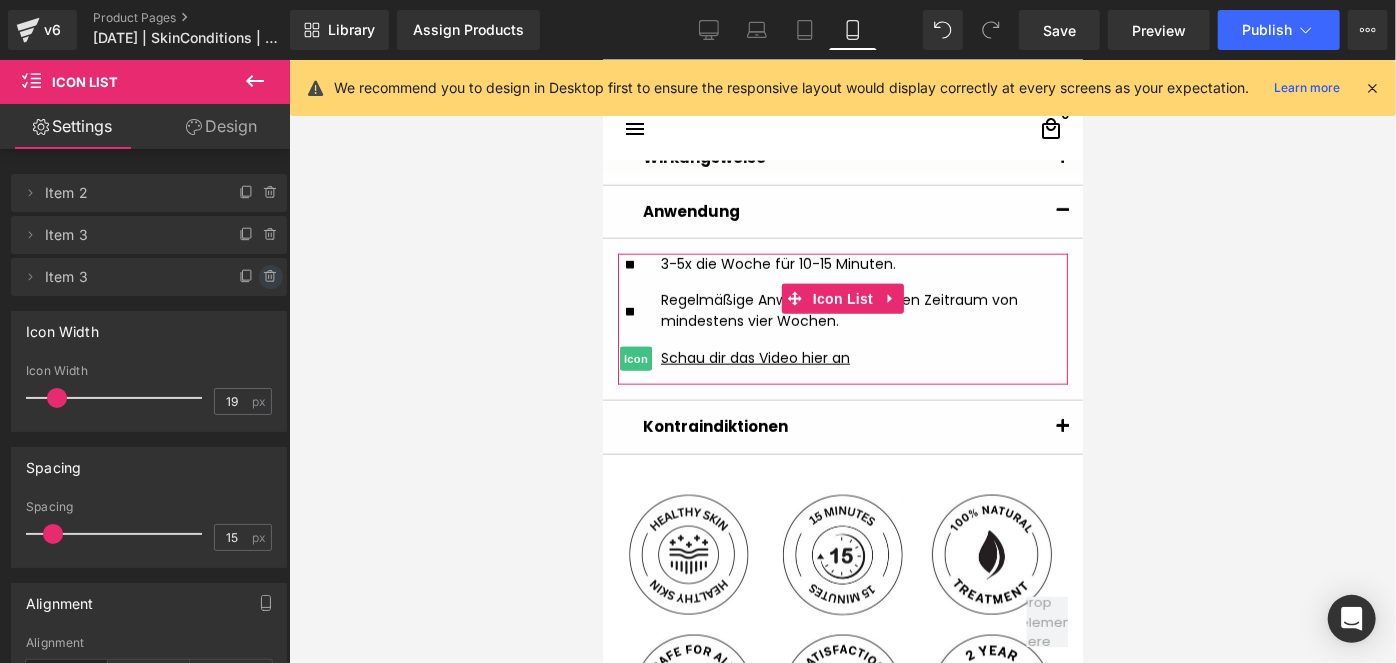 click 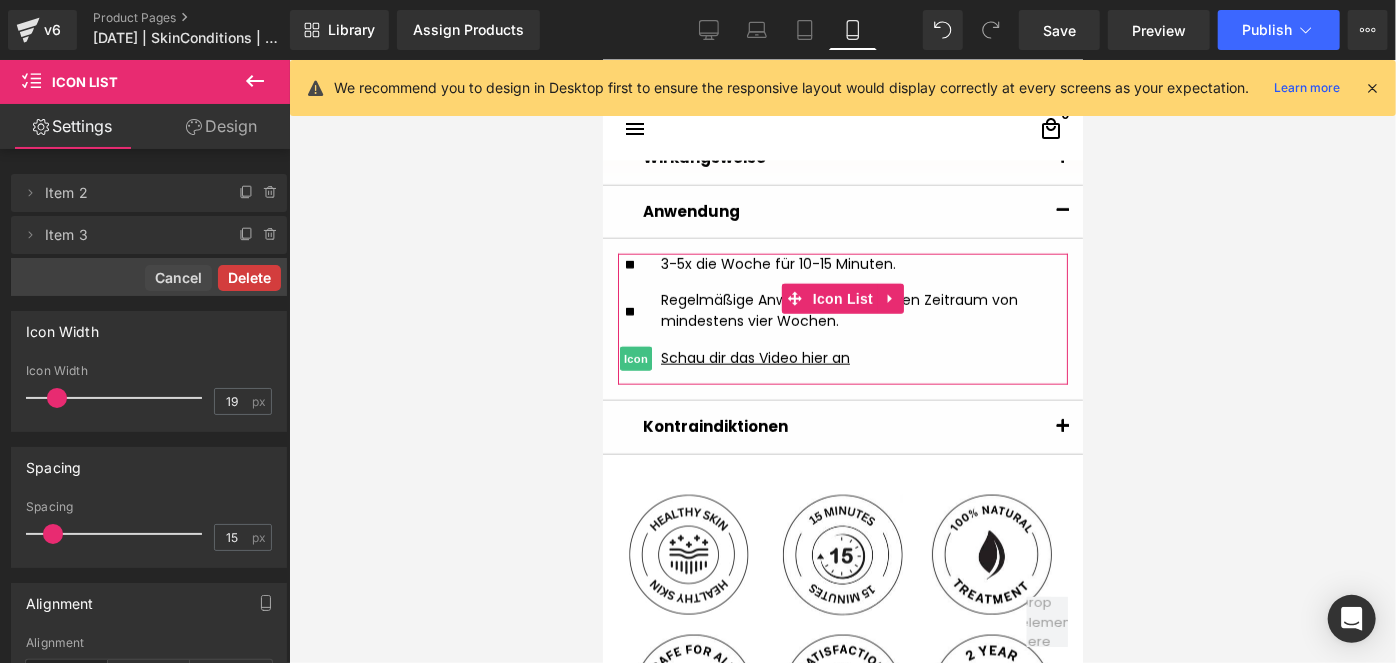 click on "Delete" at bounding box center (249, 278) 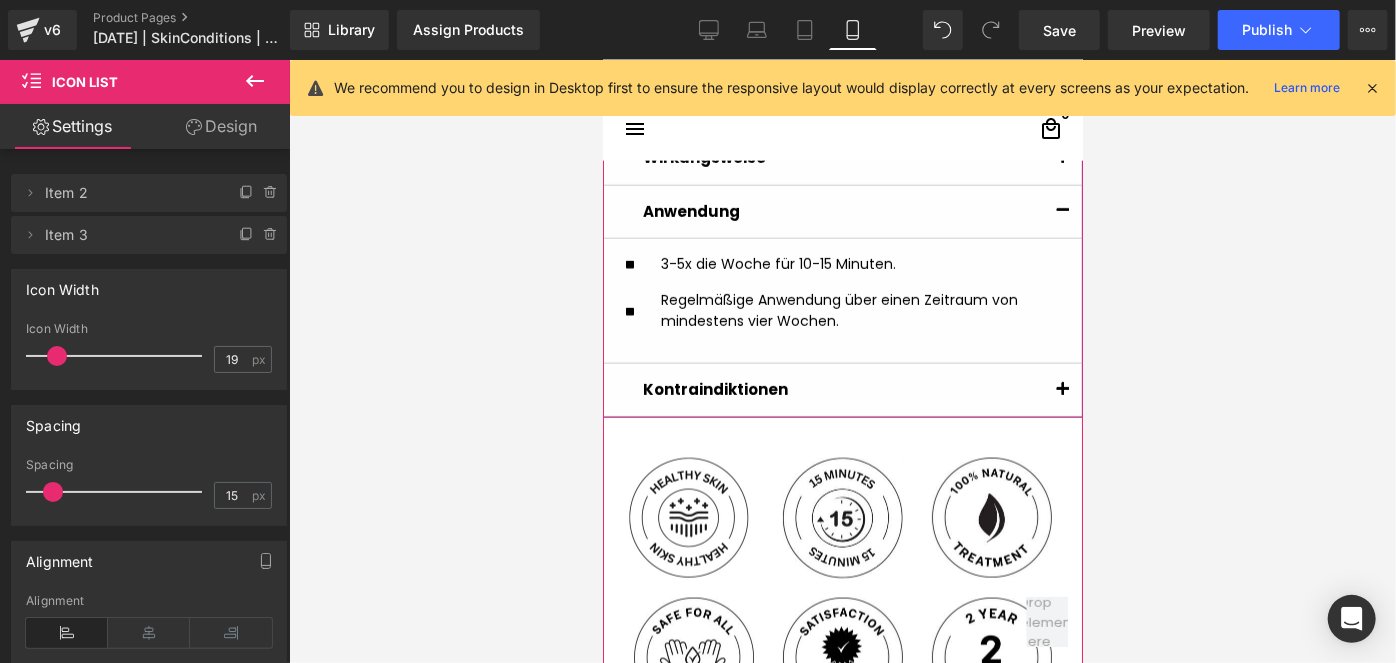 click at bounding box center (1062, 389) 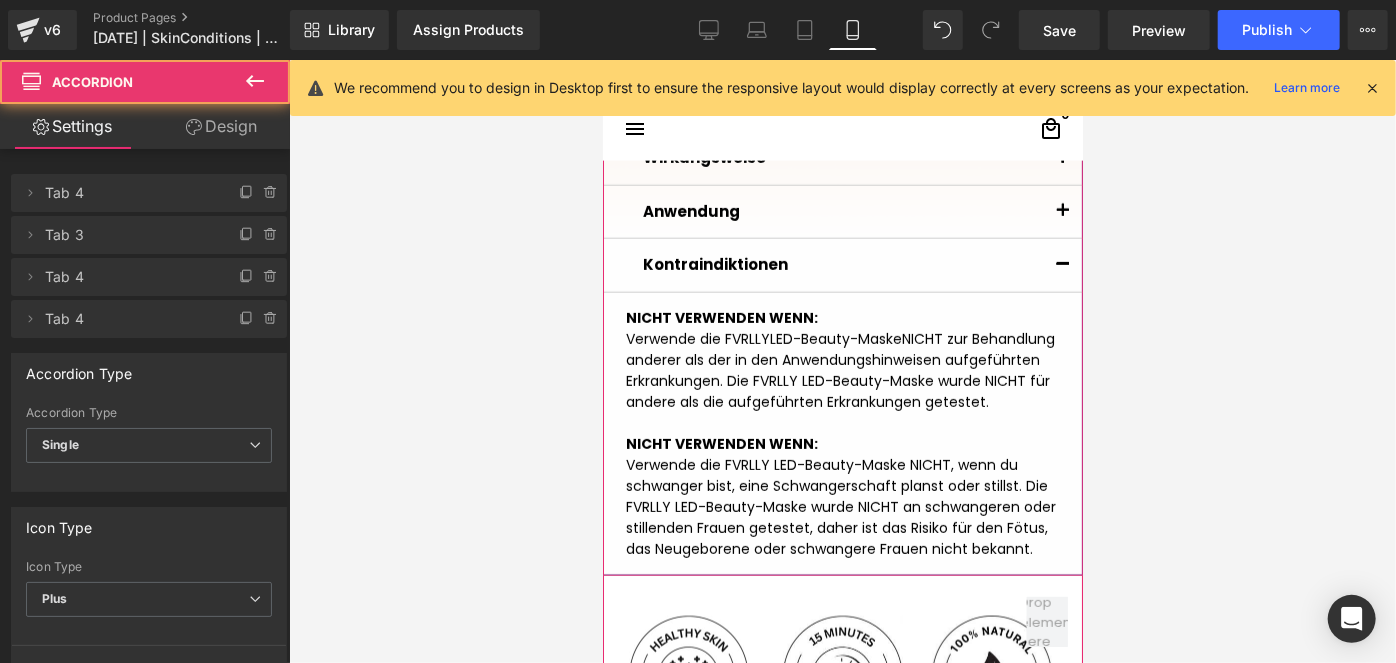 click at bounding box center [1062, 211] 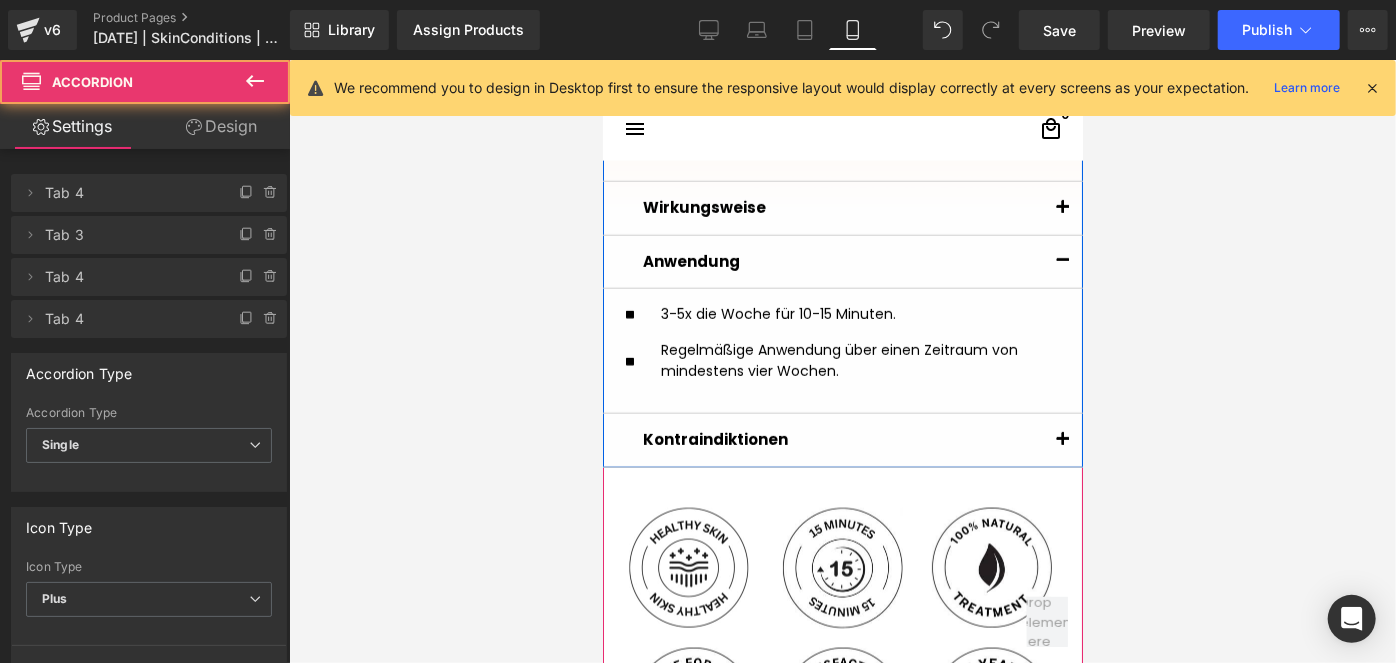 scroll, scrollTop: 1341, scrollLeft: 0, axis: vertical 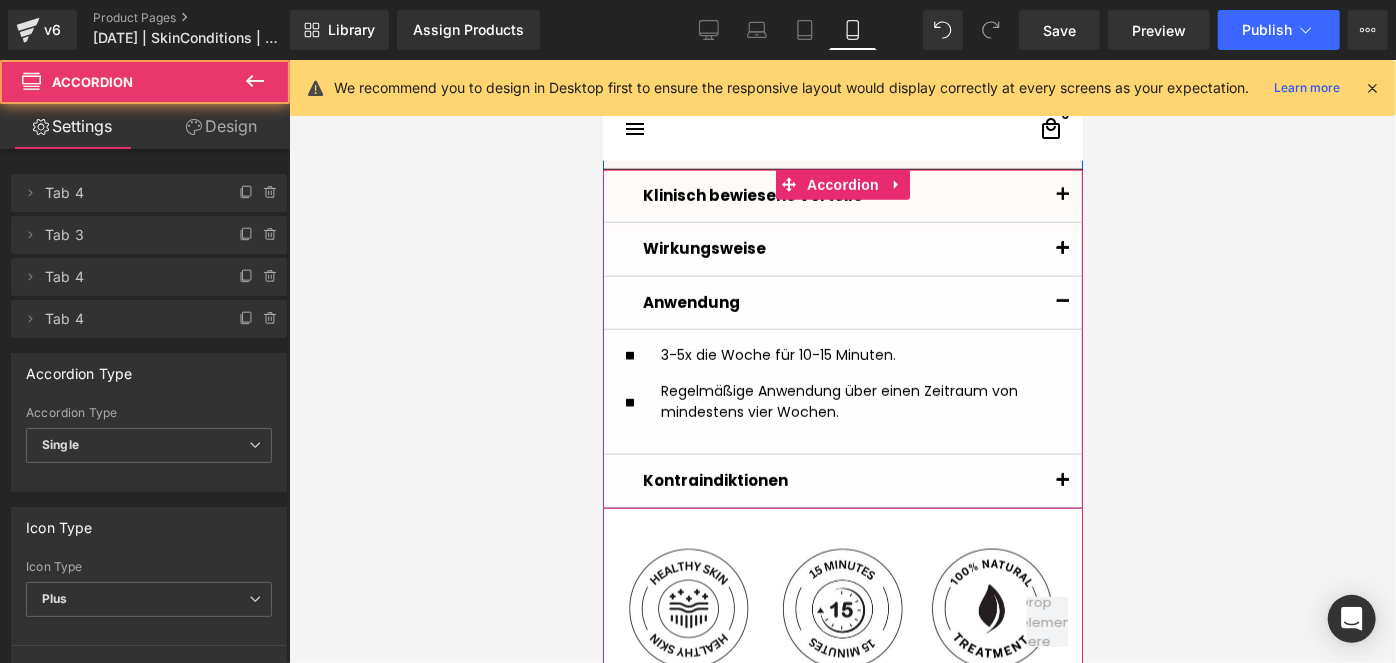 click at bounding box center (1062, 254) 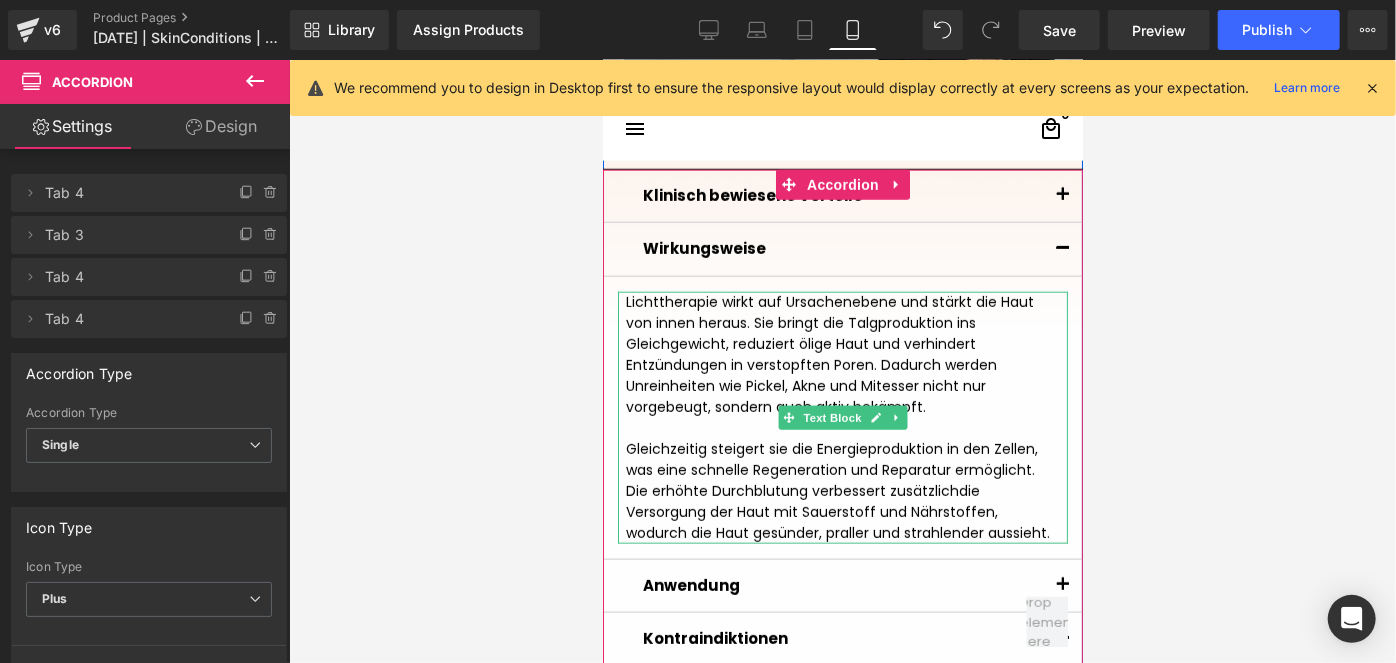 click on "Lichttherapie wirkt auf Ursachenebene und stärkt die Haut von innen heraus. Sie bringt die Talgproduktion ins Gleichgewicht, reduziert ölige Haut und verhindert Entzündungen in verstopften Poren . Dadurch werden Unreinheiten wie Pickel, Akne und Mitesser nicht nur vorgebeugt, sondern auch aktiv bekämpft. Gleichzeitig steigert sie die Energieproduktion in den Zellen, was eine schnelle Regeneration und Reparatur ermöglicht. Die erhöhte Durchblutung verbessert zusätzlich  die Versorgung der Haut mit Sauerstoff und Nährstoffen, wodurch die Haut gesünder, praller und strahlender aussieht." at bounding box center (842, 417) 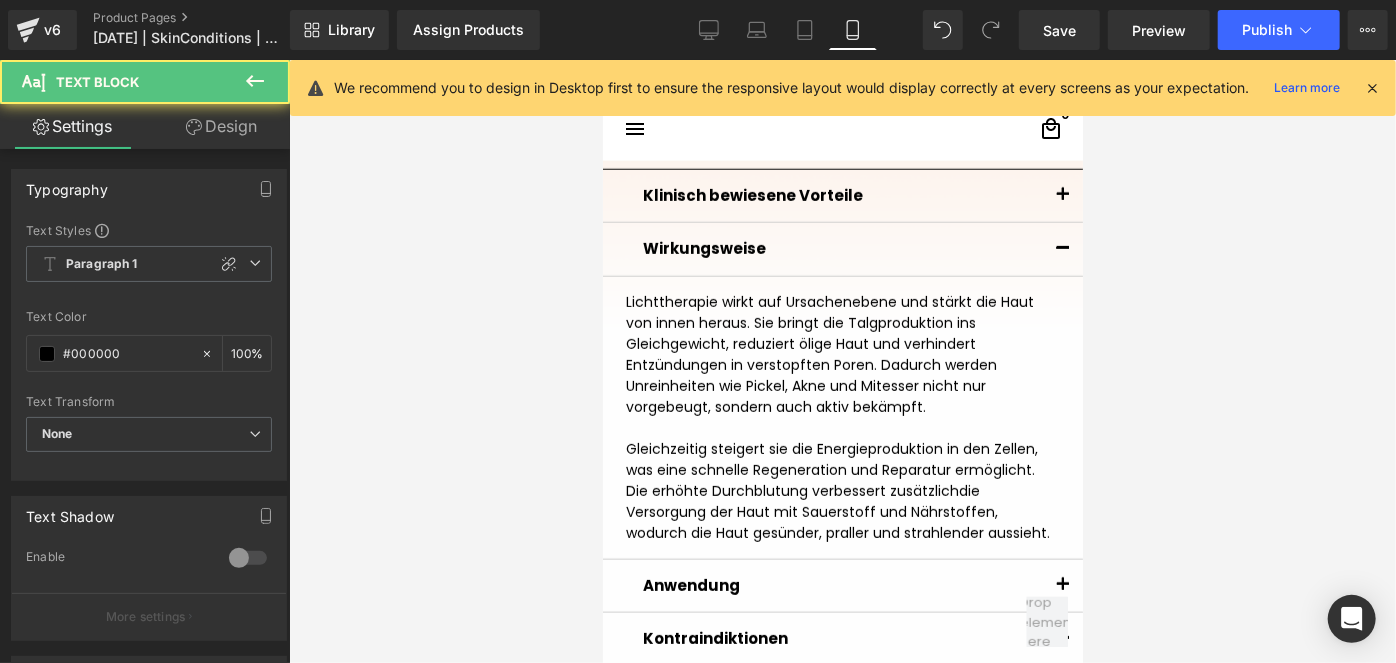 click on "Design" at bounding box center [221, 126] 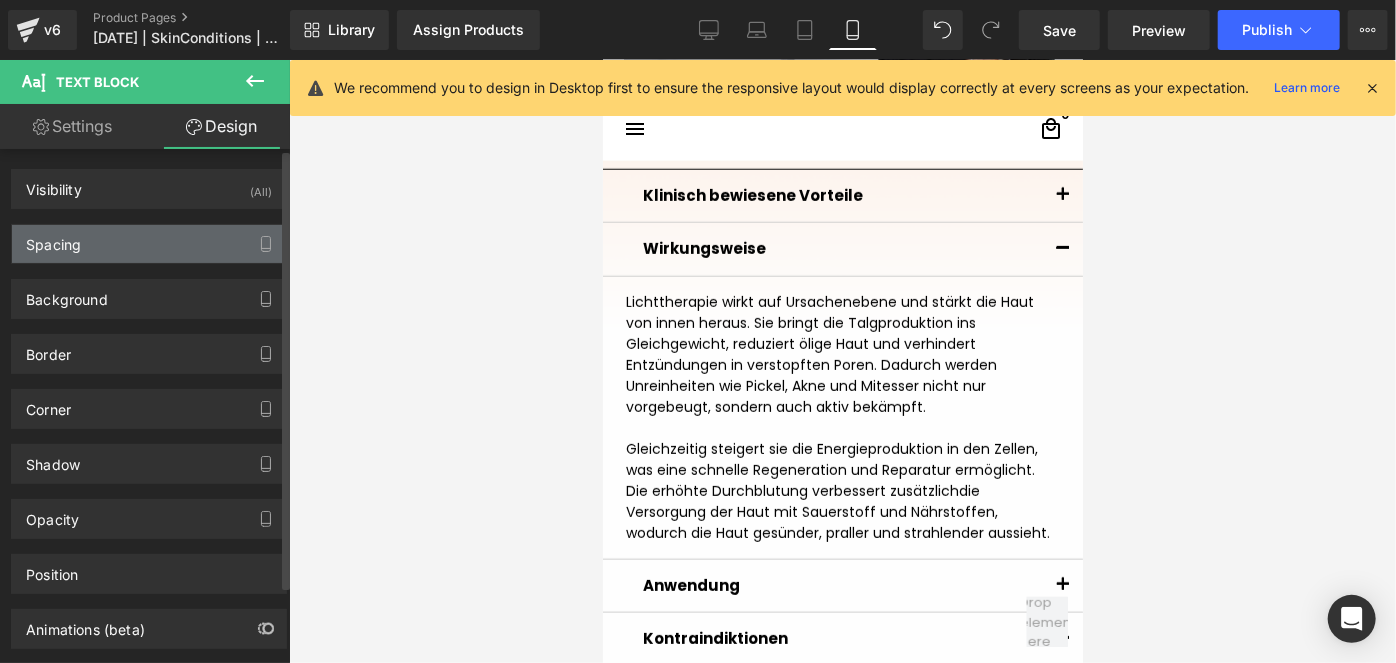 click on "Spacing" at bounding box center [149, 244] 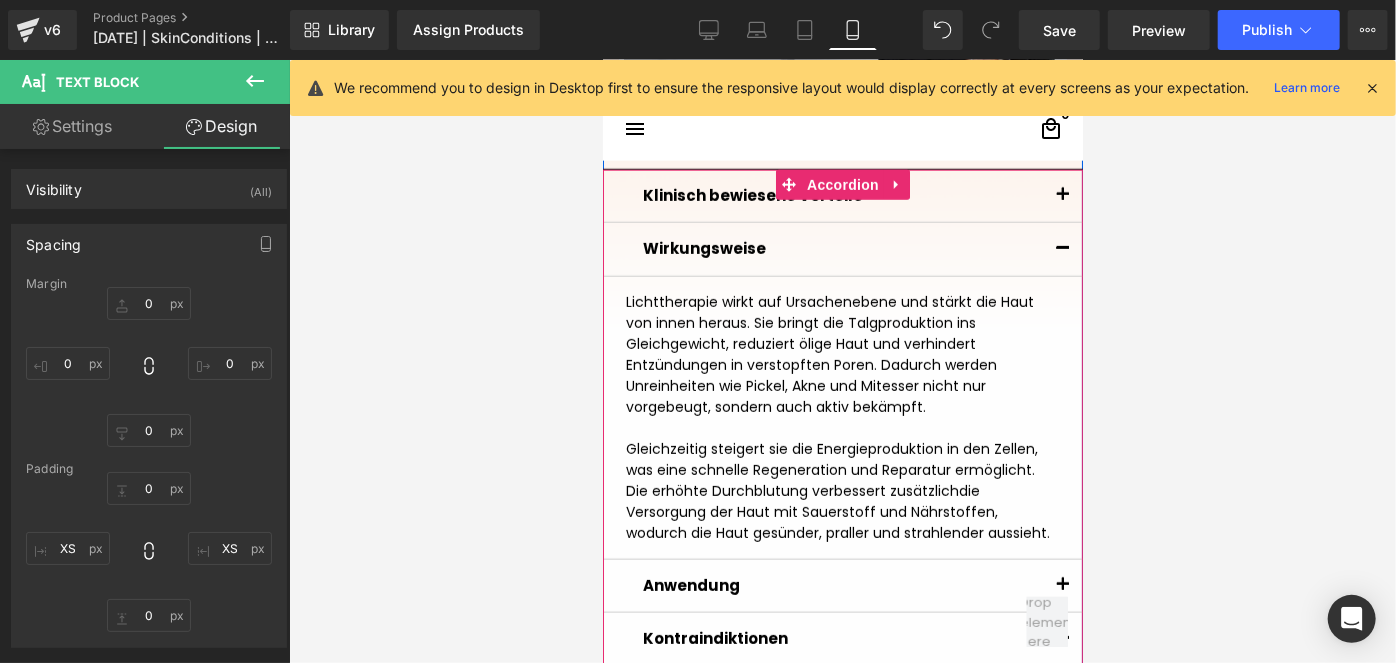 click at bounding box center (1062, 200) 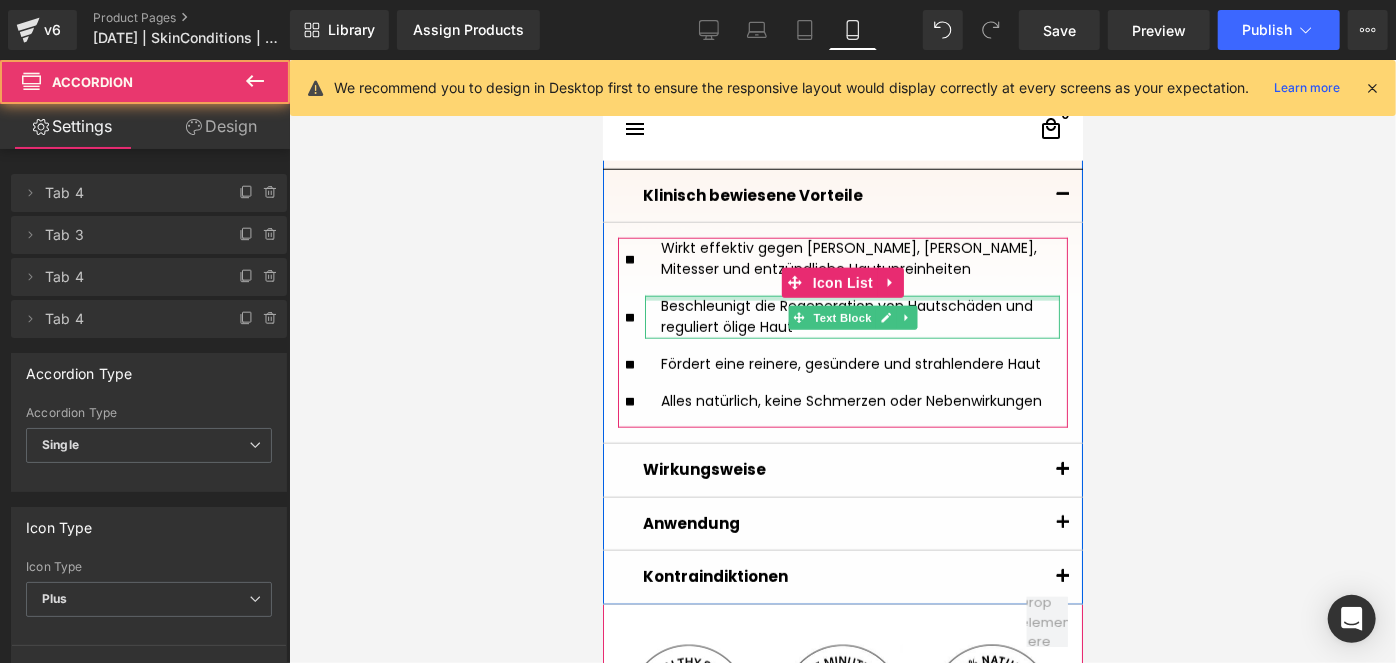 click at bounding box center (851, 297) 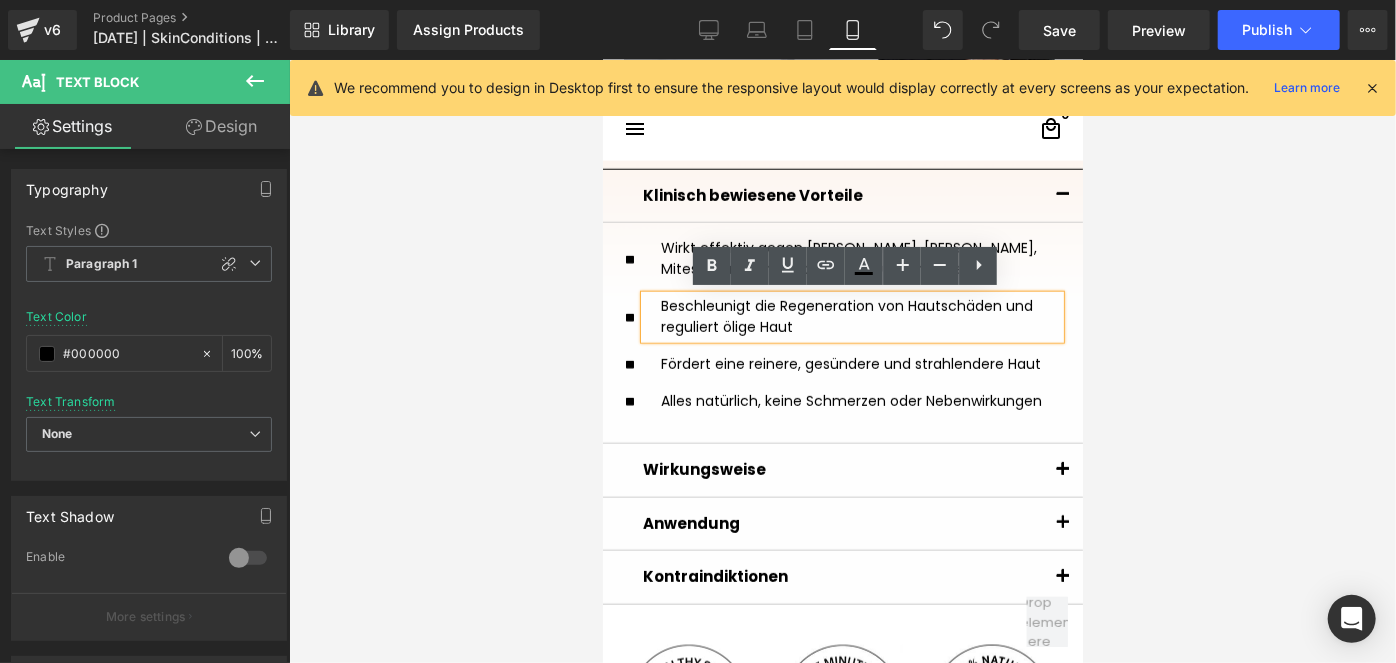 click at bounding box center (602, 59) 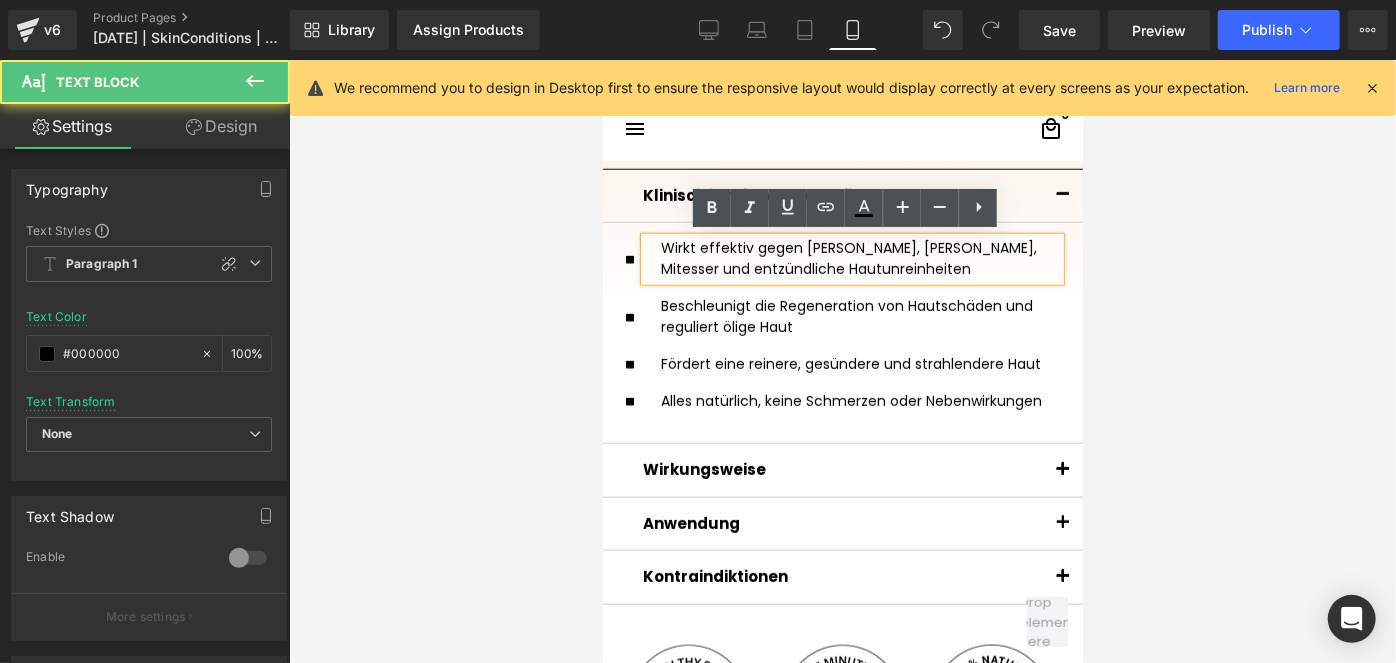 click on "Icon
Wirkt effektiv gegen Pickel, Akne, Mitesser und entzündliche Hautunreinheiten
Text Block
Icon" at bounding box center (842, 332) 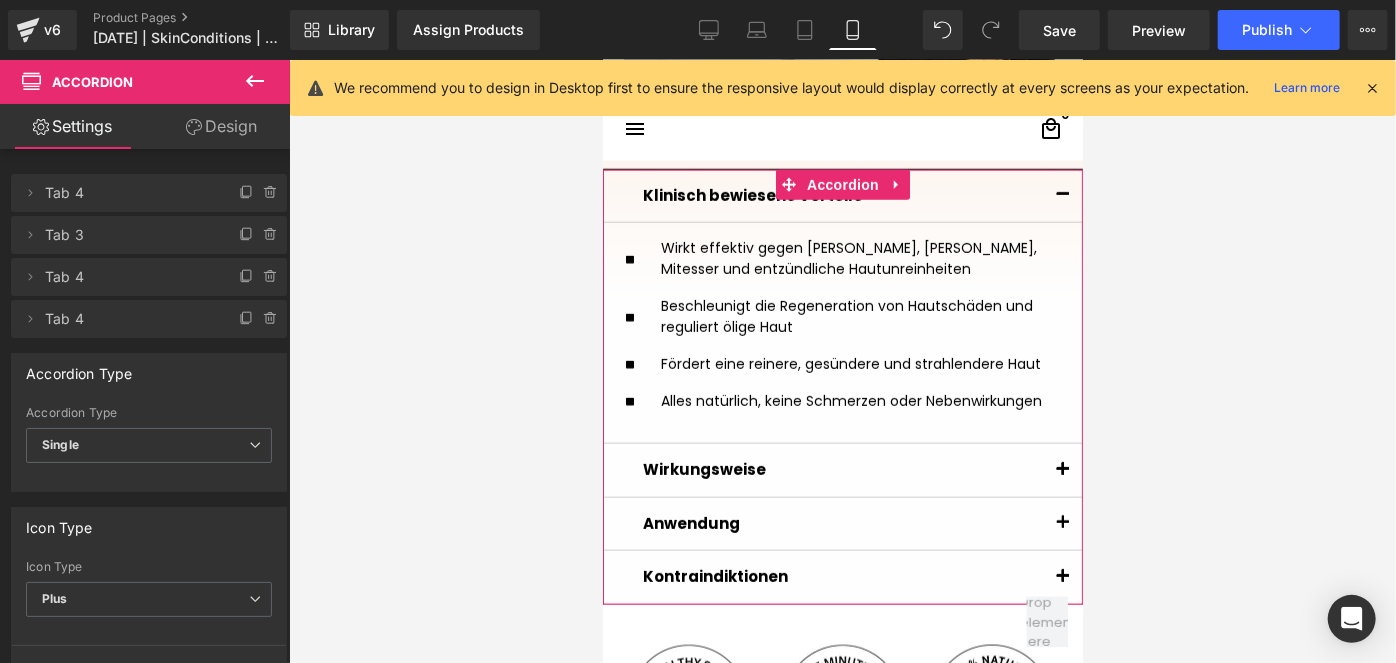 click on "Design" at bounding box center (221, 126) 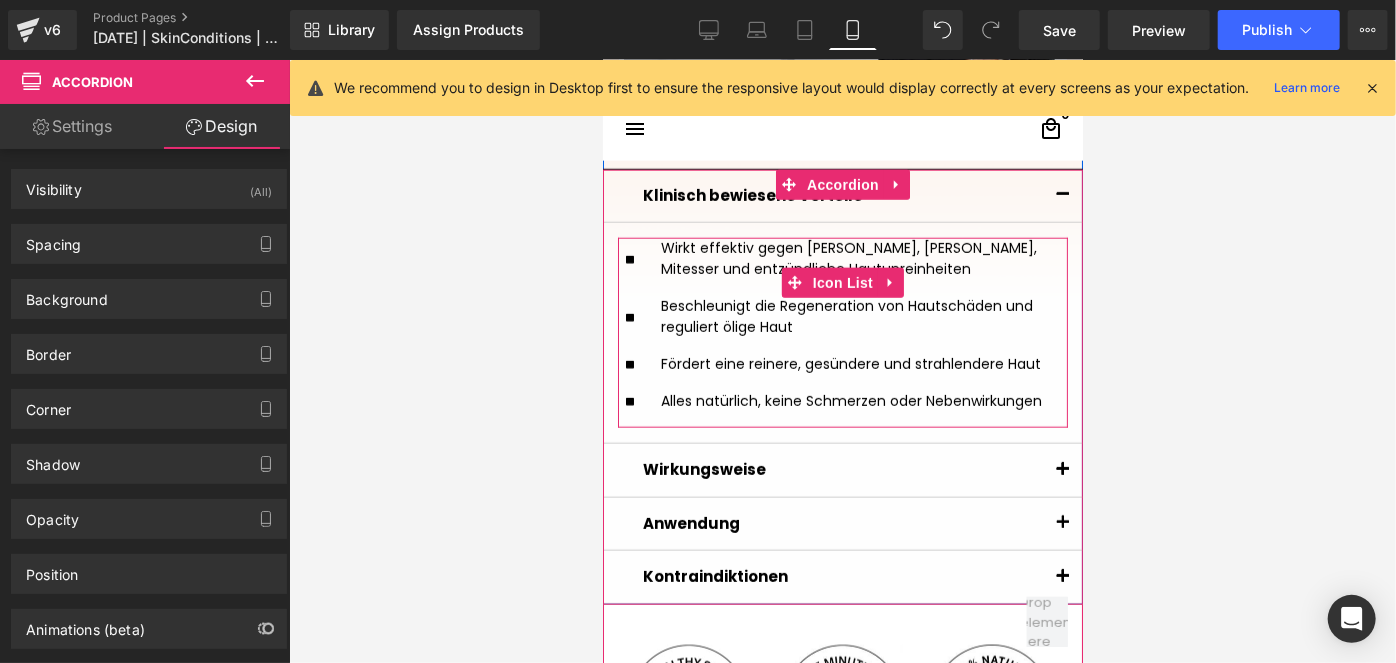 click on "Icon List" at bounding box center (842, 282) 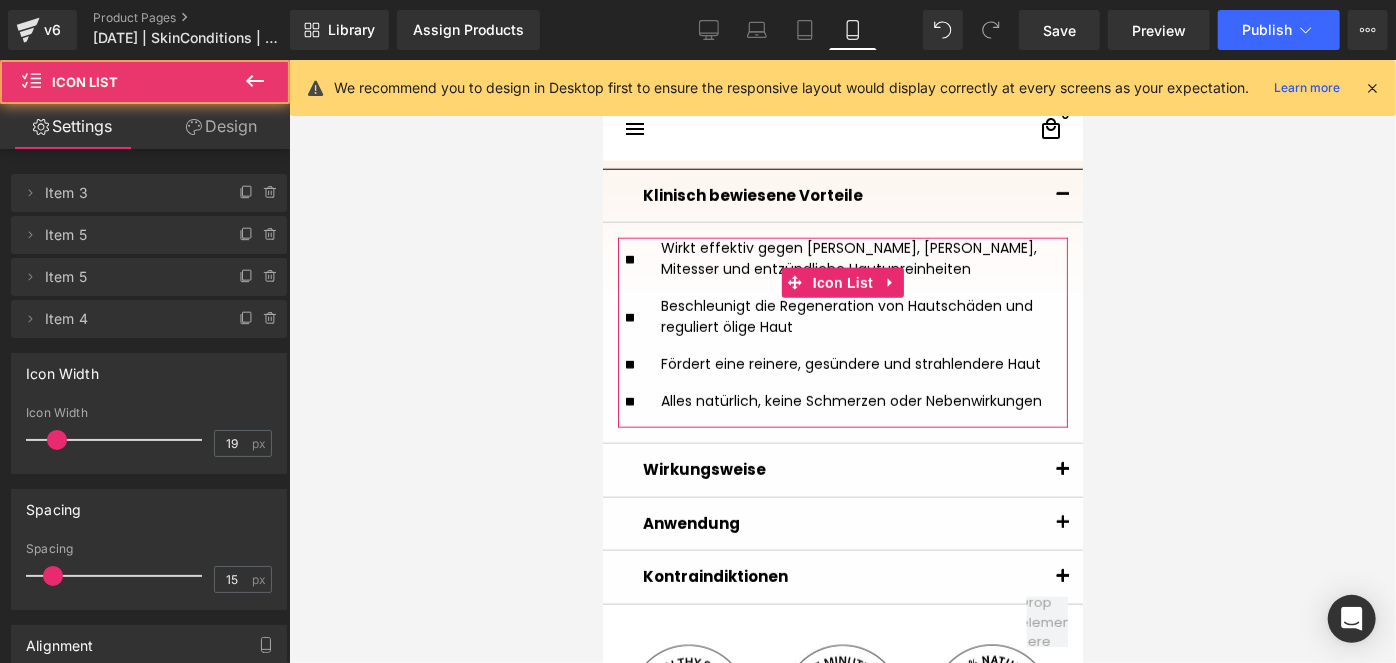 click on "Design" at bounding box center [221, 126] 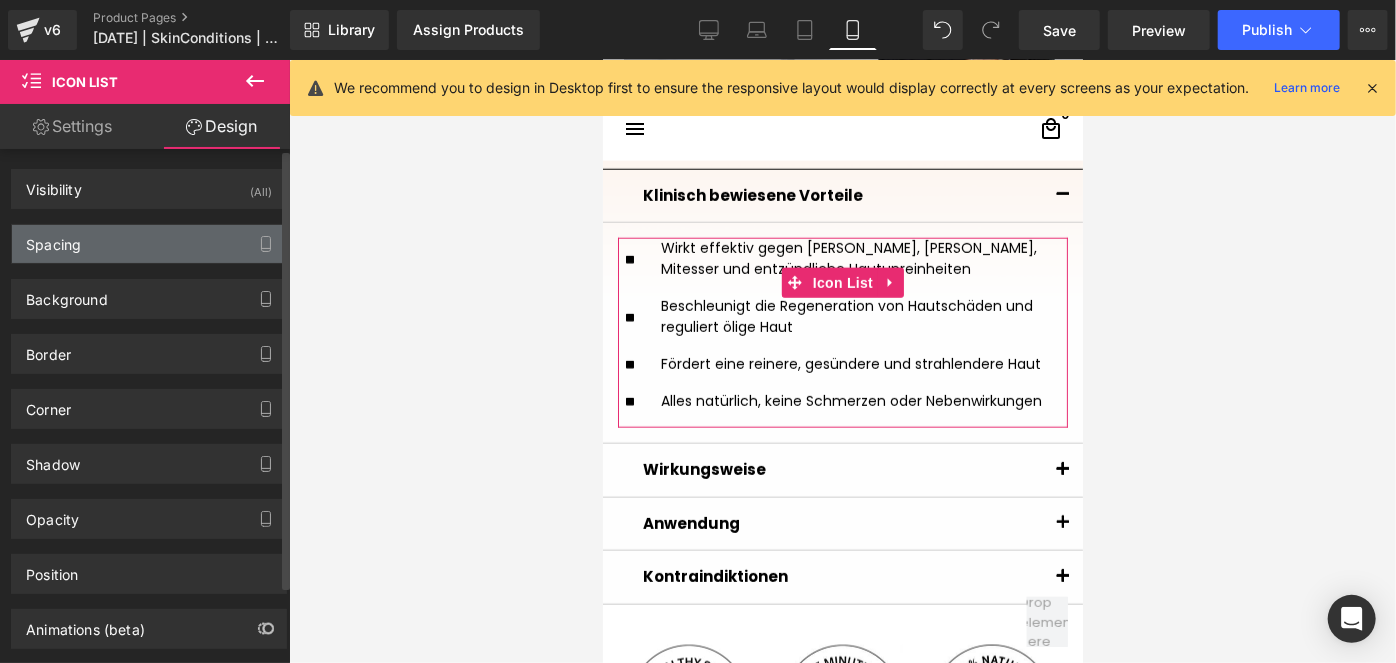 click on "Spacing" at bounding box center [149, 244] 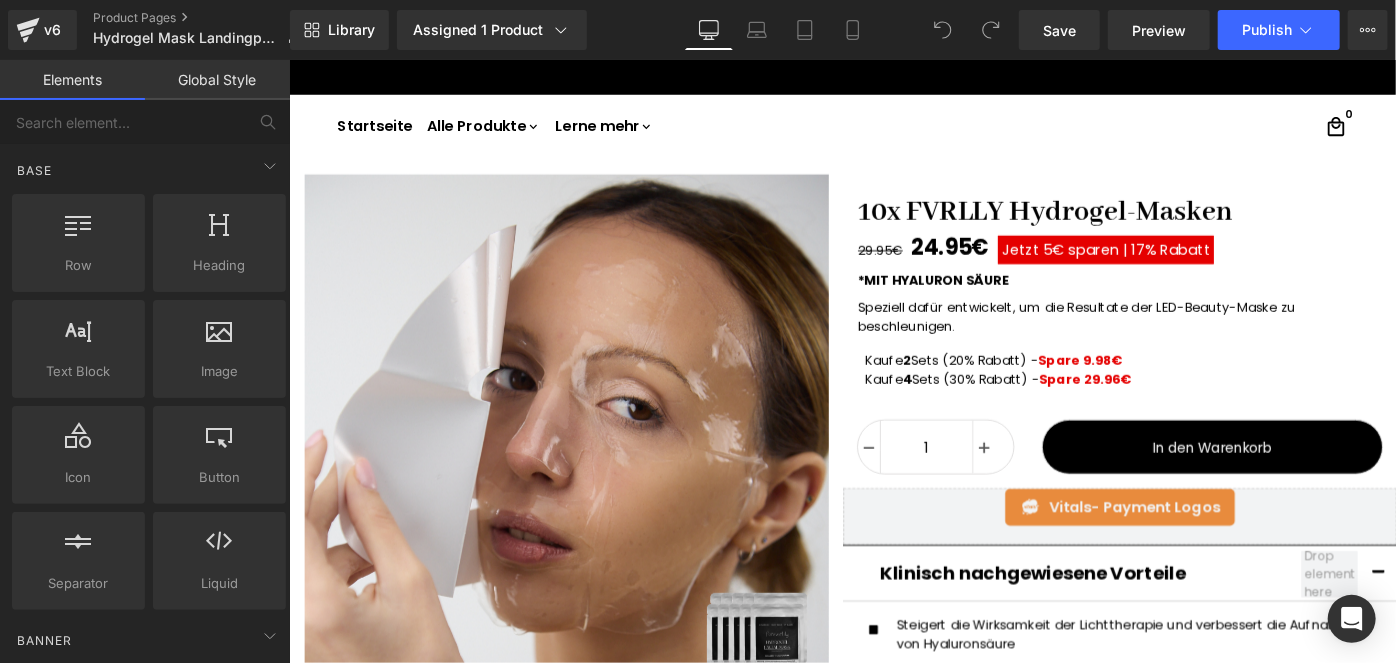 scroll, scrollTop: 0, scrollLeft: 0, axis: both 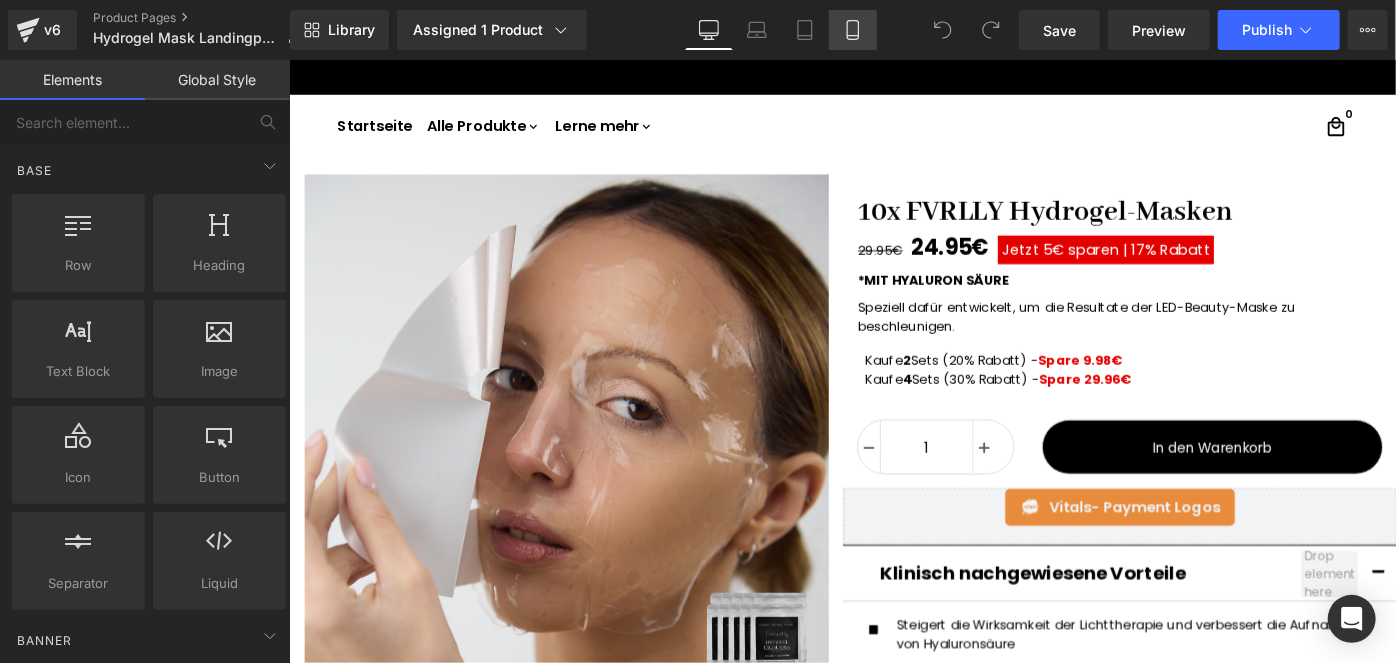 click 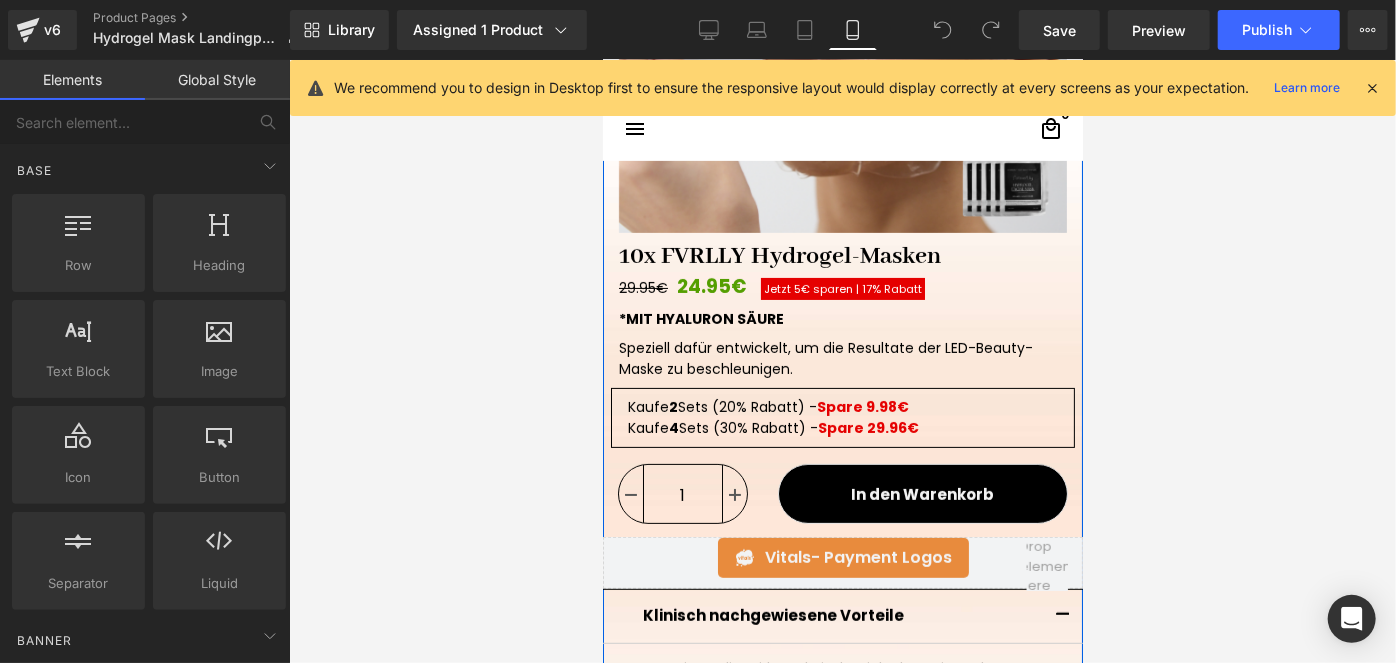 scroll, scrollTop: 653, scrollLeft: 0, axis: vertical 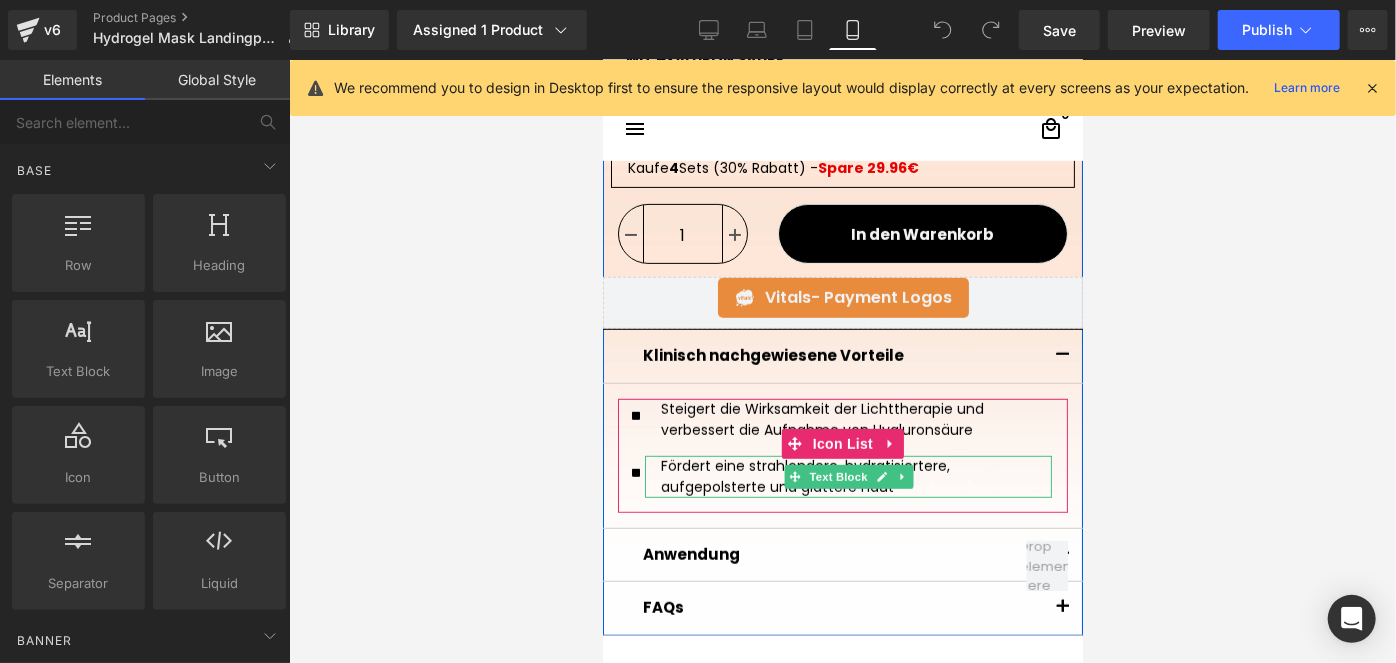 click on "Fördert eine strahlendere, hydratisiertere, aufgepolsterte und glattere Haut" at bounding box center [855, 476] 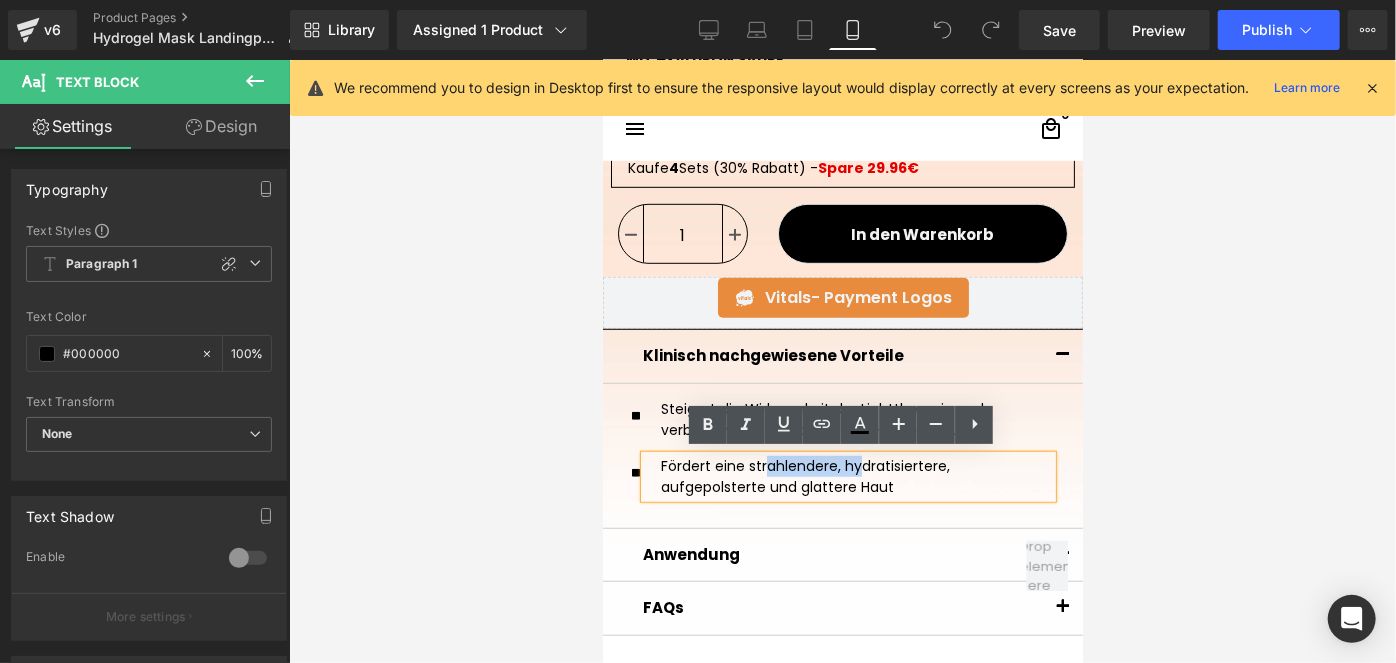 drag, startPoint x: 743, startPoint y: 458, endPoint x: 837, endPoint y: 456, distance: 94.02127 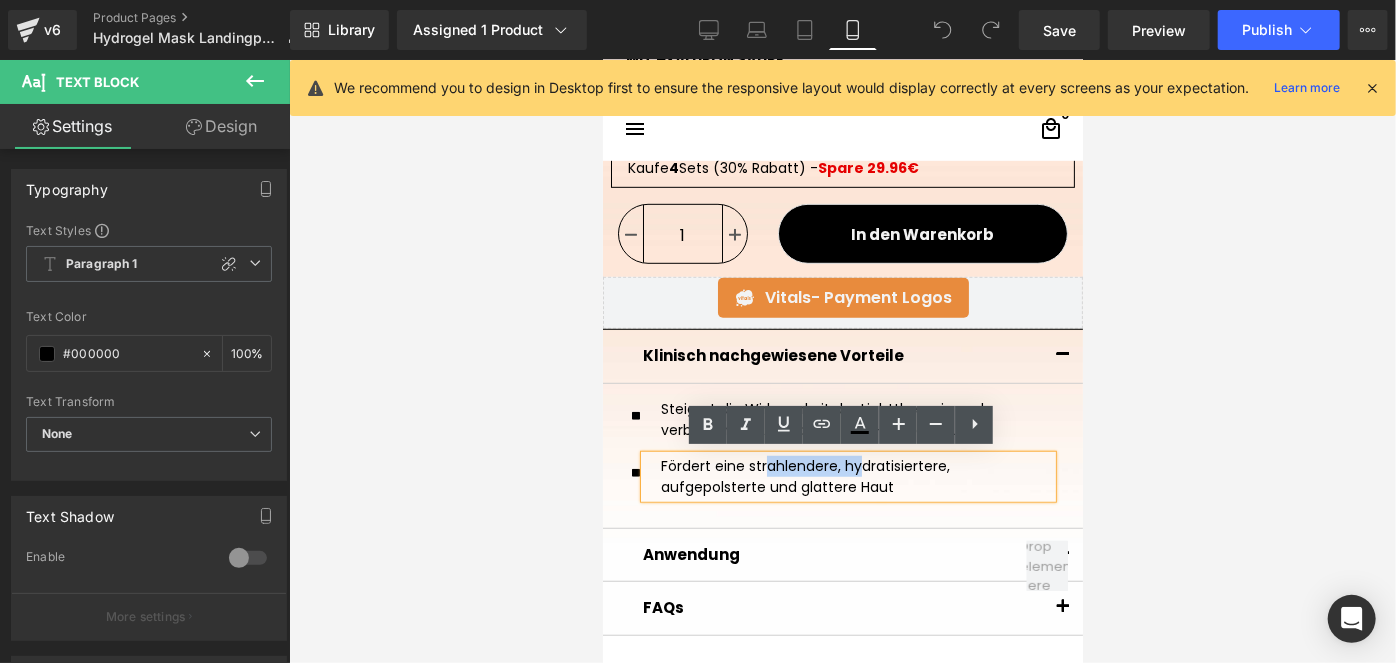 click on "Fördert eine strahlendere, hydratisiertere, aufgepolsterte und glattere Haut" at bounding box center [855, 476] 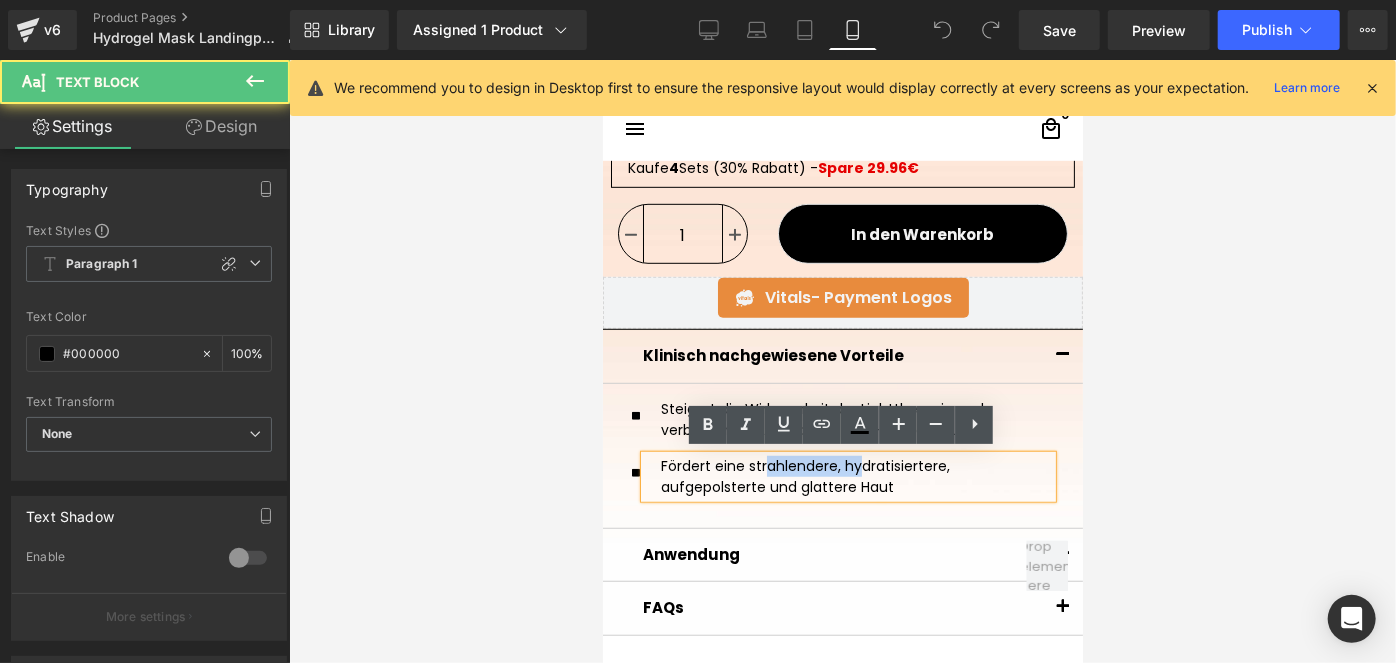 click on "Fördert eine strahlendere, hydratisiertere, aufgepolsterte und glattere Haut" at bounding box center (855, 476) 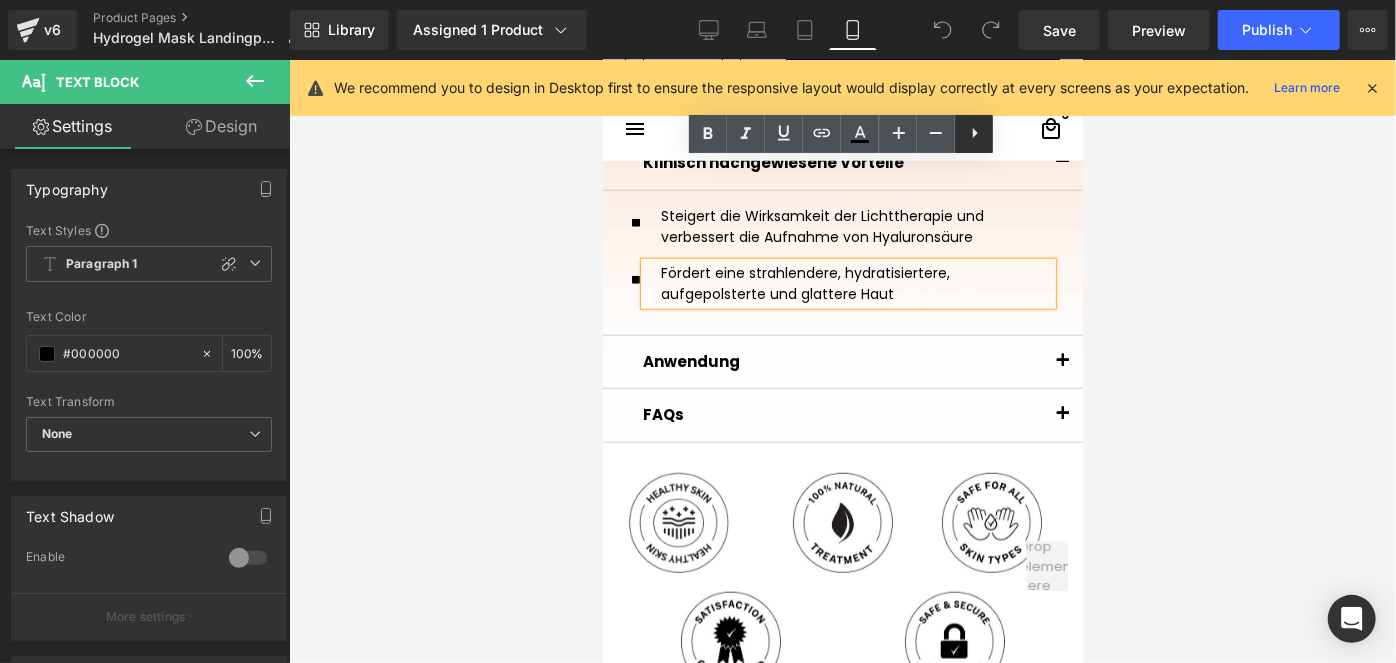 scroll, scrollTop: 727, scrollLeft: 0, axis: vertical 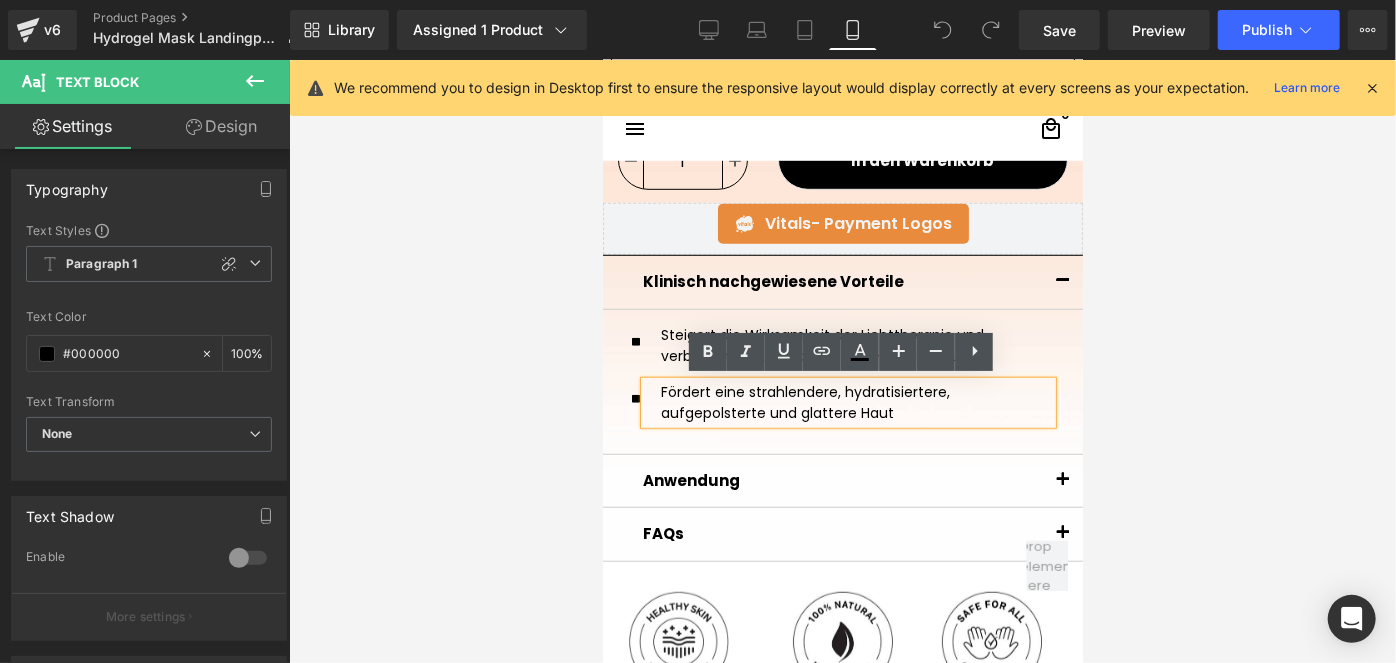 click on "Fördert eine strahlendere, hydratisiertere, aufgepolsterte und glattere Haut" at bounding box center (855, 402) 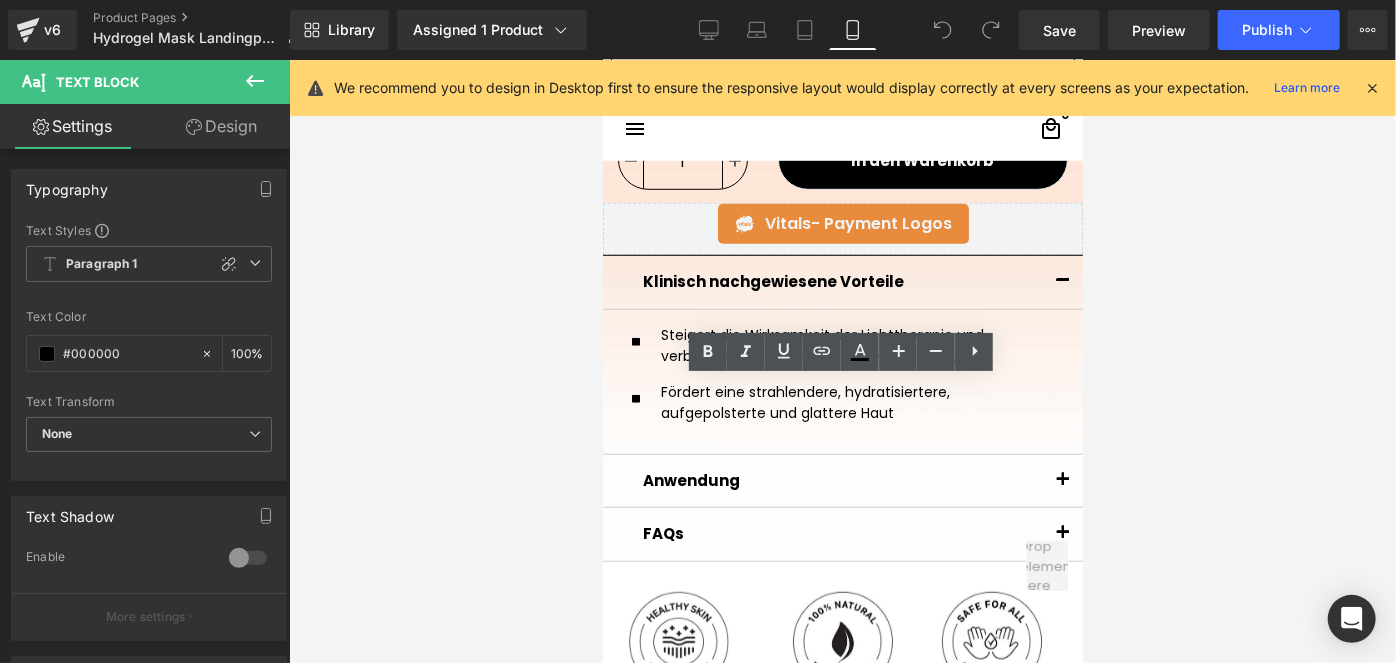 click at bounding box center (842, 361) 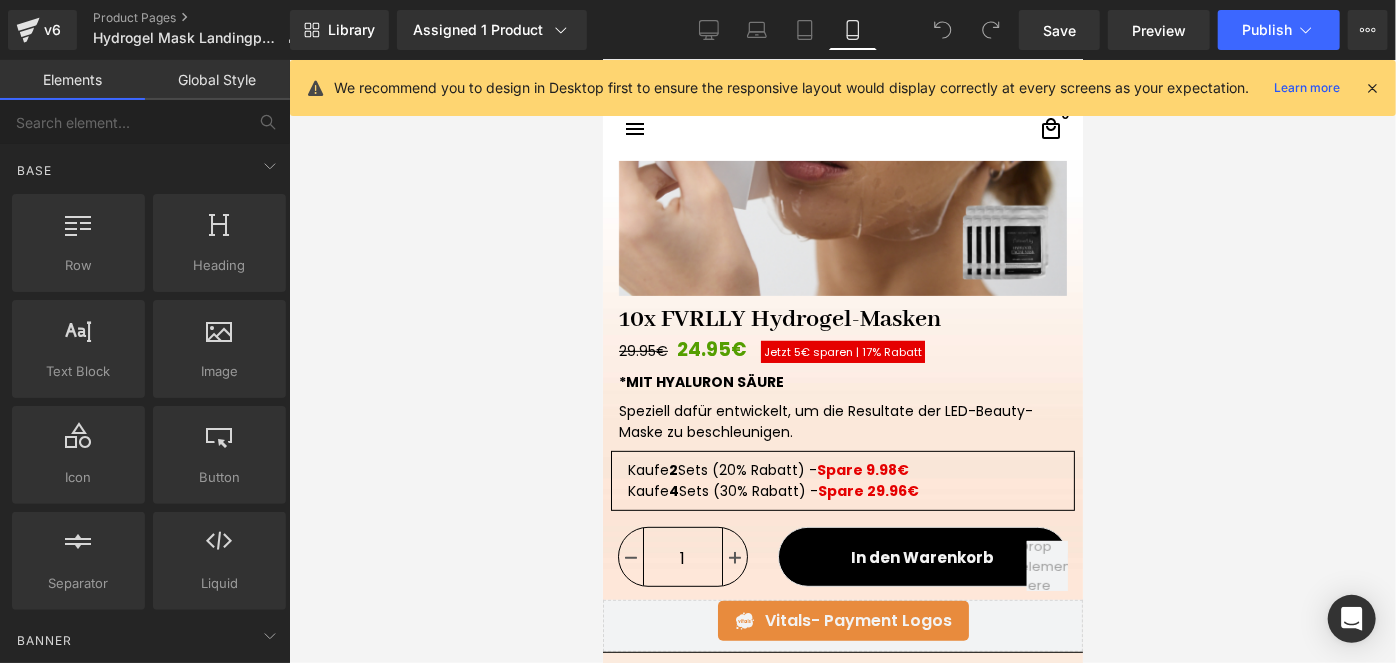 scroll, scrollTop: 363, scrollLeft: 0, axis: vertical 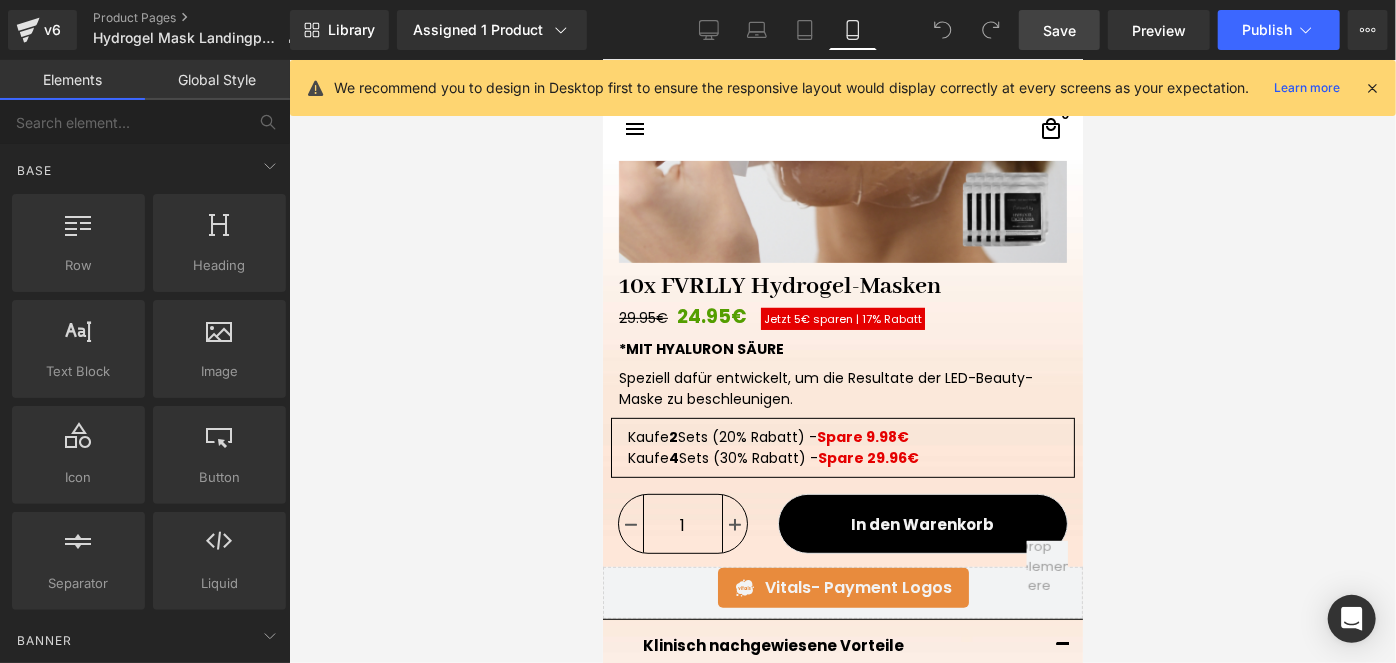 click on "Save" at bounding box center [1059, 30] 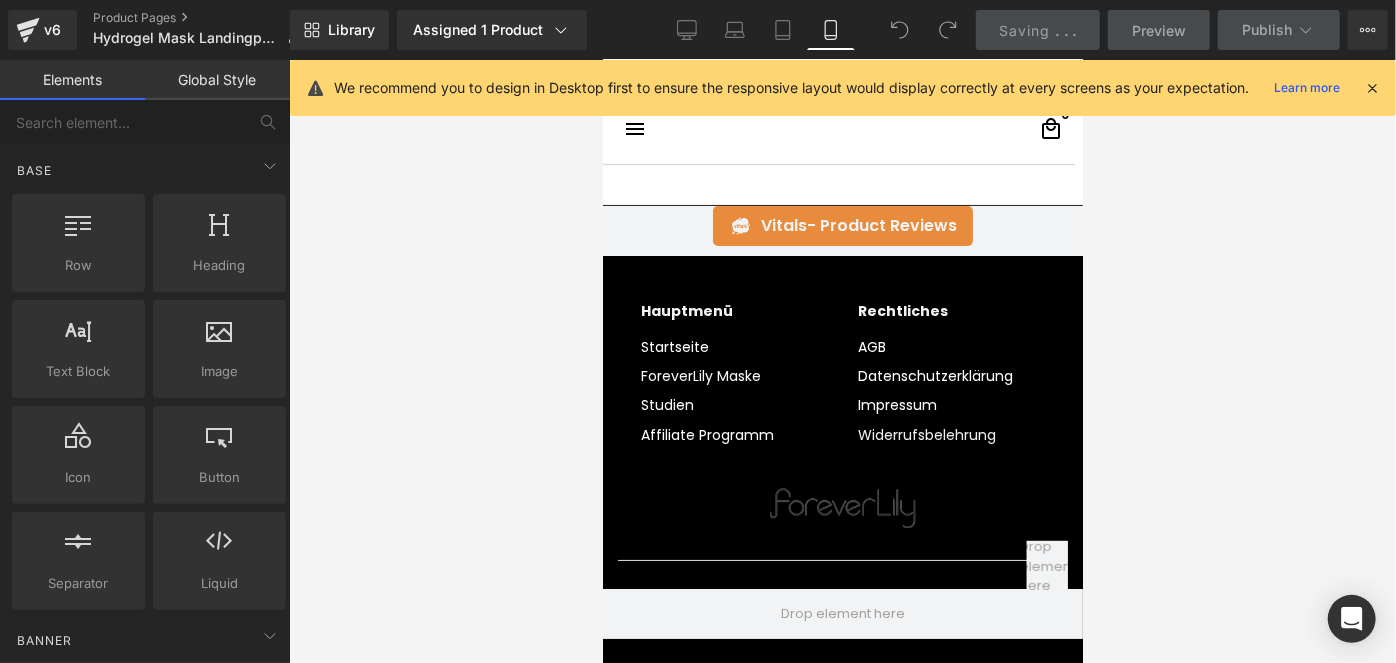 scroll, scrollTop: 4221, scrollLeft: 0, axis: vertical 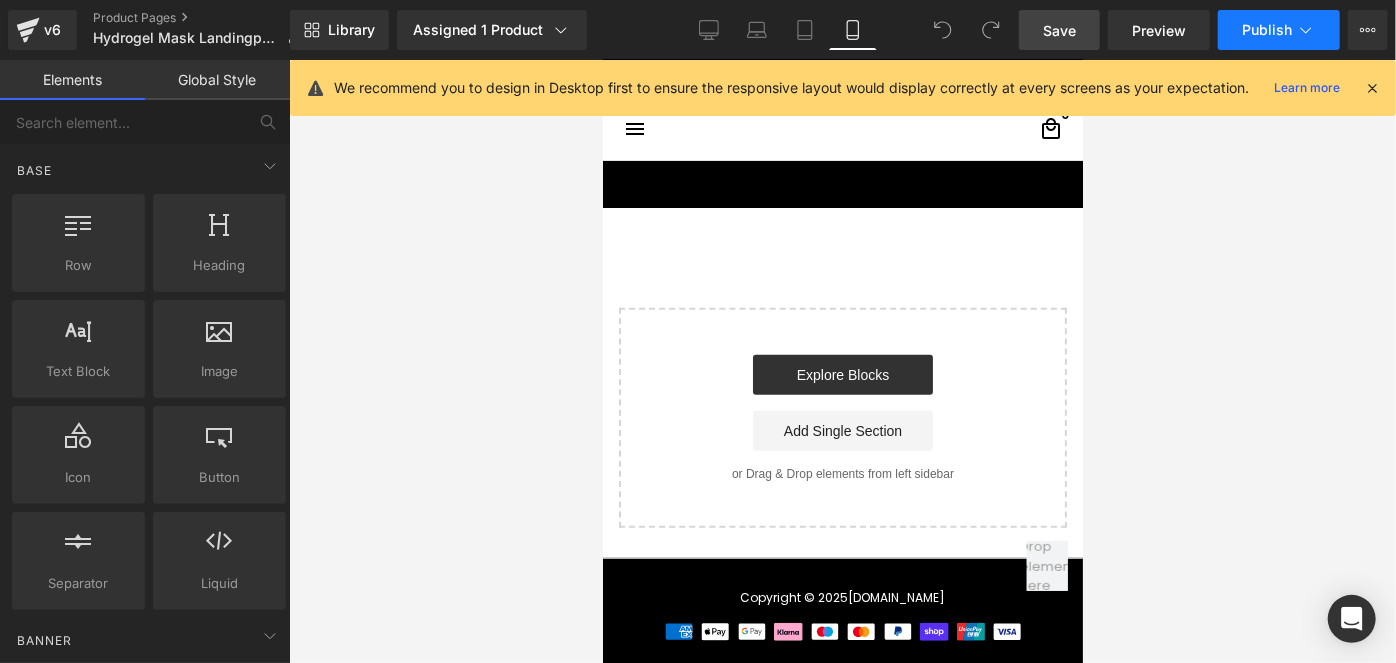 click on "Publish" at bounding box center (1279, 30) 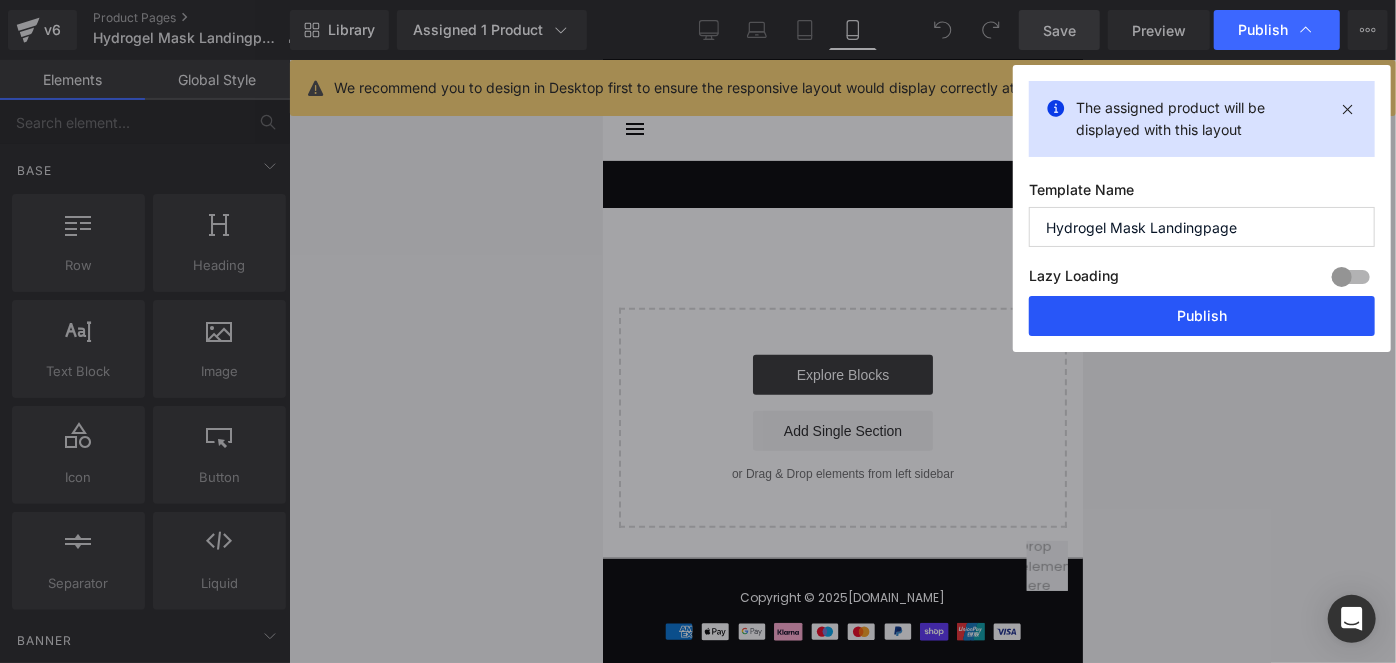click on "Publish" at bounding box center (1202, 316) 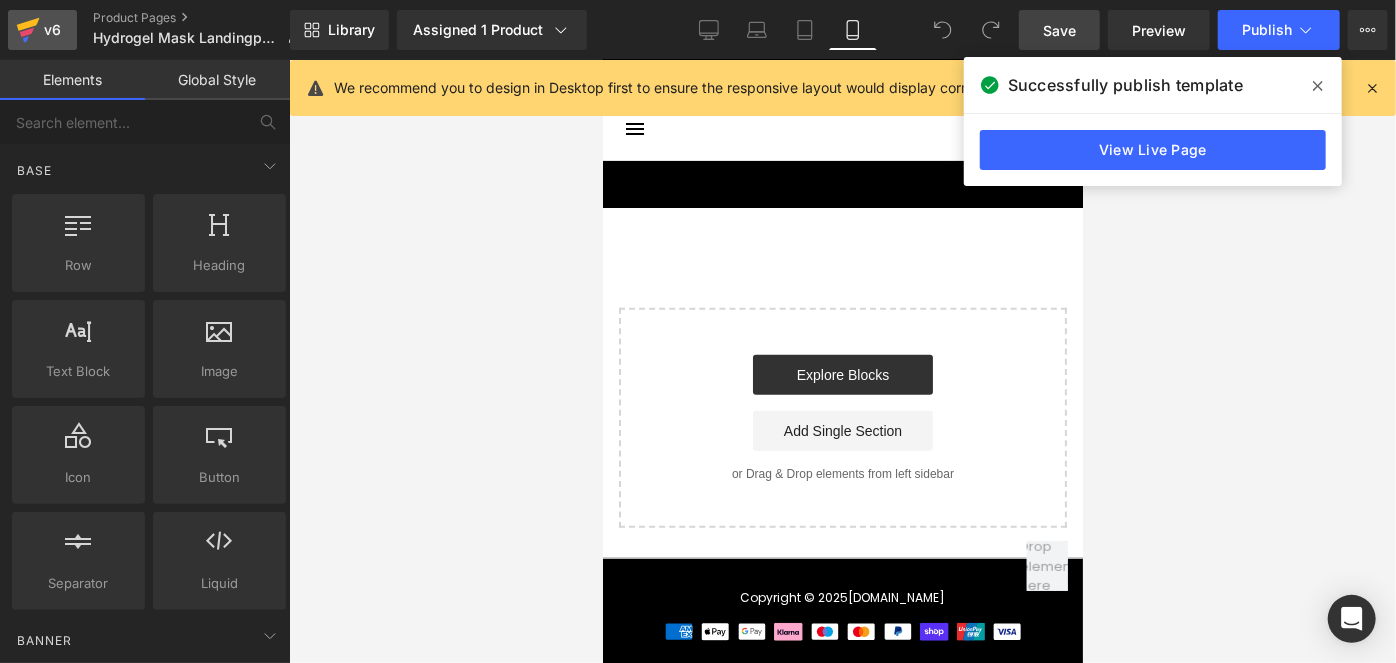 click on "v6" at bounding box center [52, 30] 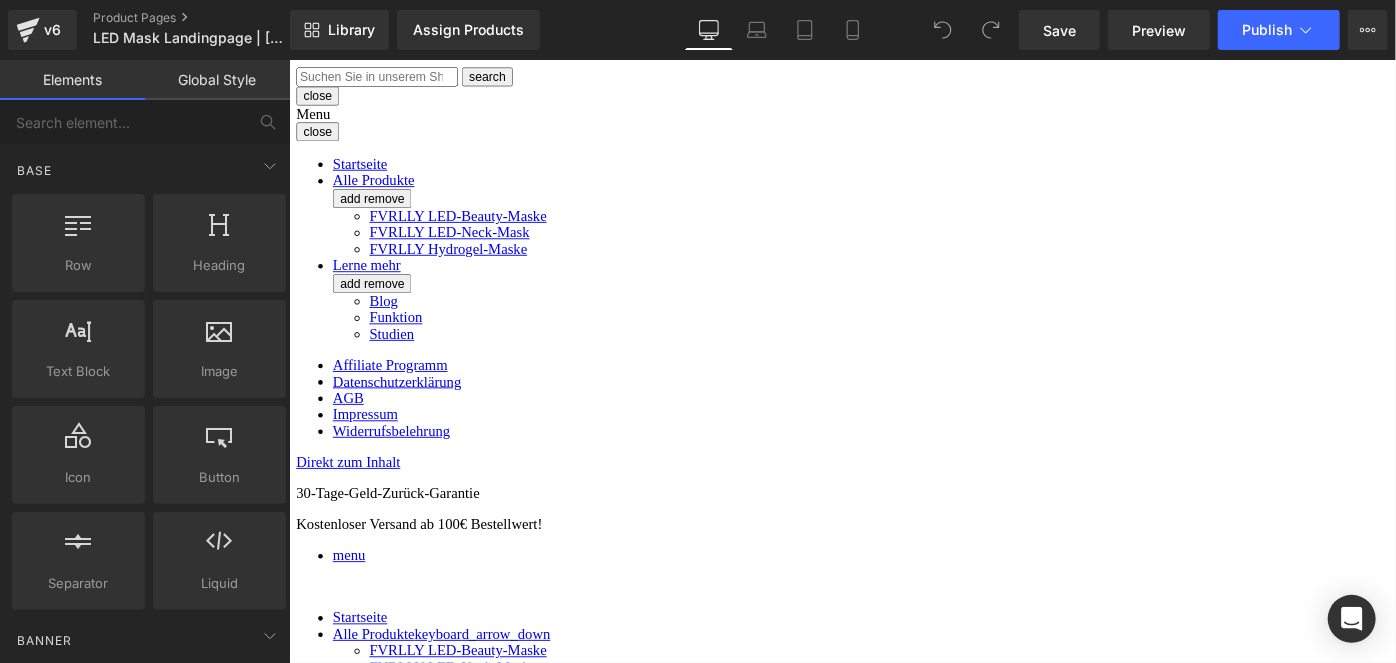 scroll, scrollTop: 0, scrollLeft: 0, axis: both 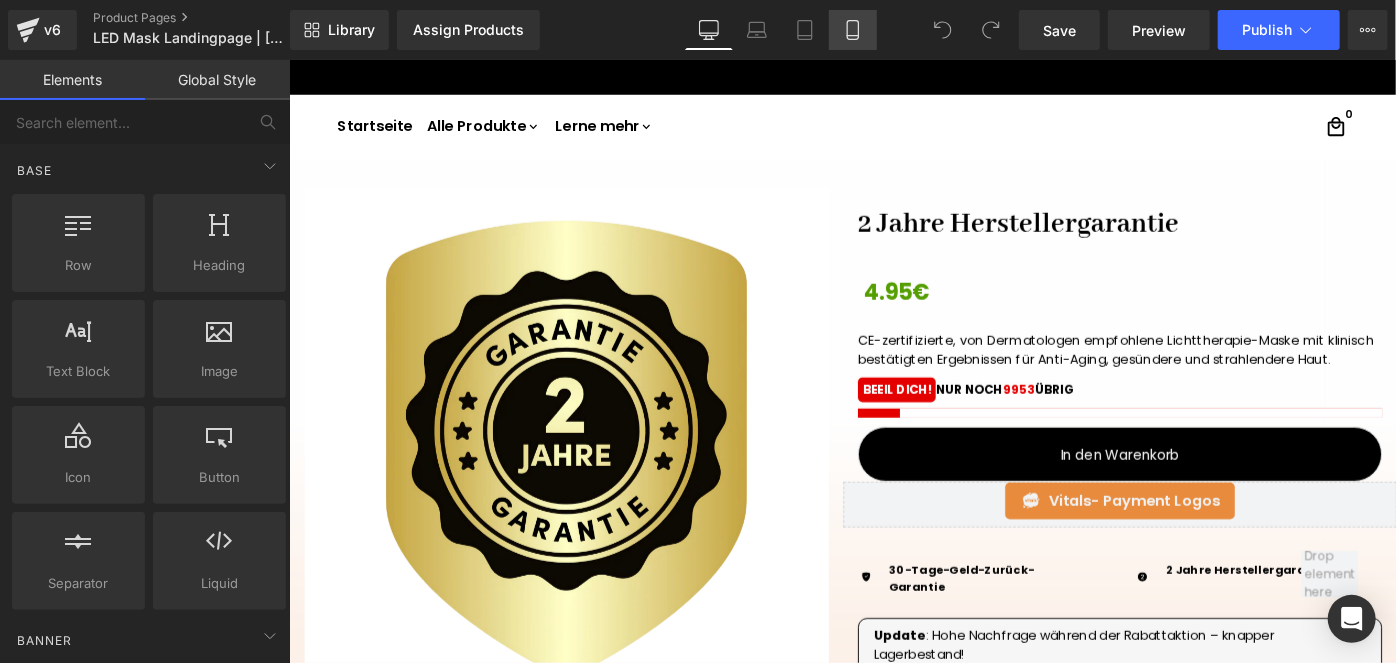 click 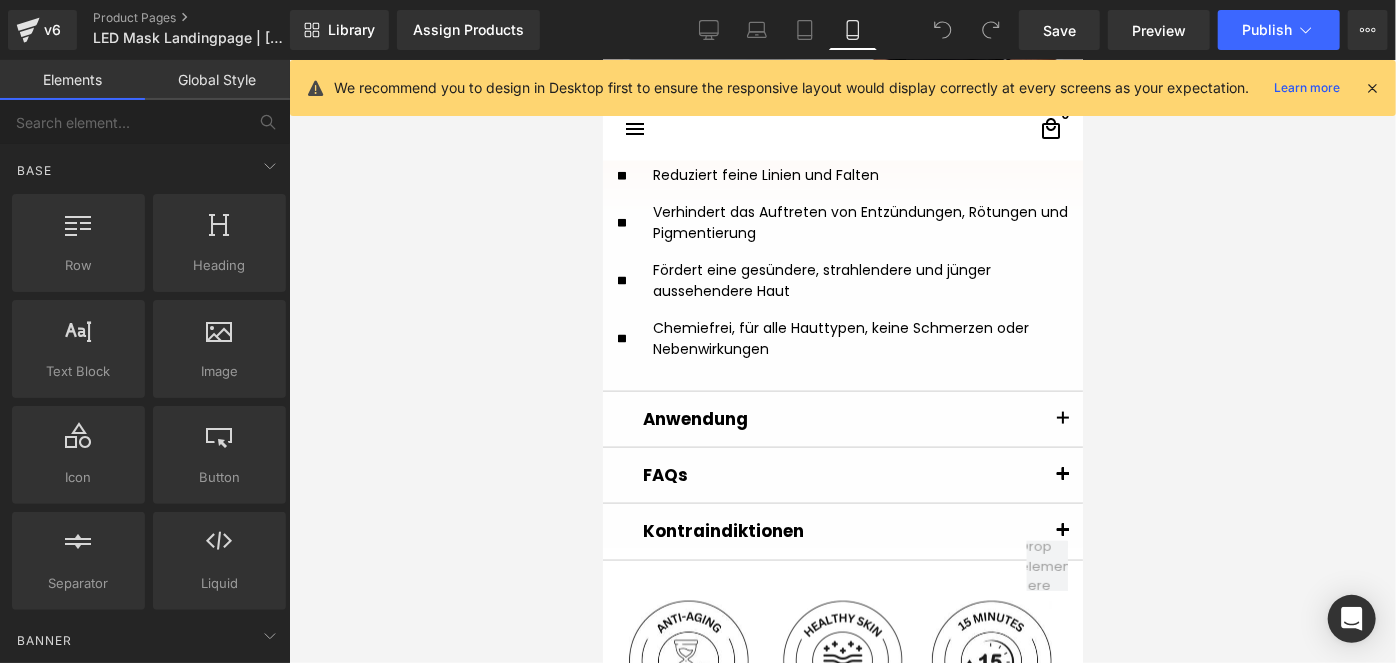 scroll, scrollTop: 1472, scrollLeft: 0, axis: vertical 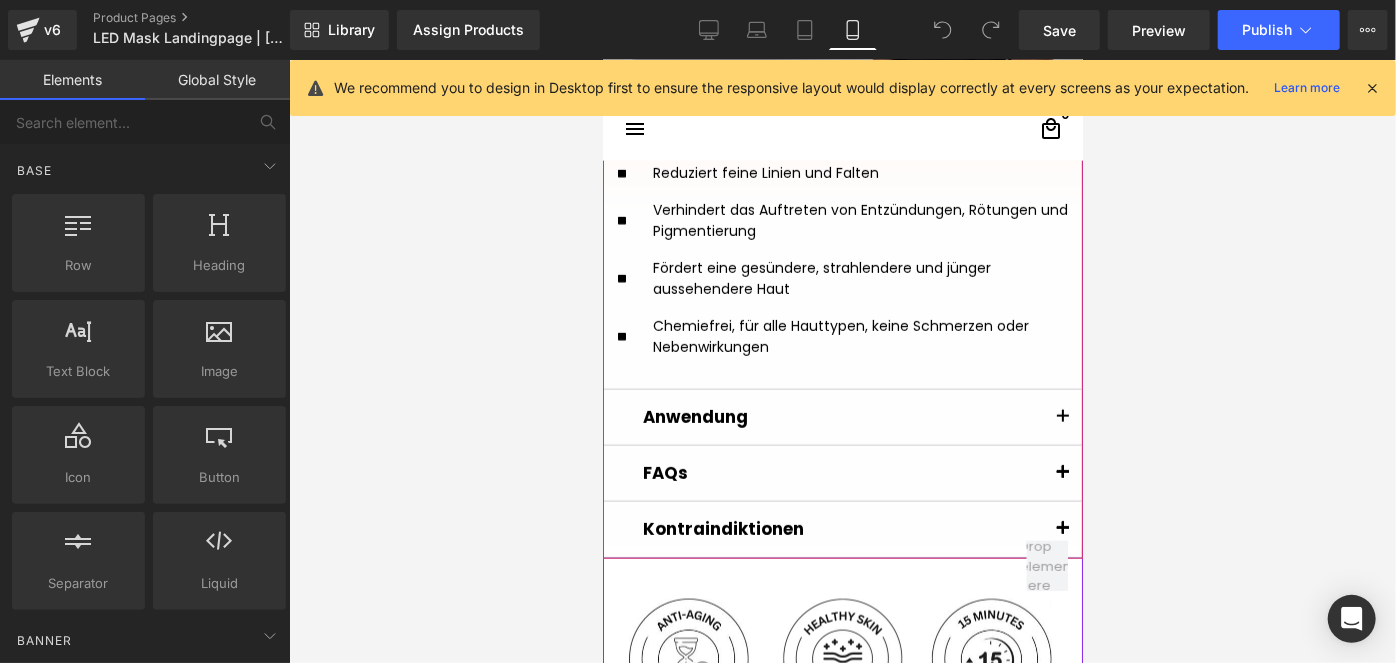 click 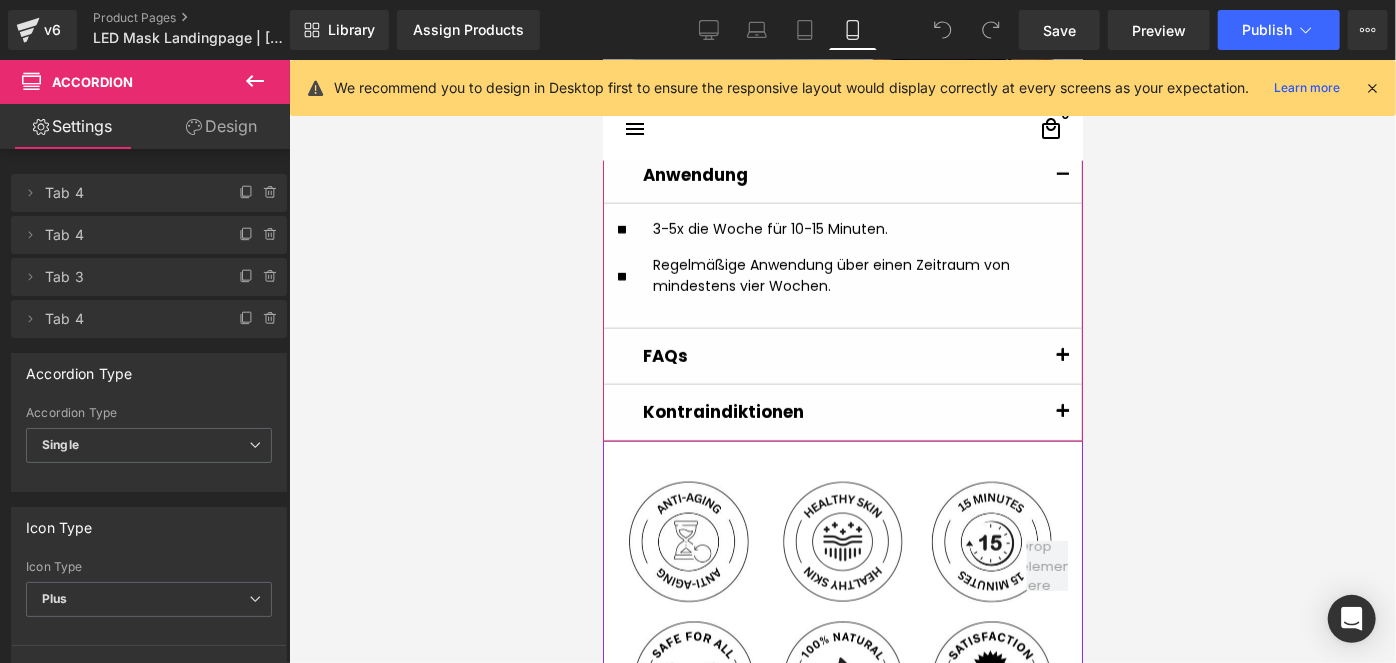 click 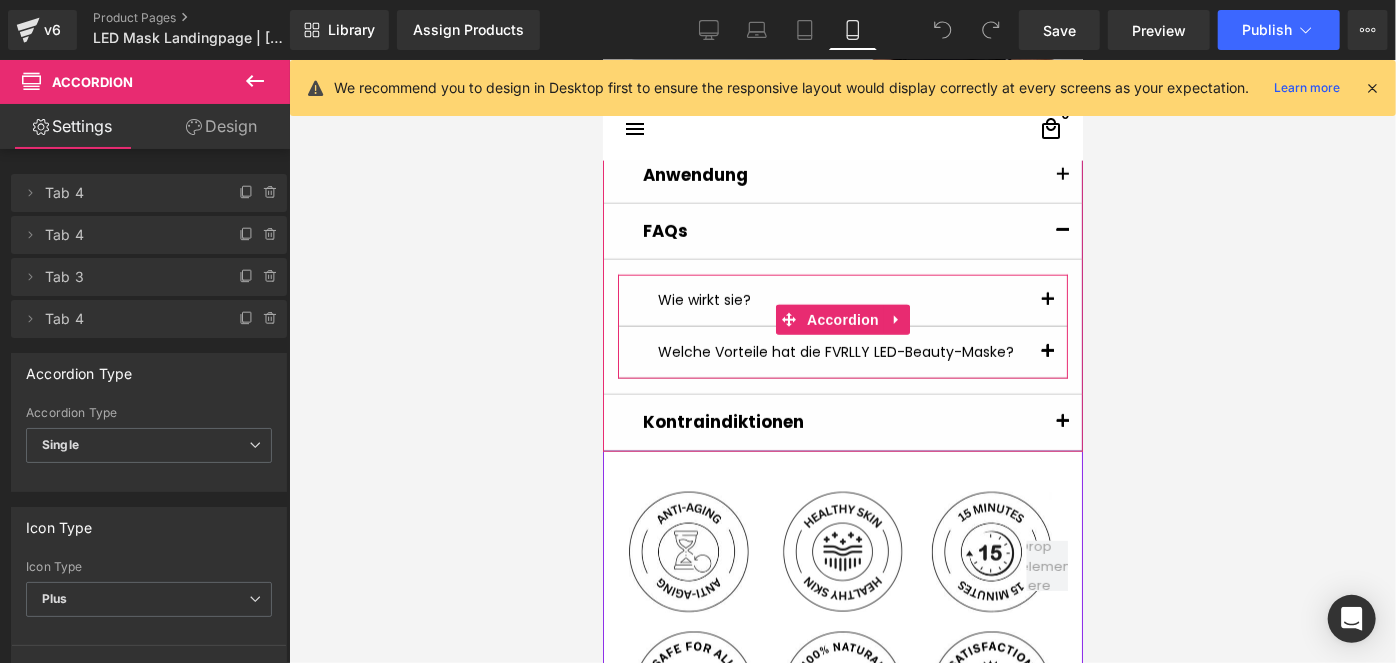 click 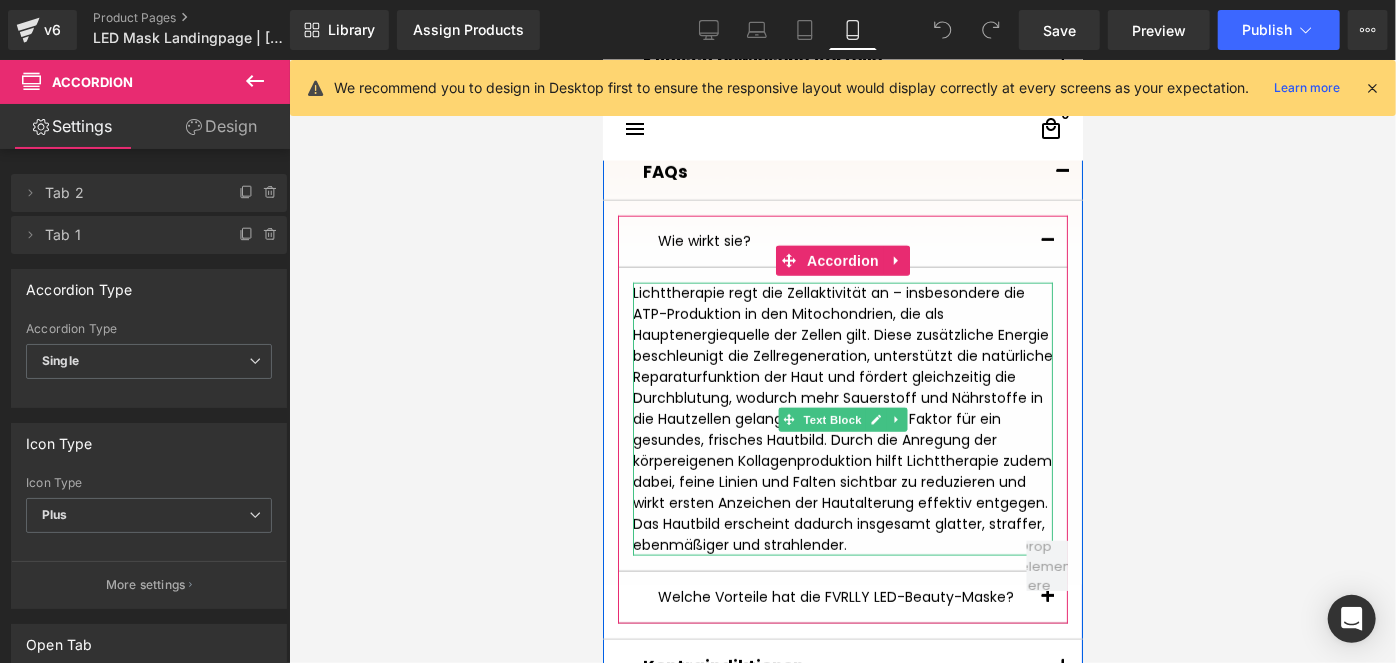 scroll, scrollTop: 1562, scrollLeft: 0, axis: vertical 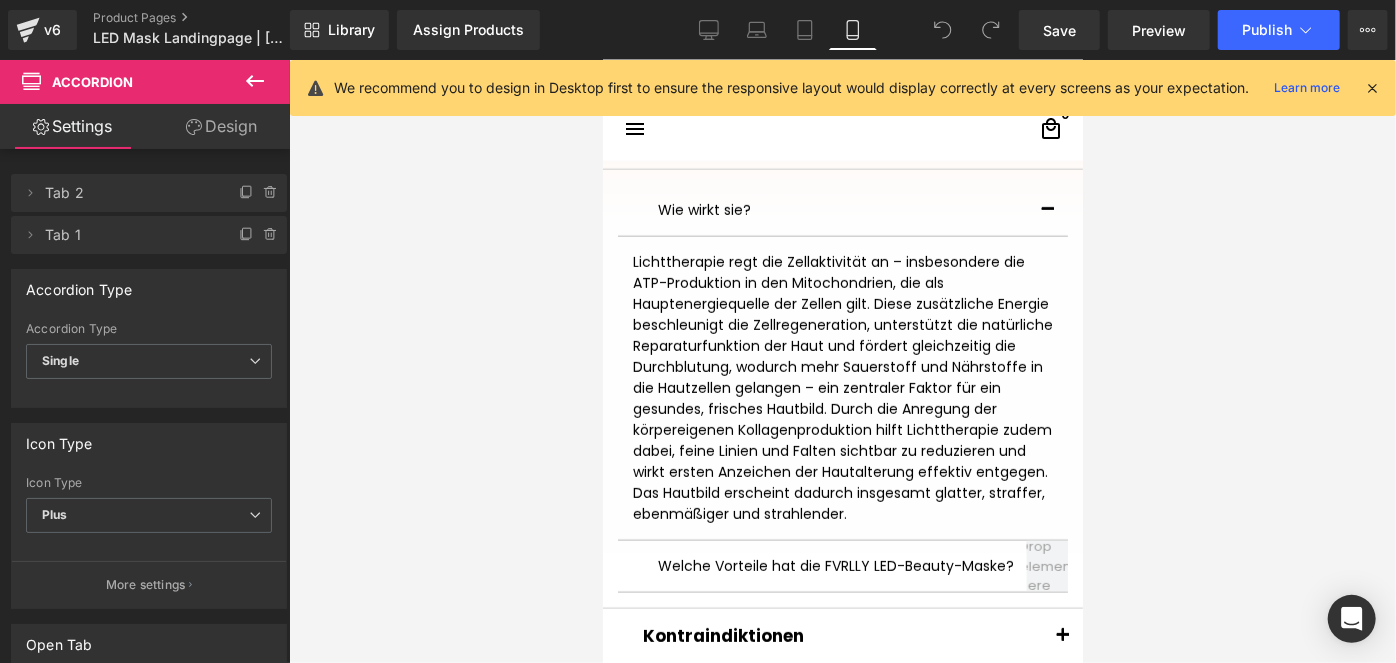 click 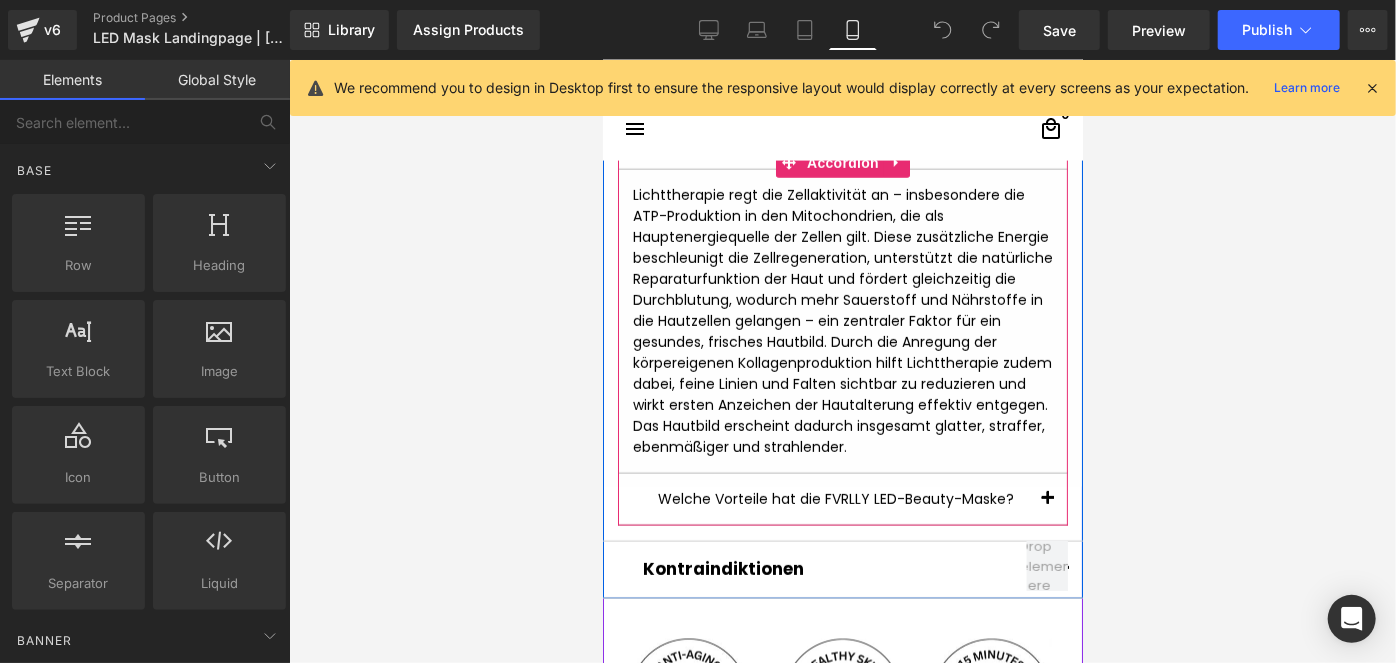scroll, scrollTop: 1653, scrollLeft: 0, axis: vertical 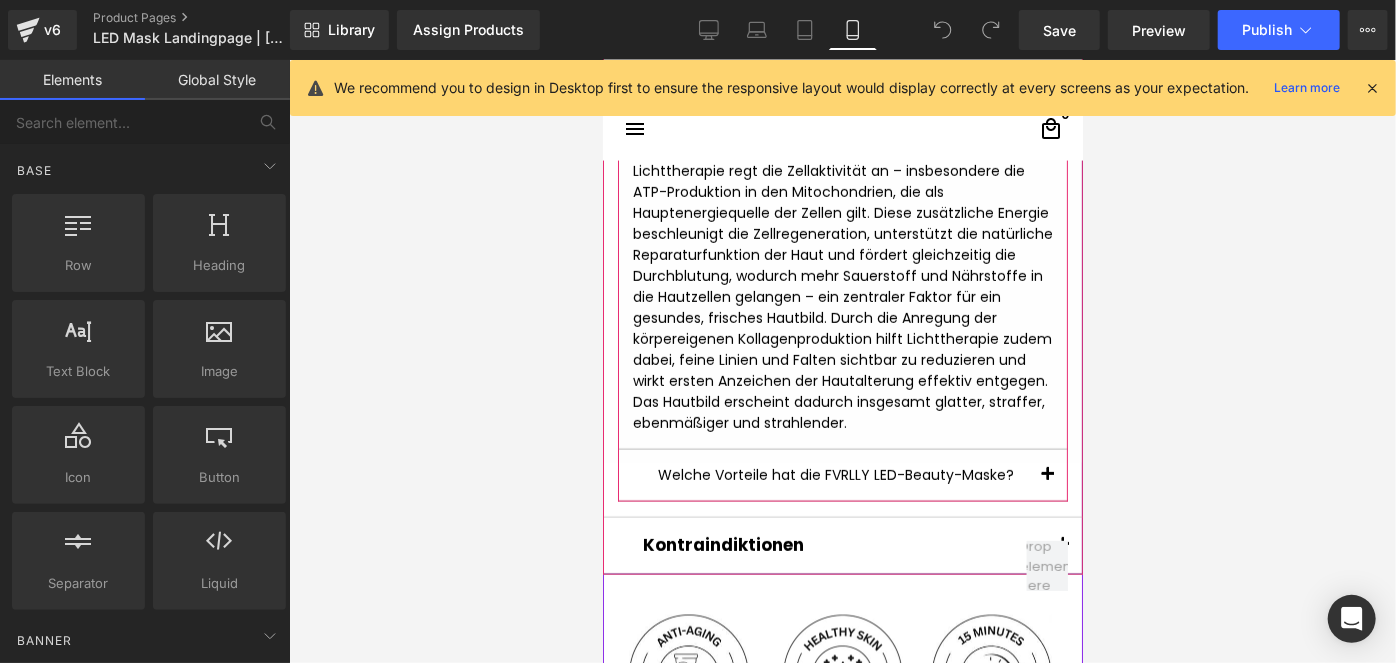 click 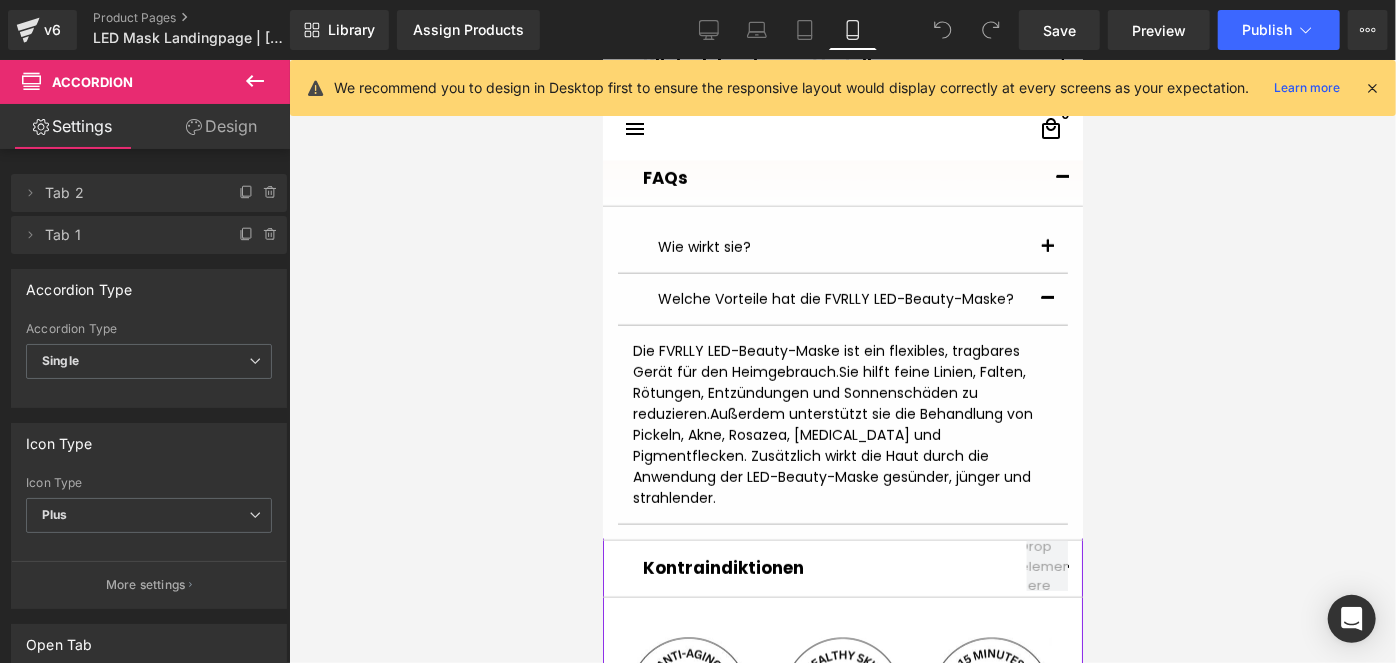 scroll, scrollTop: 1381, scrollLeft: 0, axis: vertical 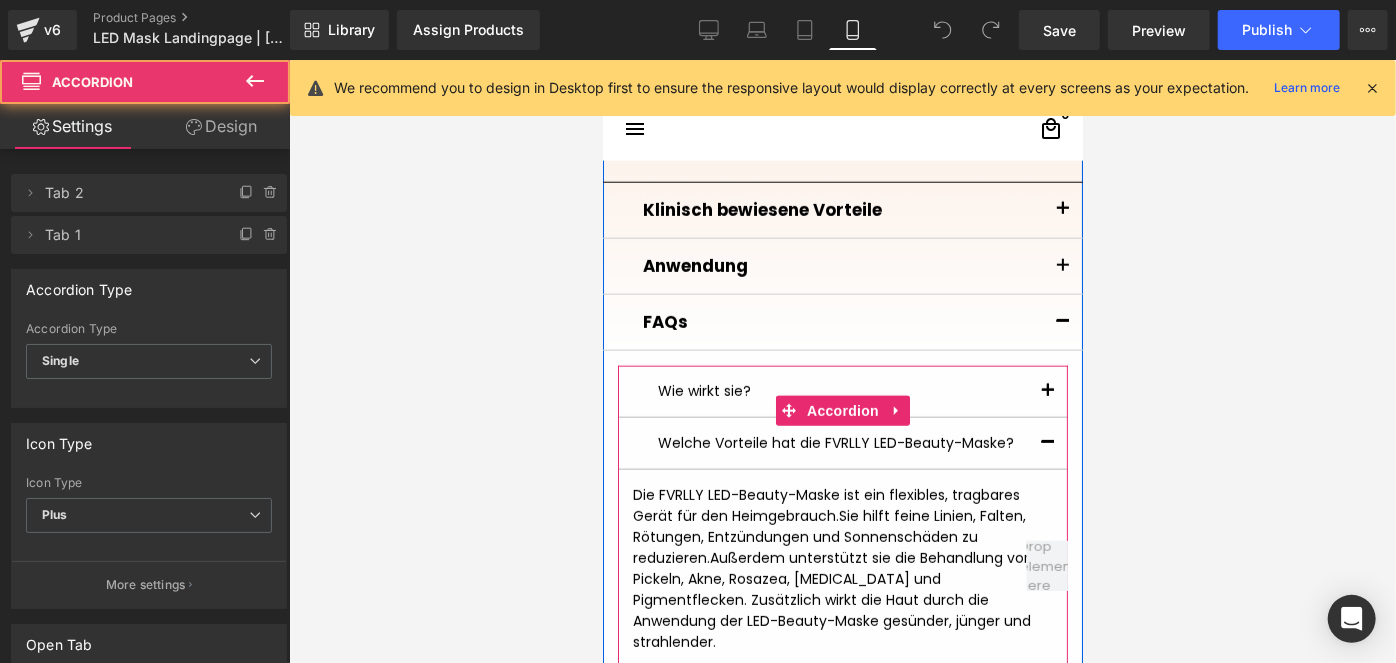 click 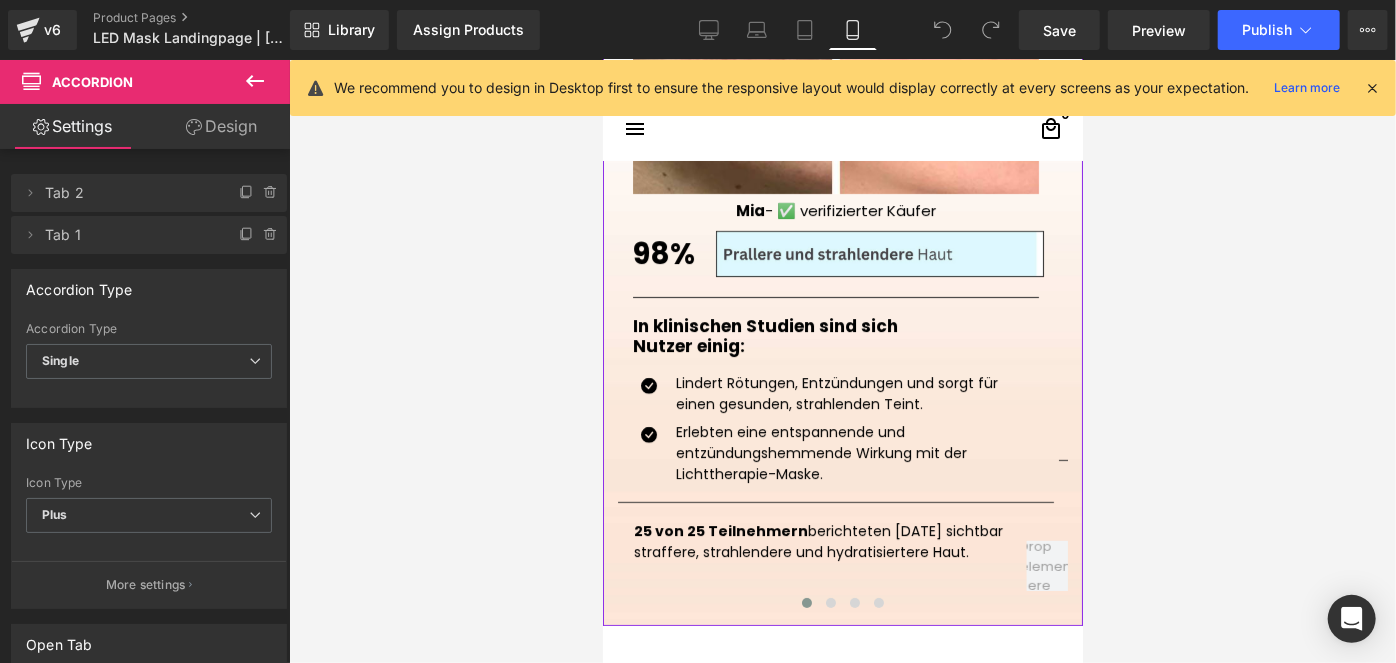 scroll, scrollTop: 3926, scrollLeft: 0, axis: vertical 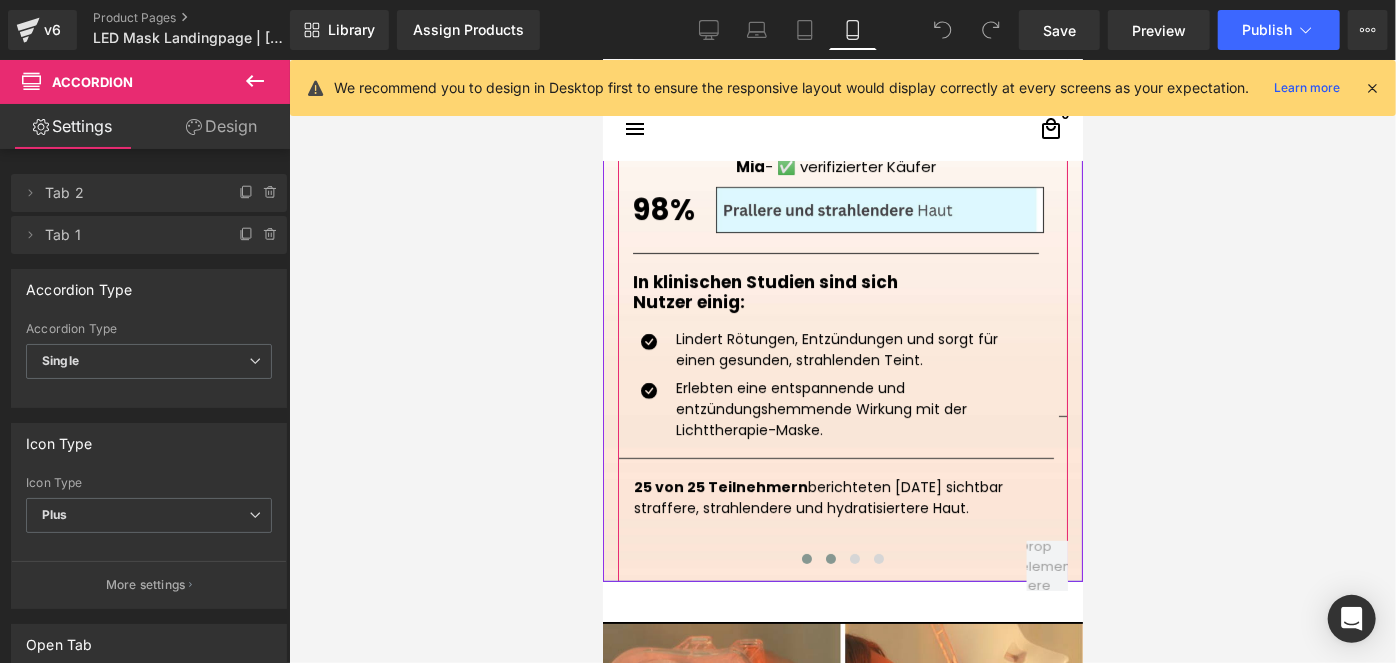 click 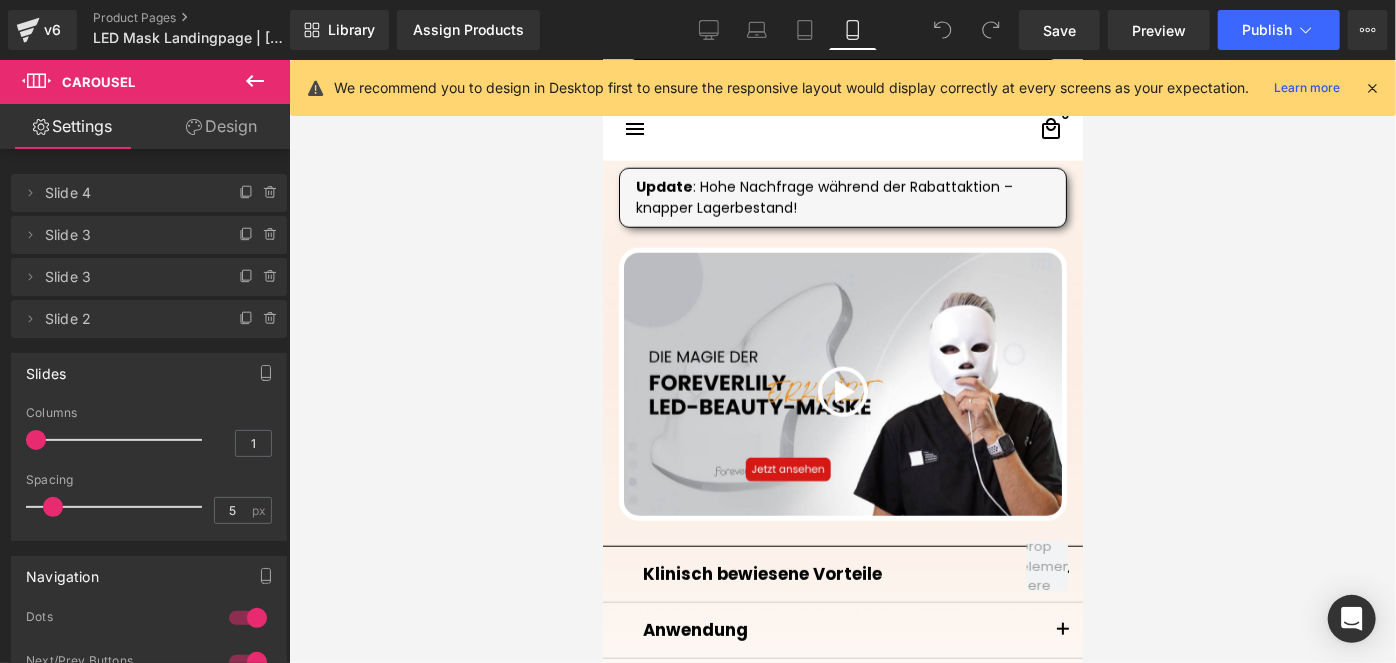 scroll, scrollTop: 653, scrollLeft: 0, axis: vertical 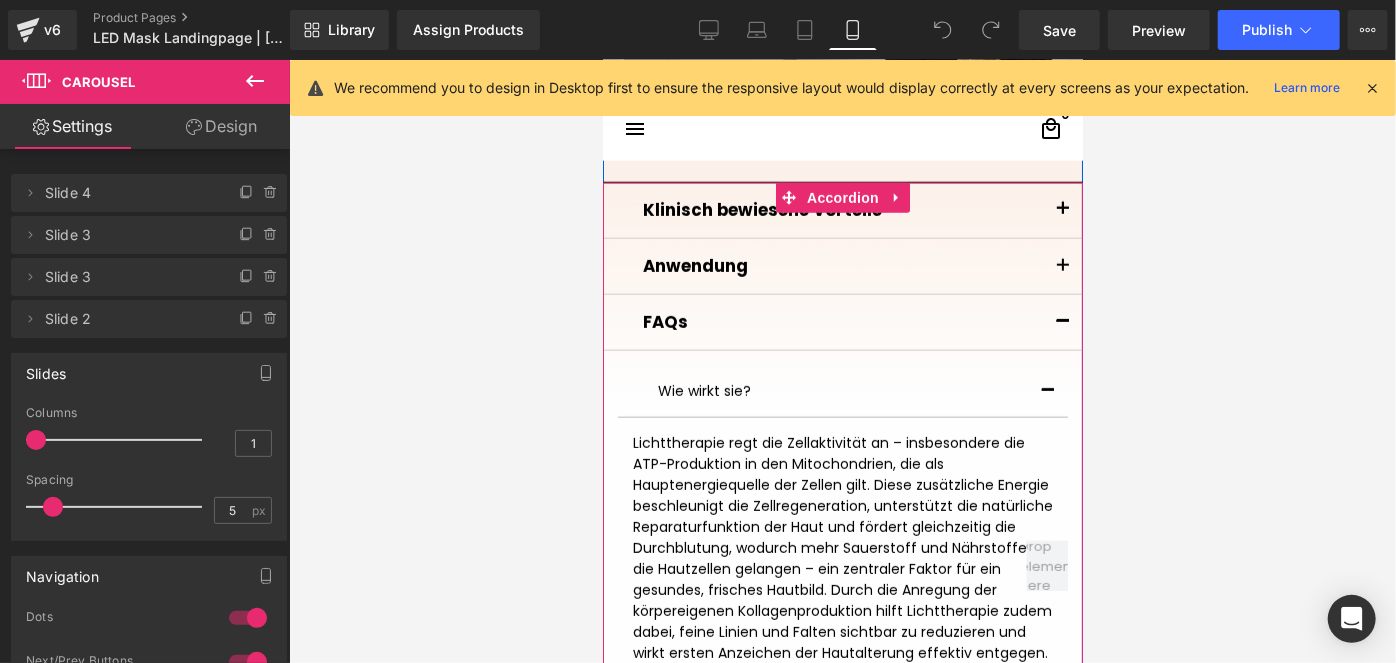click 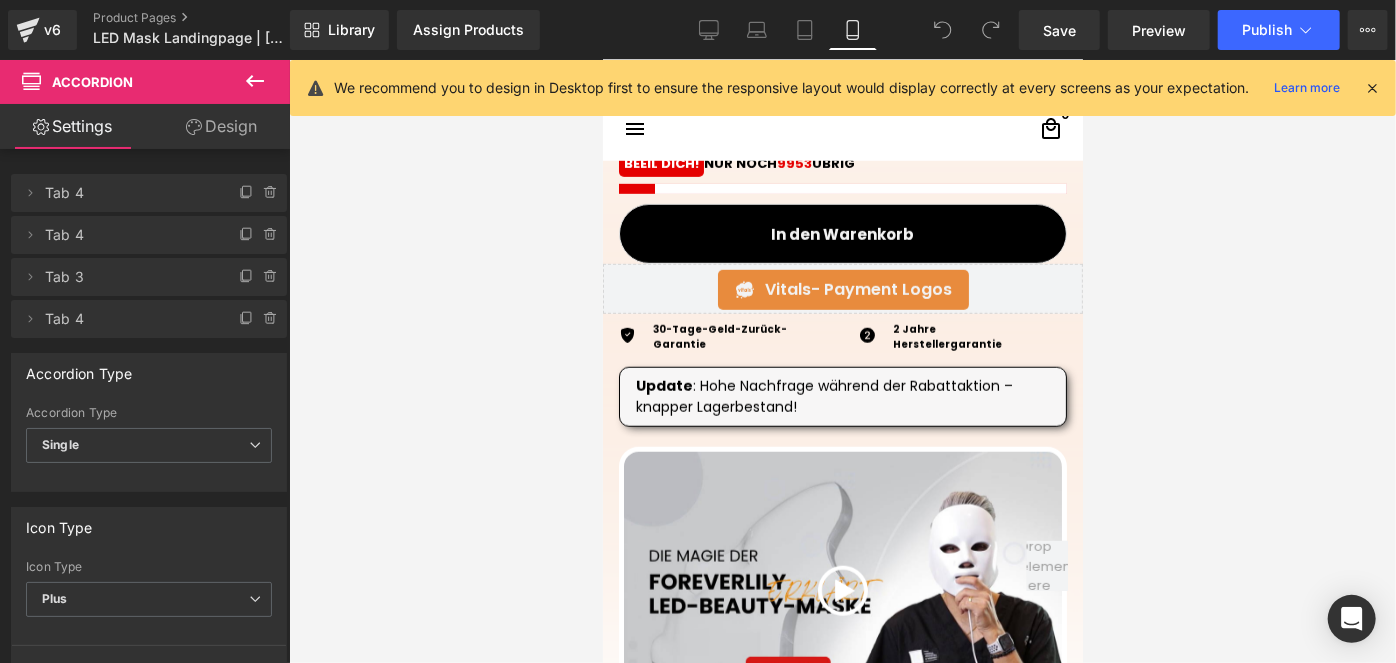 scroll, scrollTop: 454, scrollLeft: 0, axis: vertical 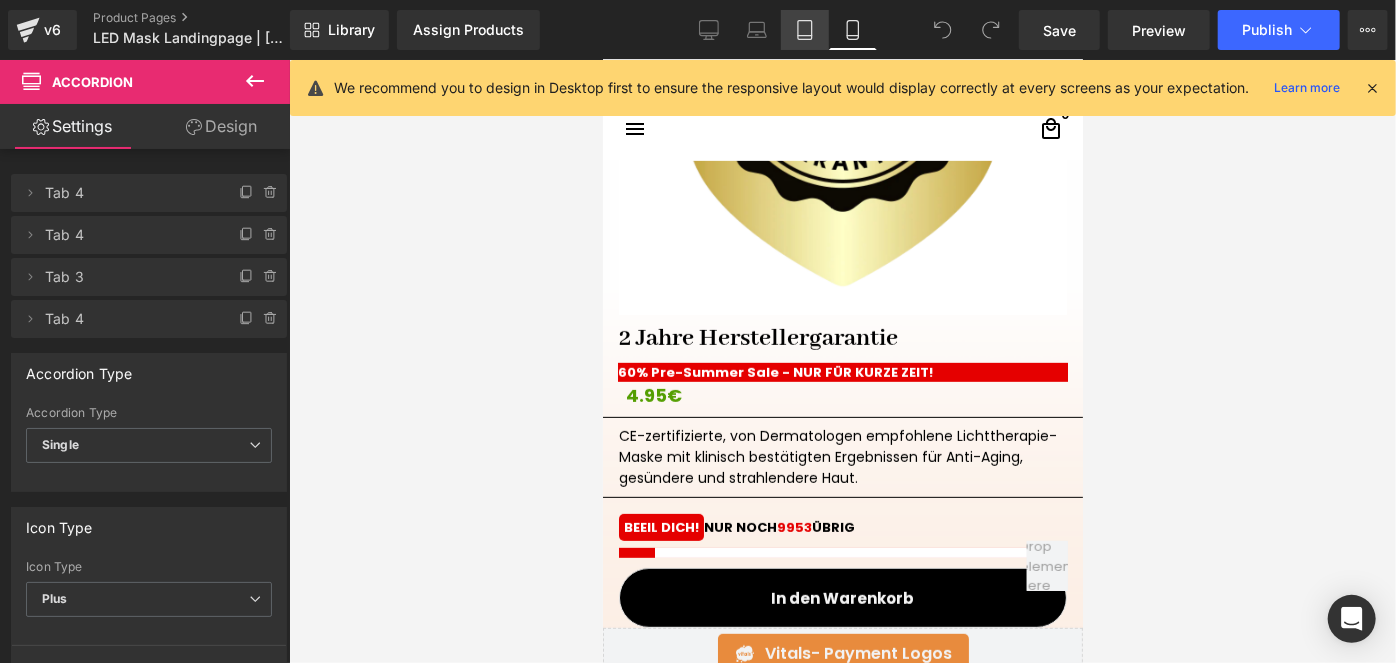 click 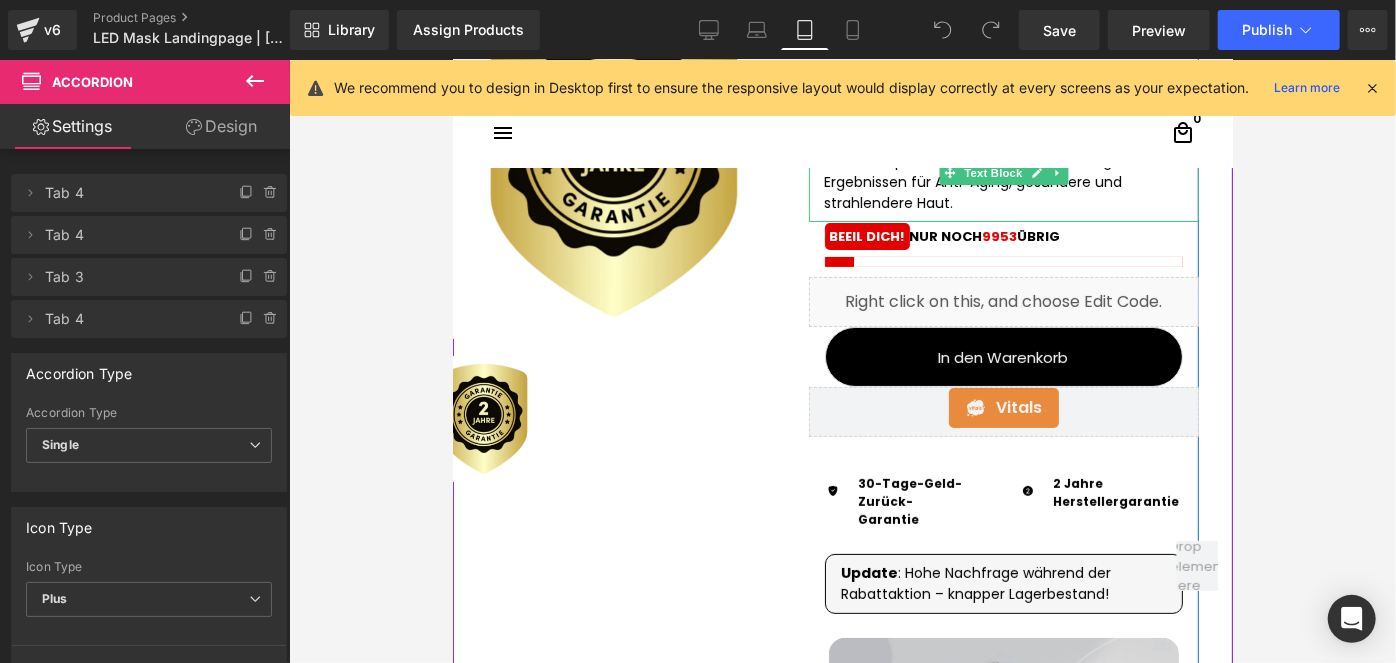 scroll, scrollTop: 454, scrollLeft: 0, axis: vertical 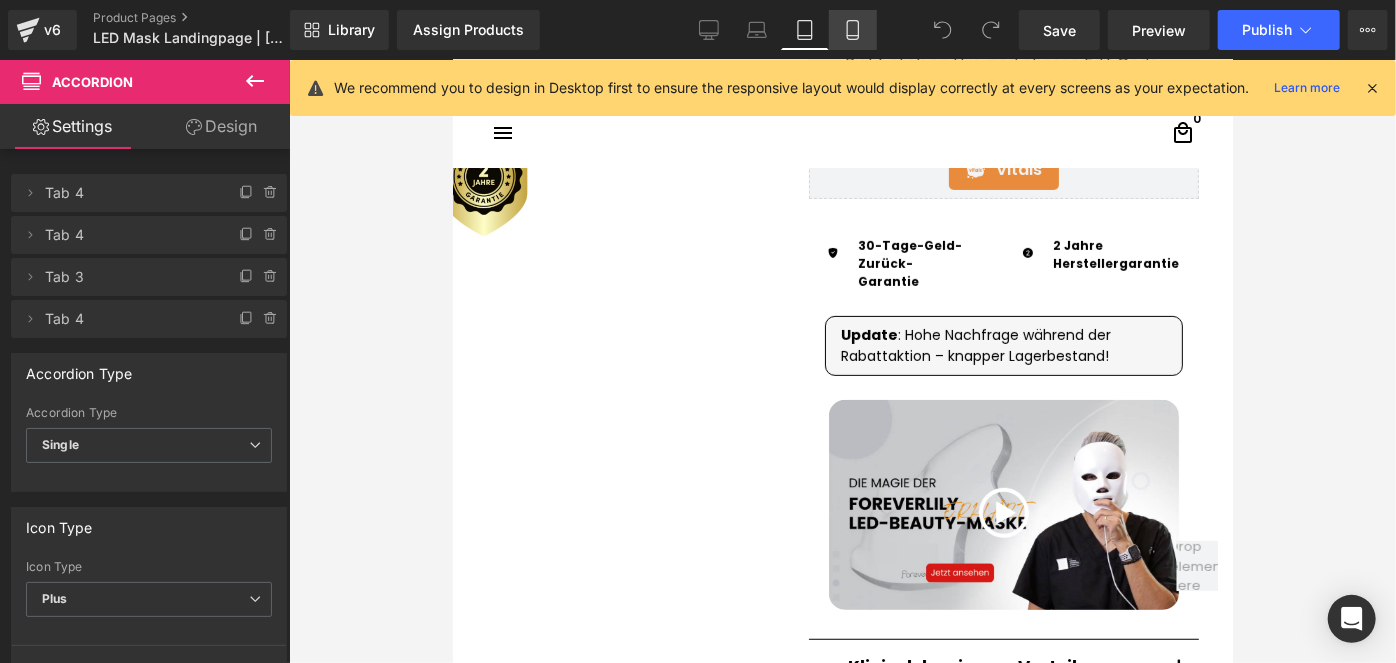 click 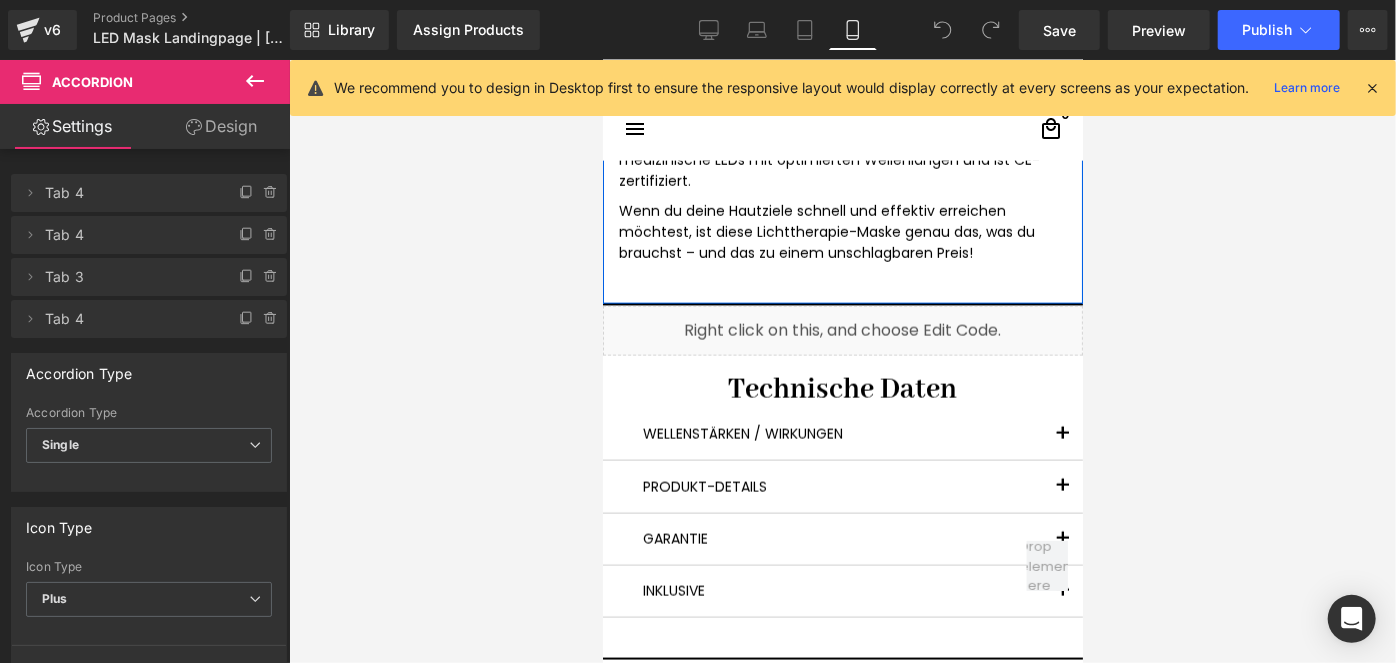 scroll, scrollTop: 5485, scrollLeft: 0, axis: vertical 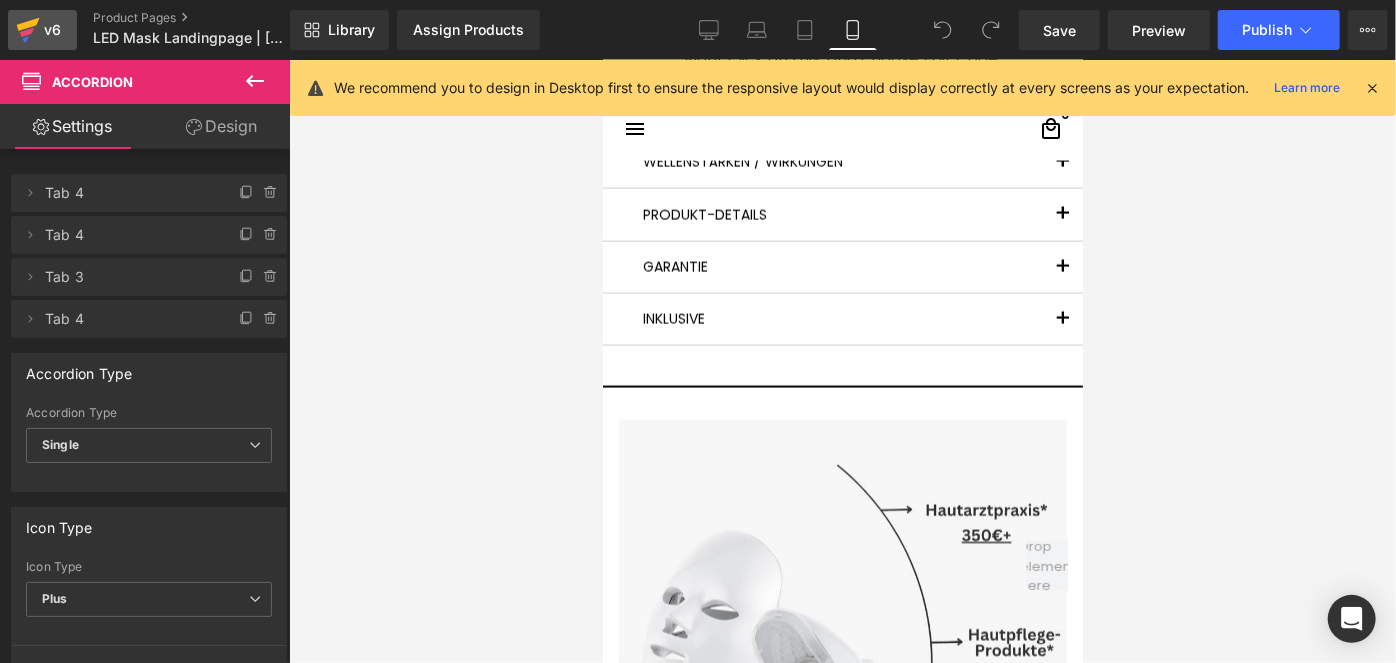 click 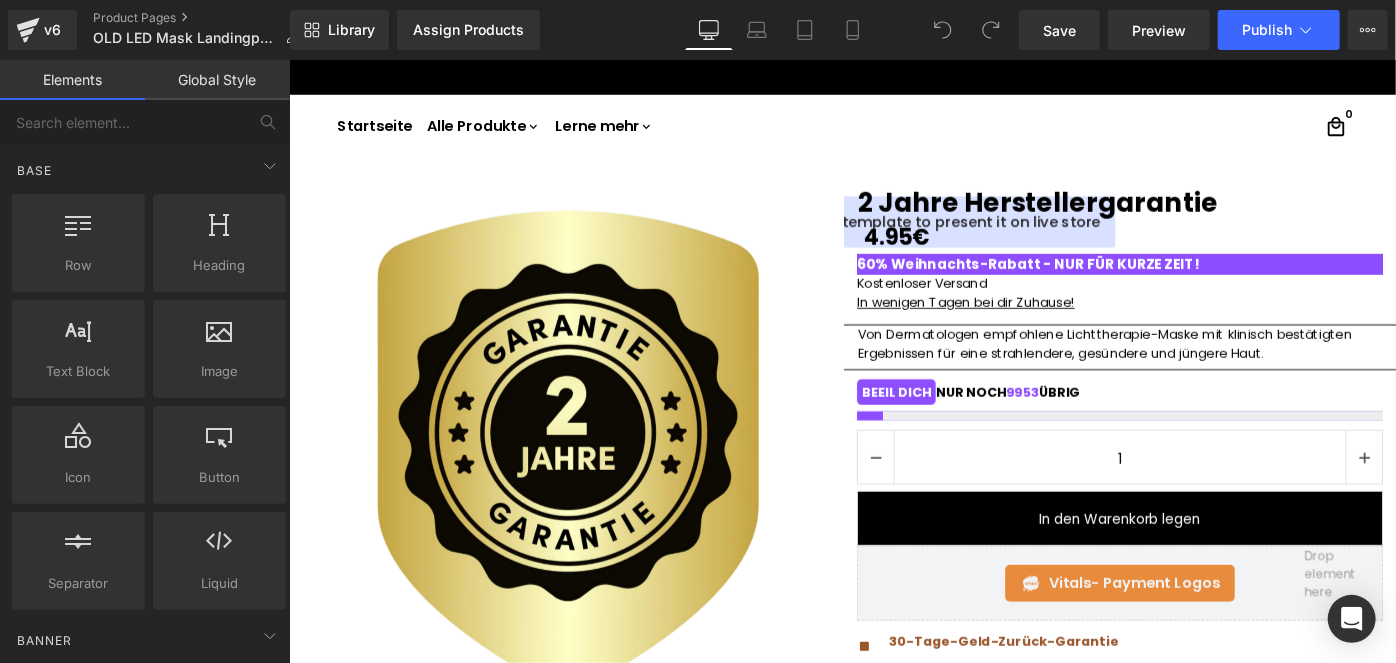 scroll, scrollTop: 0, scrollLeft: 0, axis: both 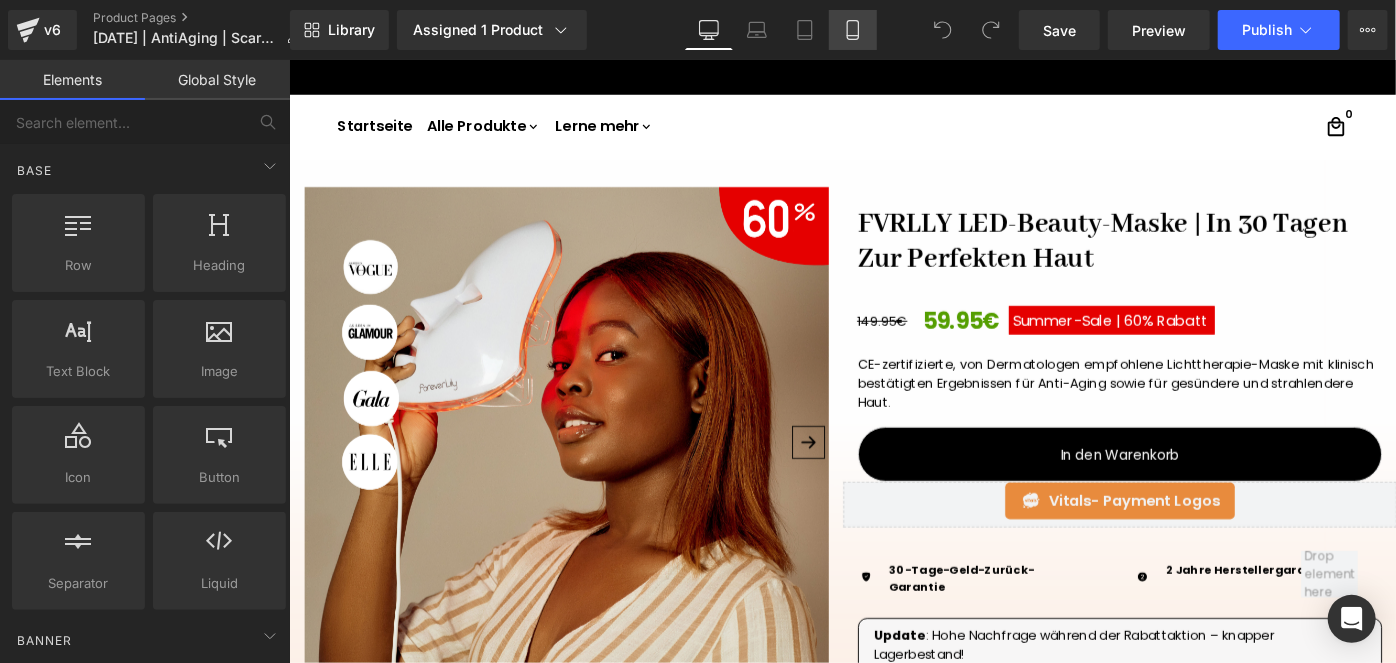 click 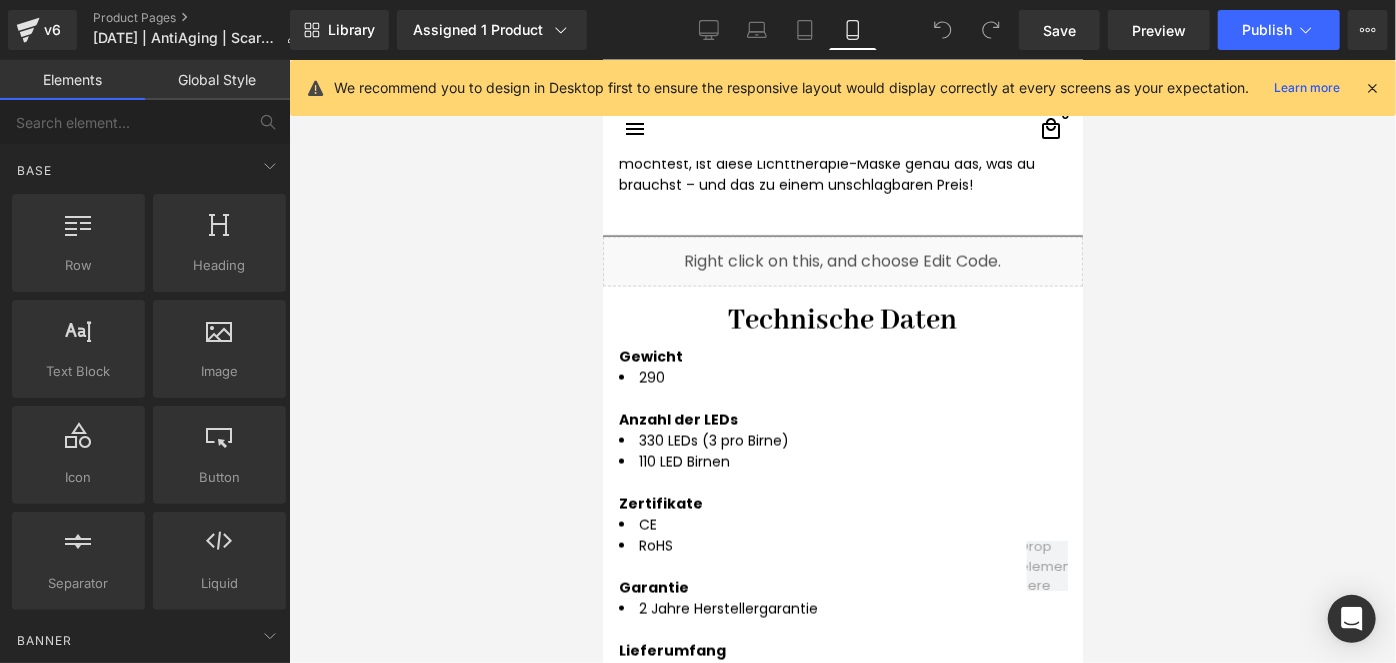 scroll, scrollTop: 5744, scrollLeft: 0, axis: vertical 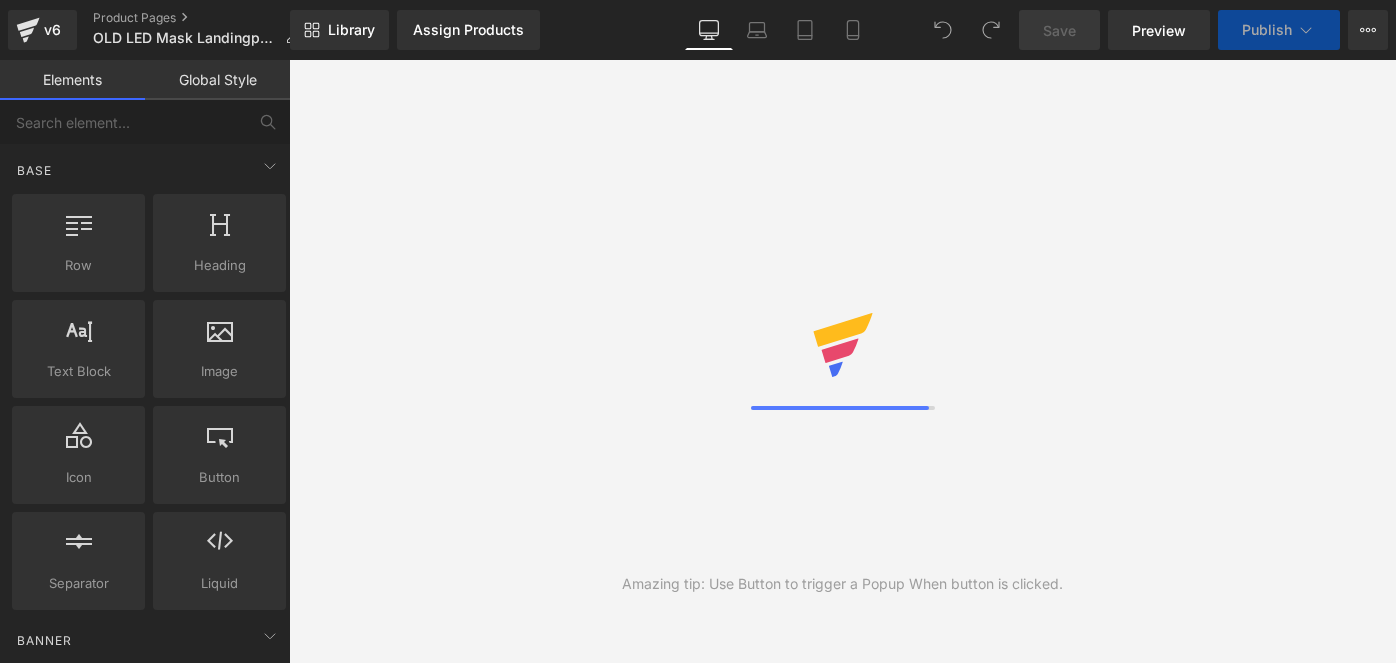 click 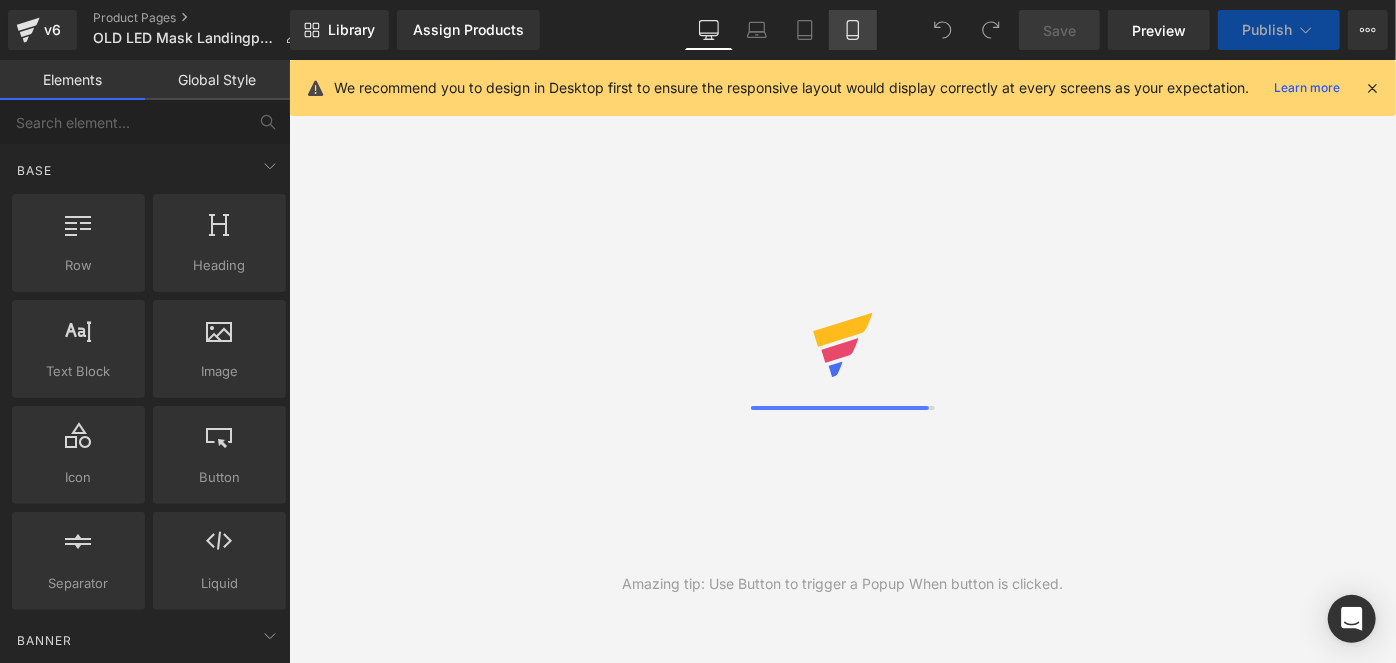 scroll, scrollTop: 0, scrollLeft: 0, axis: both 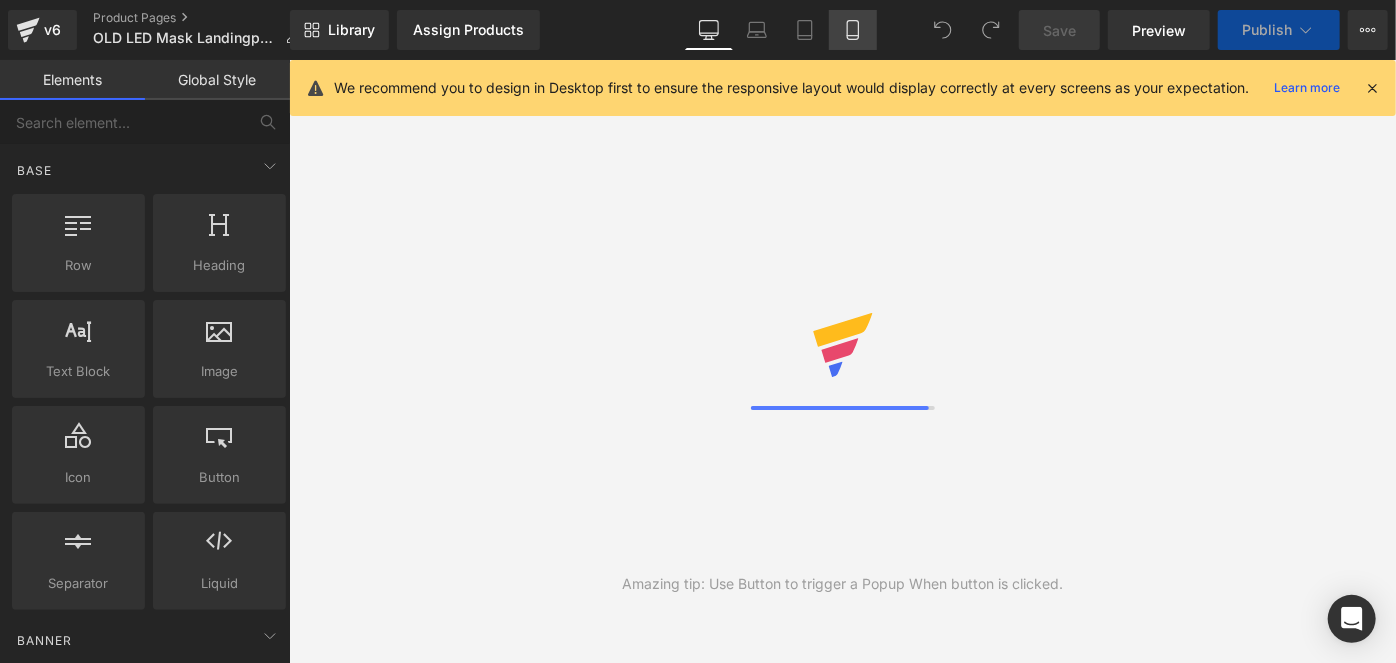 click 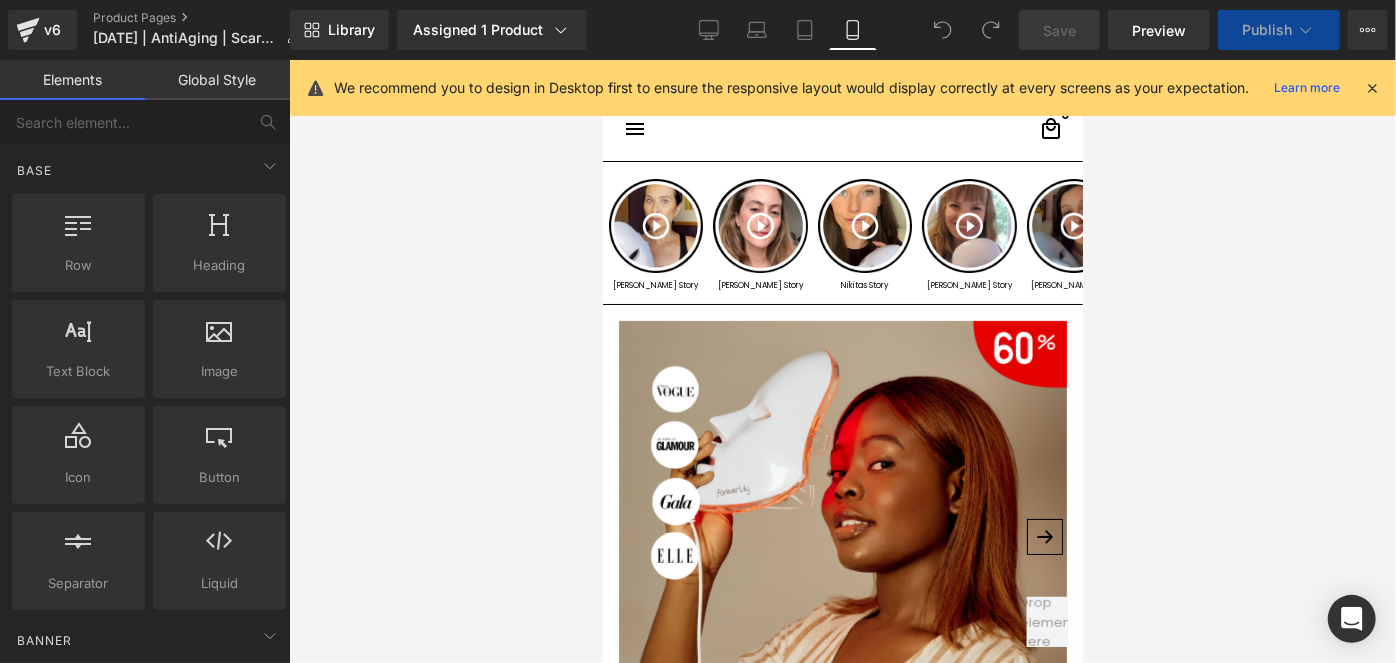 scroll, scrollTop: 744, scrollLeft: 0, axis: vertical 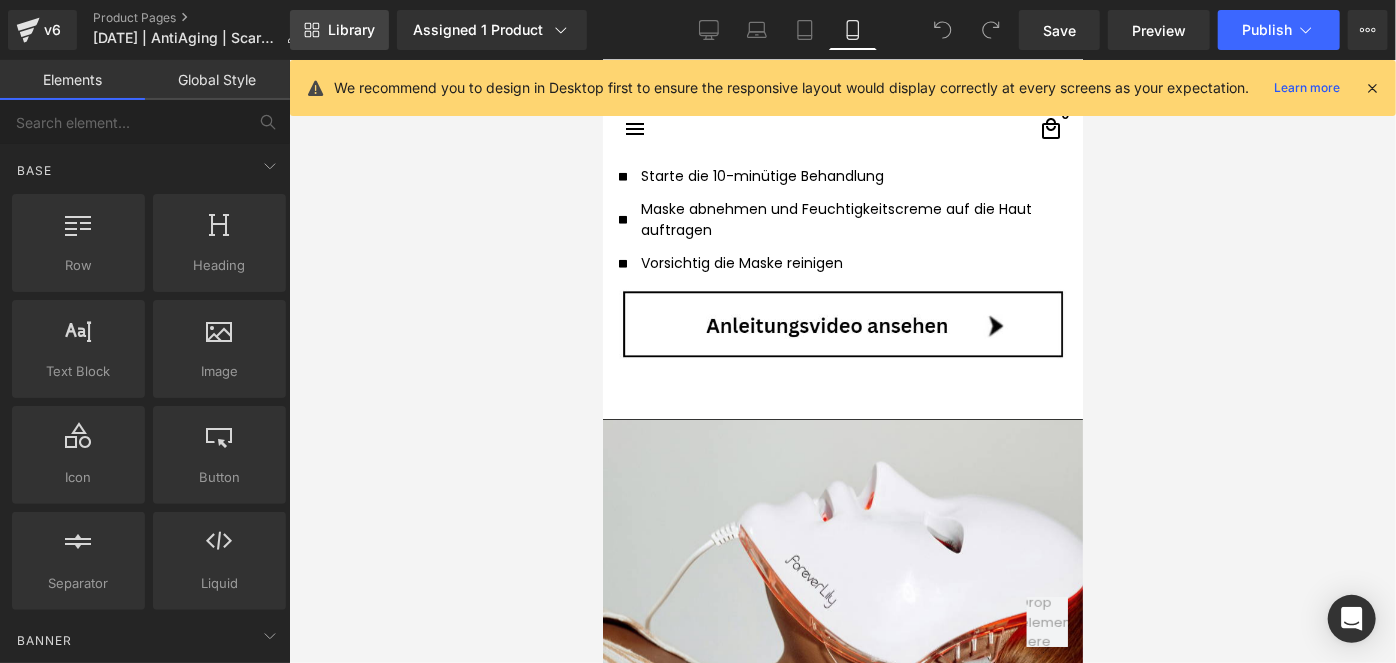 click on "Library" at bounding box center (339, 30) 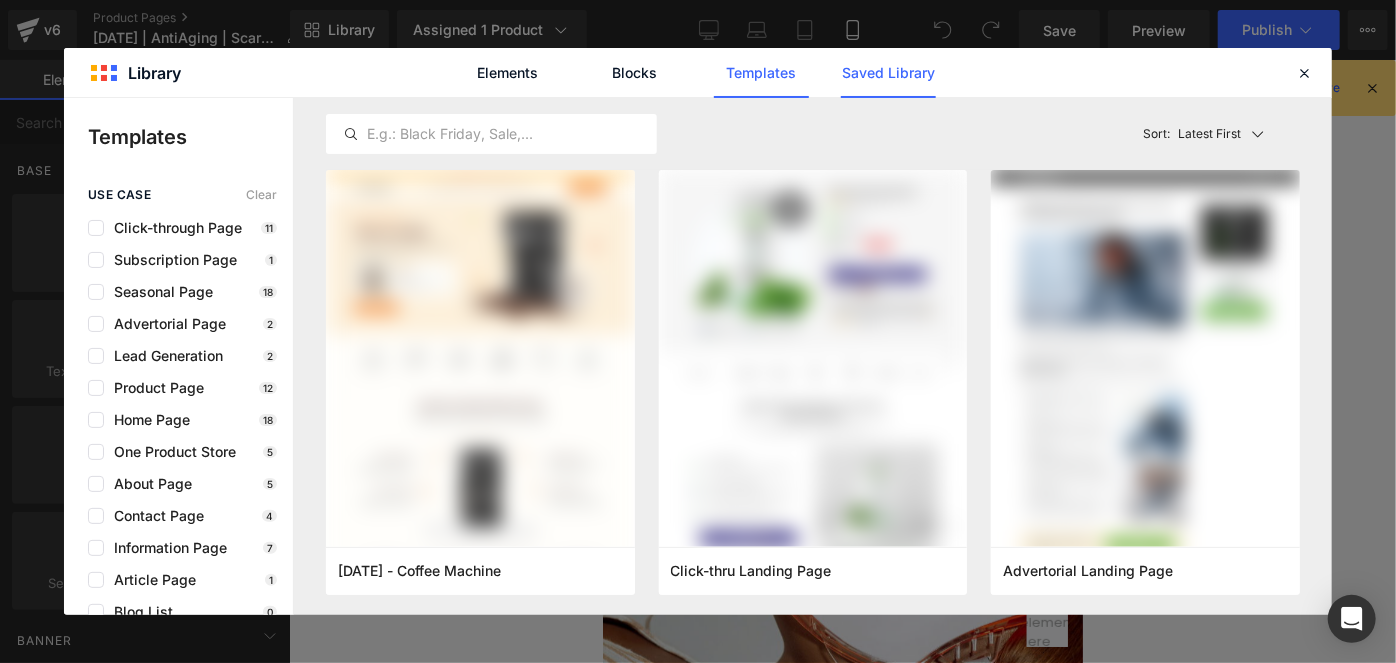 click on "Saved Library" 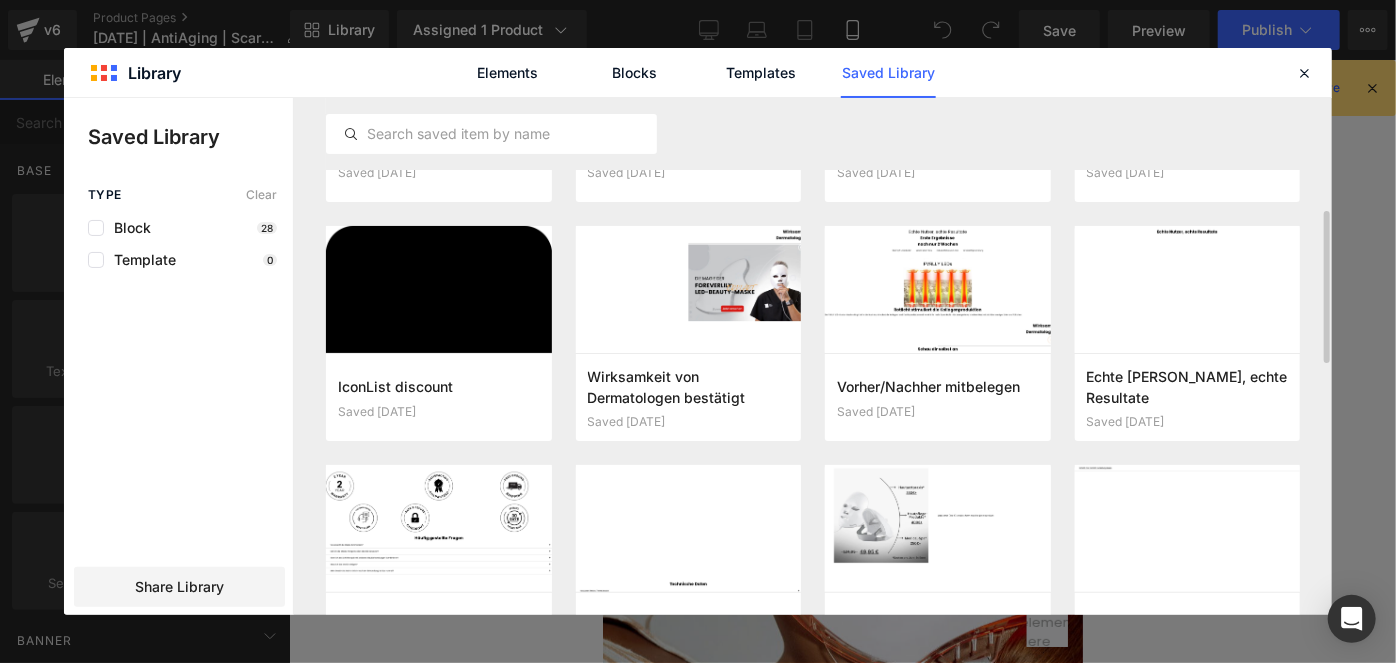 scroll, scrollTop: 229, scrollLeft: 0, axis: vertical 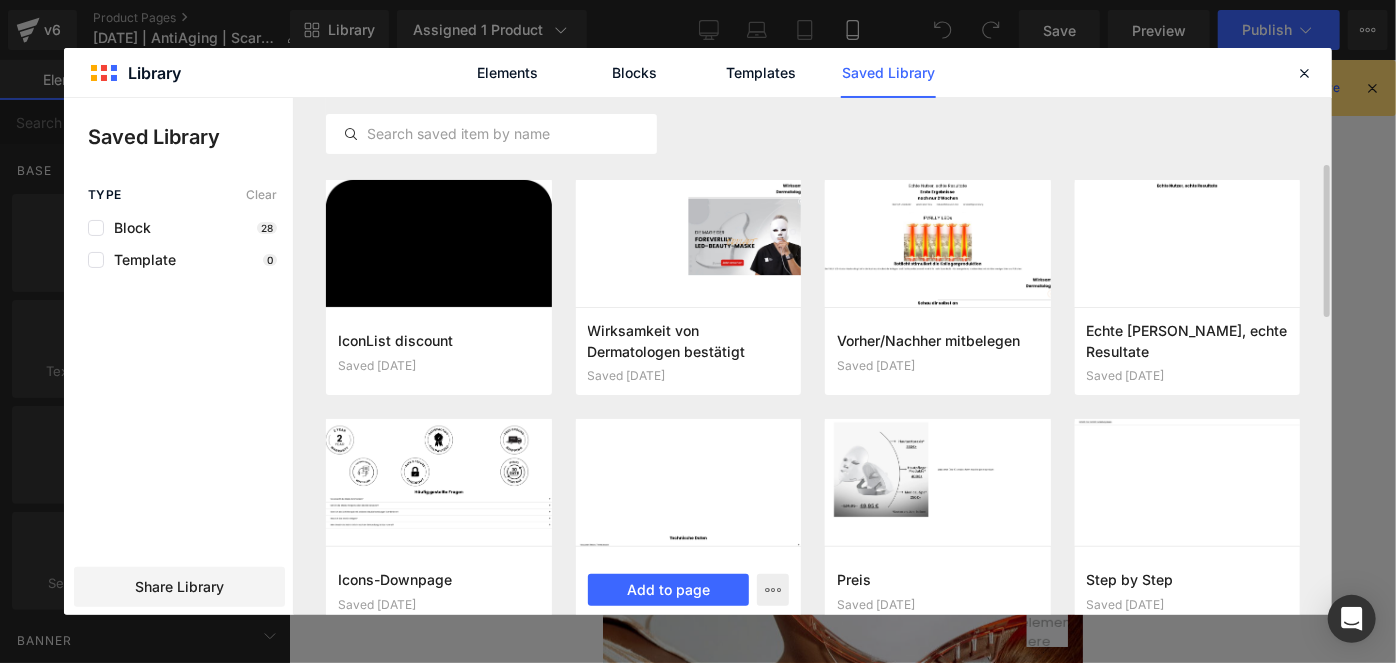 click at bounding box center (689, 482) 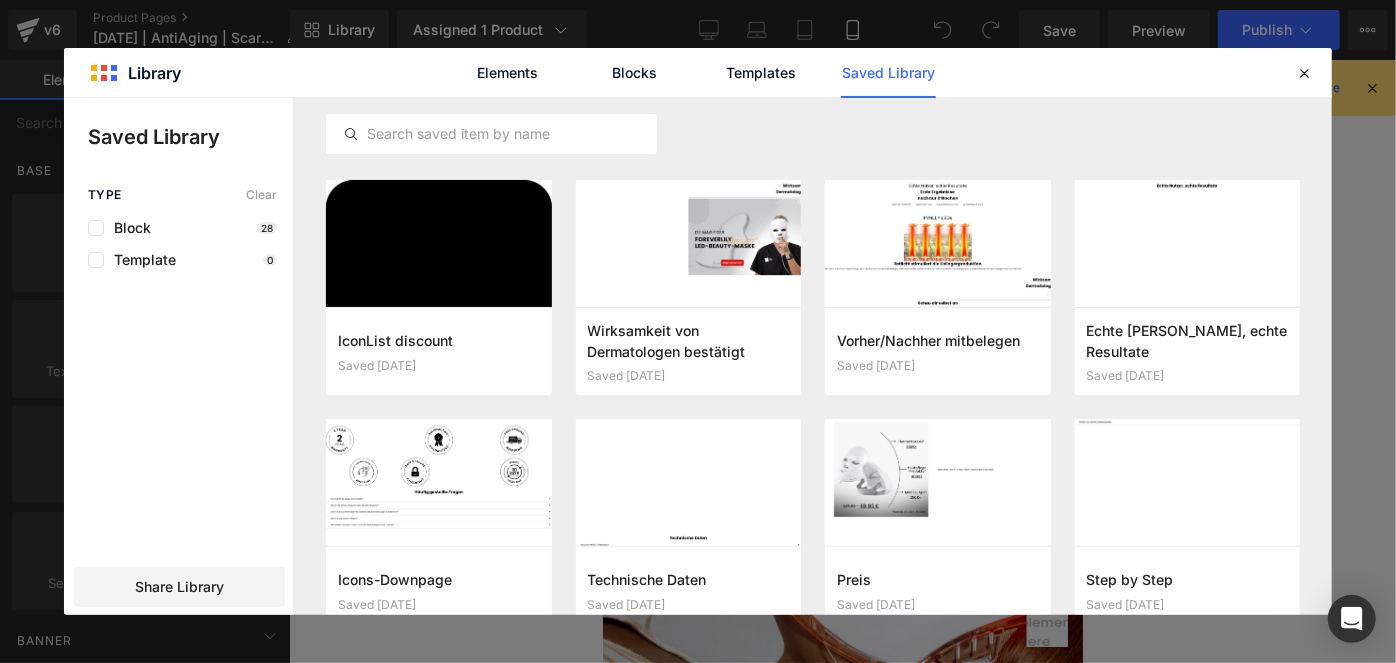 click on "Rendering Content" at bounding box center [698, 584] 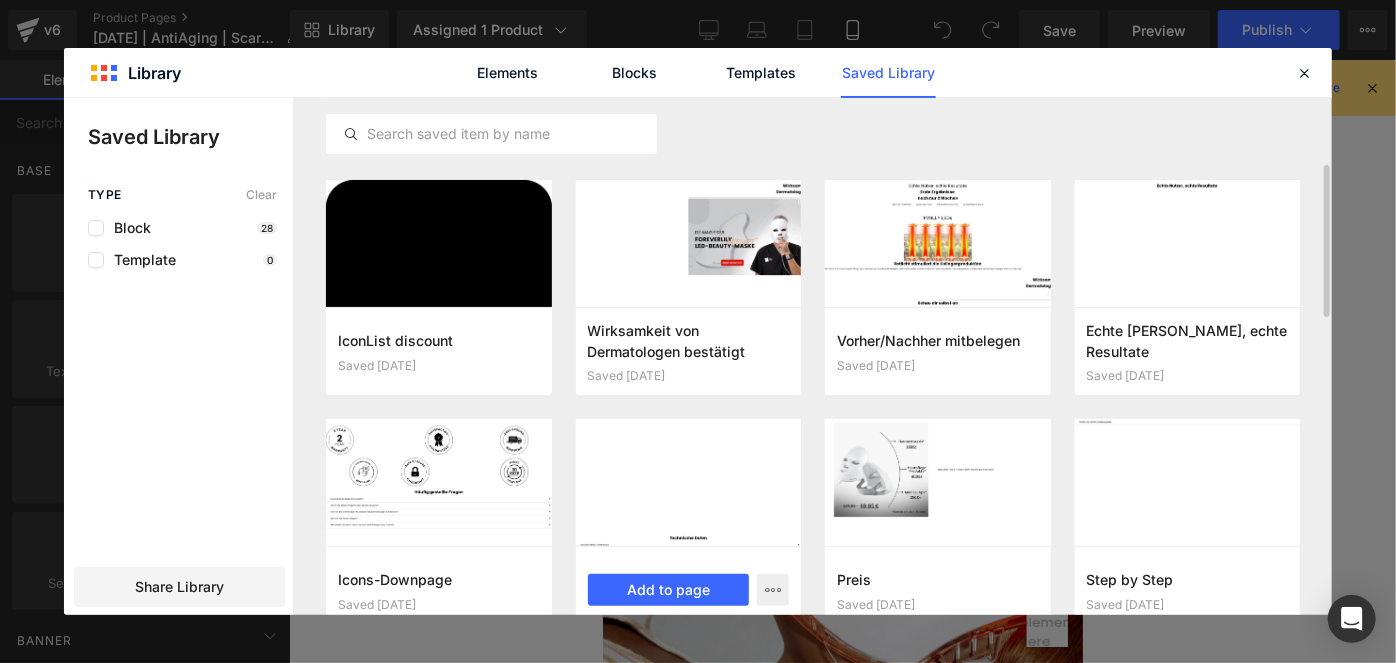 scroll, scrollTop: 320, scrollLeft: 0, axis: vertical 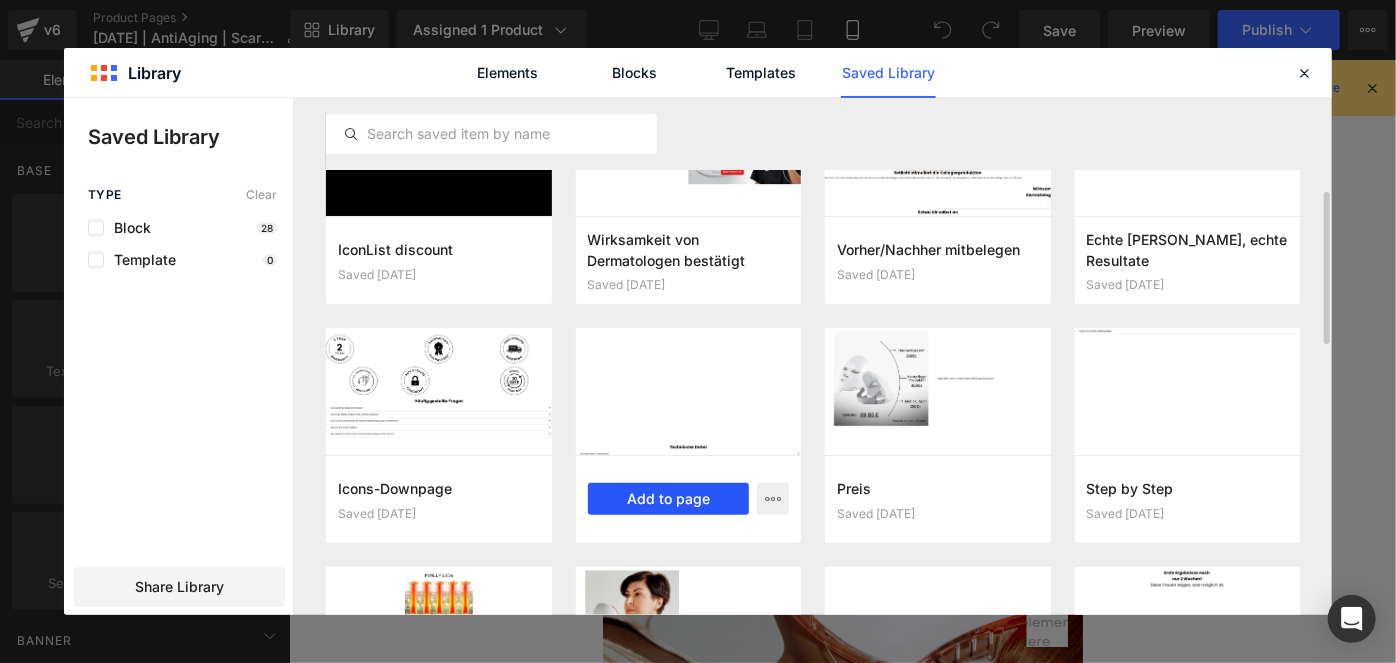 click on "Add to page" at bounding box center (669, 499) 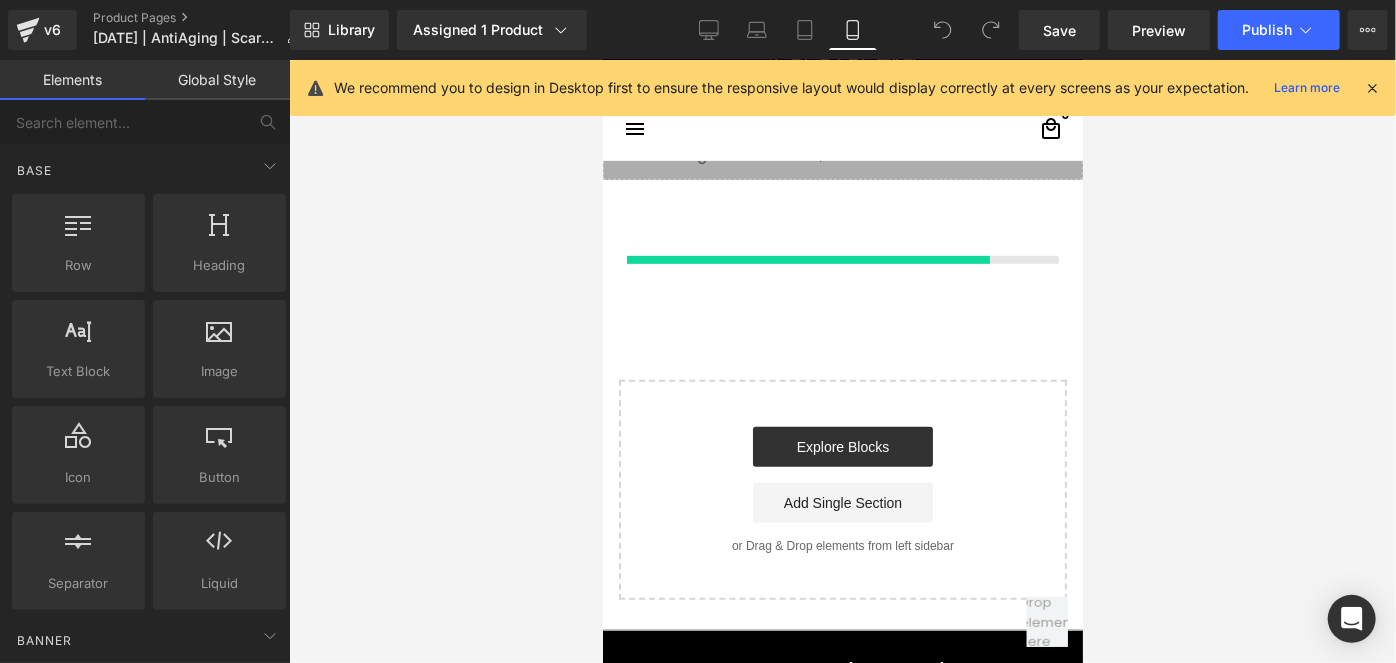 scroll, scrollTop: 8231, scrollLeft: 0, axis: vertical 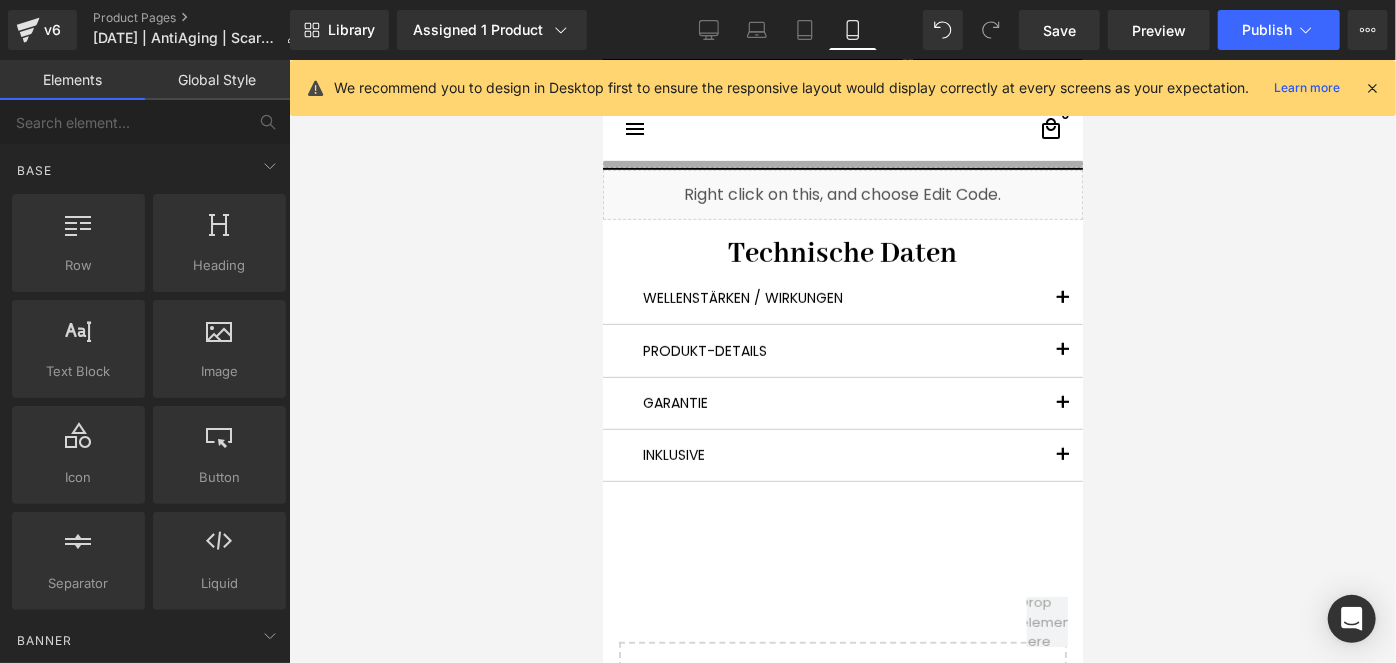 click at bounding box center (1062, 303) 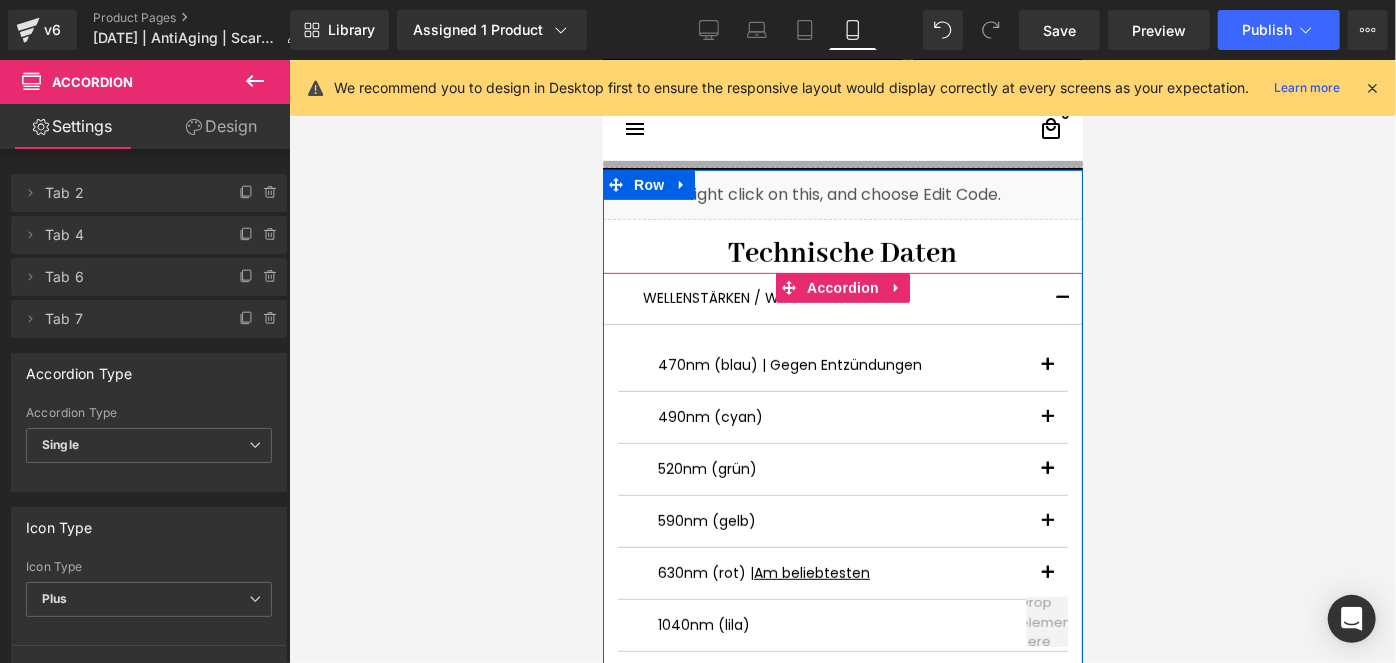 click at bounding box center (1047, 370) 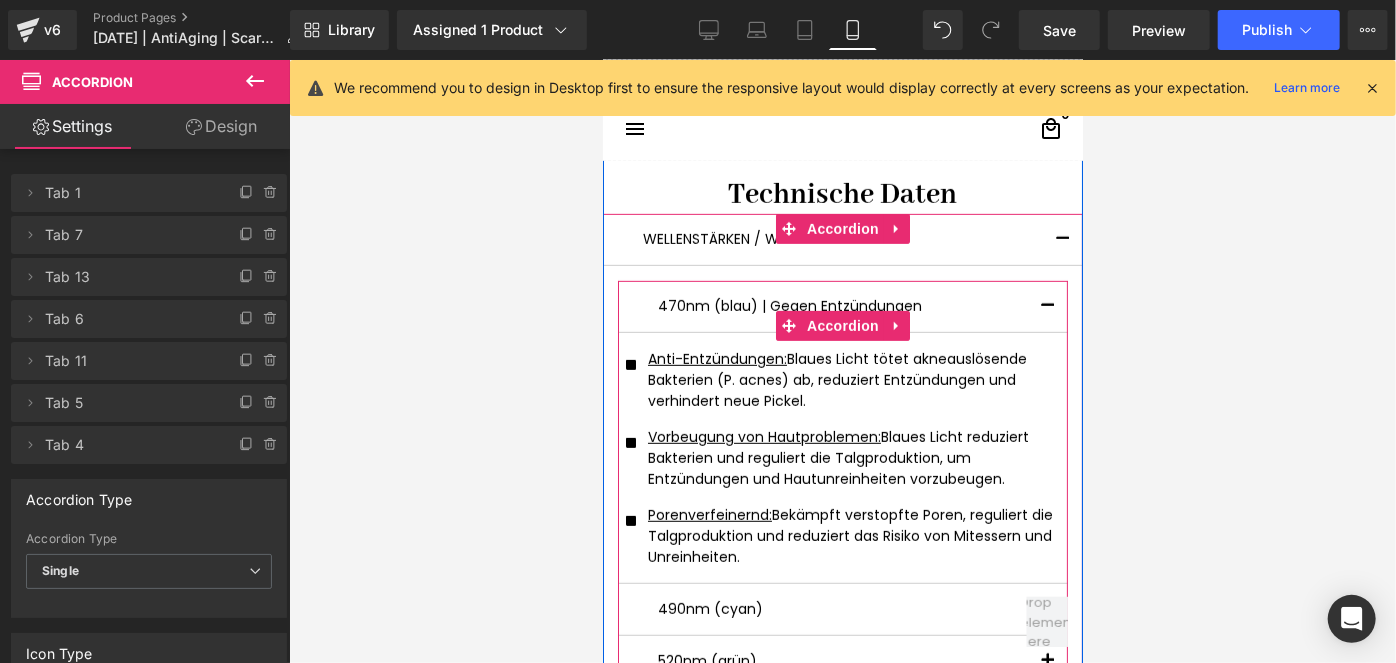 scroll, scrollTop: 8322, scrollLeft: 0, axis: vertical 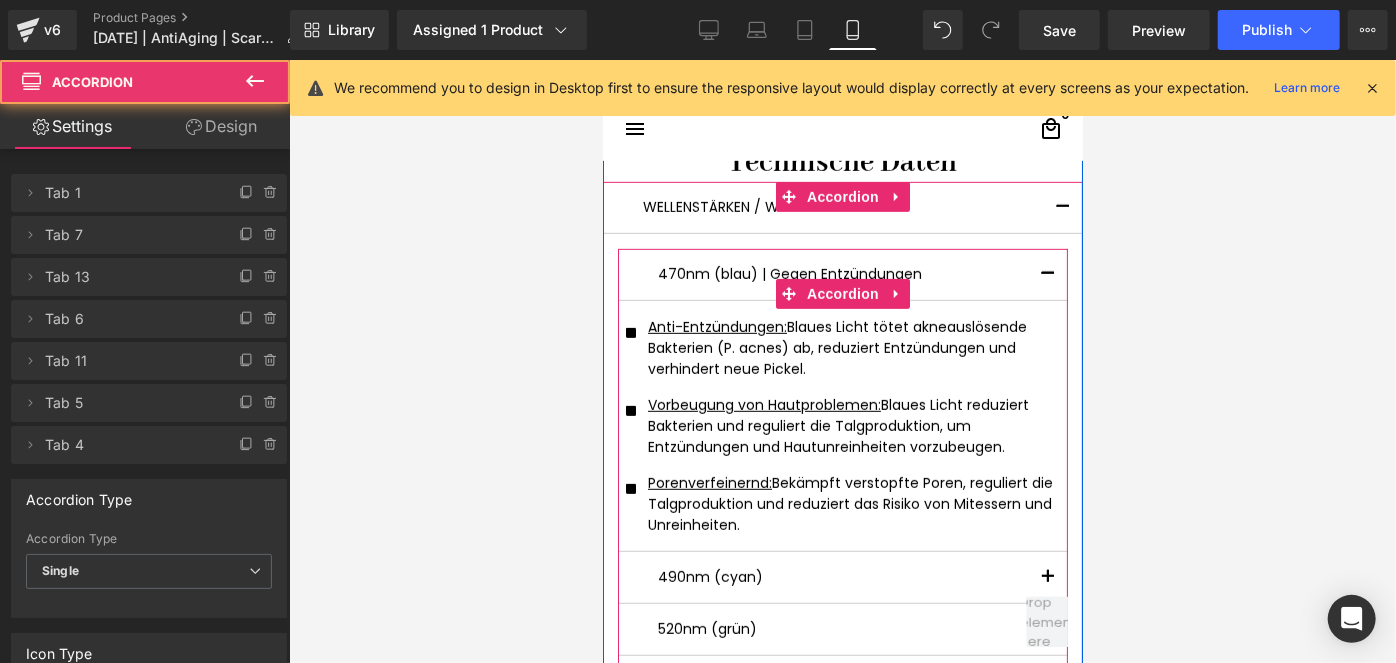 click at bounding box center [1047, 576] 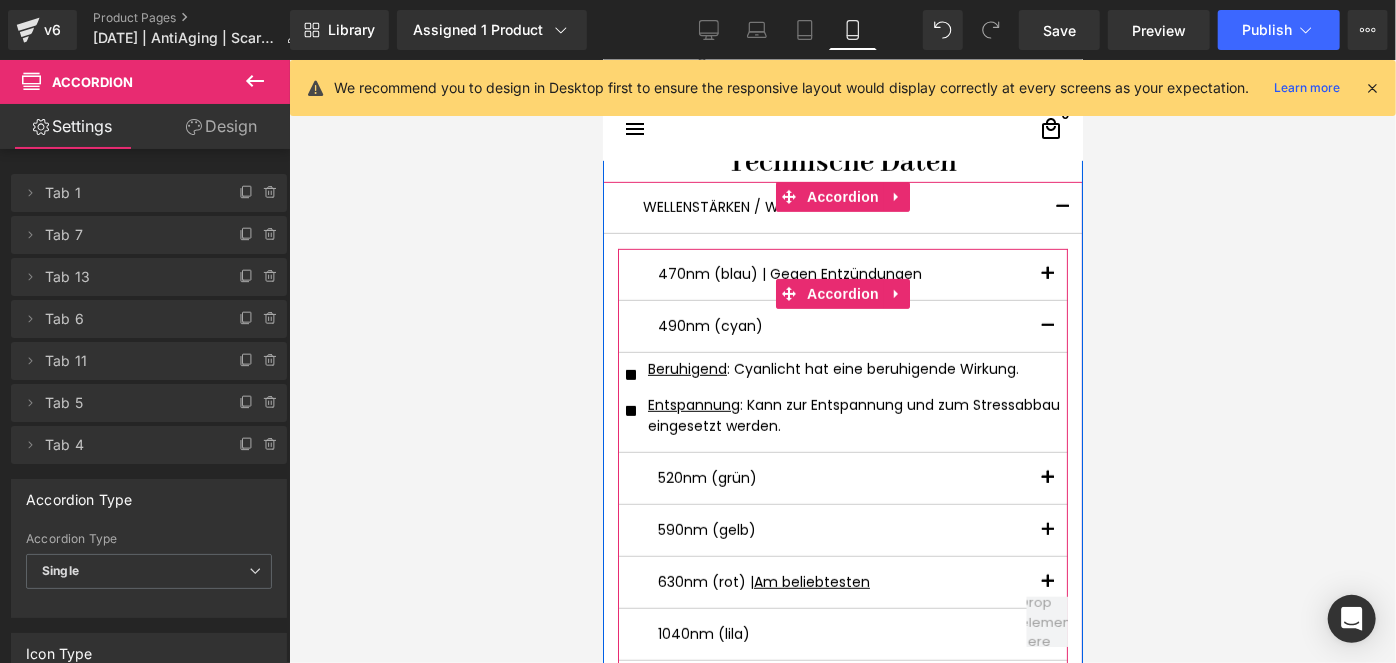 click at bounding box center (1047, 477) 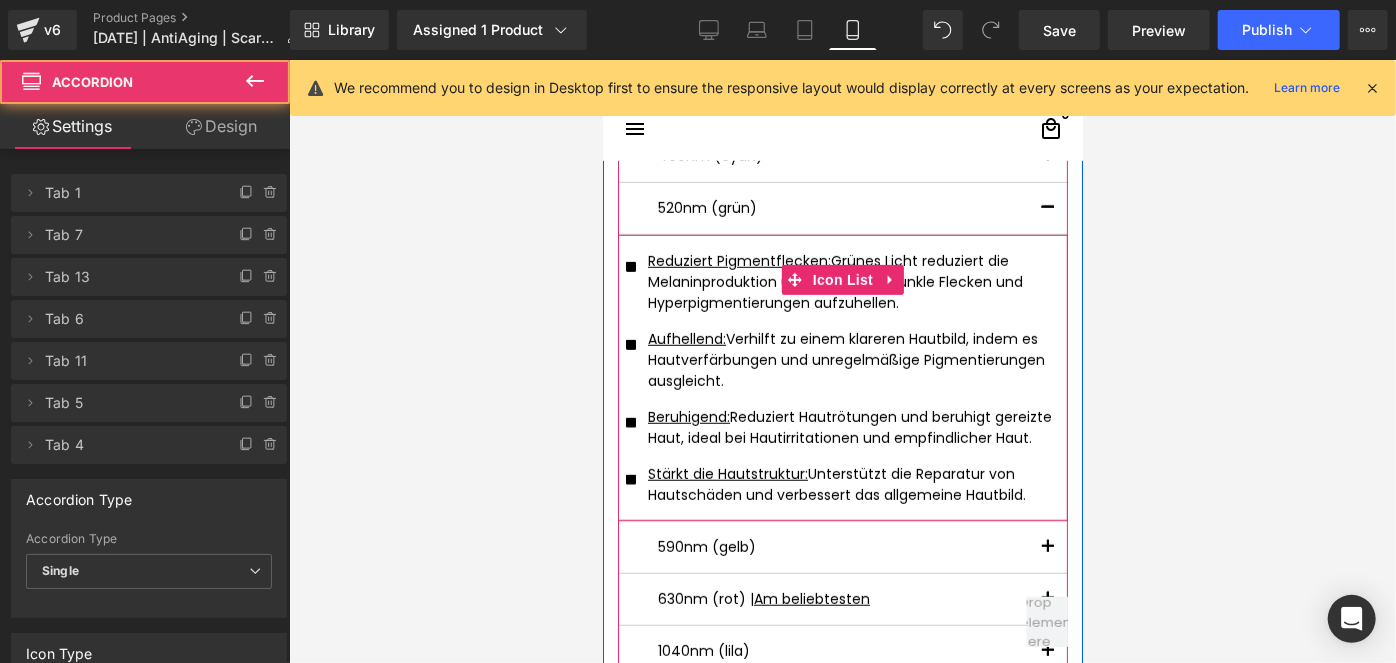 scroll, scrollTop: 8504, scrollLeft: 0, axis: vertical 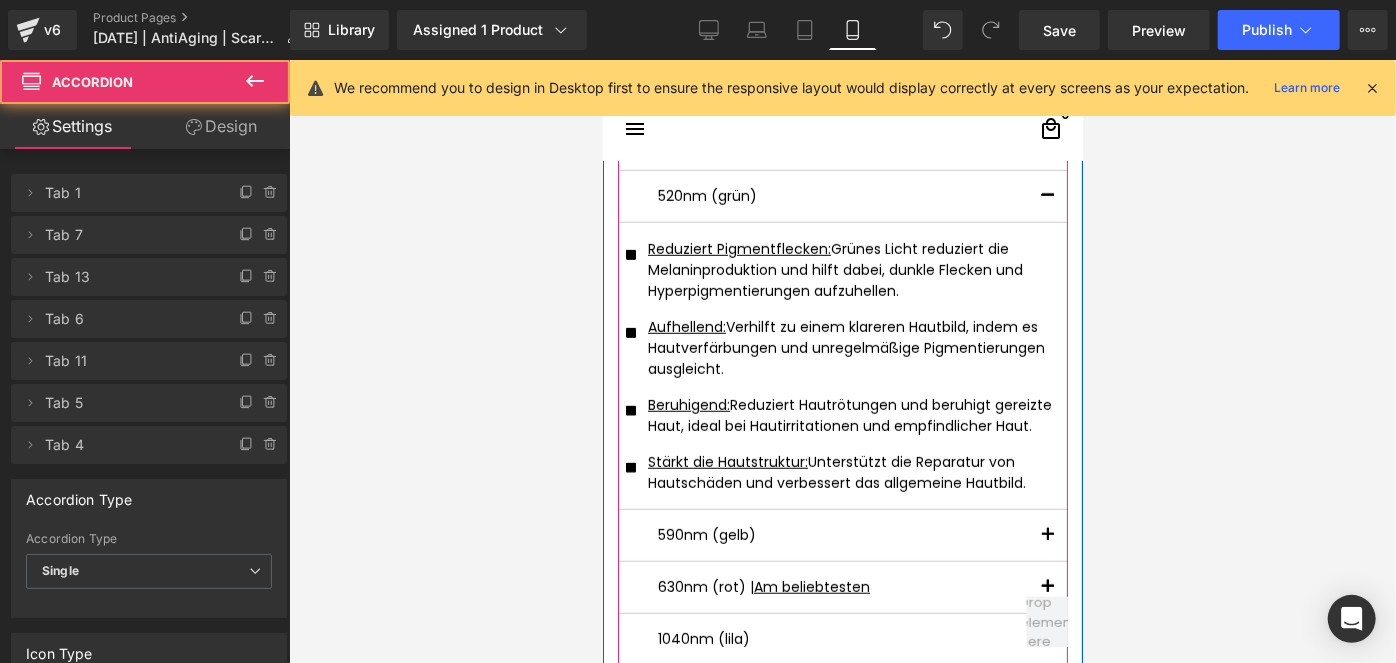 click at bounding box center (1047, 540) 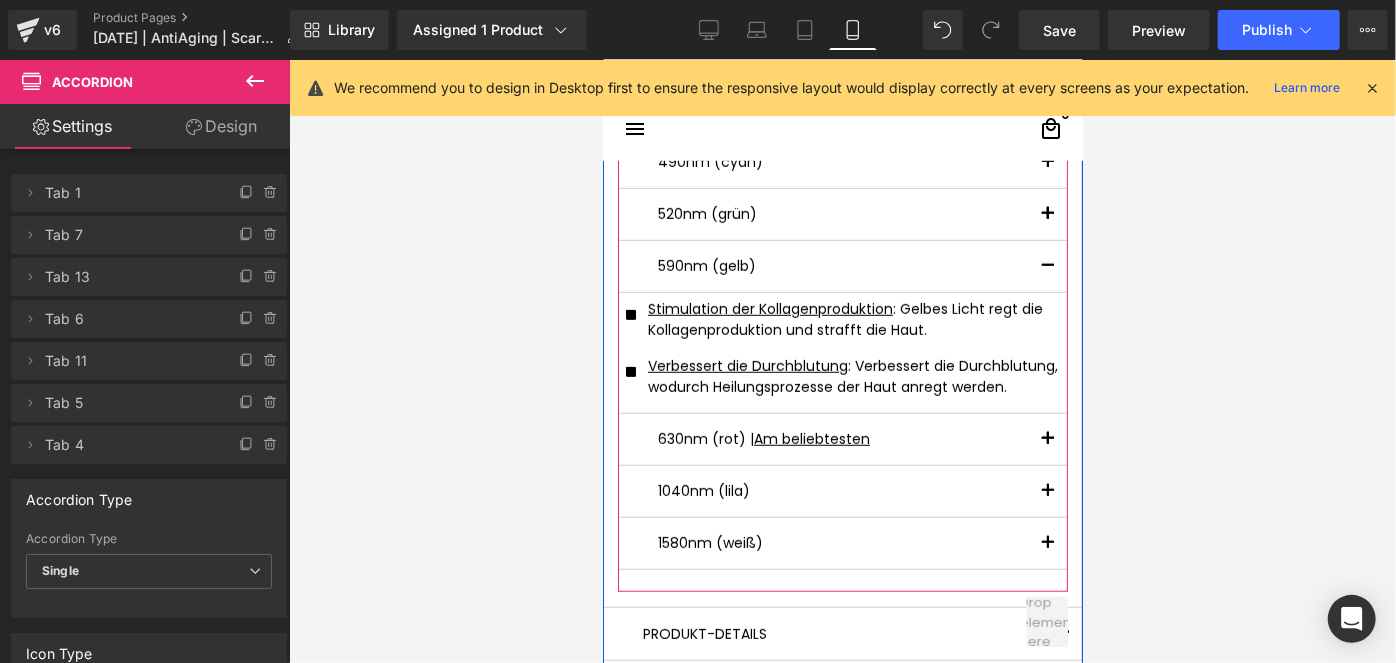scroll, scrollTop: 8489, scrollLeft: 0, axis: vertical 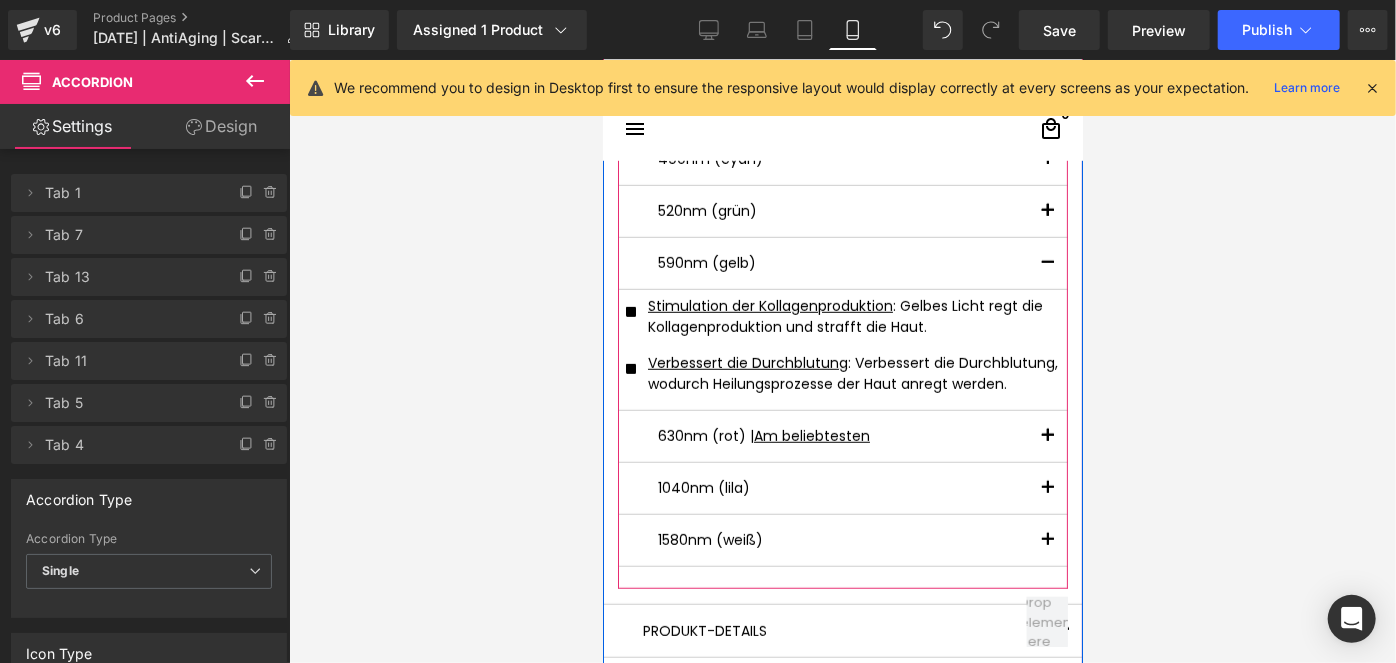 click at bounding box center [1047, 435] 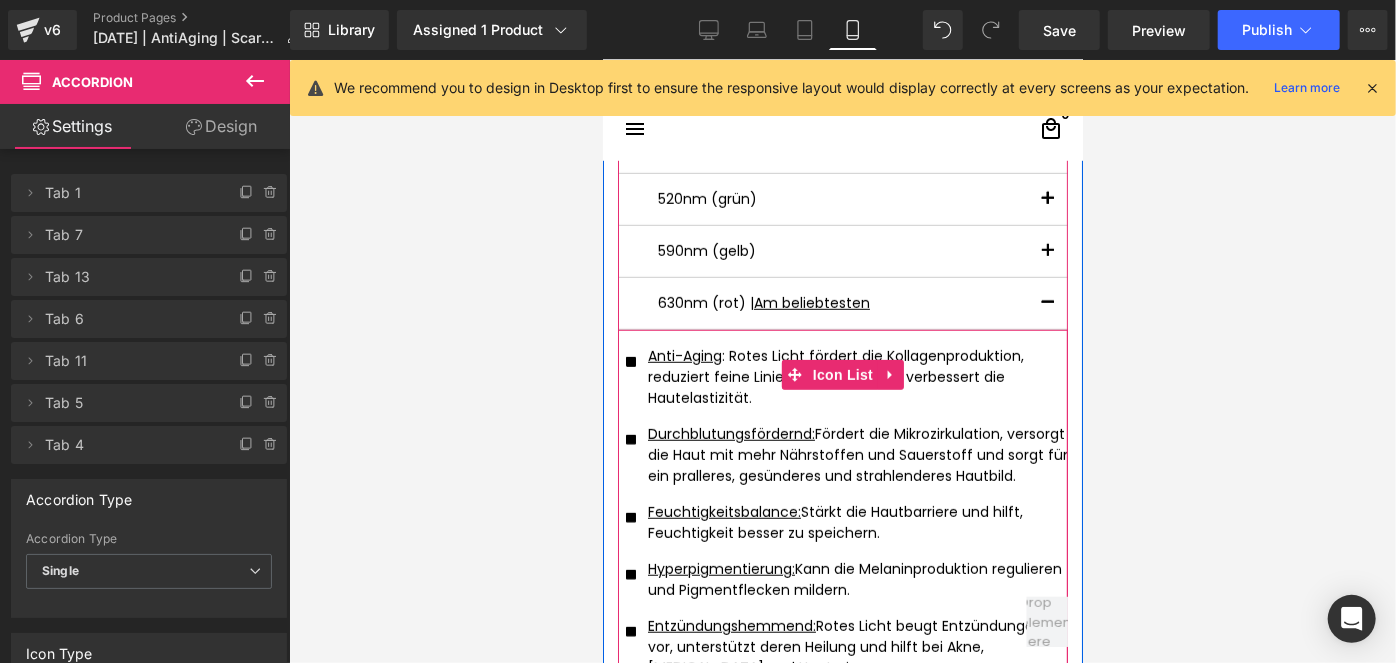 scroll, scrollTop: 8489, scrollLeft: 0, axis: vertical 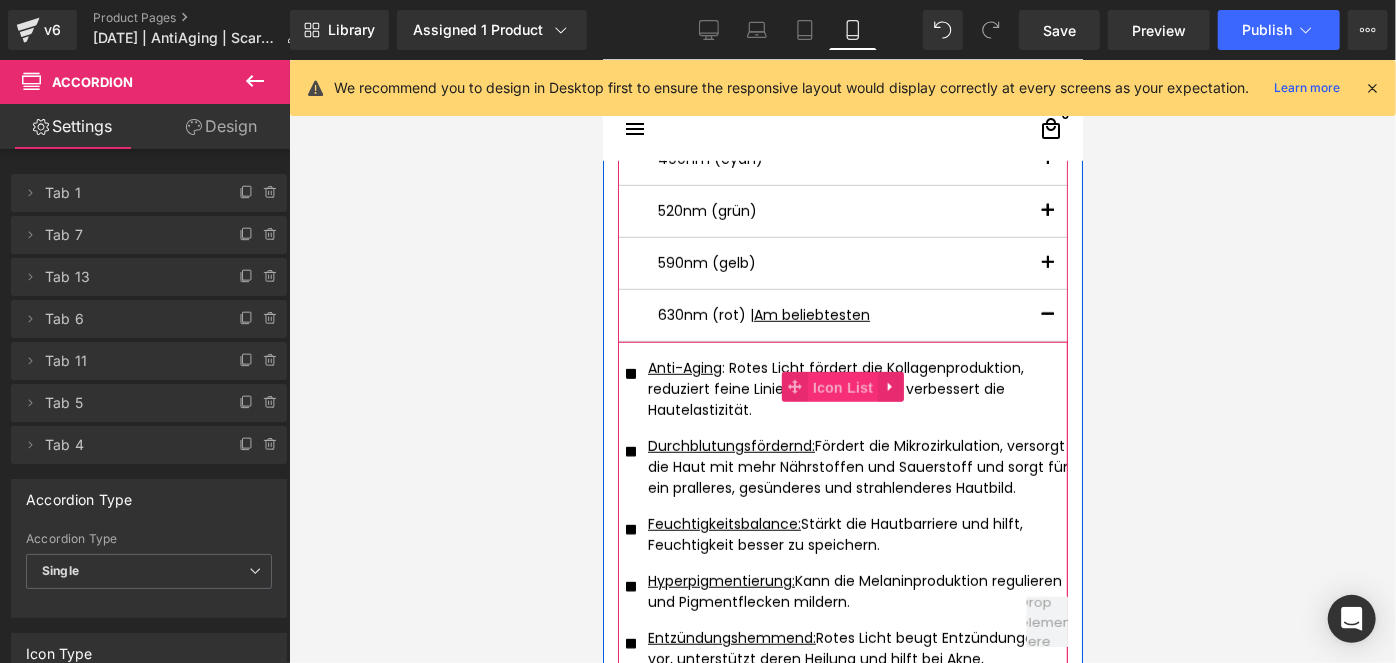 click on "Icon List" at bounding box center (842, 387) 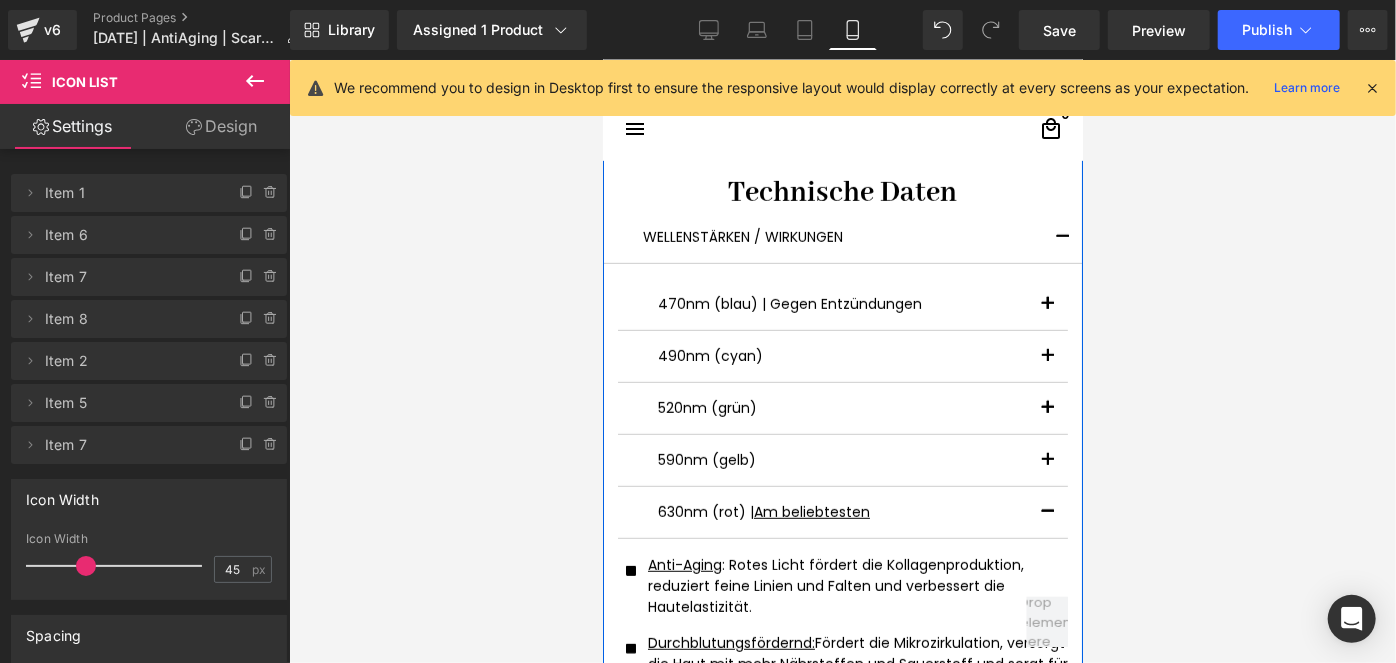 scroll, scrollTop: 8125, scrollLeft: 0, axis: vertical 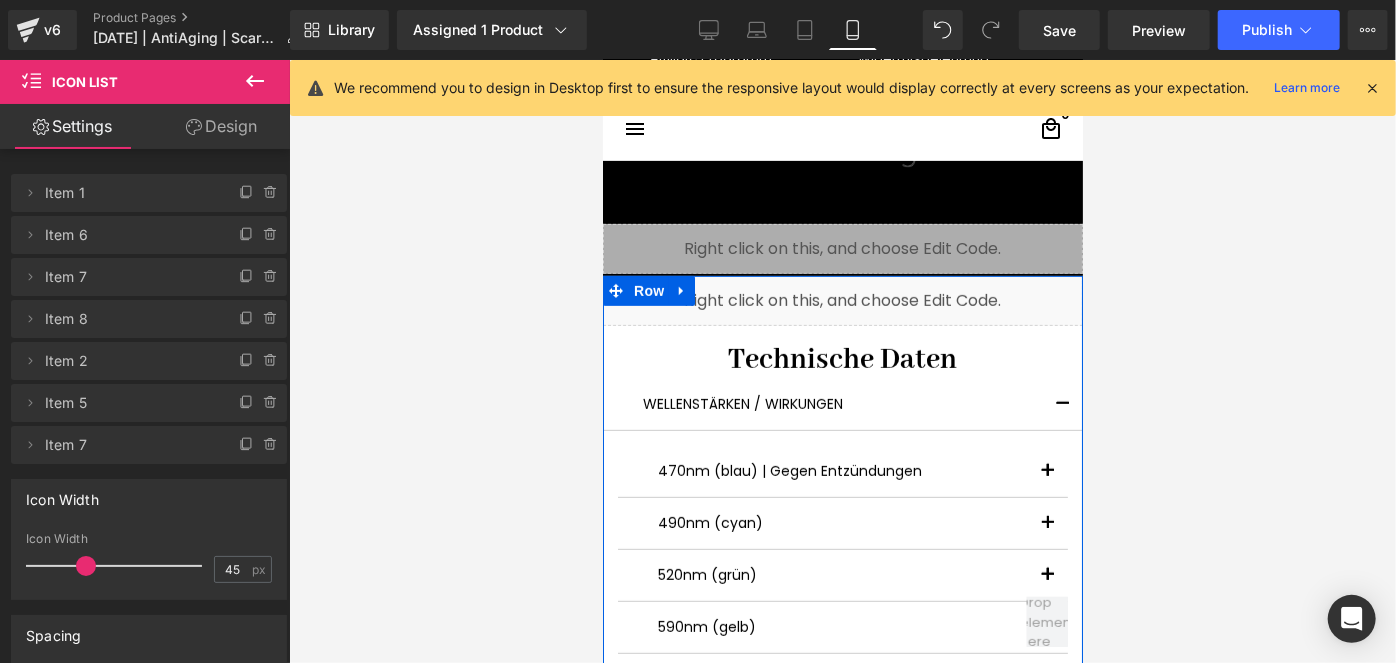 click at bounding box center (1062, 403) 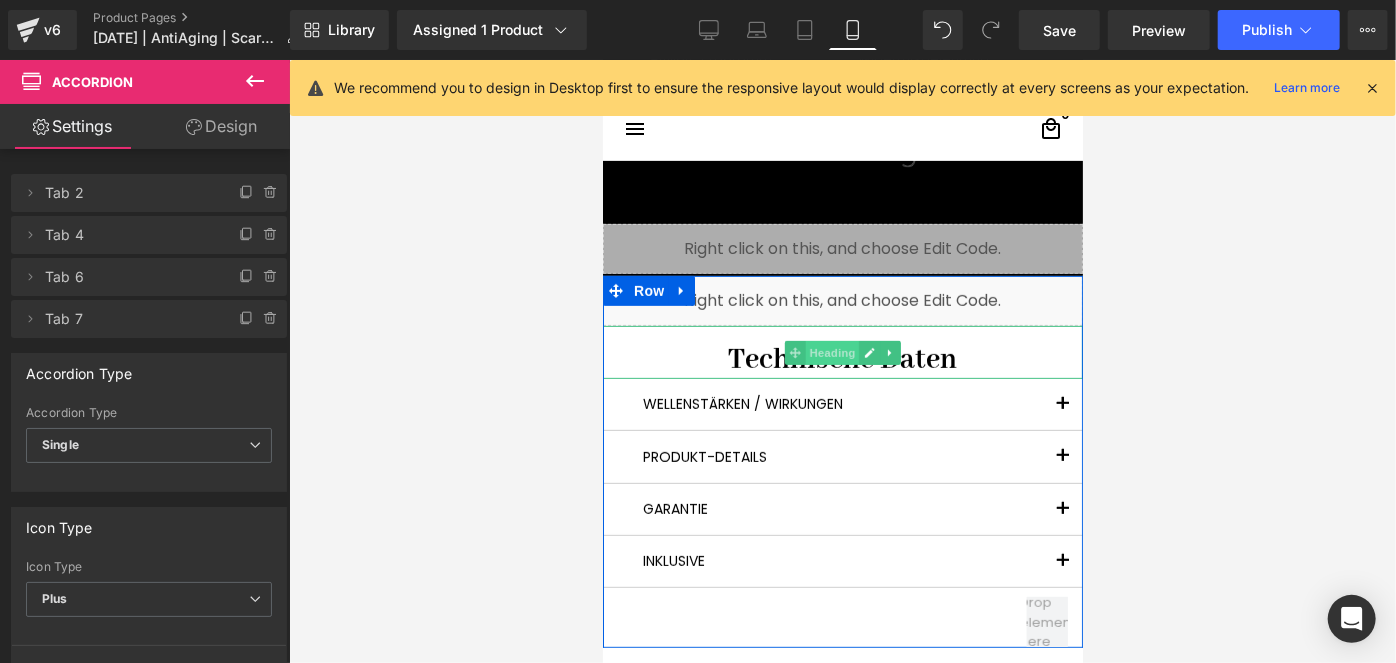 click on "Heading" at bounding box center [832, 352] 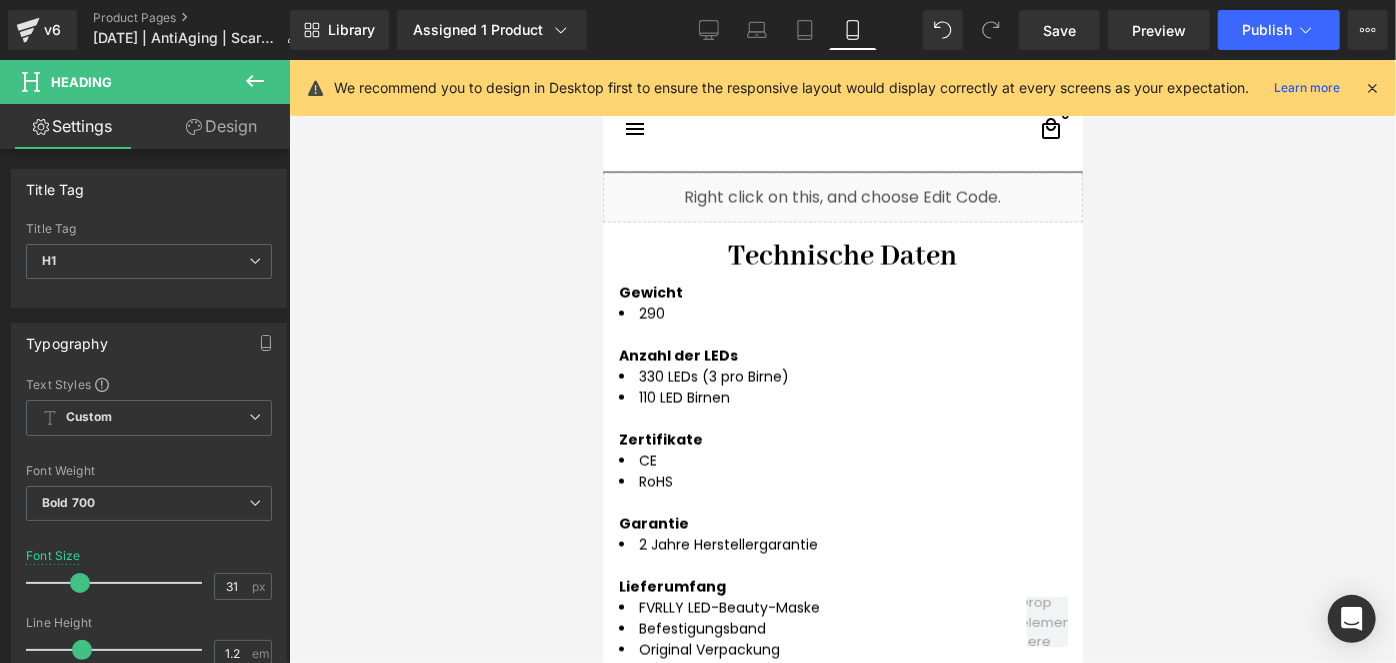 scroll, scrollTop: 5489, scrollLeft: 0, axis: vertical 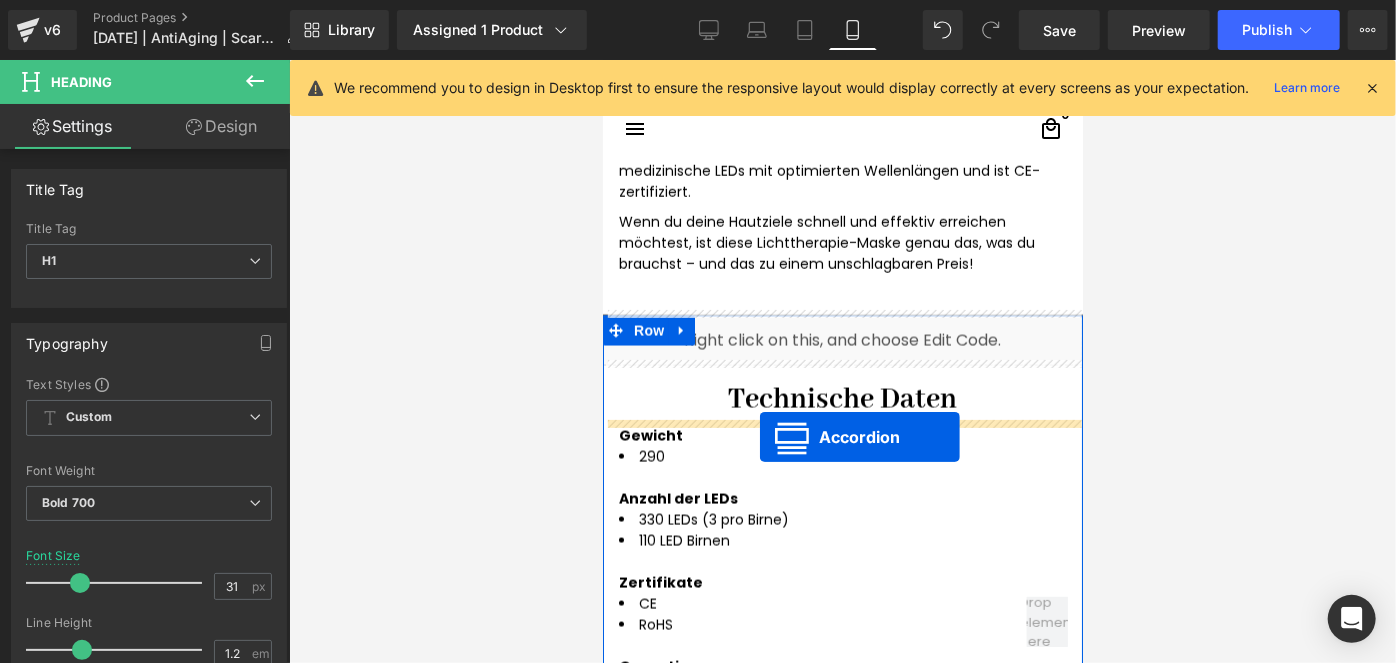 drag, startPoint x: 819, startPoint y: 387, endPoint x: 759, endPoint y: 435, distance: 76.837494 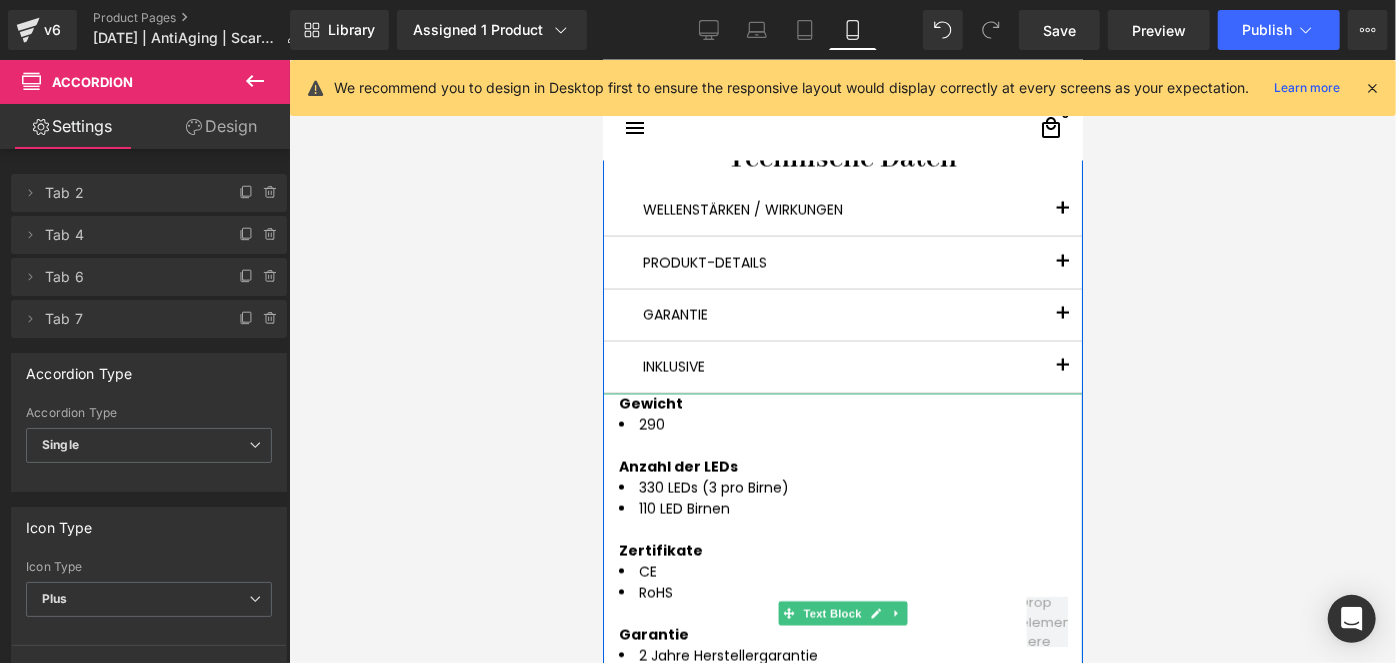 scroll, scrollTop: 5762, scrollLeft: 0, axis: vertical 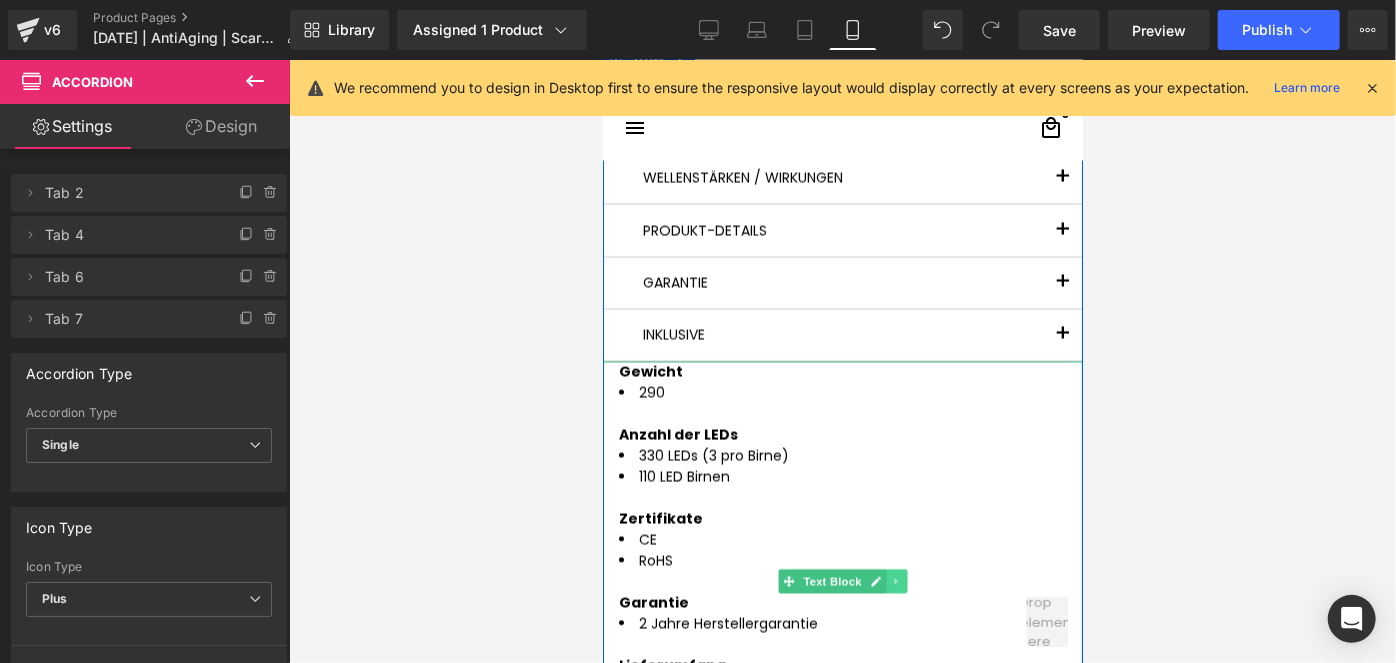 click 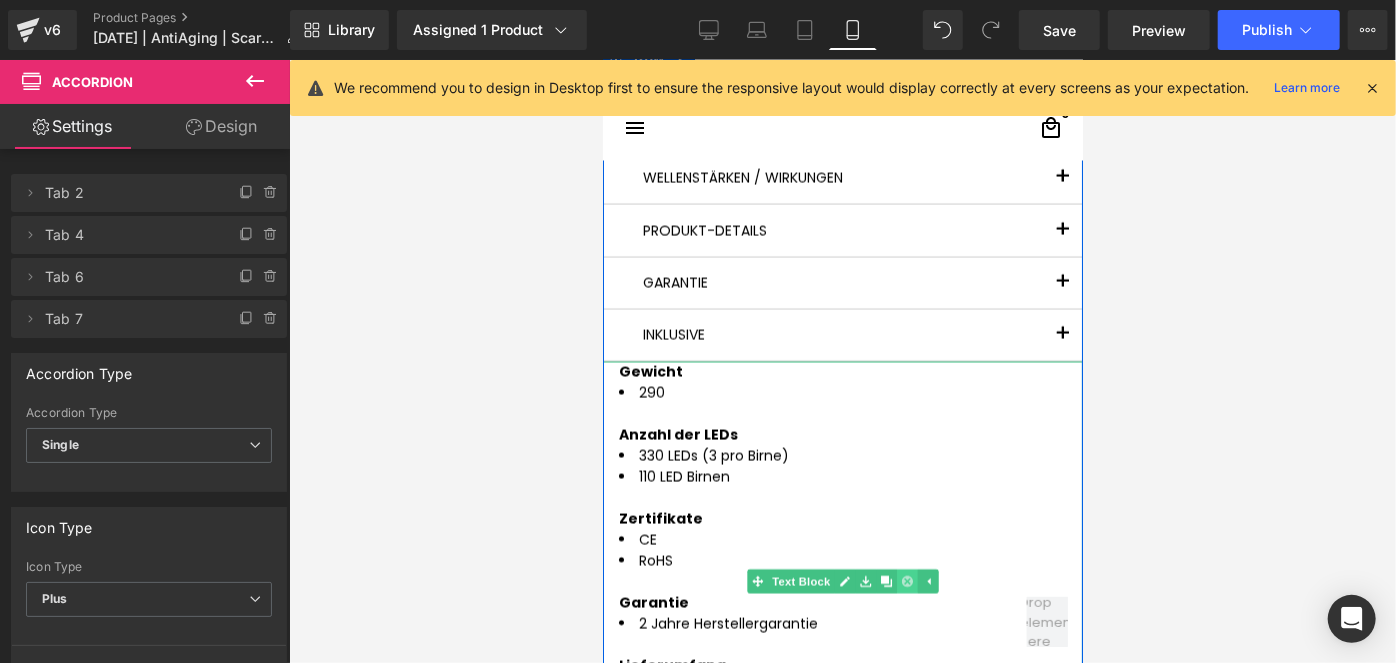 click 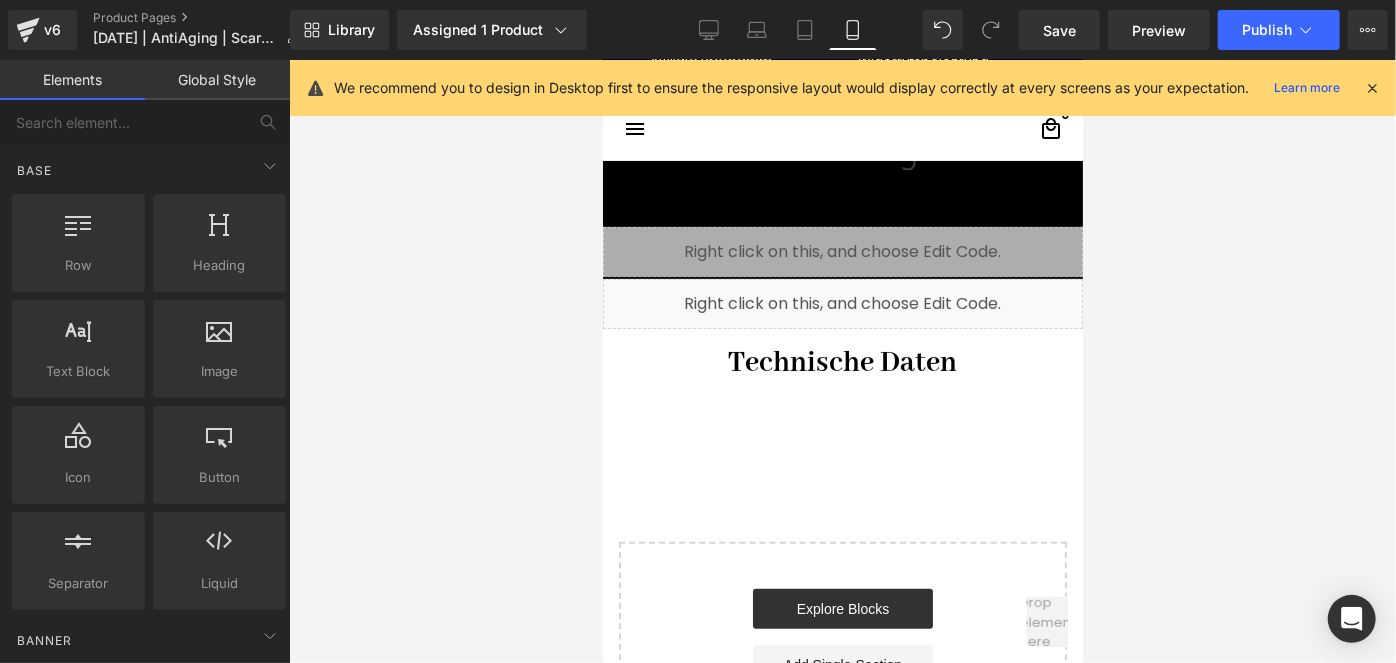 scroll, scrollTop: 7882, scrollLeft: 0, axis: vertical 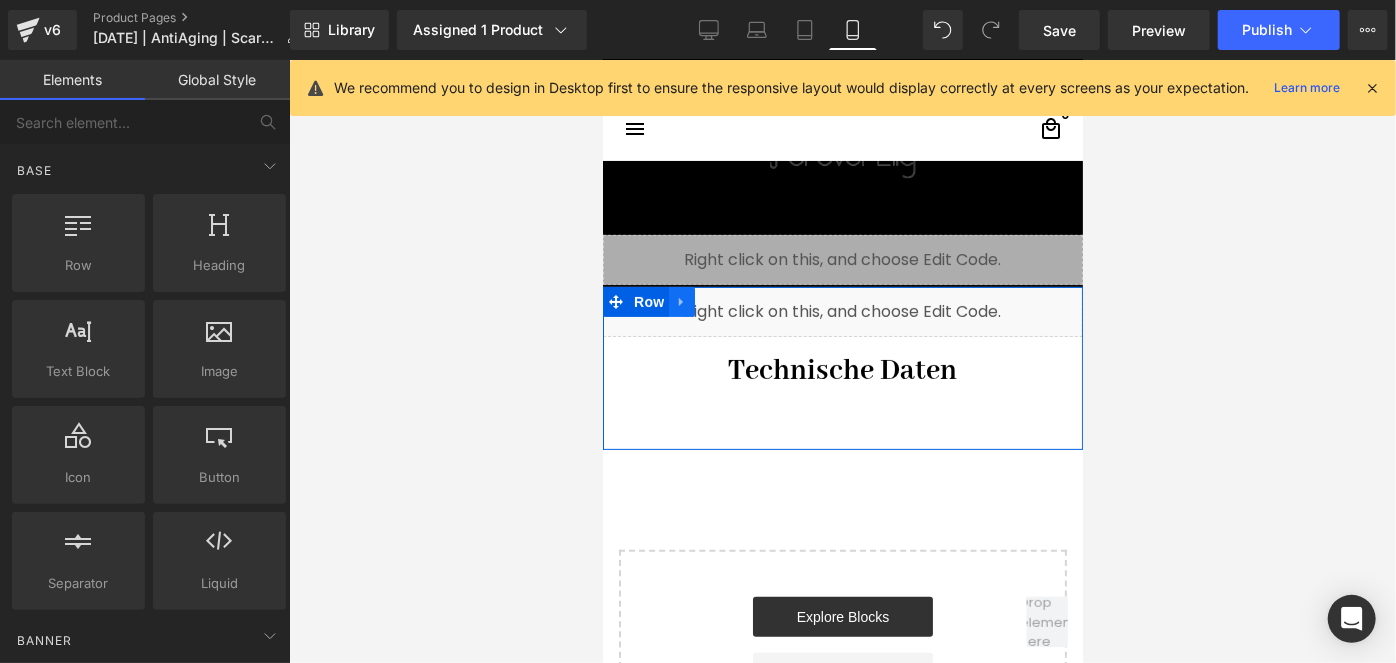 click 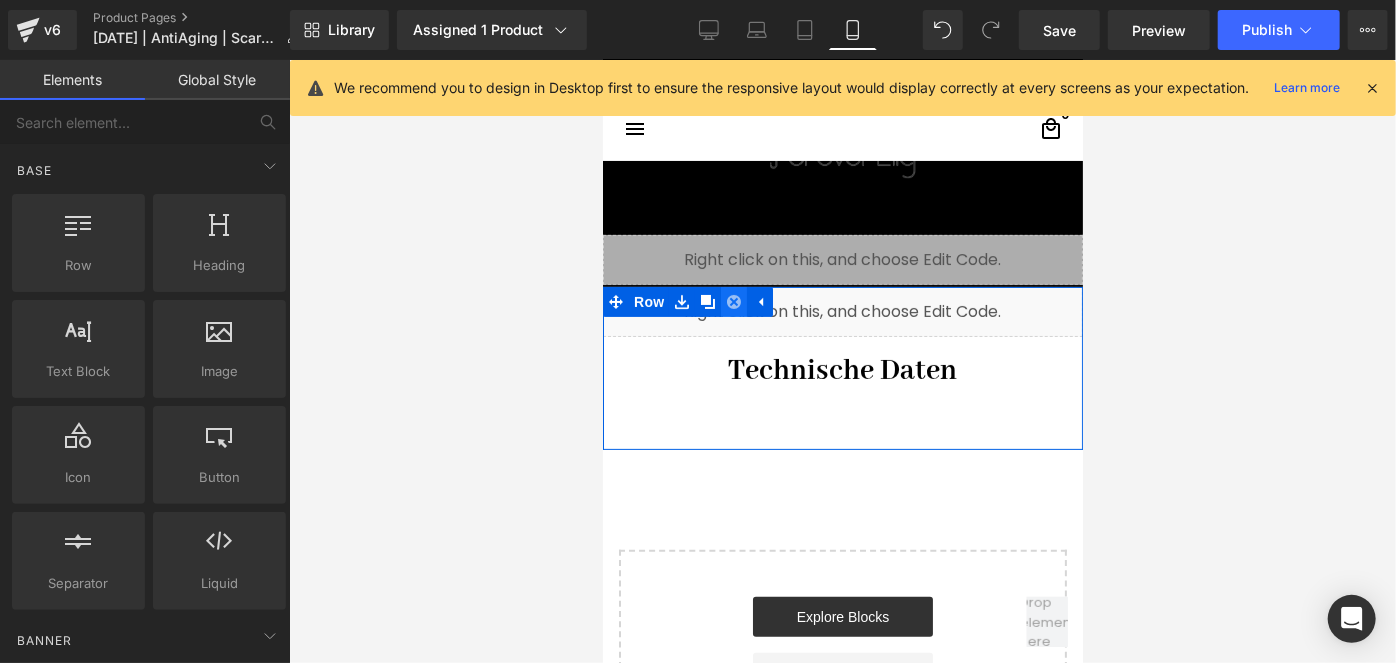 click 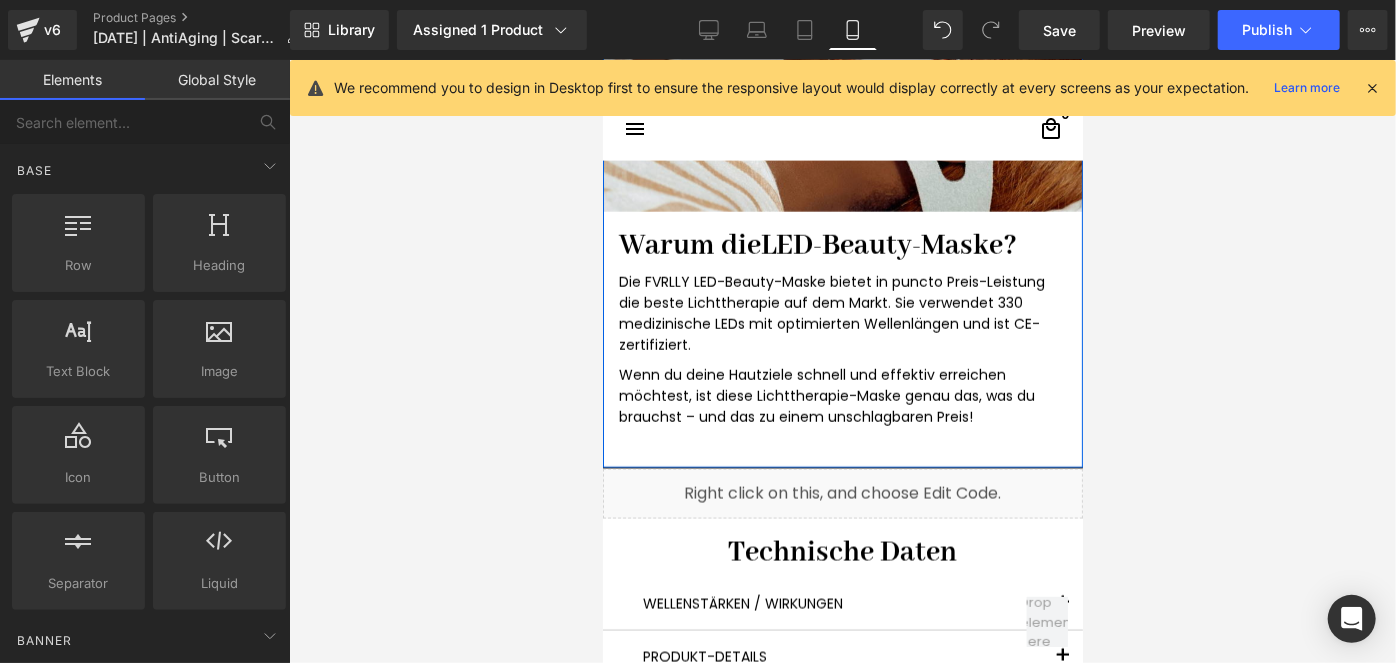 scroll, scrollTop: 5428, scrollLeft: 0, axis: vertical 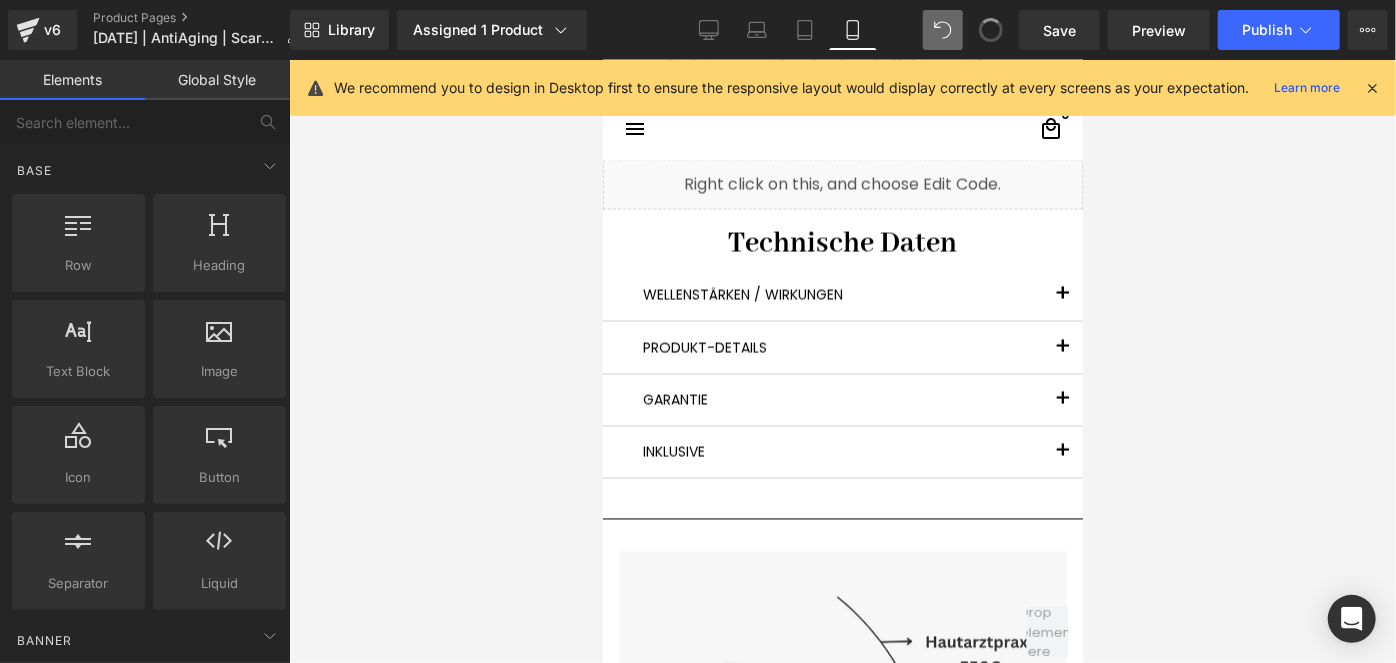 click at bounding box center (991, 30) 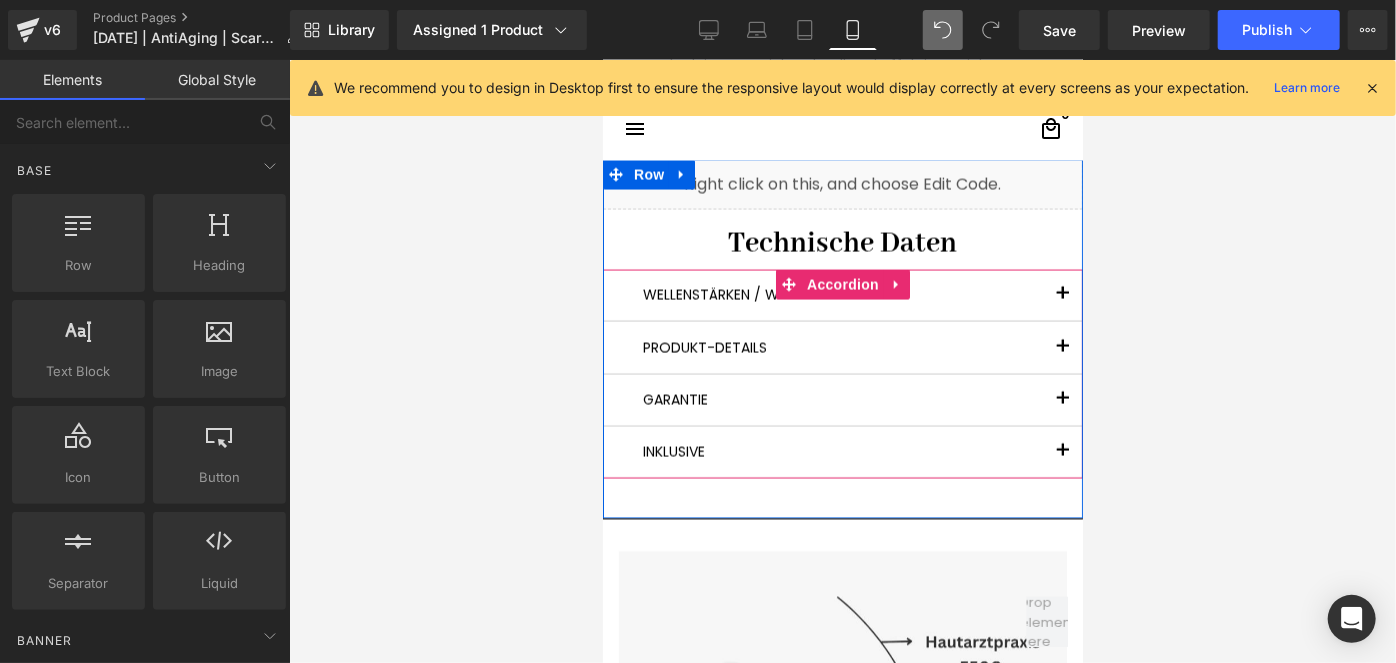 click at bounding box center [1062, 347] 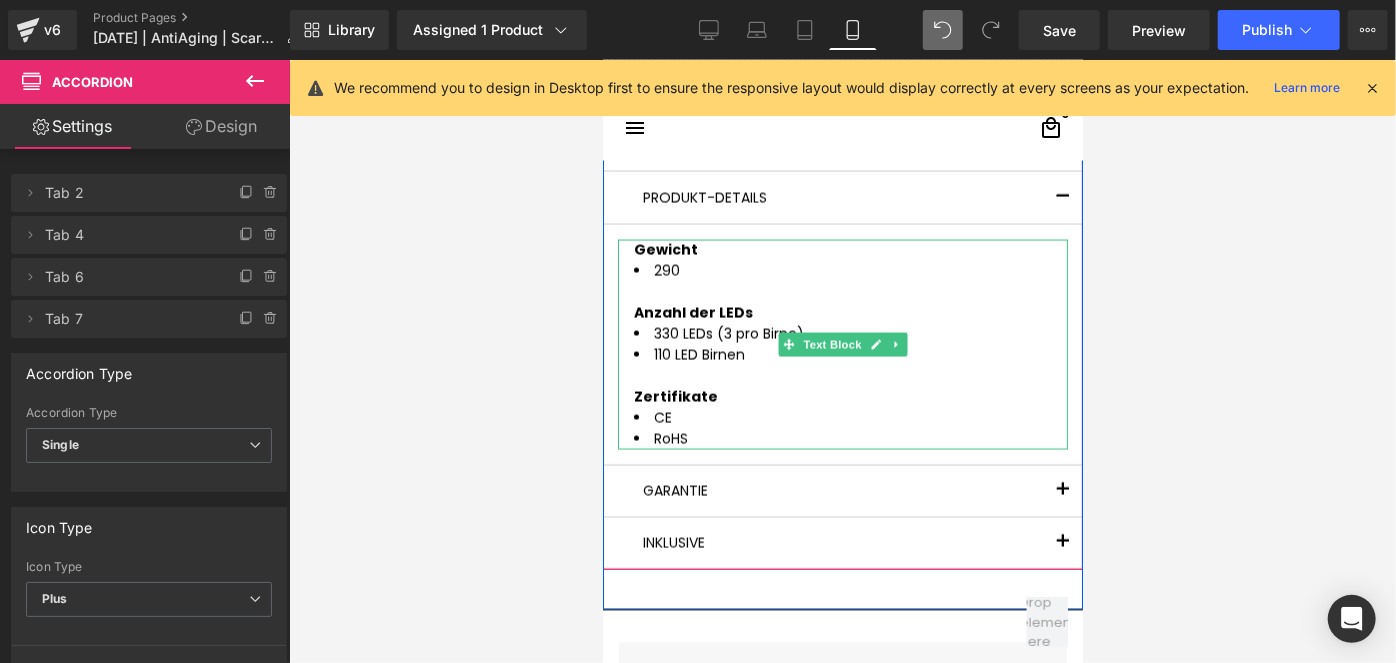 scroll, scrollTop: 5826, scrollLeft: 0, axis: vertical 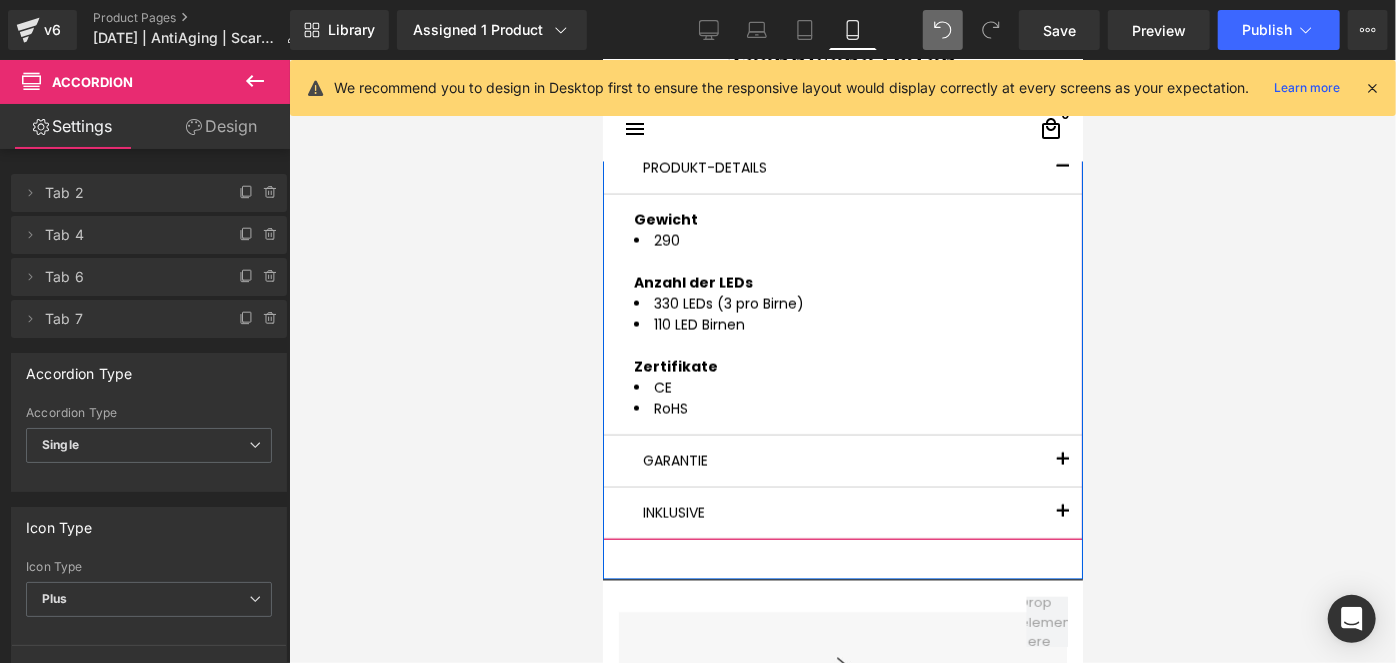 click at bounding box center [1062, 464] 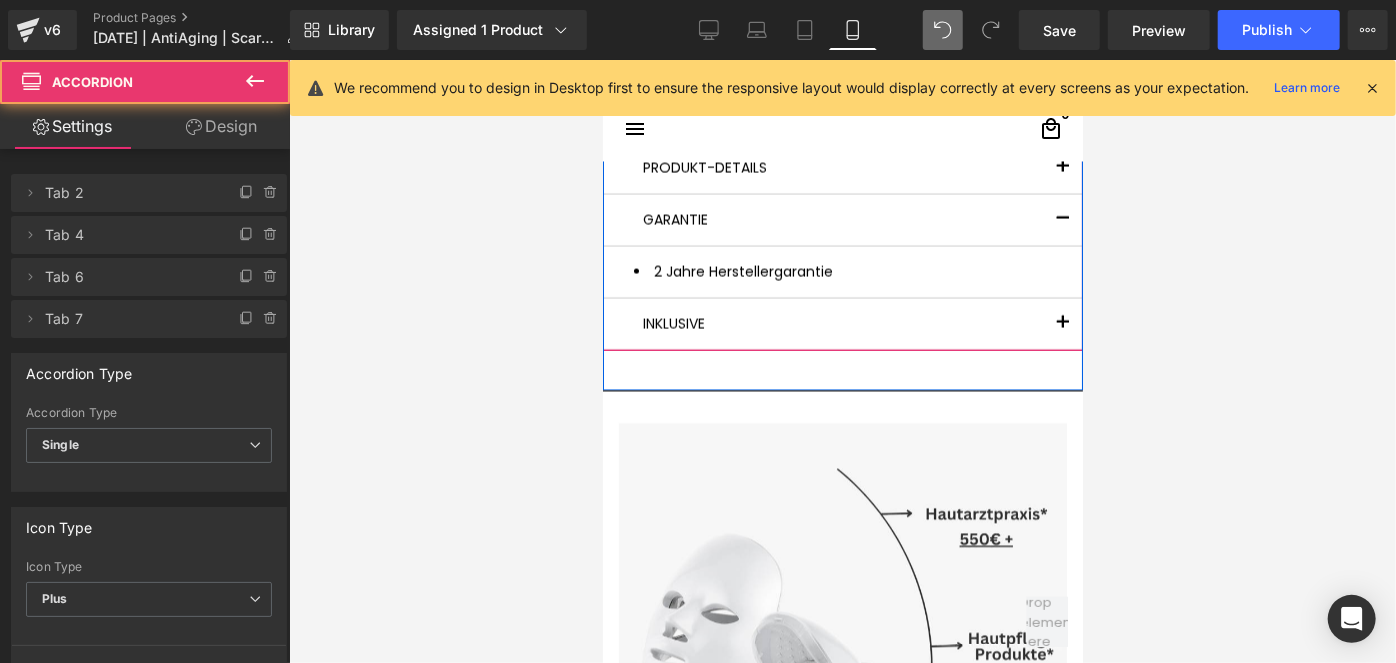 click at bounding box center [1062, 322] 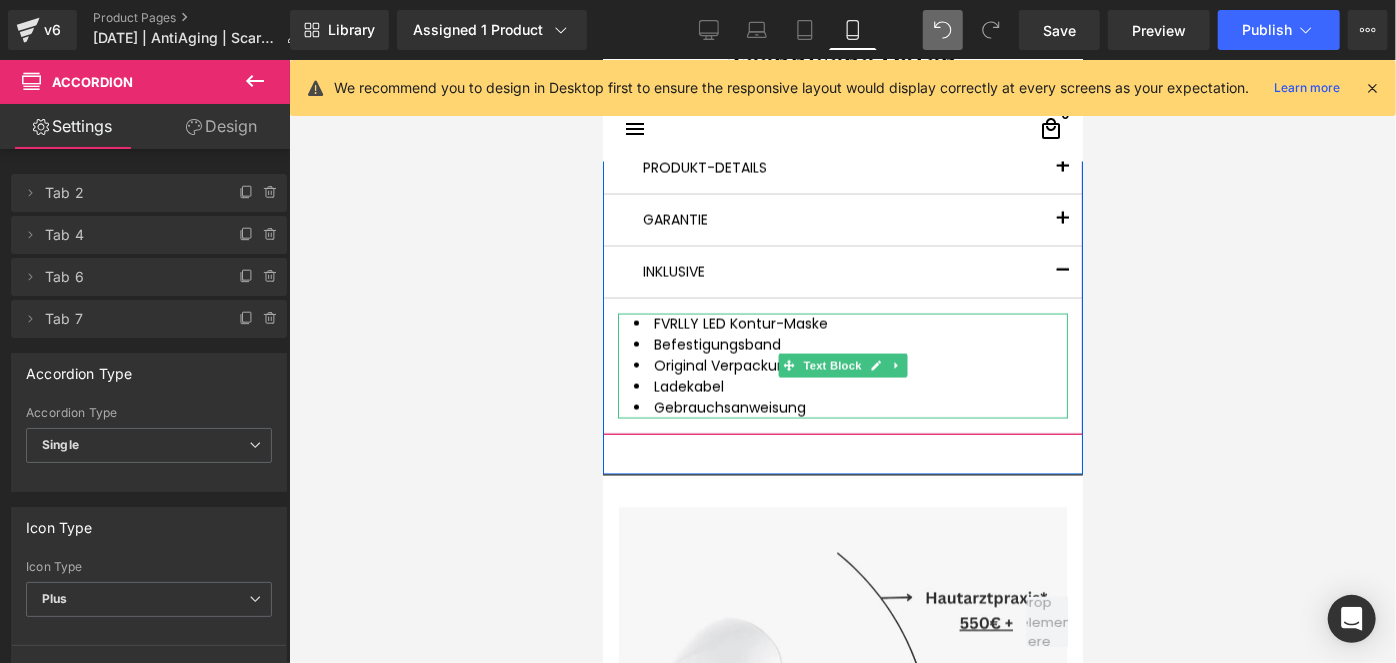 click on "FVRLLY LED Kontur-Maske" at bounding box center [740, 322] 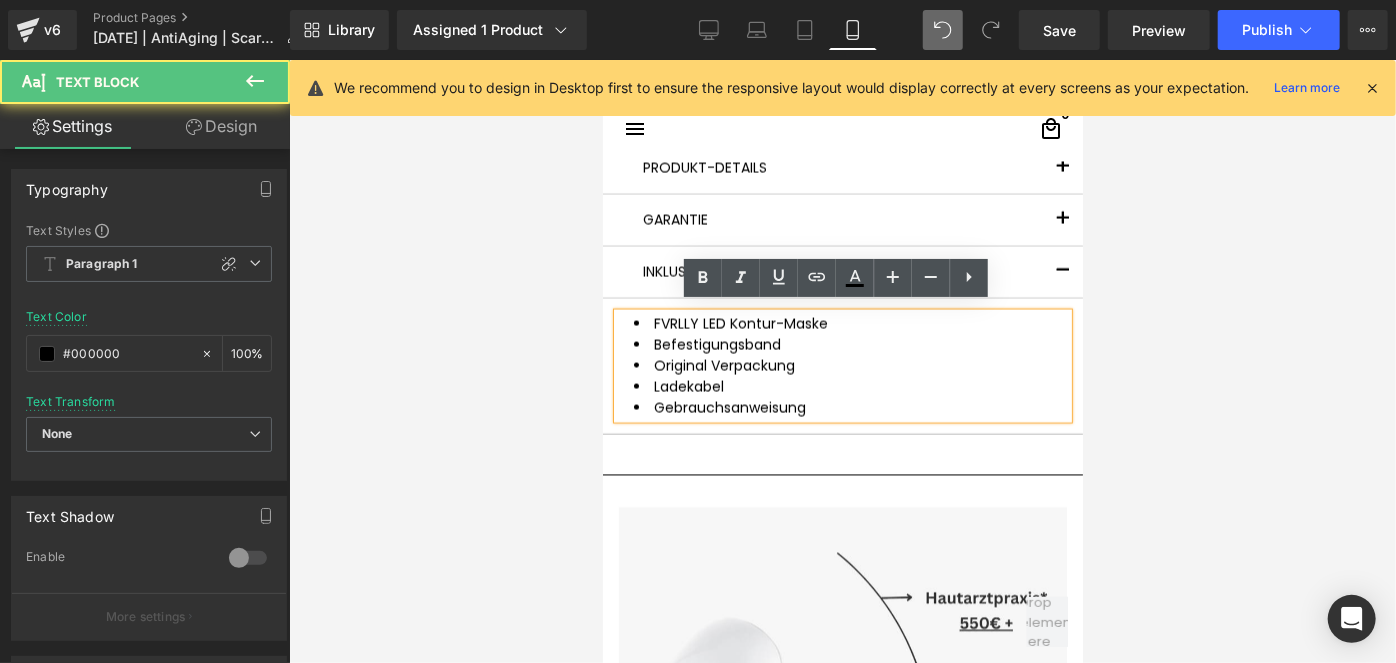 click on "FVRLLY LED Kontur-Maske" at bounding box center [740, 322] 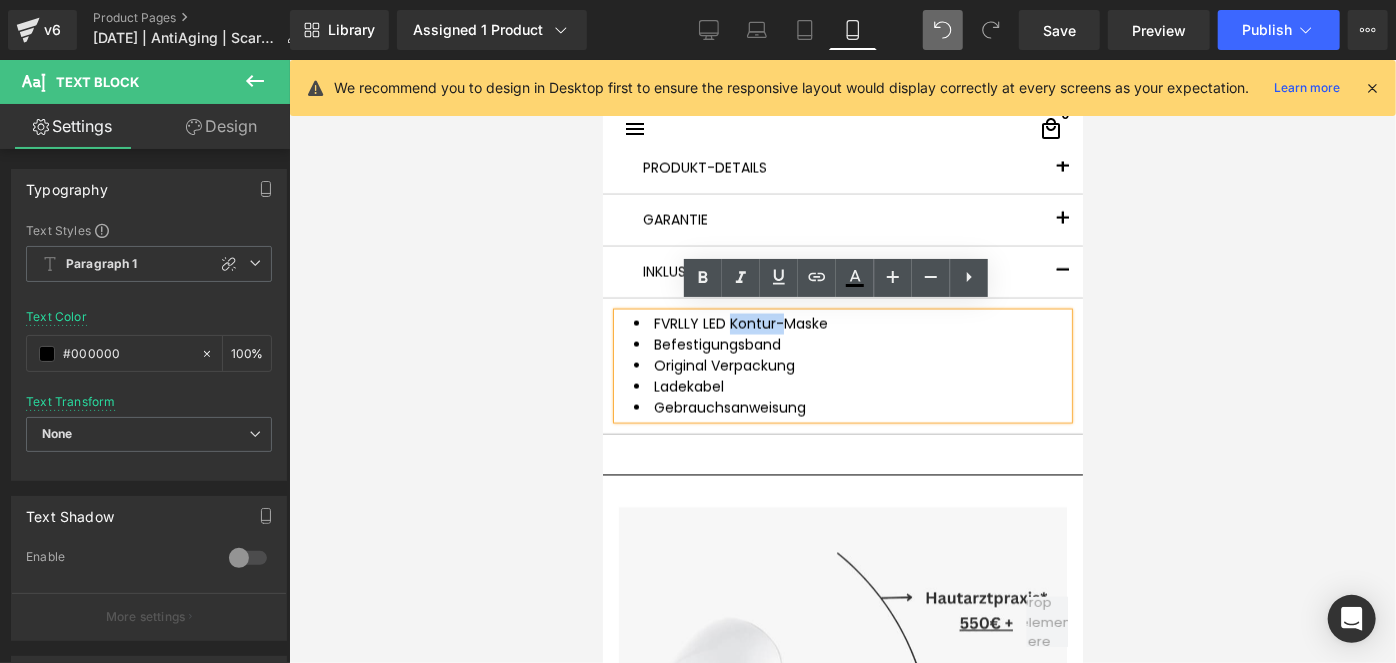 drag, startPoint x: 765, startPoint y: 314, endPoint x: 724, endPoint y: 311, distance: 41.109608 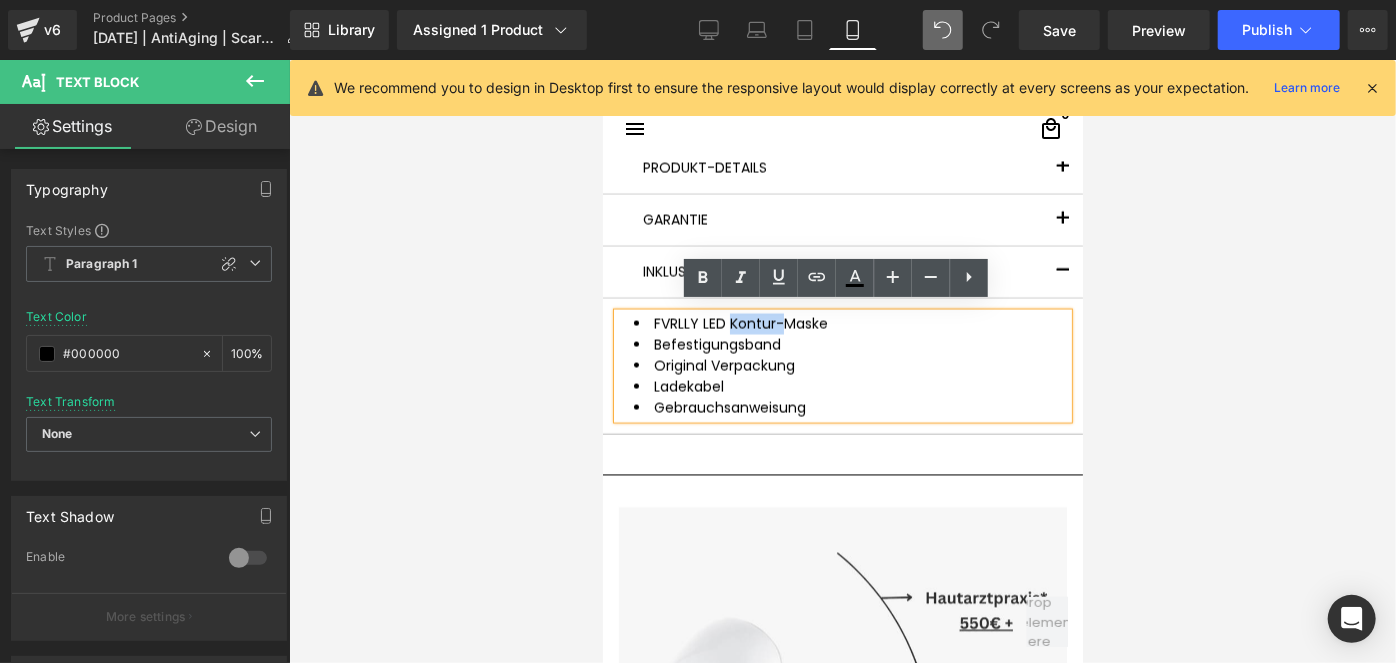 click on "FVRLLY LED Kontur-Maske" at bounding box center [740, 322] 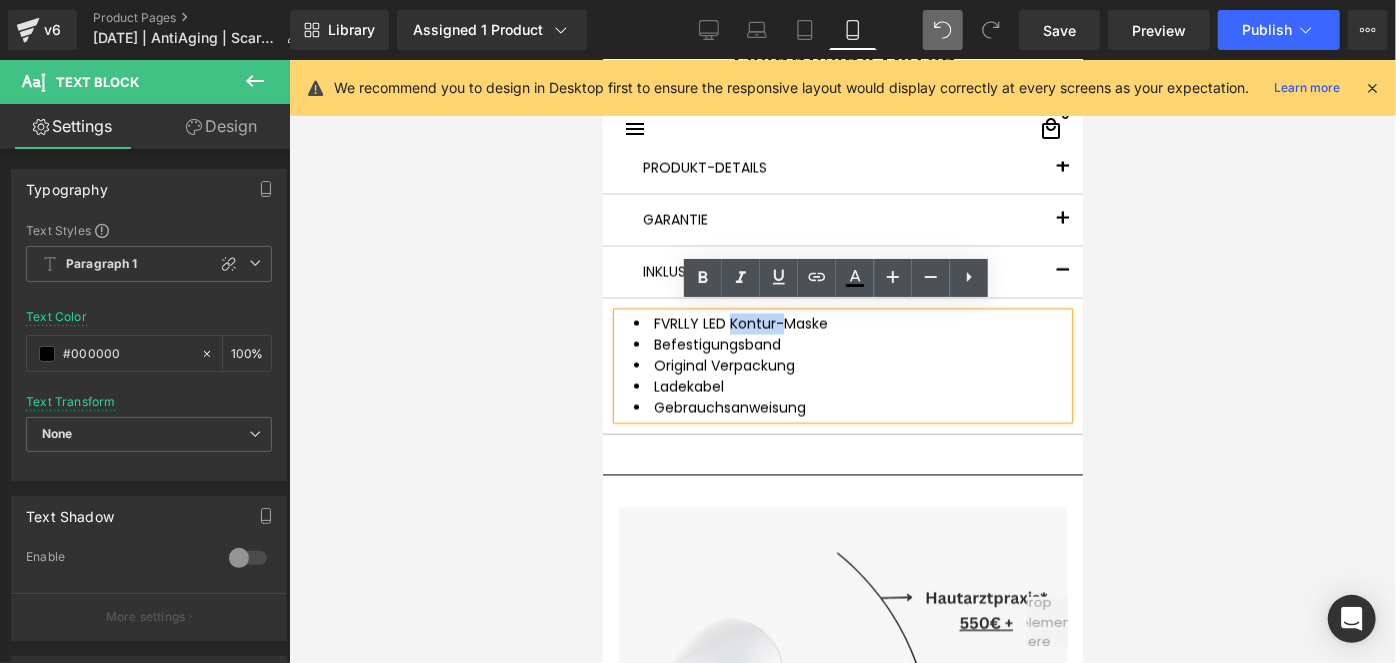 type 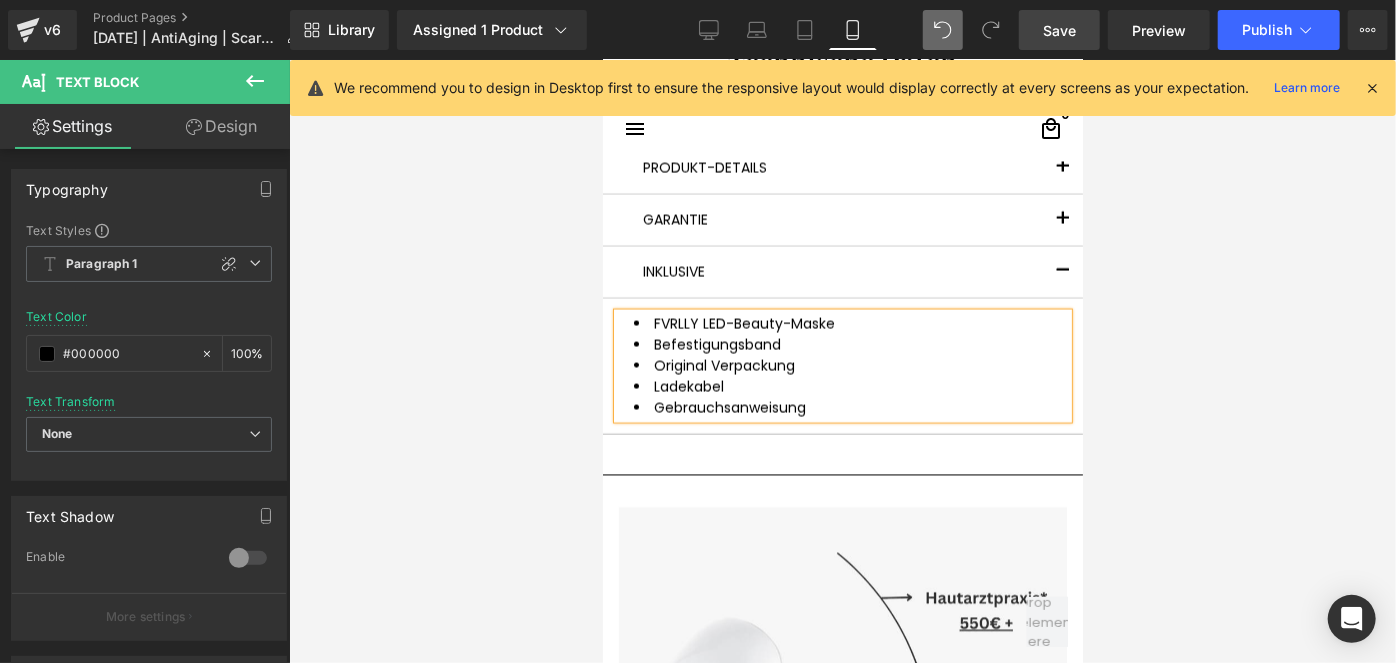 click on "Save" at bounding box center [1059, 30] 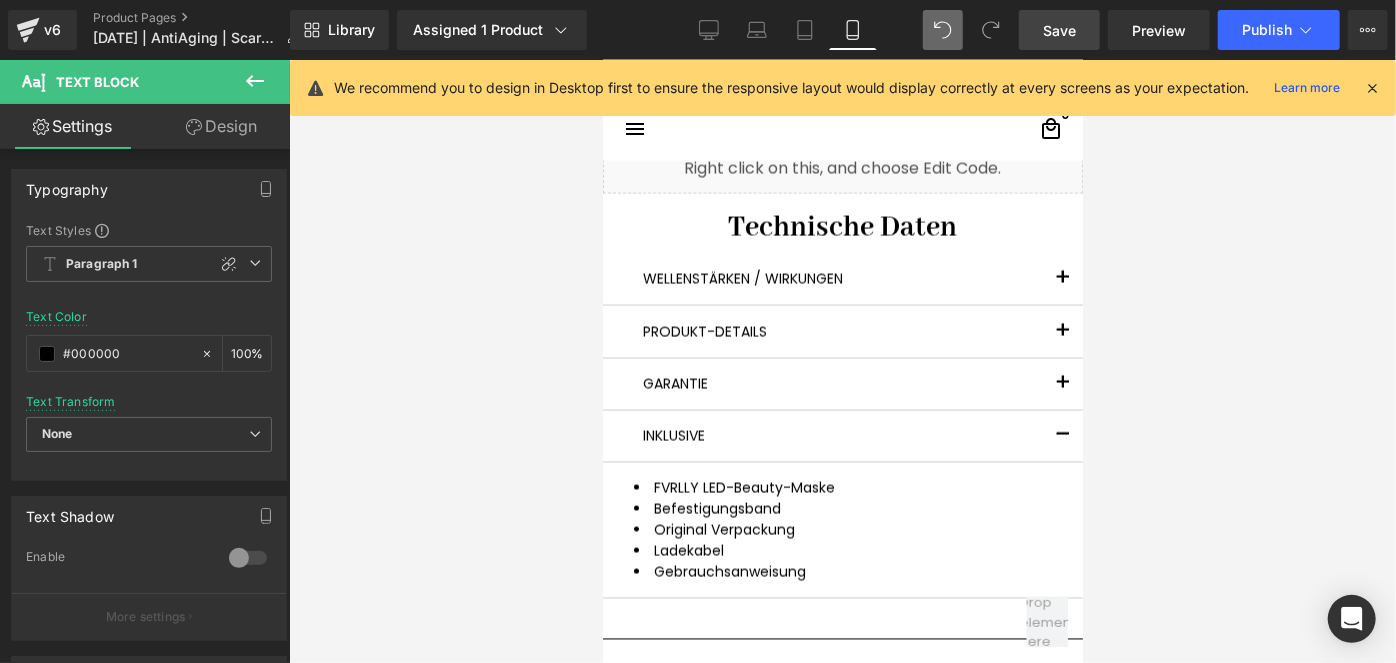 scroll, scrollTop: 5554, scrollLeft: 0, axis: vertical 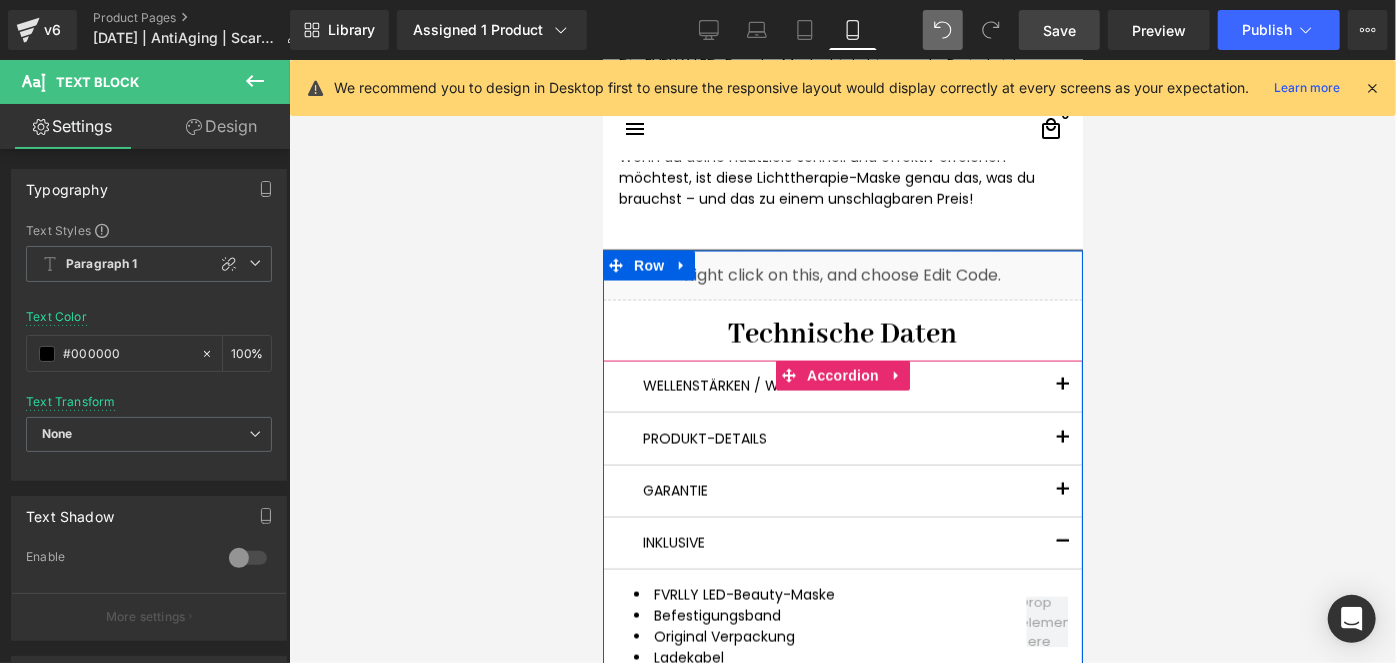 click at bounding box center (1062, 542) 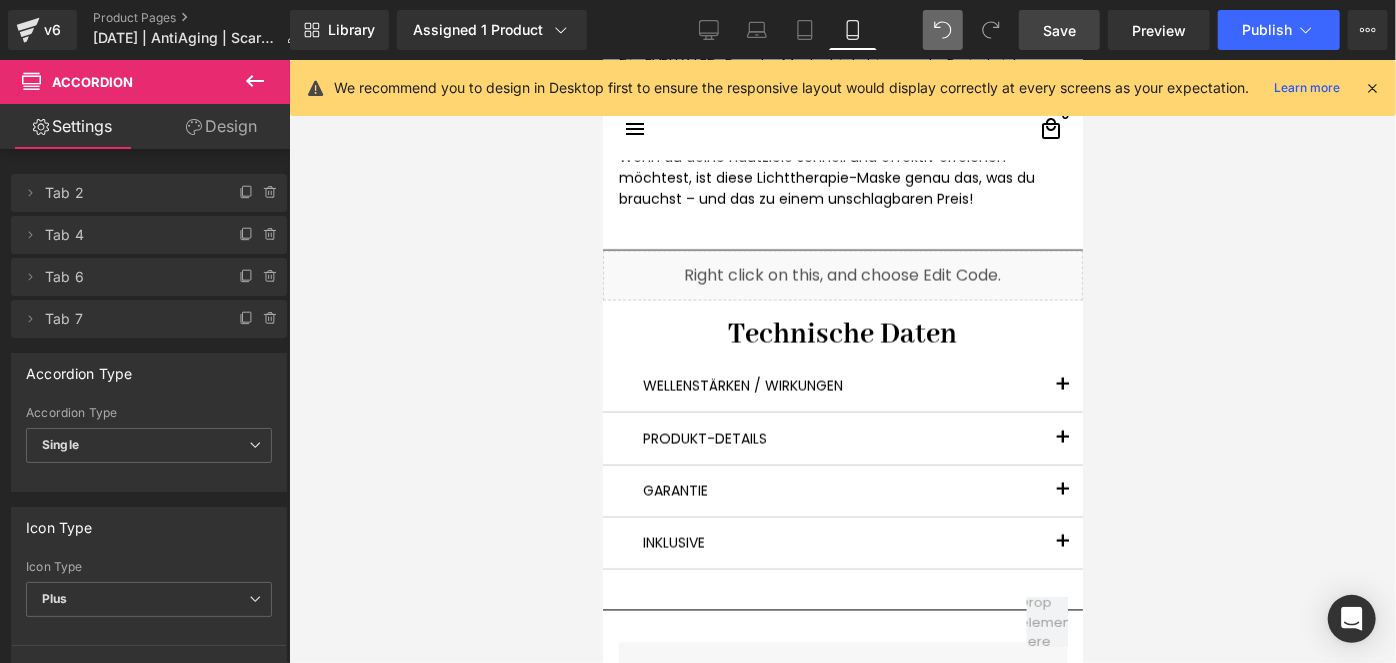 click on "Save" at bounding box center [1059, 30] 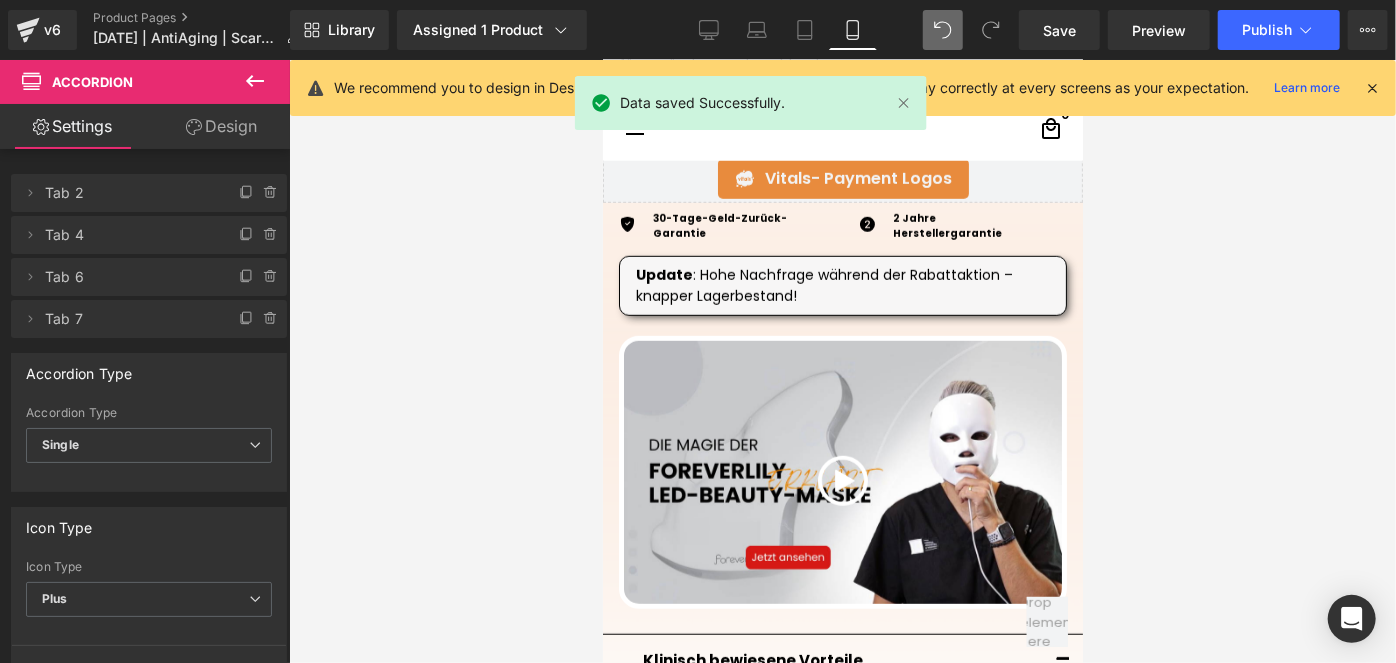 scroll, scrollTop: 736, scrollLeft: 0, axis: vertical 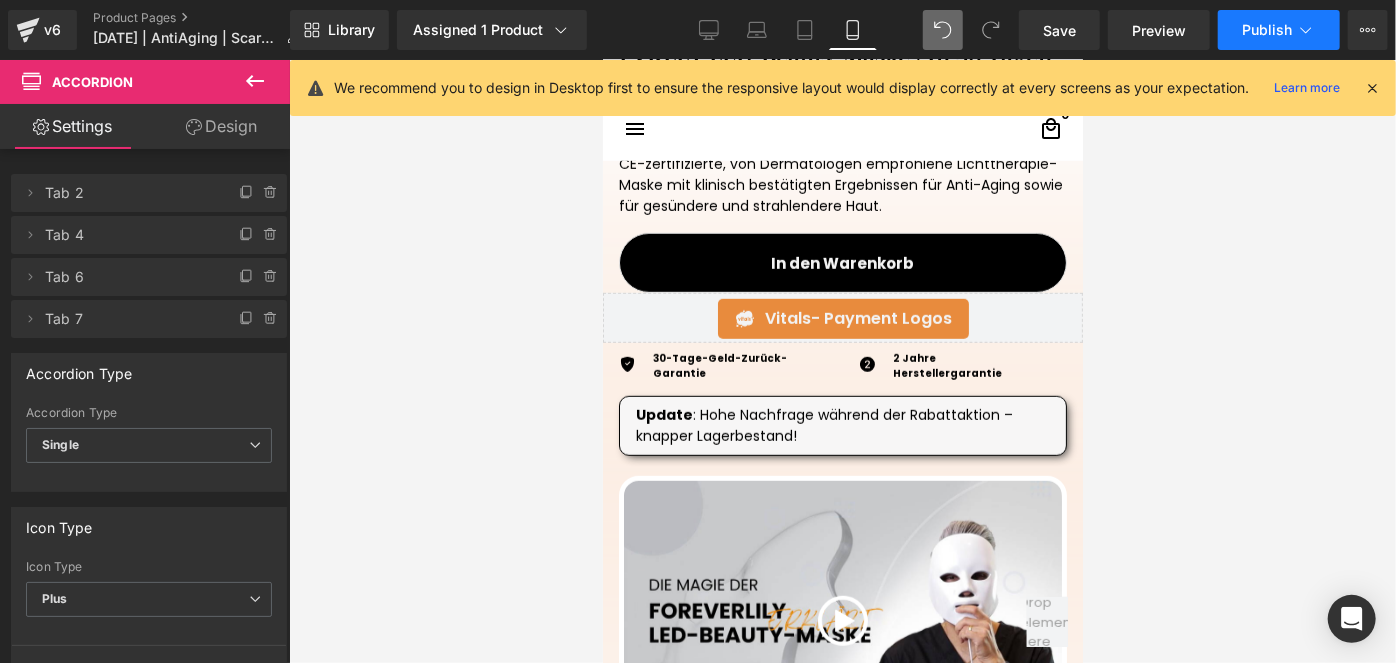 click on "Publish" at bounding box center [1267, 30] 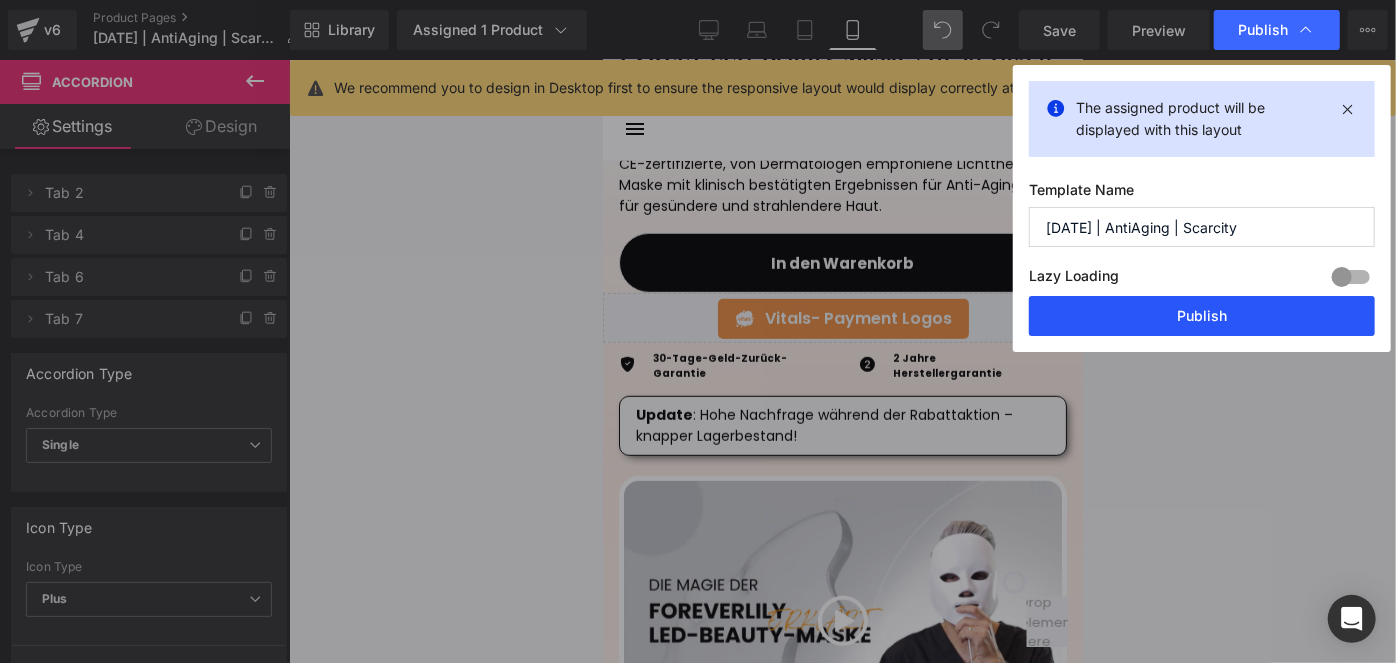 drag, startPoint x: 1117, startPoint y: 324, endPoint x: 298, endPoint y: 397, distance: 822.24695 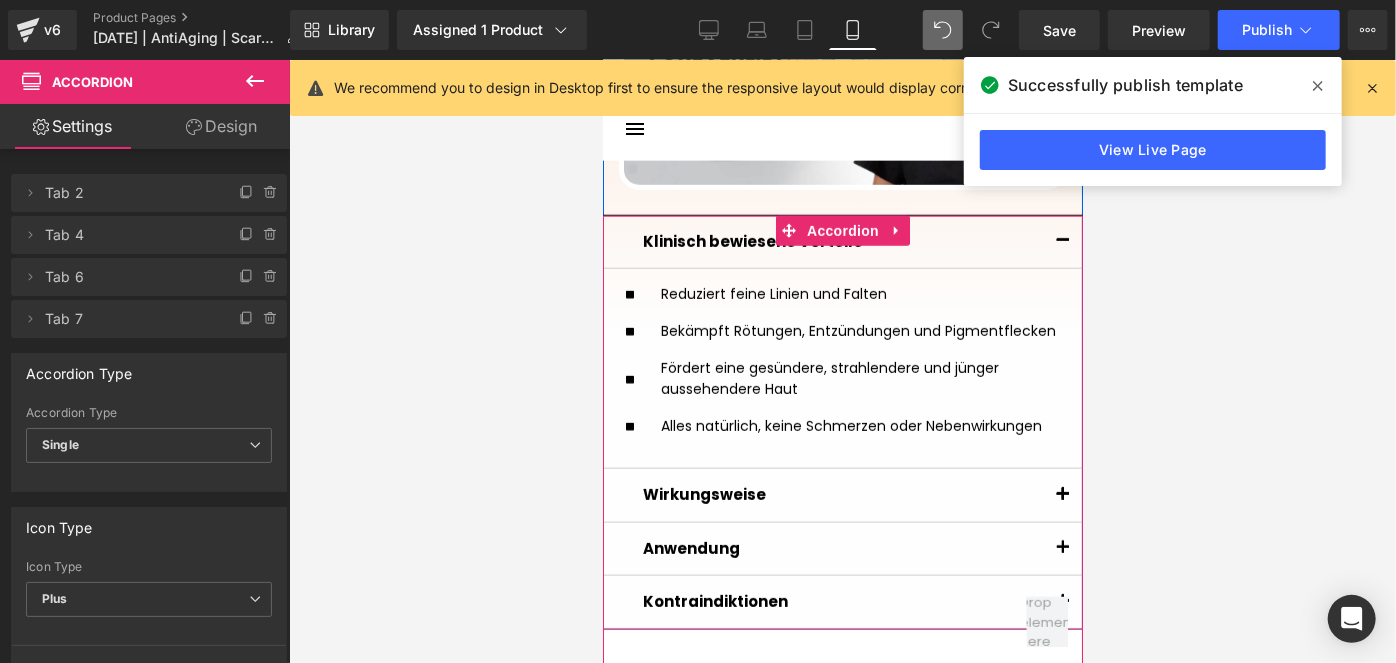 scroll, scrollTop: 1281, scrollLeft: 0, axis: vertical 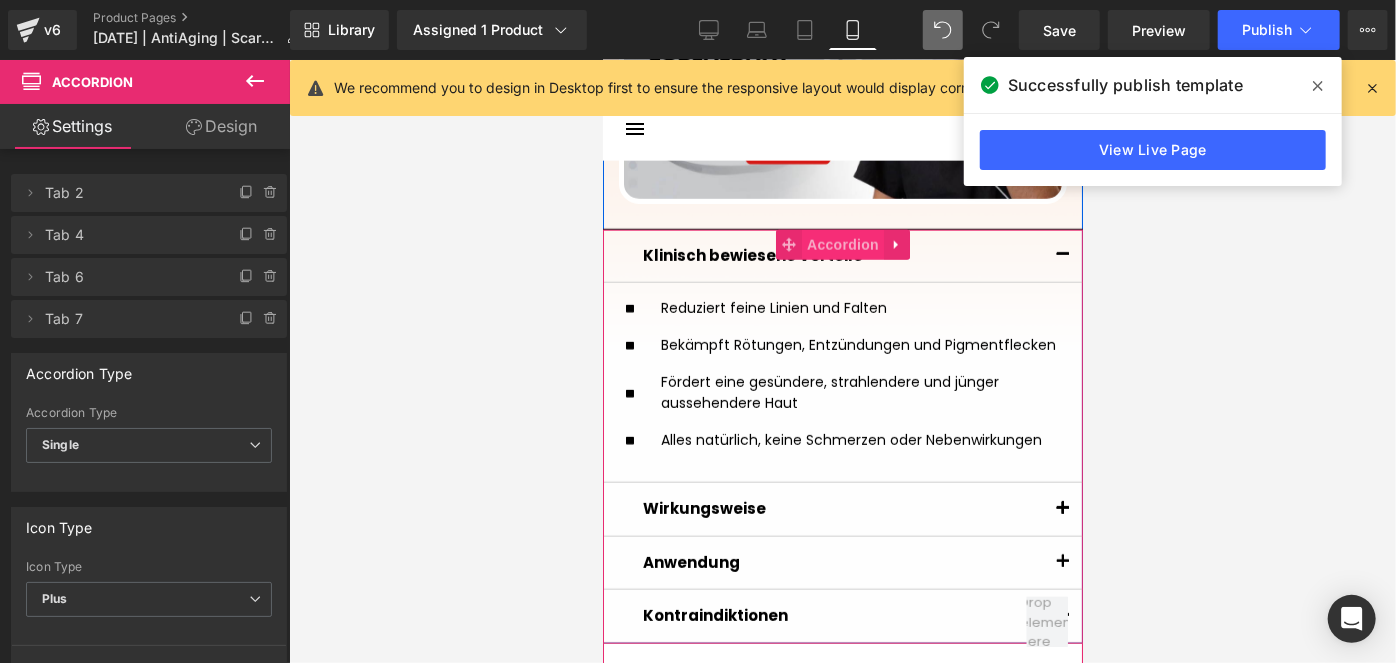 click on "Accordion" at bounding box center [842, 244] 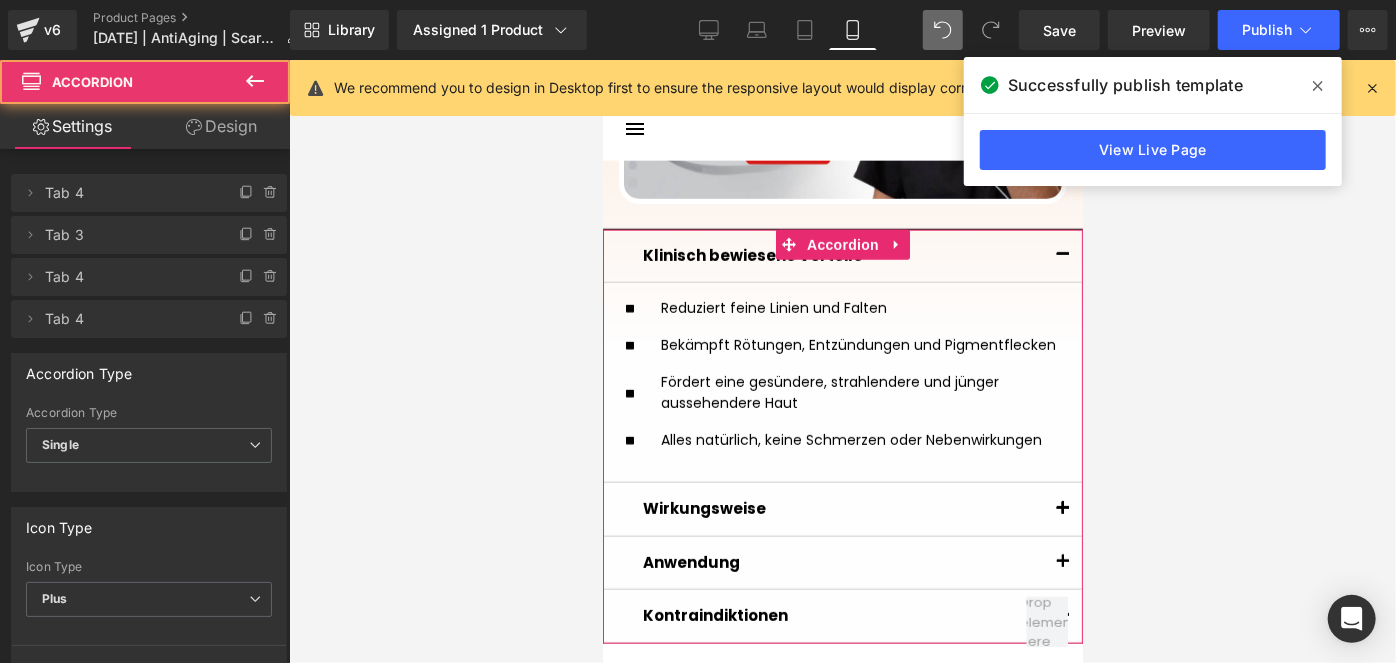click on "Design" at bounding box center (221, 126) 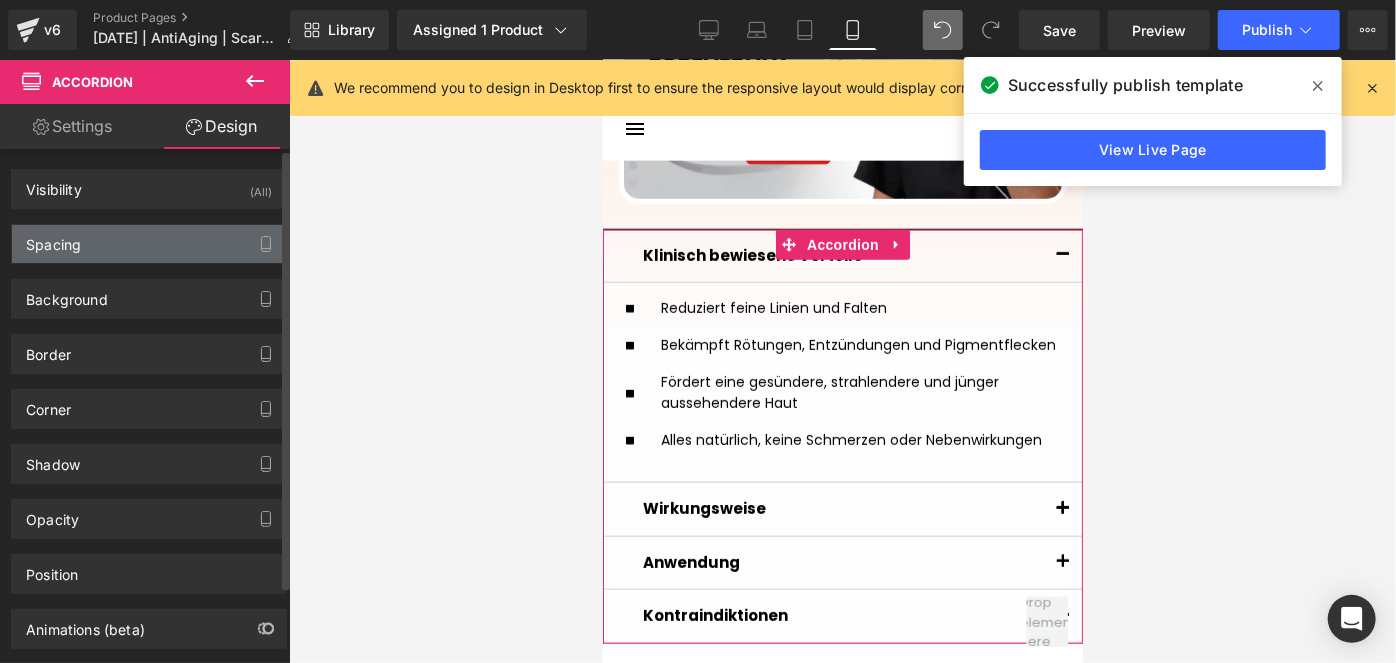 click on "Spacing" at bounding box center (149, 244) 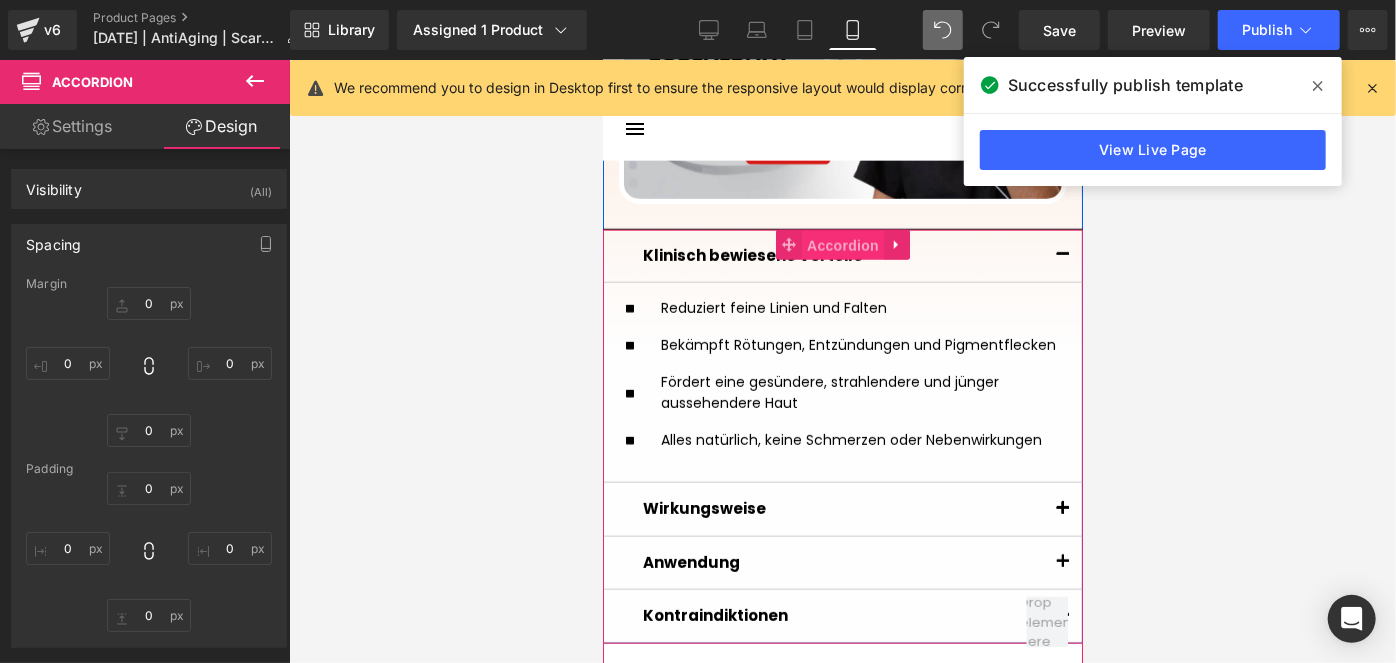 click on "Accordion" at bounding box center (842, 245) 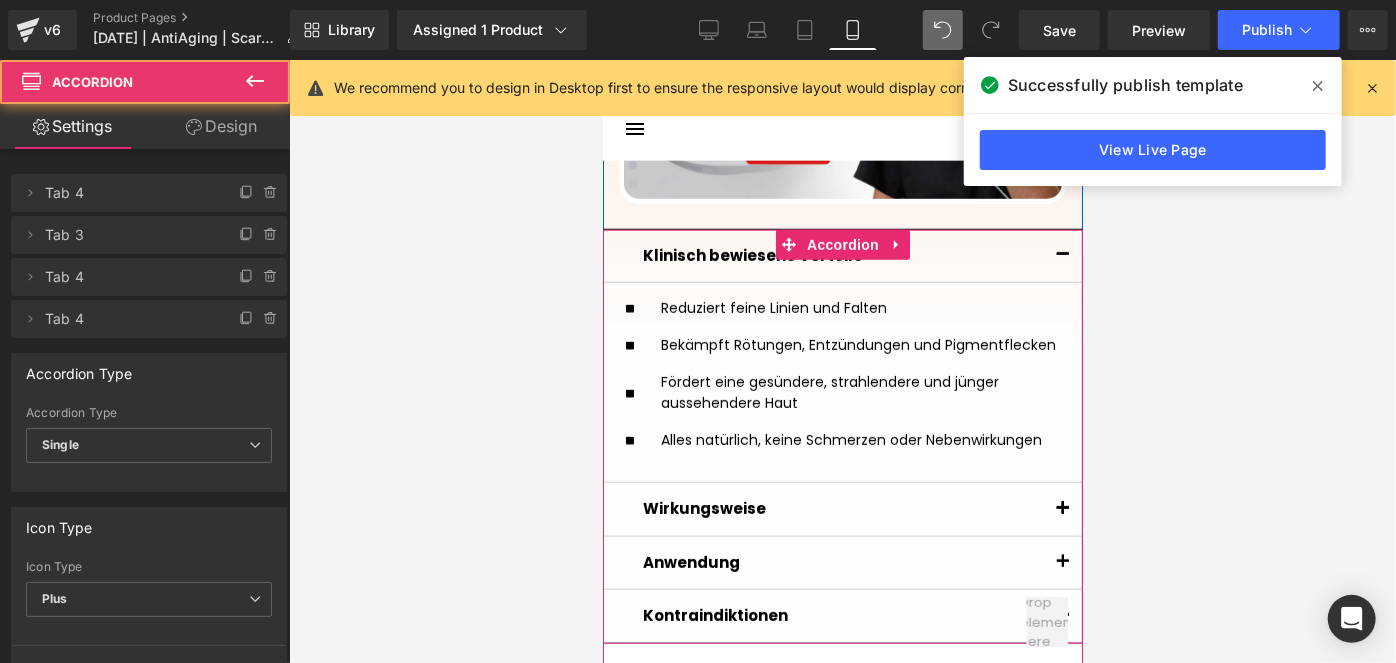 click at bounding box center [1062, 255] 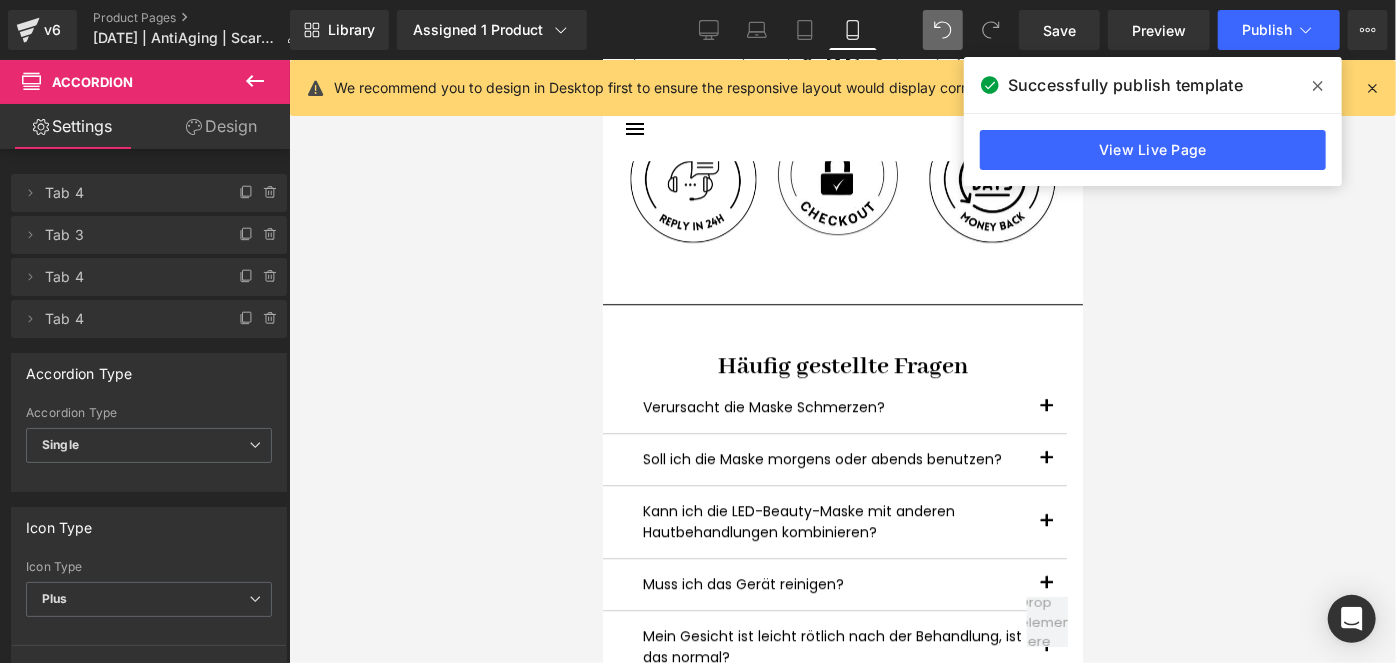 scroll, scrollTop: 6917, scrollLeft: 0, axis: vertical 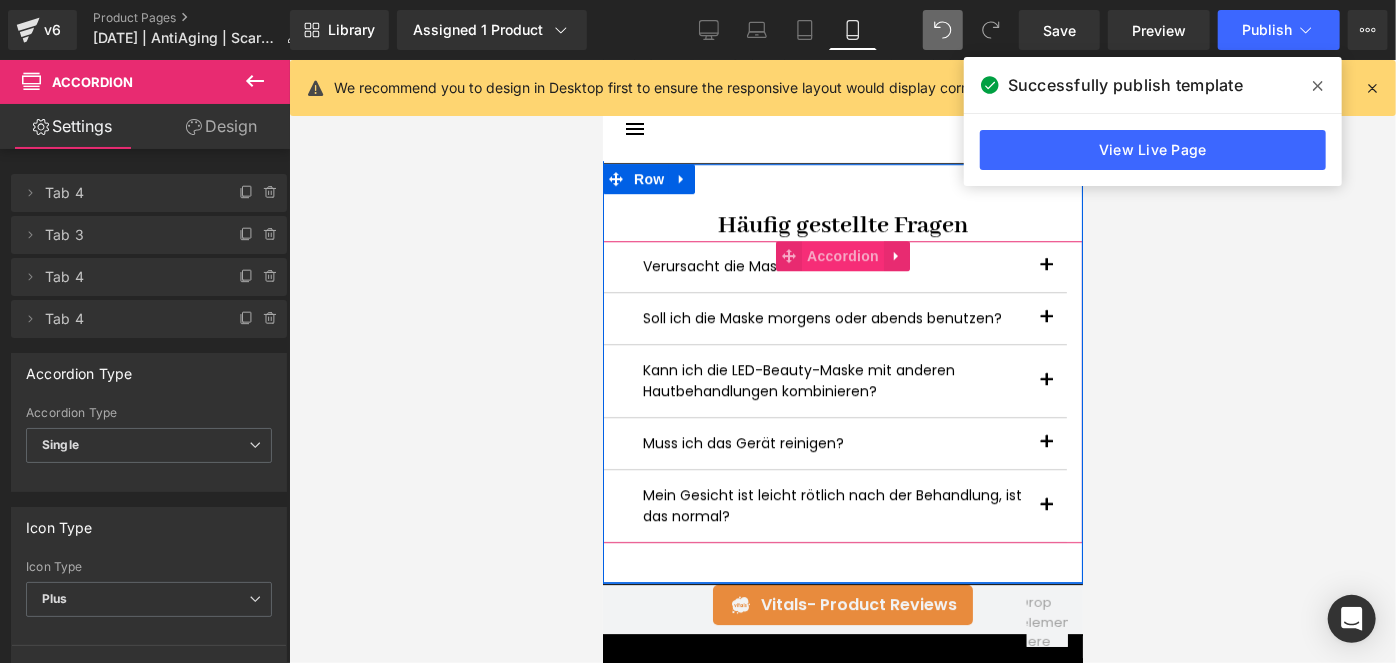 click on "Accordion" at bounding box center [842, 255] 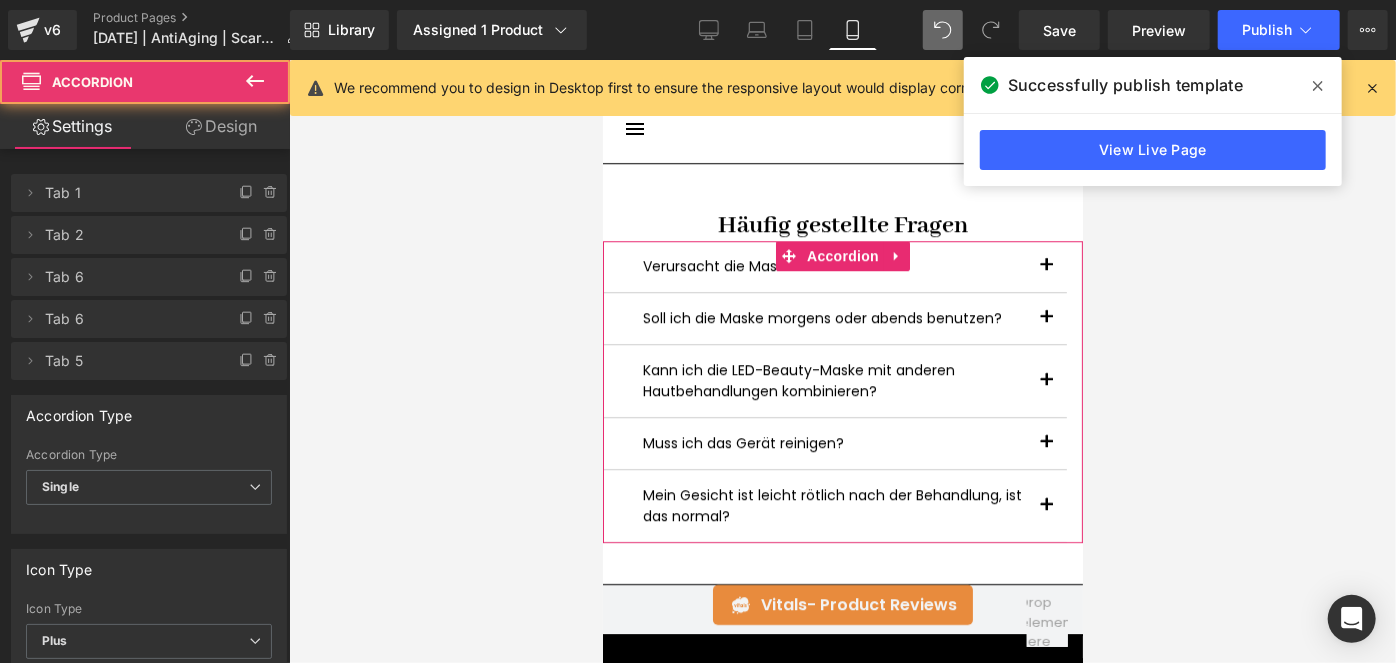 click on "Design" at bounding box center (221, 126) 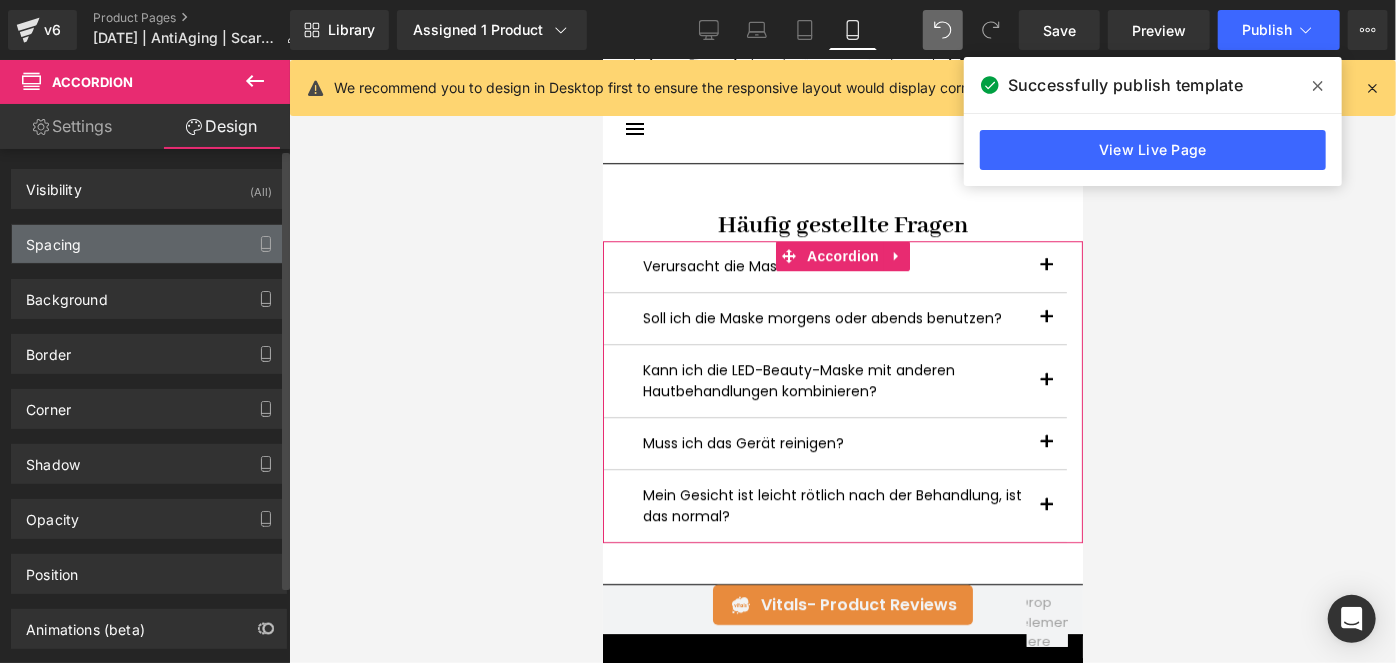 click on "Spacing" at bounding box center (149, 244) 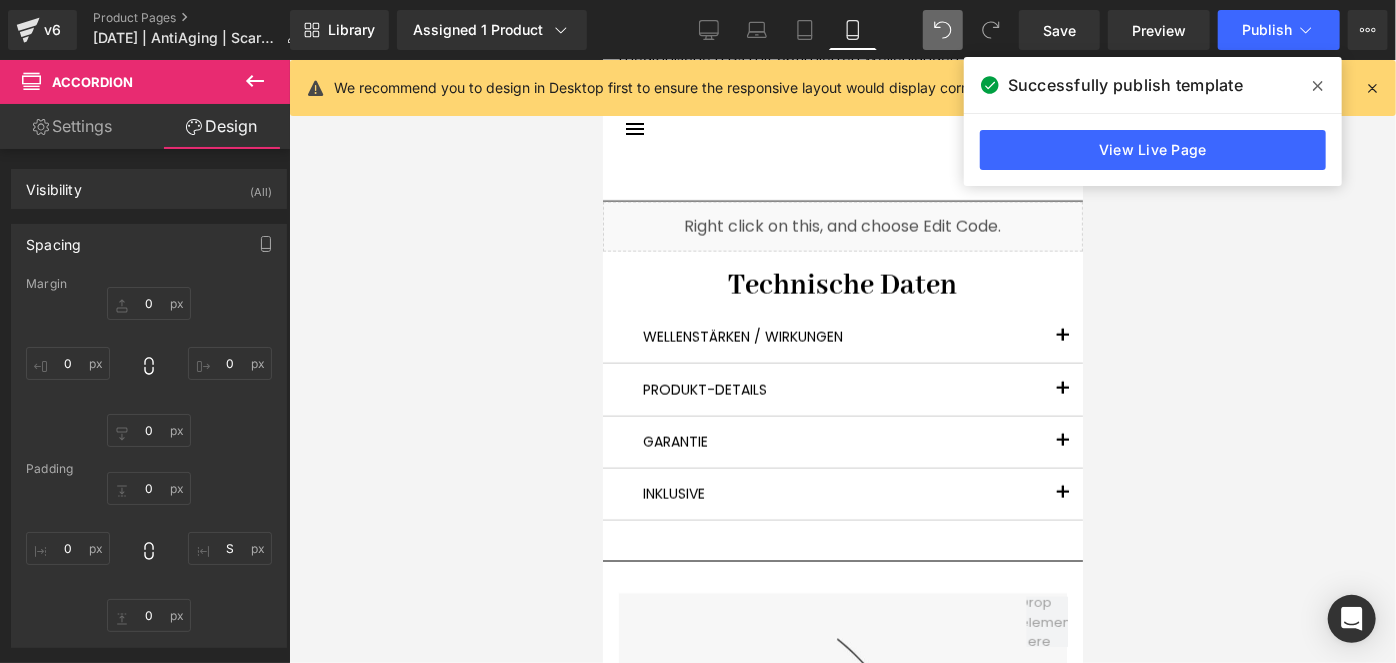 scroll, scrollTop: 5372, scrollLeft: 0, axis: vertical 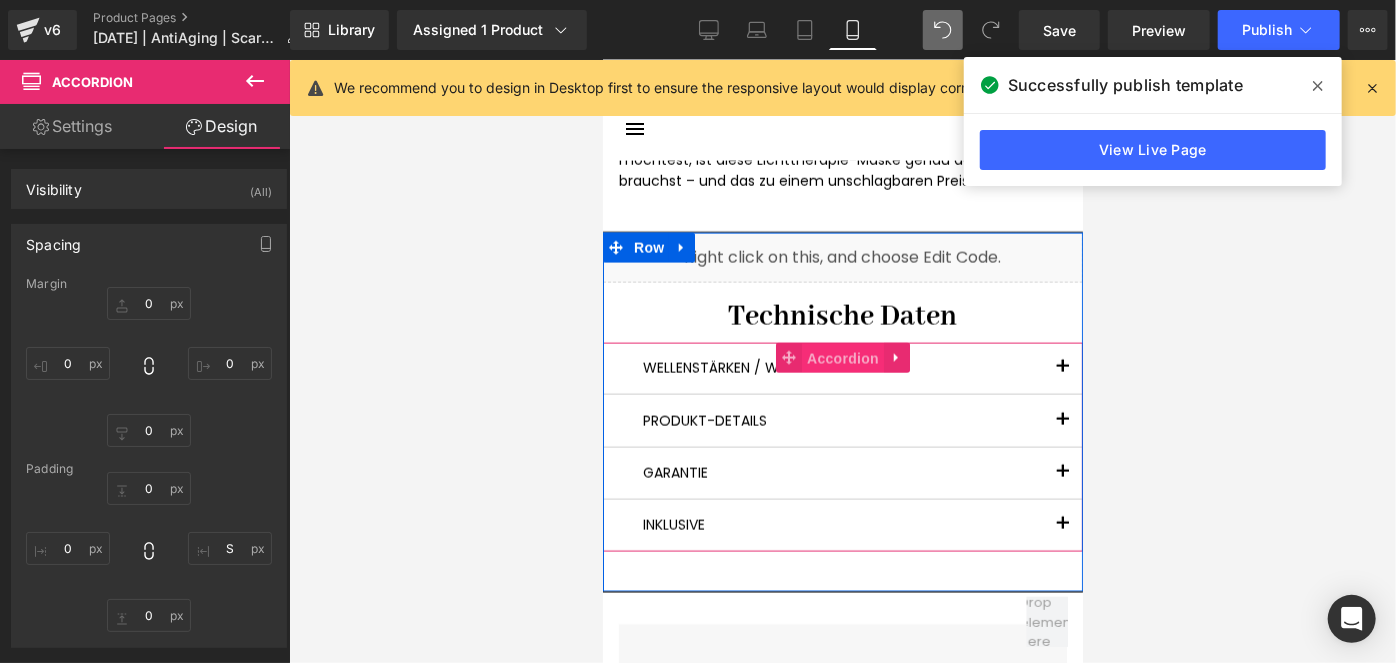 click on "Accordion" at bounding box center (842, 358) 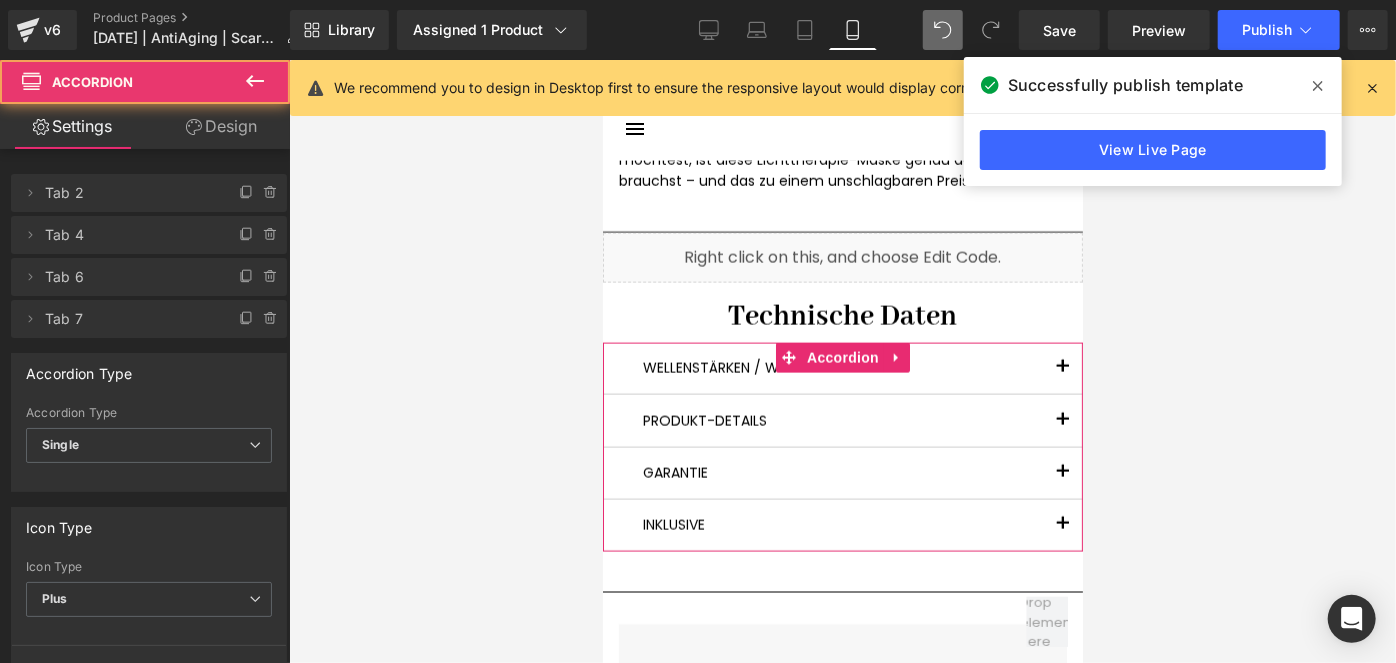 click on "Design" at bounding box center (221, 126) 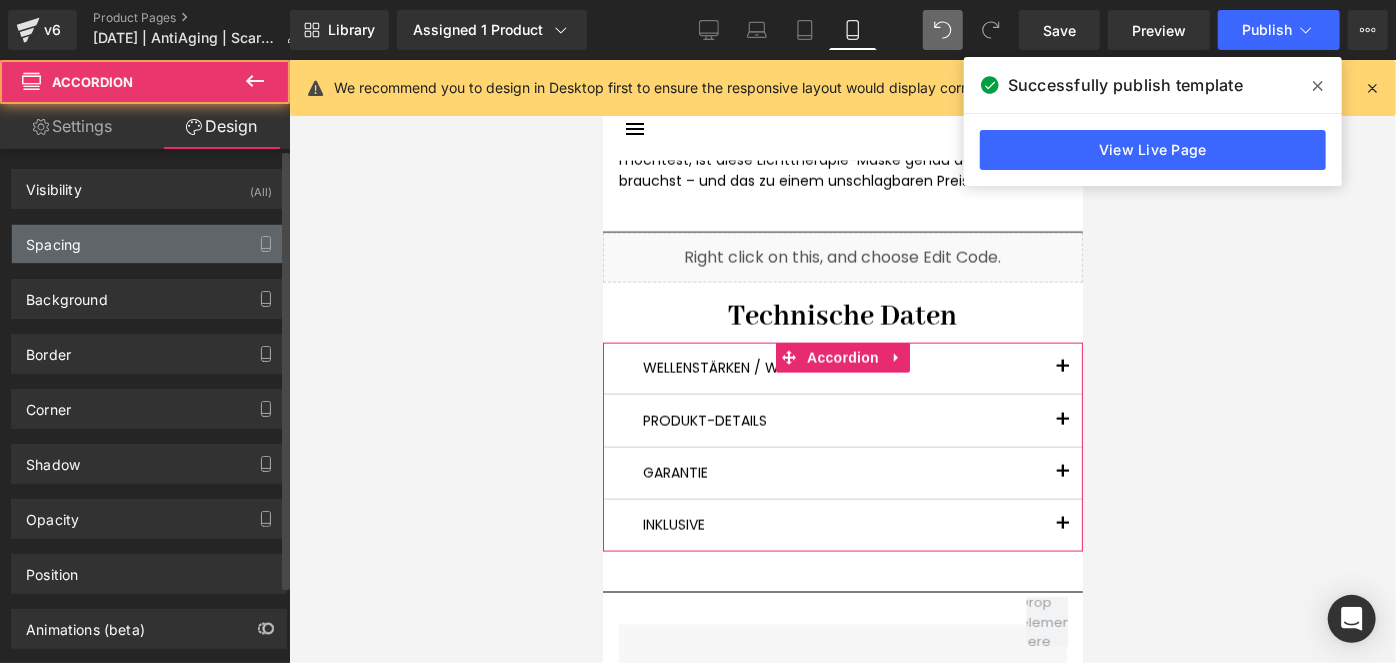 click on "Spacing" at bounding box center [149, 244] 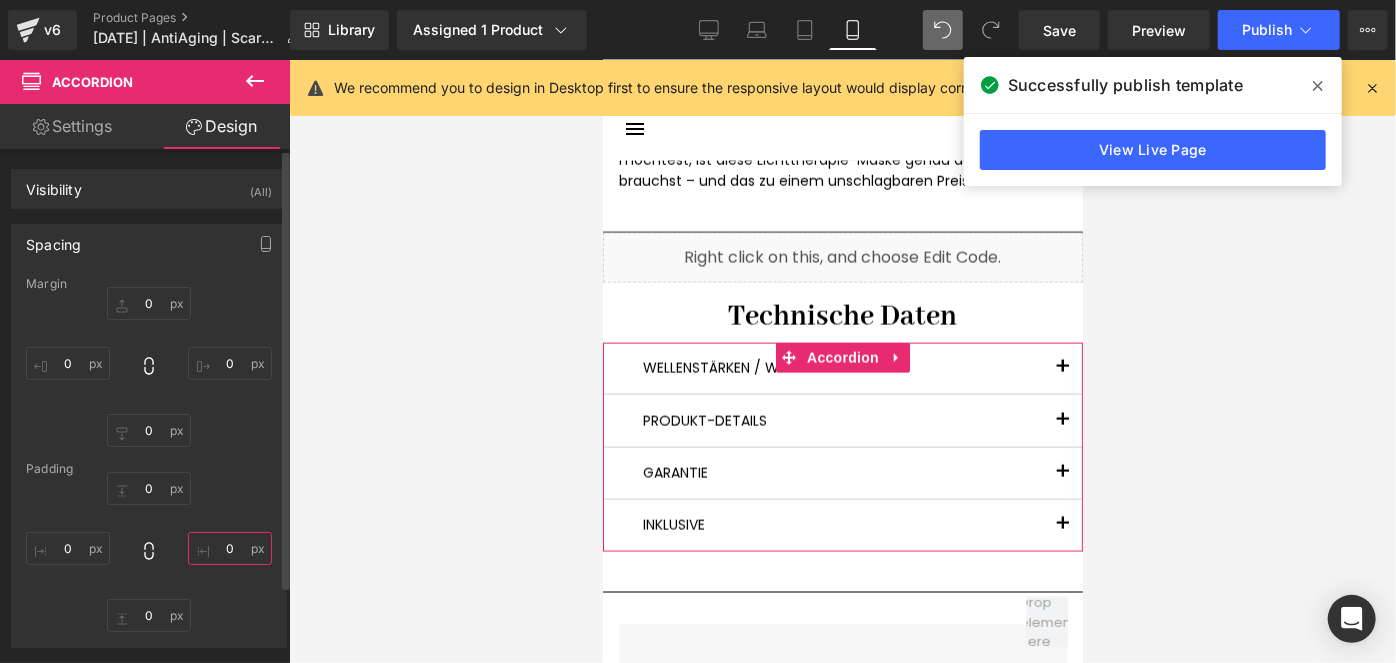 click on "0" at bounding box center [230, 548] 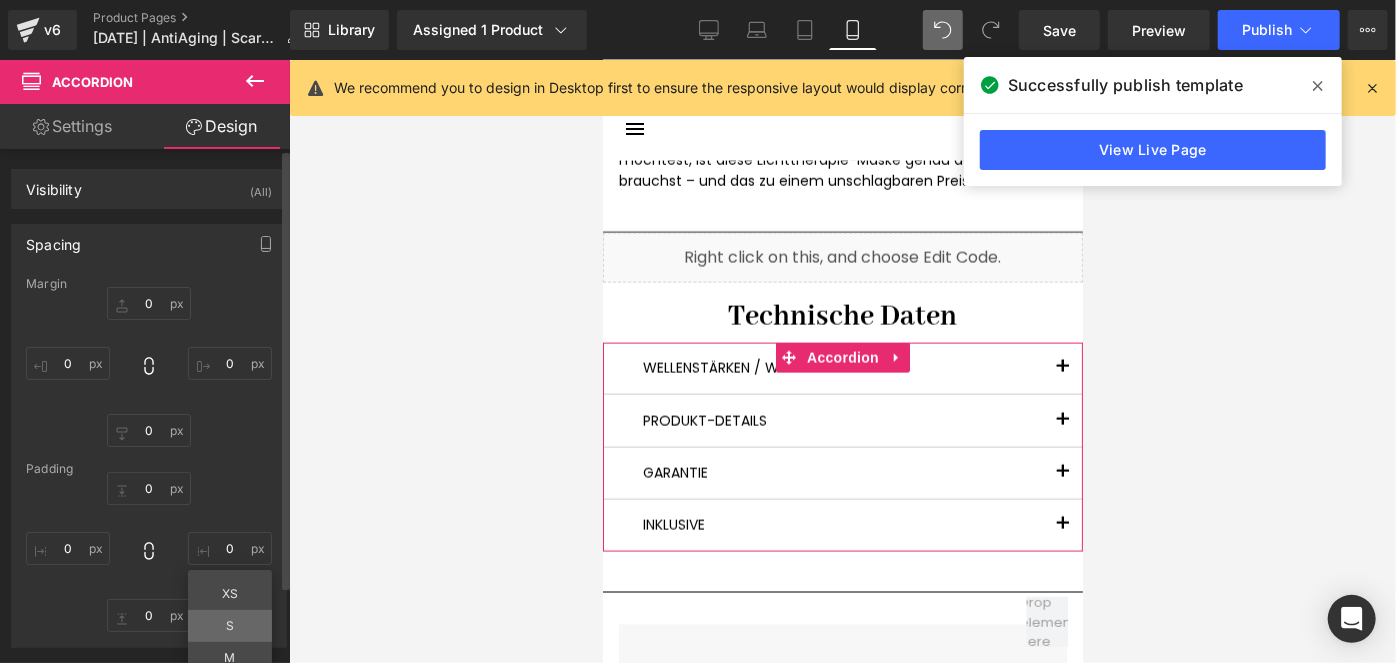 type on "S" 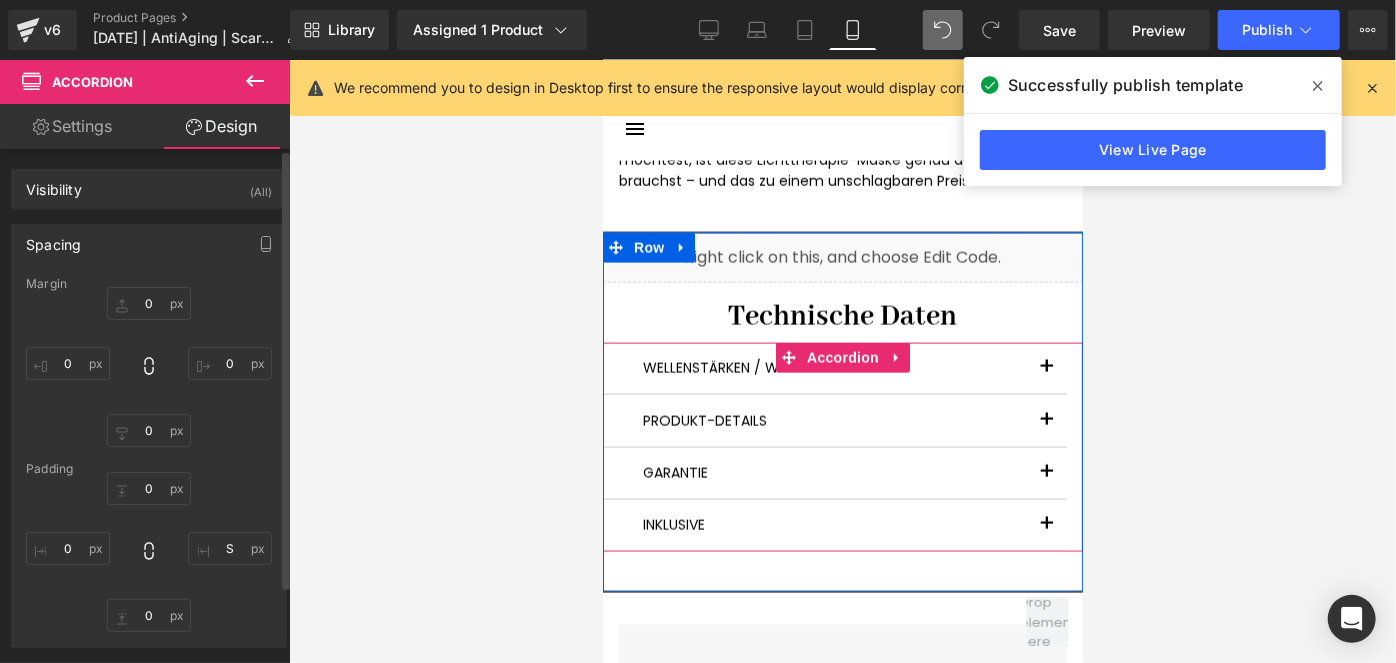 click at bounding box center (1046, 367) 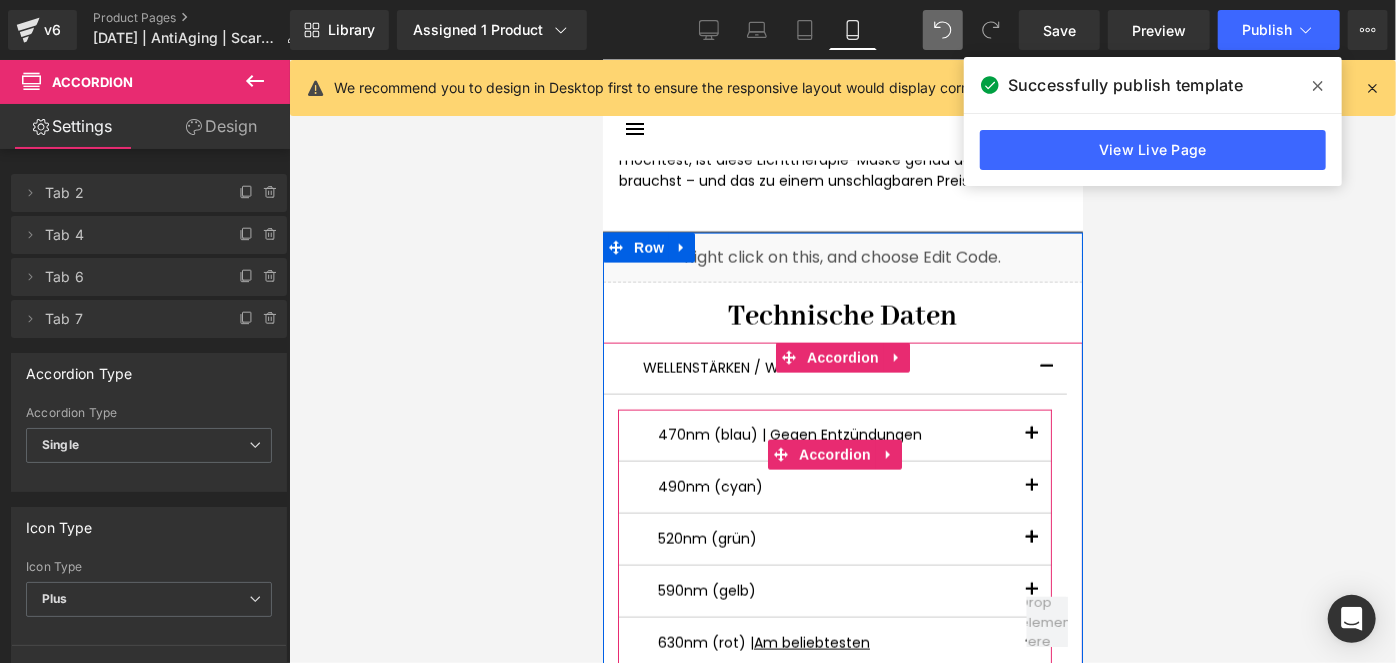 click at bounding box center (1031, 434) 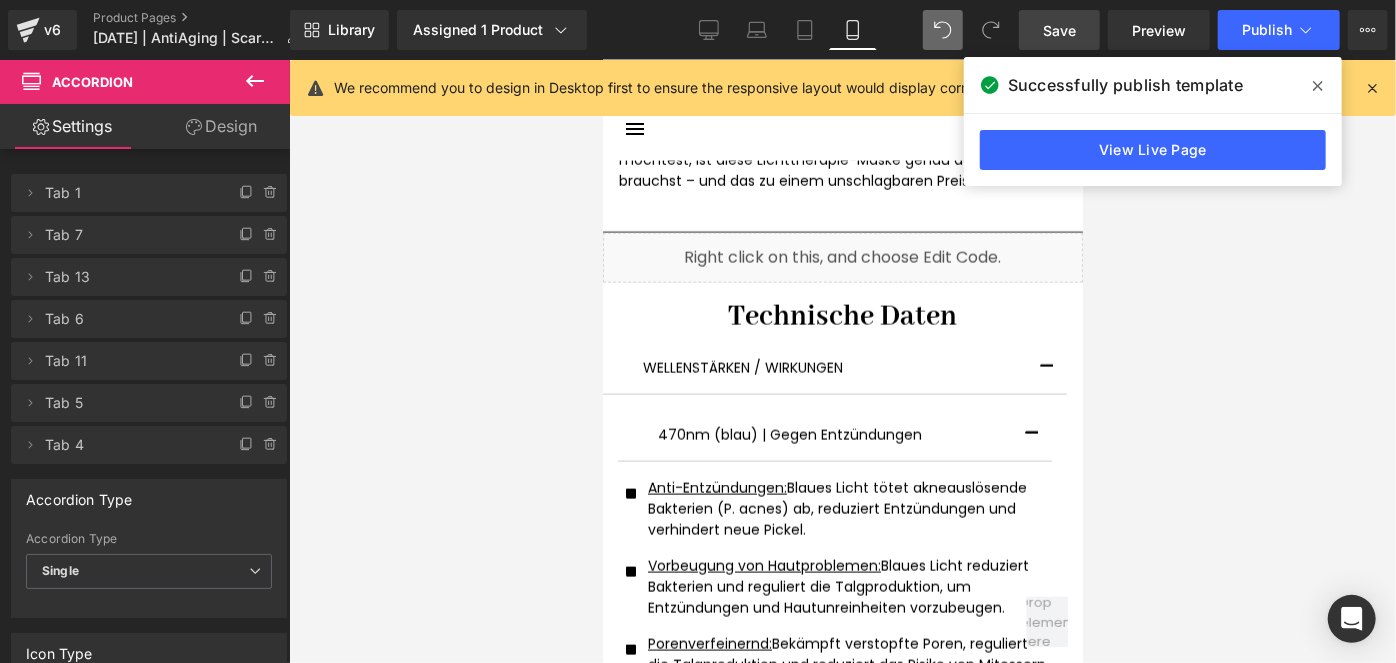 drag, startPoint x: 1058, startPoint y: 29, endPoint x: 362, endPoint y: 321, distance: 754.7715 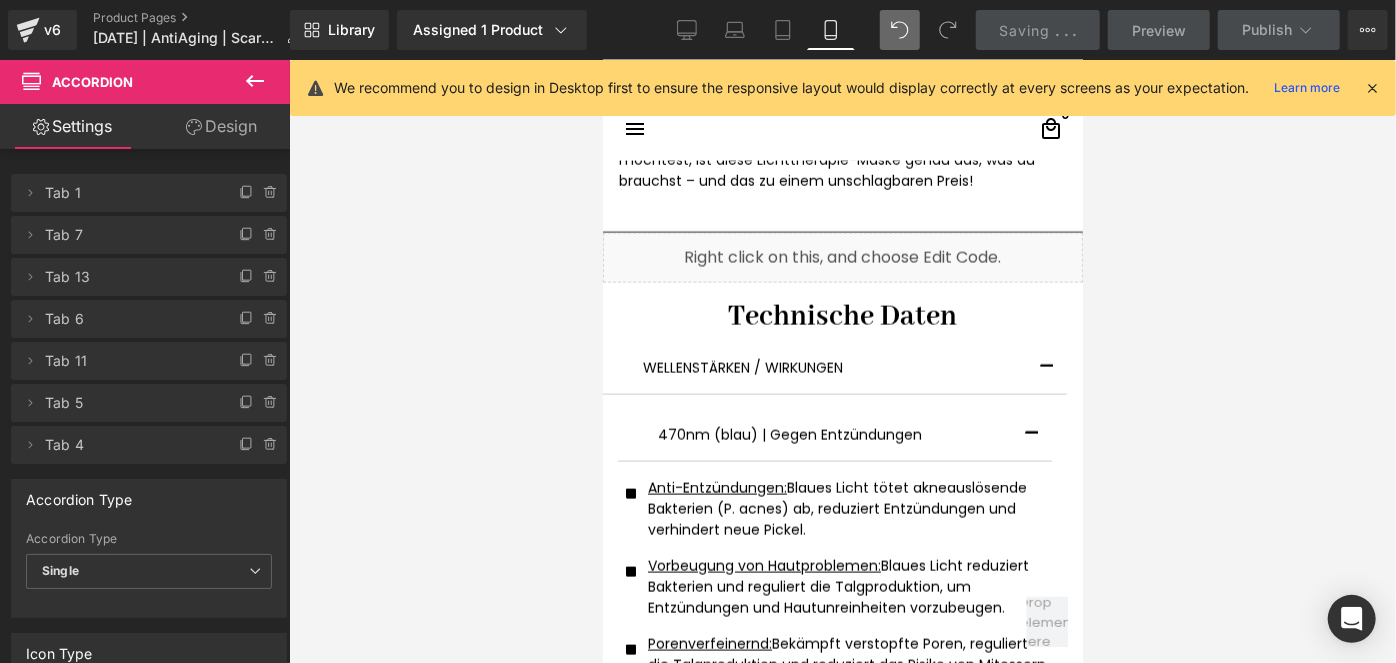 scroll, scrollTop: 6190, scrollLeft: 0, axis: vertical 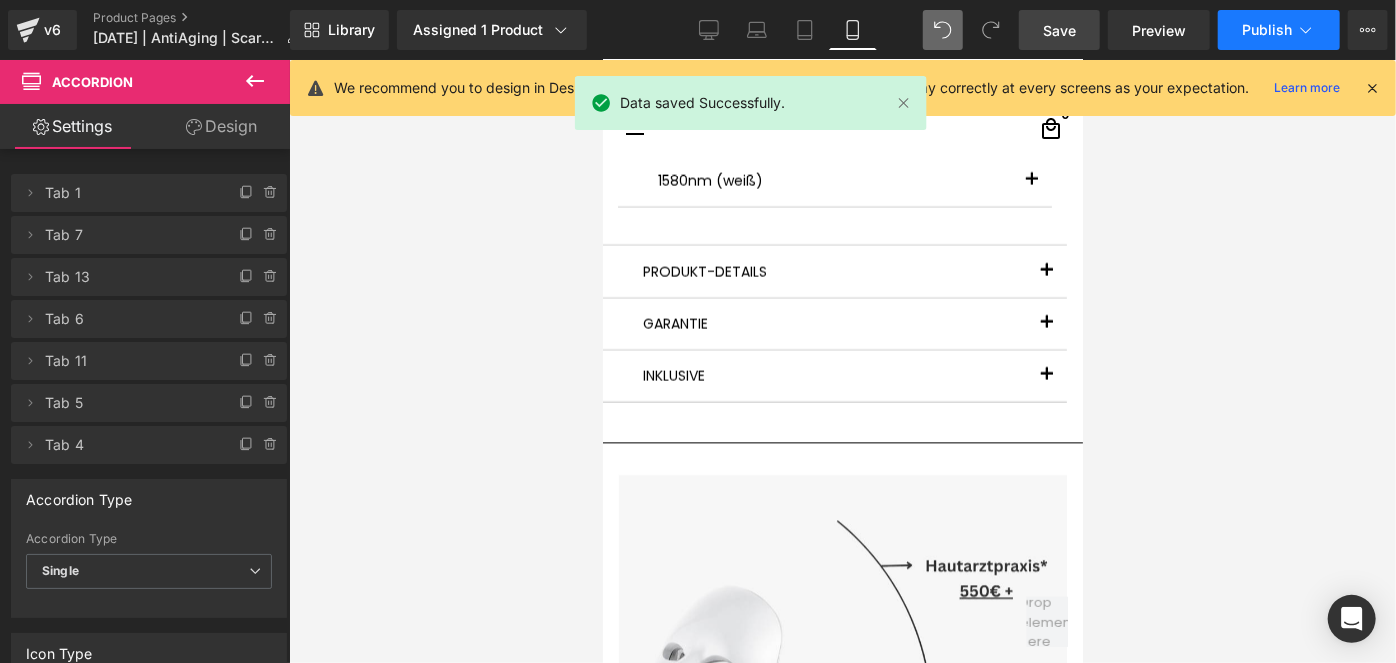 click on "Publish" at bounding box center [1279, 30] 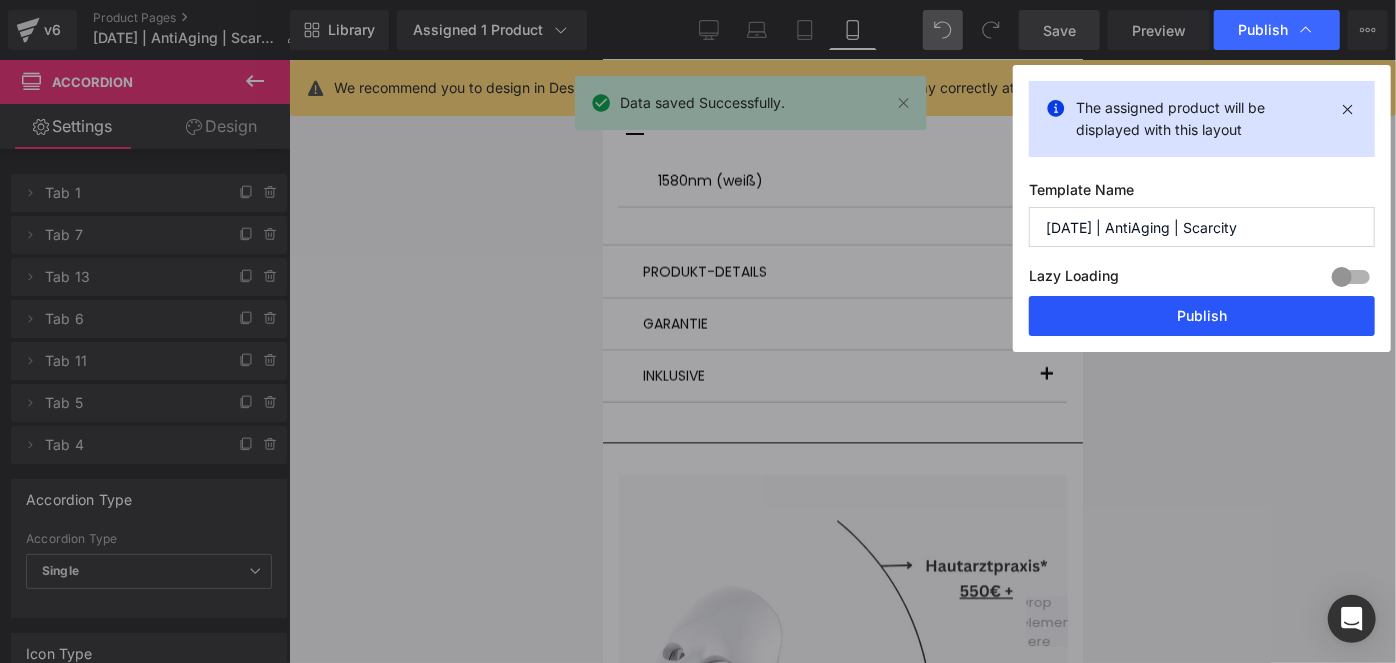 drag, startPoint x: 1078, startPoint y: 314, endPoint x: 476, endPoint y: 583, distance: 659.3671 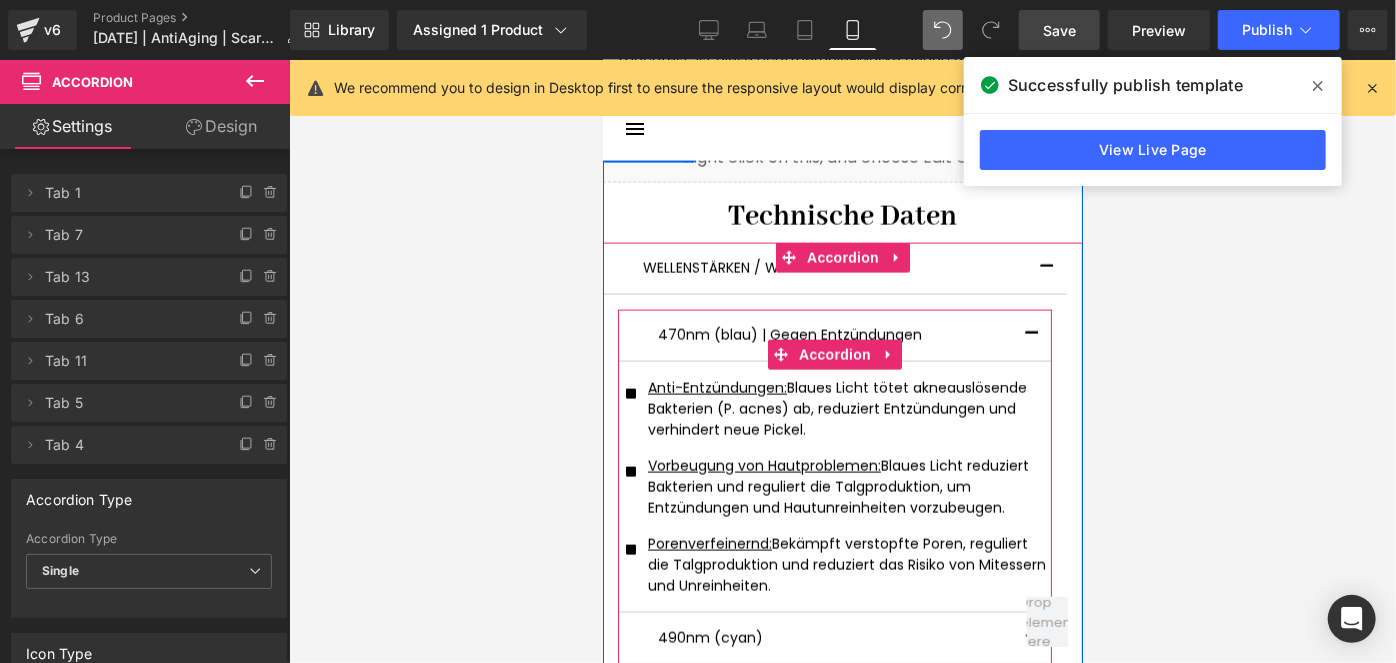 scroll, scrollTop: 5463, scrollLeft: 0, axis: vertical 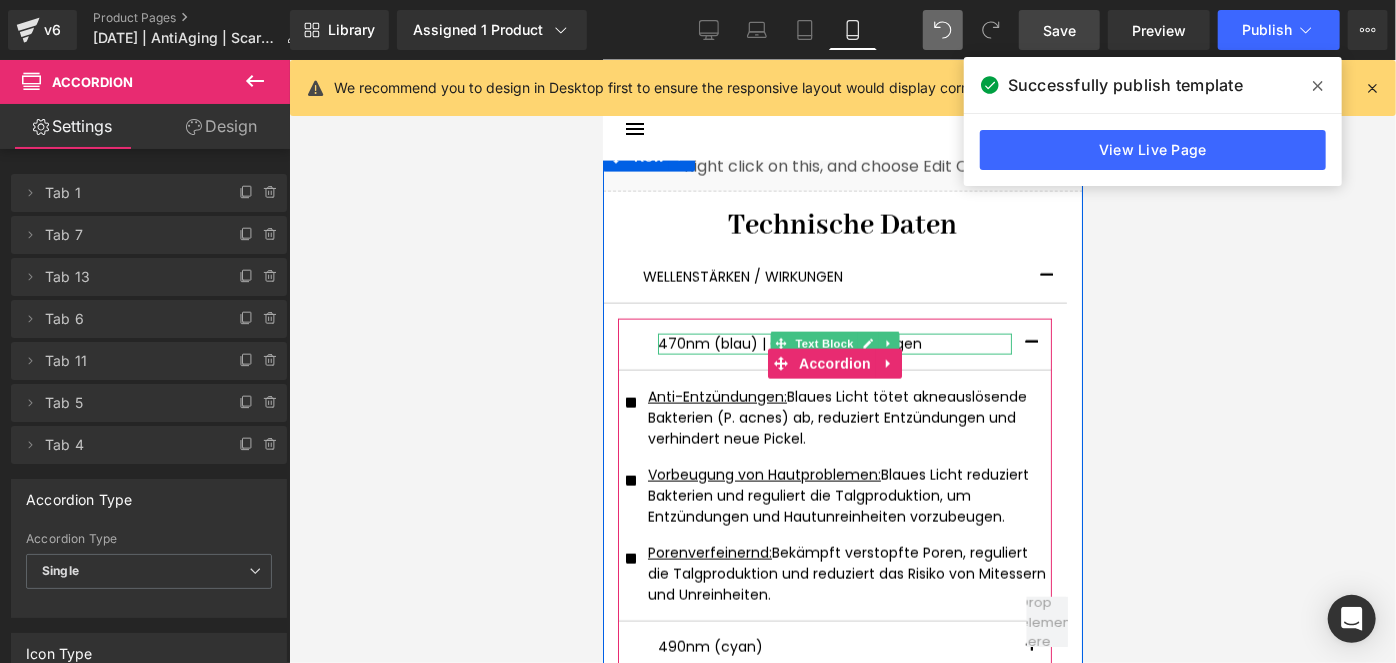 click on "470nm (blau) | Gegen Entzündungen" at bounding box center (834, 343) 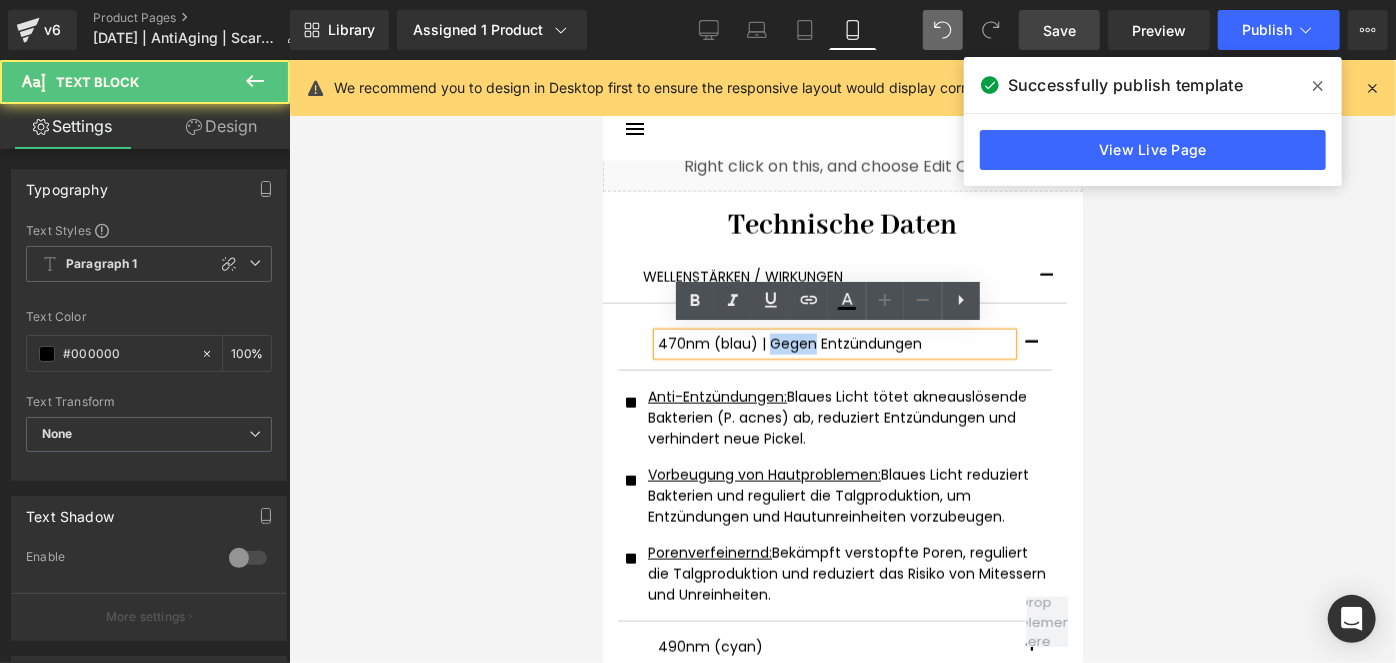 drag, startPoint x: 805, startPoint y: 334, endPoint x: 759, endPoint y: 334, distance: 46 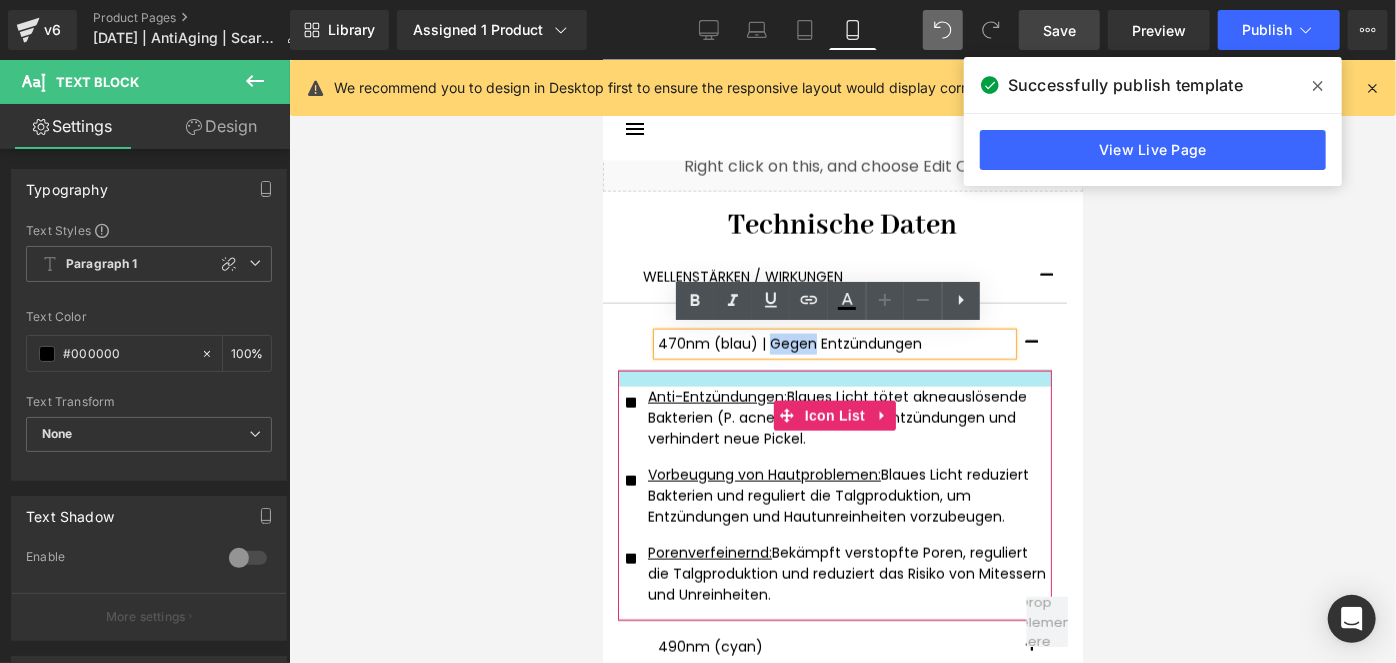 type 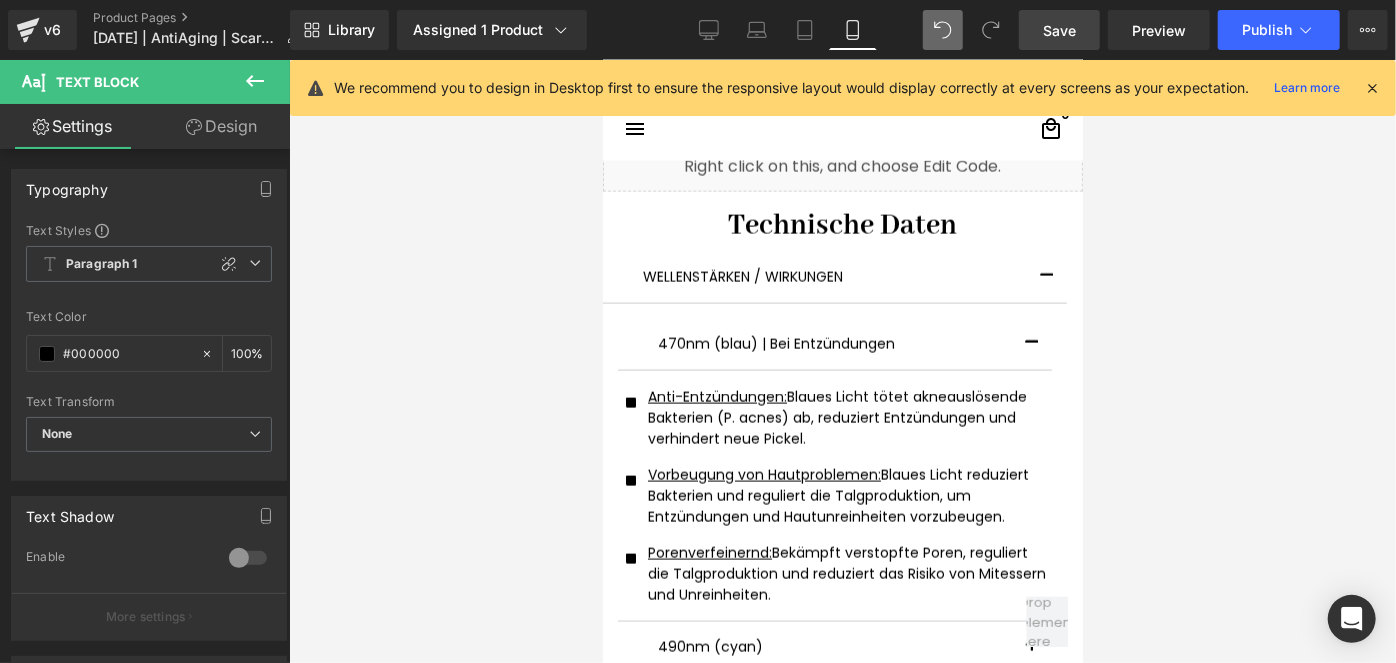 click on "Save" at bounding box center [1059, 30] 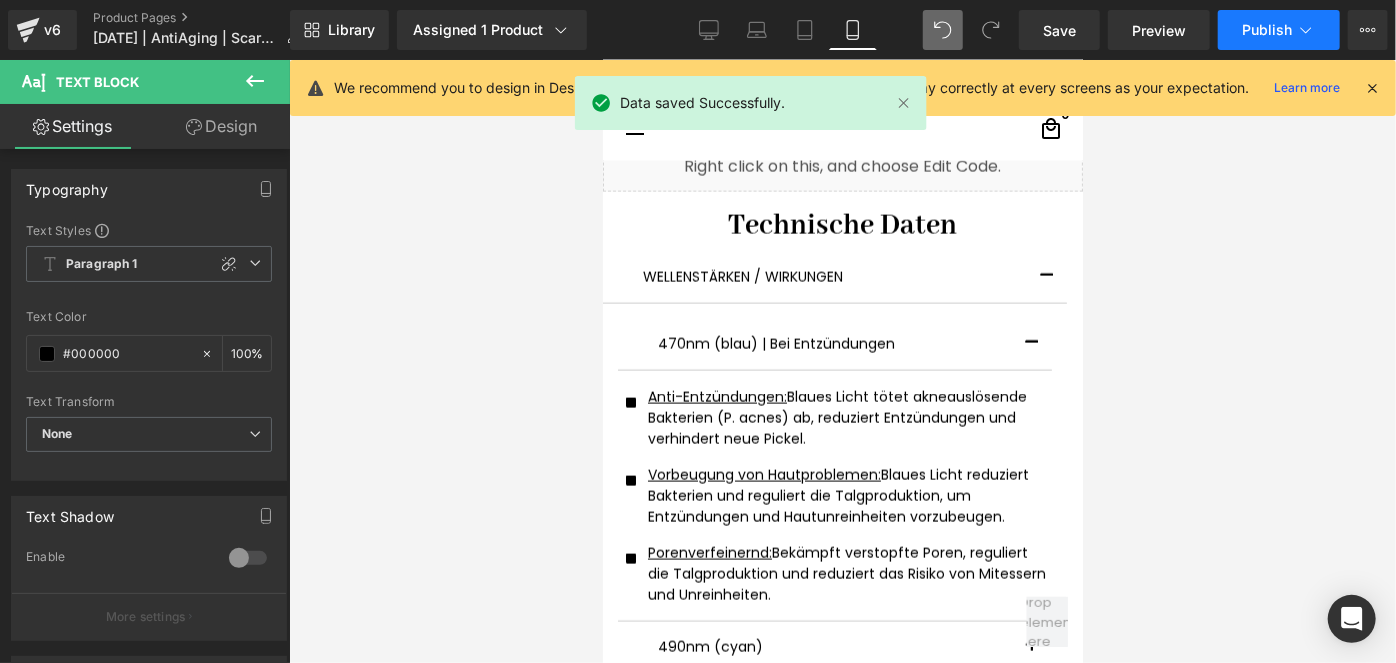 click on "Publish" at bounding box center [1279, 30] 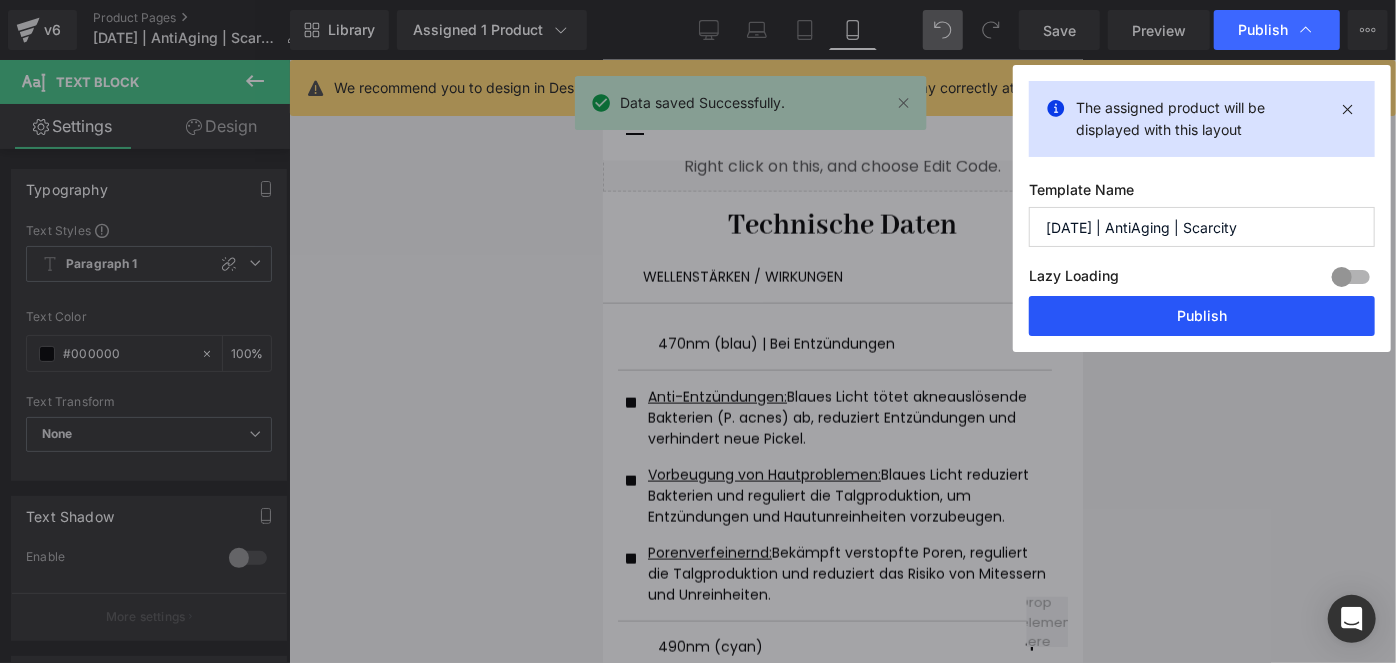 click on "Publish" at bounding box center (1202, 316) 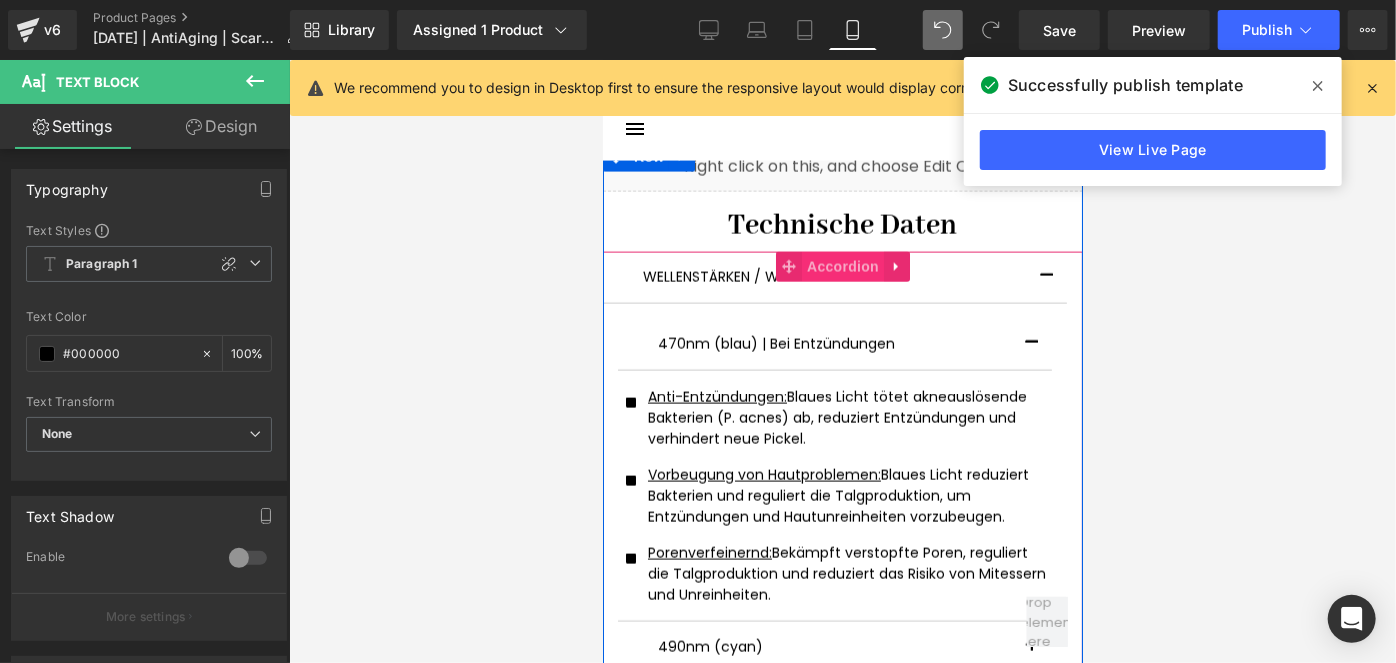 click on "Accordion" at bounding box center (842, 266) 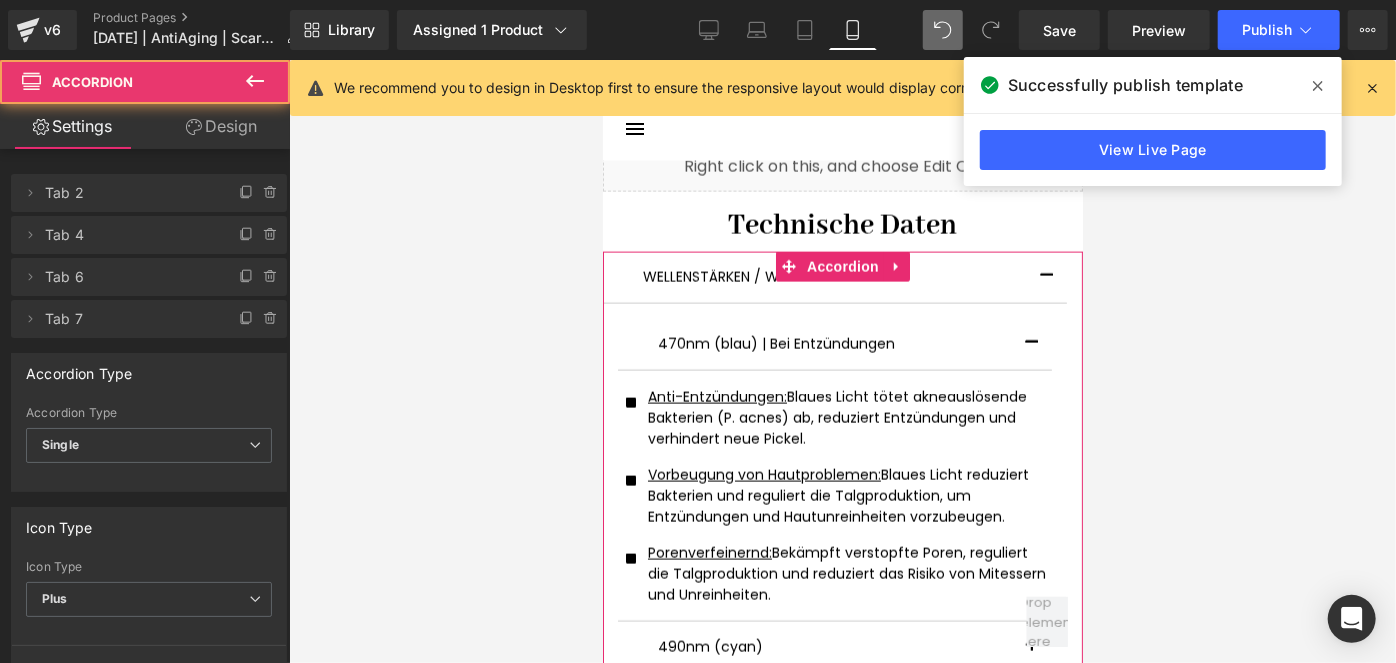 click on "Design" at bounding box center [221, 126] 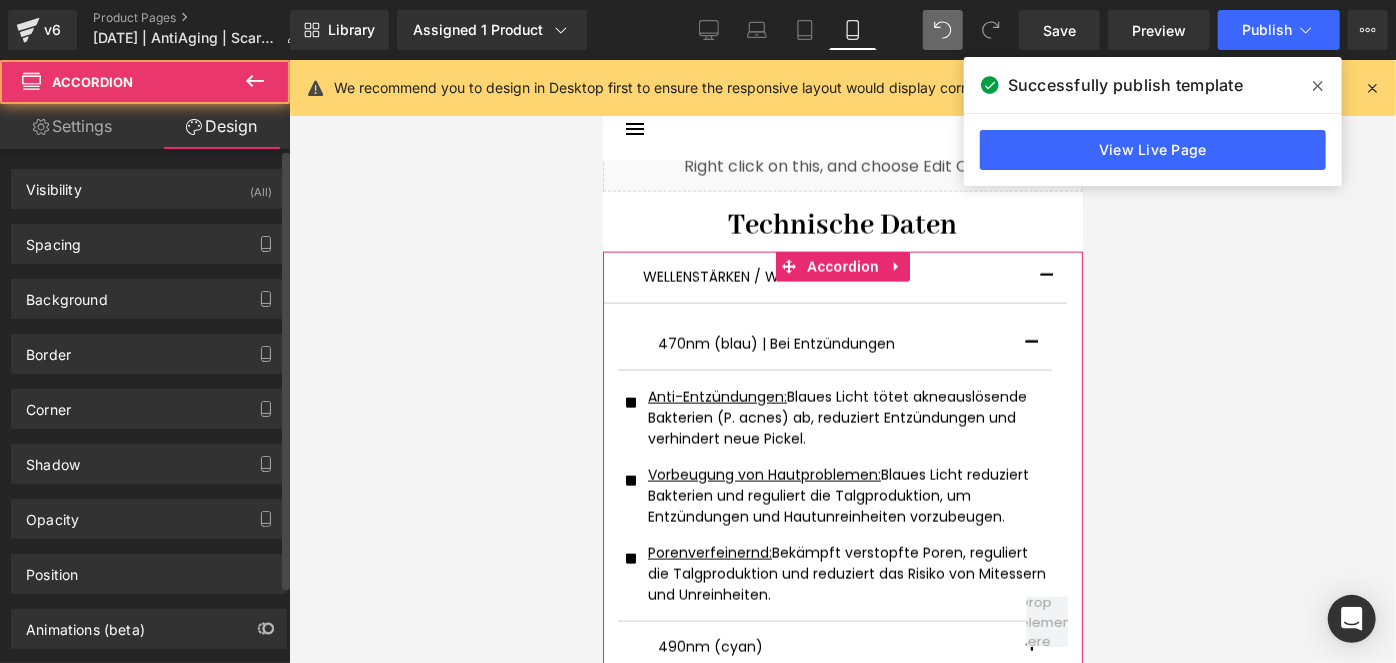 type on "0" 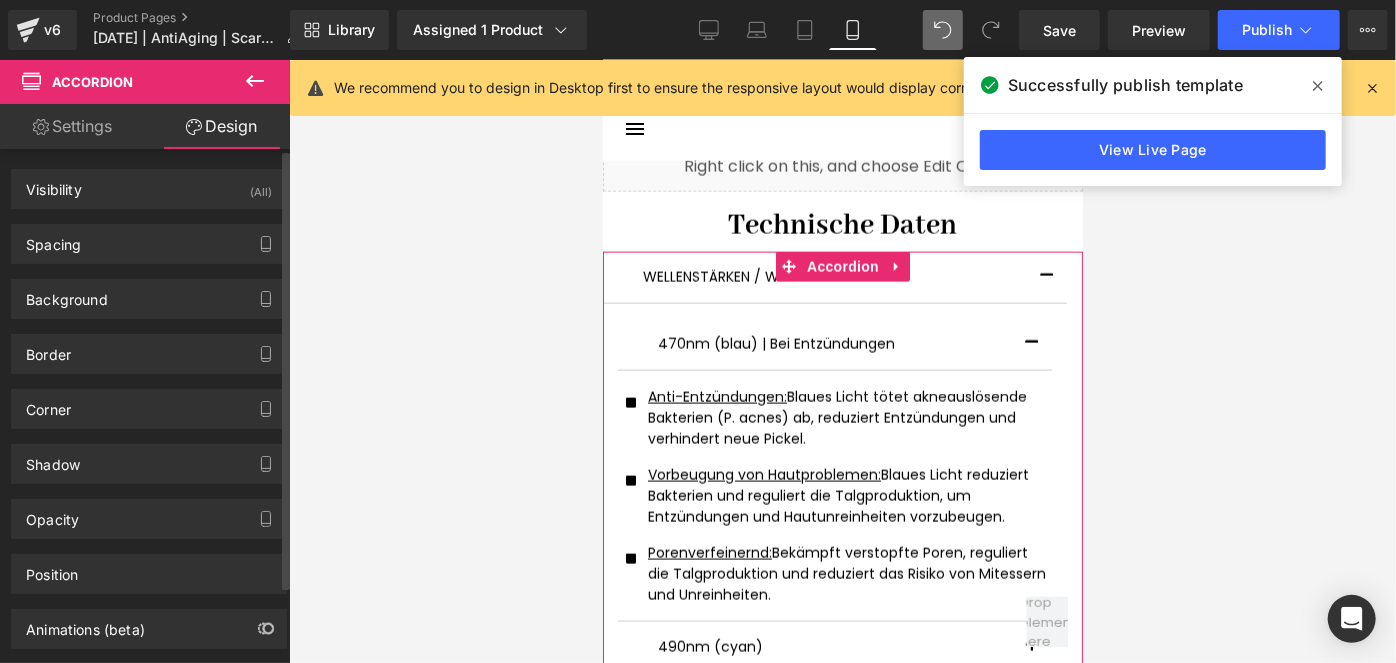 drag, startPoint x: 152, startPoint y: 250, endPoint x: 216, endPoint y: 326, distance: 99.35794 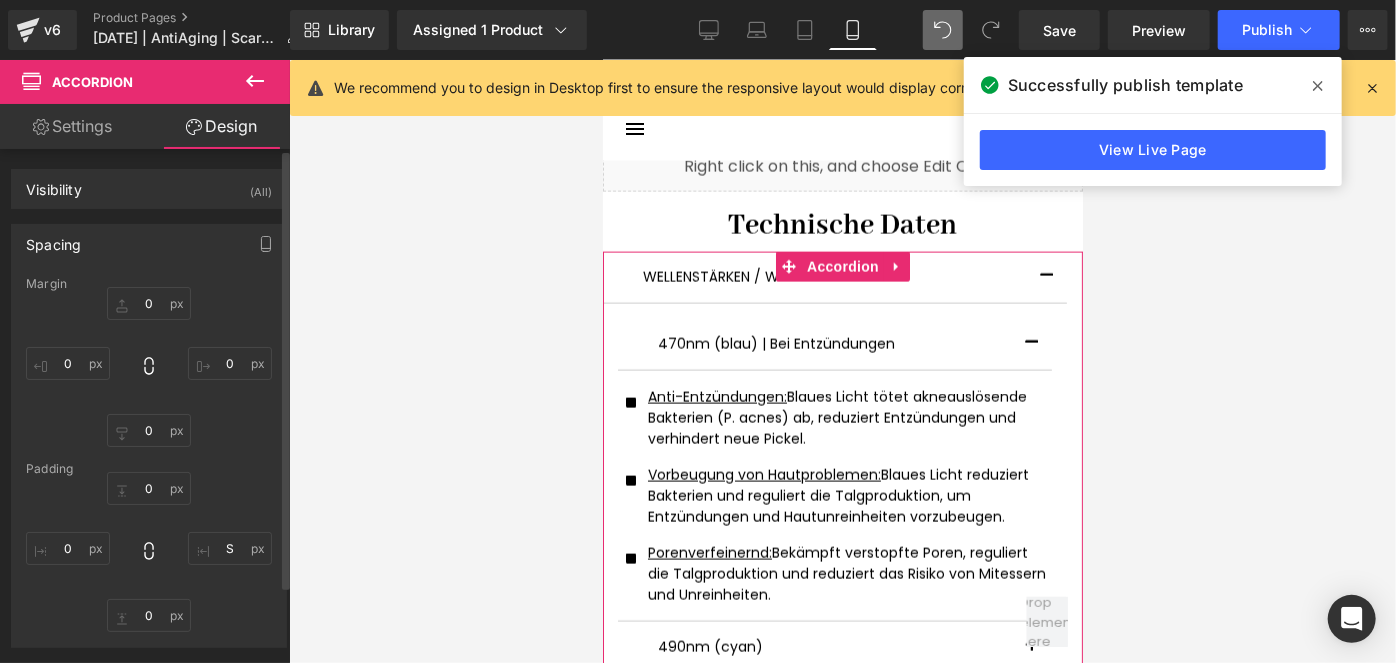 click on "0px 0
16px S
0px 0
0px 0" at bounding box center (149, 552) 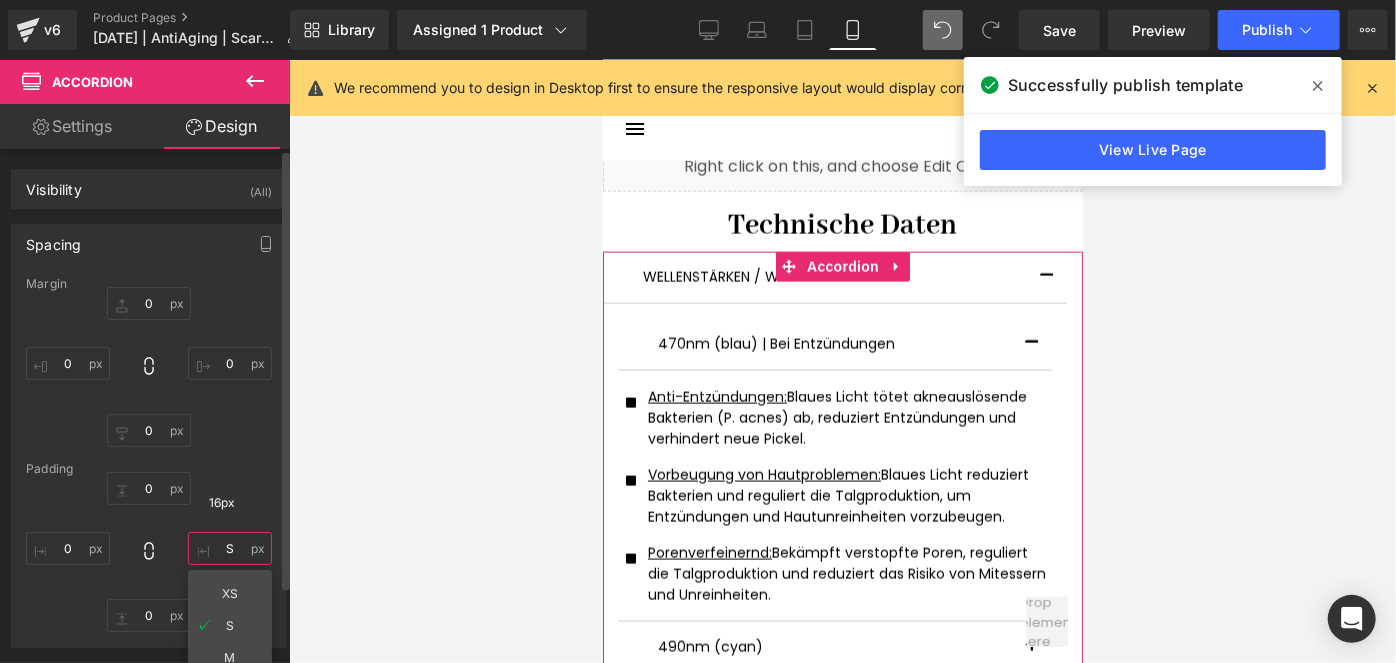 click on "S" at bounding box center (230, 548) 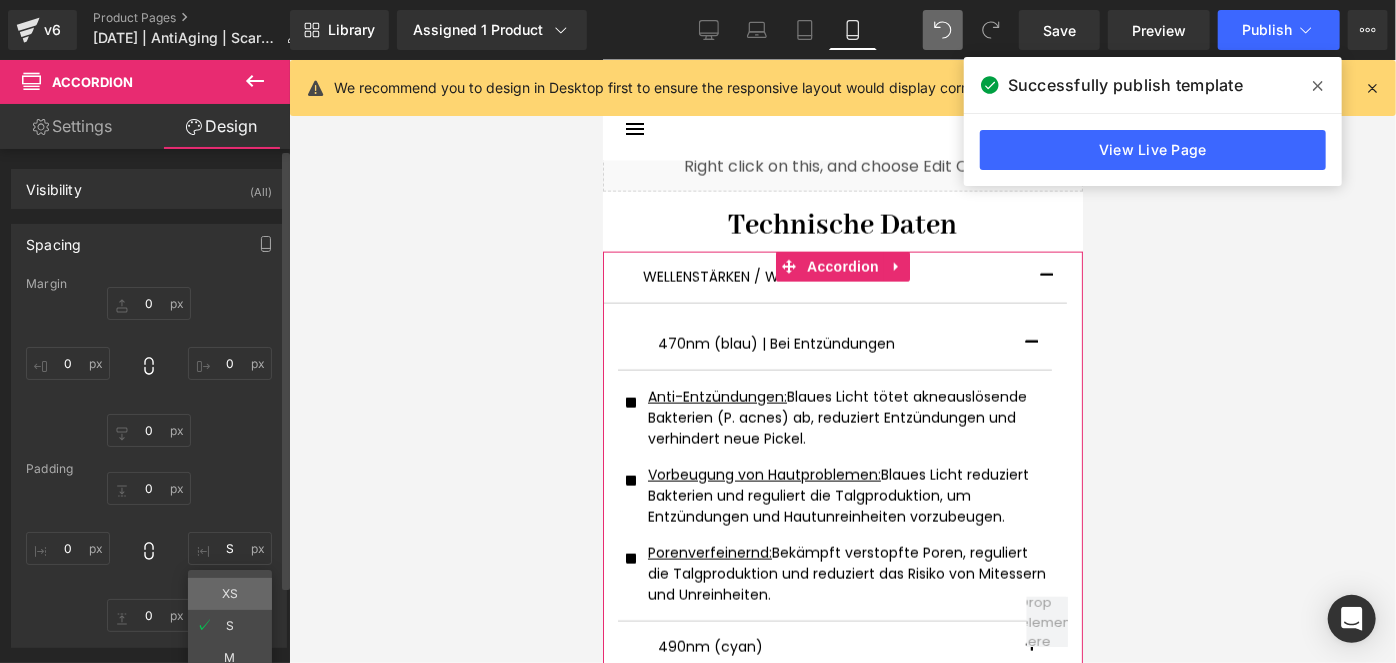 type on "XS" 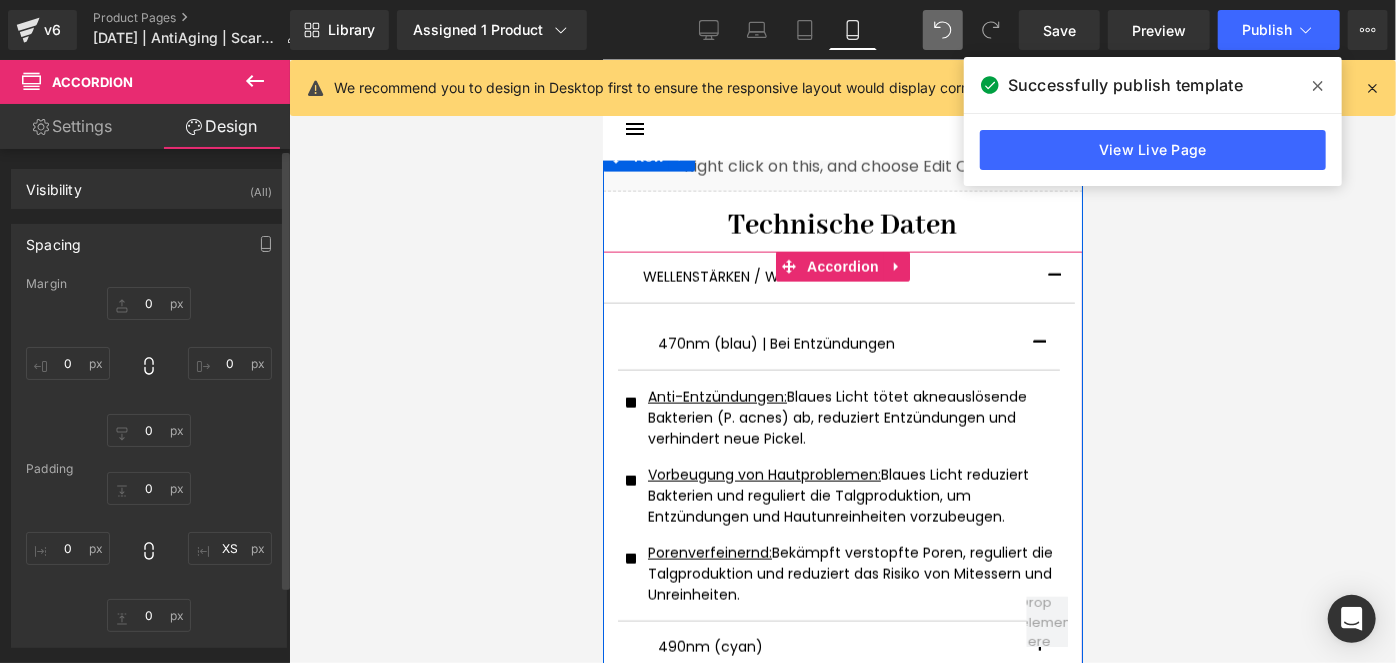 click at bounding box center (1054, 276) 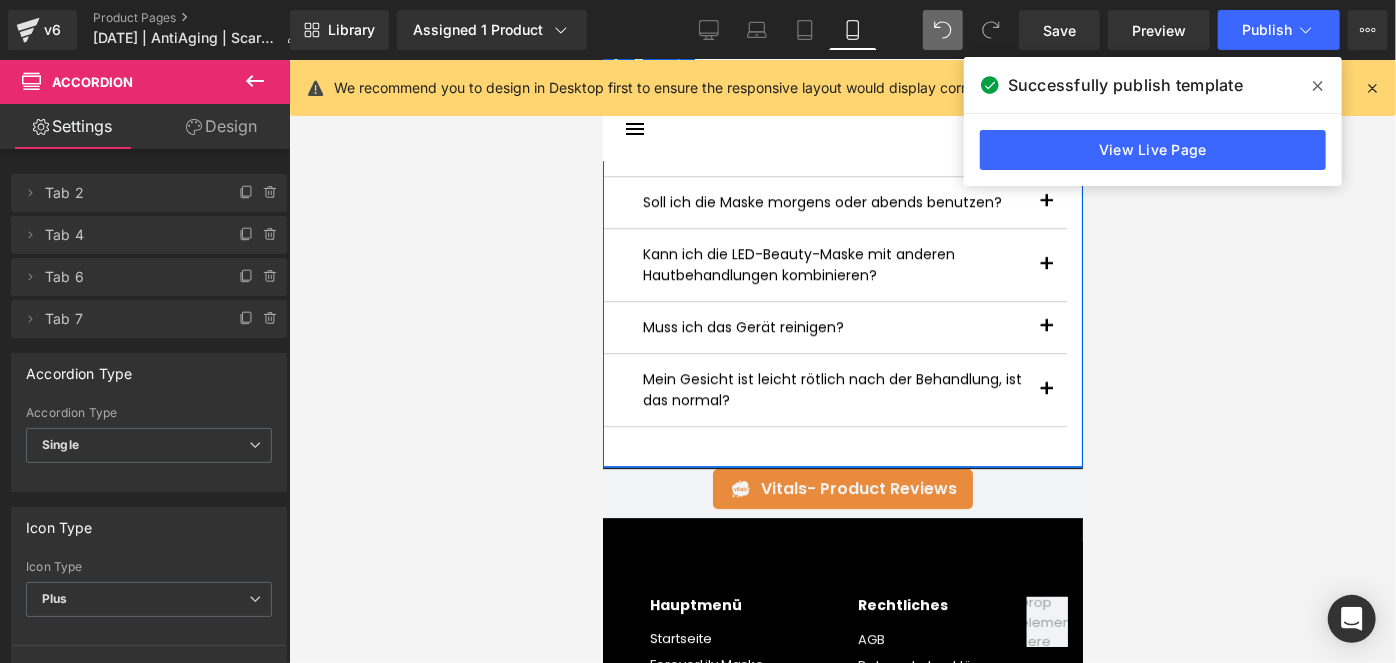 scroll, scrollTop: 6917, scrollLeft: 0, axis: vertical 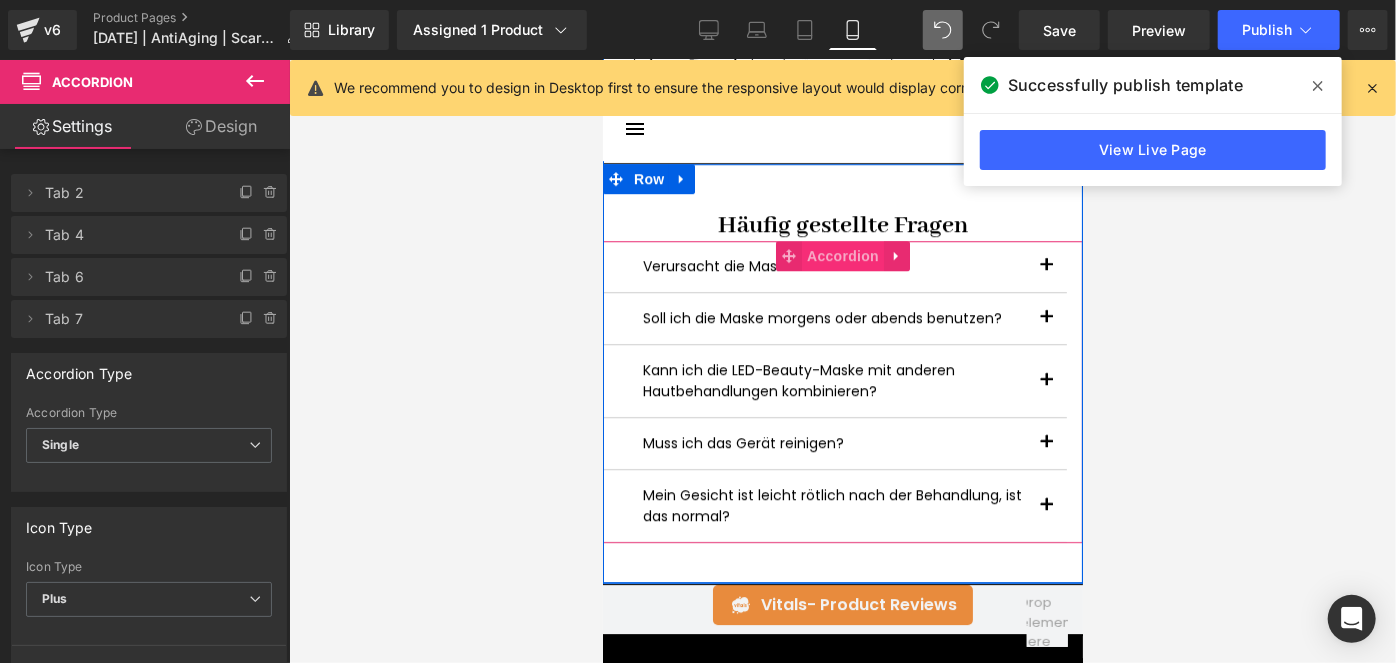 click on "Accordion" at bounding box center (842, 255) 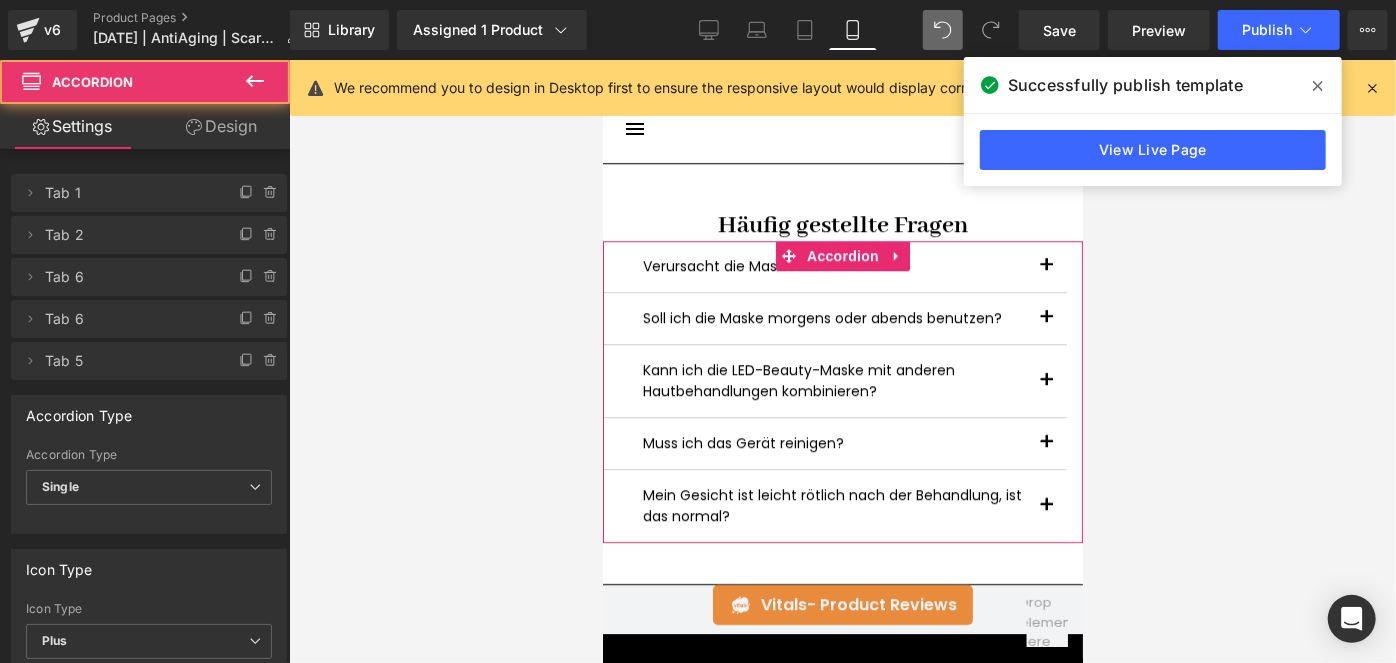 click on "Design" at bounding box center [221, 126] 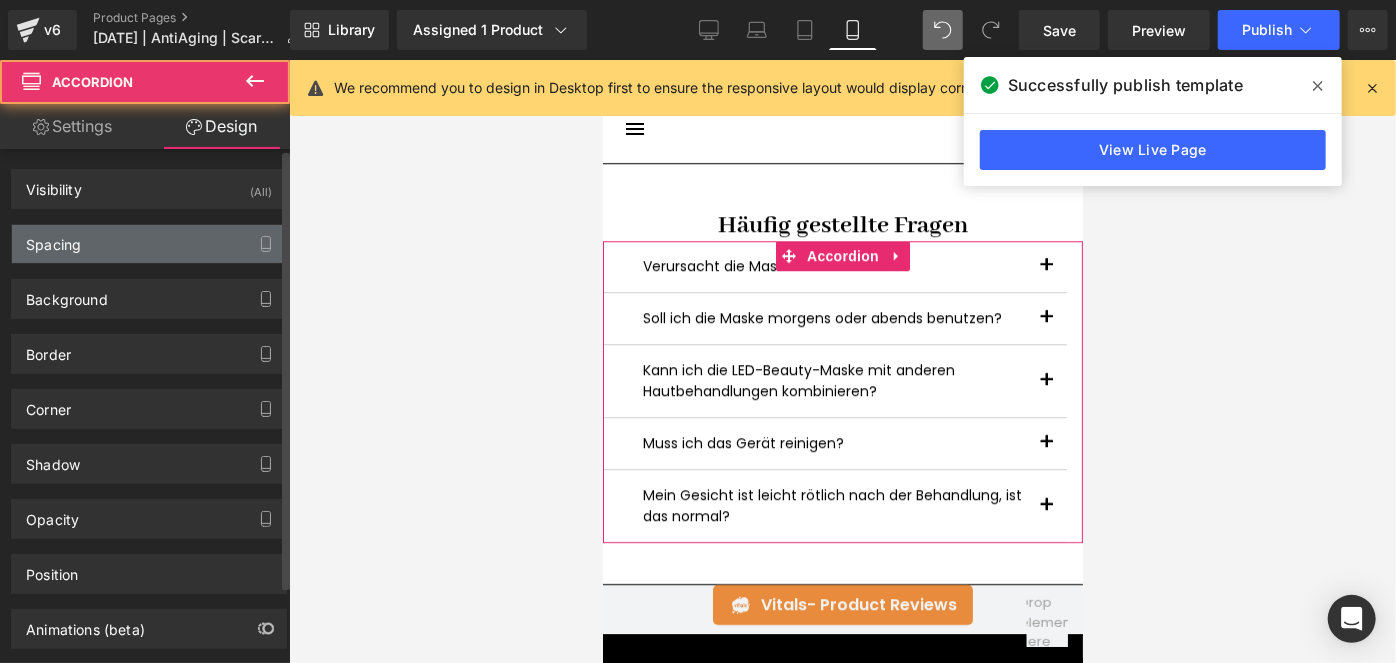 type on "0" 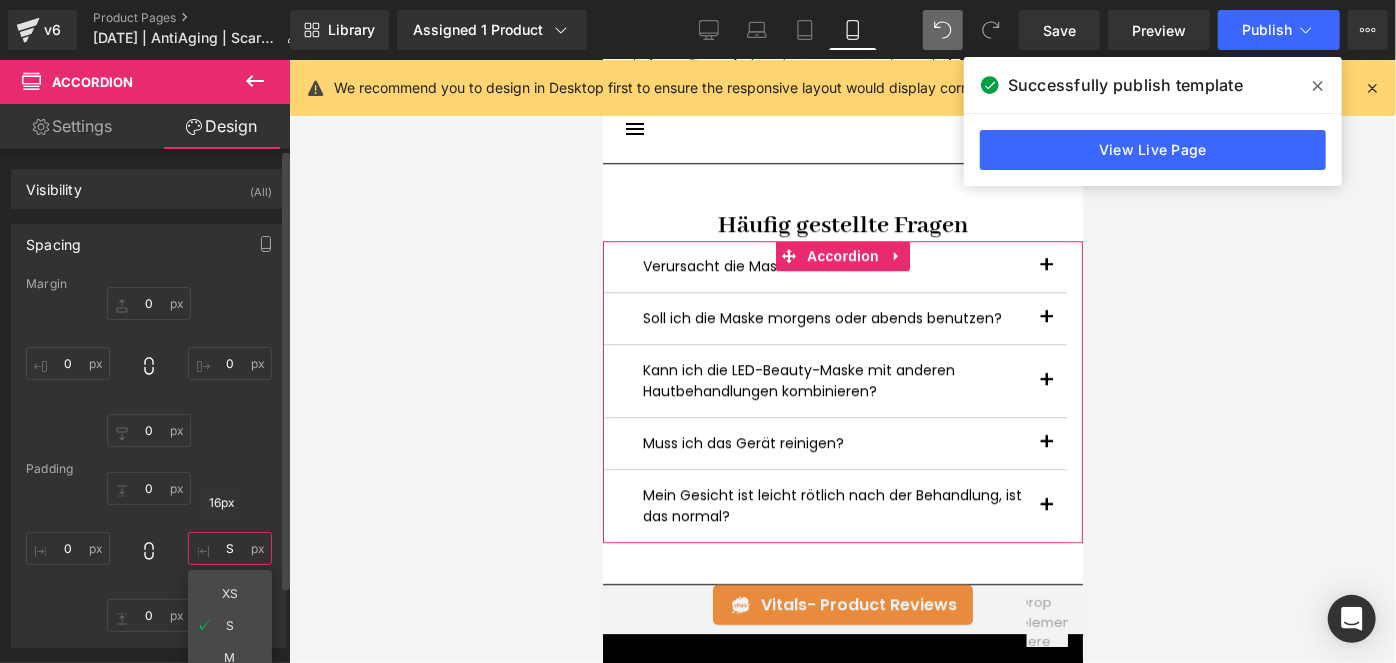 drag, startPoint x: 234, startPoint y: 534, endPoint x: 231, endPoint y: 556, distance: 22.203604 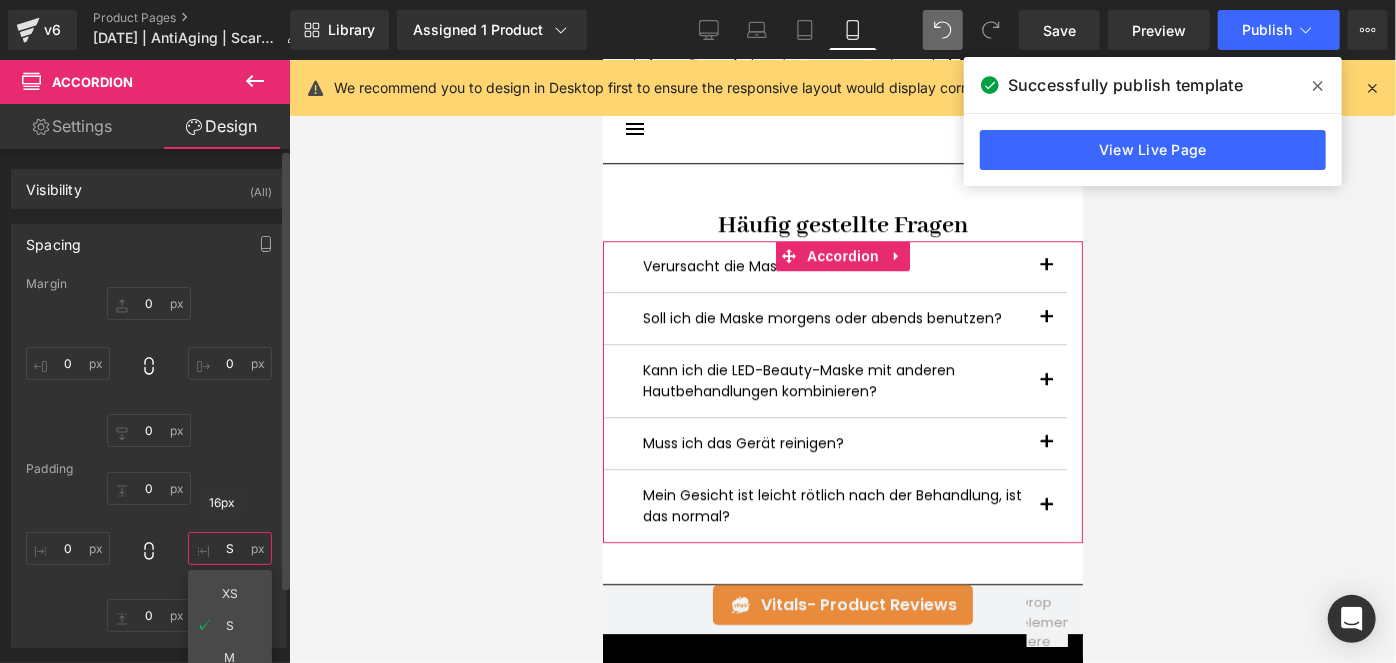 click on "S" at bounding box center [230, 548] 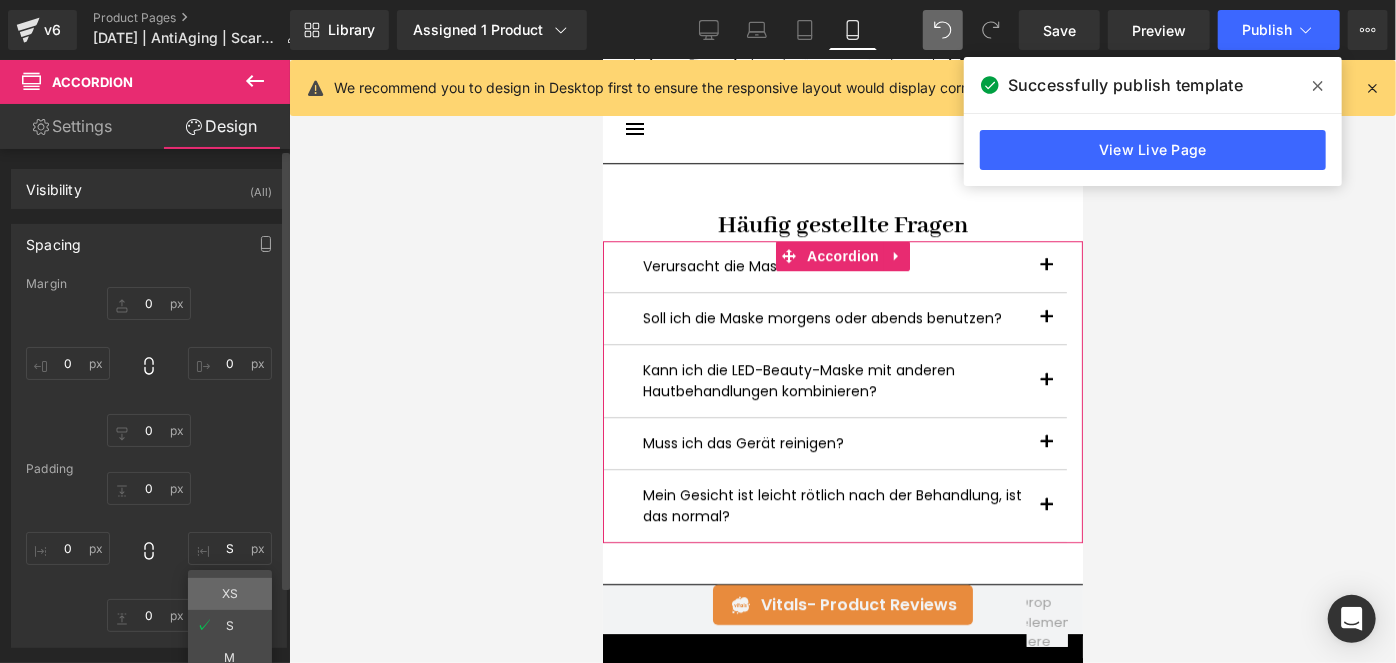 type on "XS" 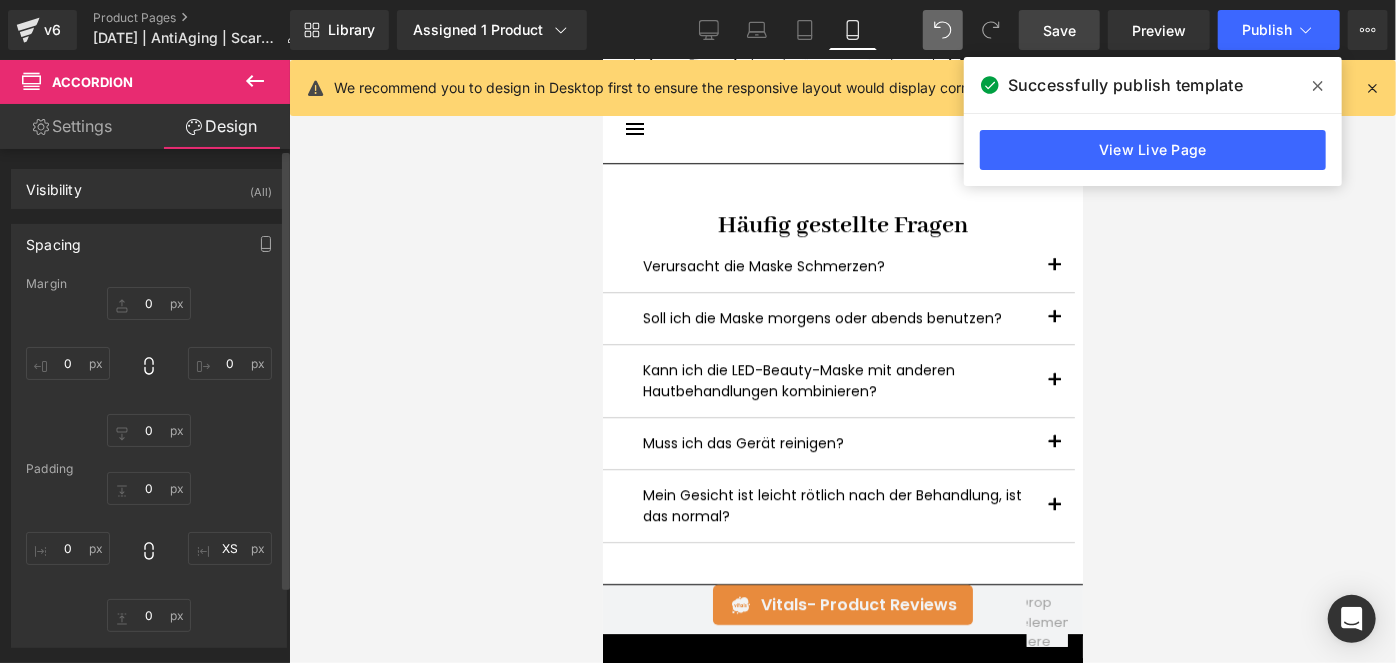 click on "Save" at bounding box center (1059, 30) 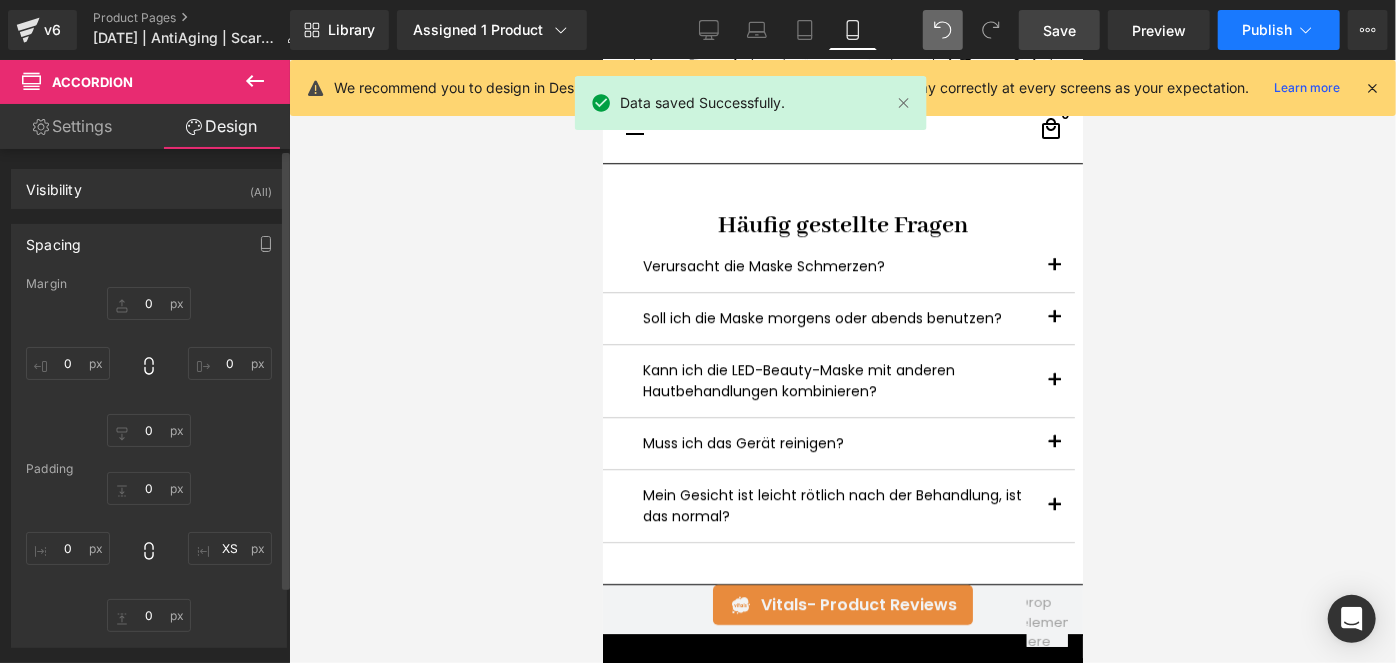 click on "Publish" at bounding box center (1267, 30) 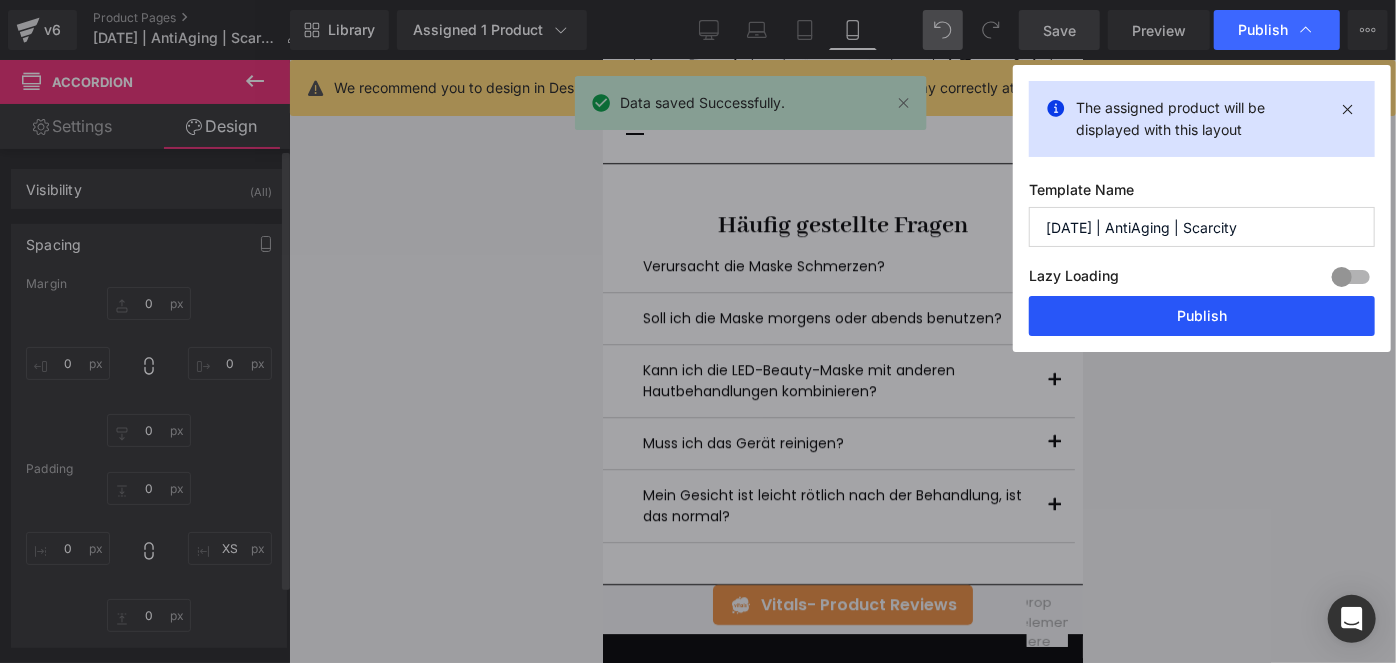 click on "Publish" at bounding box center (1202, 316) 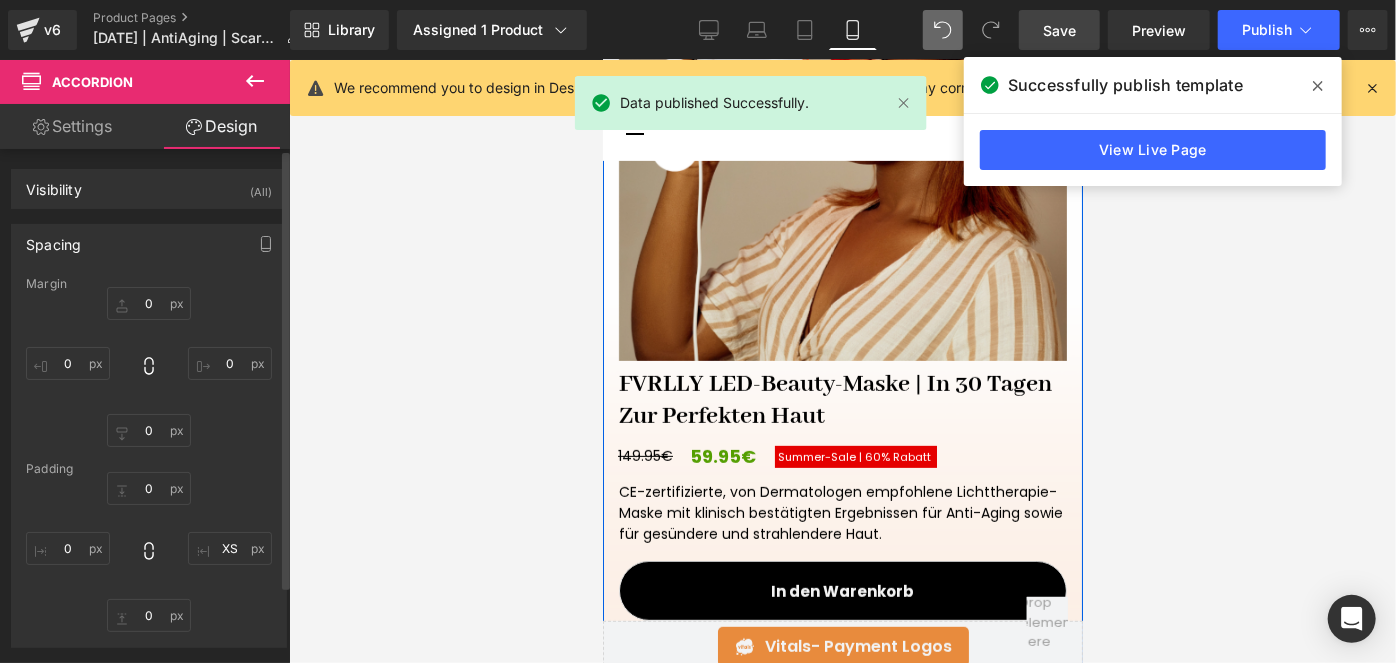 scroll, scrollTop: 463, scrollLeft: 0, axis: vertical 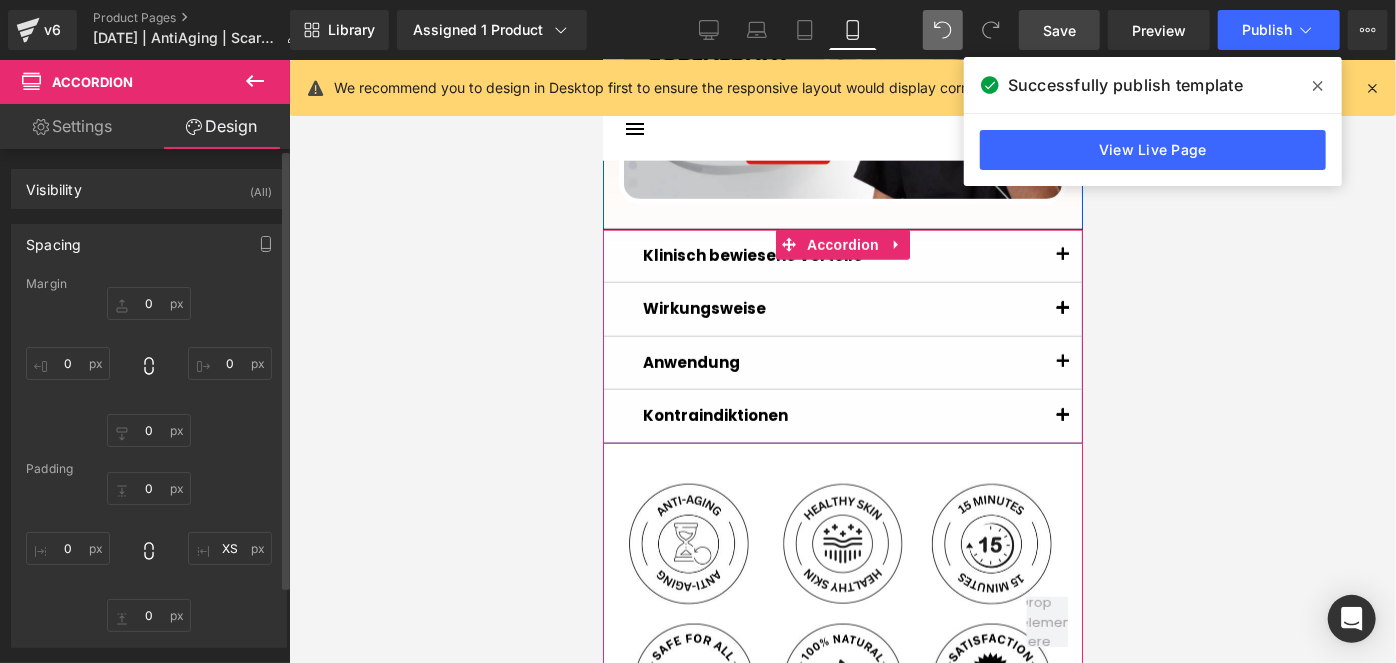 click at bounding box center (1062, 362) 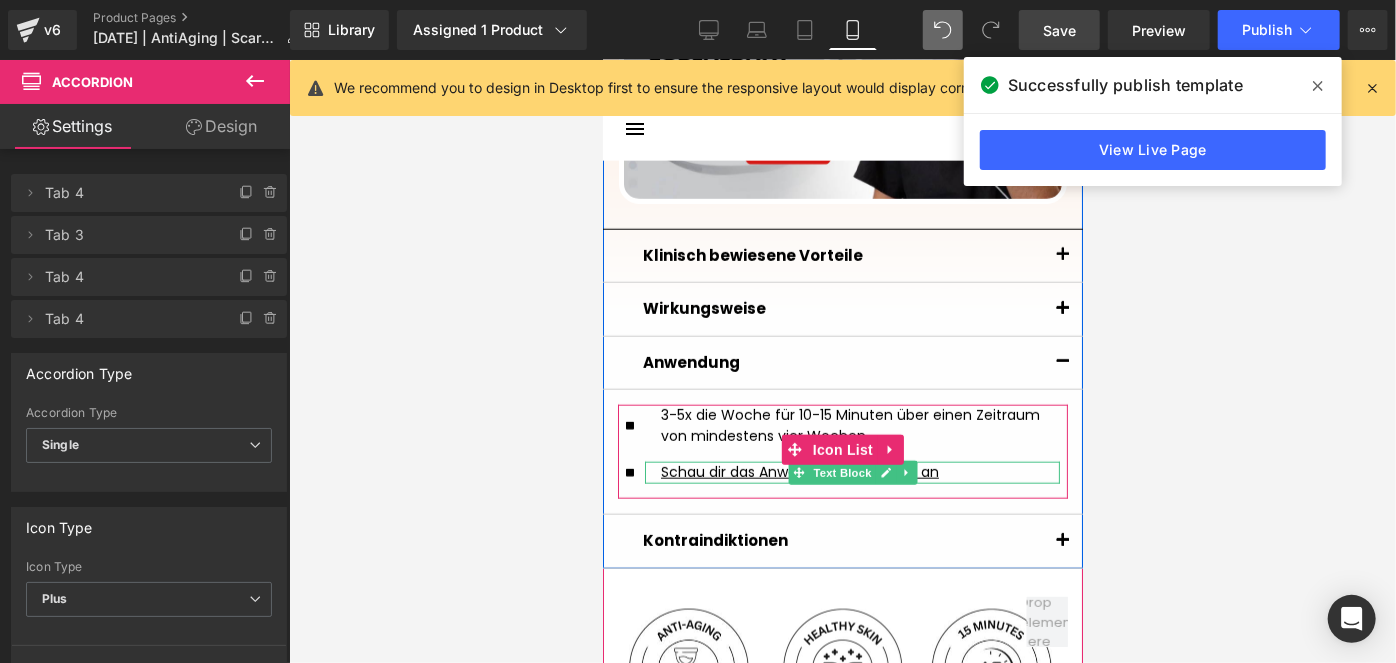 click on "Schau dir das Anwendungsvideo hier an" at bounding box center [799, 471] 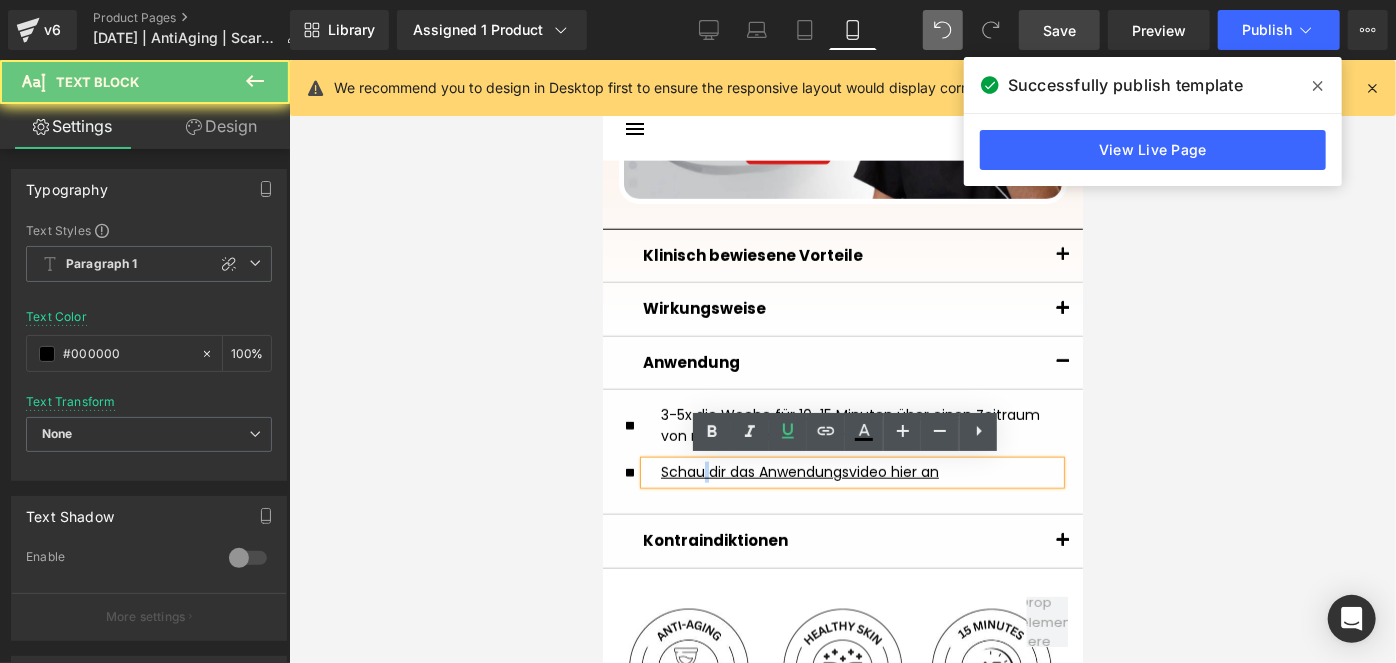 click on "Schau dir das Anwendungsvideo hier an" at bounding box center [799, 471] 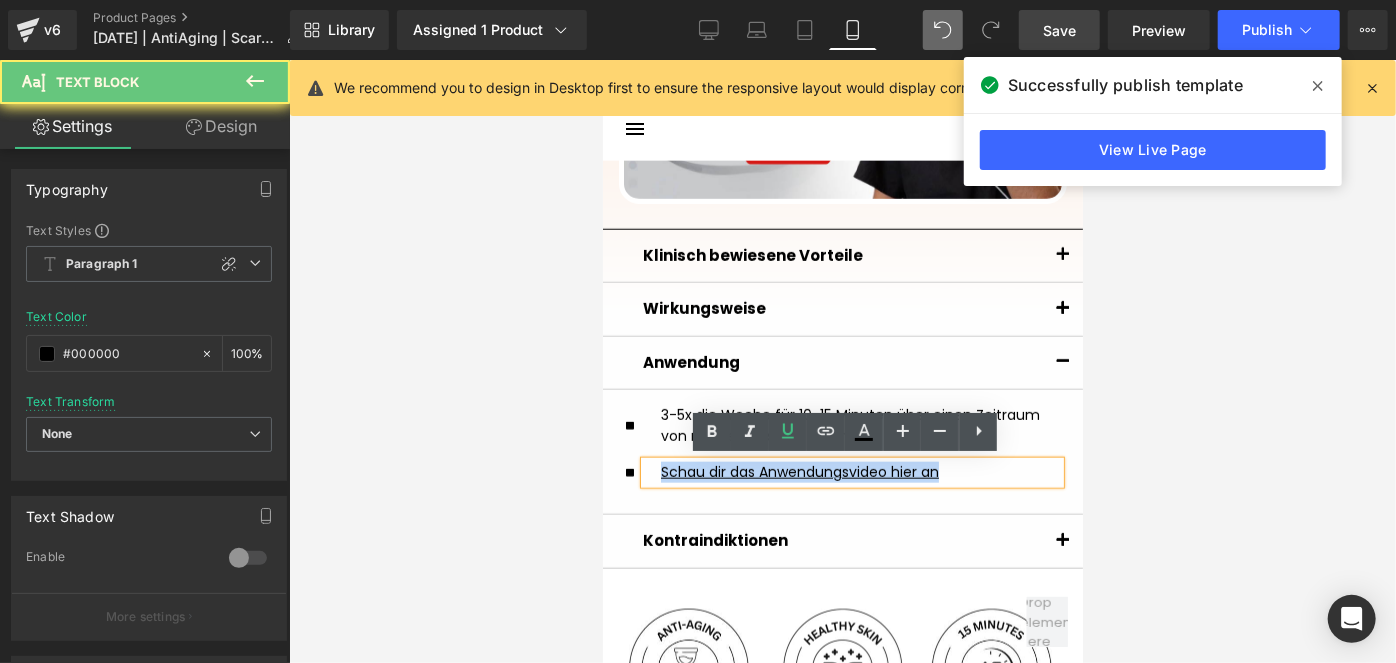 click on "Schau dir das Anwendungsvideo hier an" at bounding box center [799, 471] 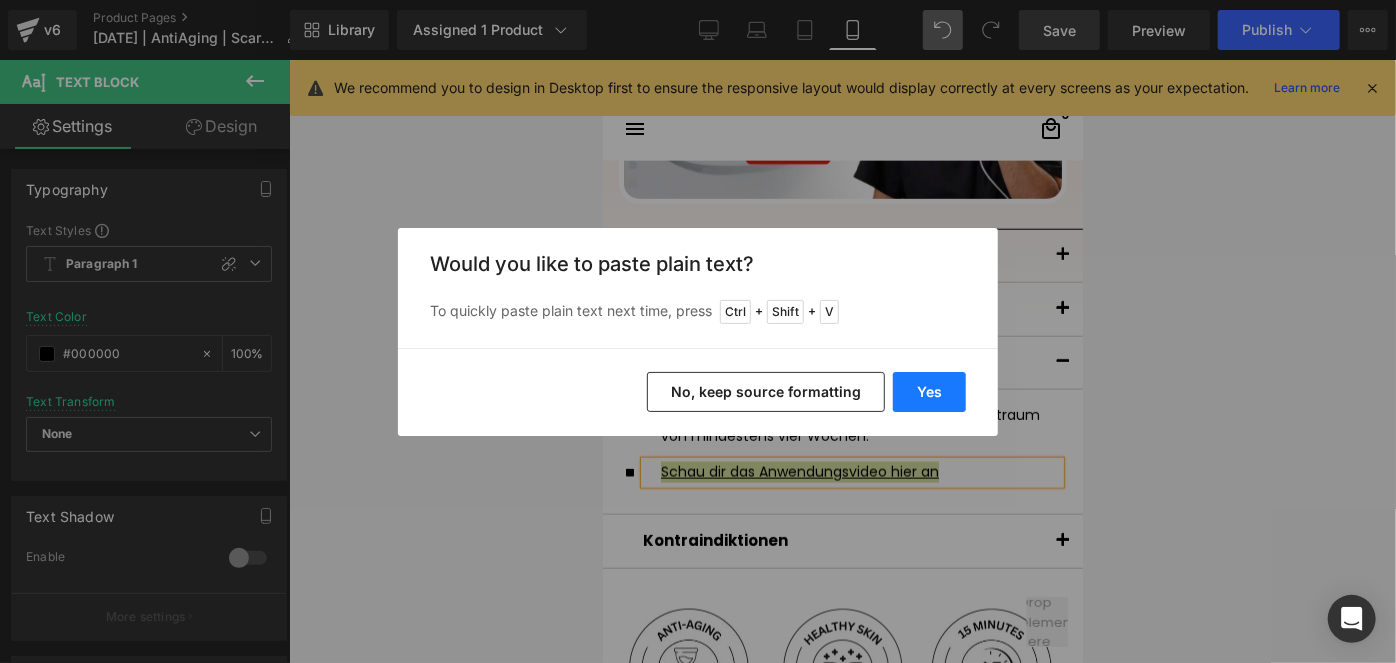 click on "Yes" at bounding box center [929, 392] 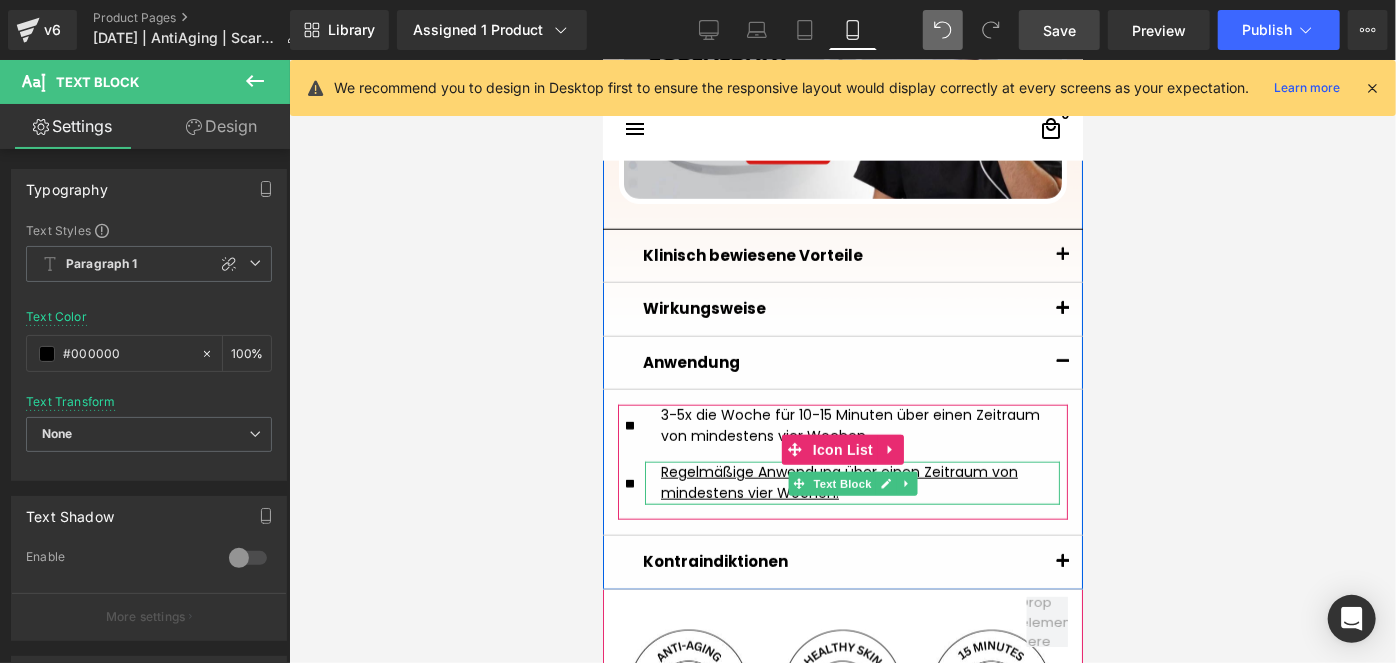 click on "Regelmäßige Anwendung über einen Zeitraum von mindestens vier Wochen." at bounding box center [838, 481] 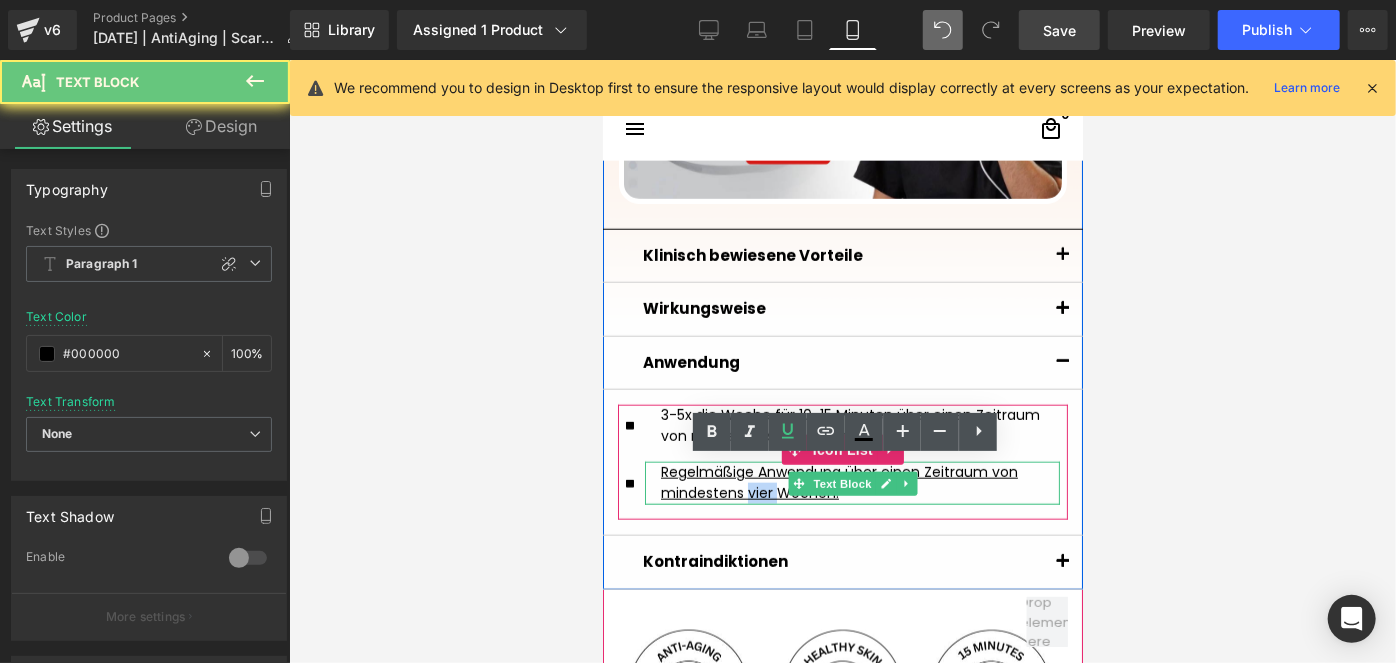 click on "Regelmäßige Anwendung über einen Zeitraum von mindestens vier Wochen." at bounding box center [838, 481] 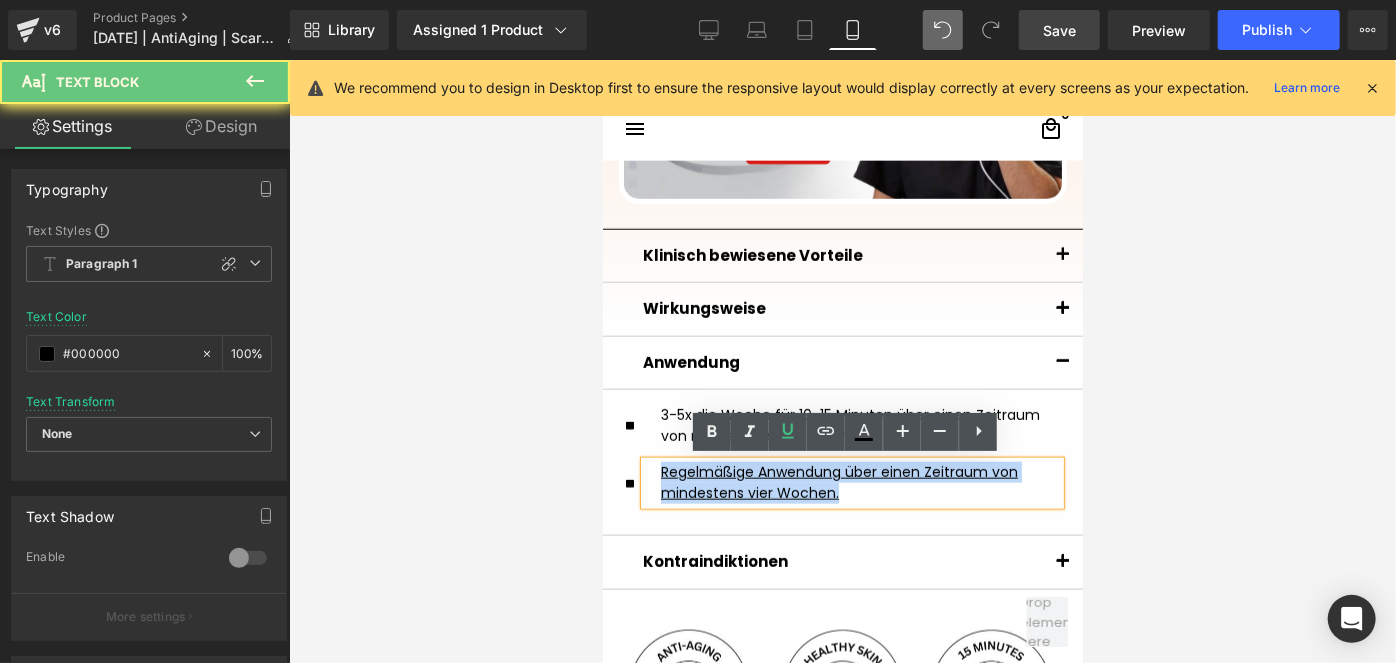 click on "Regelmäßige Anwendung über einen Zeitraum von mindestens vier Wochen." at bounding box center [838, 481] 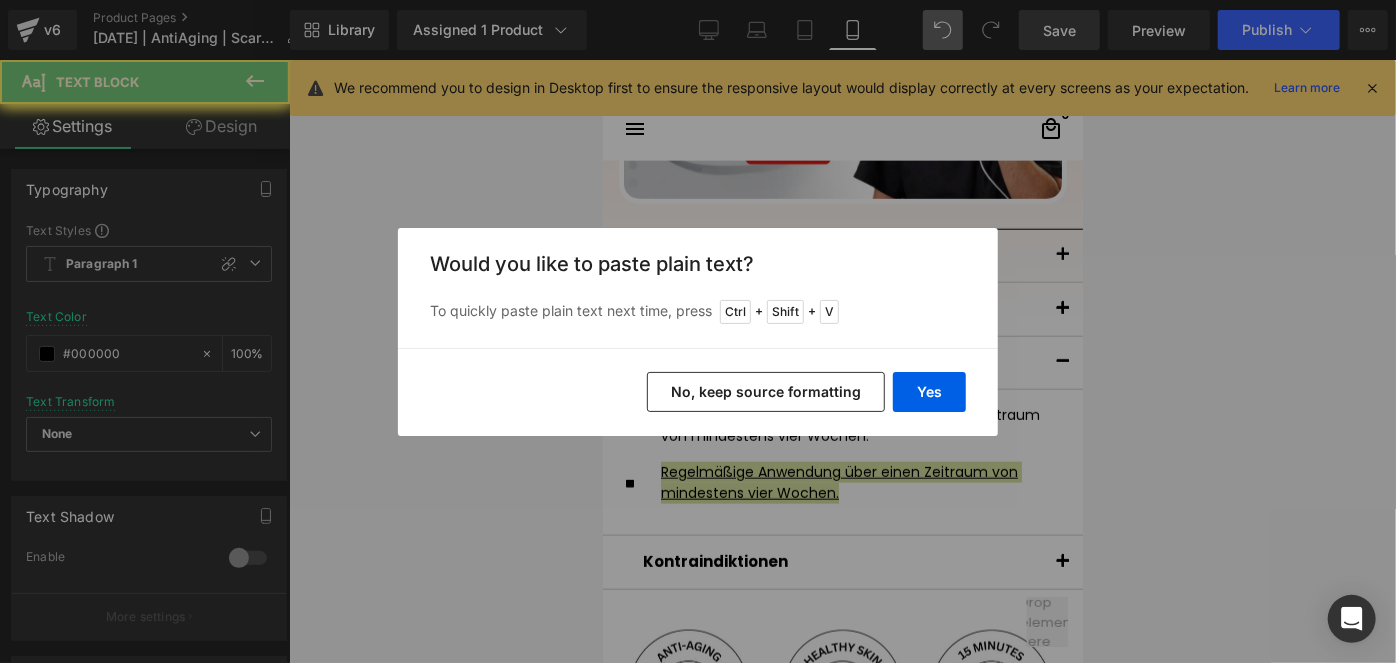 click on "No, keep source formatting" at bounding box center [766, 392] 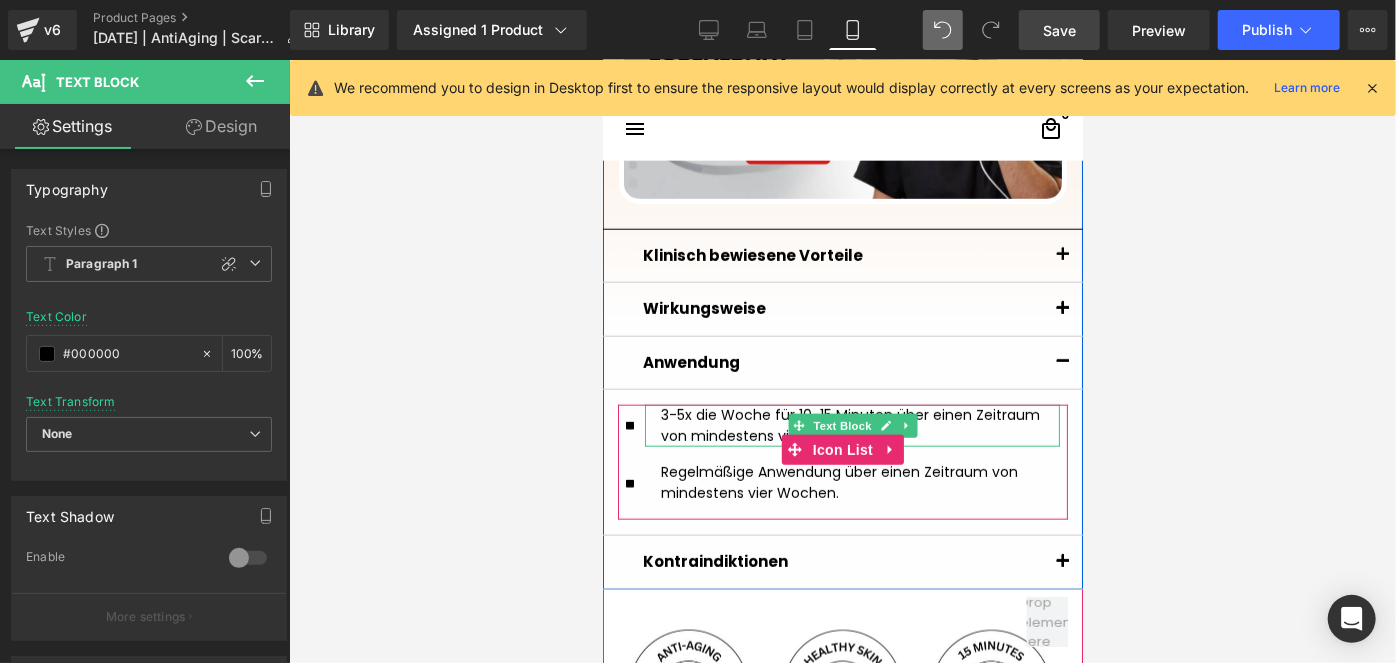 click on "3-5x die Woche für 10-15 Minuten über einen Zeitraum von mindestens vier Wochen." at bounding box center [859, 425] 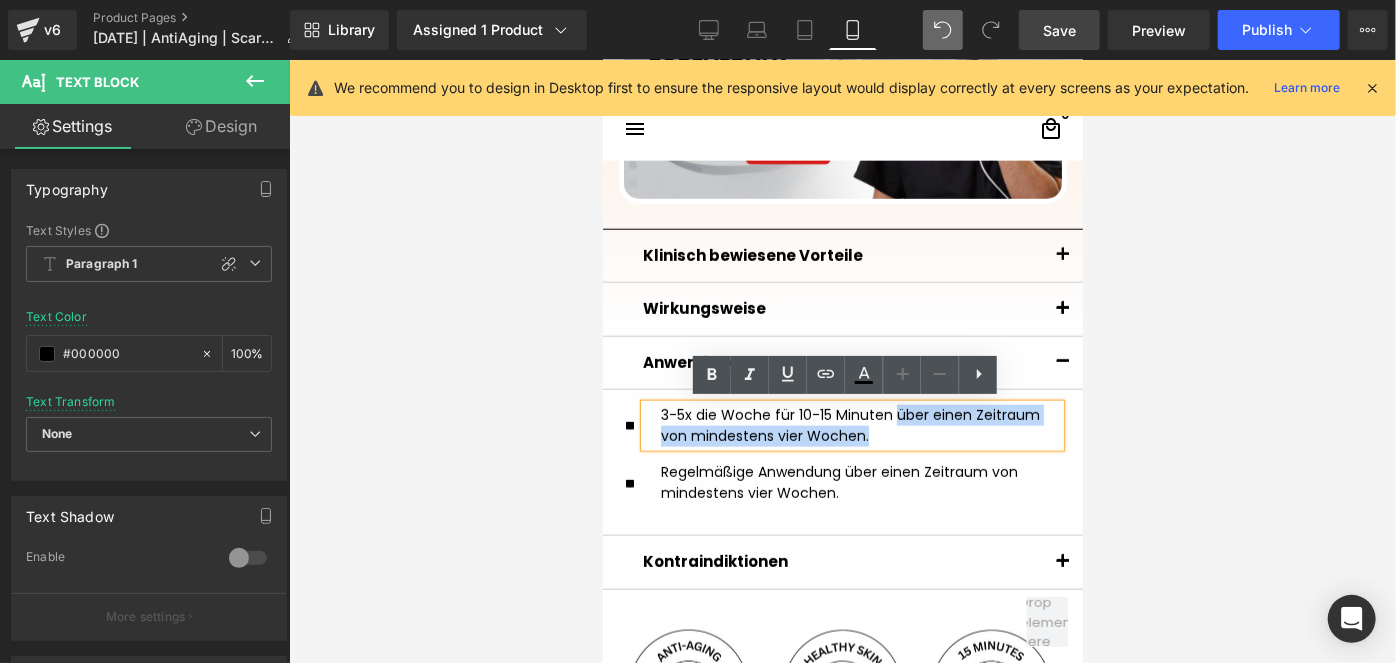 drag, startPoint x: 908, startPoint y: 431, endPoint x: 884, endPoint y: 418, distance: 27.294687 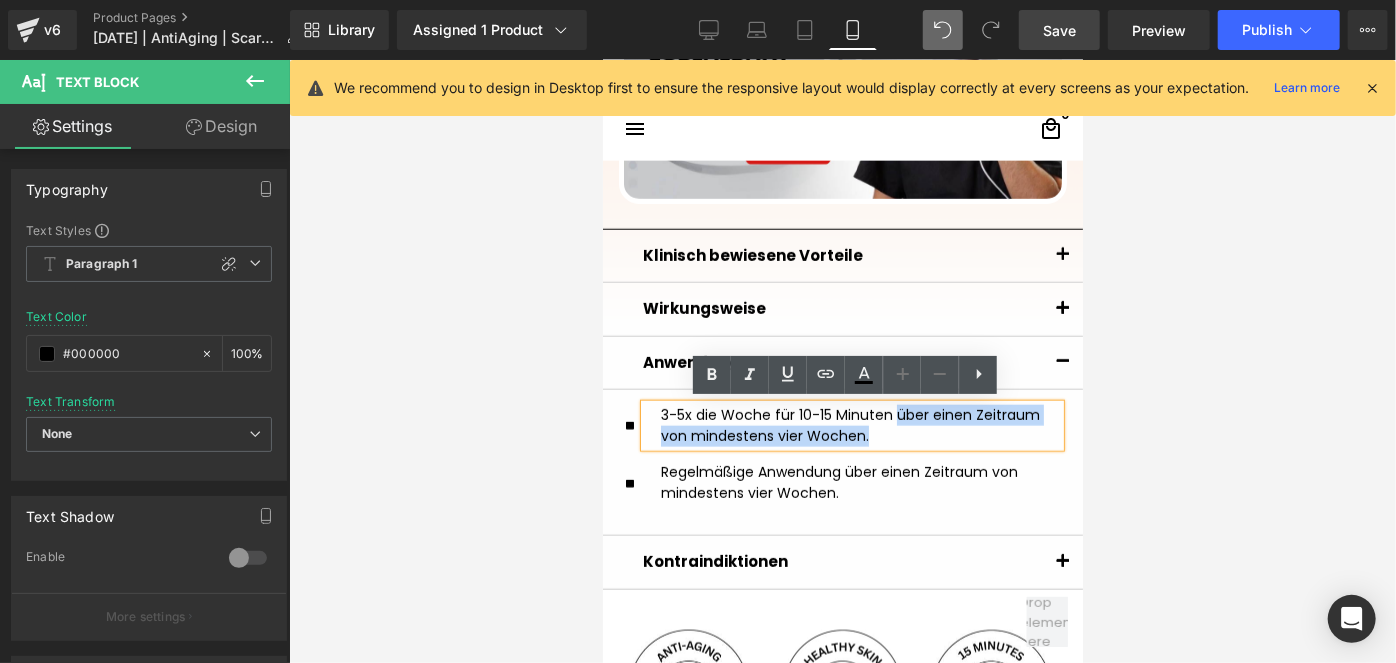 click on "3-5x die Woche für 10-15 Minuten über einen Zeitraum von mindestens vier Wochen." at bounding box center [859, 425] 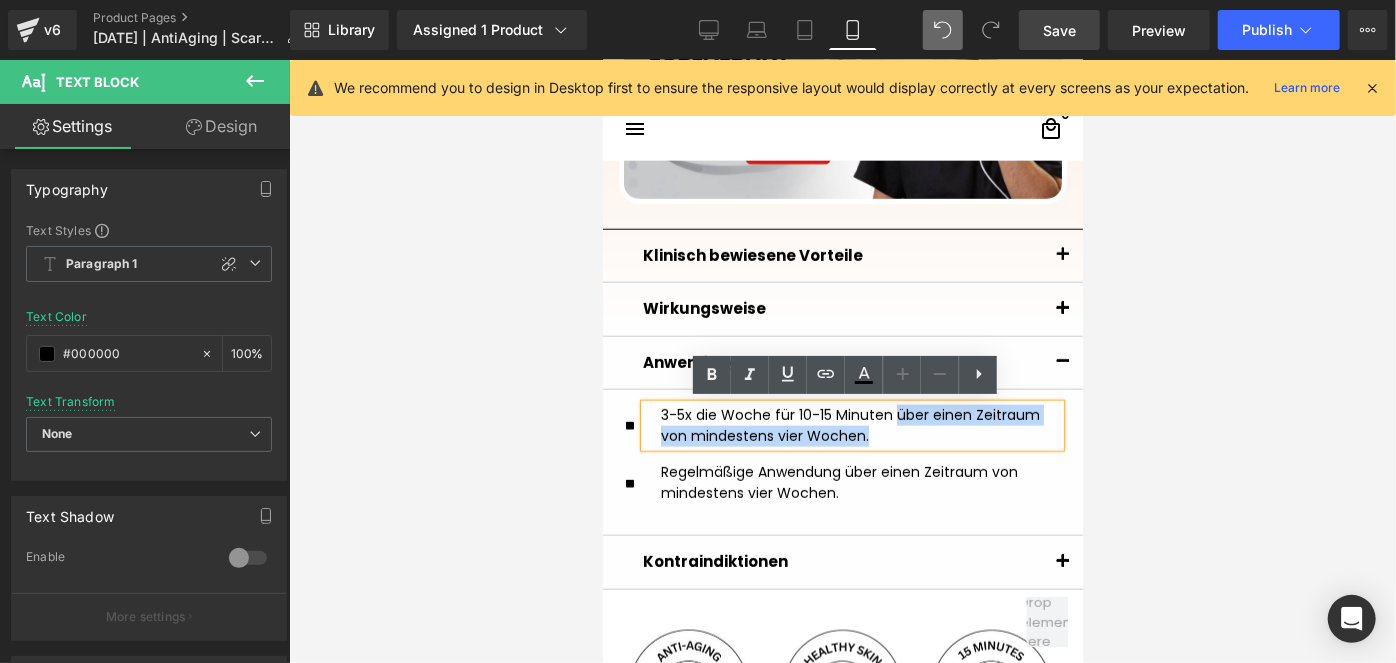 type 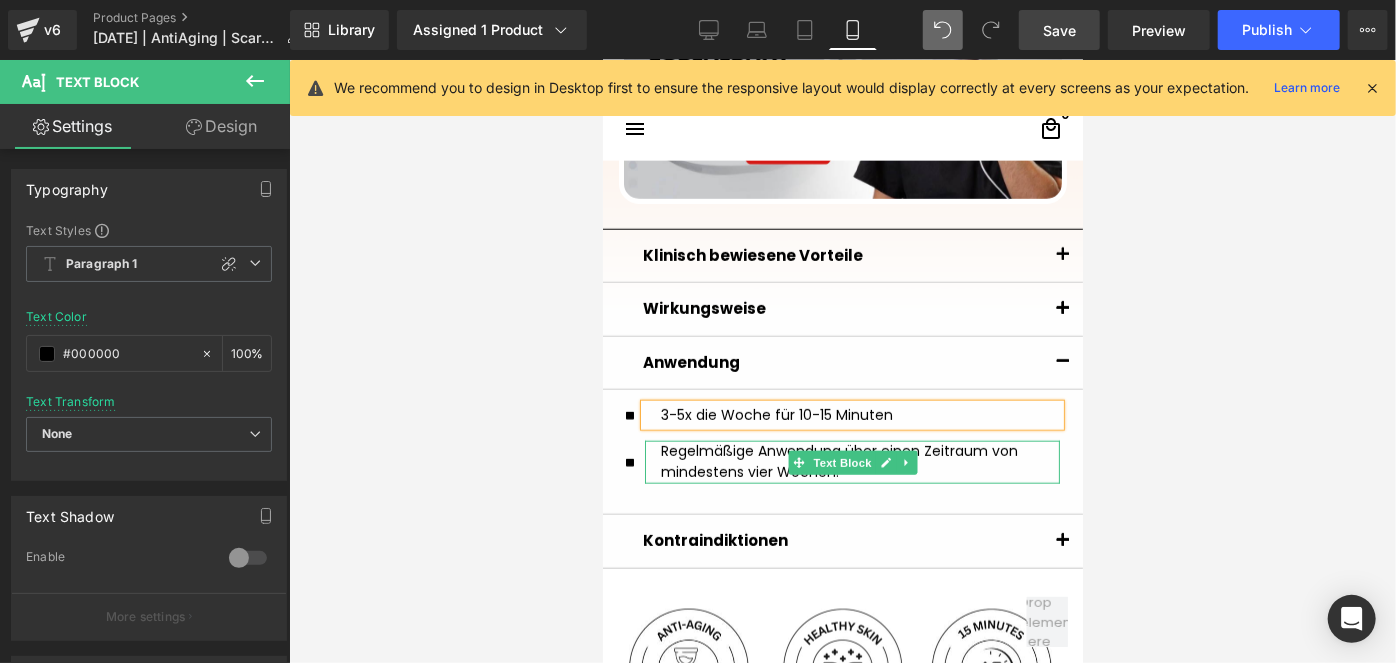click on "Regelmäßige Anwendung über einen Zeitraum von mindestens vier Wochen." at bounding box center (859, 461) 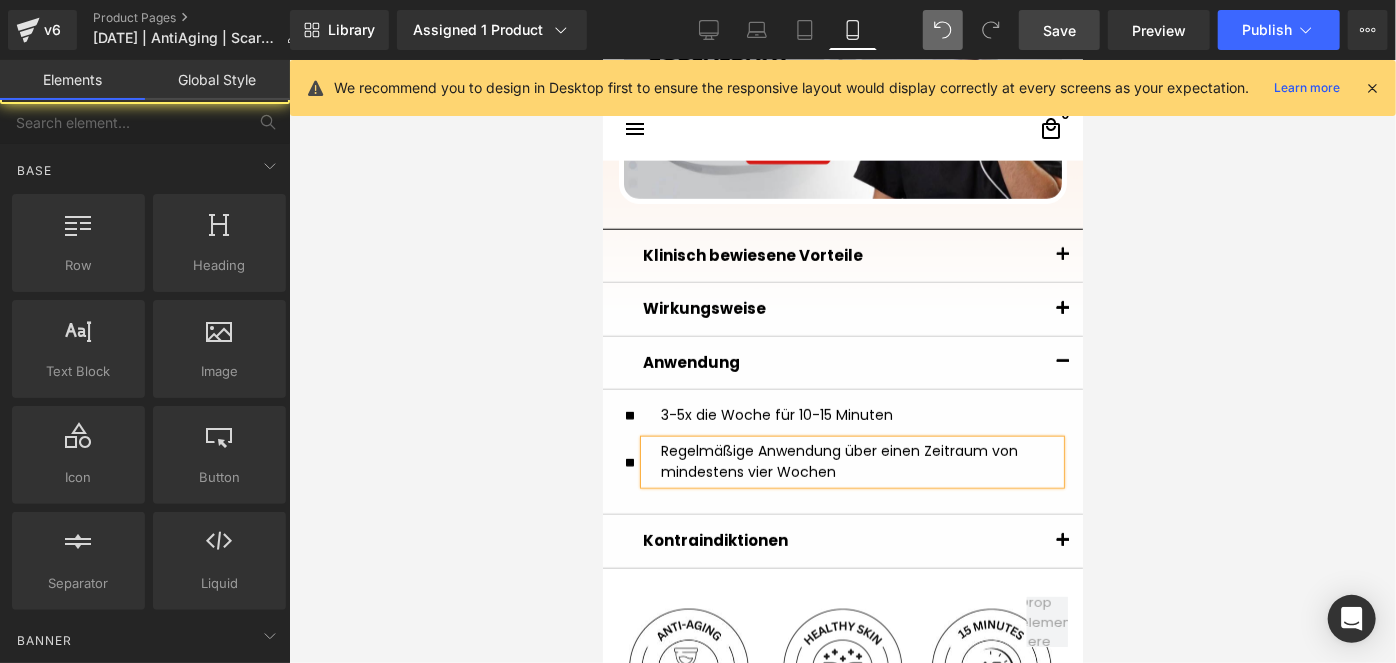 click at bounding box center (842, 361) 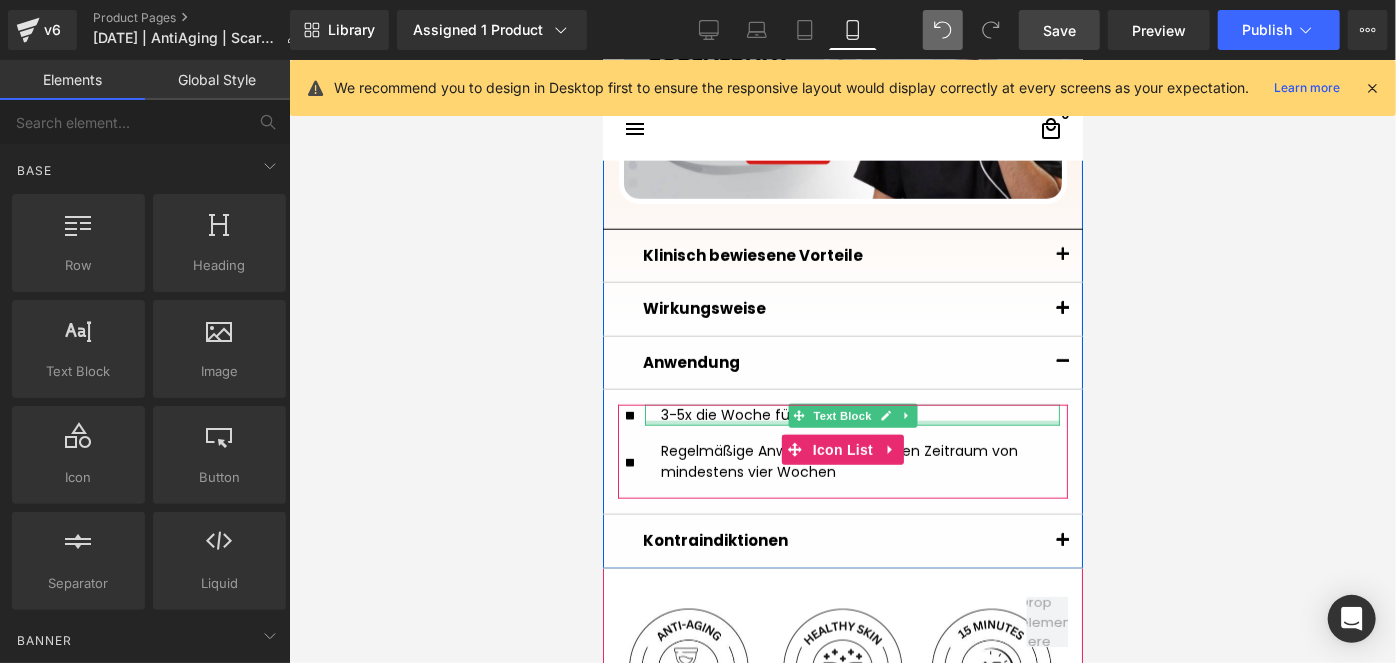 click at bounding box center [851, 422] 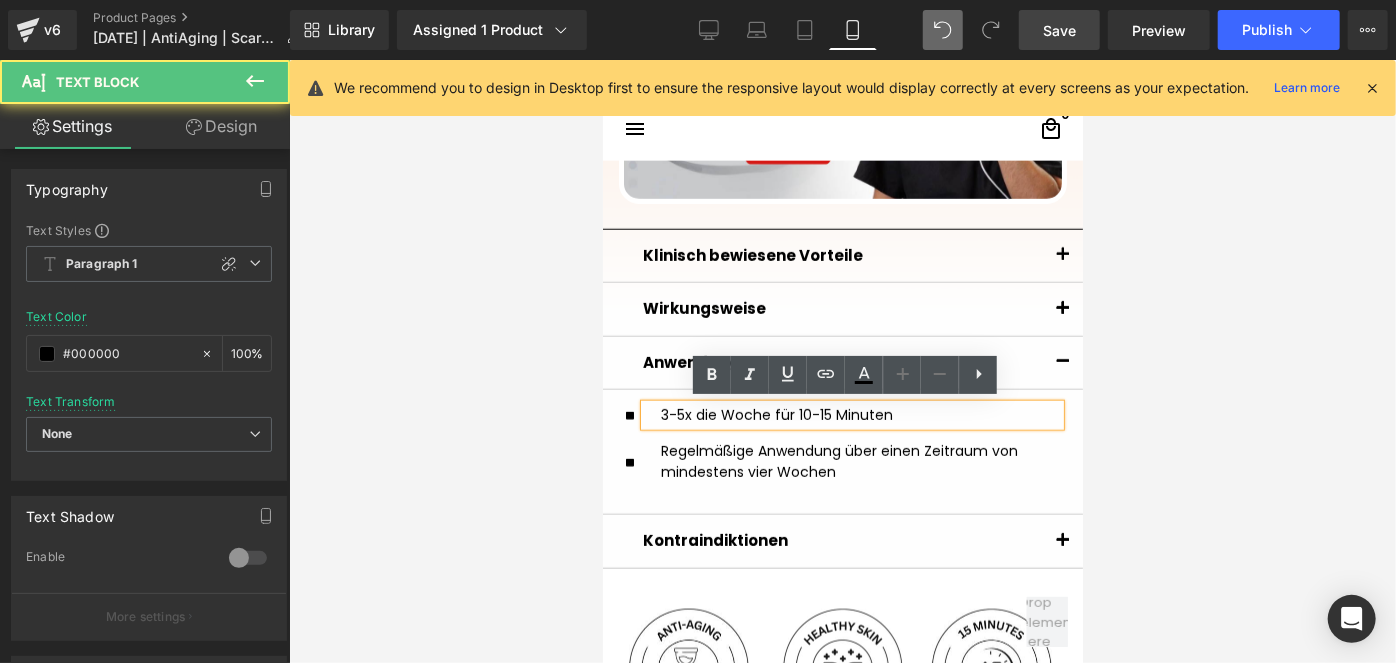 click on "3-5x die Woche für 10-15 Minuten" at bounding box center [859, 414] 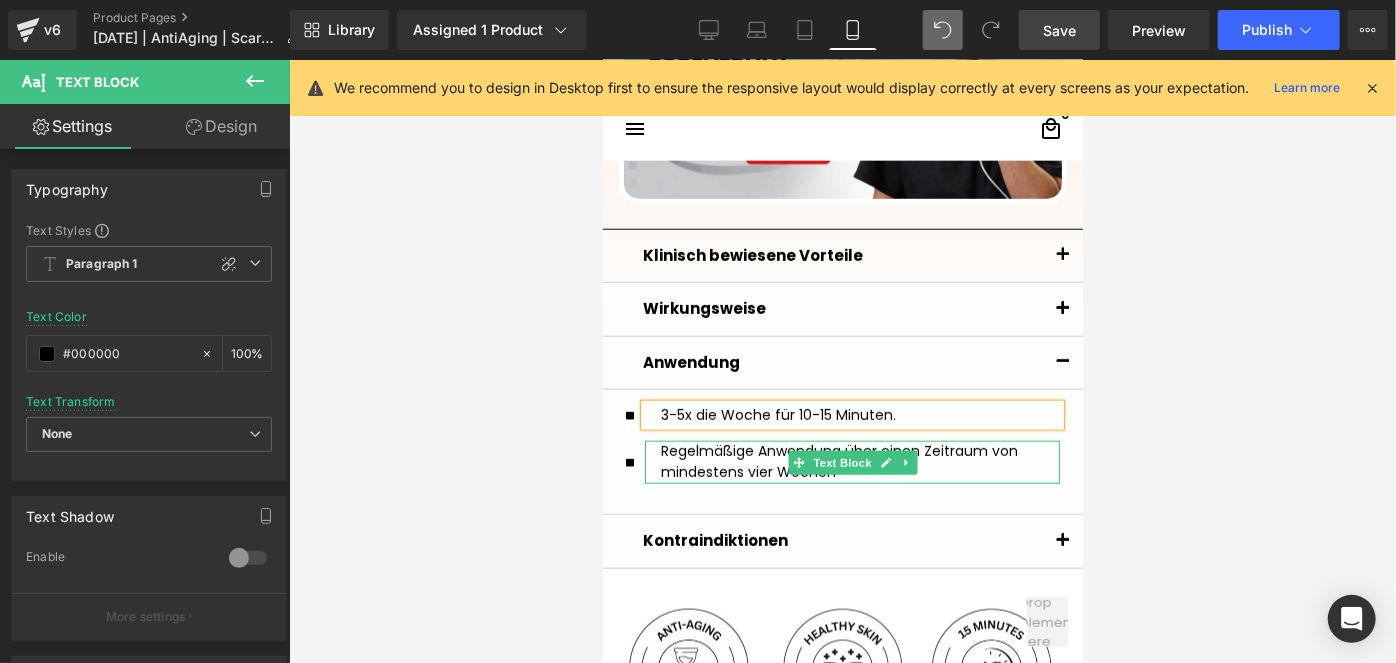click on "Regelmäßige Anwendung über einen Zeitraum von mindestens vier Wochen" at bounding box center [859, 461] 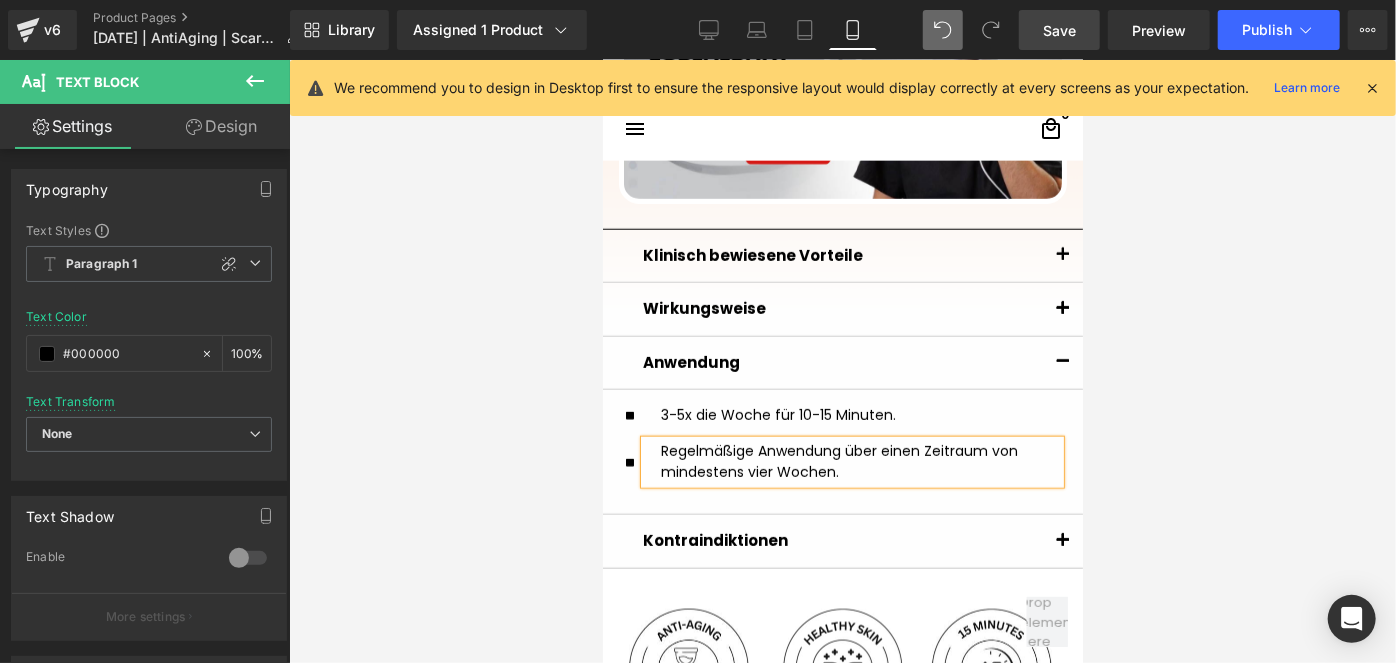 click on "Save" at bounding box center [1059, 30] 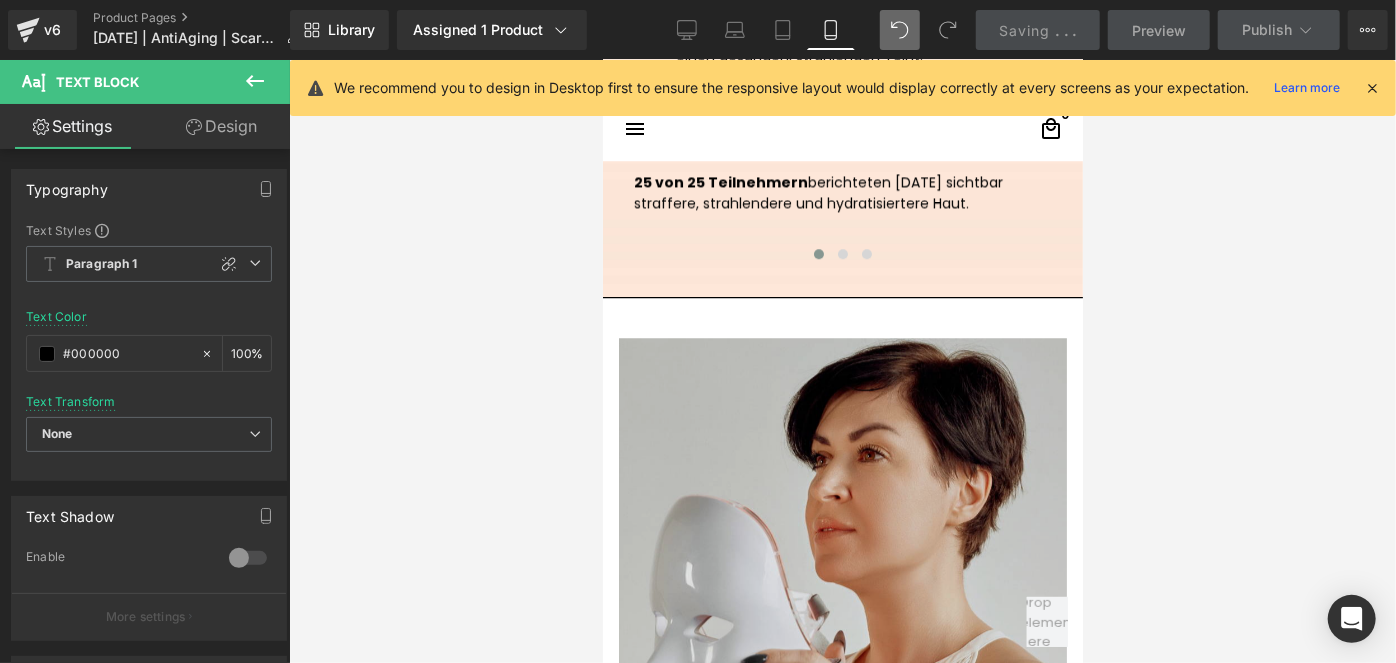 scroll, scrollTop: 3008, scrollLeft: 0, axis: vertical 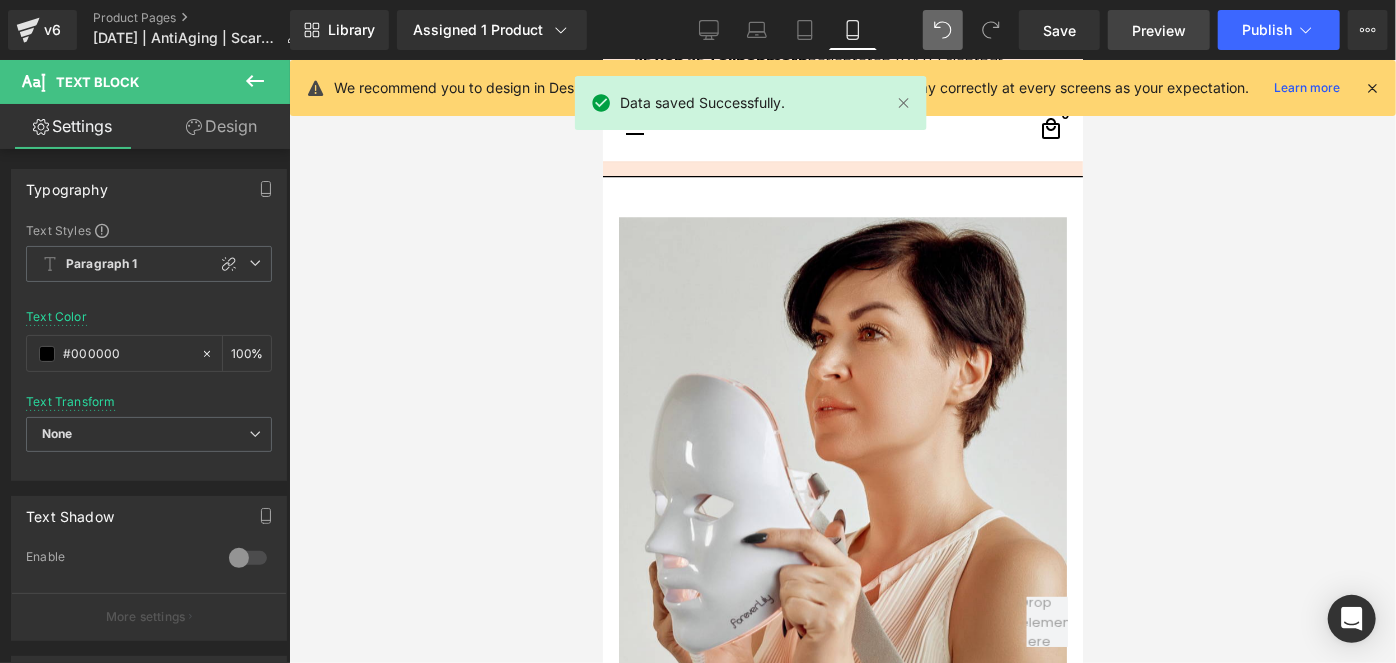 click on "Preview" at bounding box center [1159, 30] 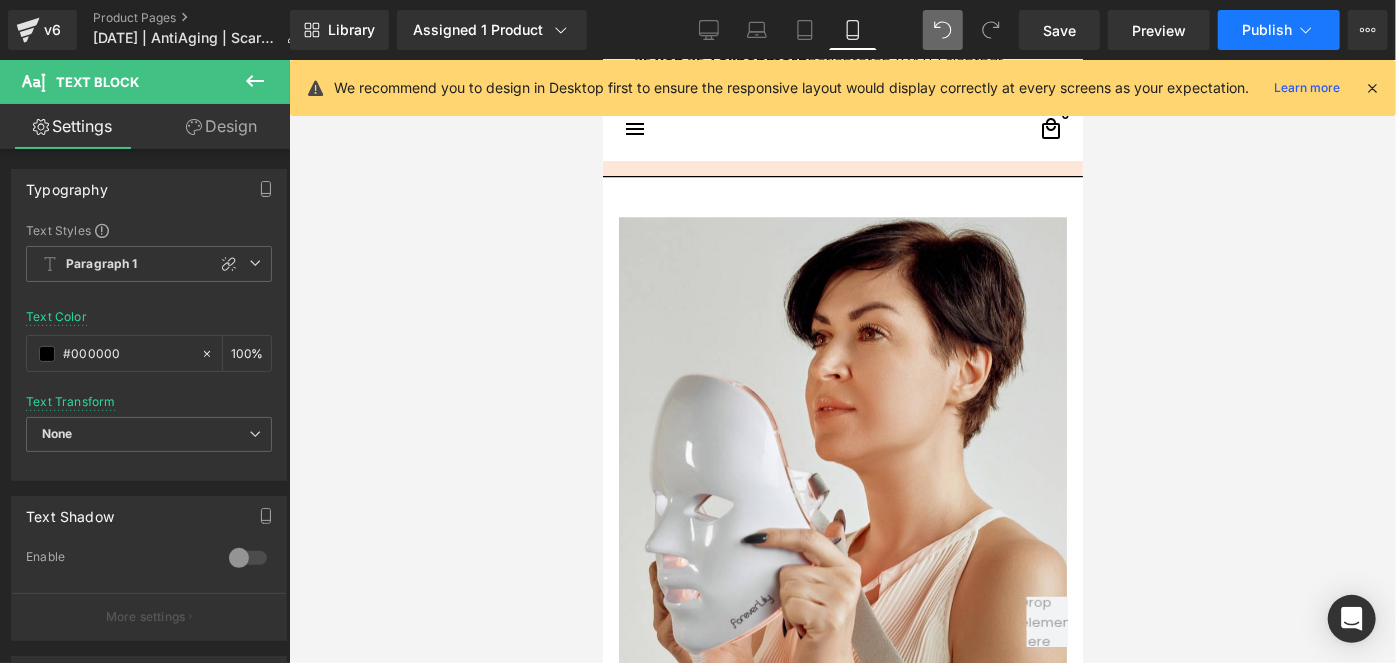 click on "Publish" at bounding box center [1267, 30] 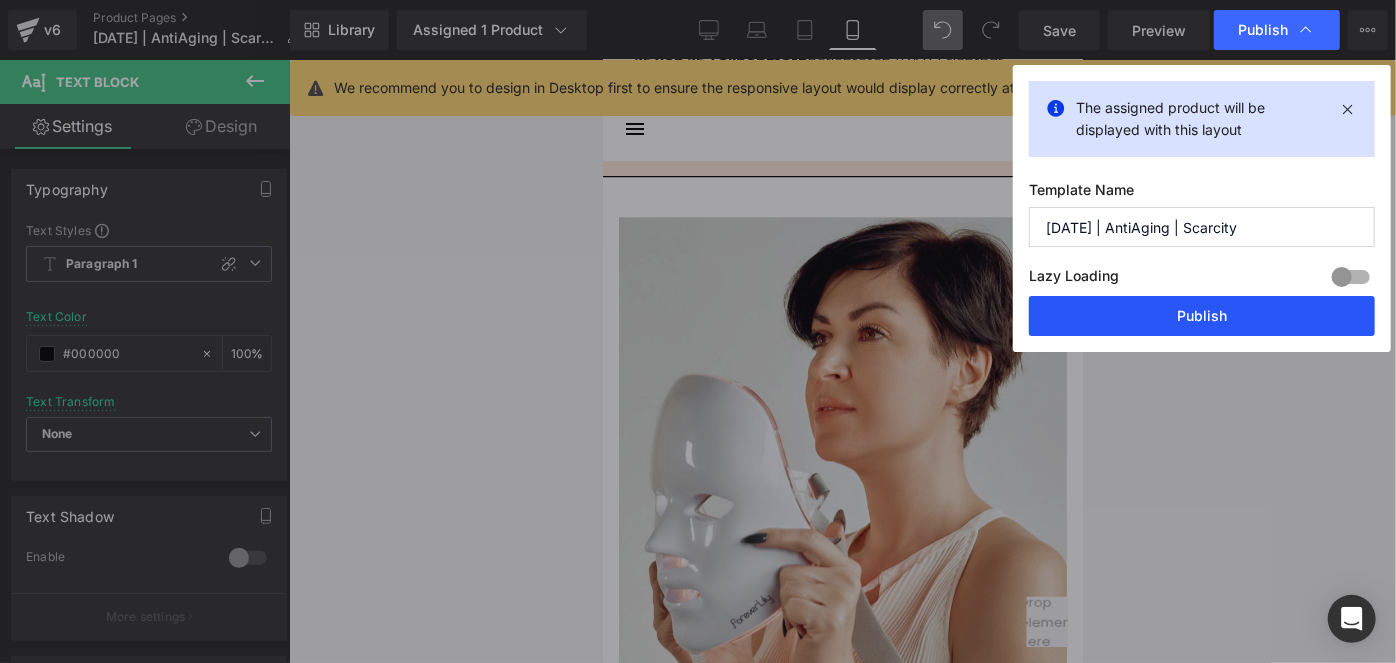drag, startPoint x: 1147, startPoint y: 312, endPoint x: 306, endPoint y: 286, distance: 841.4018 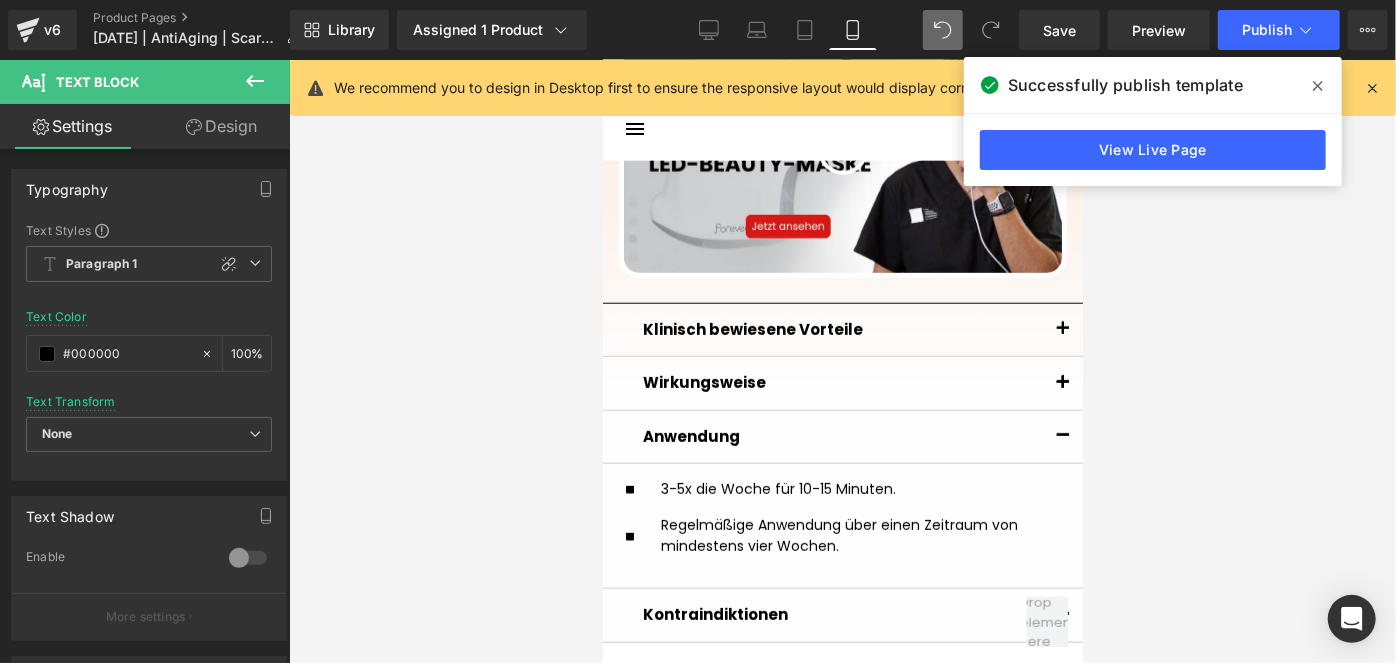 scroll, scrollTop: 1281, scrollLeft: 0, axis: vertical 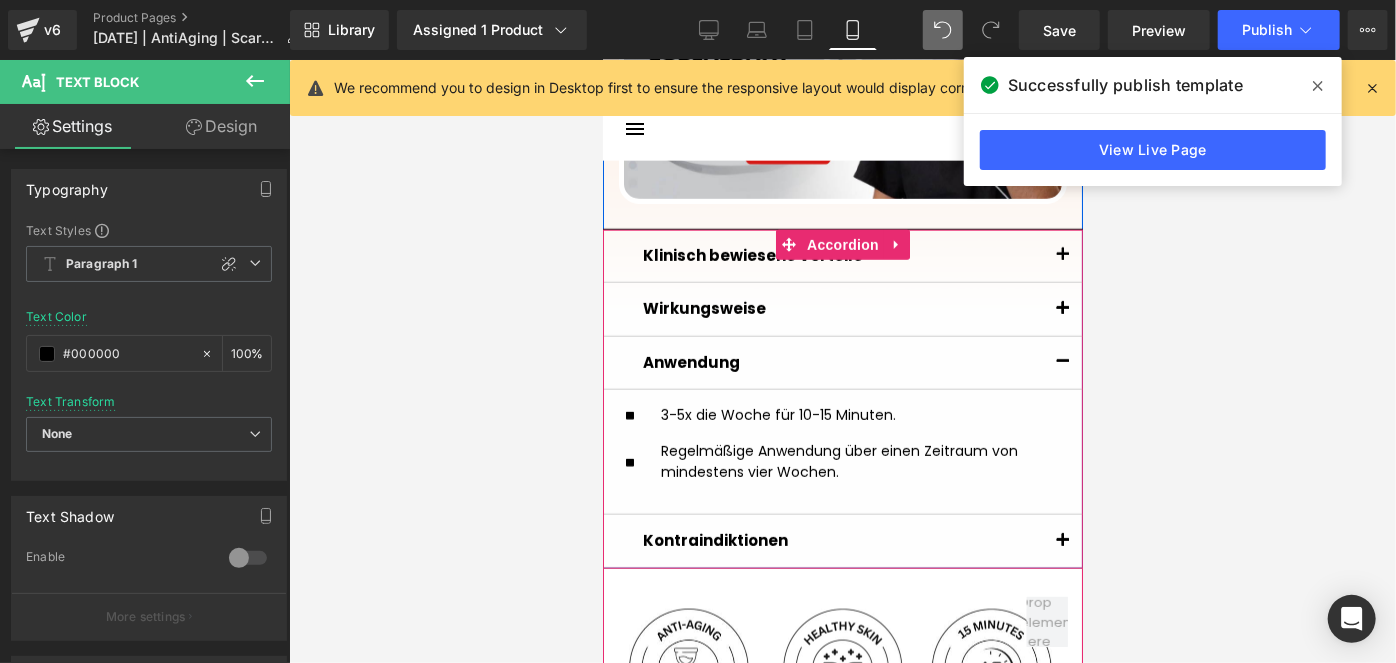 click at bounding box center [1062, 308] 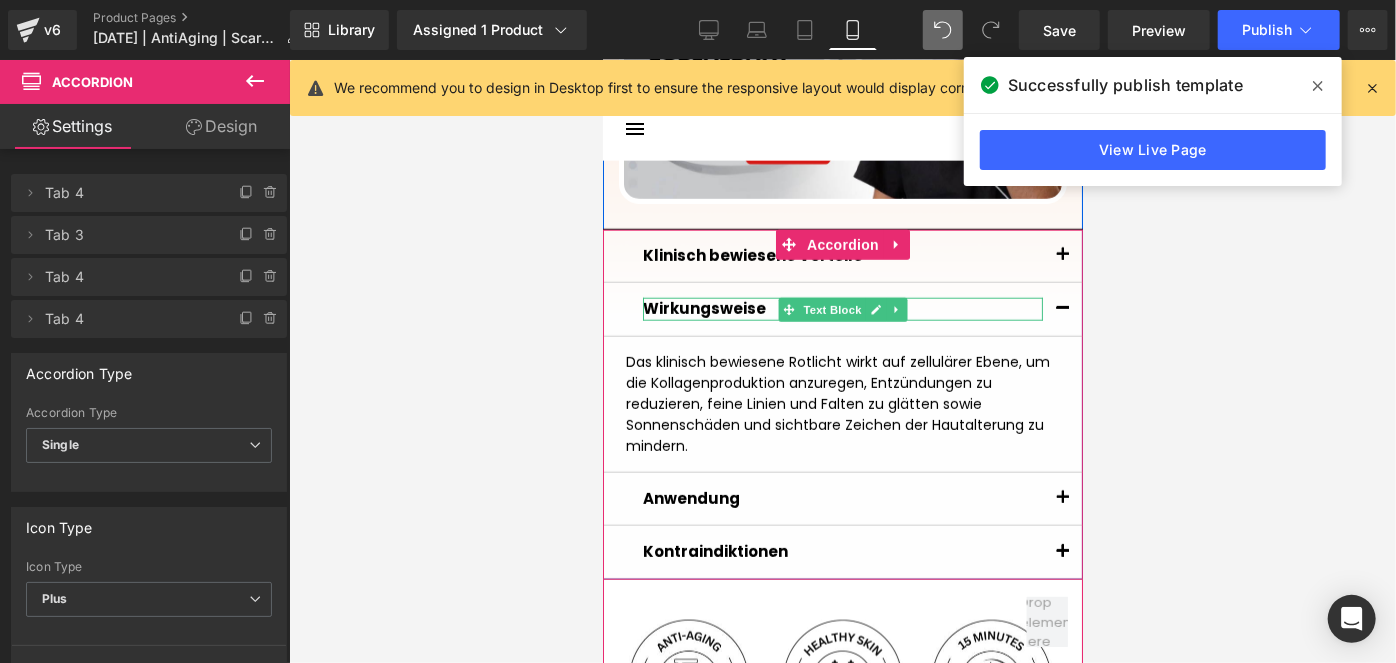click on "Wirkungsweise" at bounding box center [703, 307] 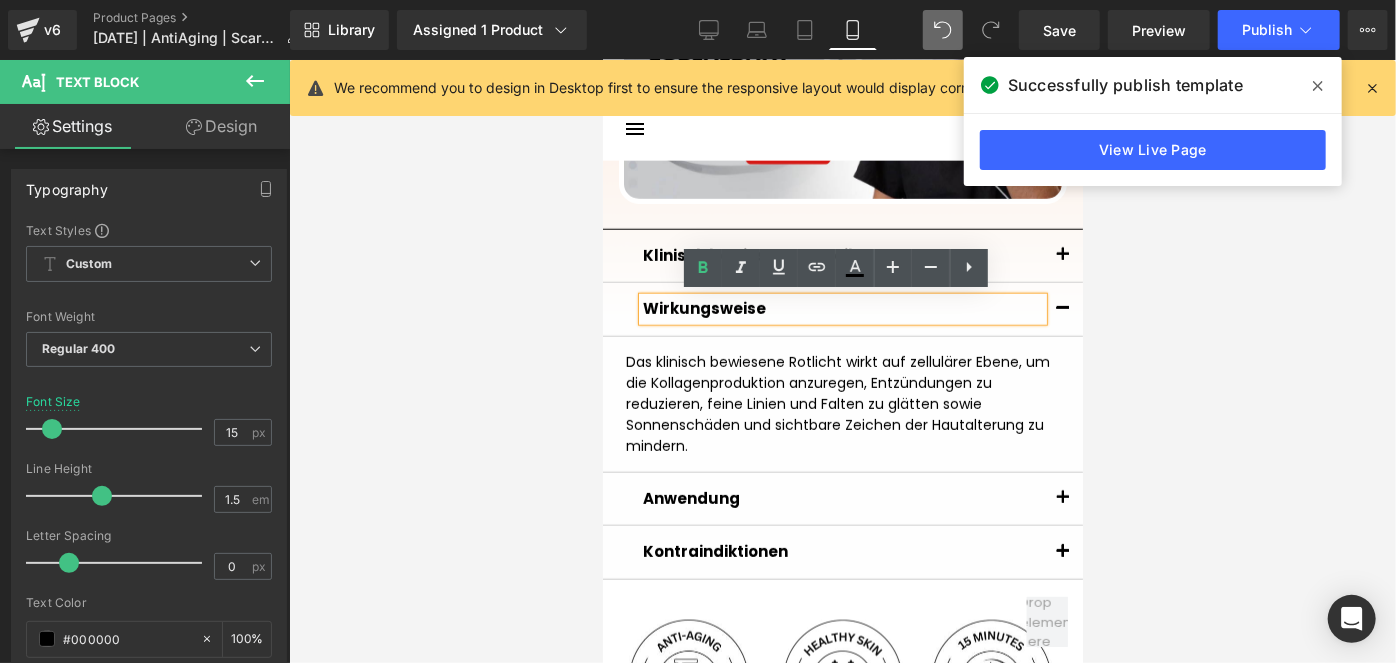 click on "Wirkungsweise" at bounding box center [703, 307] 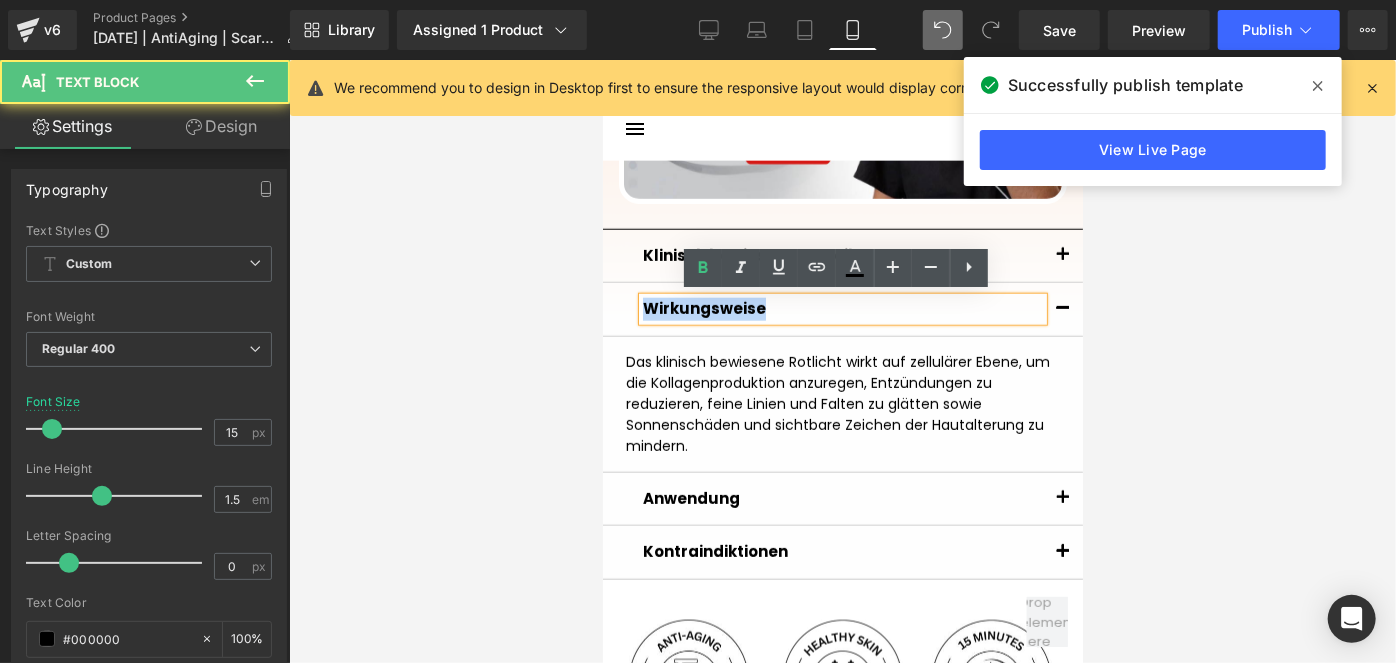 click on "Wirkungsweise" at bounding box center [703, 307] 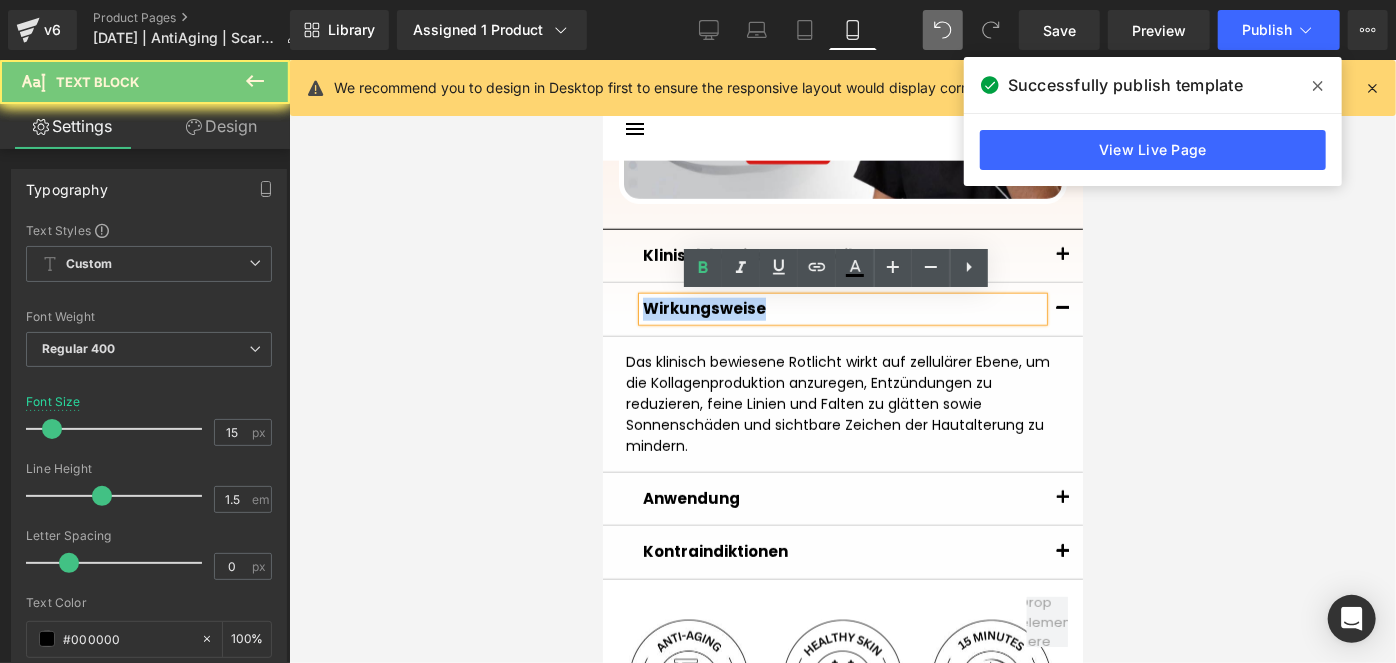 type 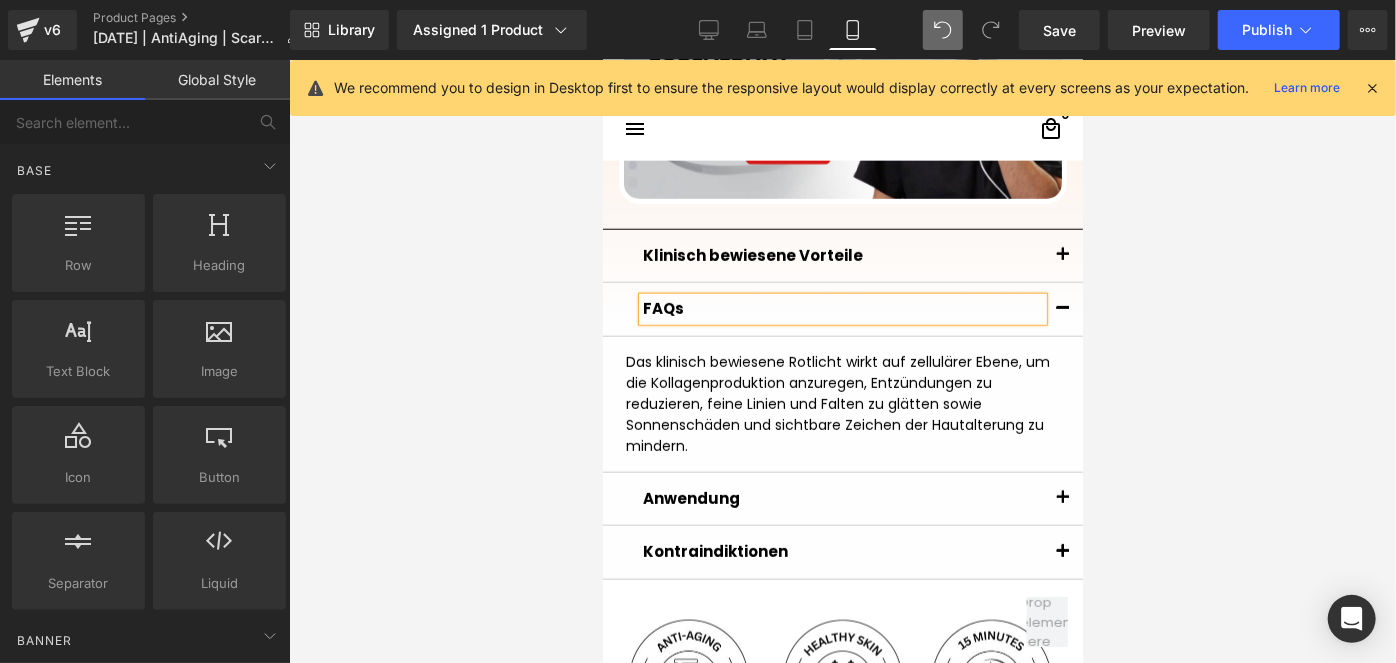click at bounding box center [842, 361] 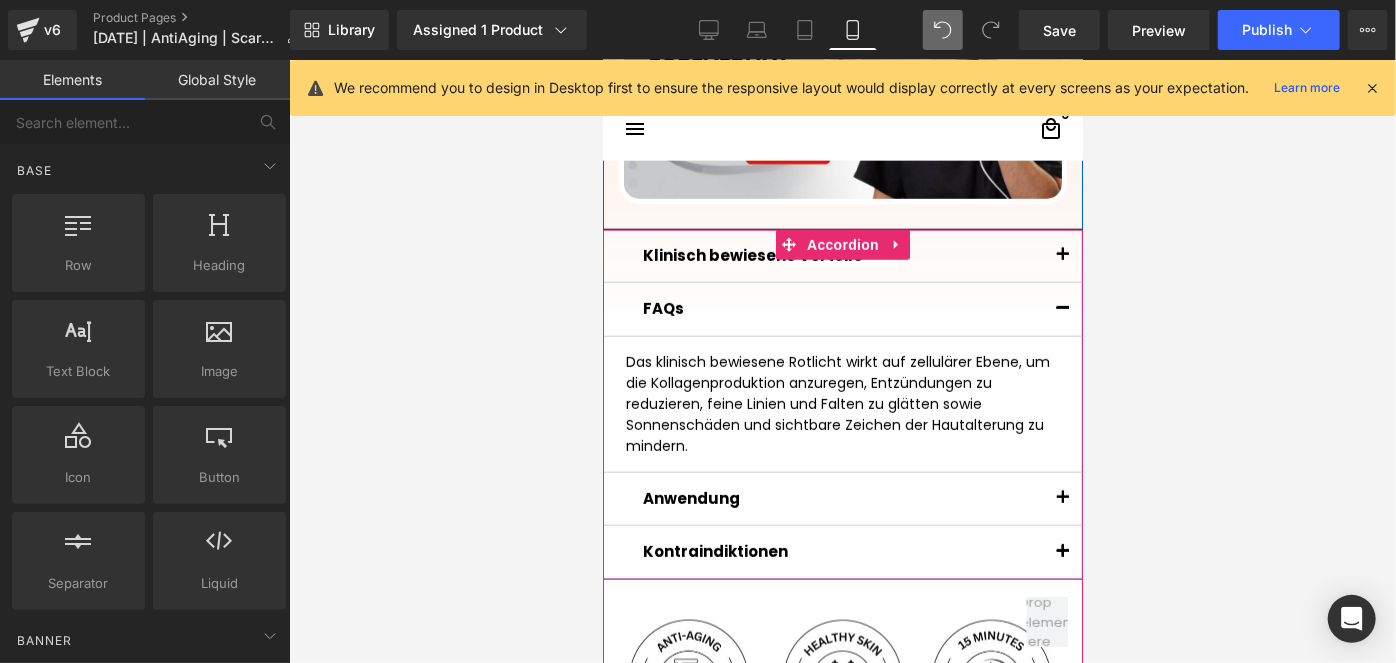 click at bounding box center [1062, 308] 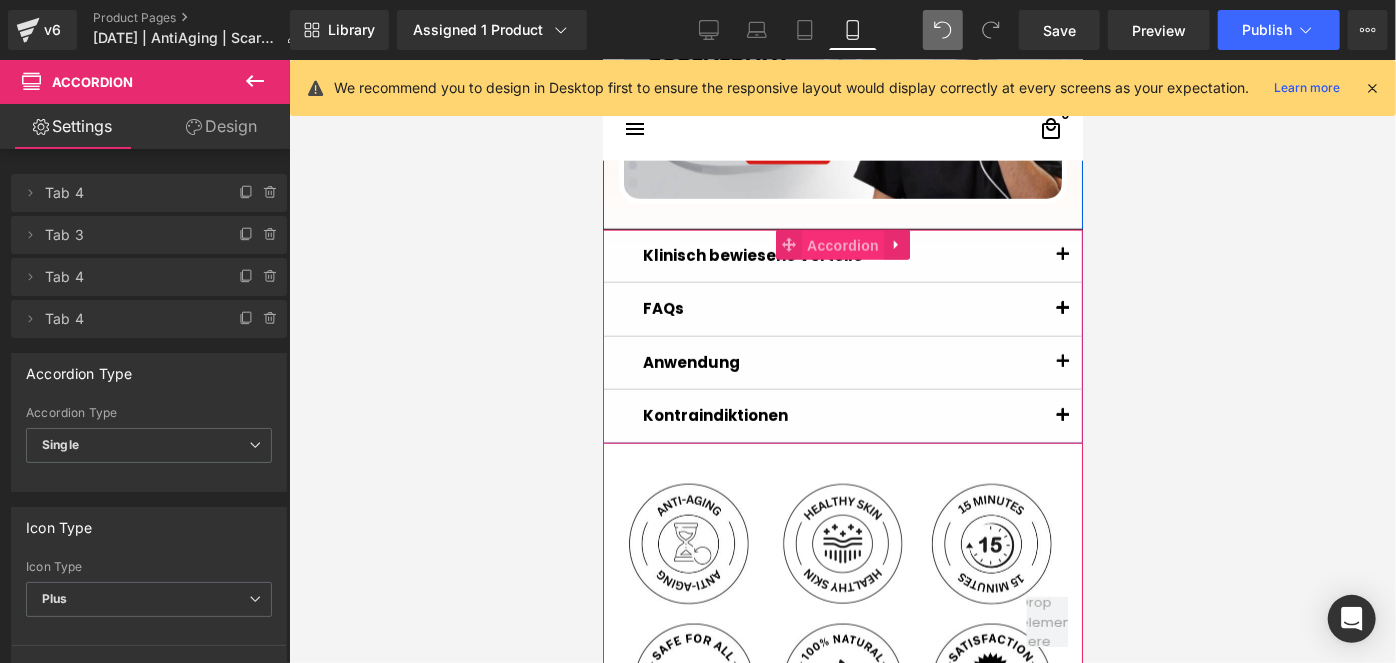 click on "Accordion" at bounding box center [842, 245] 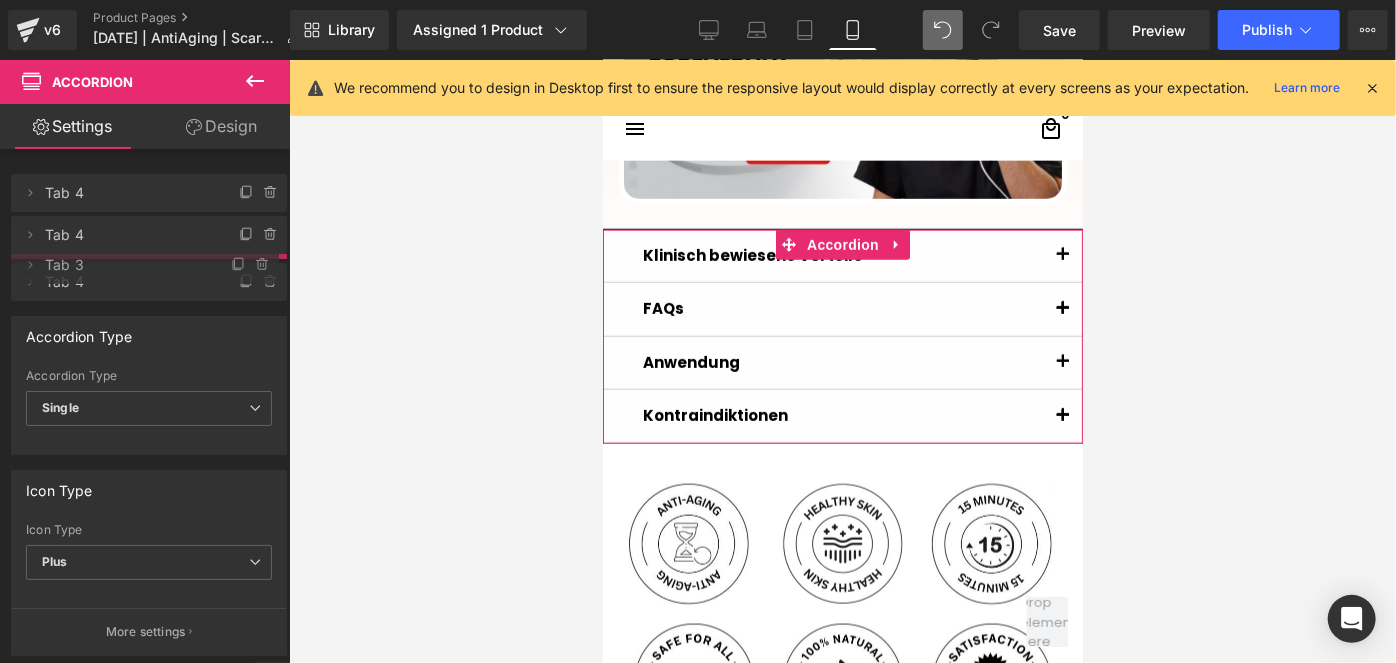 drag, startPoint x: 93, startPoint y: 242, endPoint x: 98, endPoint y: 272, distance: 30.413813 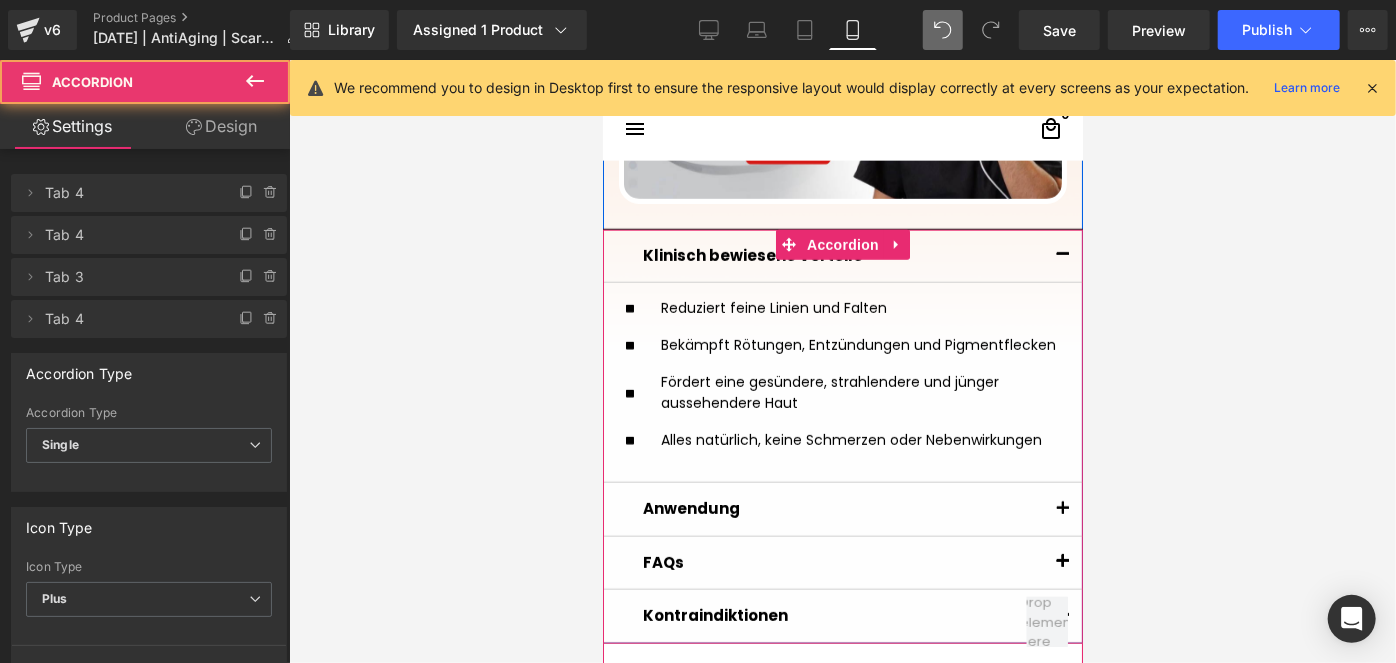 click at bounding box center (1062, 255) 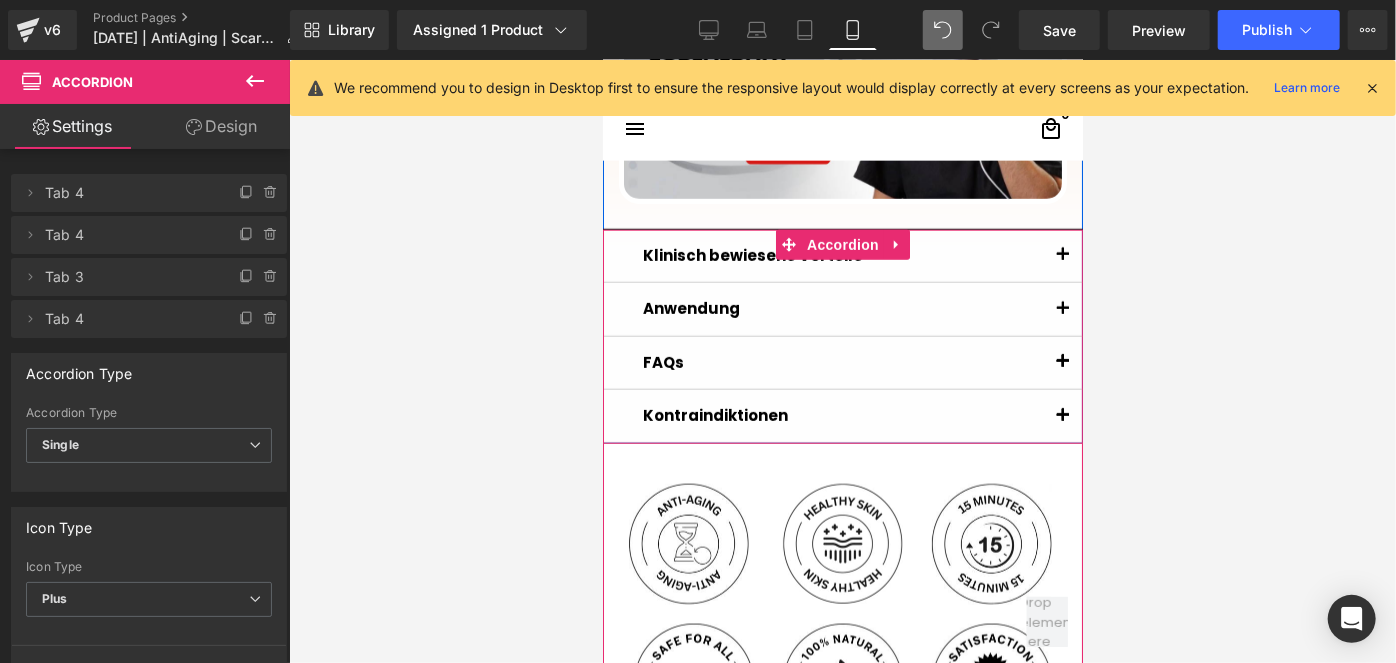 click at bounding box center [1062, 362] 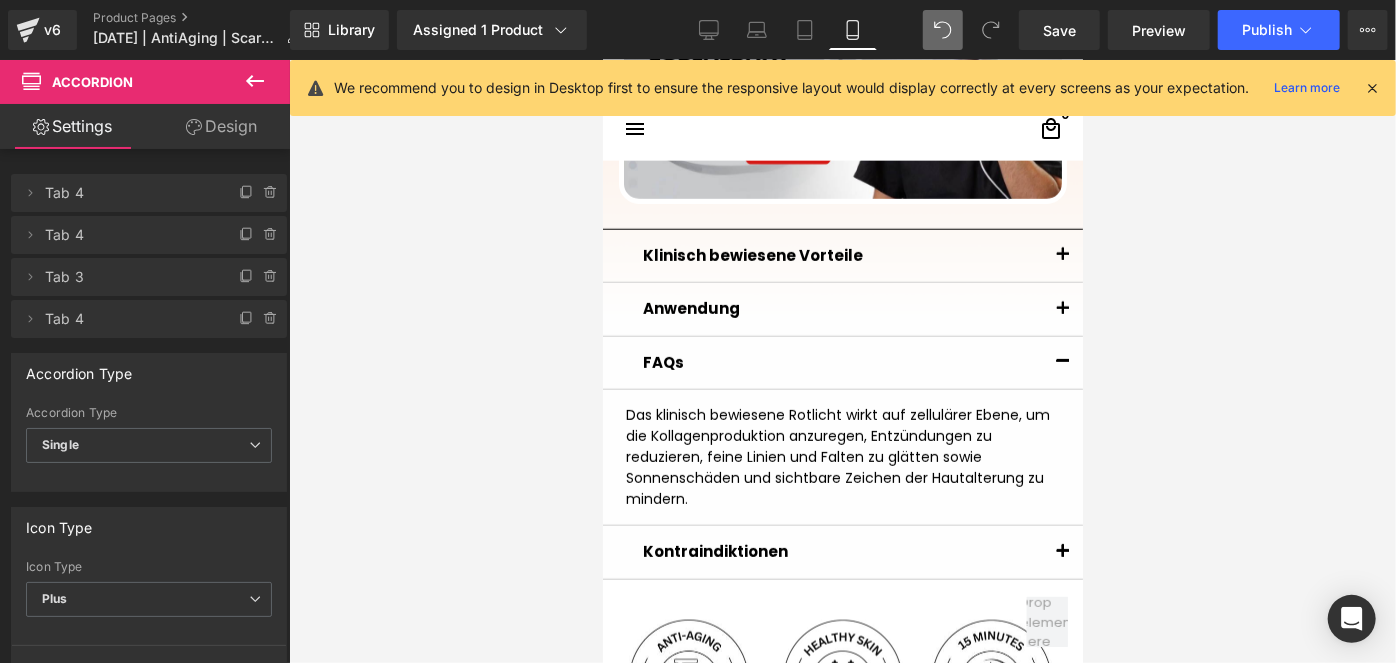 click 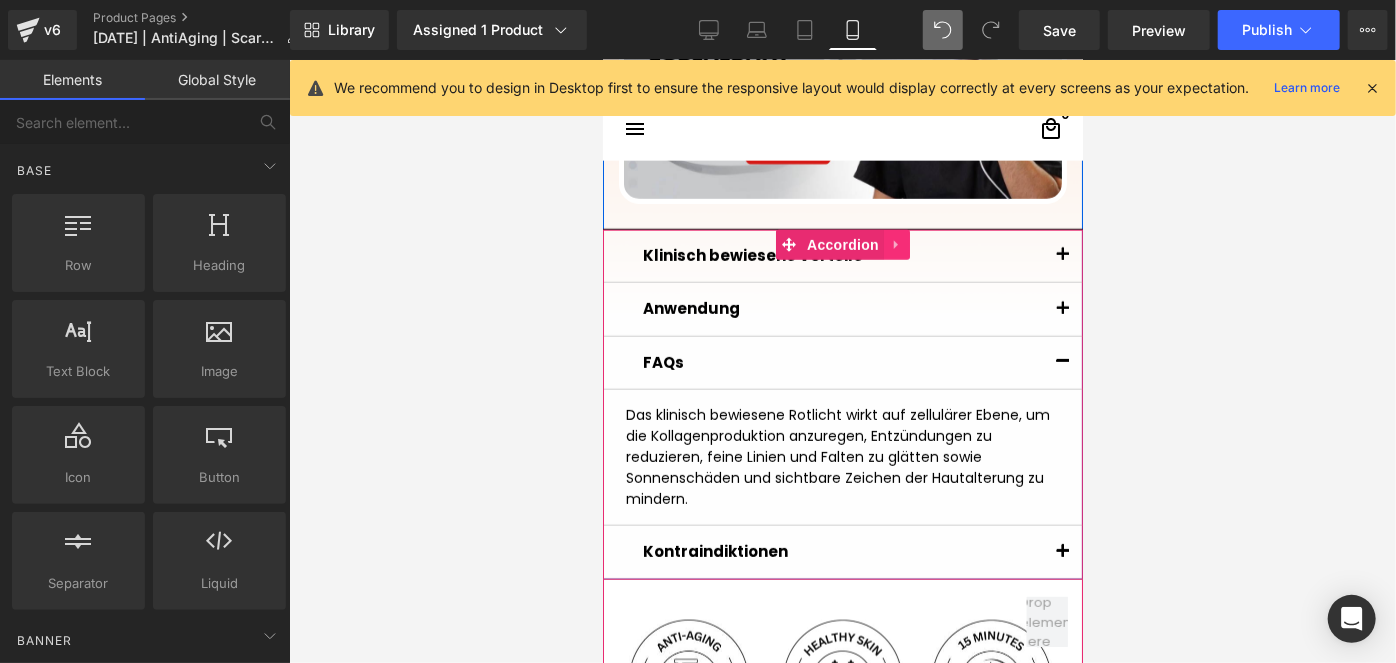 click 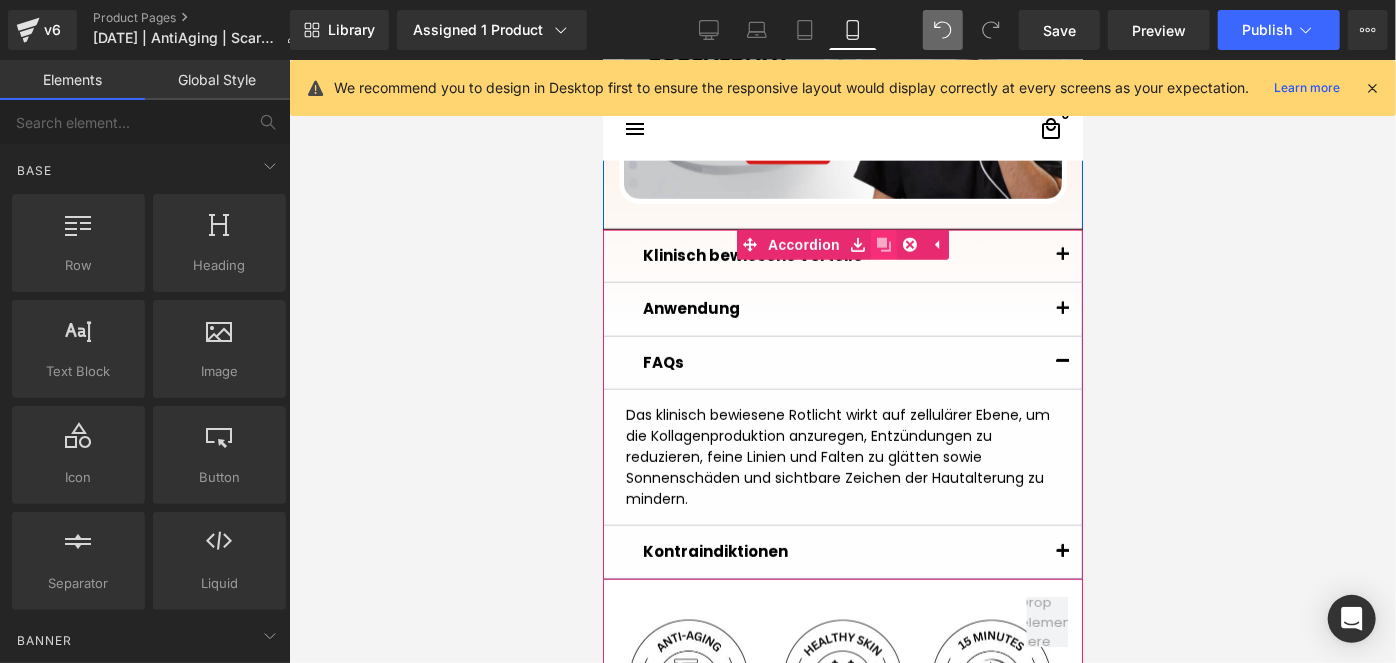 click at bounding box center (883, 244) 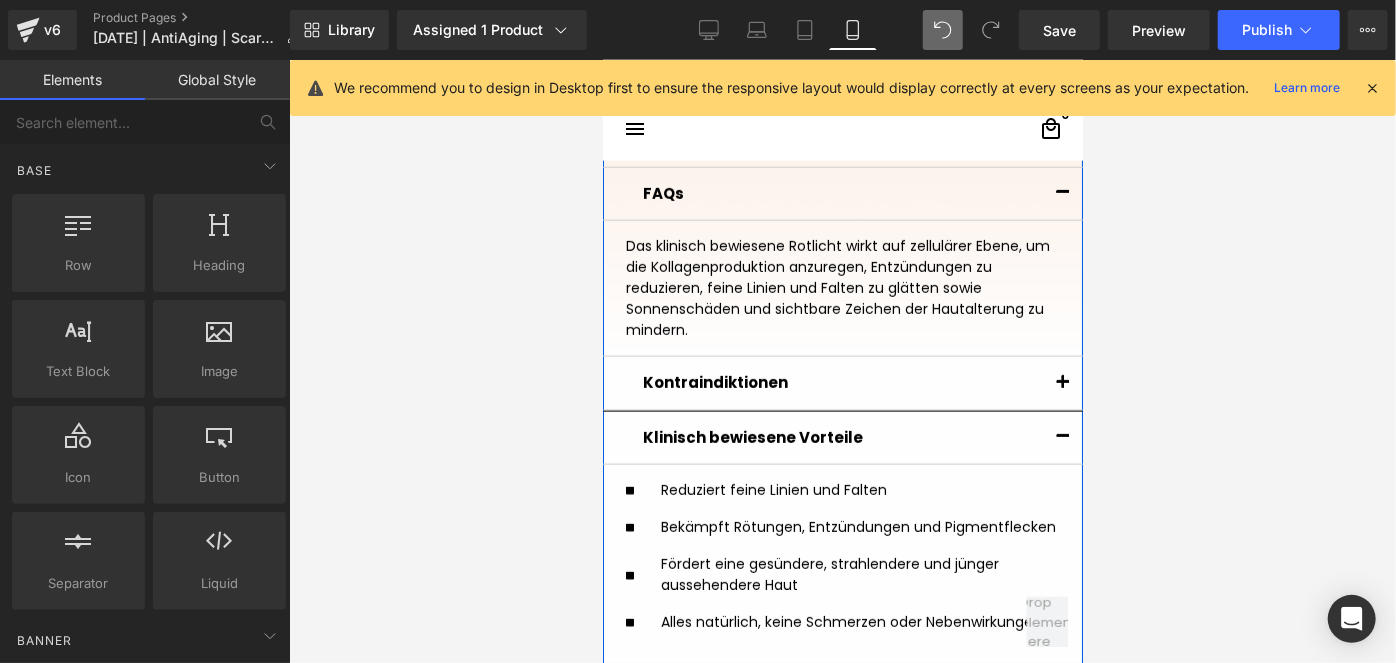 scroll, scrollTop: 1445, scrollLeft: 0, axis: vertical 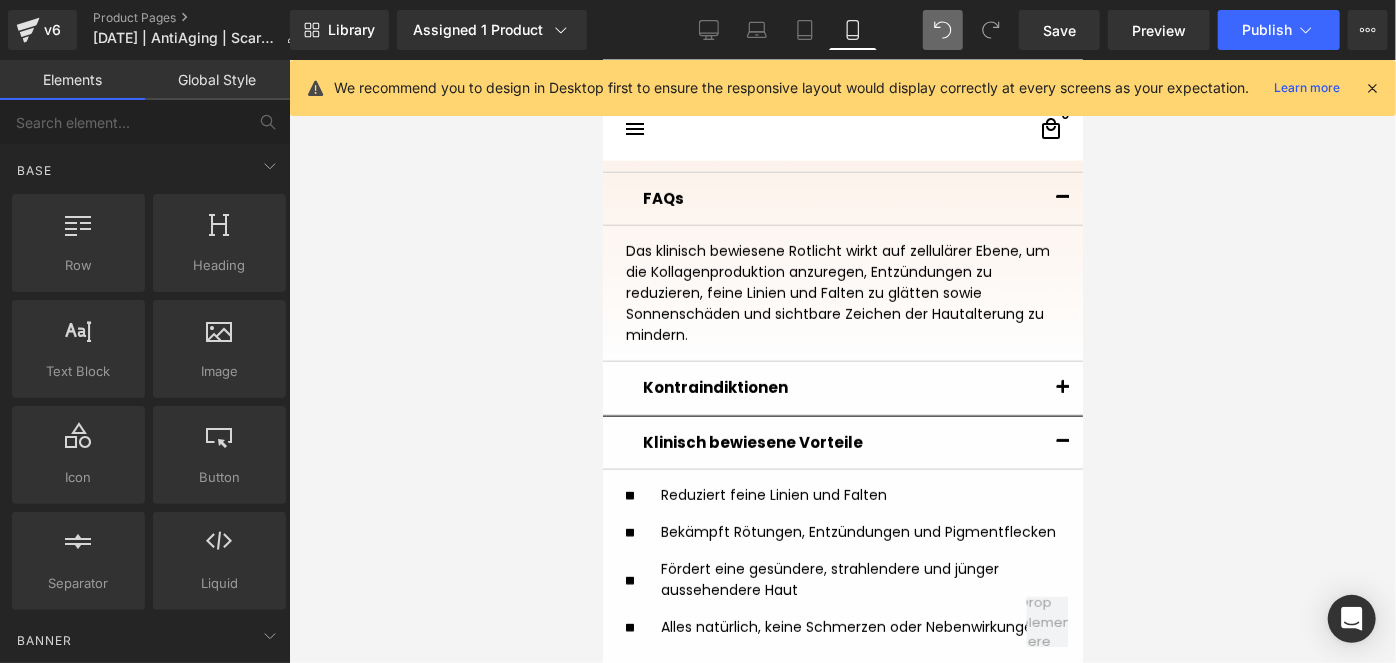 click at bounding box center (842, 361) 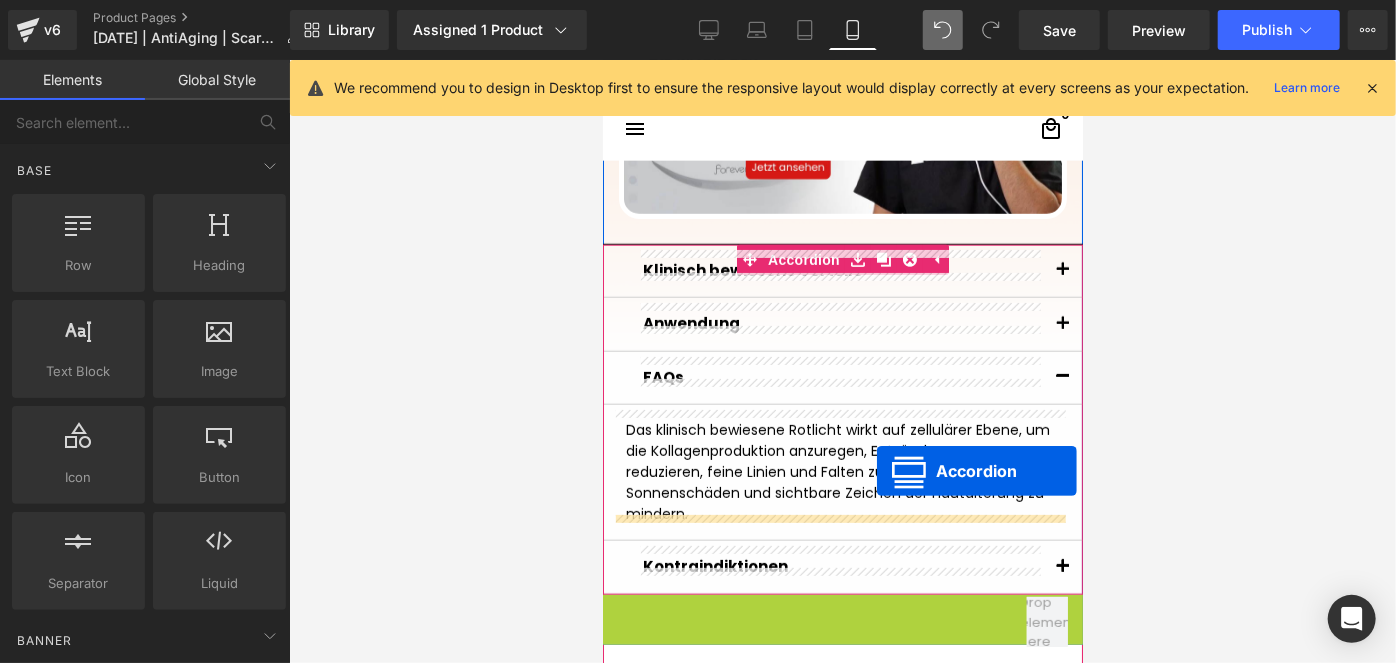 scroll, scrollTop: 1264, scrollLeft: 0, axis: vertical 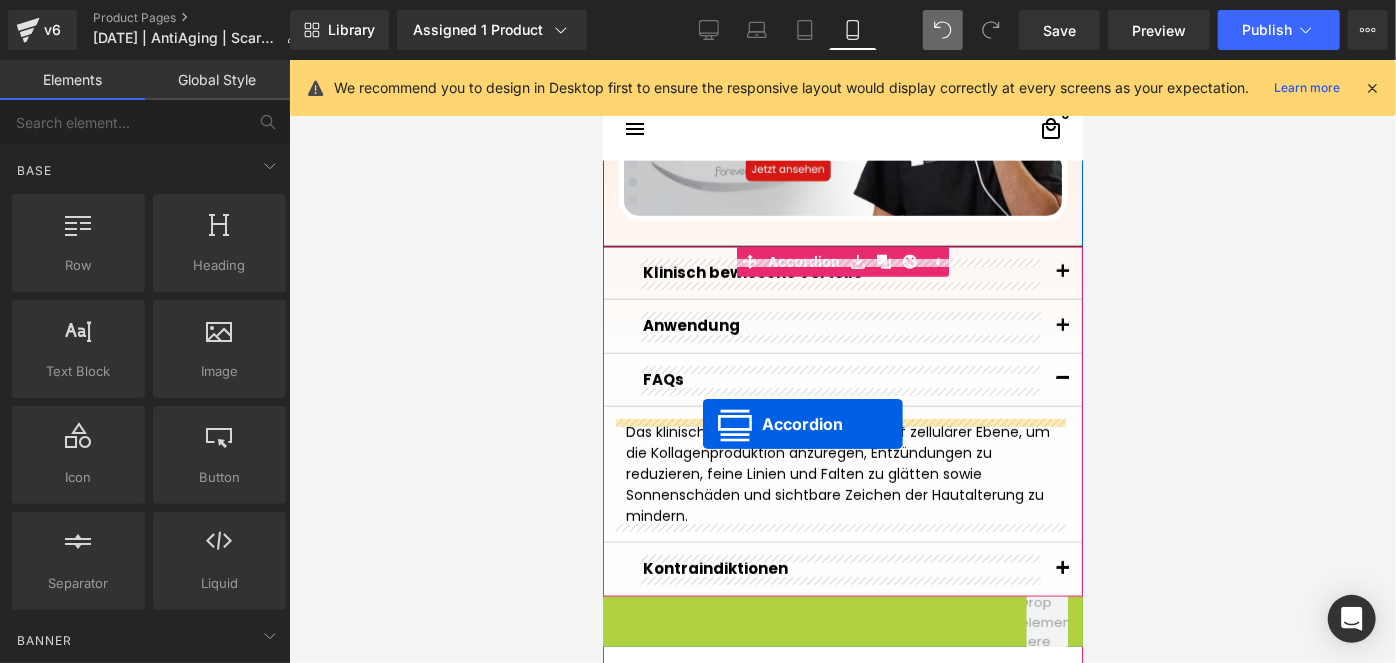 drag, startPoint x: 819, startPoint y: 430, endPoint x: 702, endPoint y: 423, distance: 117.20921 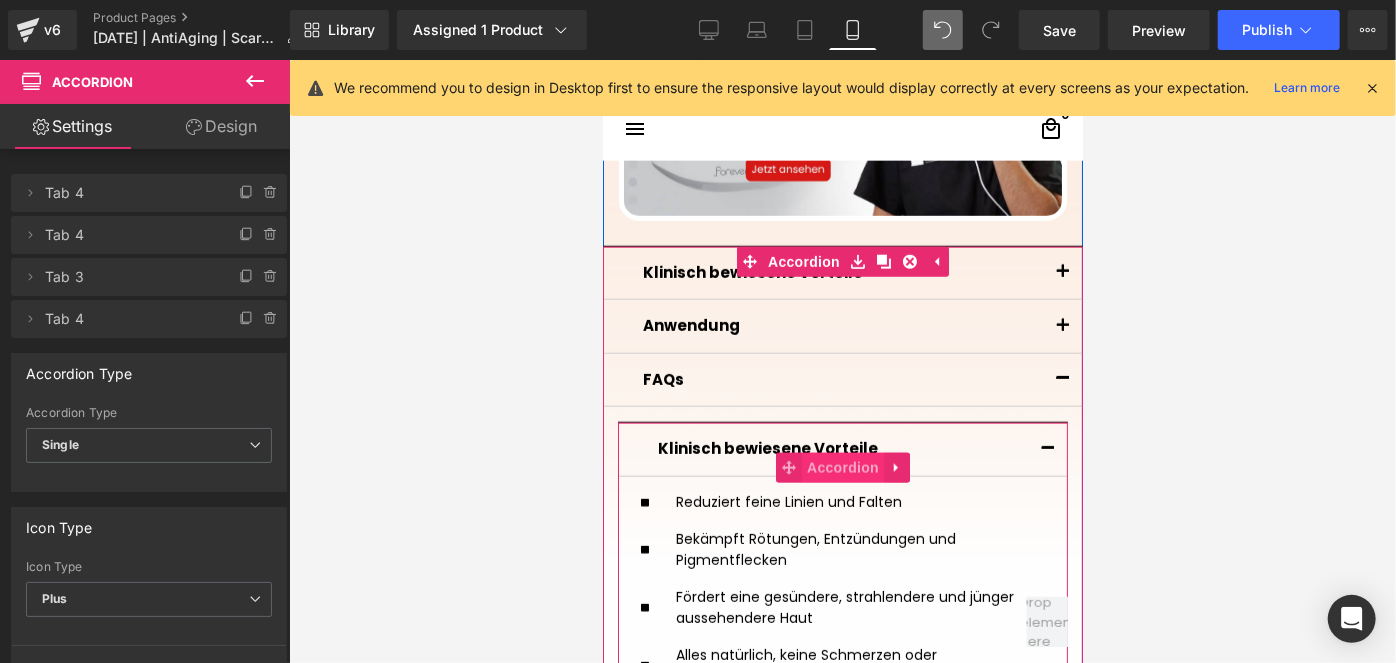 click on "Accordion" at bounding box center [842, 467] 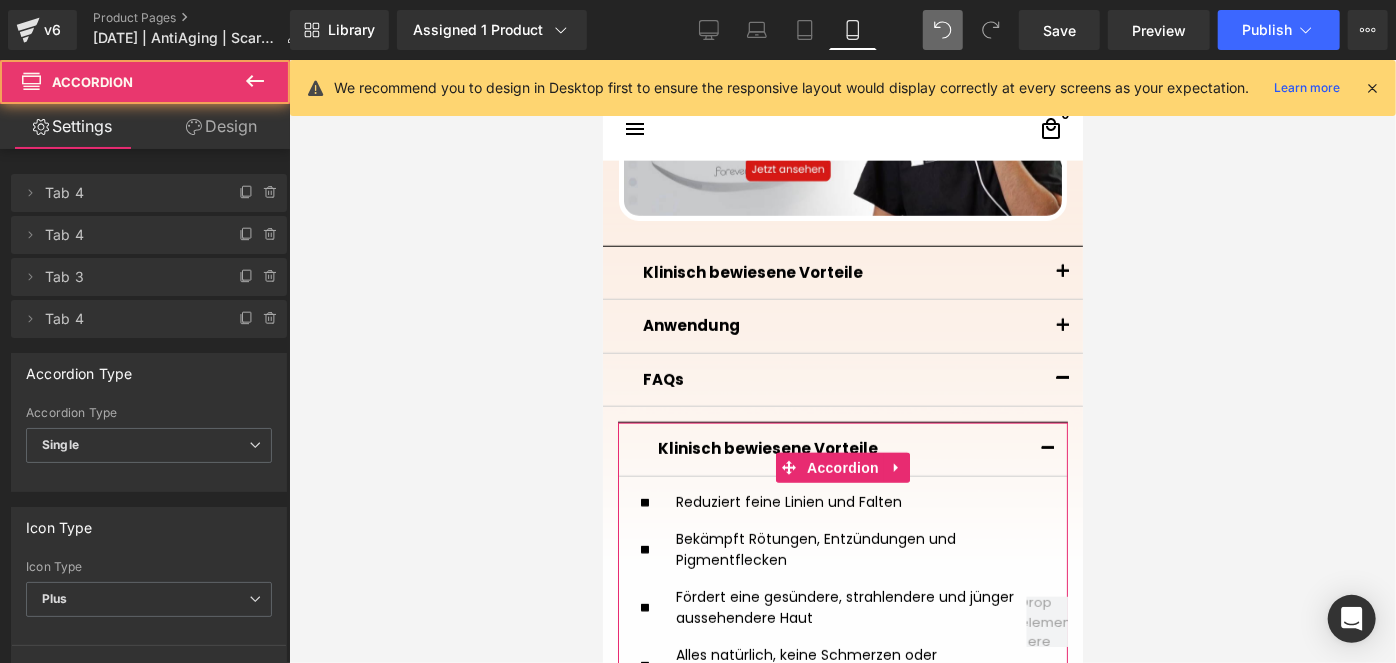click on "Design" at bounding box center (221, 126) 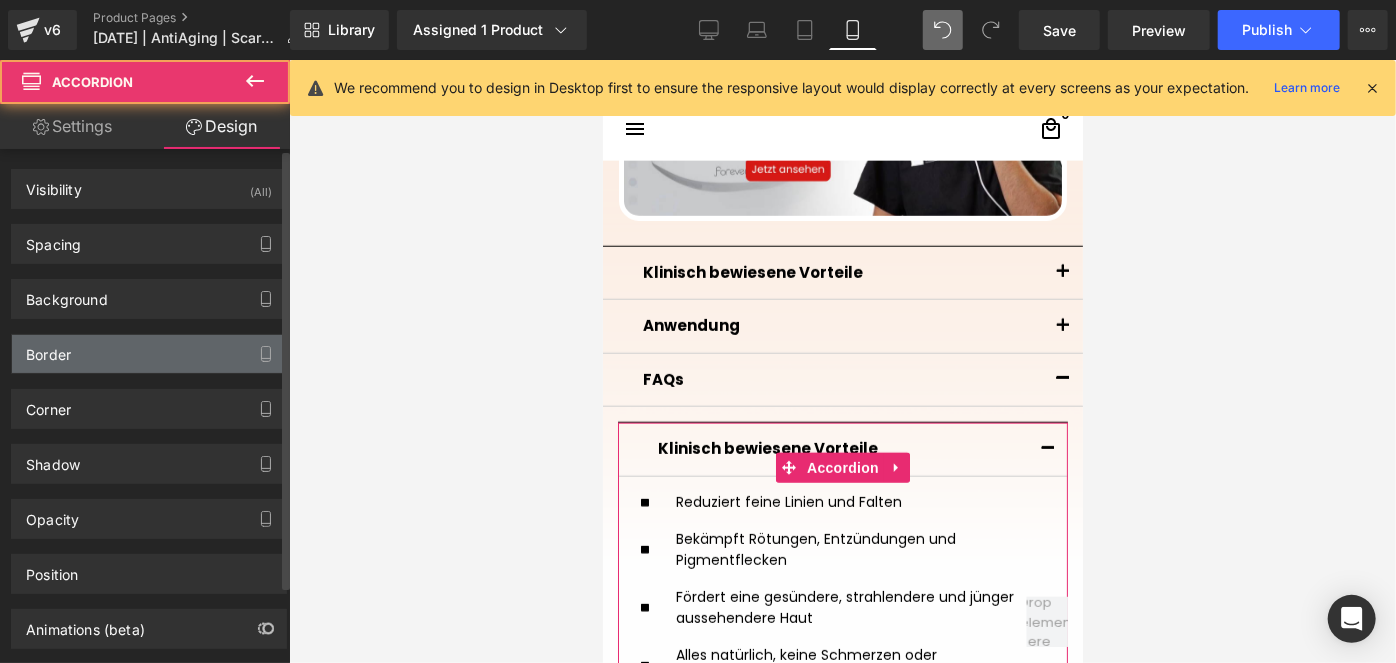 type on "#000000" 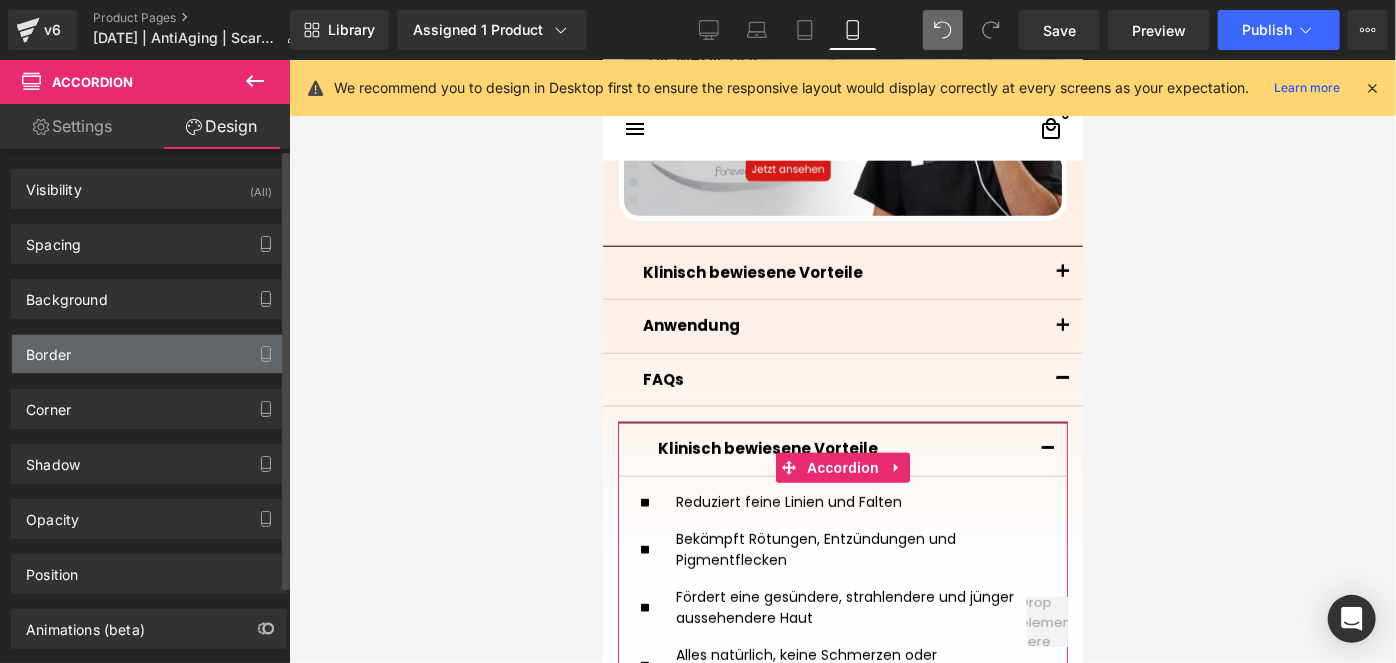 click on "Border" at bounding box center [149, 354] 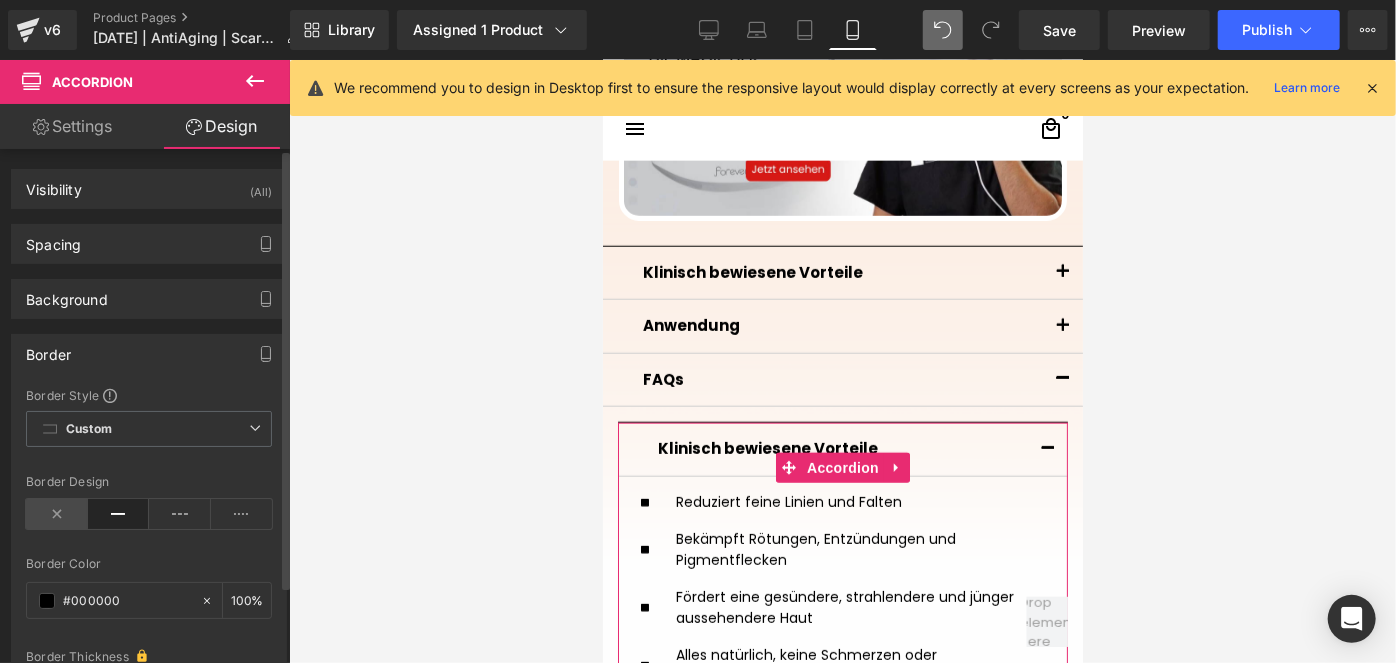 click at bounding box center (57, 514) 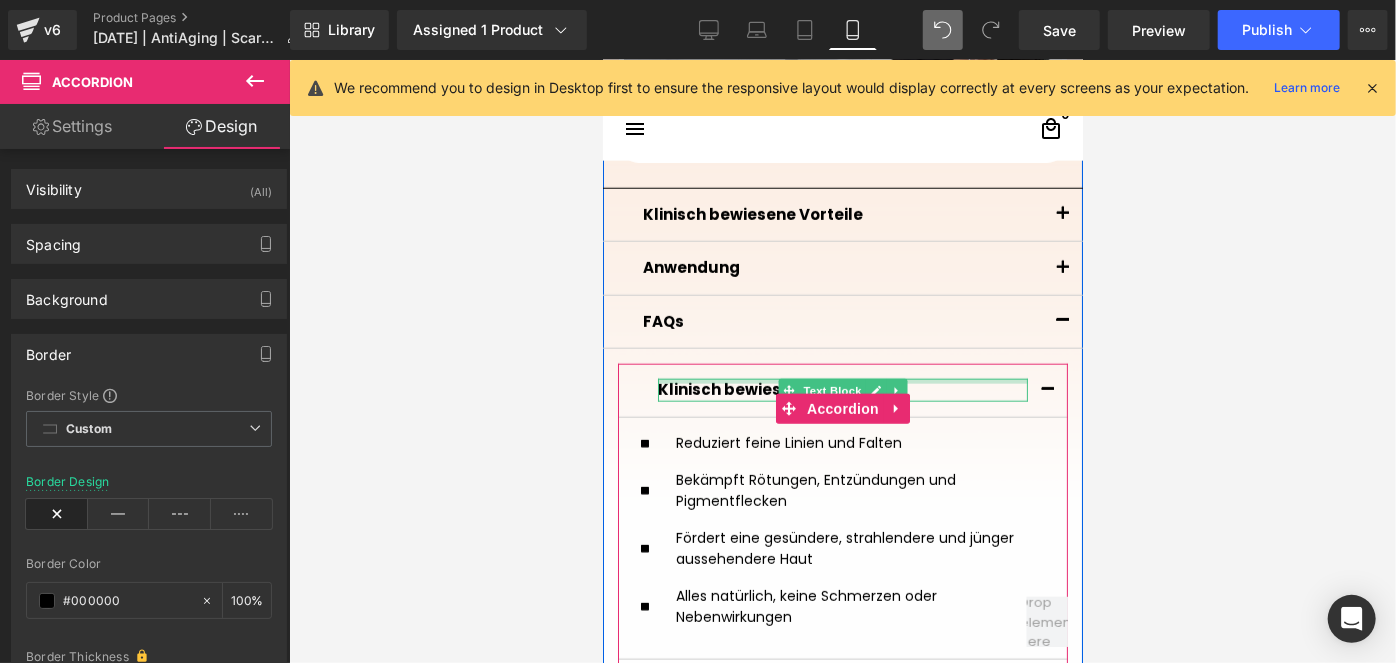 scroll, scrollTop: 1354, scrollLeft: 0, axis: vertical 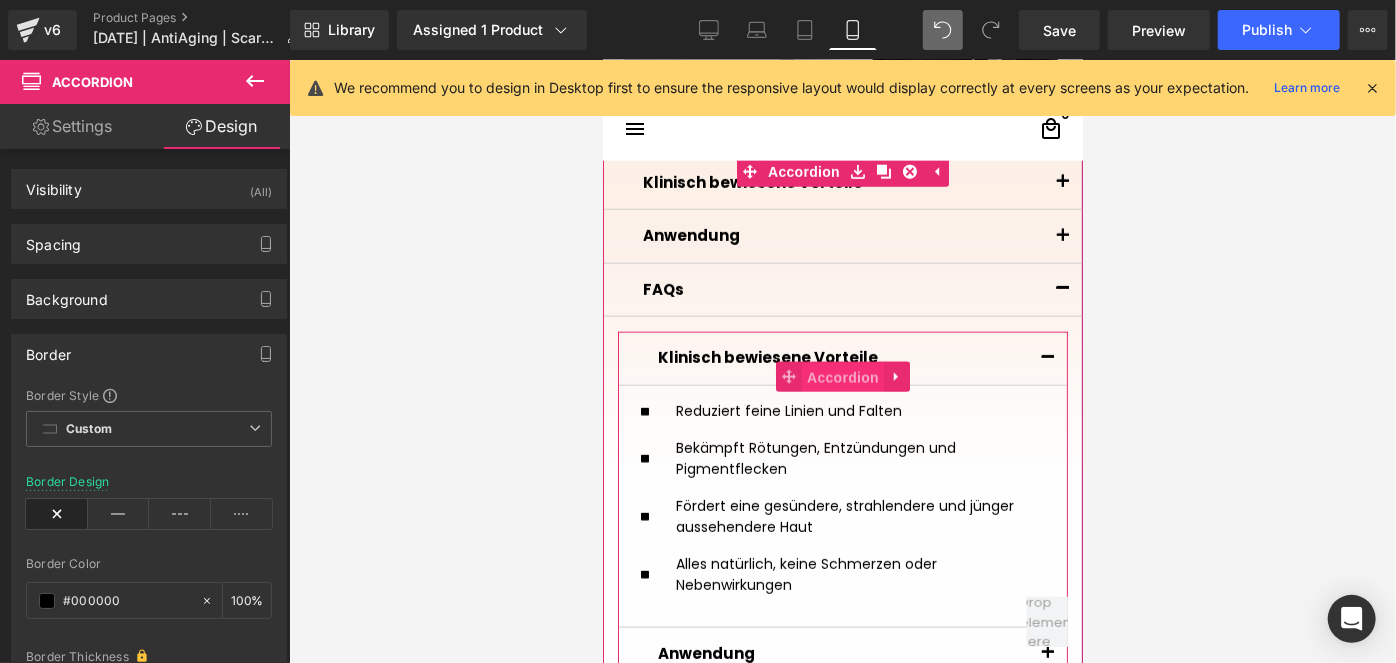 click on "Accordion" at bounding box center (842, 377) 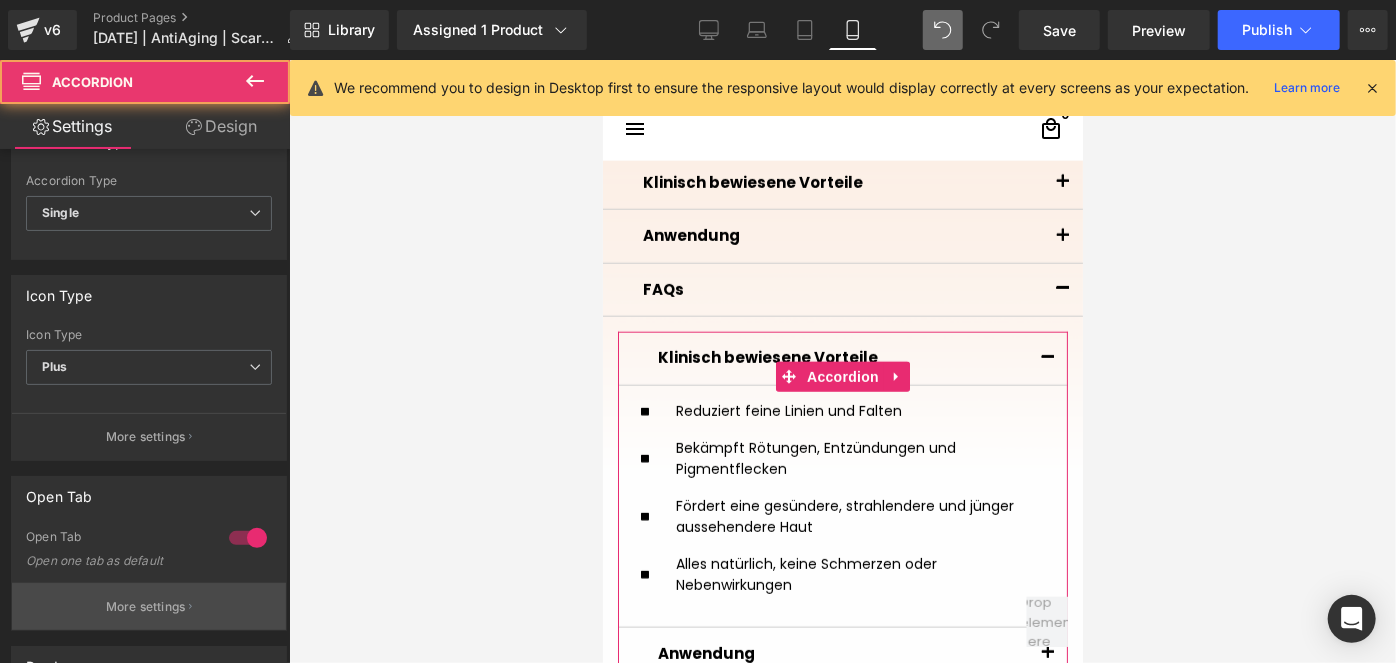 scroll, scrollTop: 363, scrollLeft: 0, axis: vertical 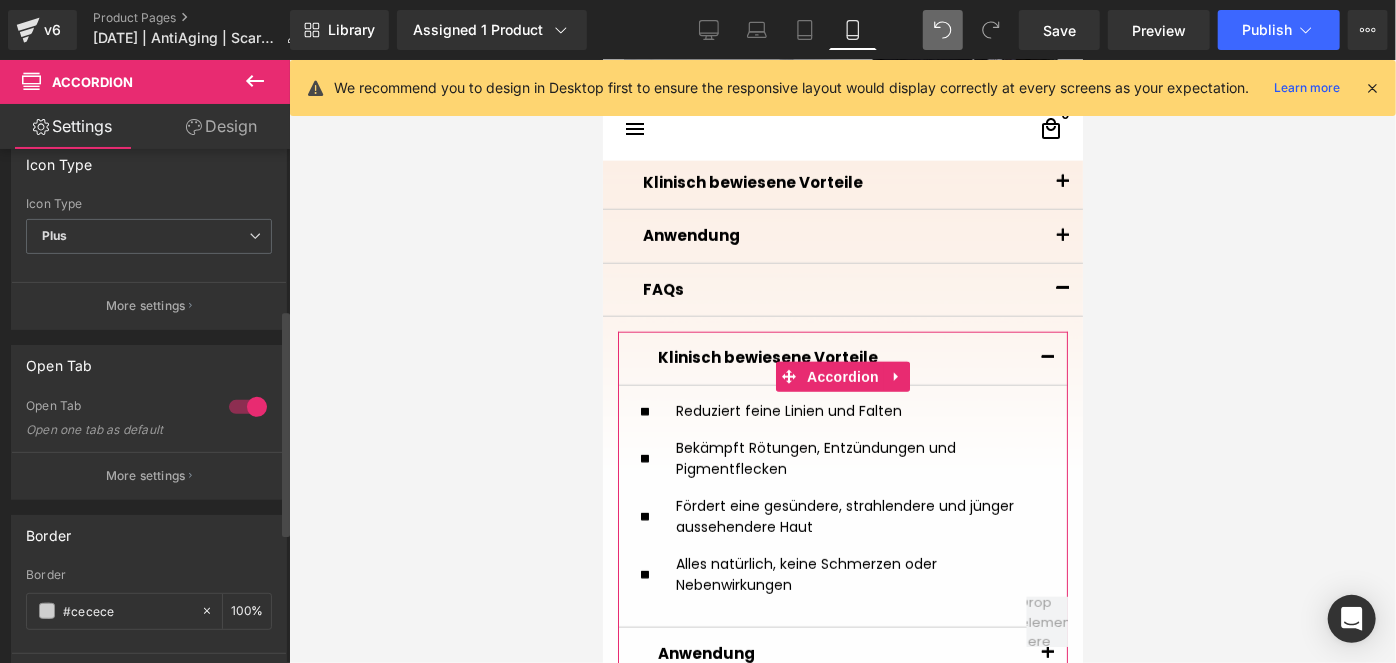 click at bounding box center [248, 407] 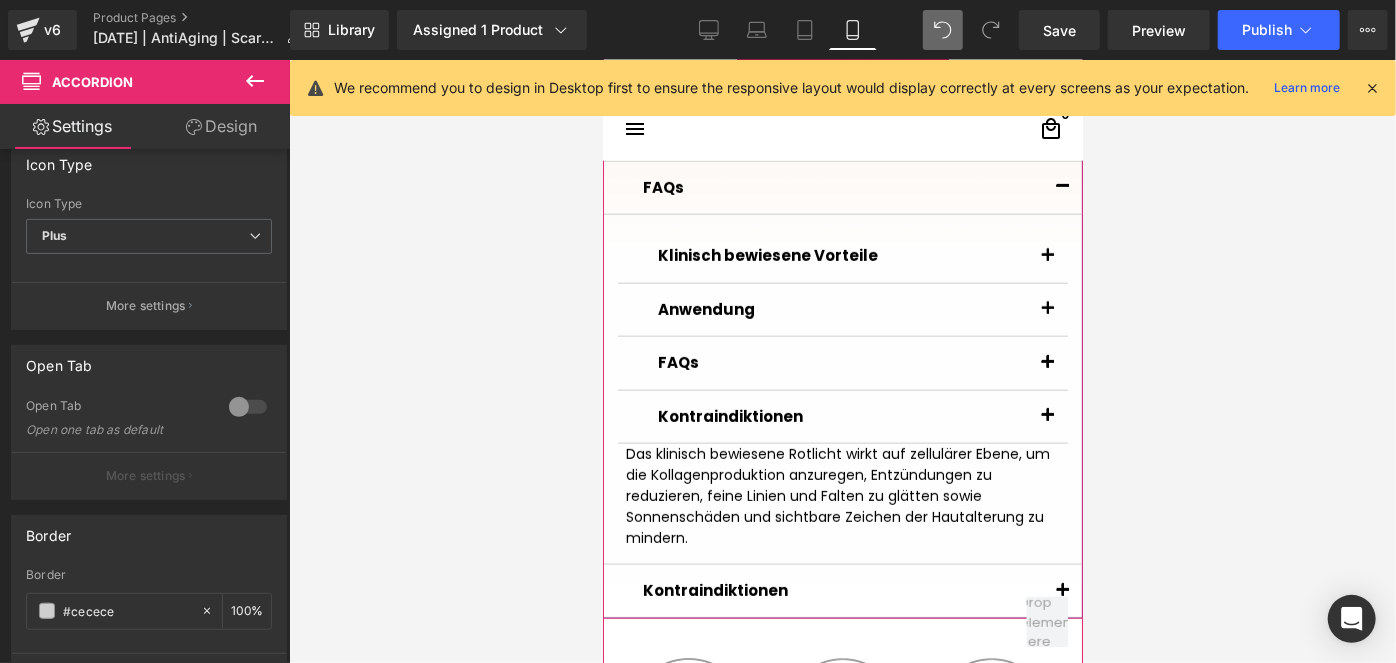 scroll, scrollTop: 1354, scrollLeft: 0, axis: vertical 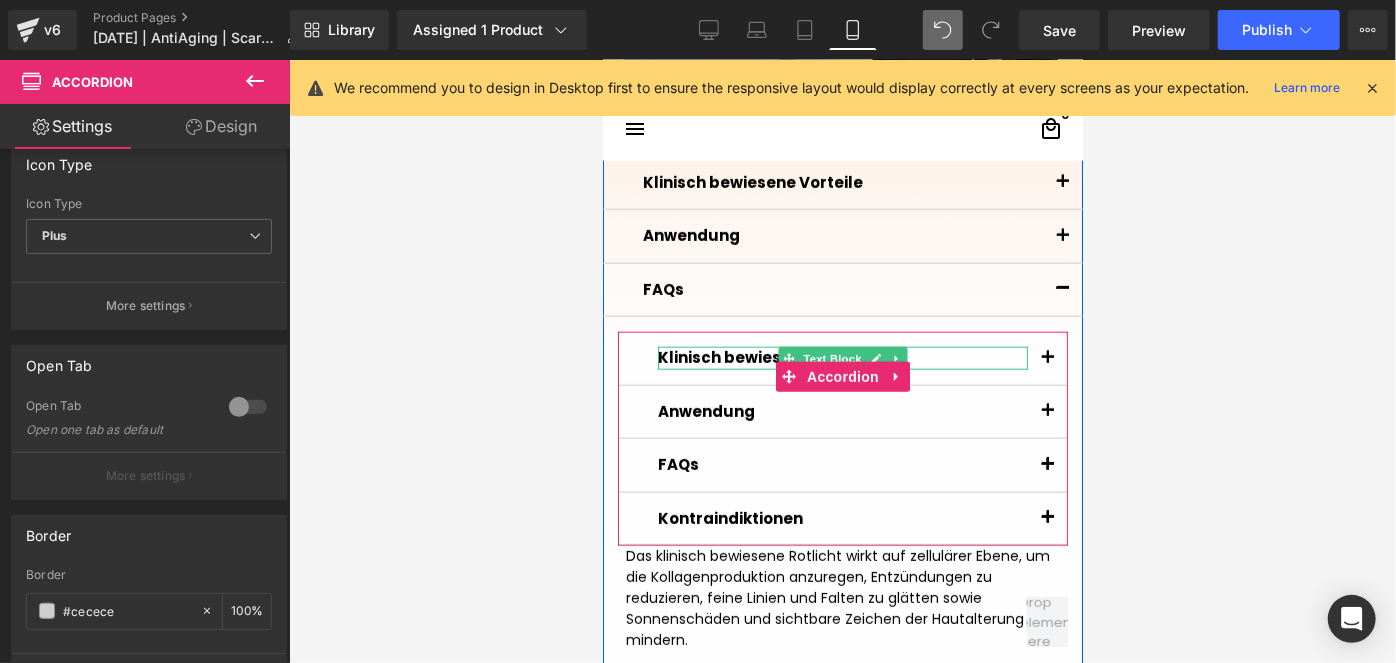 click on "Klinisch bewiesene Vorteile" at bounding box center [767, 356] 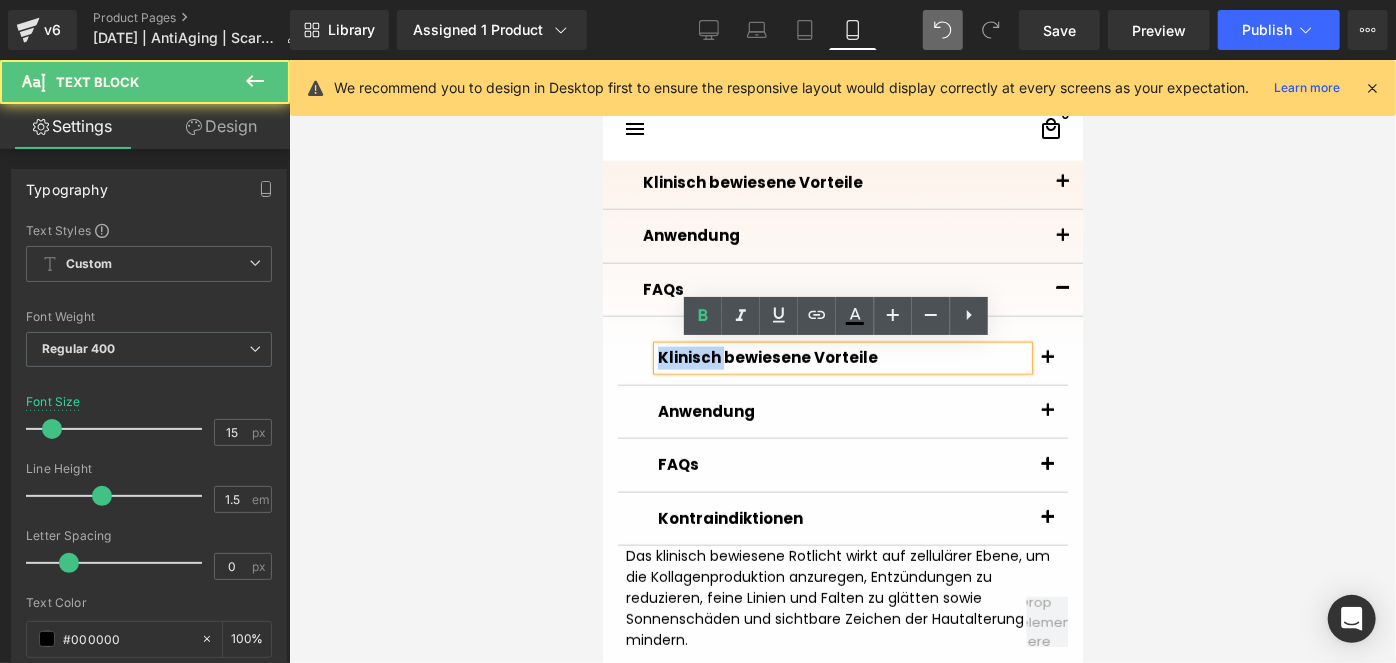 click on "Klinisch bewiesene Vorteile" at bounding box center (767, 356) 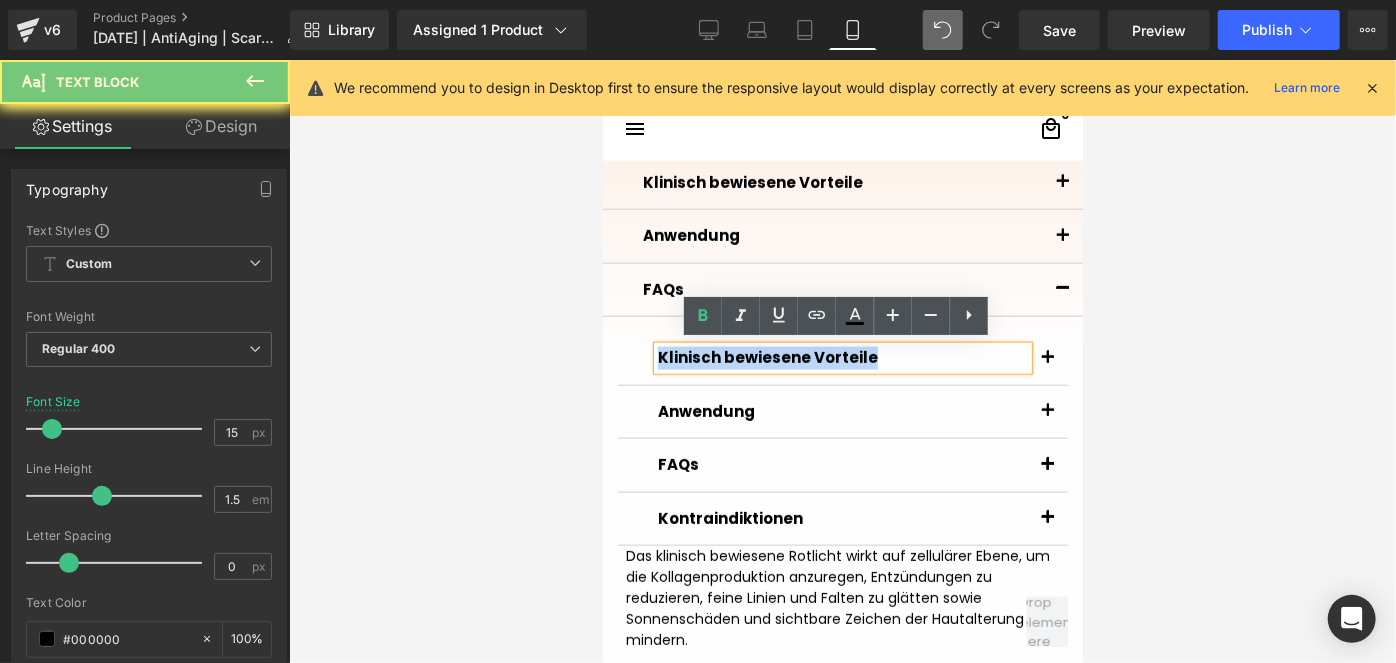 click on "Klinisch bewiesene Vorteile" at bounding box center [767, 356] 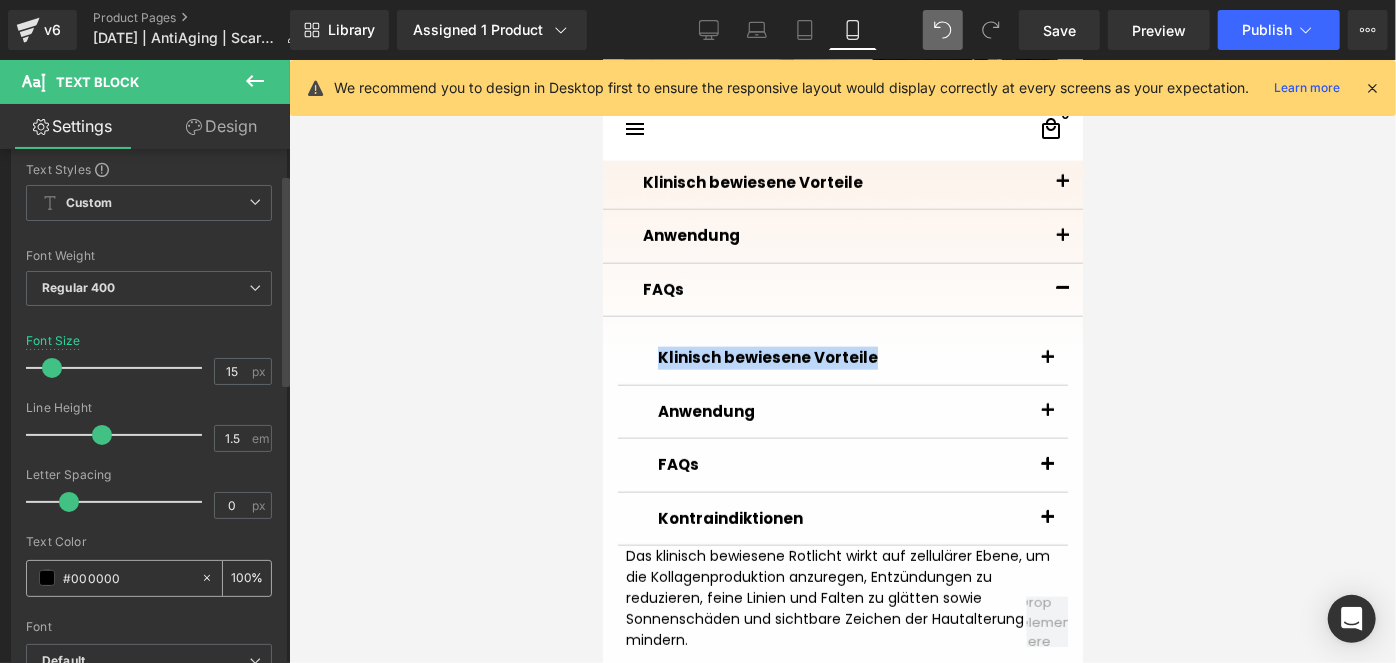 scroll, scrollTop: 181, scrollLeft: 0, axis: vertical 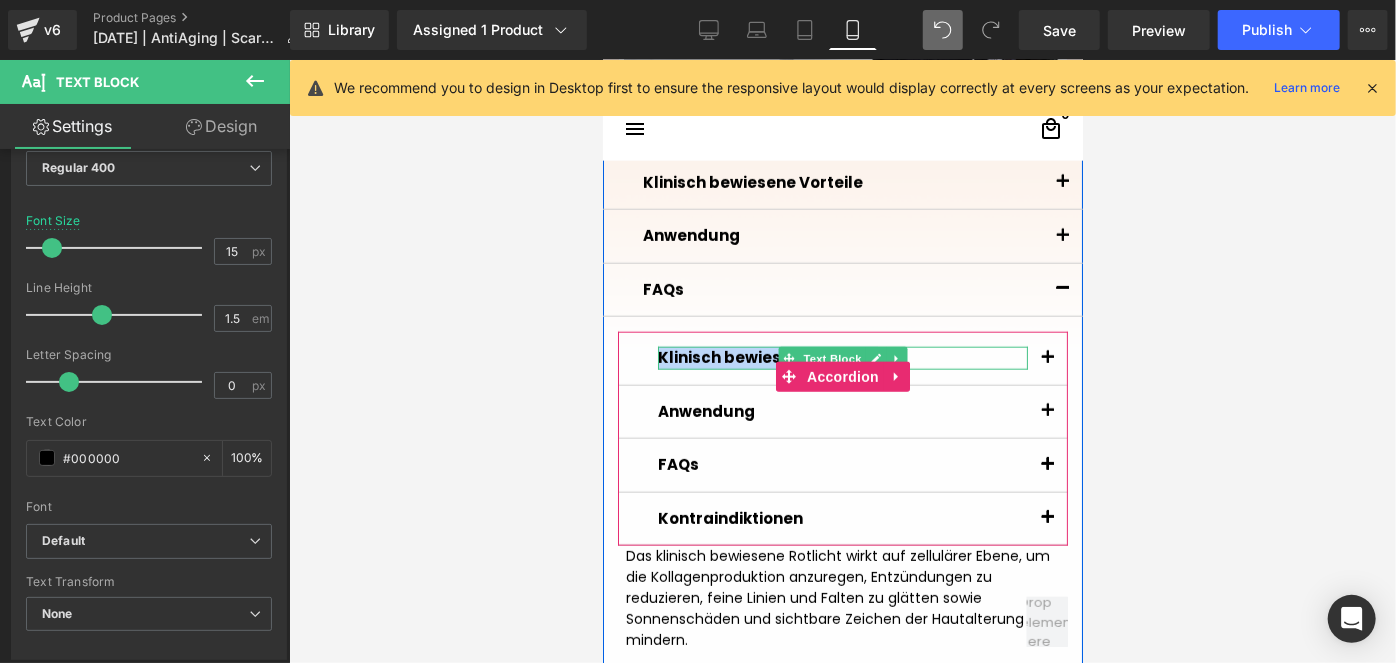 click on "Klinisch bewiesene Vorteile" at bounding box center (767, 356) 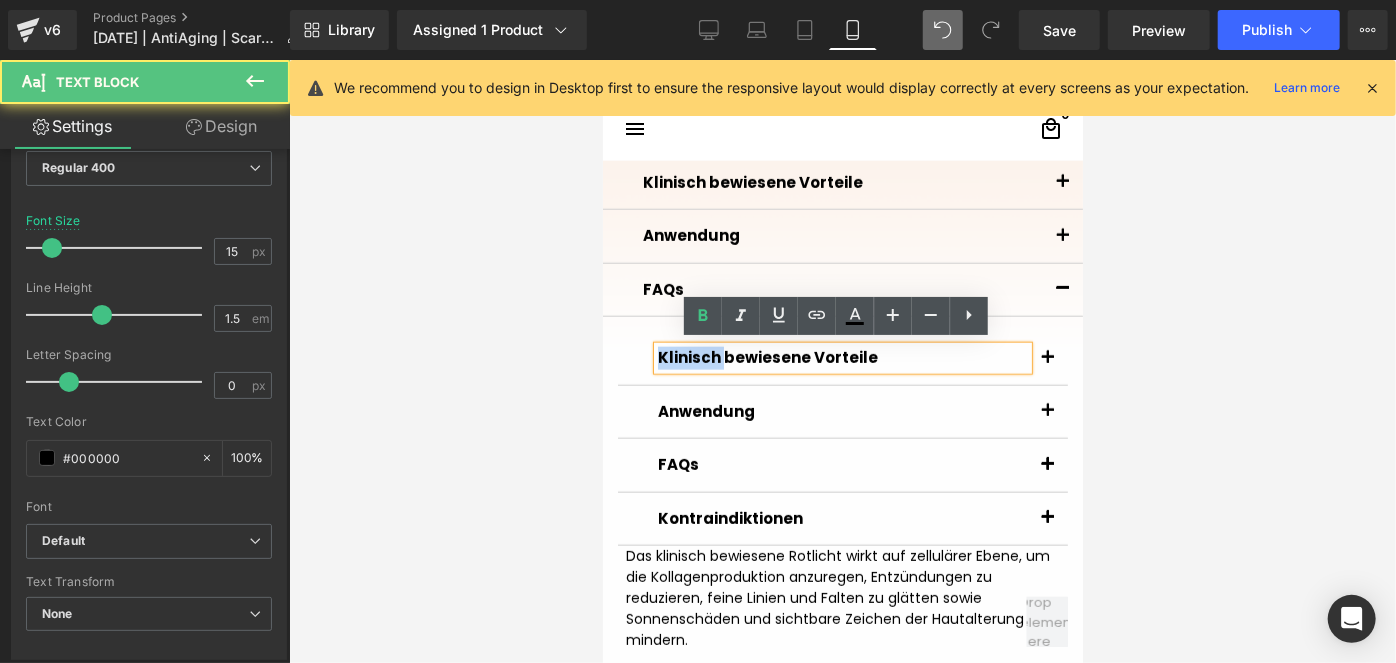 click on "Klinisch bewiesene Vorteile" at bounding box center [767, 356] 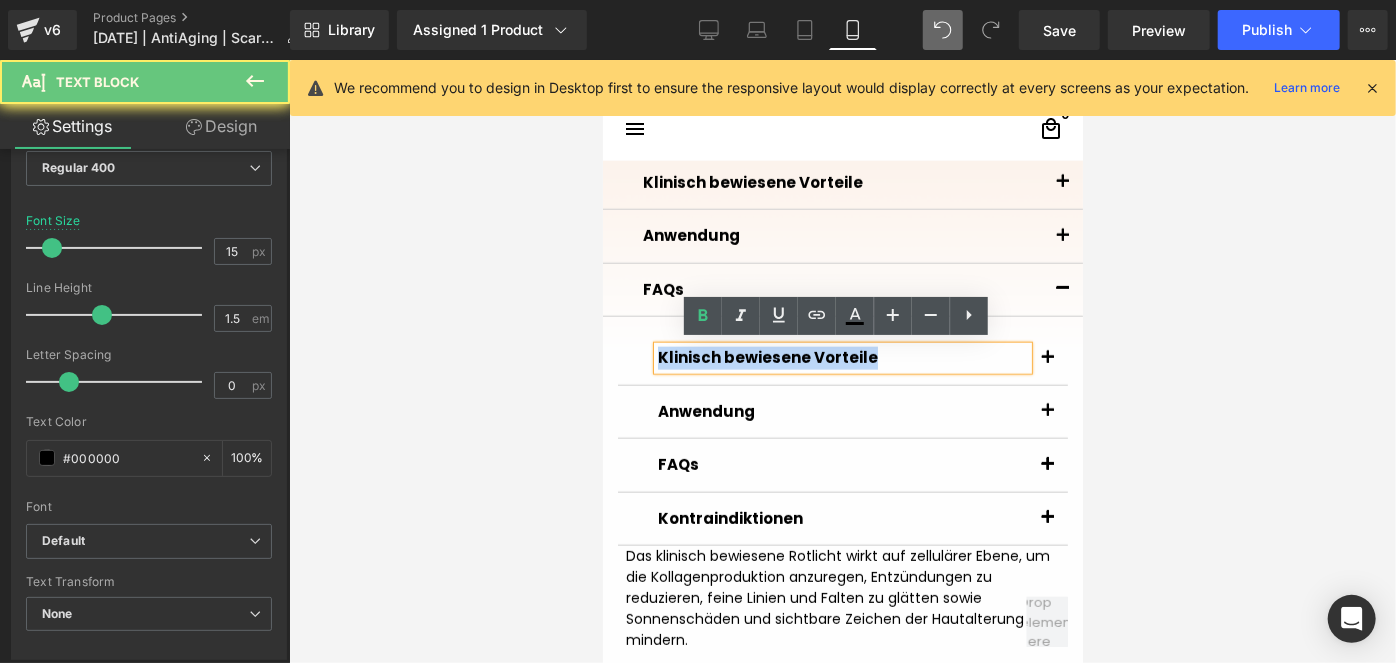 click on "Klinisch bewiesene Vorteile" at bounding box center (767, 356) 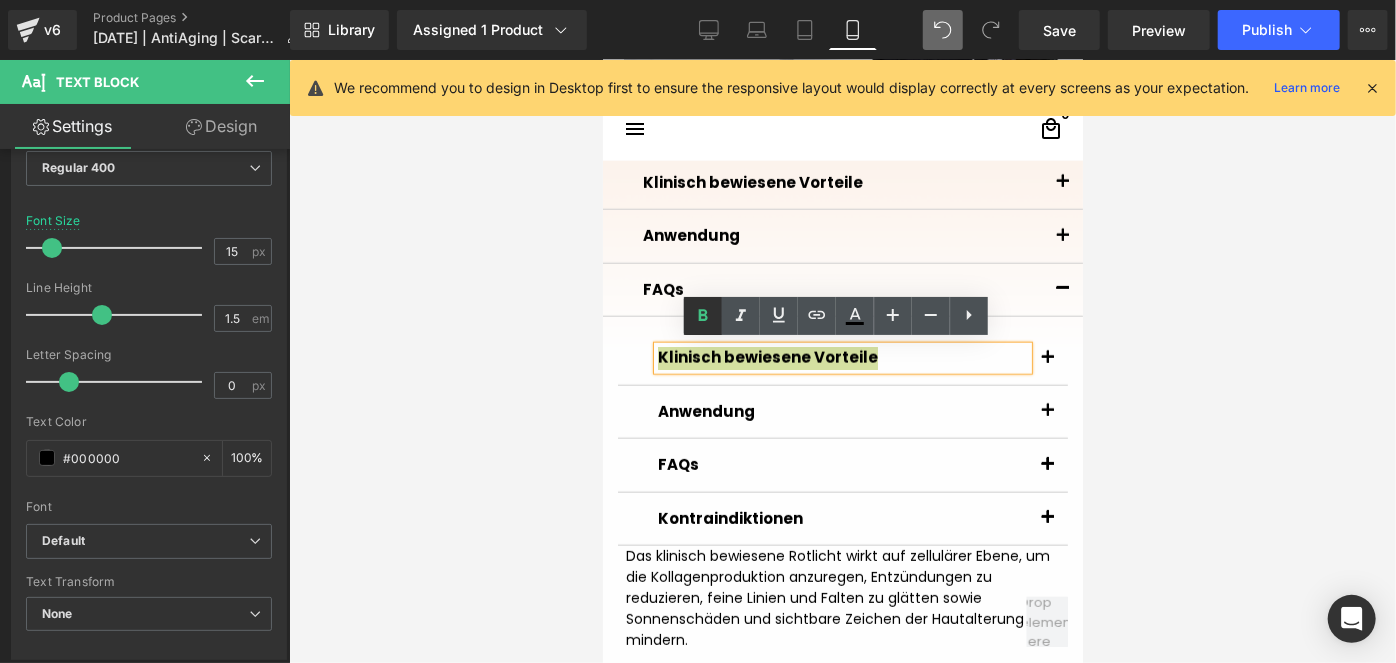 click 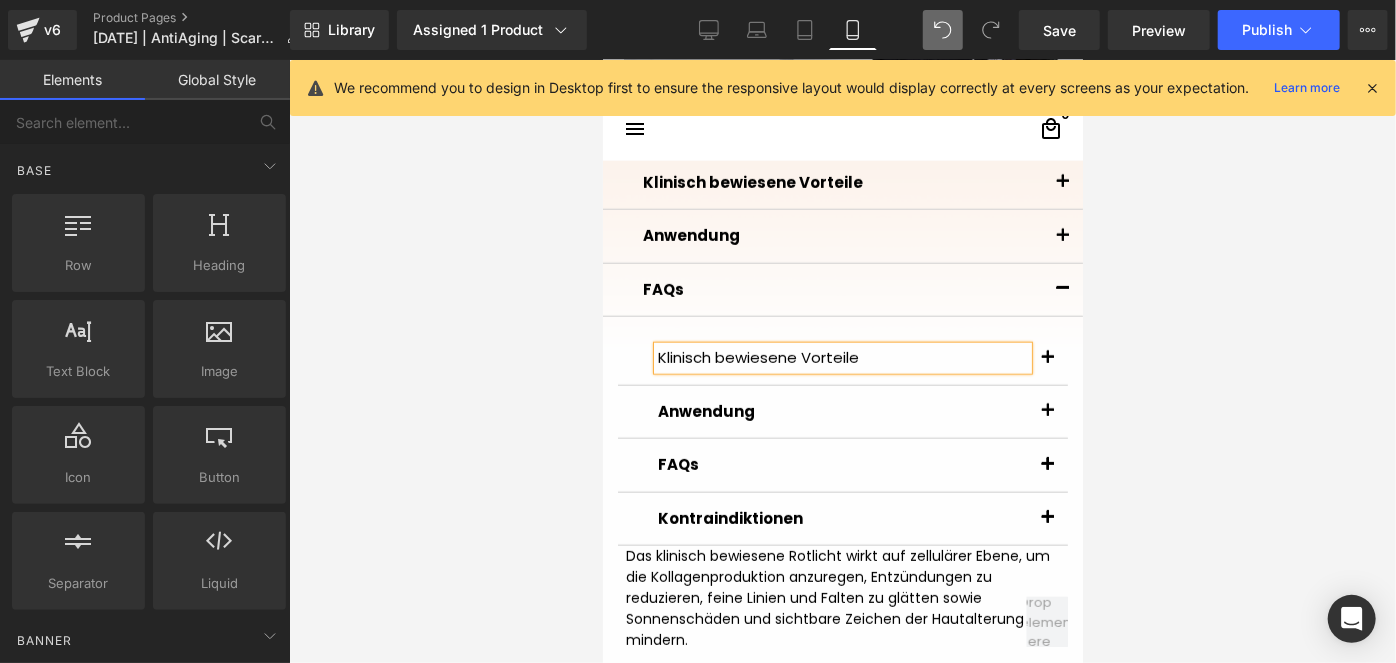 click at bounding box center [842, 361] 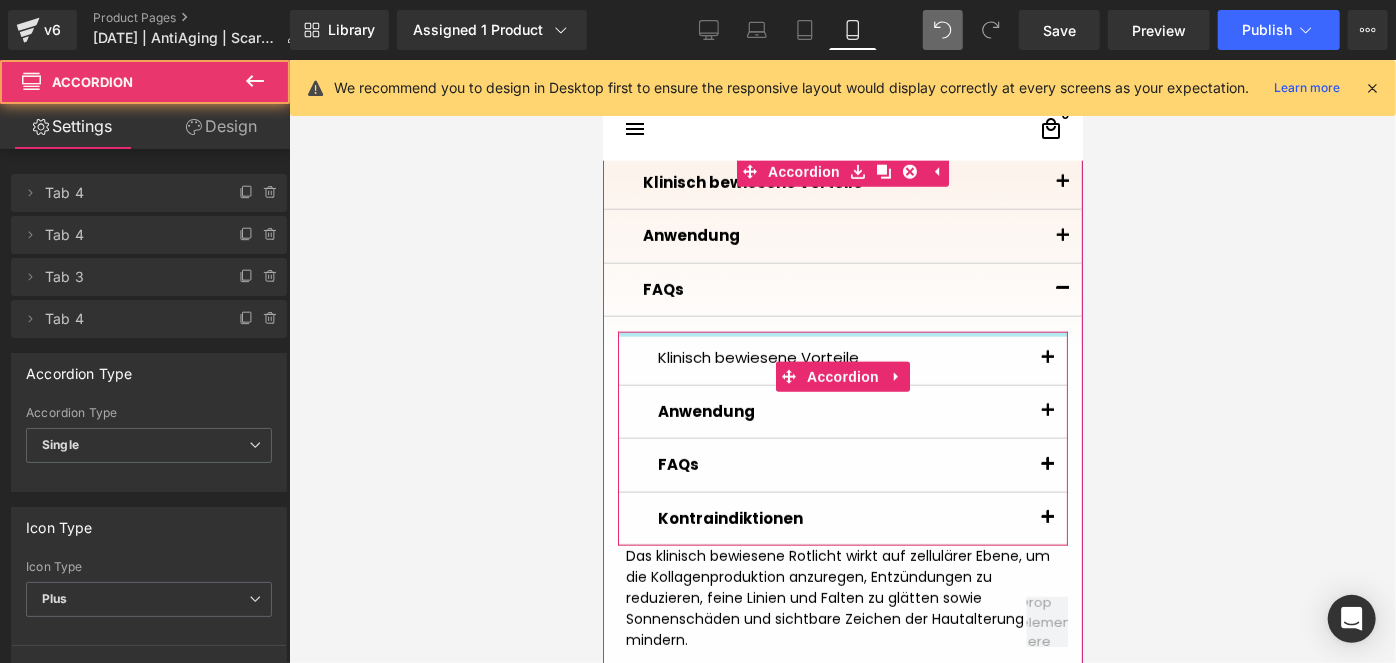 drag, startPoint x: 702, startPoint y: 330, endPoint x: 719, endPoint y: 304, distance: 31.06445 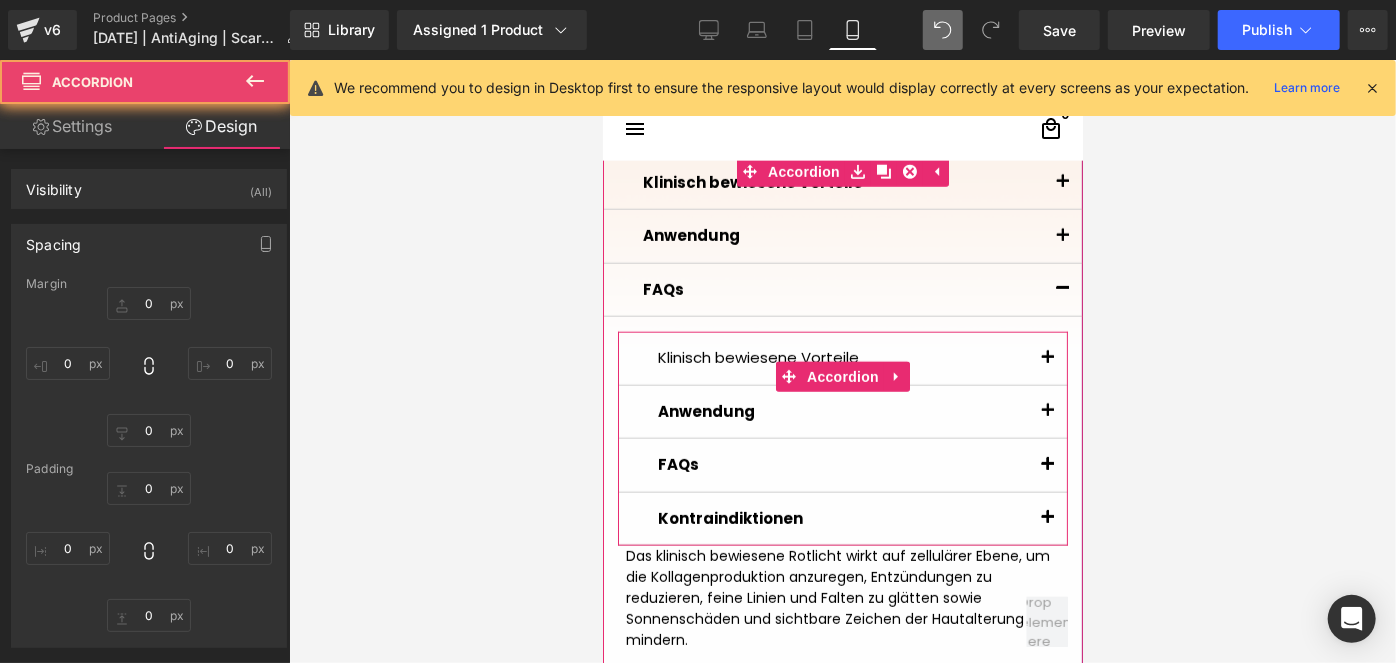 type on "0" 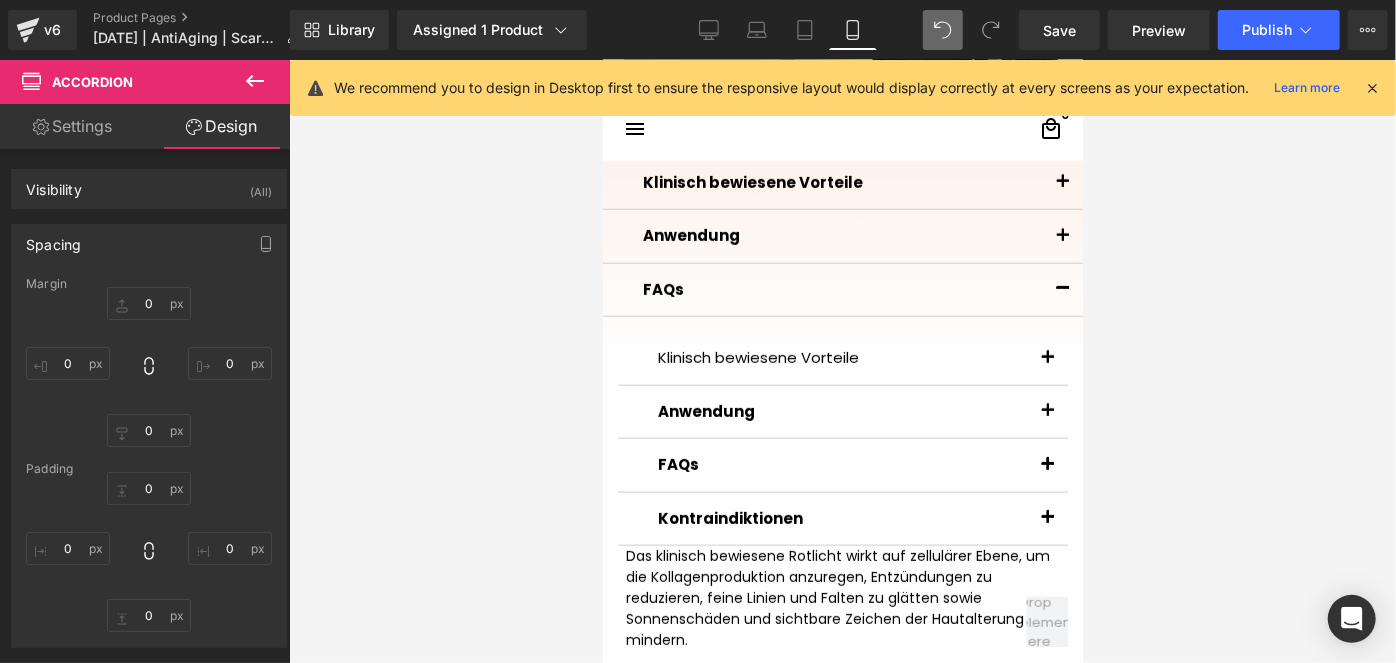 click at bounding box center [842, 361] 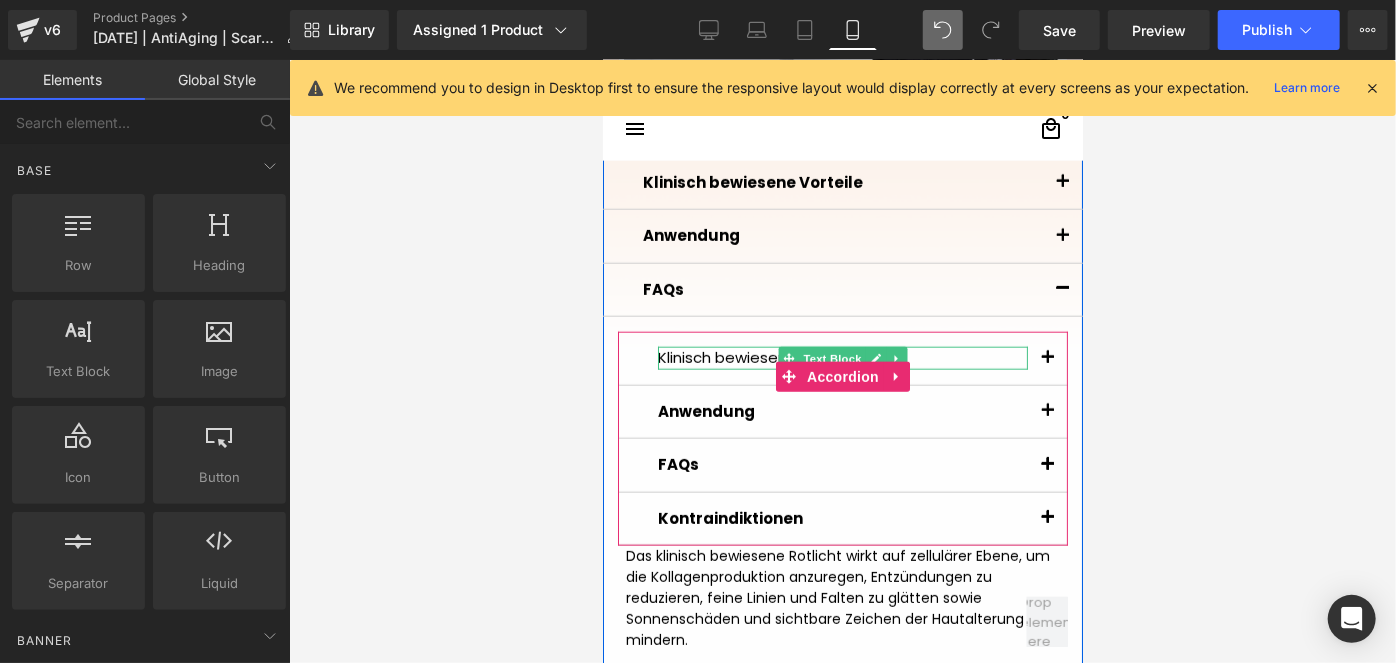 click on "Klinisch bewiesene Vorteile" at bounding box center (842, 357) 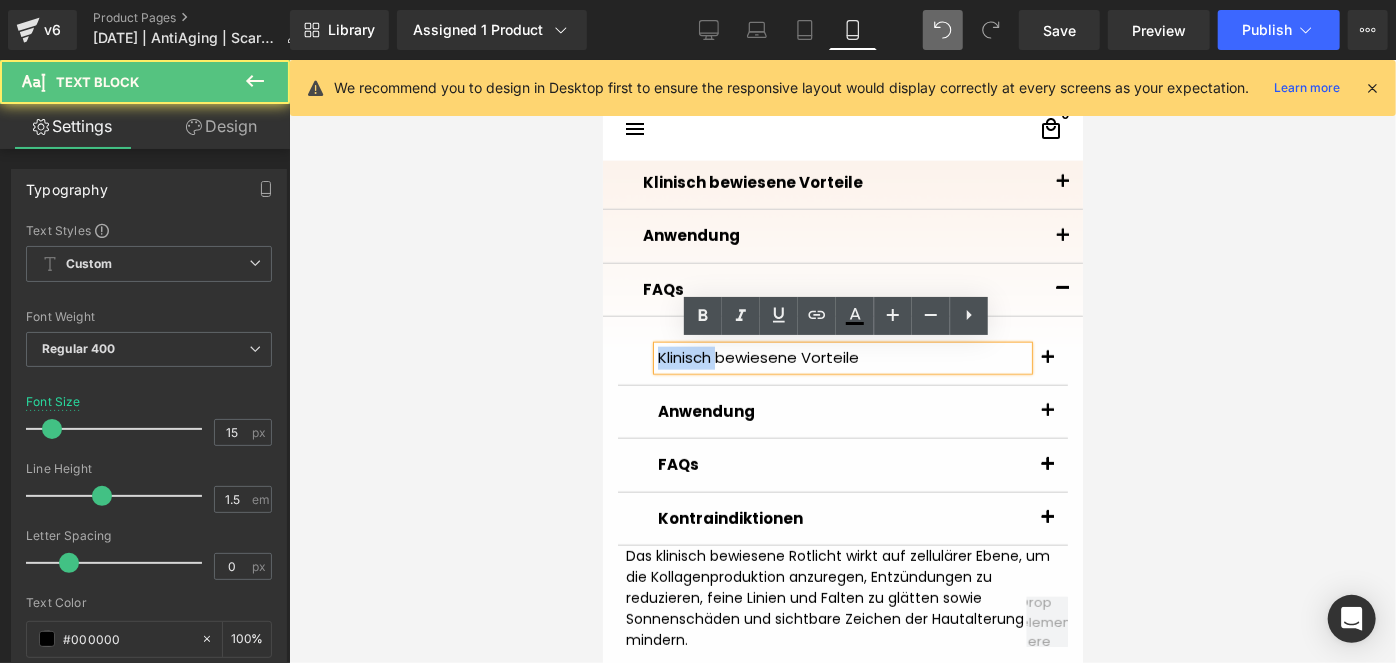 click on "Klinisch bewiesene Vorteile" at bounding box center (842, 357) 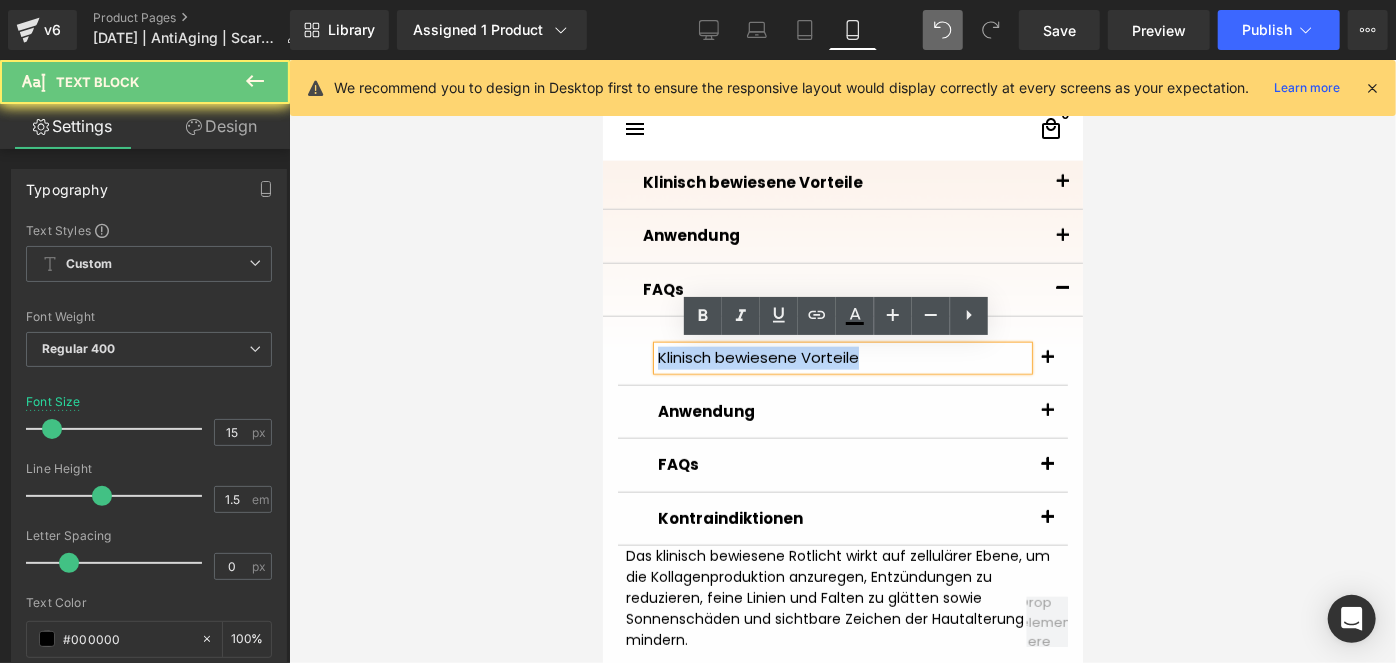 click on "Klinisch bewiesene Vorteile" at bounding box center (842, 357) 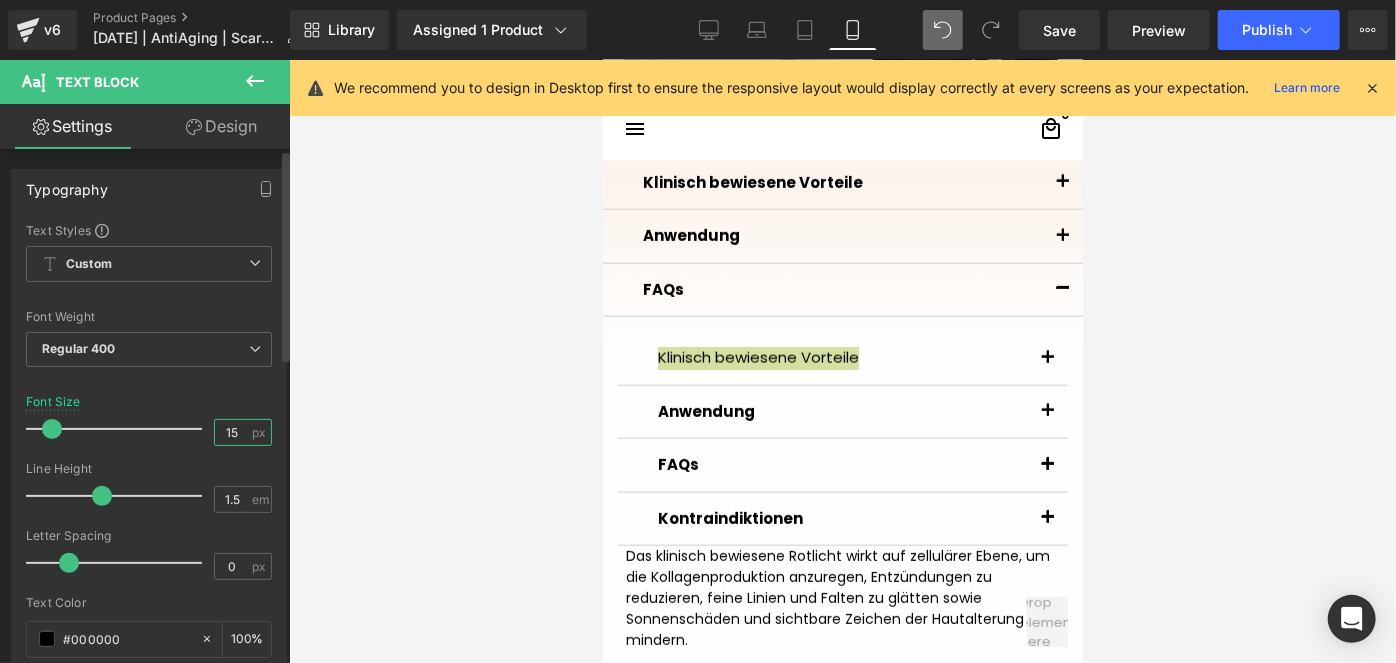 click on "15" at bounding box center [232, 432] 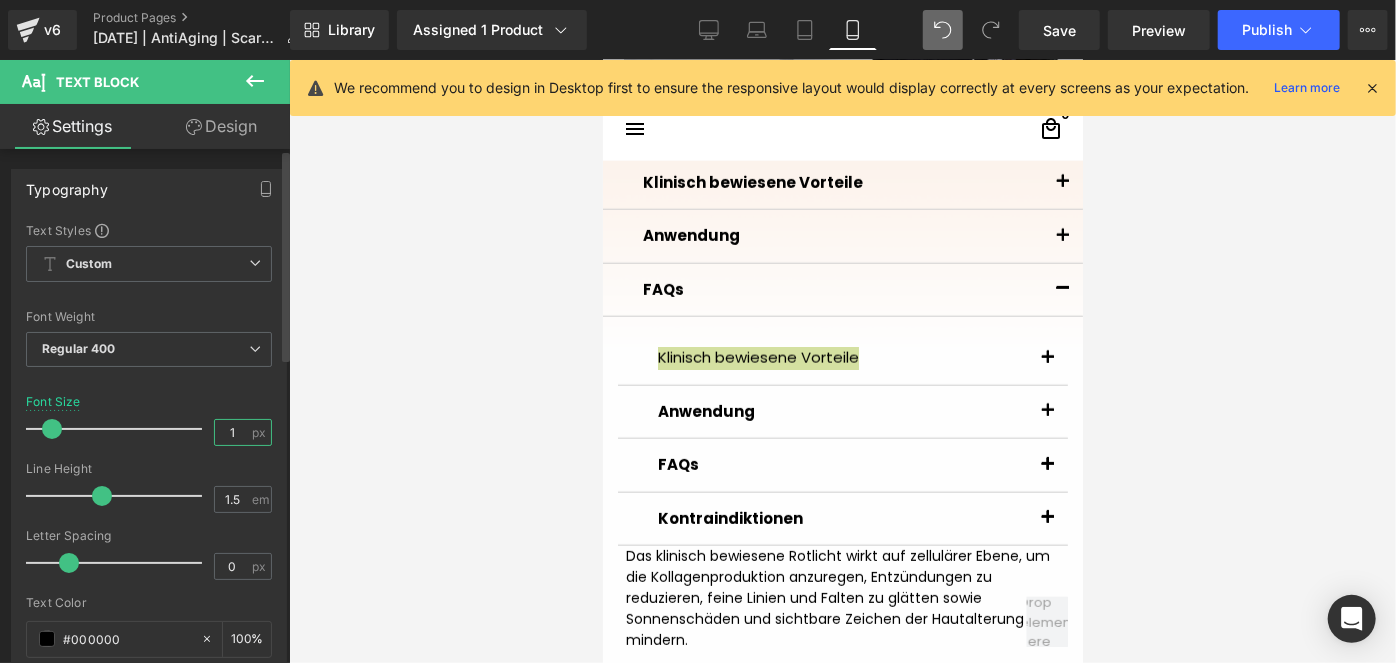 type on "14" 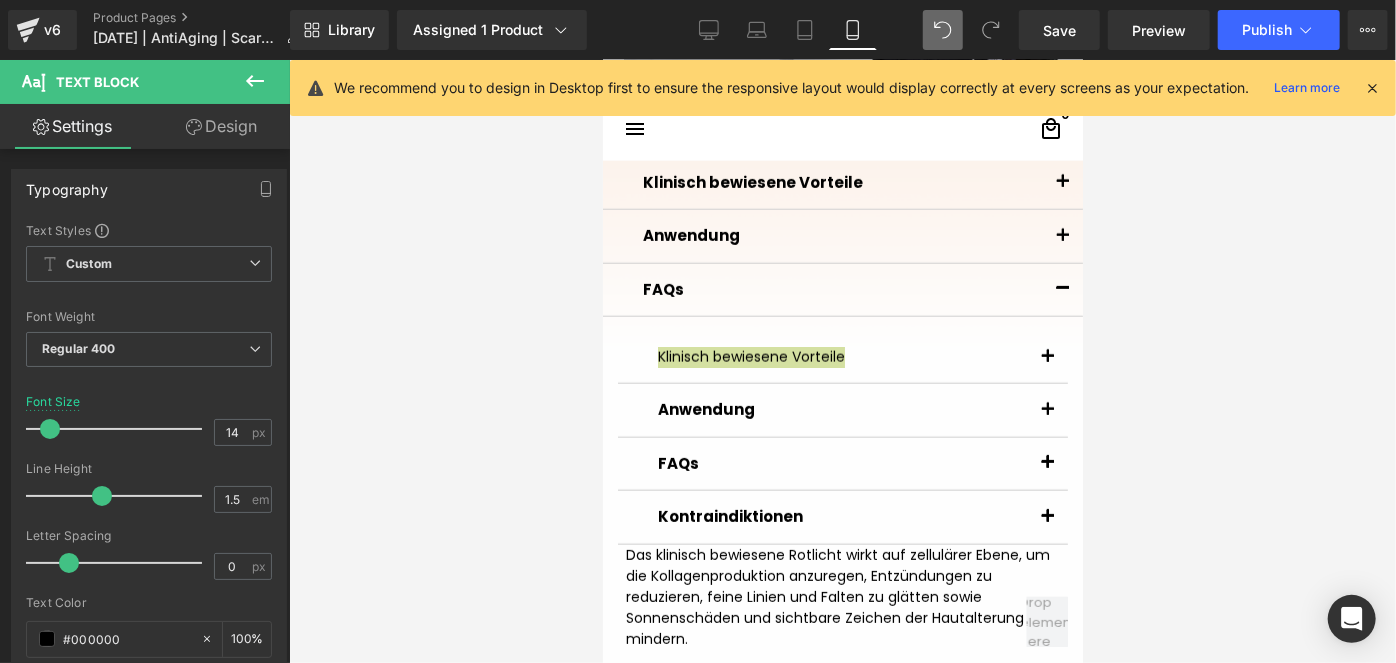 click at bounding box center [842, 361] 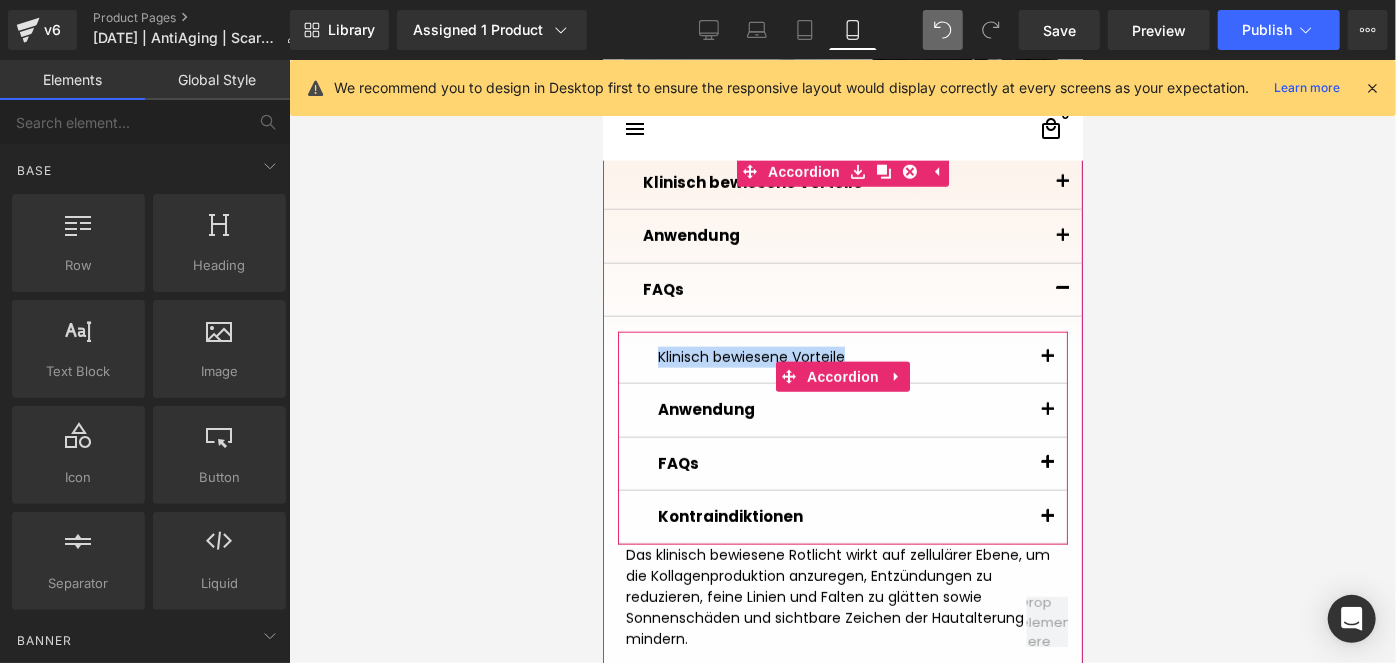 click at bounding box center [1047, 356] 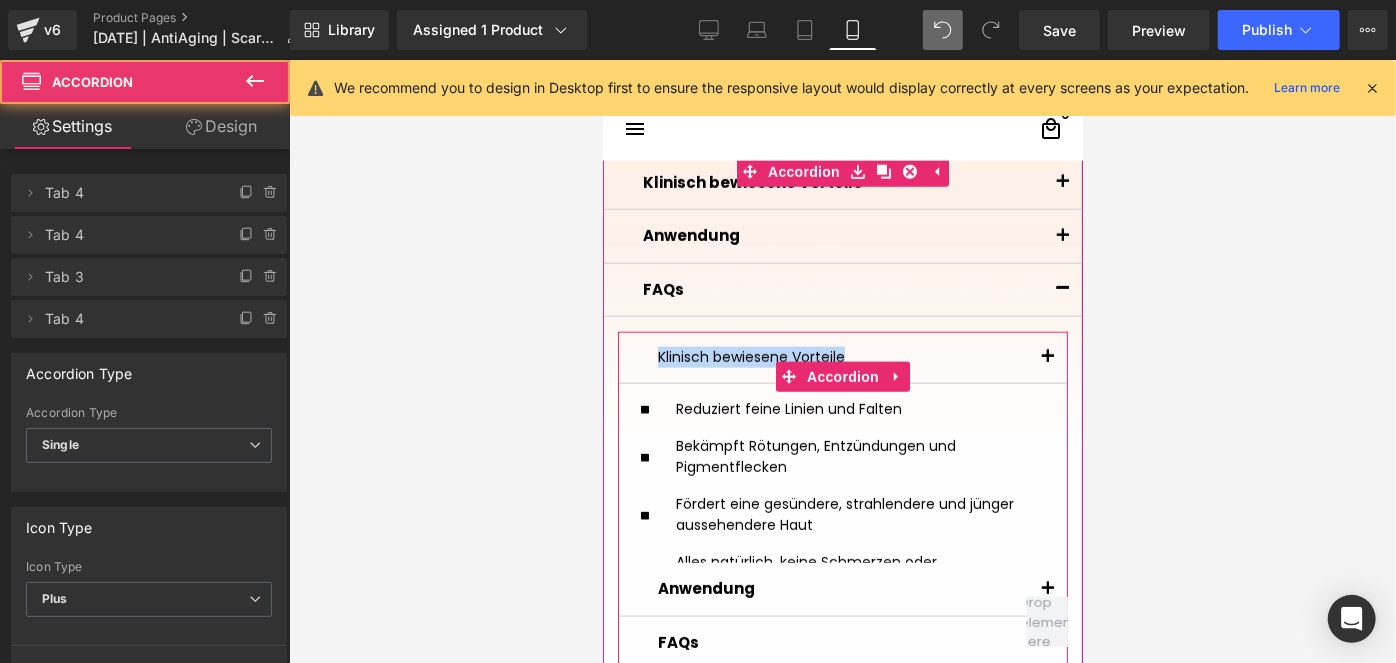 click at bounding box center [1047, 356] 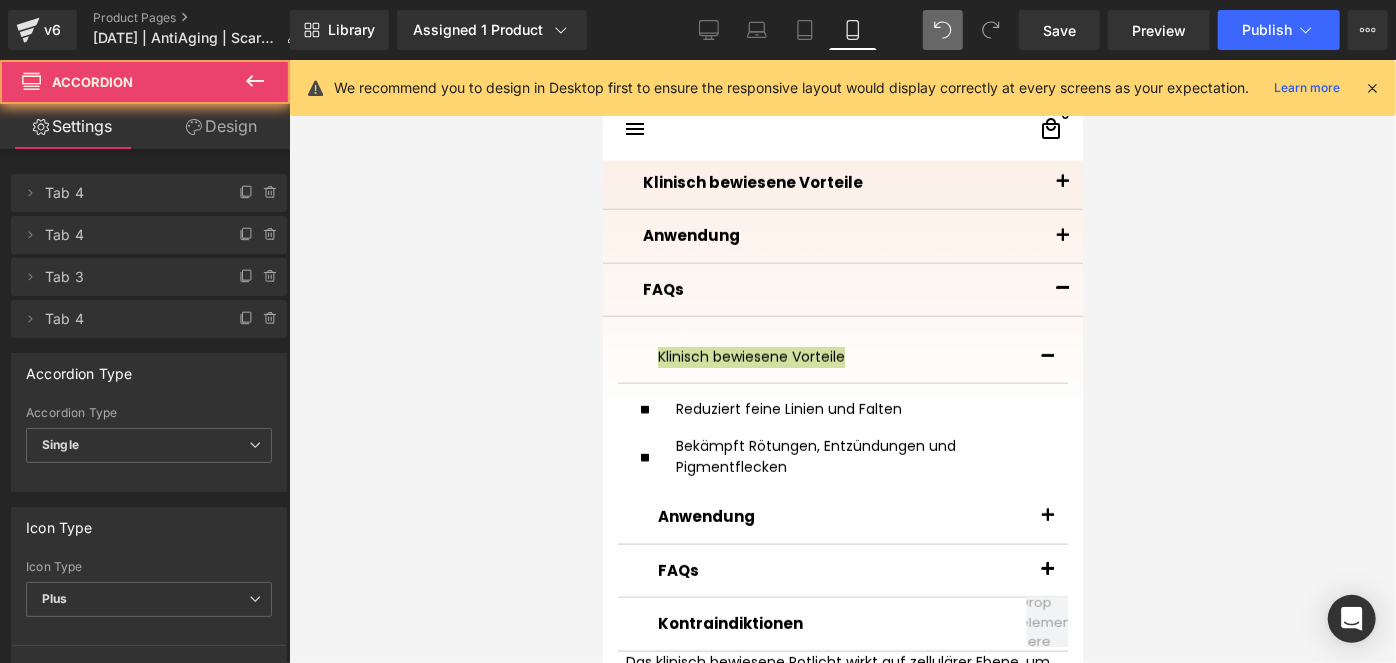 click at bounding box center (842, 361) 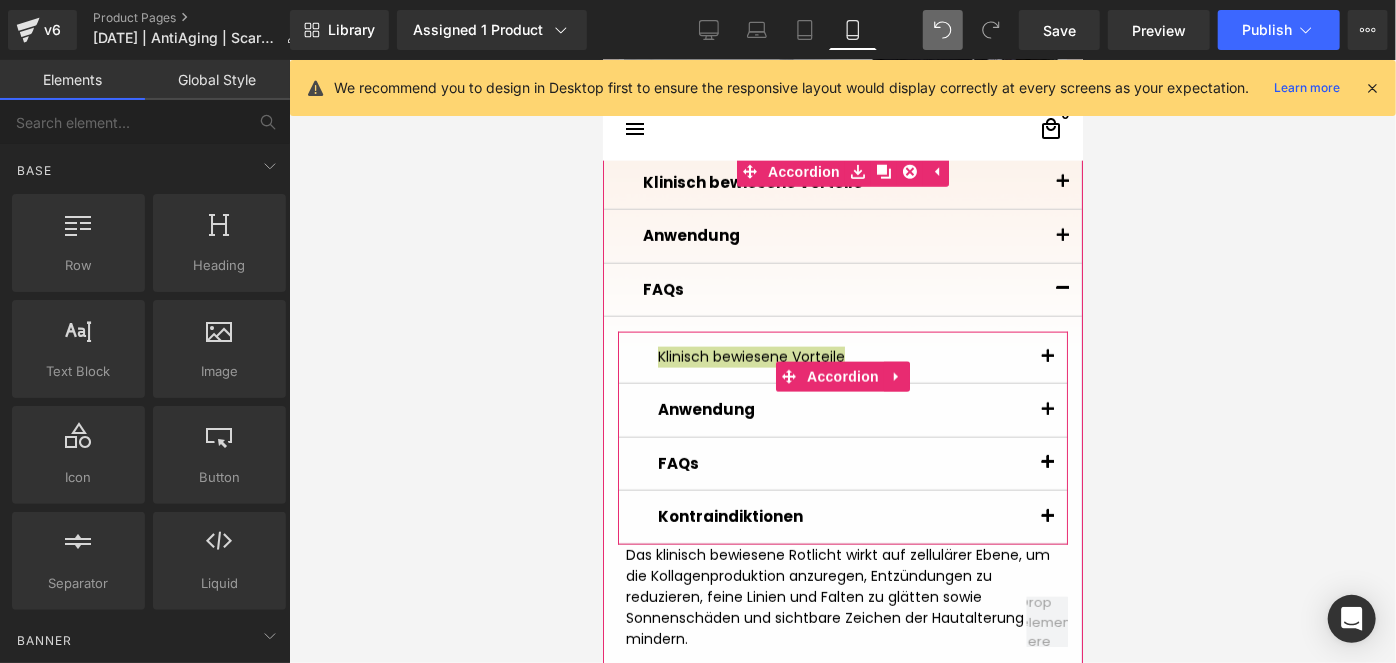 drag, startPoint x: 820, startPoint y: 369, endPoint x: 632, endPoint y: 359, distance: 188.26576 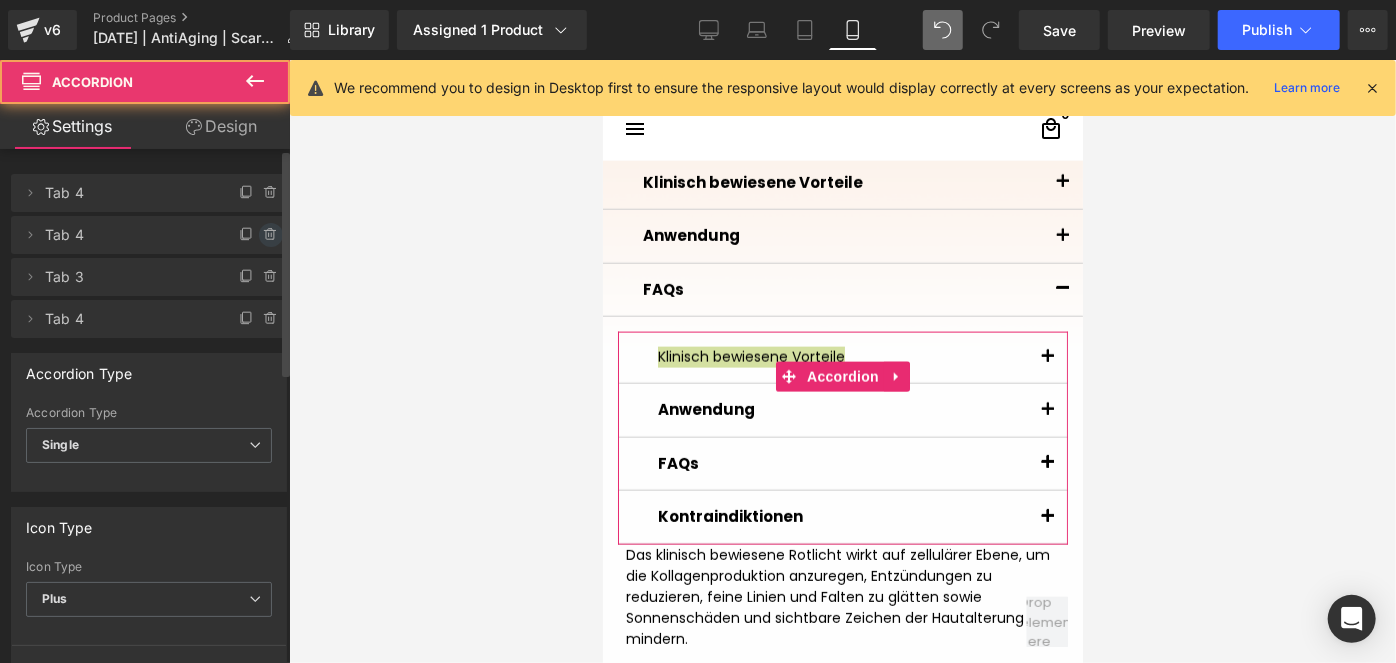 click 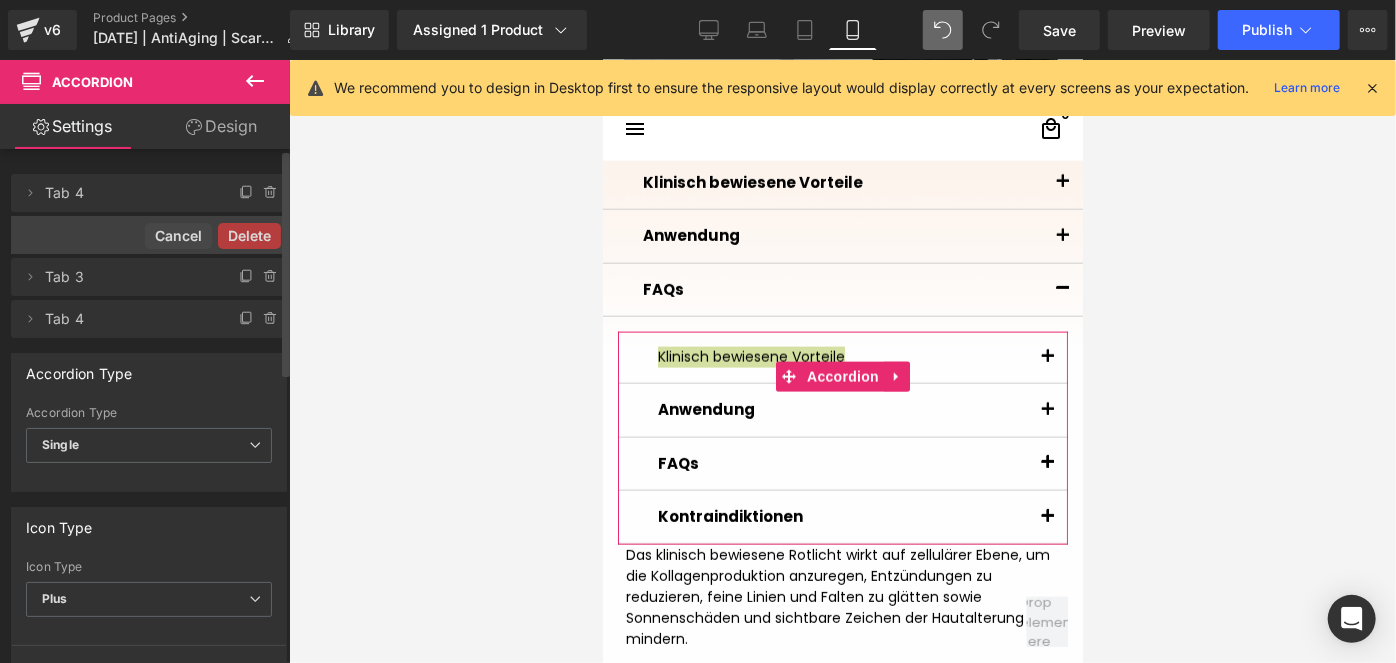 click on "Delete" at bounding box center (249, 236) 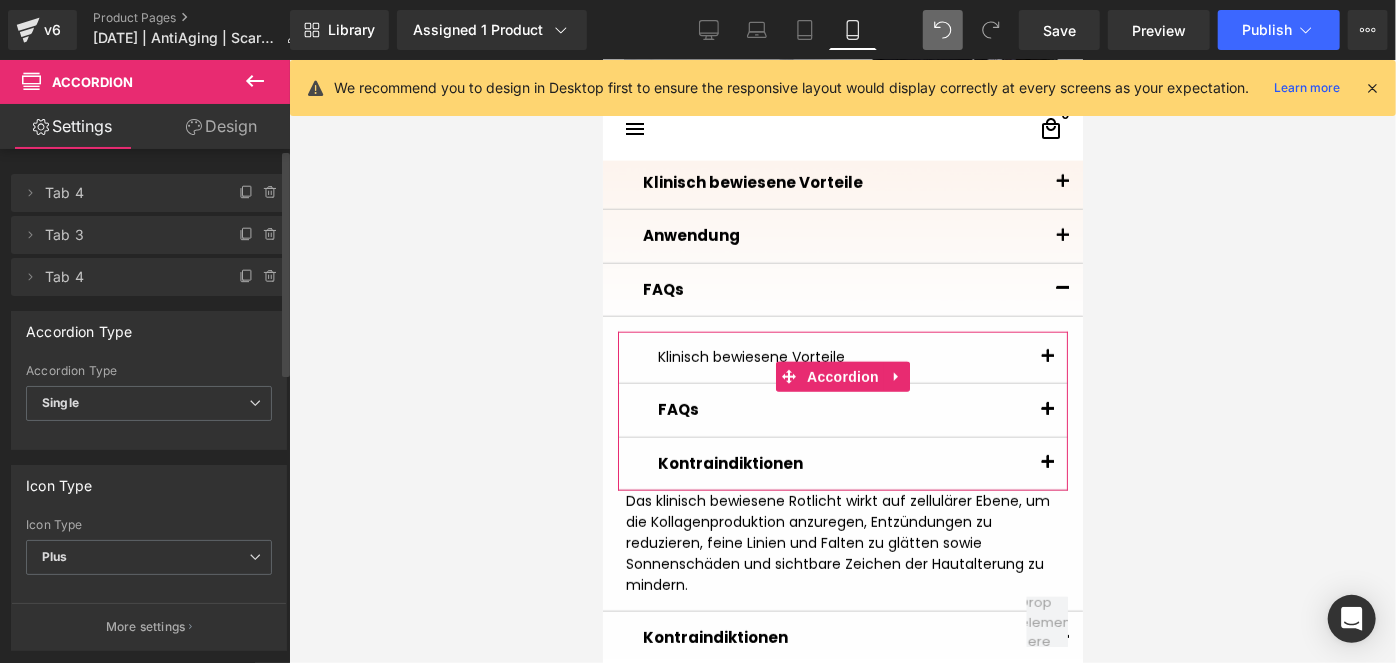 click 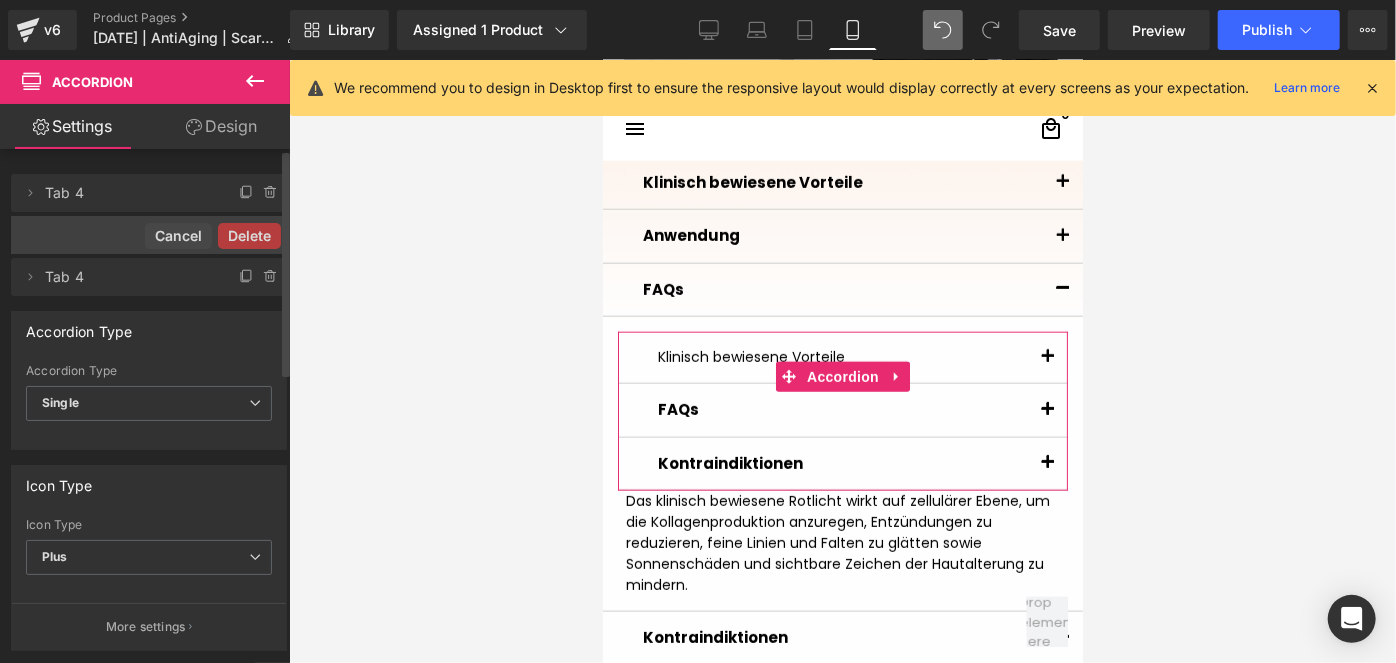 click on "Delete" at bounding box center [249, 236] 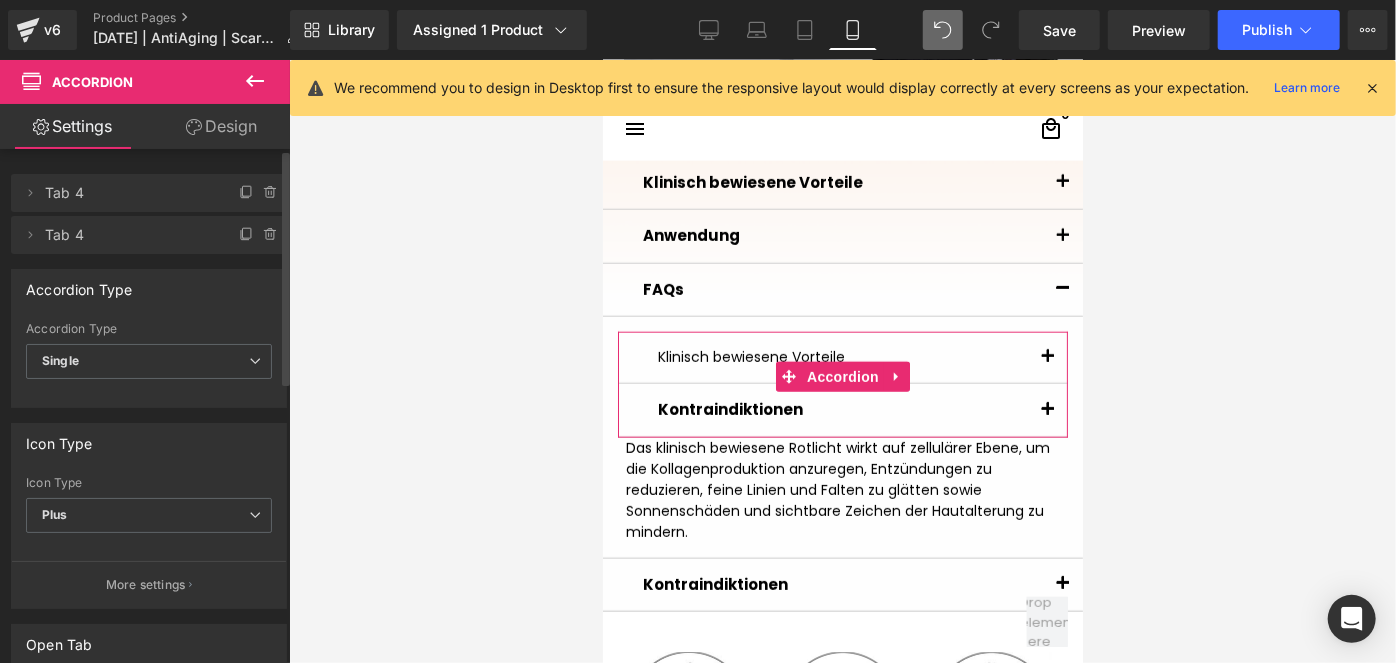 click 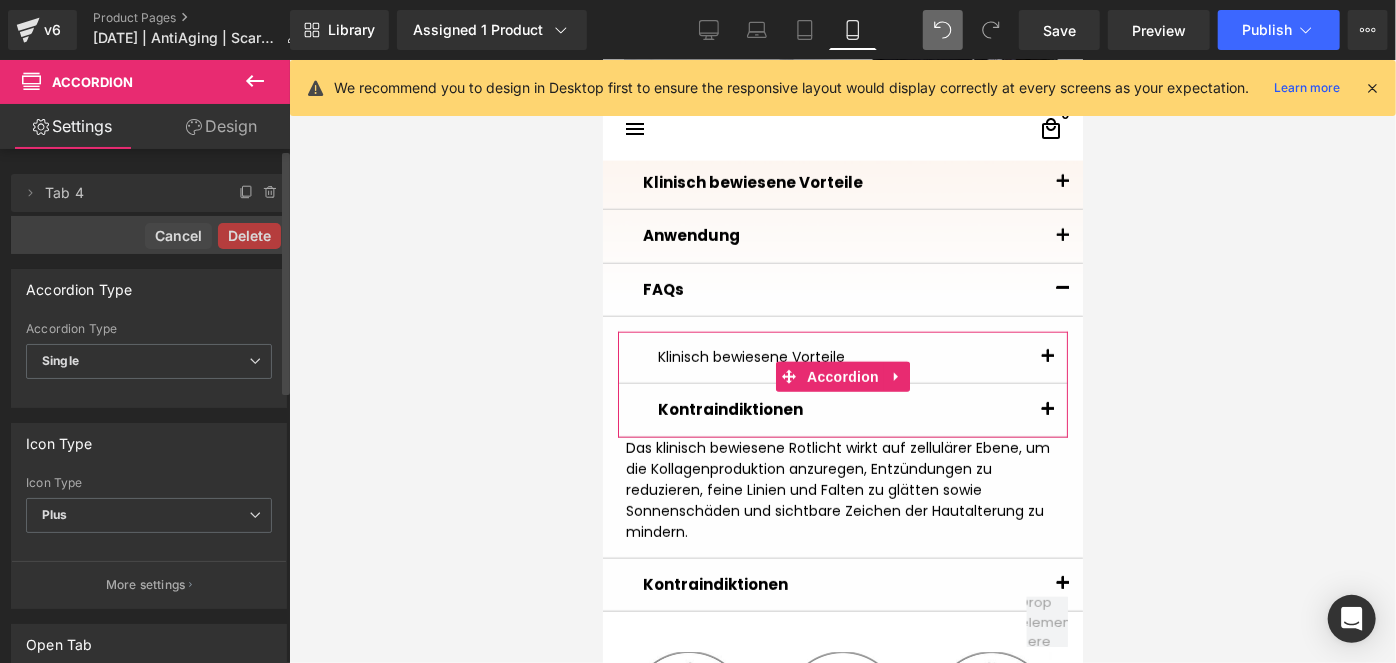 click on "Delete" at bounding box center [249, 236] 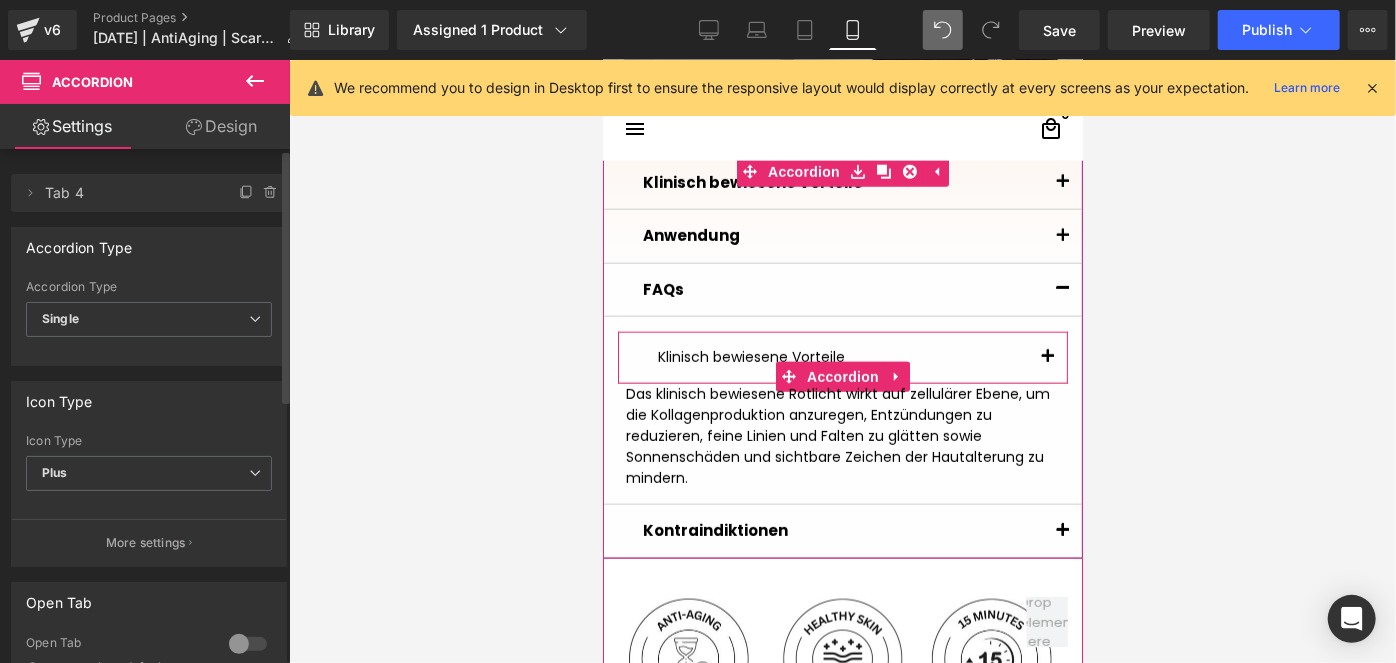 click at bounding box center (1047, 362) 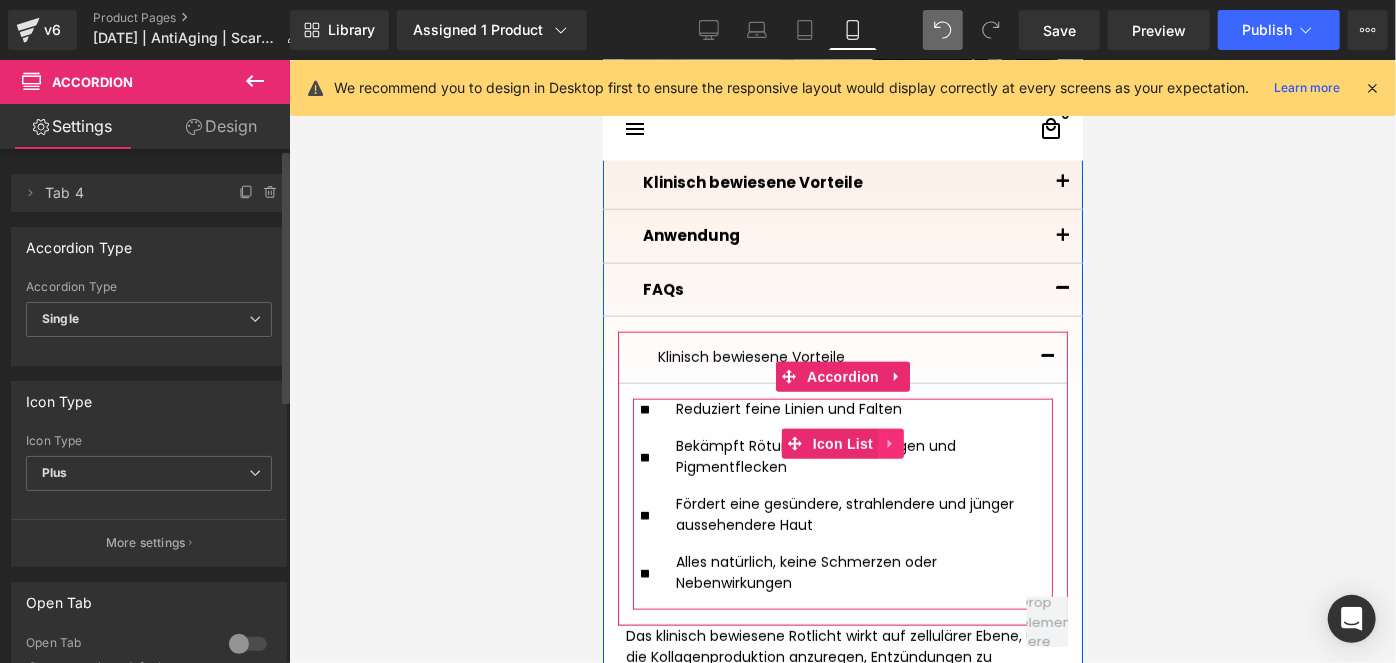 click 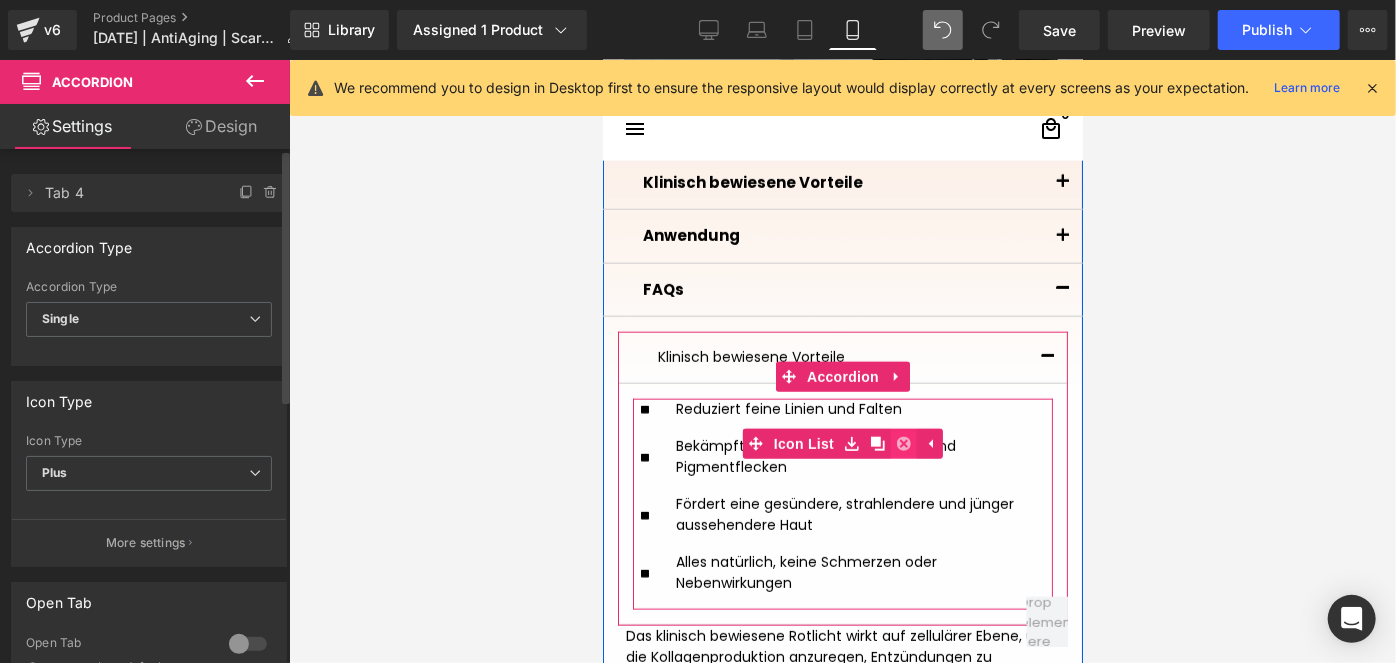 click 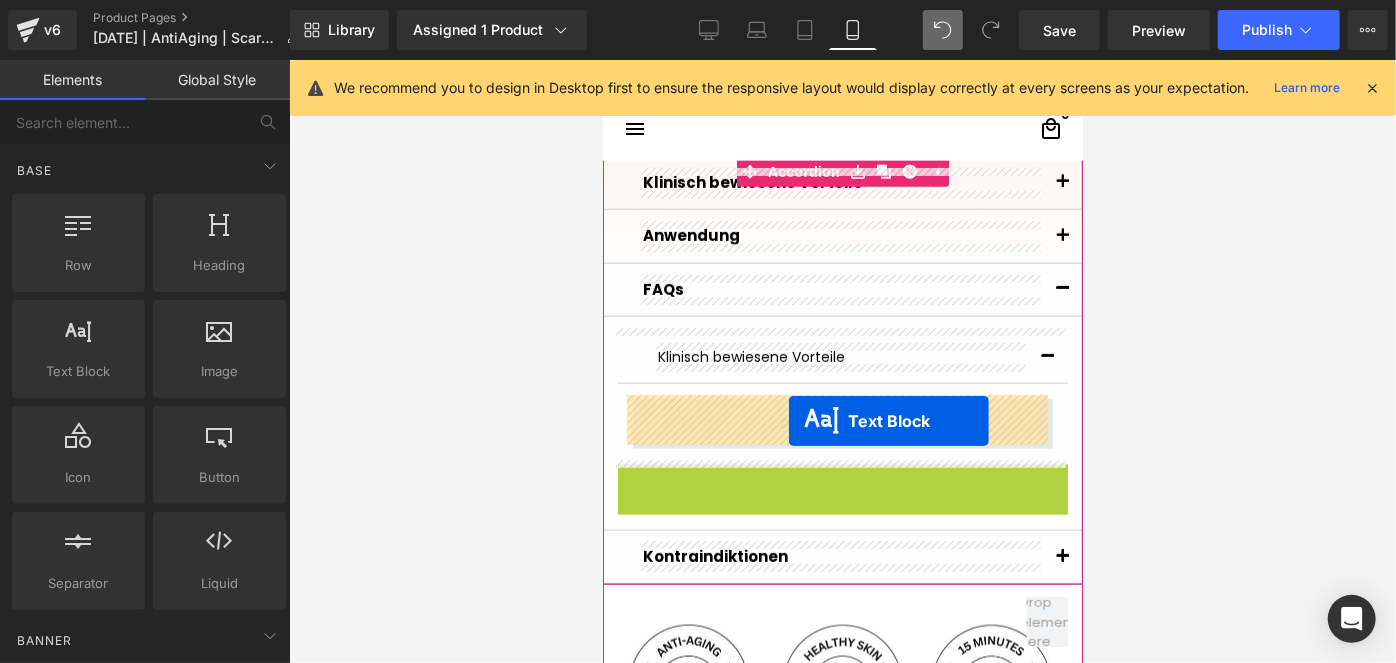 drag, startPoint x: 815, startPoint y: 511, endPoint x: 788, endPoint y: 421, distance: 93.96276 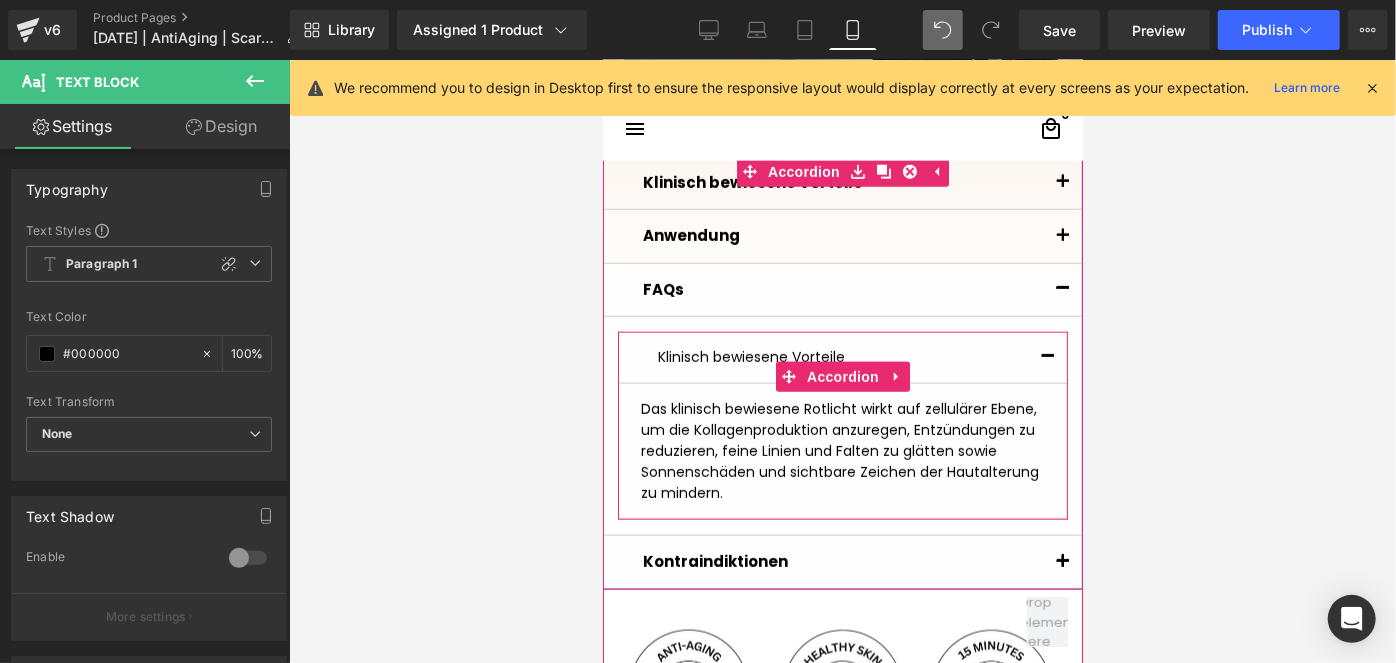 click at bounding box center [1047, 356] 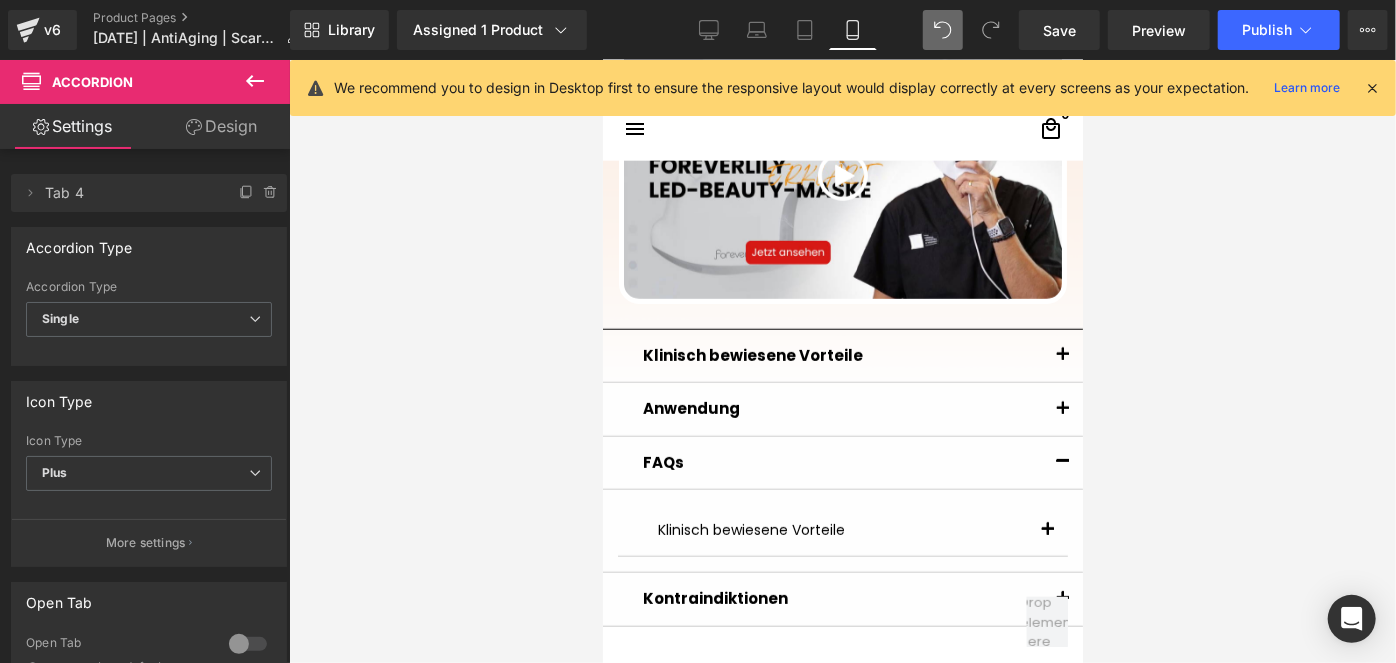 scroll, scrollTop: 1173, scrollLeft: 0, axis: vertical 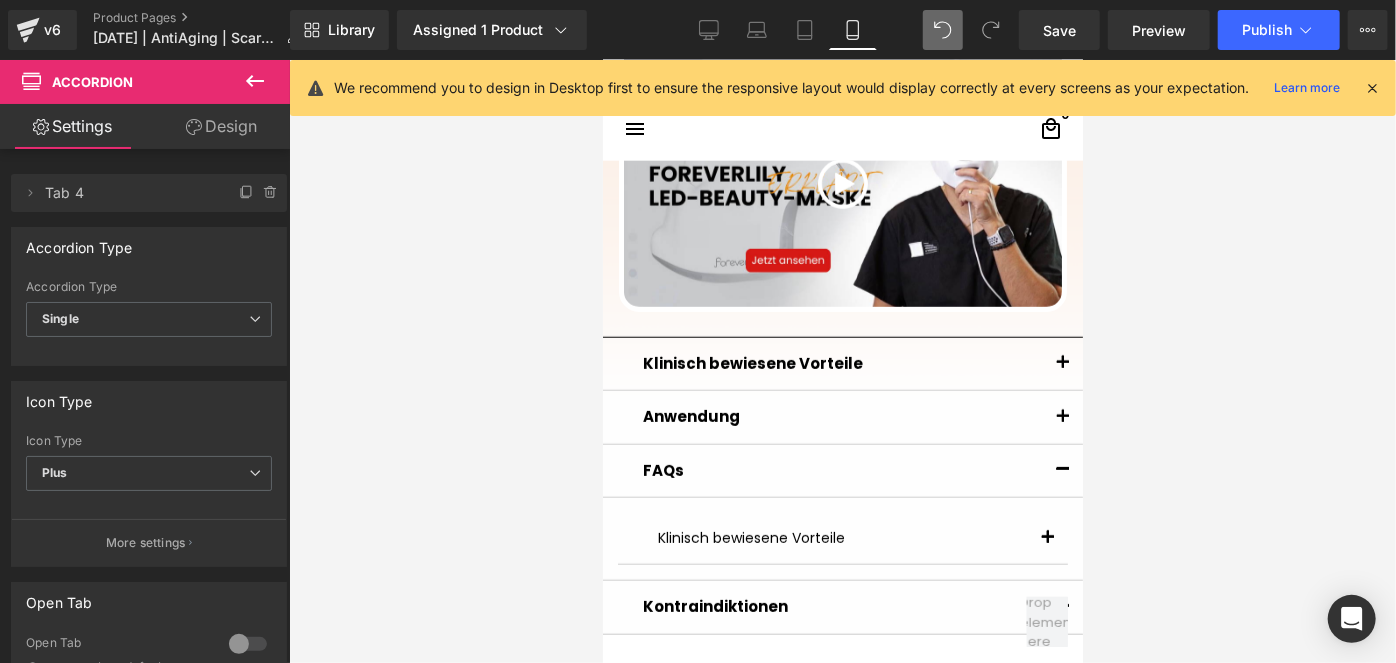 click at bounding box center (1062, 470) 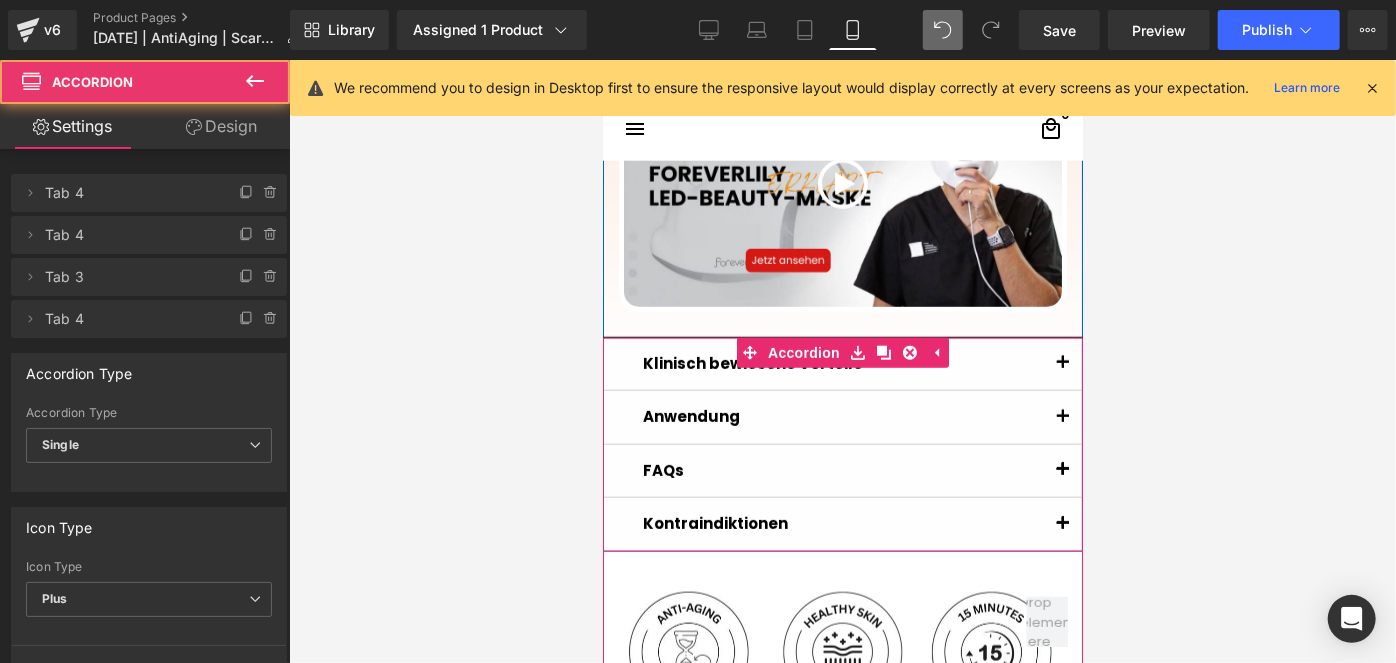 click at bounding box center (1062, 470) 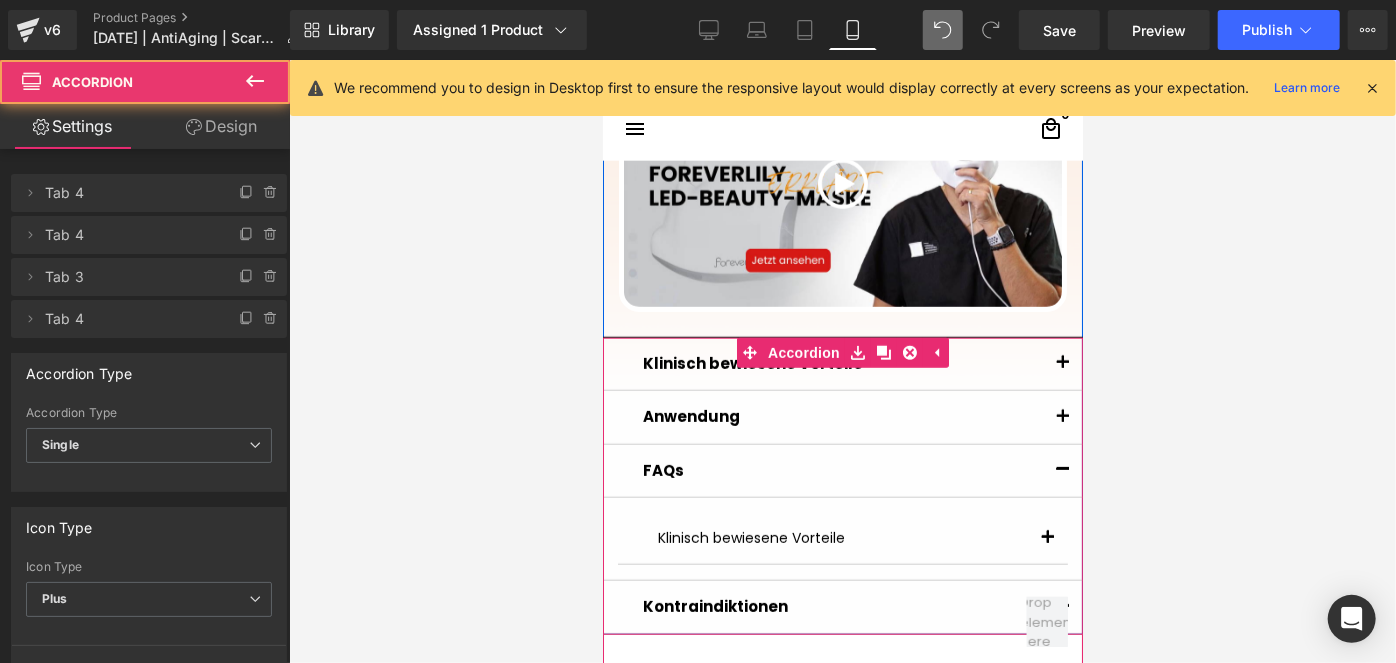 scroll, scrollTop: 1264, scrollLeft: 0, axis: vertical 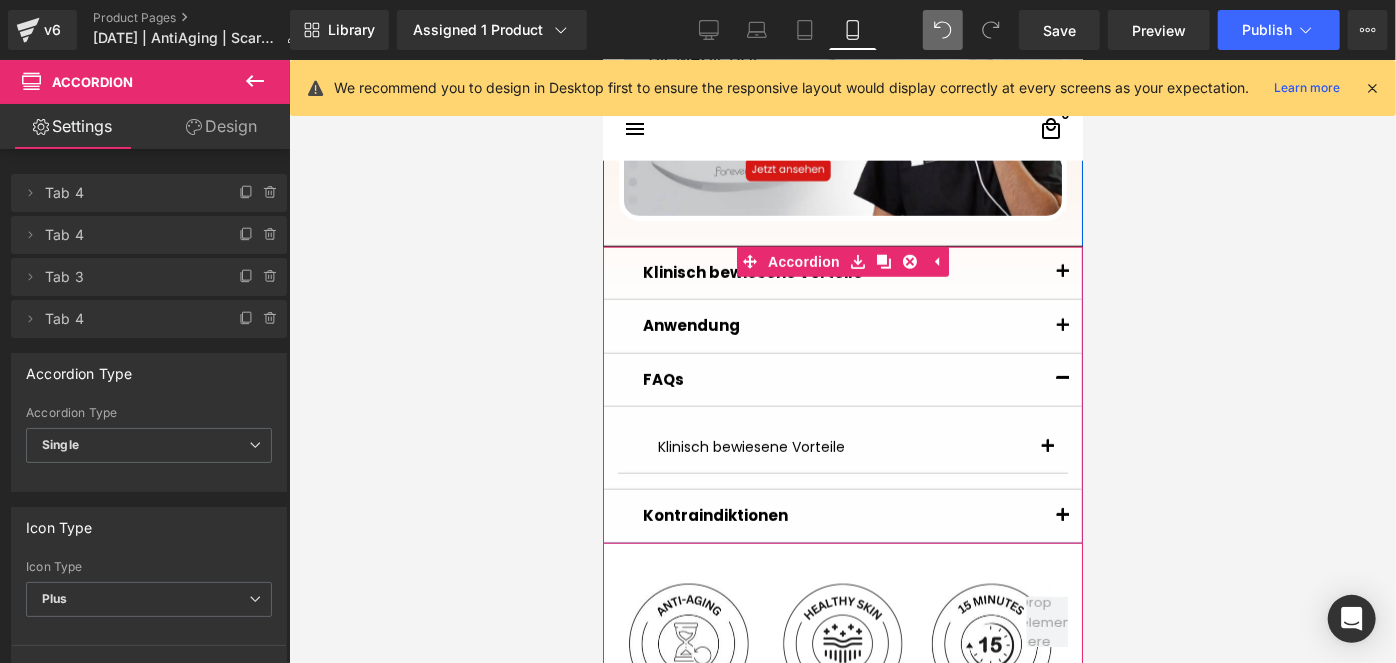 click at bounding box center (1047, 446) 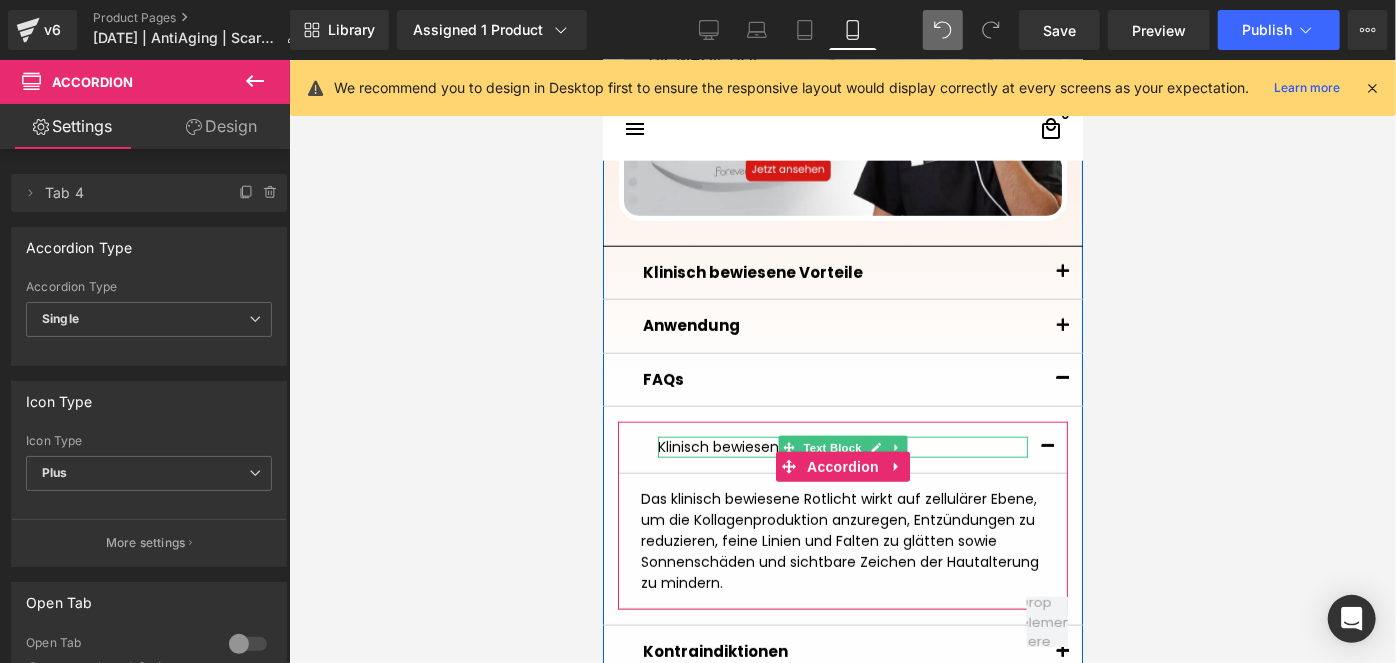 click on "Klinisch bewiesene Vorteile" at bounding box center [842, 446] 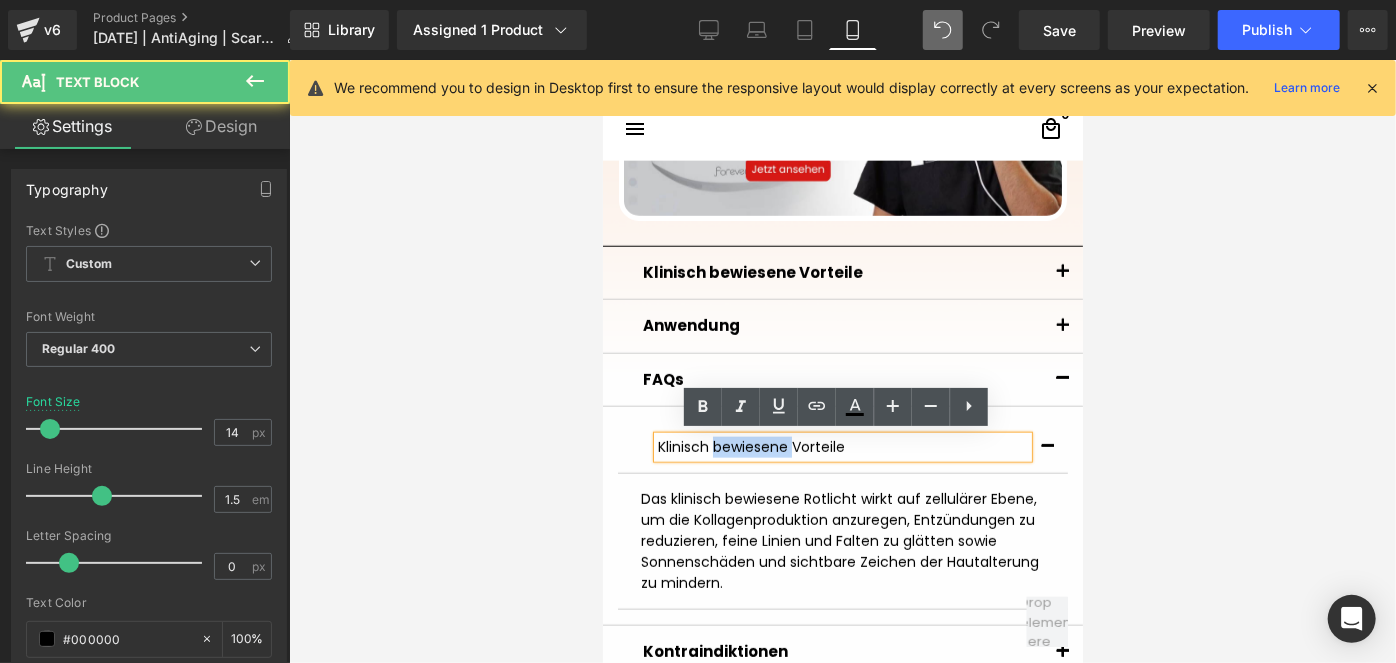 click on "Klinisch bewiesene Vorteile" at bounding box center [842, 446] 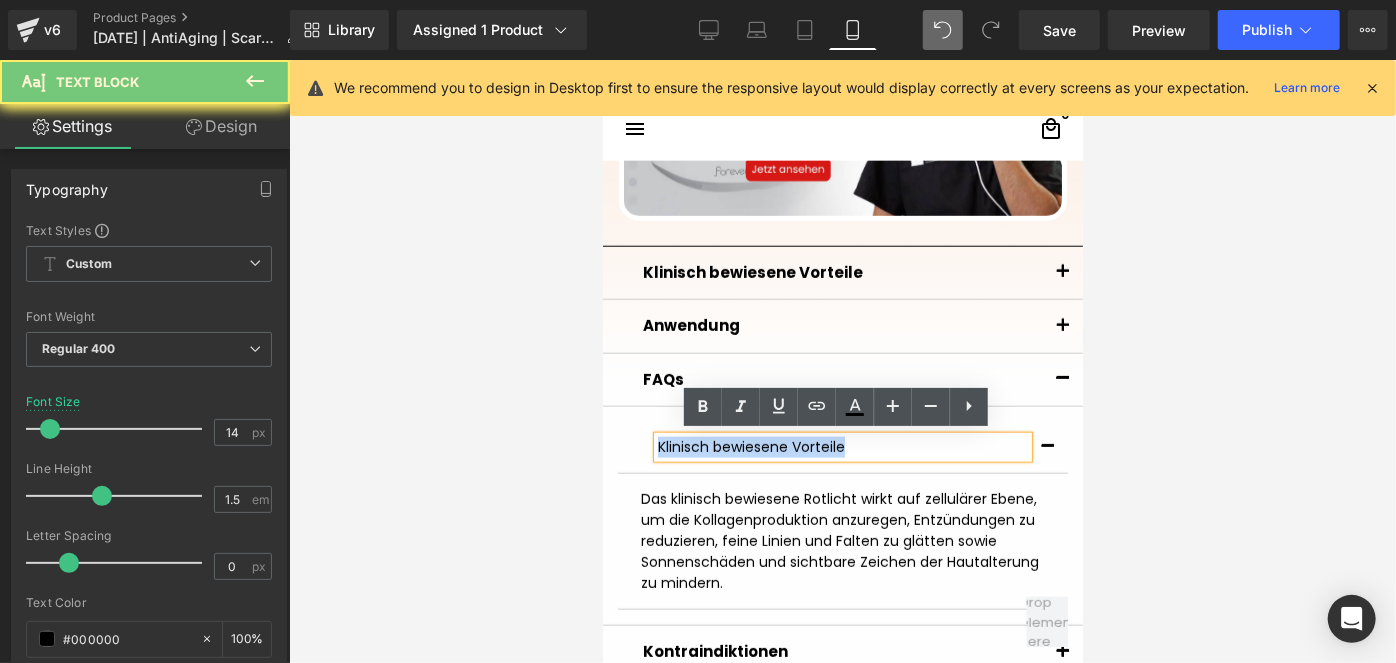 click on "Klinisch bewiesene Vorteile" at bounding box center (842, 446) 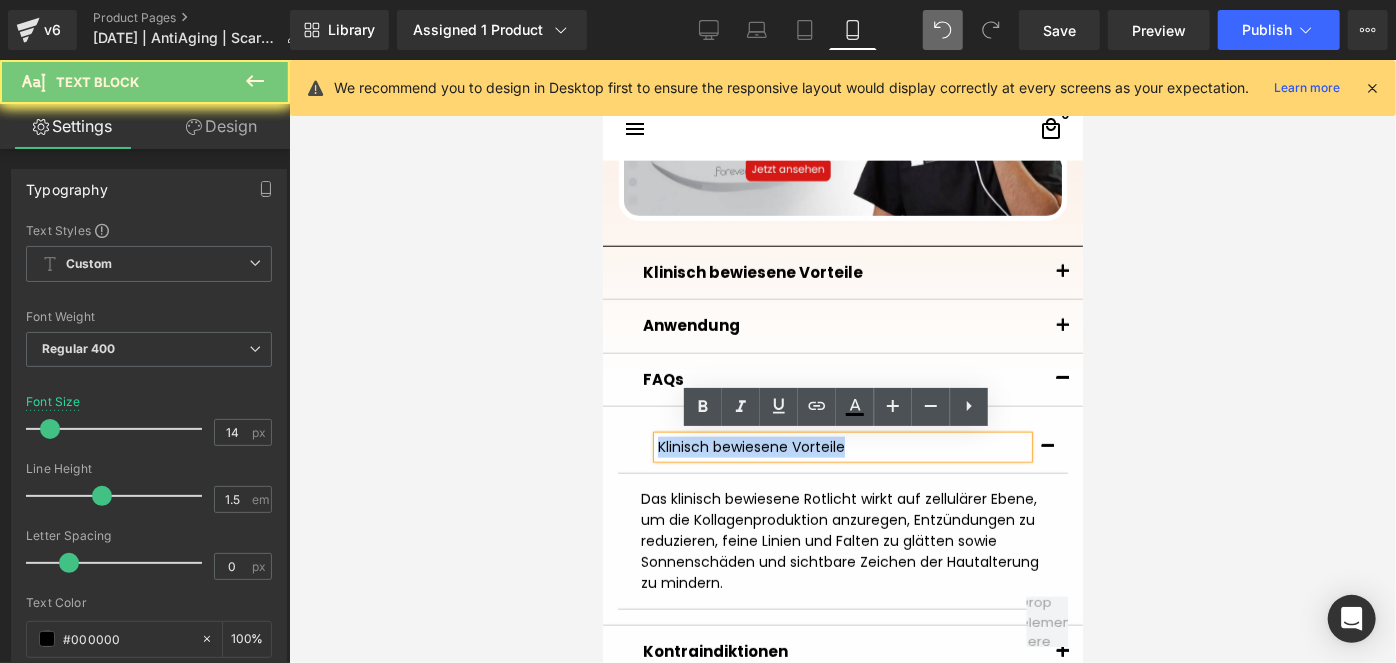 type 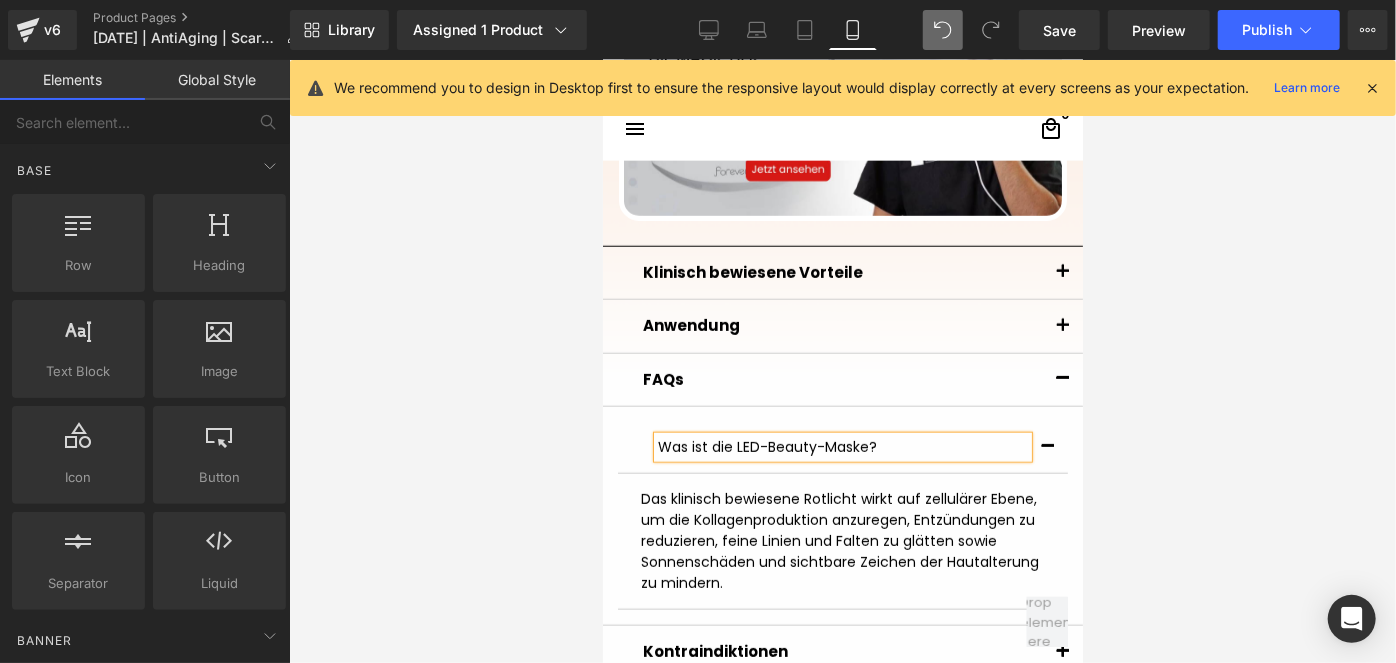 click at bounding box center (842, 361) 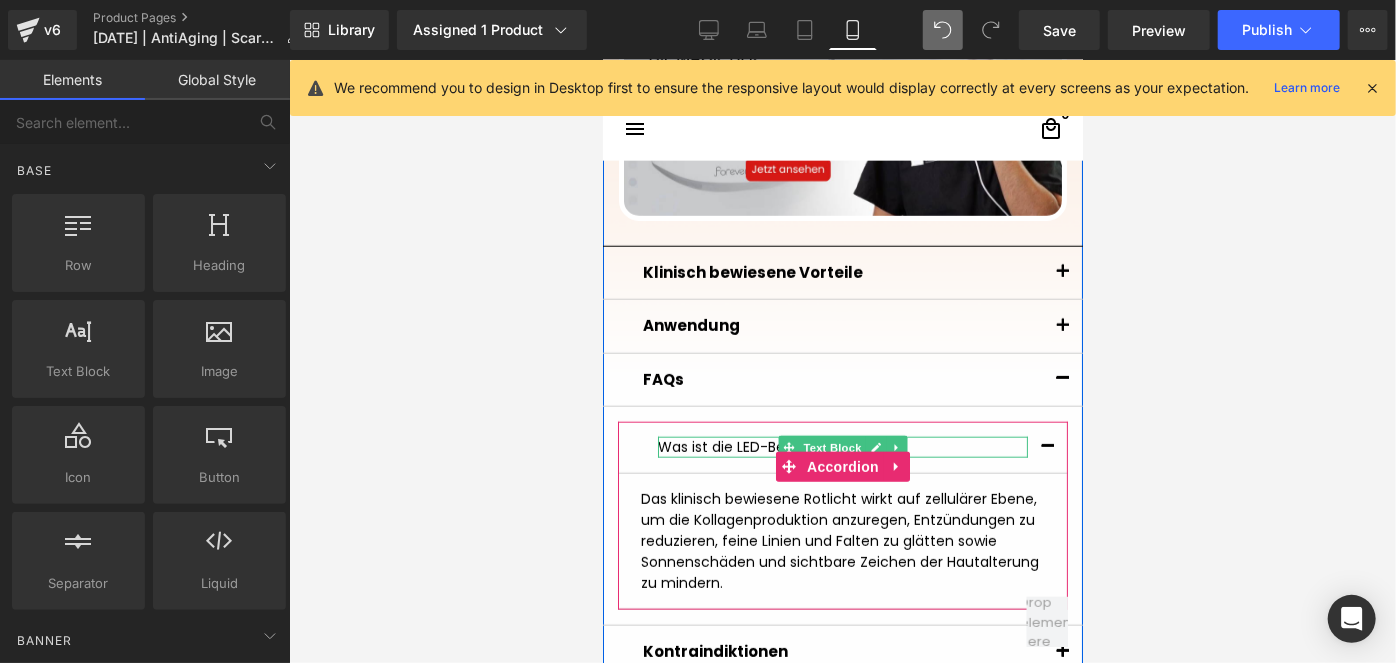 click on "Was ist die LED-Beauty-Maske?" at bounding box center [842, 446] 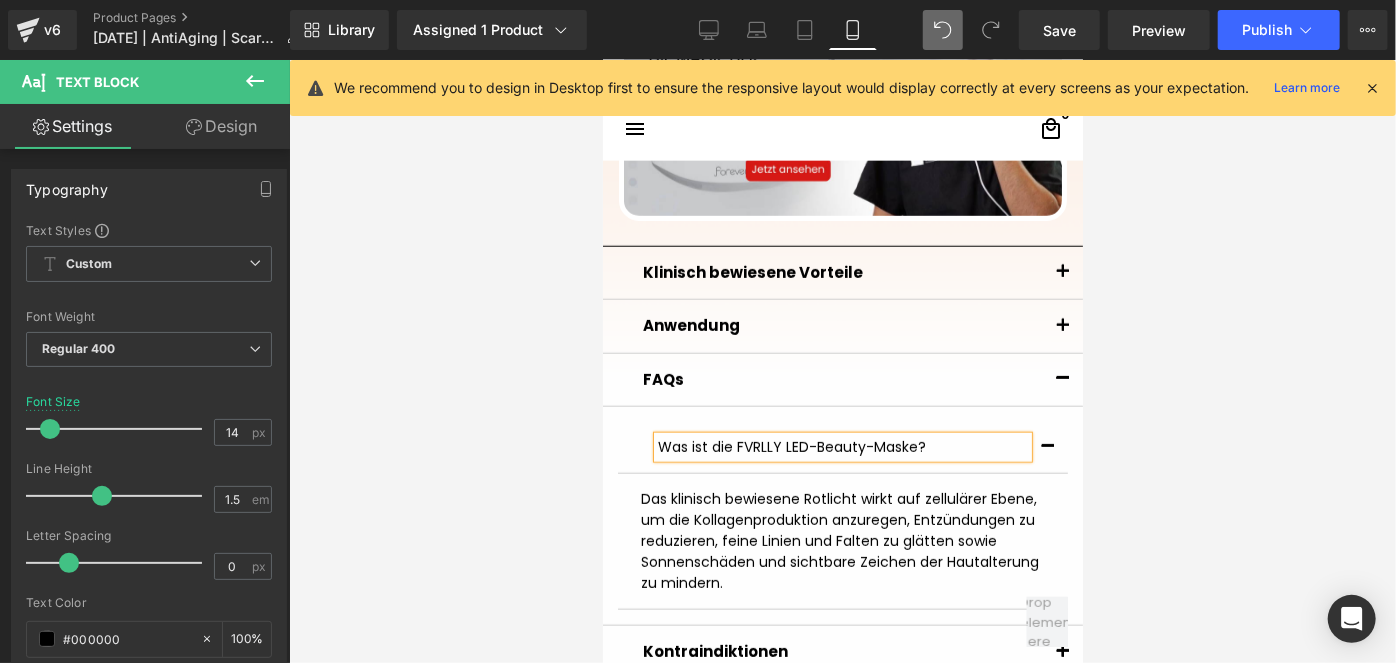 click at bounding box center [842, 361] 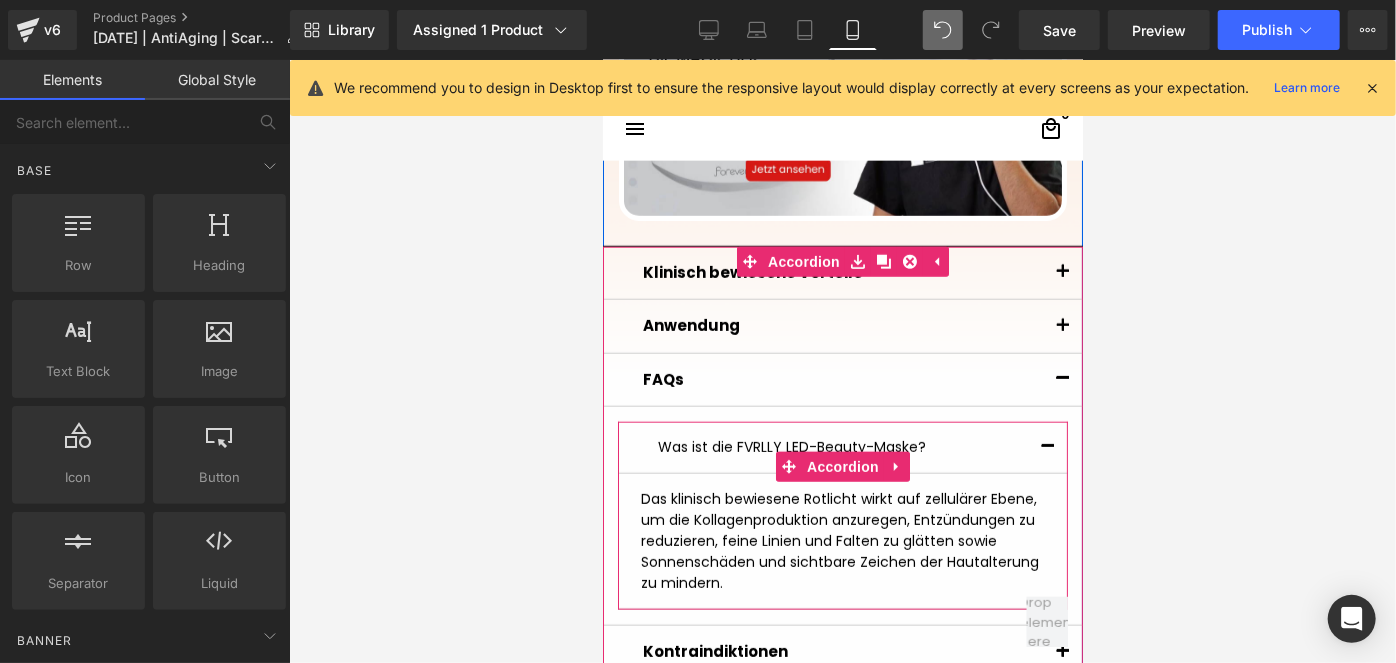 click at bounding box center [1047, 446] 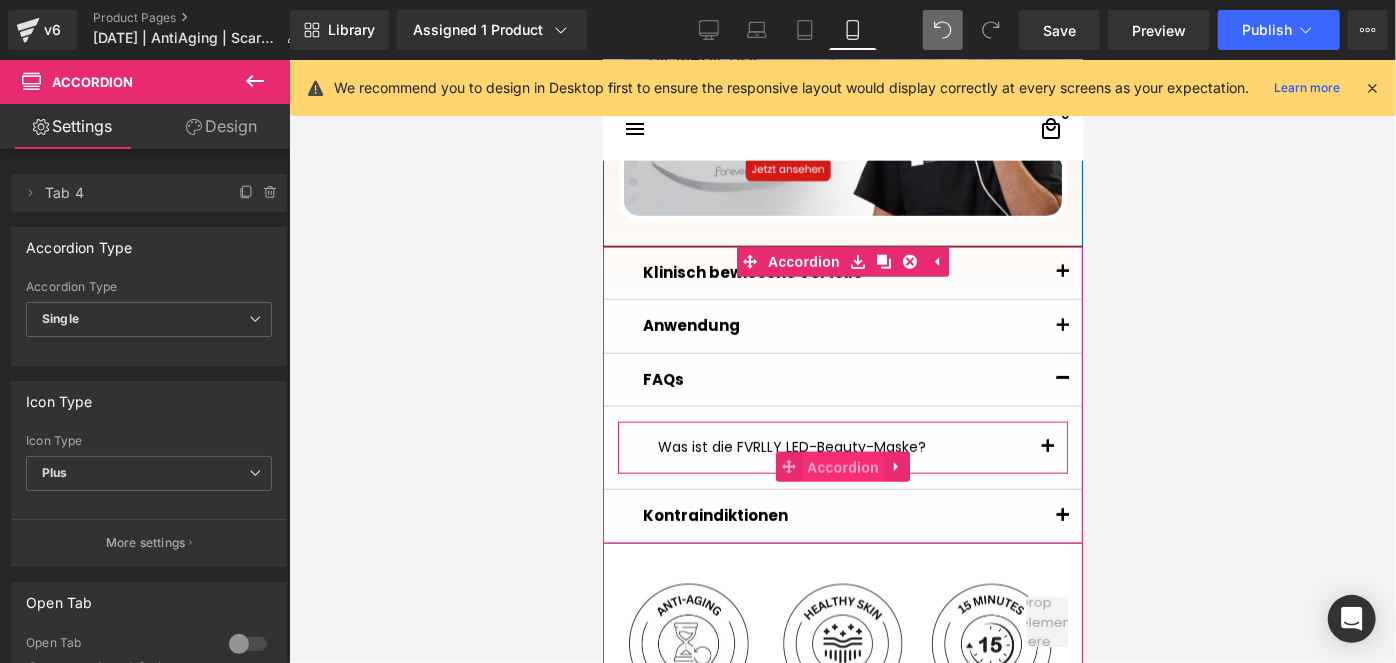 click on "Accordion" at bounding box center (842, 467) 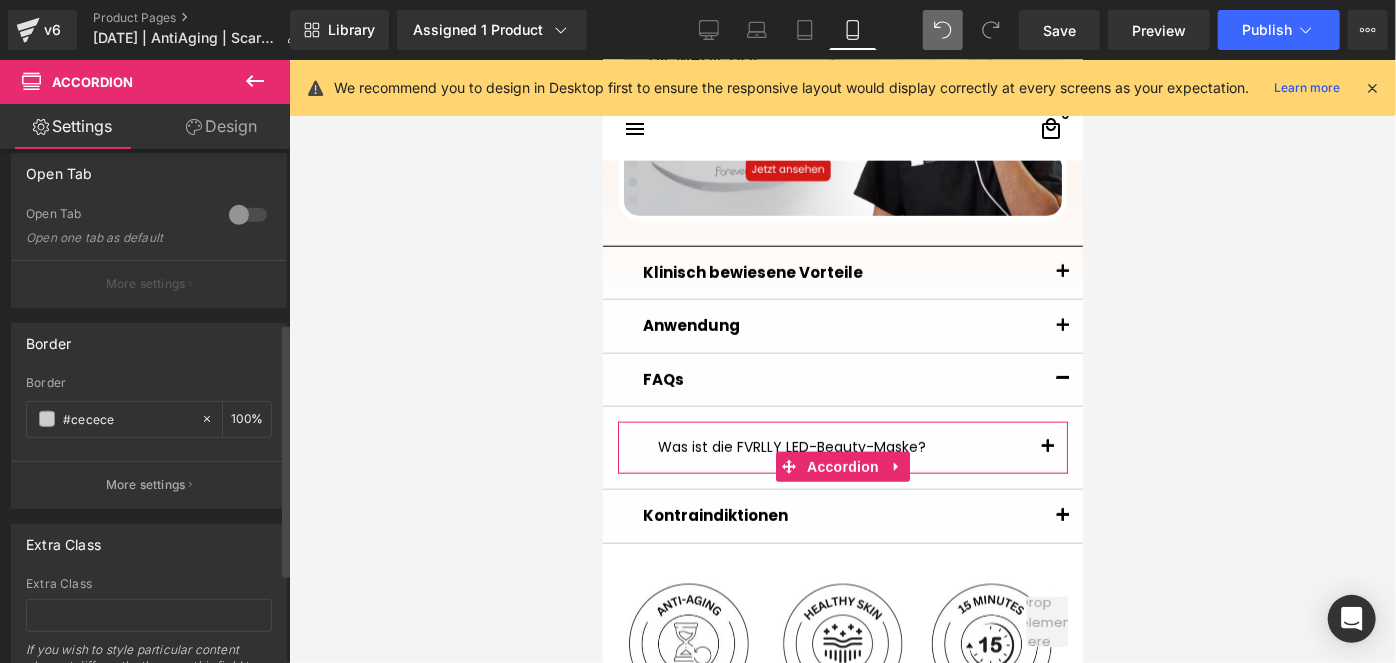 scroll, scrollTop: 352, scrollLeft: 0, axis: vertical 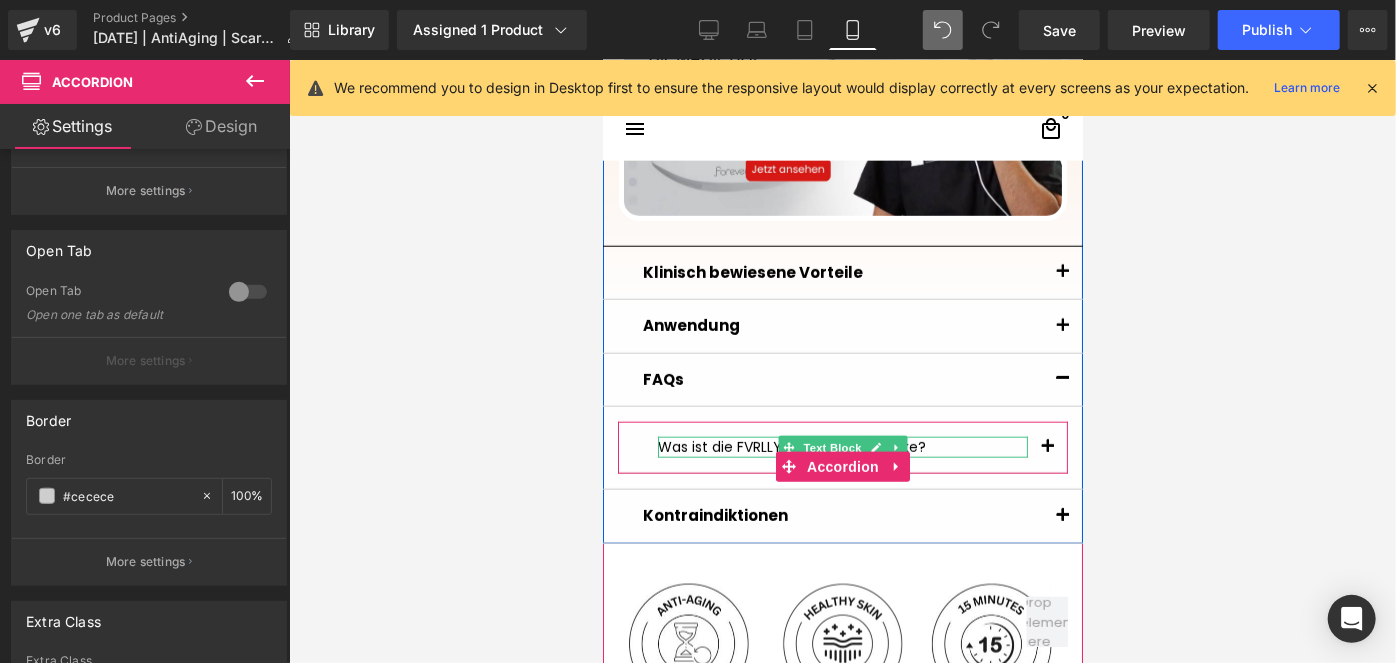 click on "Was ist die FVRLLY LED-Beauty-Maske?" at bounding box center (842, 446) 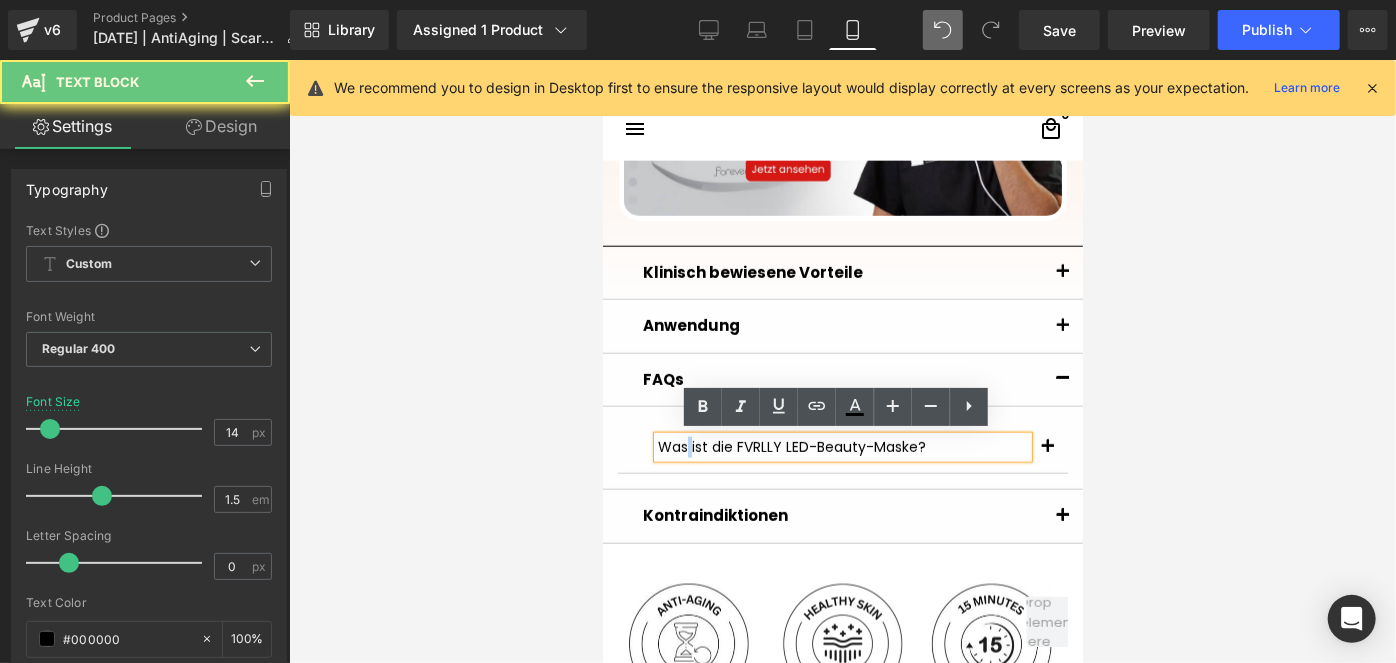 click on "Was ist die FVRLLY LED-Beauty-Maske?" at bounding box center (842, 446) 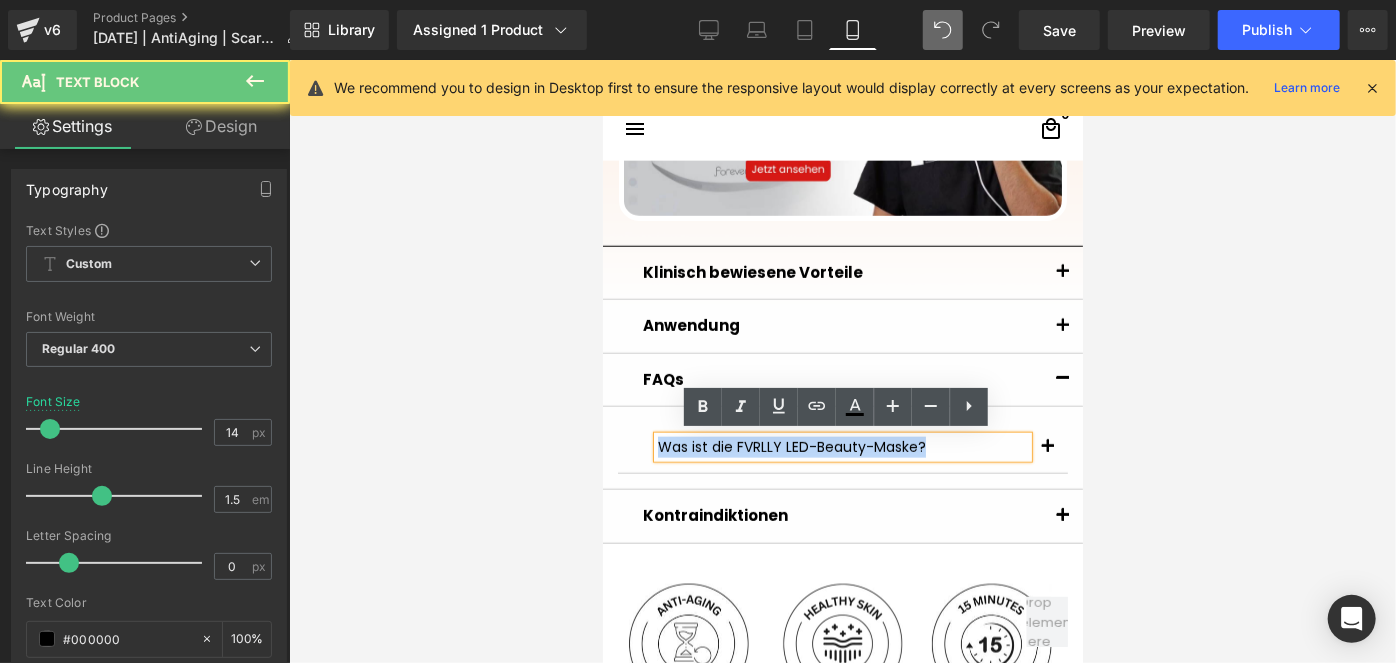 click on "Was ist die FVRLLY LED-Beauty-Maske?" at bounding box center [842, 446] 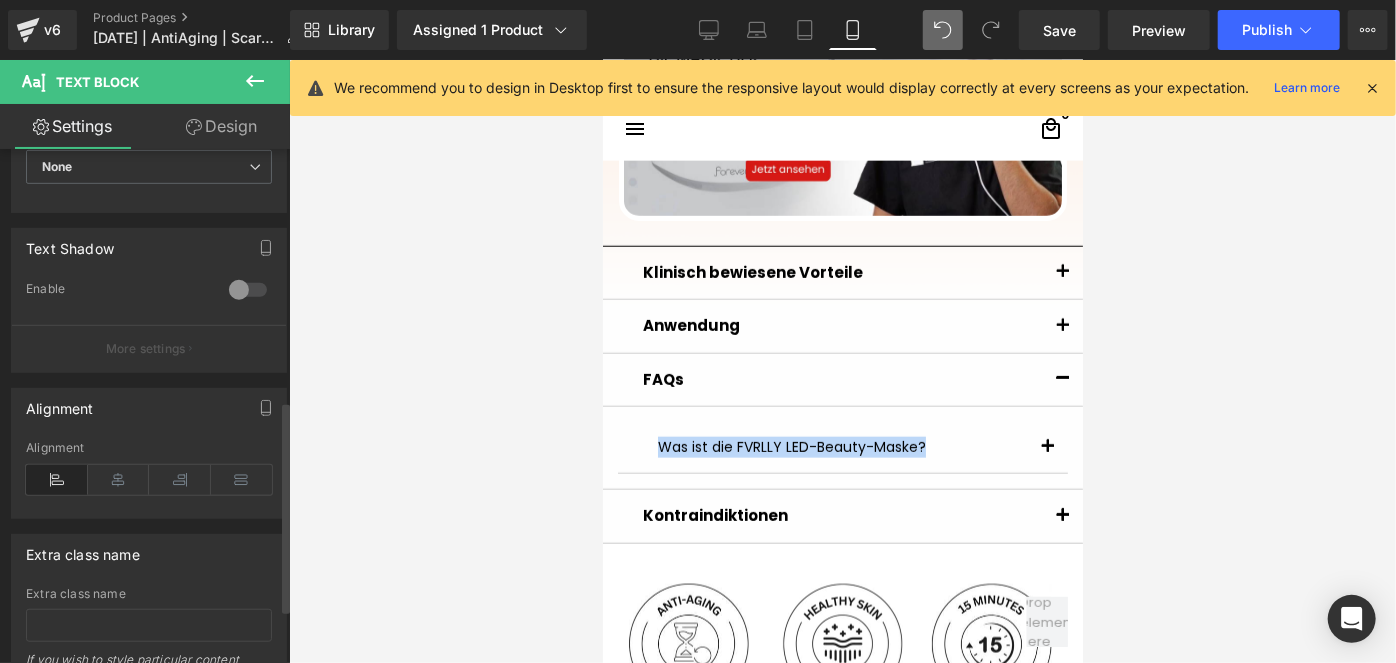 scroll, scrollTop: 636, scrollLeft: 0, axis: vertical 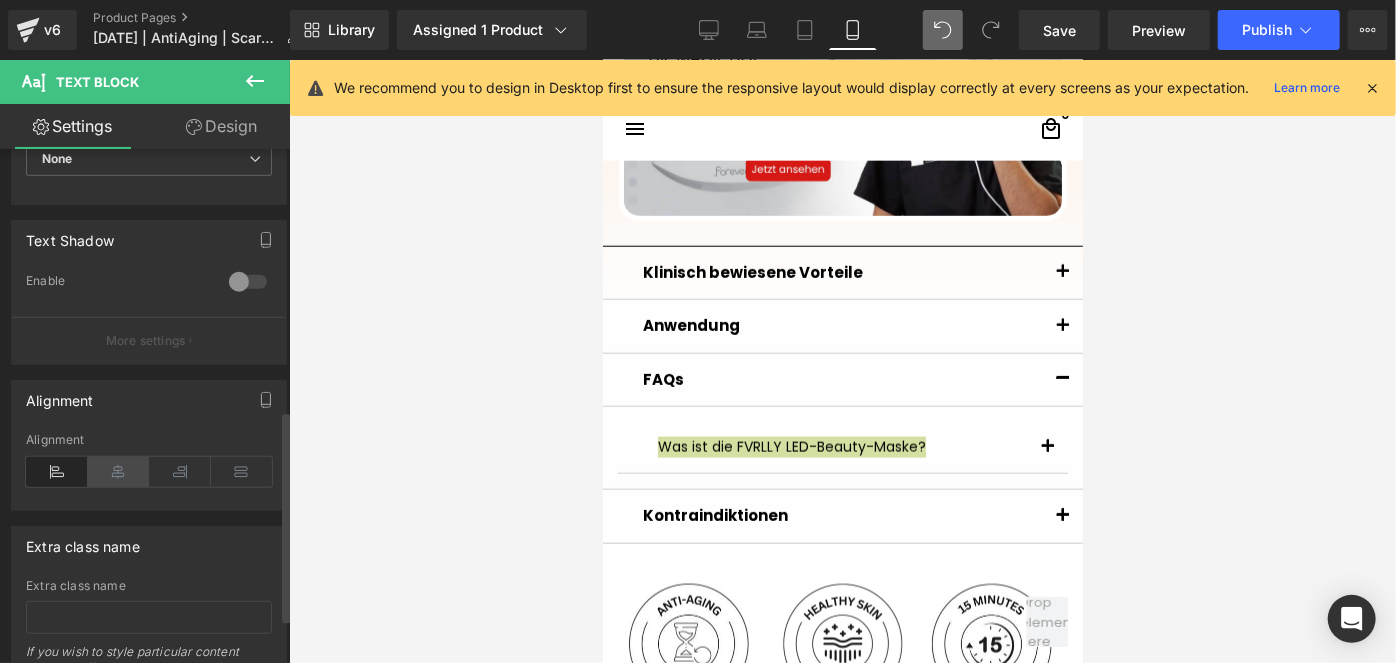 click at bounding box center [119, 472] 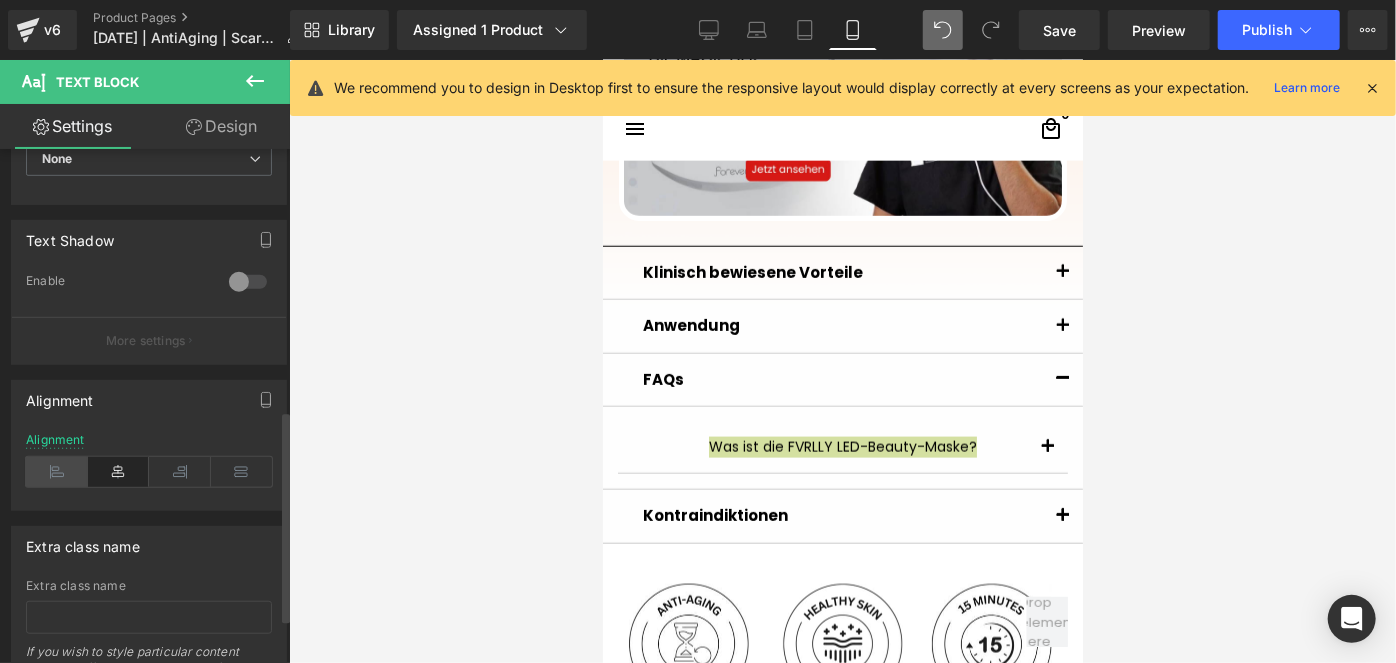 click at bounding box center (57, 472) 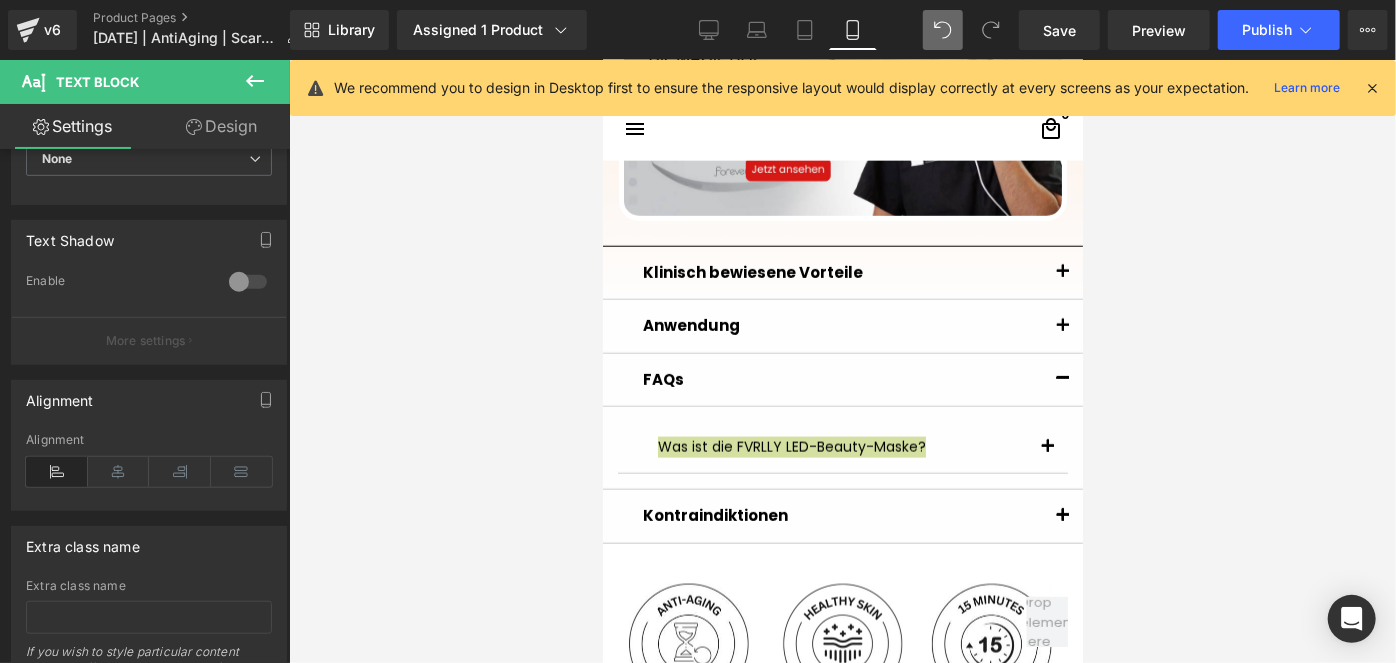click on "Design" at bounding box center [221, 126] 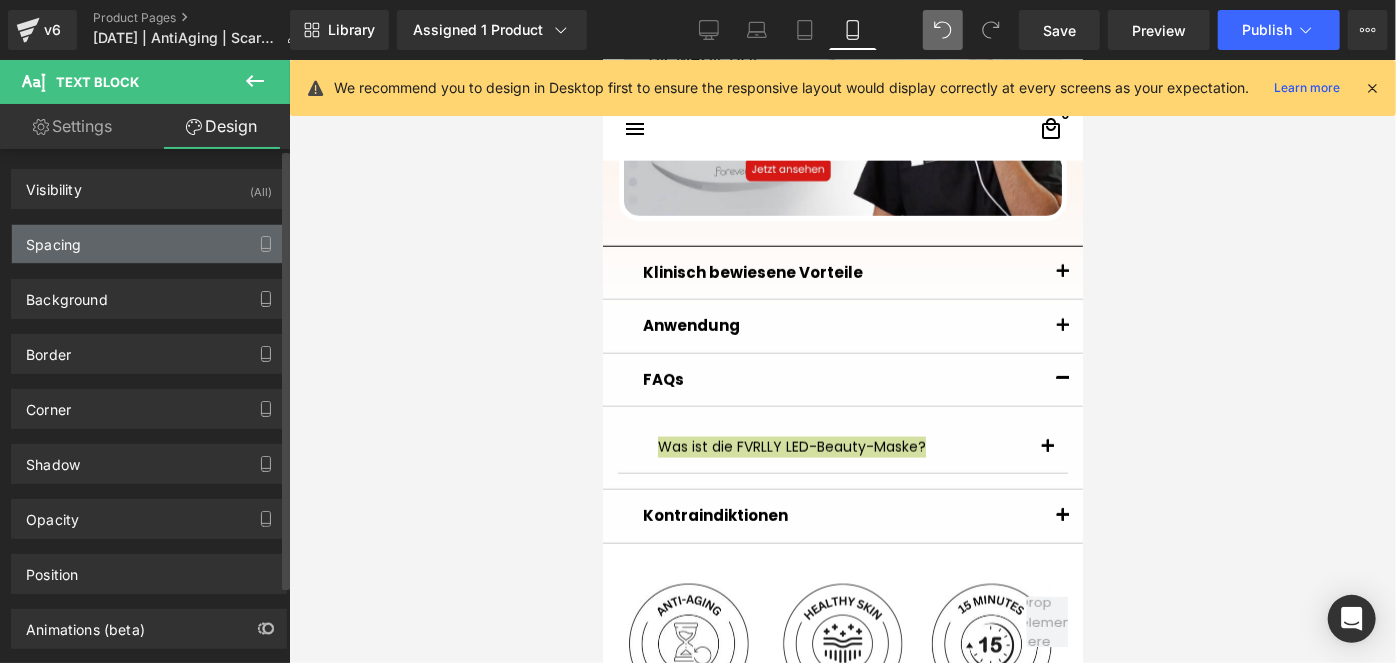 click on "Spacing" at bounding box center [149, 244] 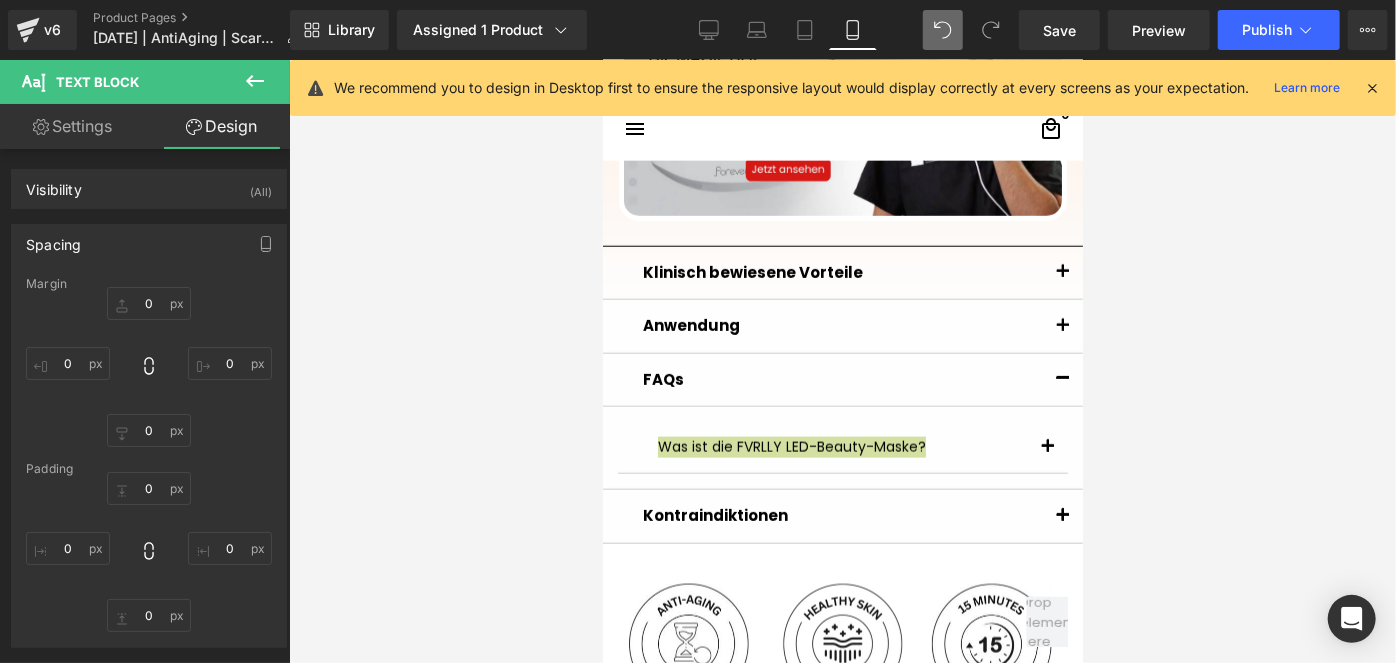 click at bounding box center (842, 361) 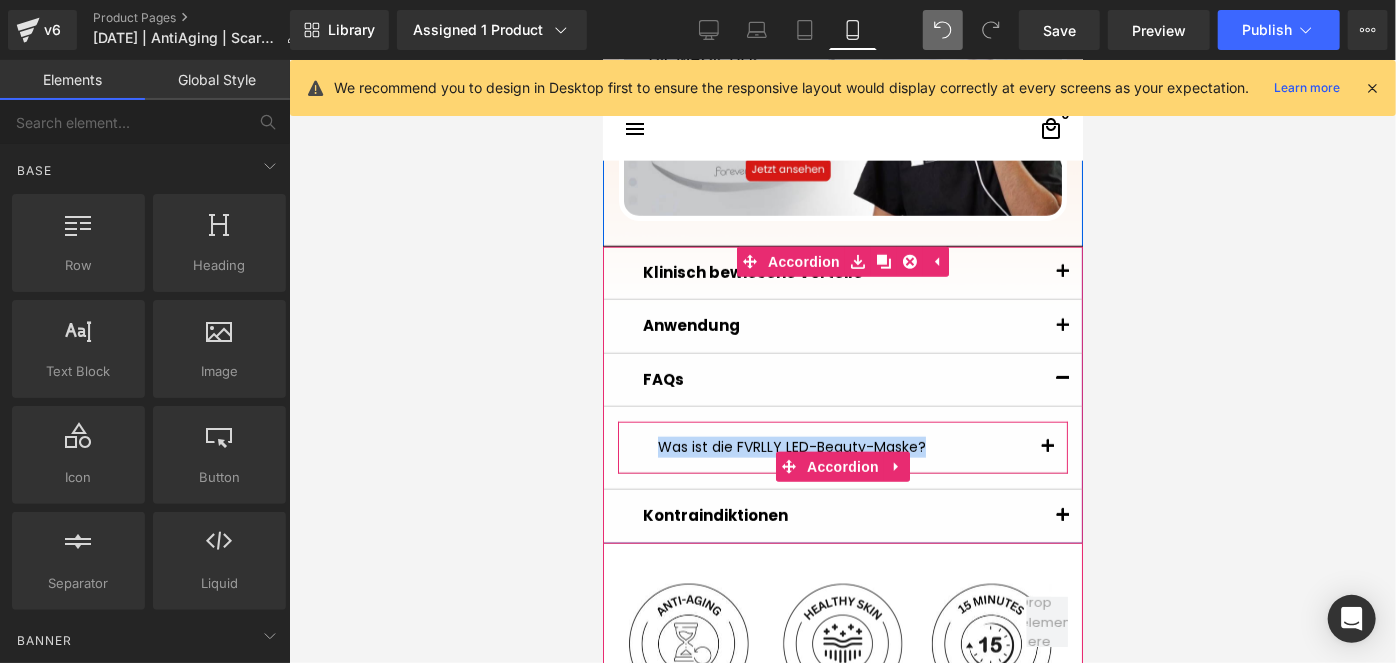 click at bounding box center [1047, 452] 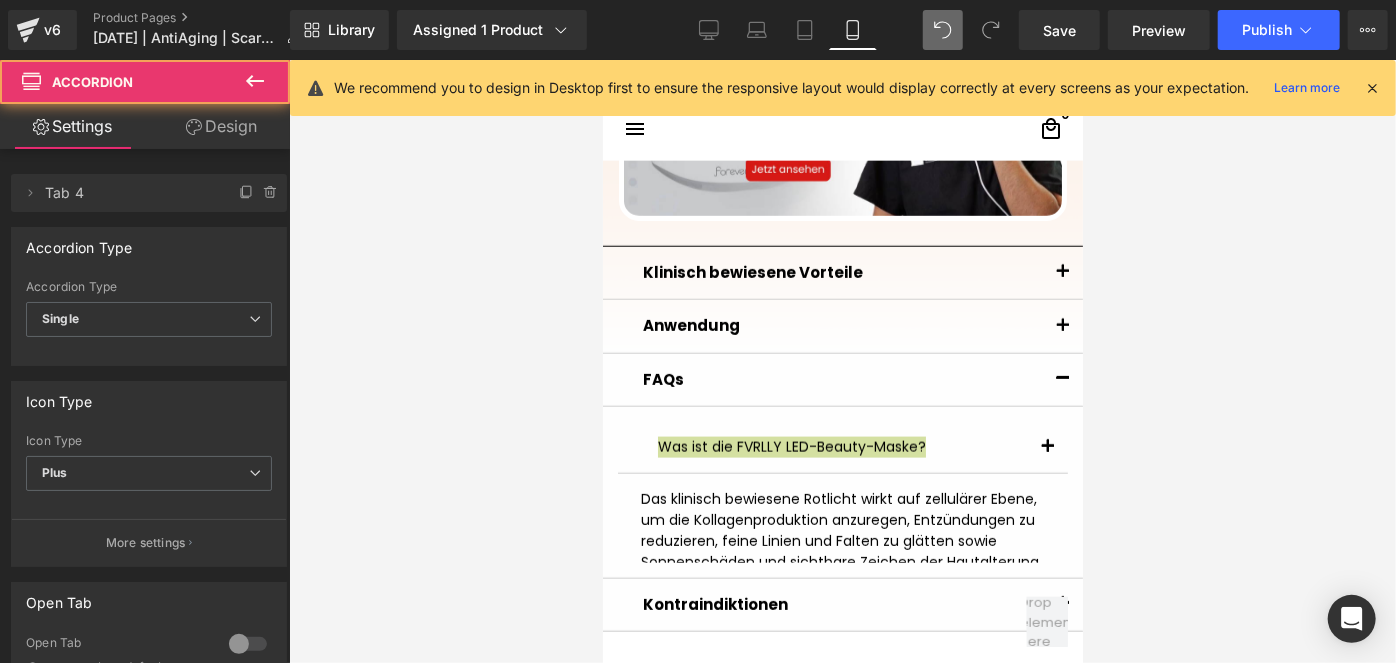 click at bounding box center (842, 361) 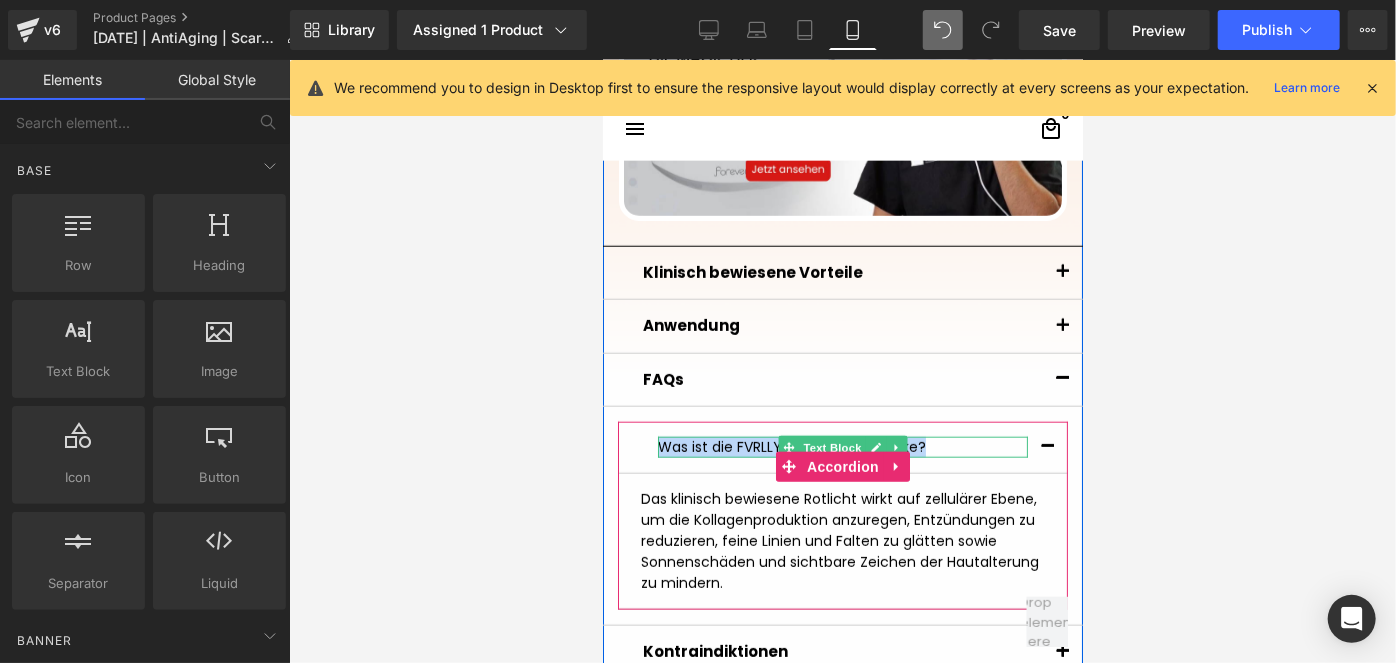 click on "Was ist die FVRLLY LED-Beauty-Maske?" at bounding box center [842, 446] 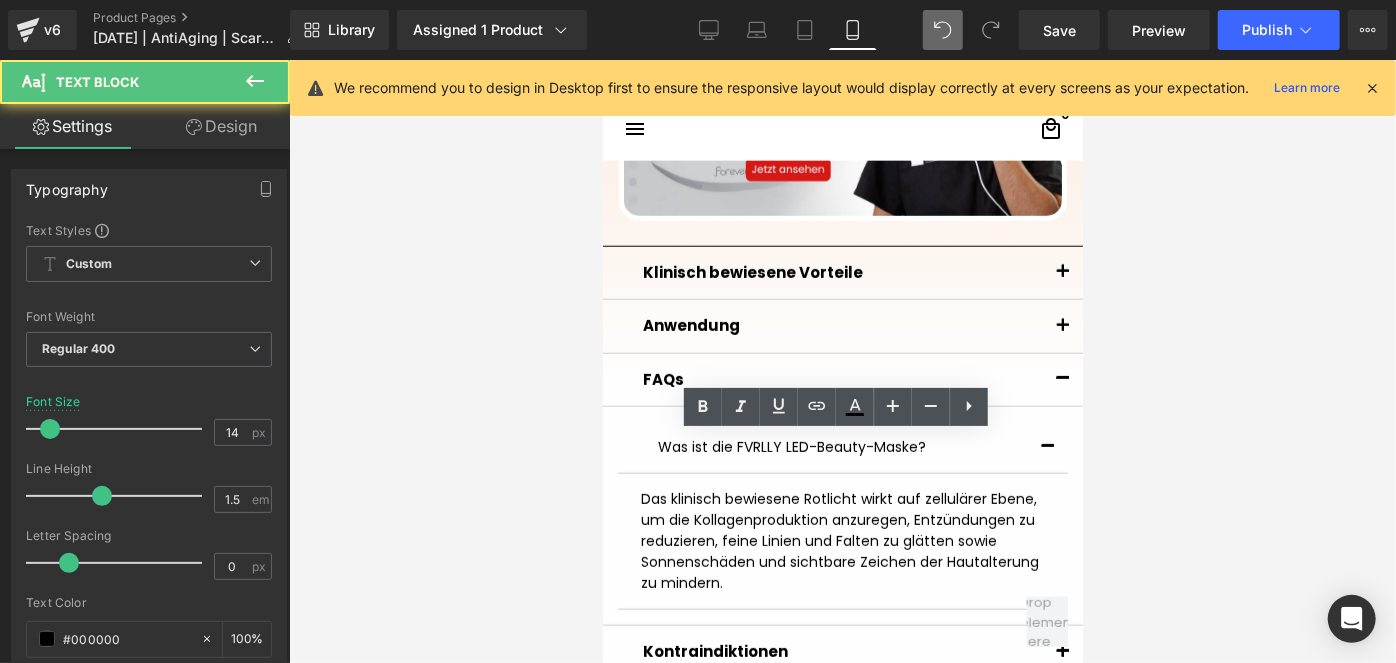 click at bounding box center (842, 361) 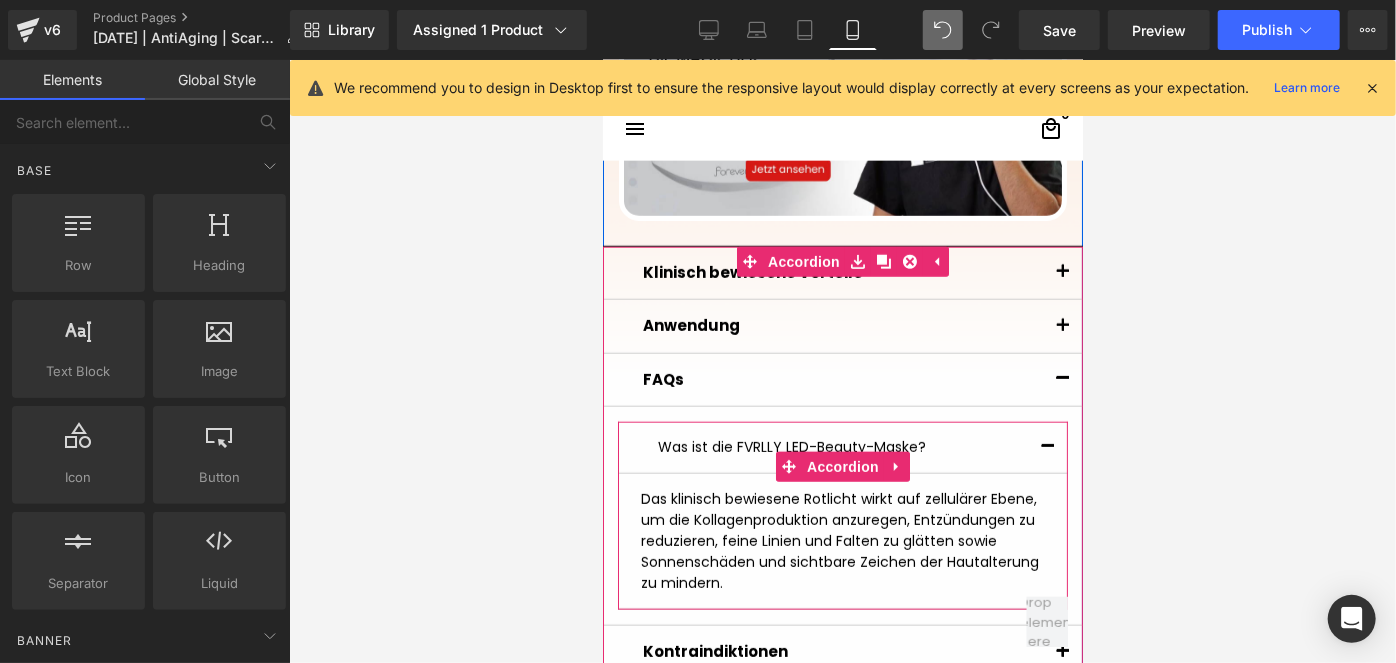 click on "Das klinisch bewiesene Rotlicht wirkt auf zellulärer Ebene, um die Kollagenproduktion anzuregen, Entzündungen zu reduzieren, feine Linien und Falten zu glätten sowie Sonnenschäden und sichtbare Zeichen der Hautalterung zu mindern." at bounding box center [842, 540] 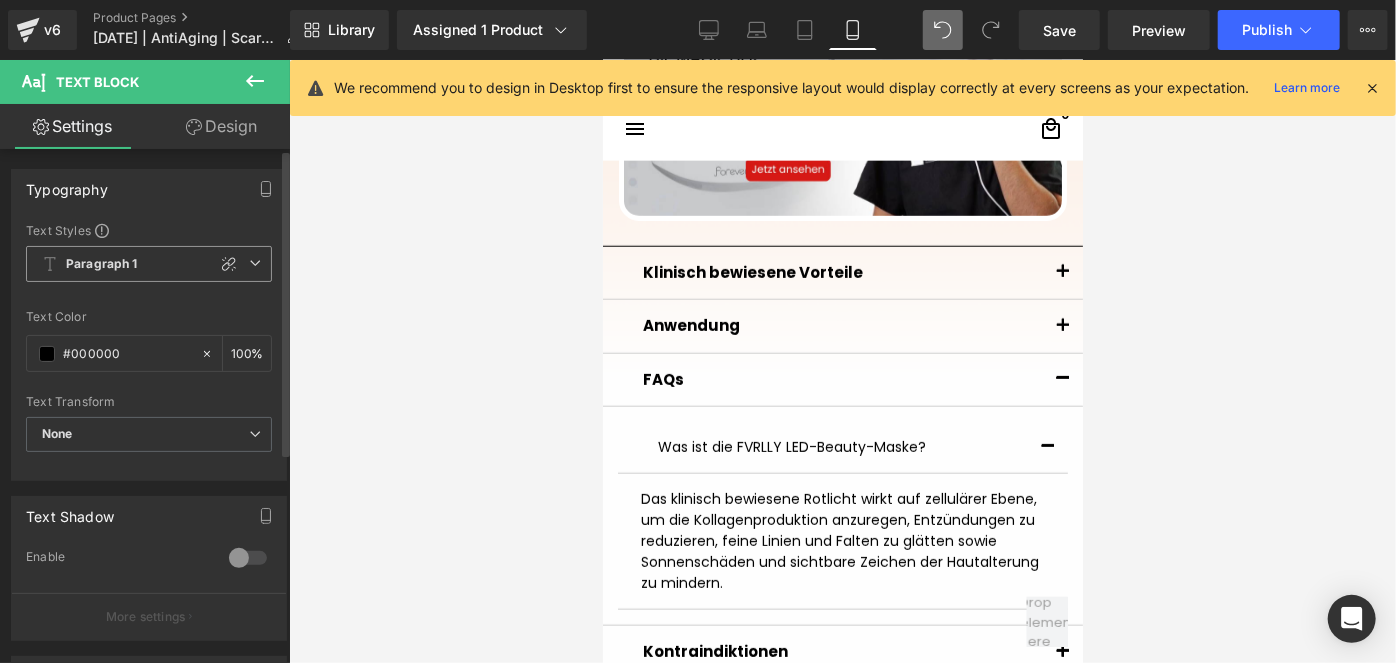 click on "Paragraph 1" at bounding box center [149, 264] 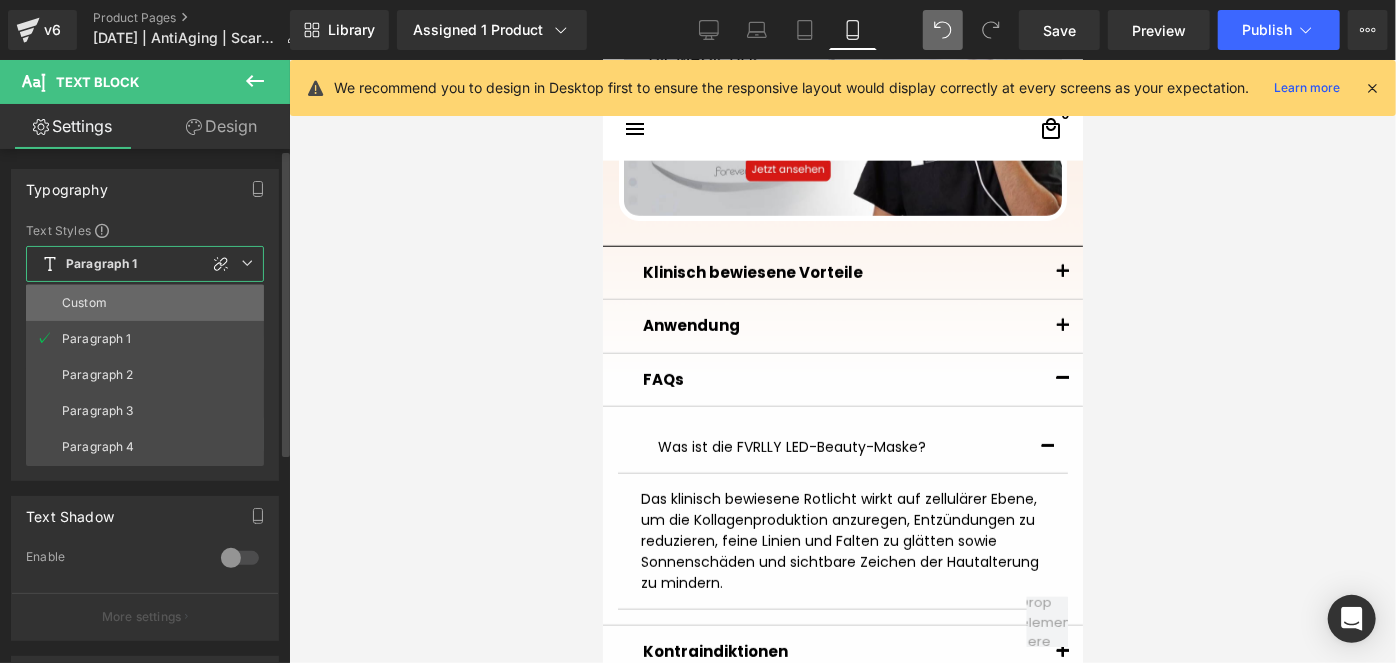 click on "Custom" at bounding box center (84, 303) 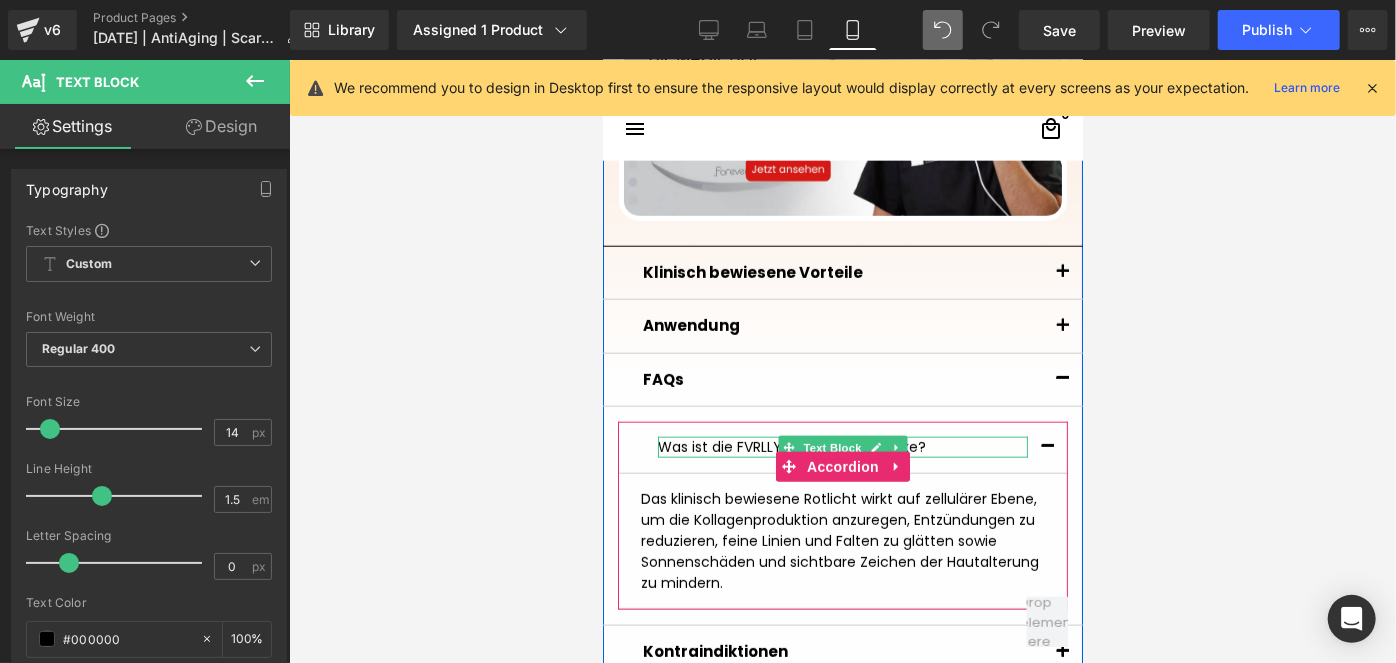 click on "Was ist die FVRLLY LED-Beauty-Maske?" at bounding box center [842, 446] 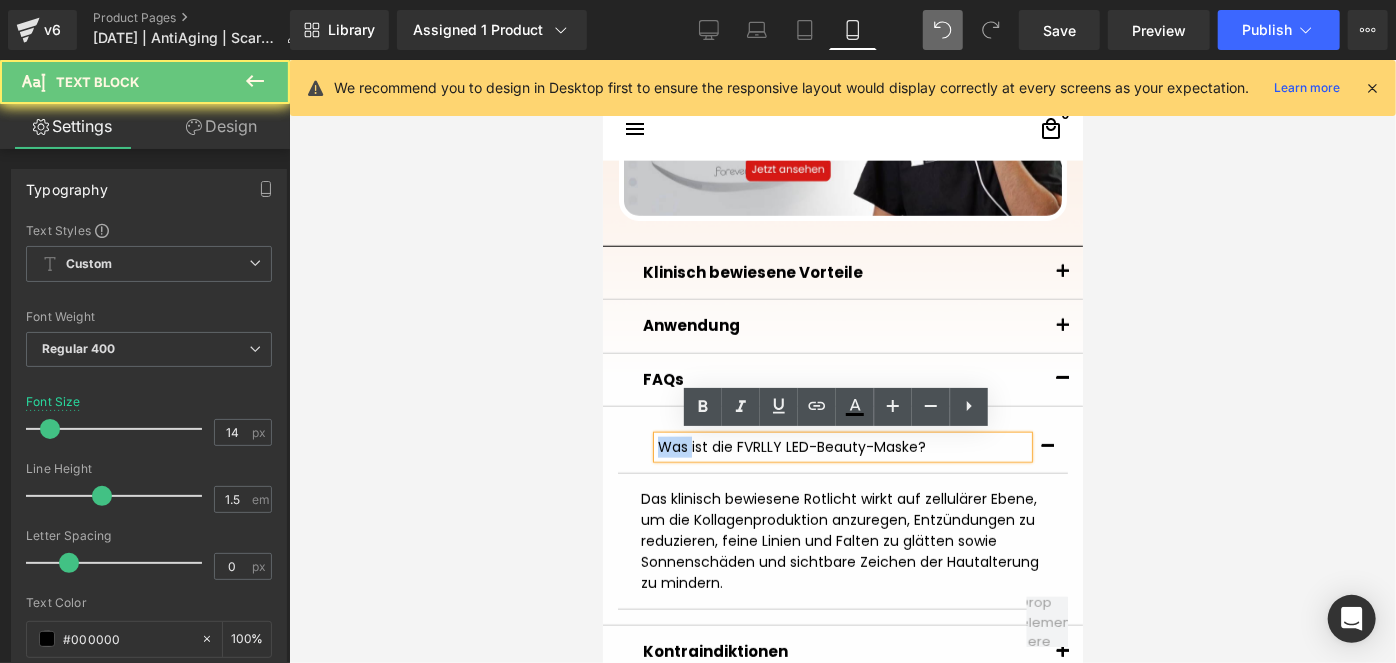 click on "Was ist die FVRLLY LED-Beauty-Maske?" at bounding box center [842, 446] 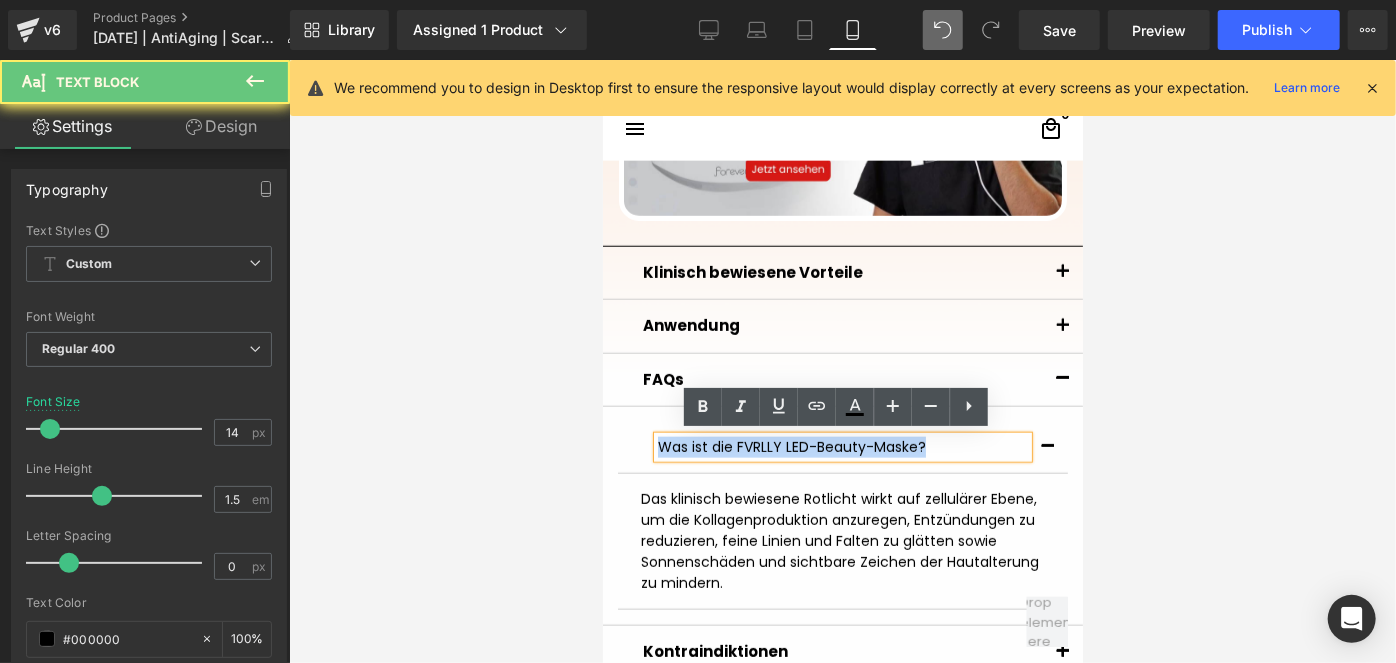 click on "Was ist die FVRLLY LED-Beauty-Maske?" at bounding box center (842, 446) 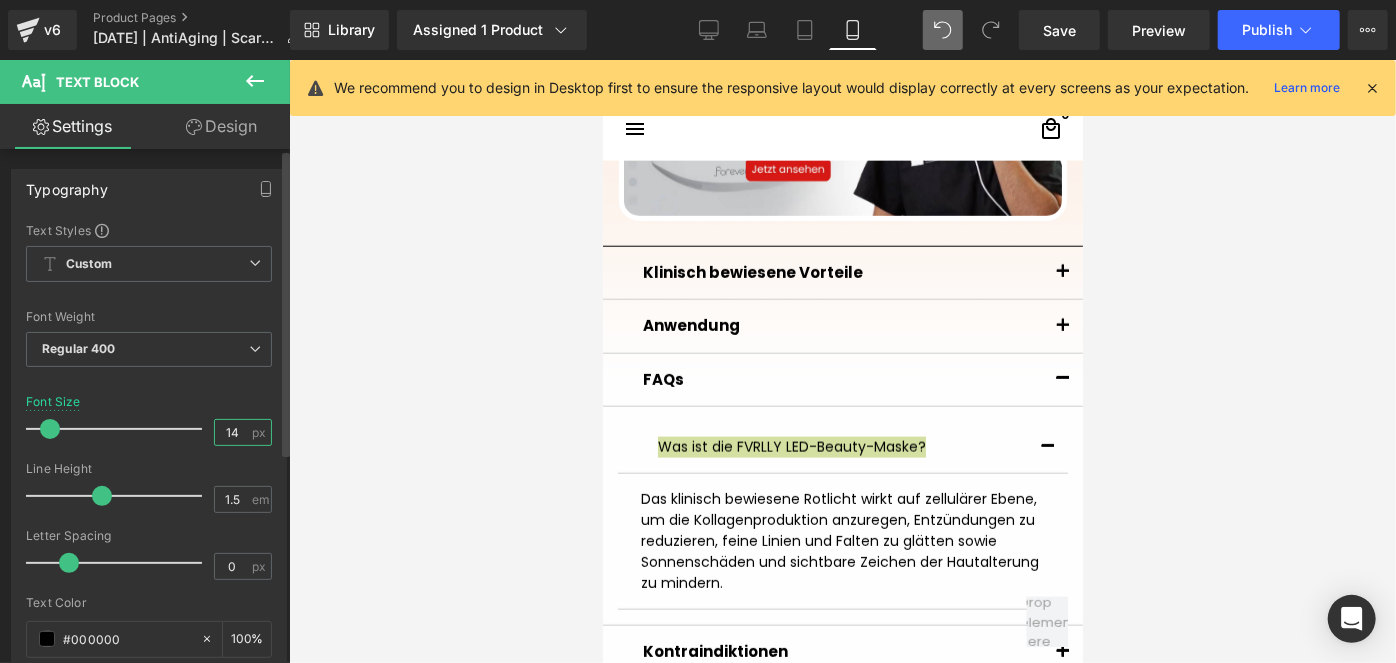 click on "14" at bounding box center [232, 432] 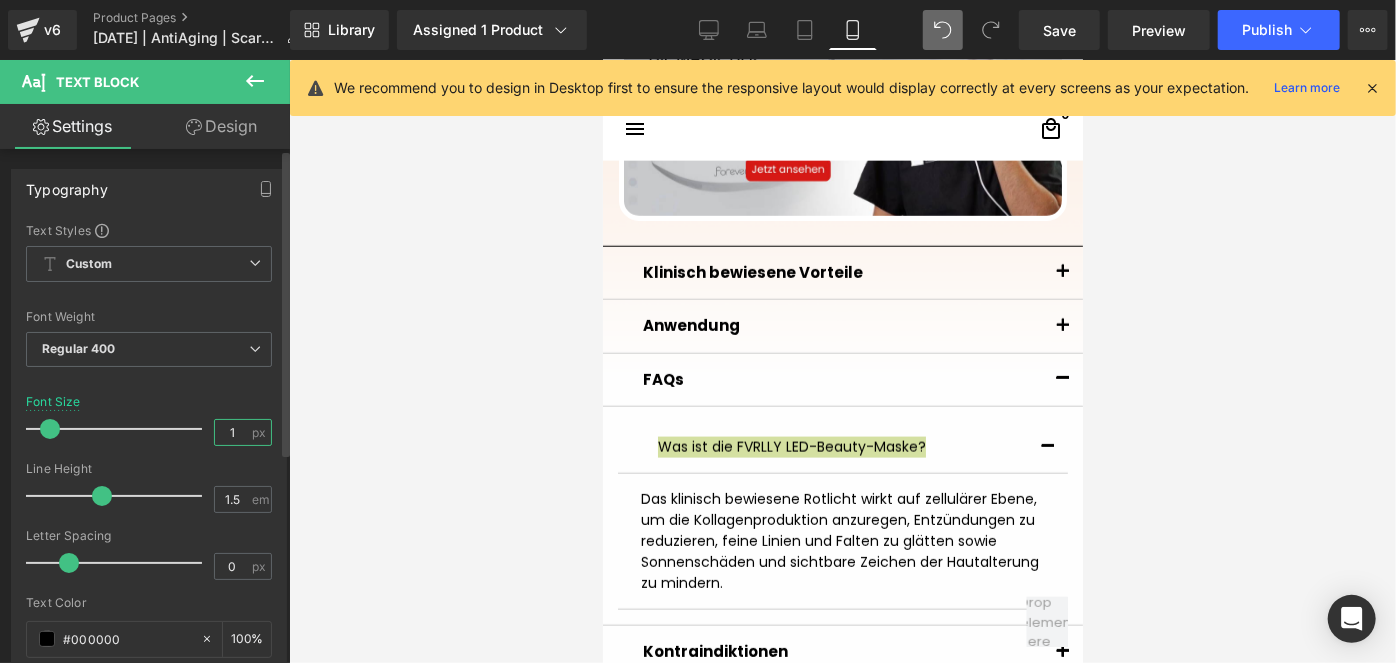 type on "15" 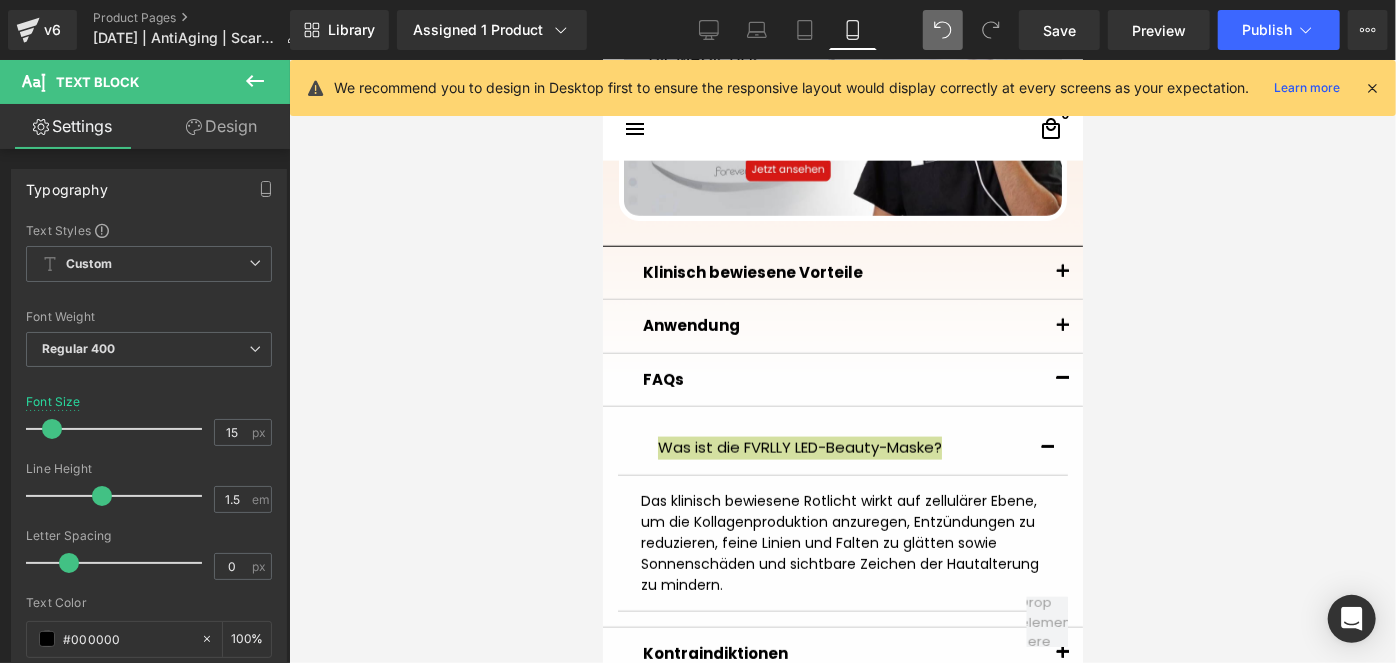 click at bounding box center (842, 361) 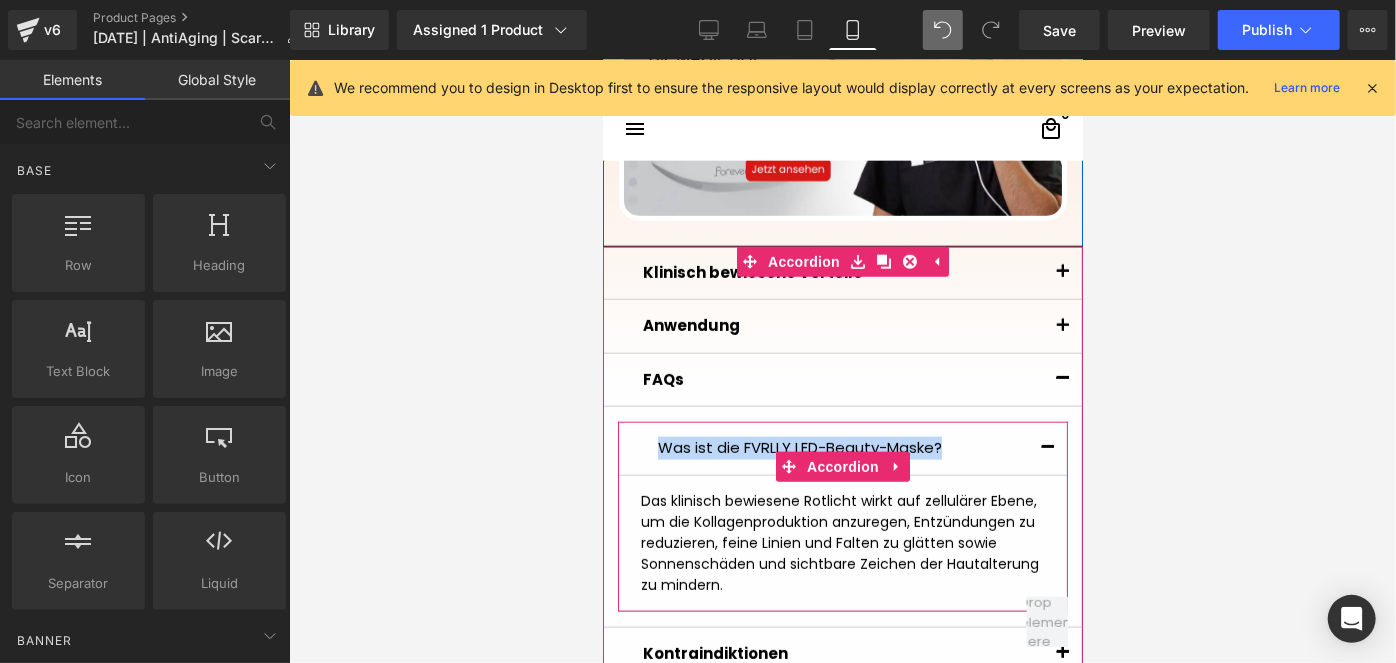 click on "Was ist die FVRLLY LED-Beauty-Maske? Text Block" at bounding box center [842, 447] 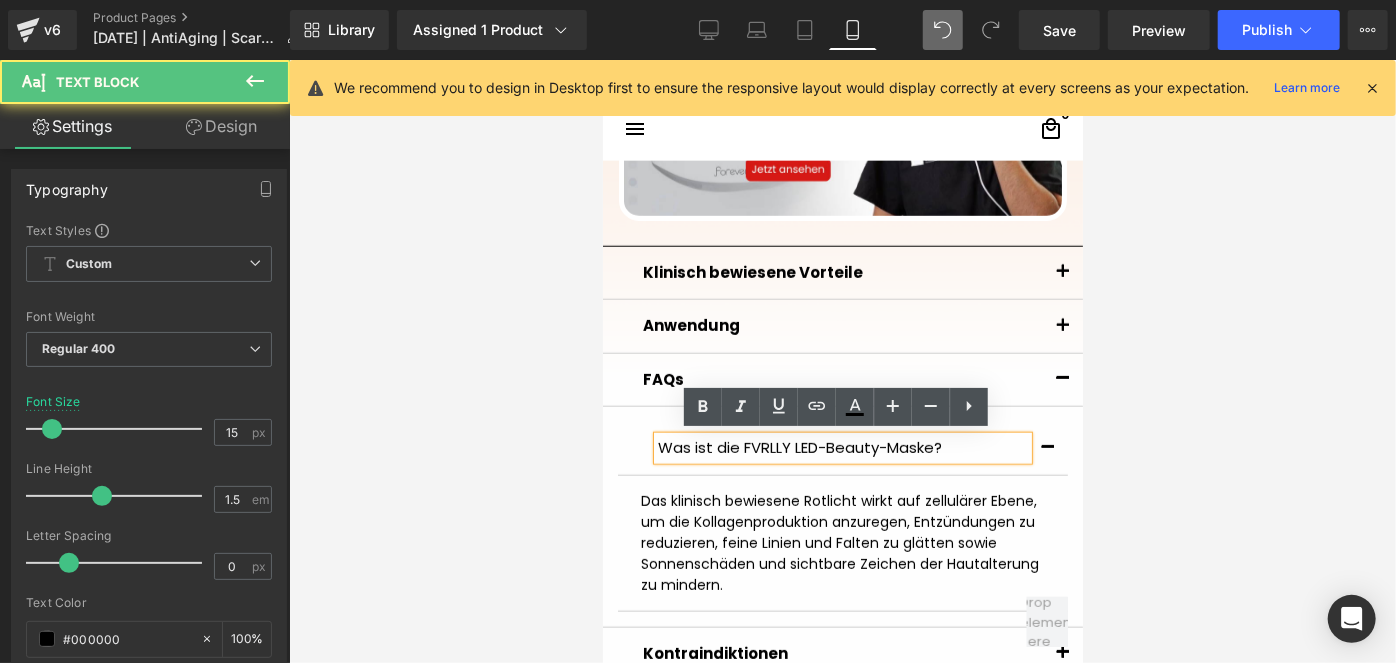 click at bounding box center (1047, 447) 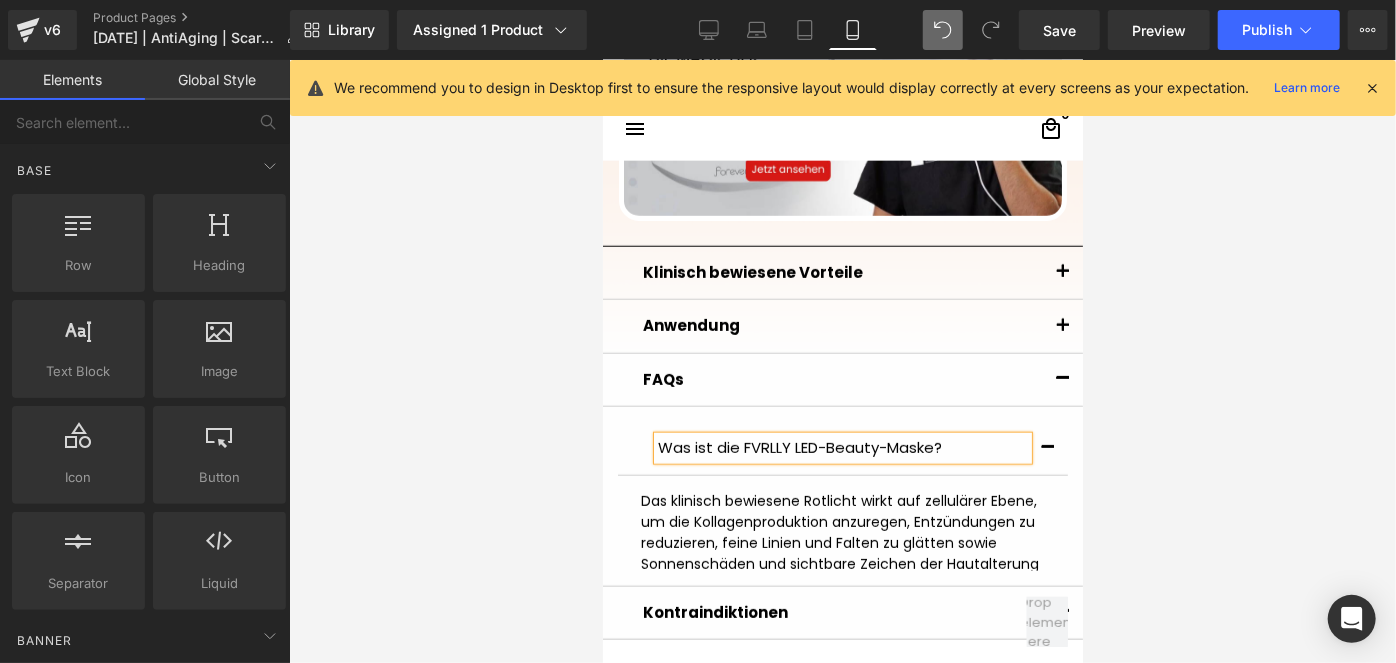 click at bounding box center (842, 361) 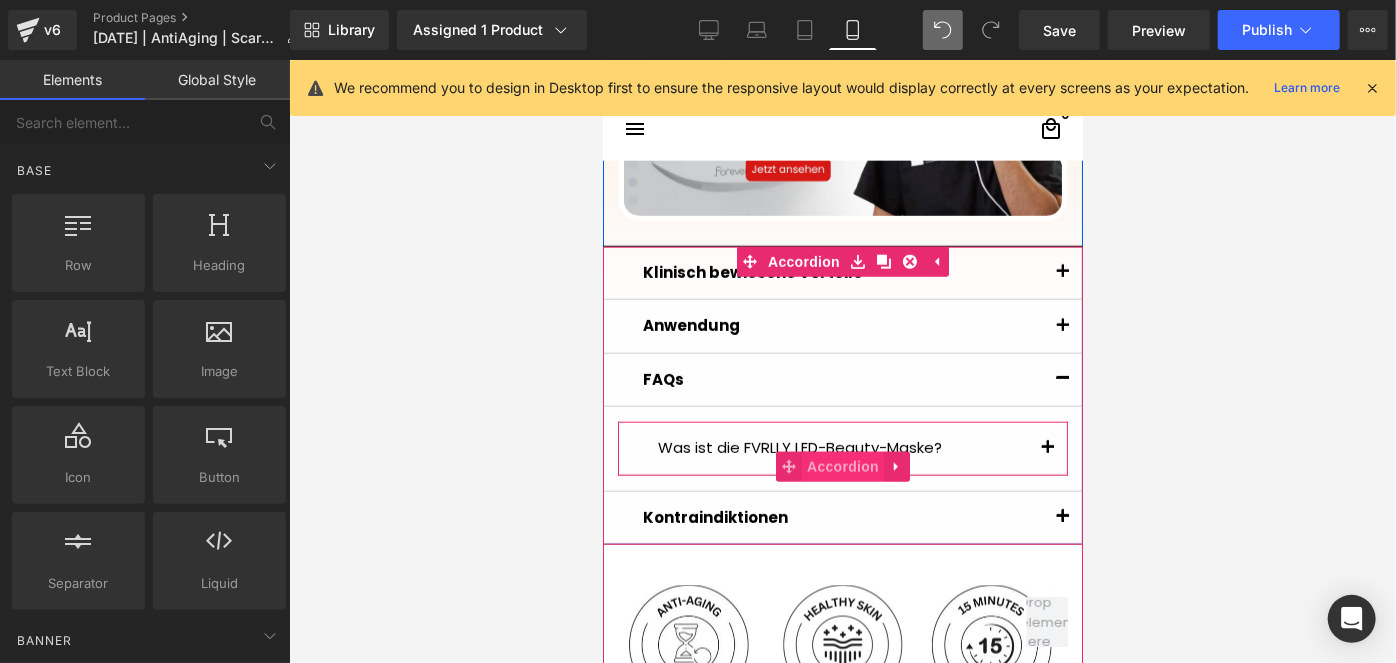 click on "Accordion" at bounding box center [842, 466] 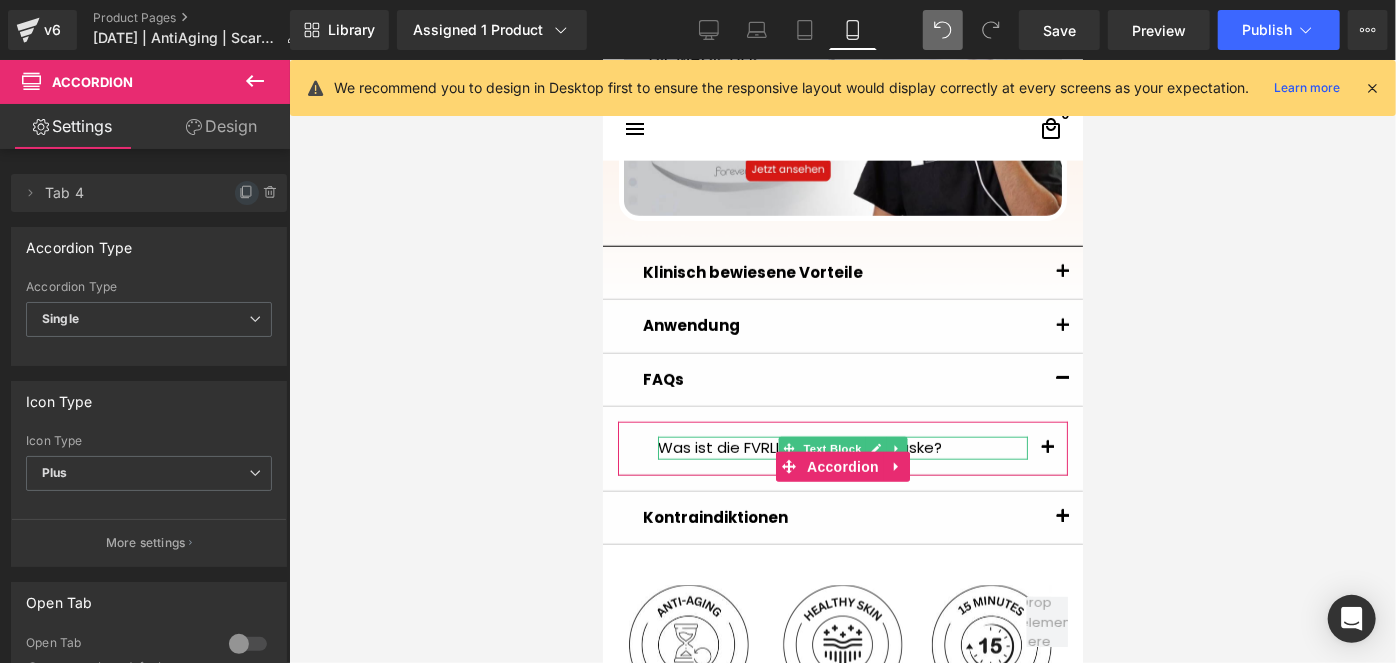 click 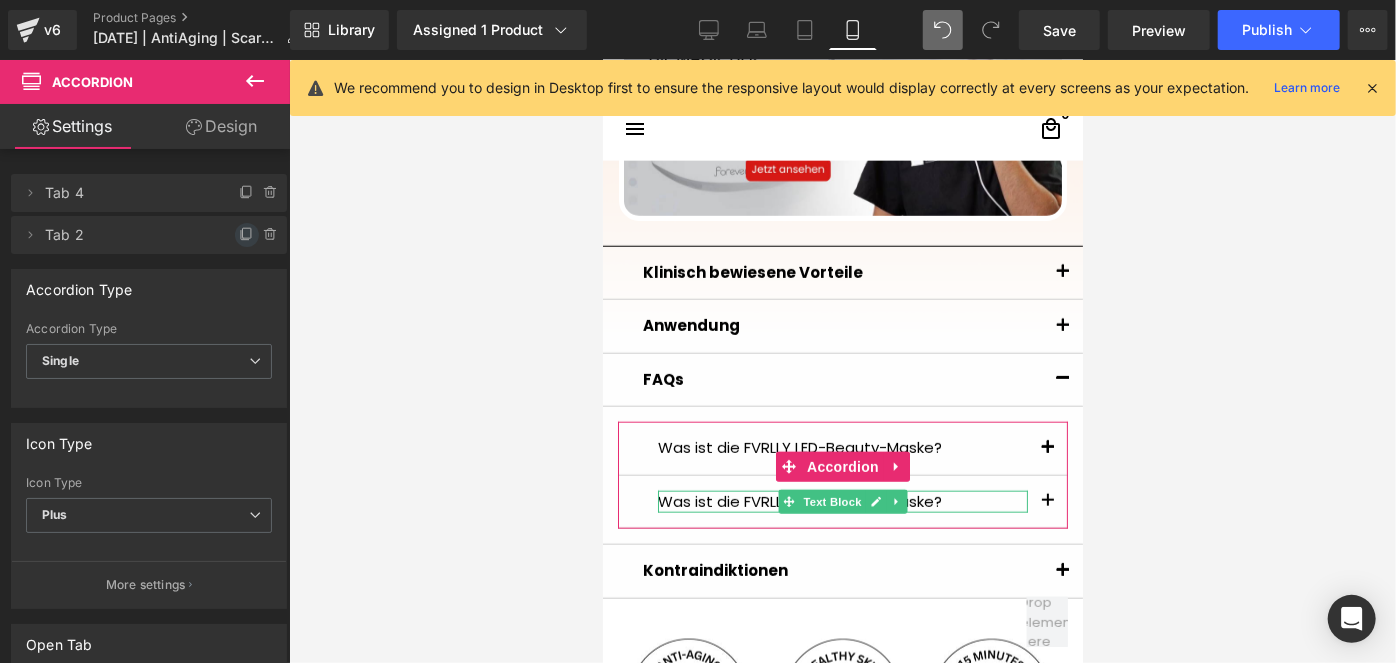 click 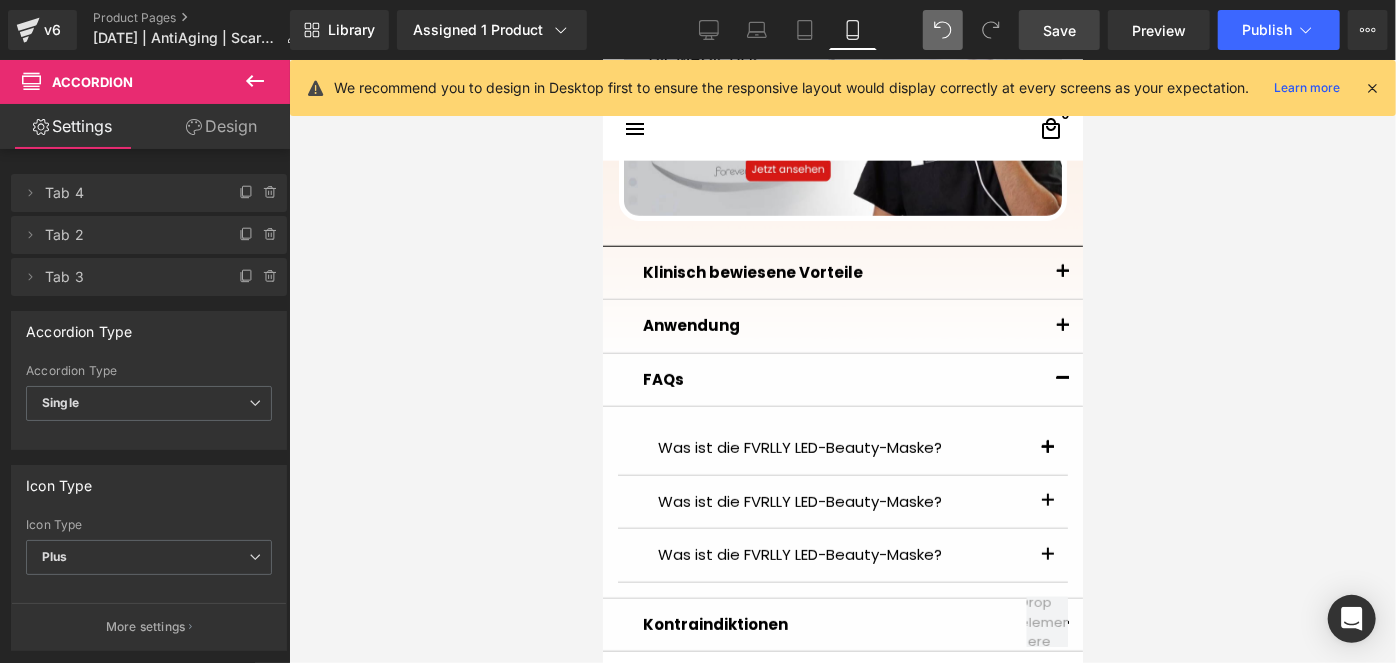 drag, startPoint x: 1055, startPoint y: 36, endPoint x: 236, endPoint y: 434, distance: 910.58496 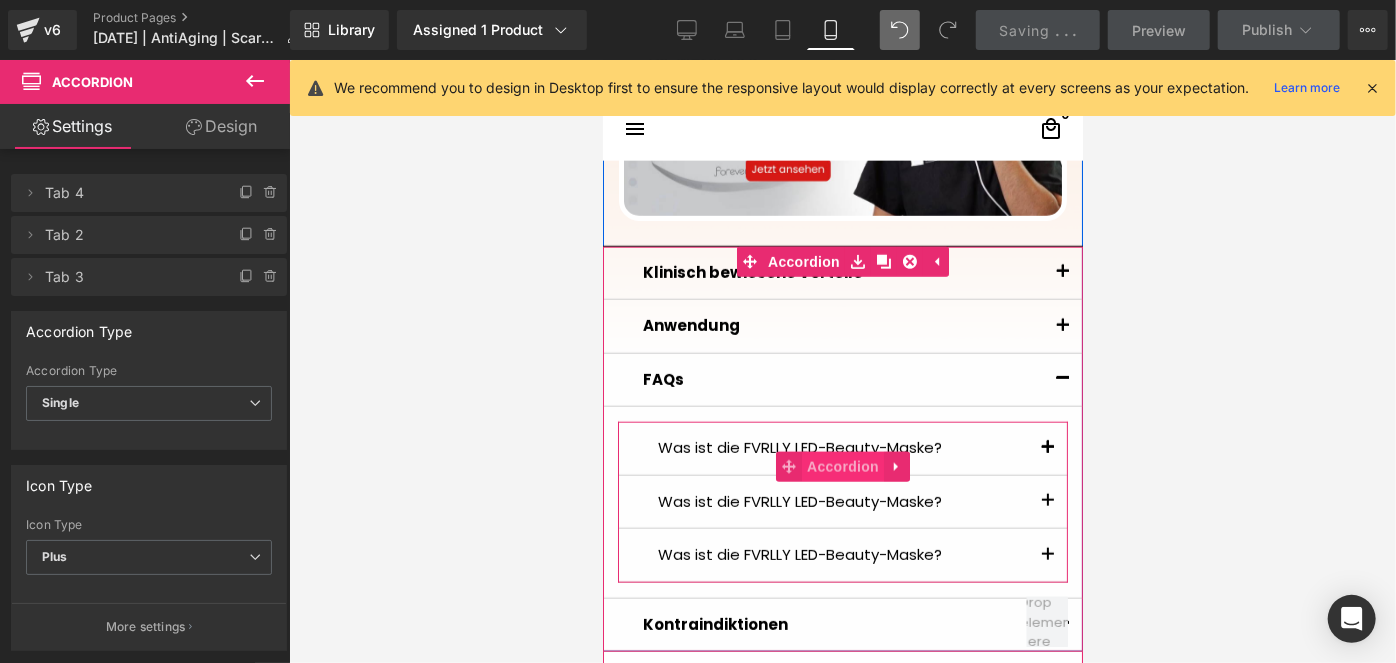 click on "Accordion" at bounding box center [842, 466] 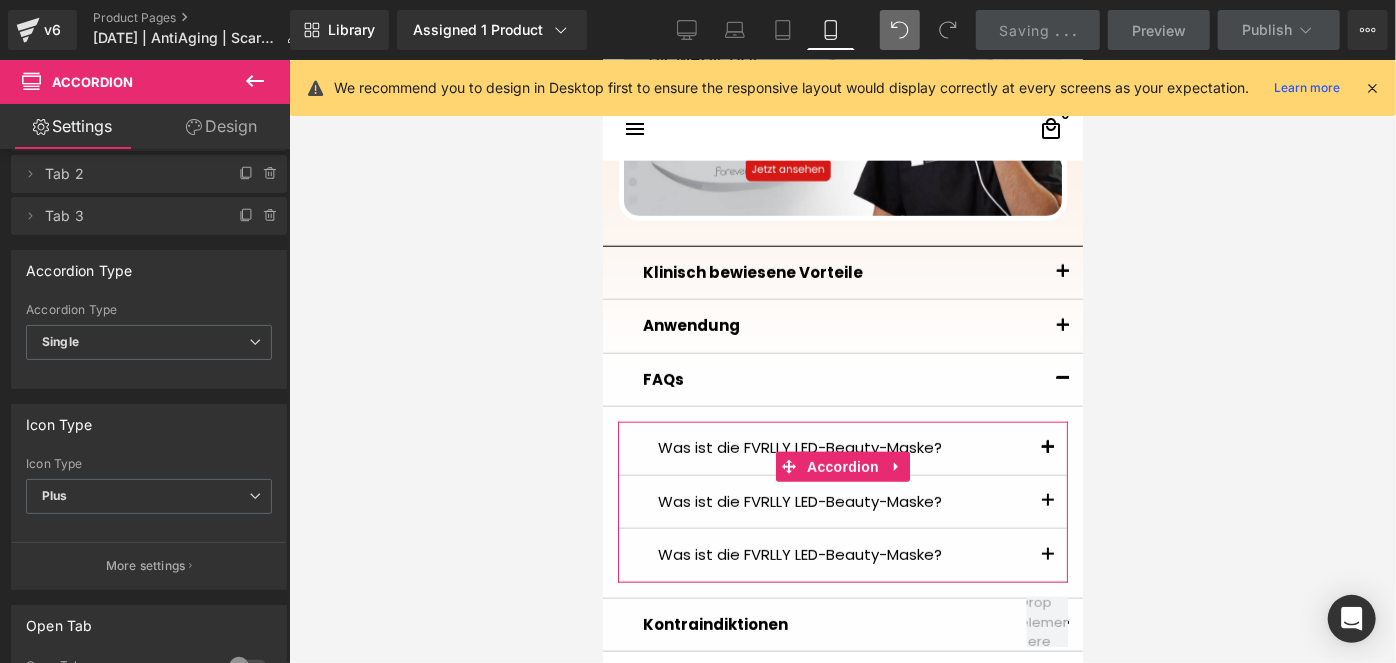 scroll, scrollTop: 90, scrollLeft: 0, axis: vertical 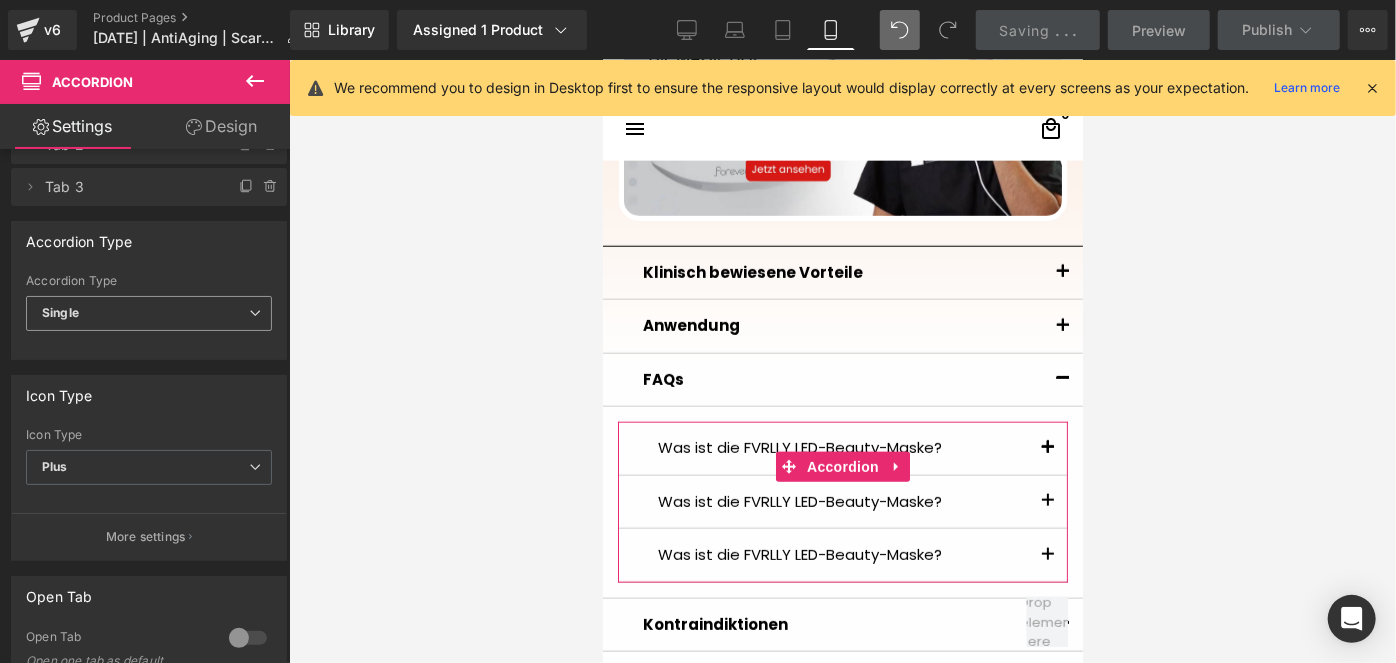 click on "Single" at bounding box center [149, 313] 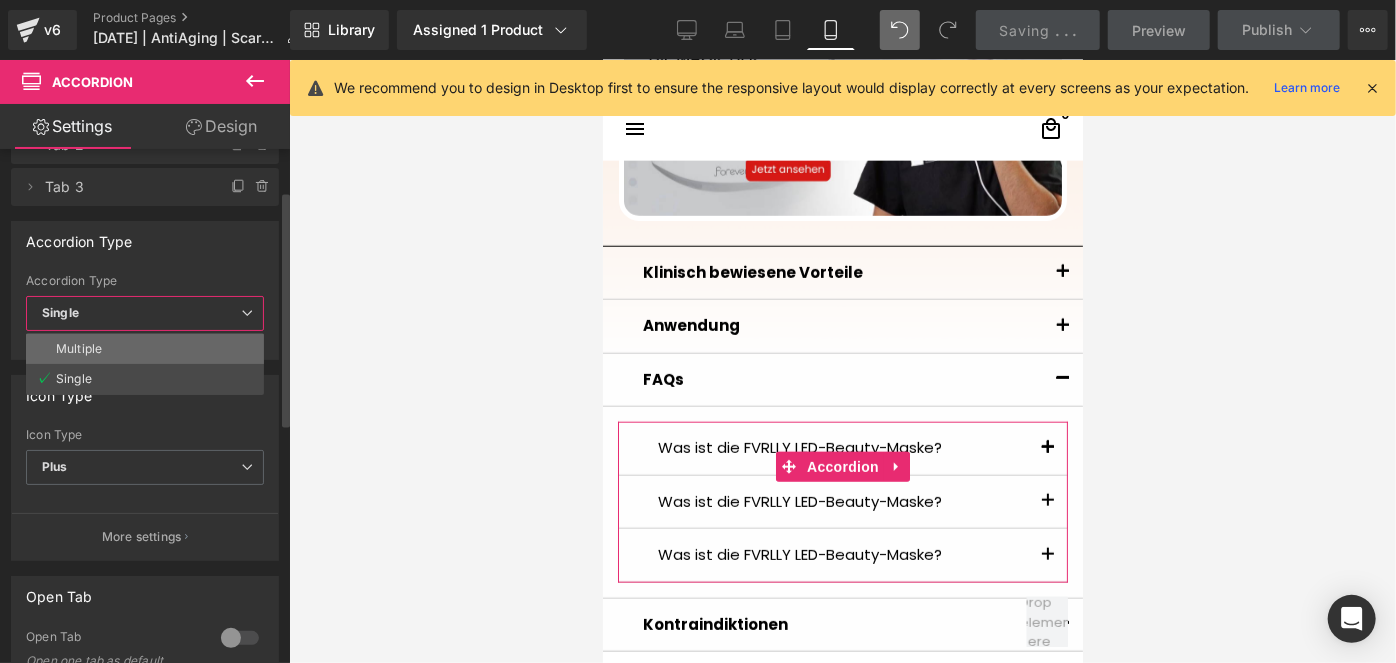 click on "Multiple" at bounding box center (145, 349) 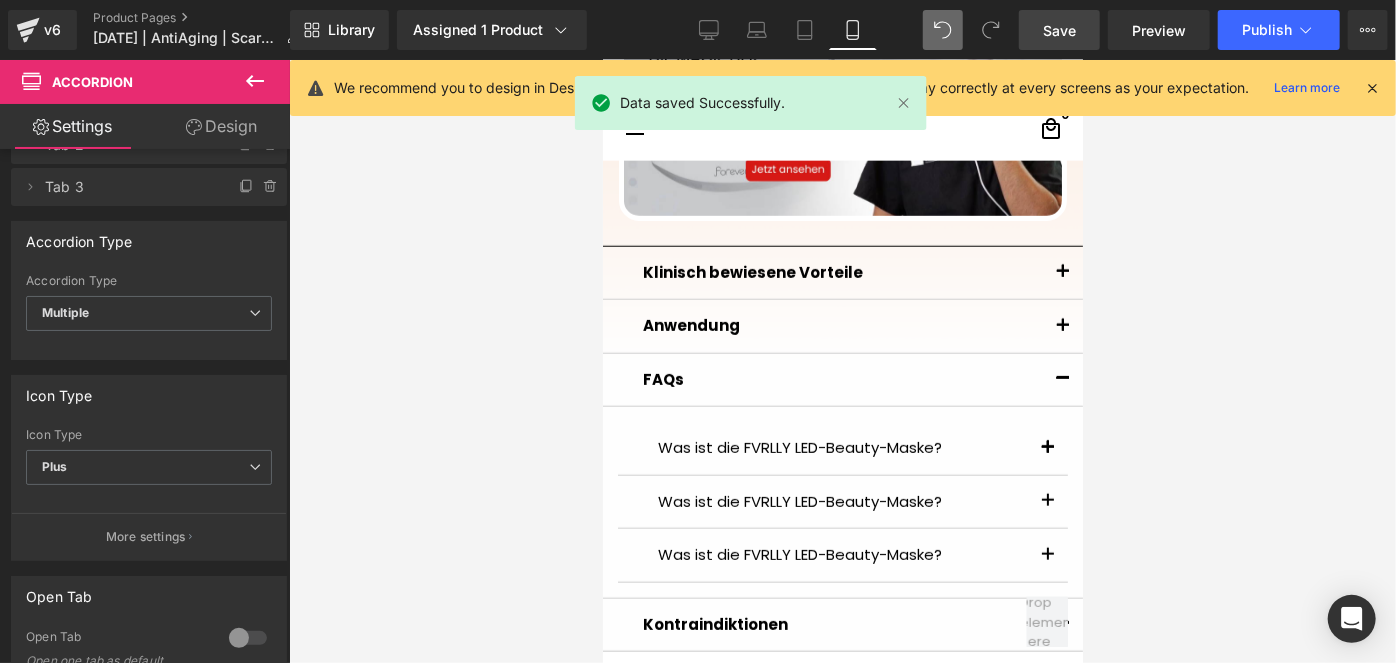 click on "Save" at bounding box center [1059, 30] 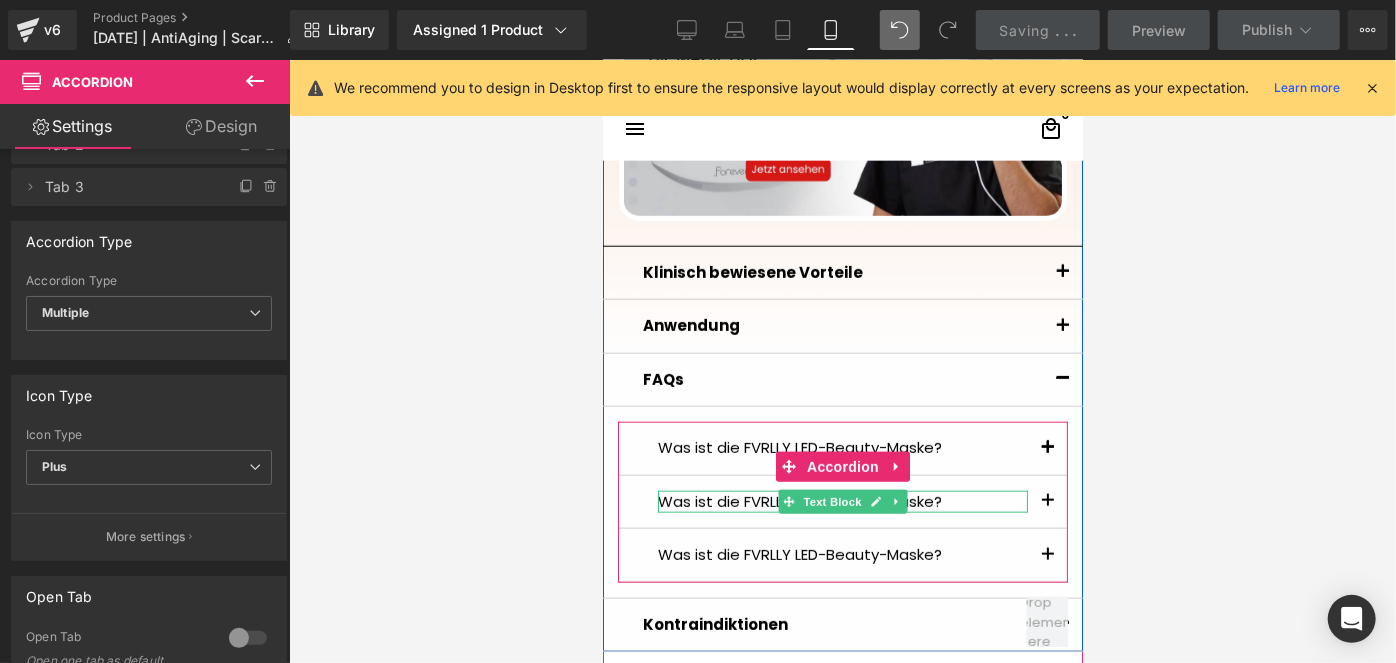 click on "Was ist die FVRLLY LED-Beauty-Maske?" at bounding box center [842, 501] 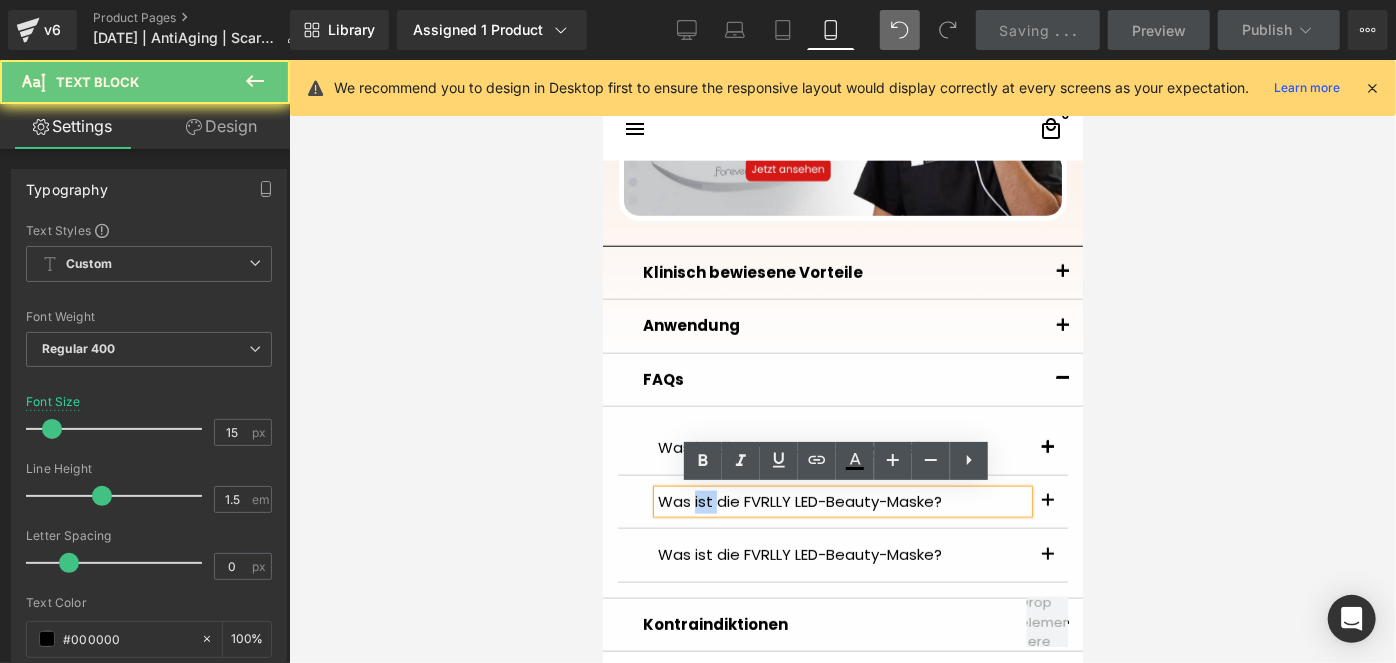 click on "Was ist die FVRLLY LED-Beauty-Maske?" at bounding box center [842, 501] 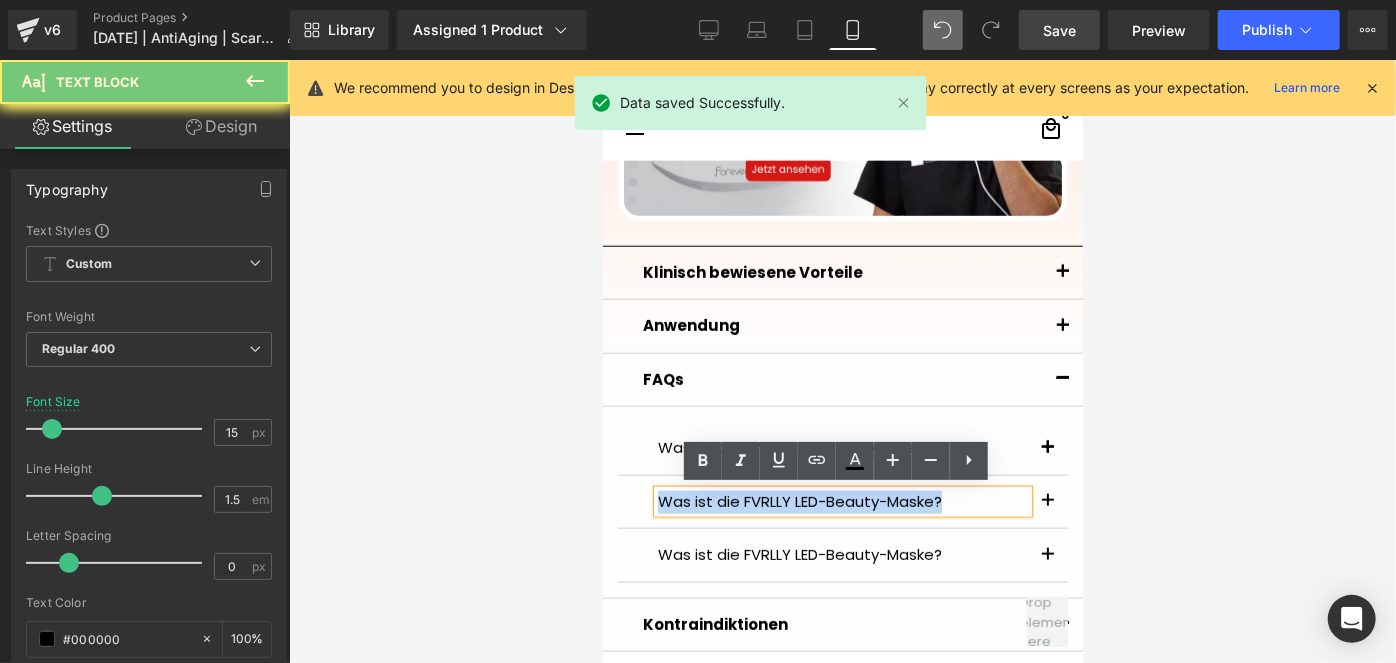 click on "Was ist die FVRLLY LED-Beauty-Maske?" at bounding box center [842, 501] 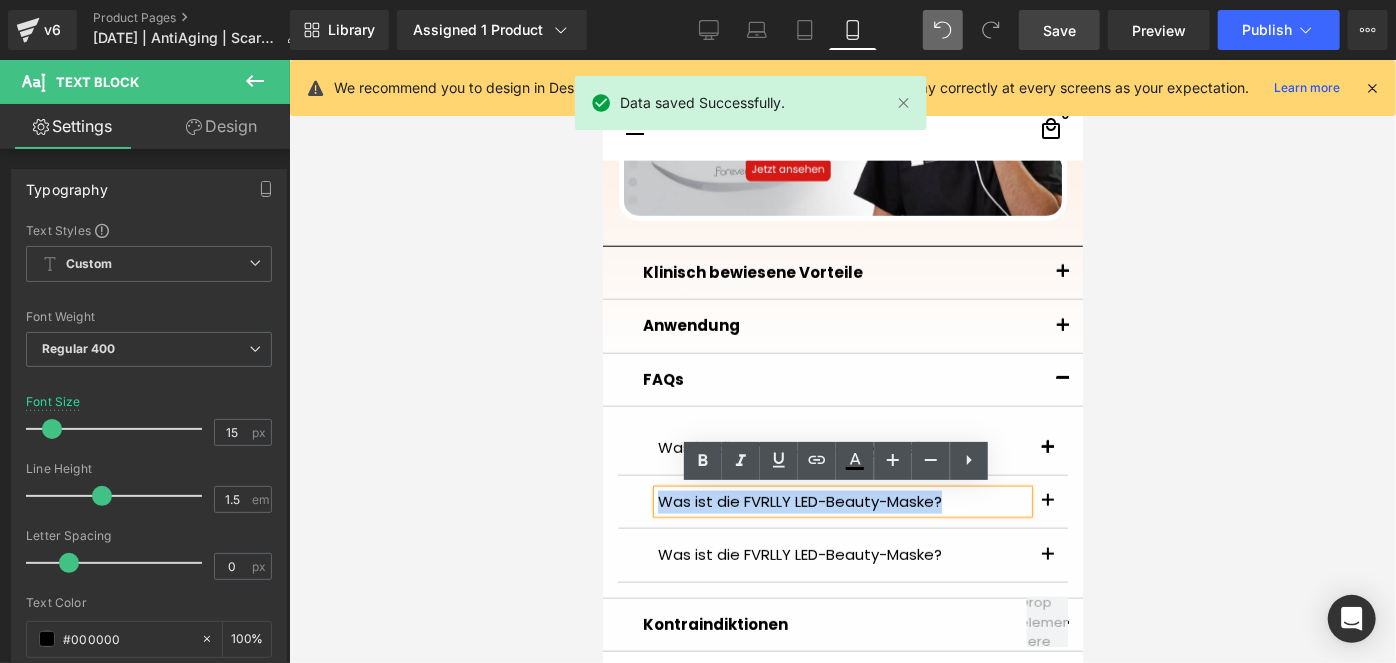 type 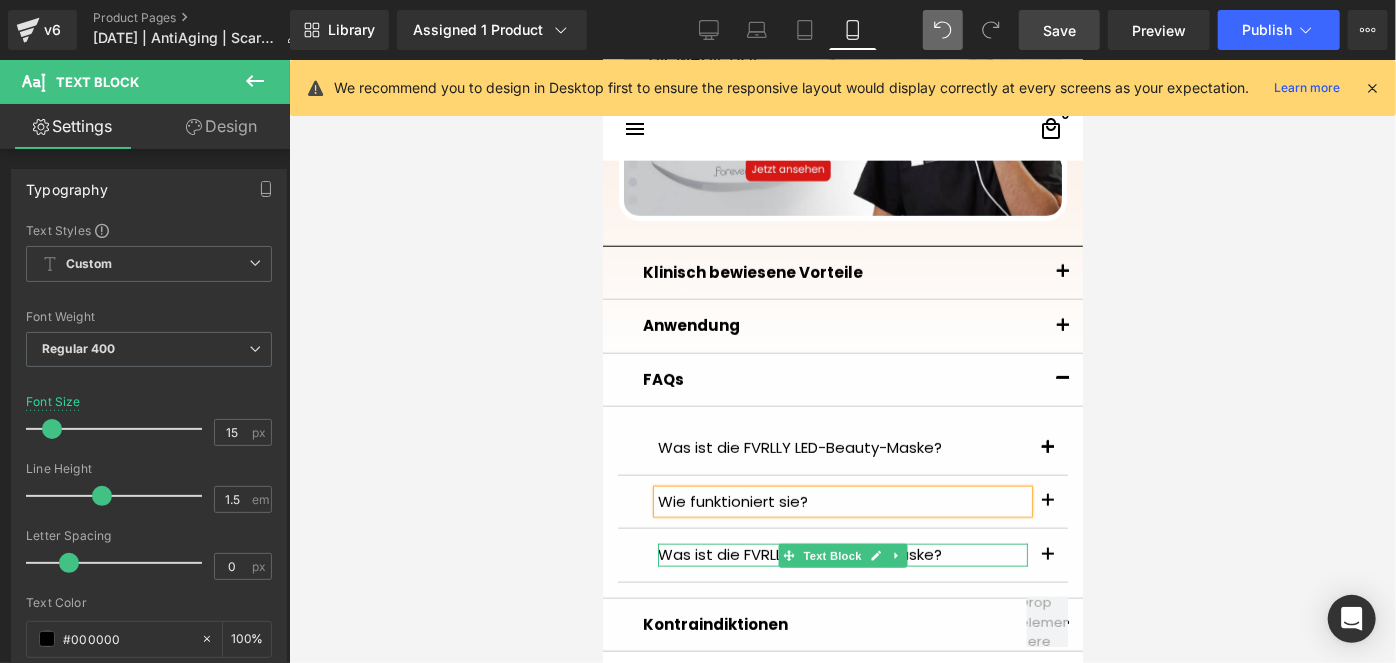 click on "Was ist die FVRLLY LED-Beauty-Maske?" at bounding box center (842, 554) 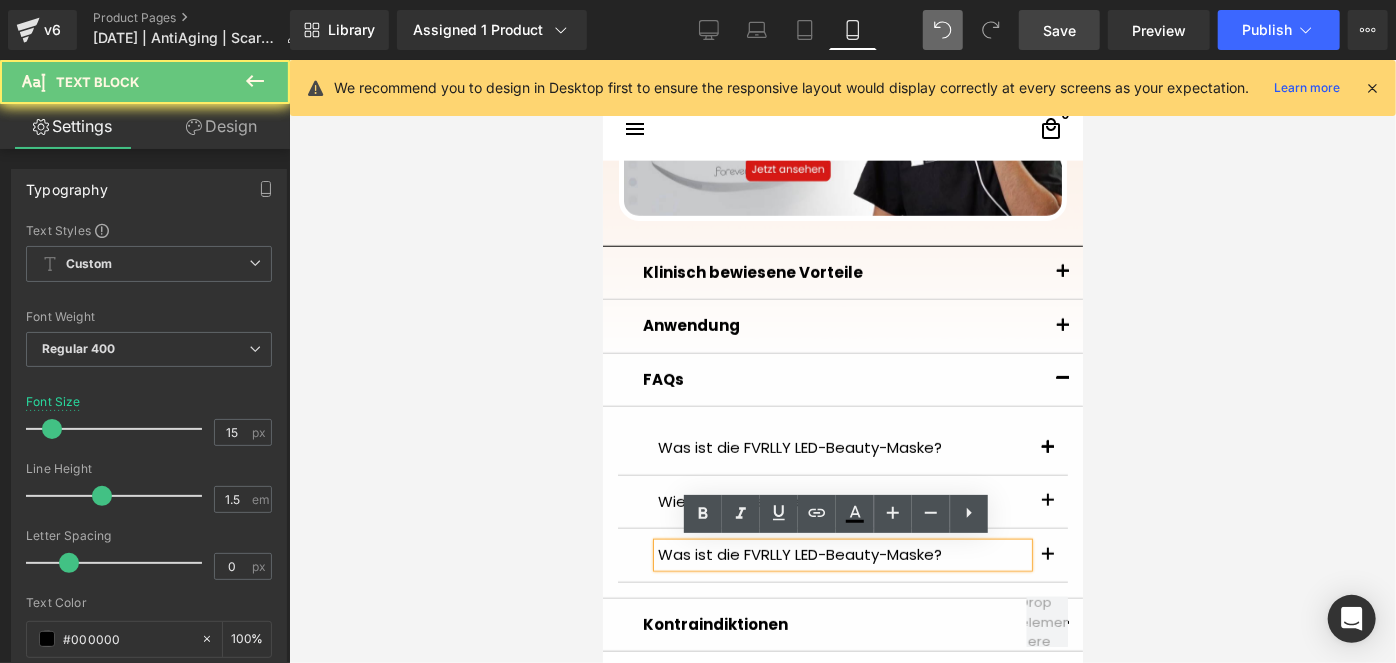 click on "Was ist die FVRLLY LED-Beauty-Maske?" at bounding box center [842, 554] 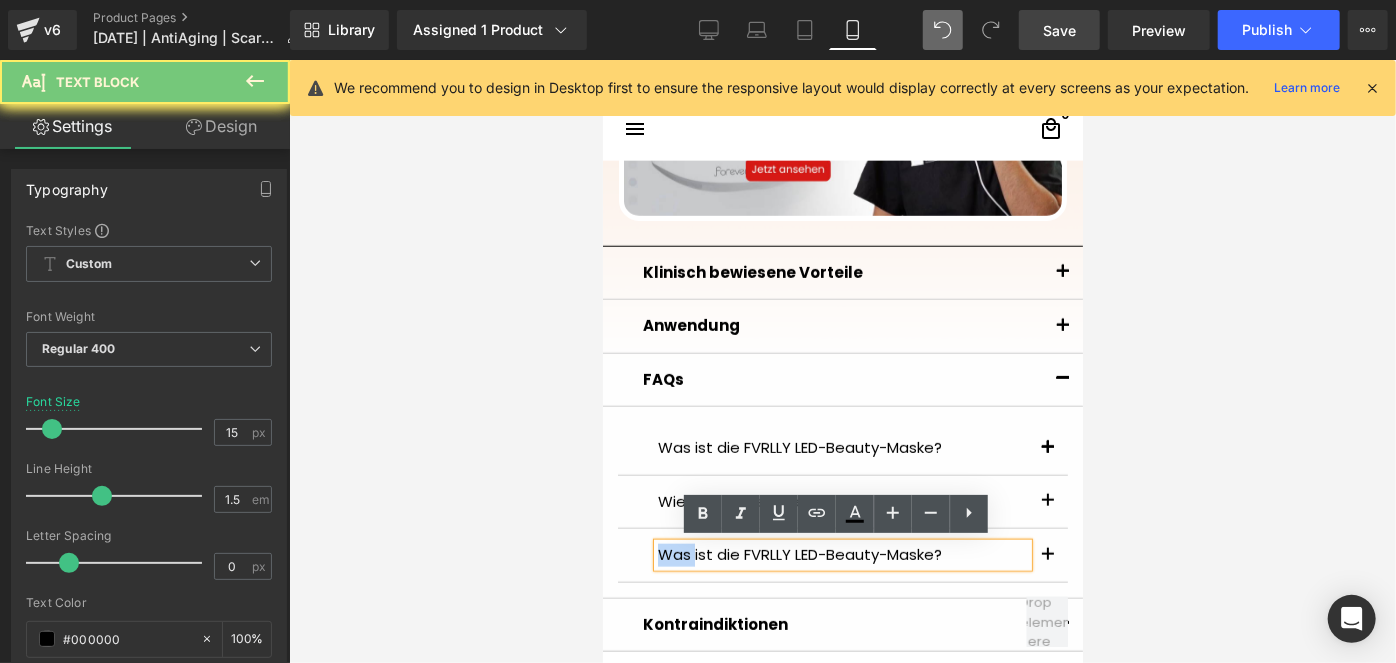 click on "Was ist die FVRLLY LED-Beauty-Maske?" at bounding box center [842, 554] 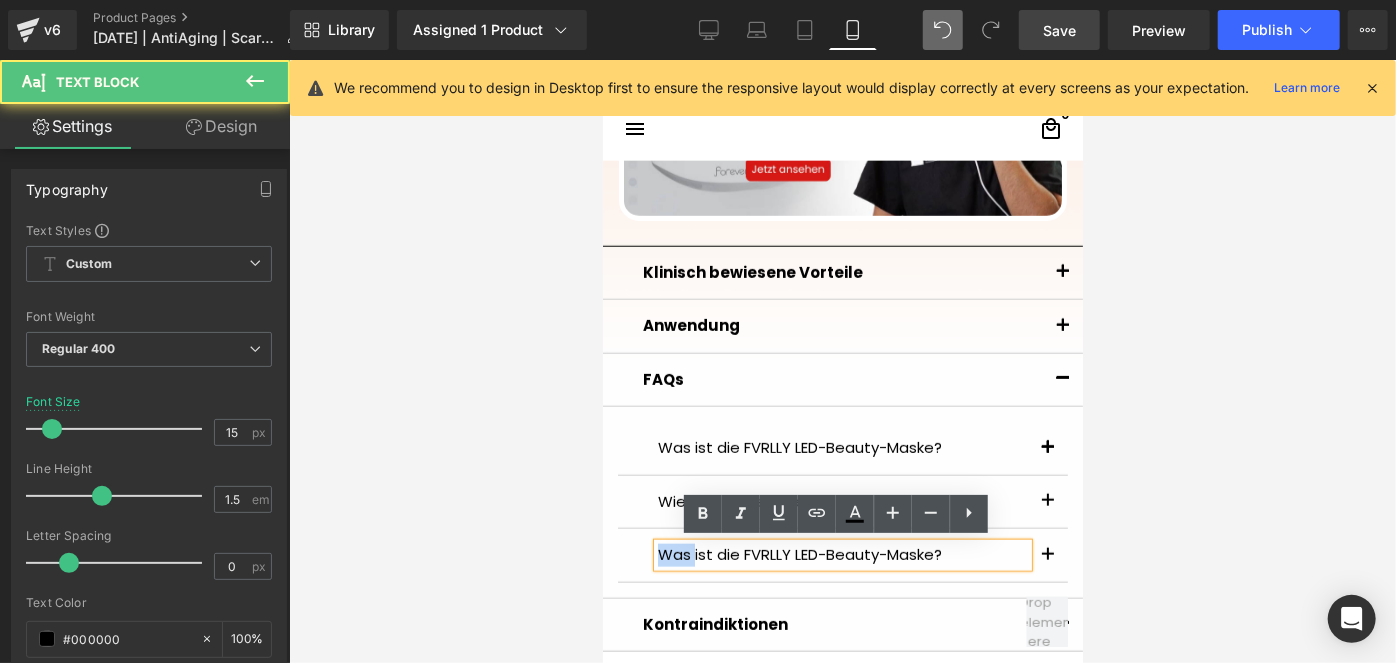 click on "Was ist die FVRLLY LED-Beauty-Maske?" at bounding box center (842, 554) 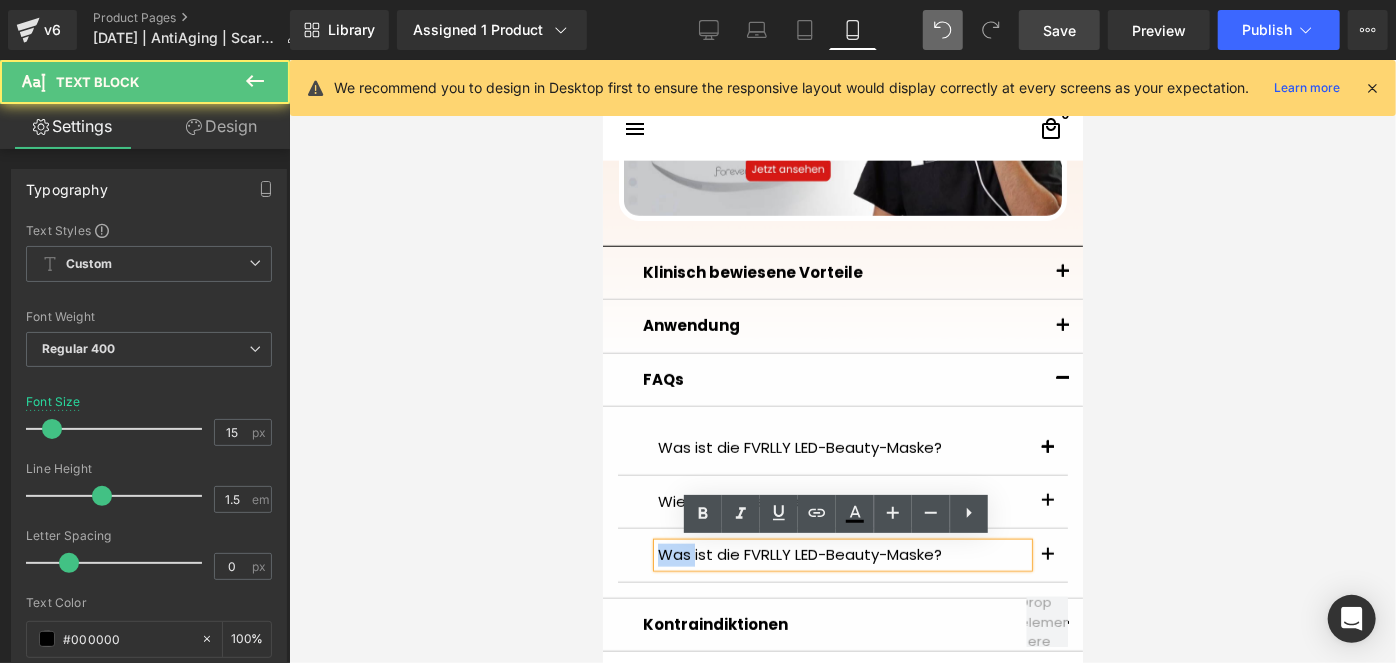 click on "Was ist die FVRLLY LED-Beauty-Maske?" at bounding box center (842, 554) 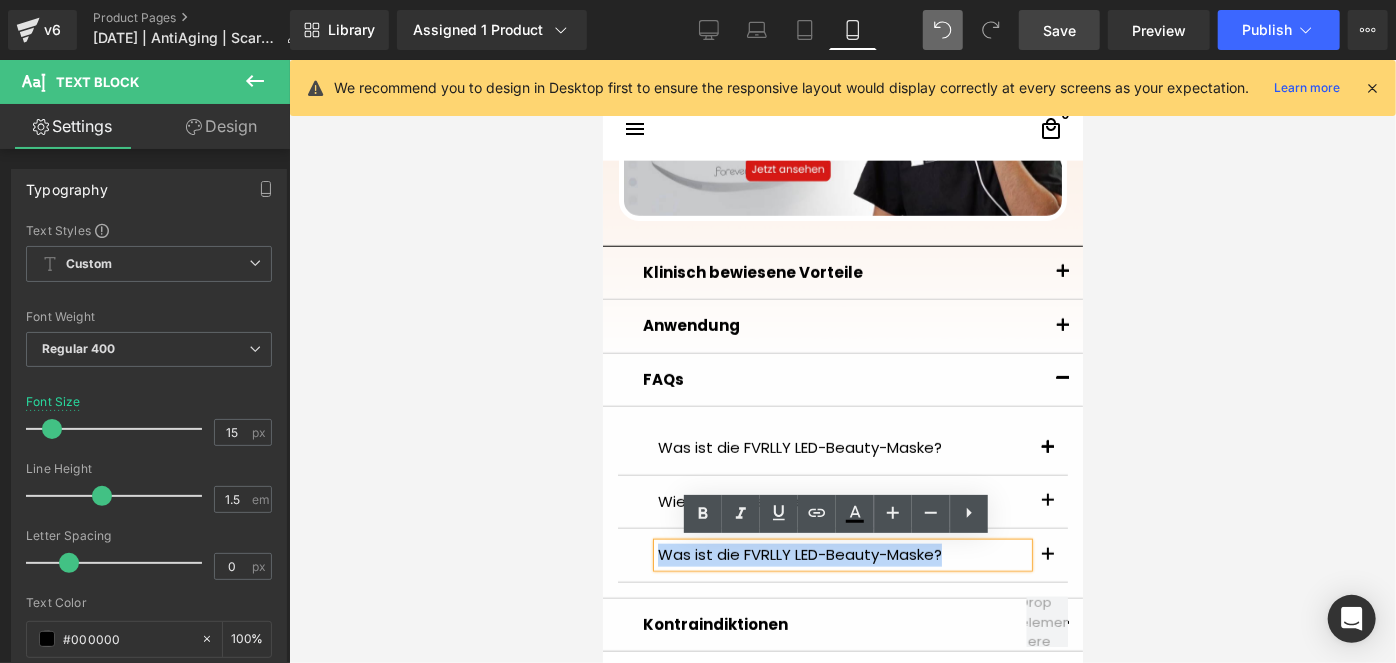 click on "Was ist die FVRLLY LED-Beauty-Maske?" at bounding box center [842, 554] 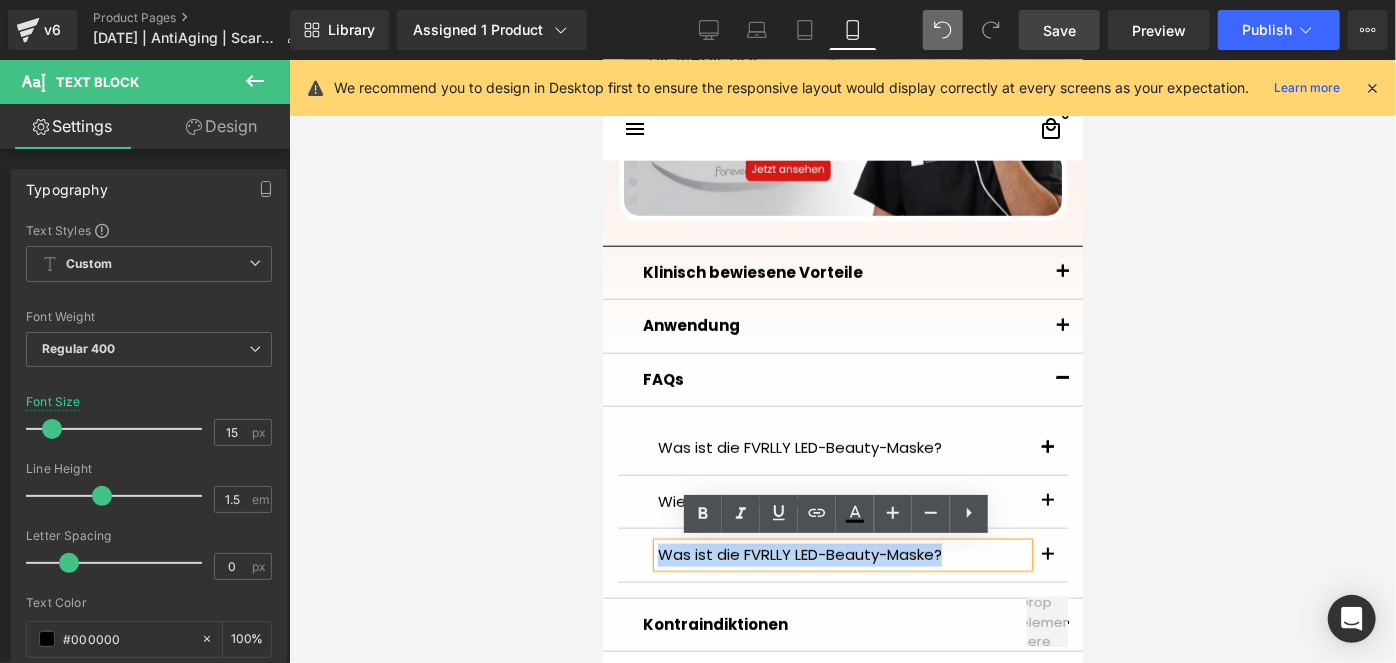 type 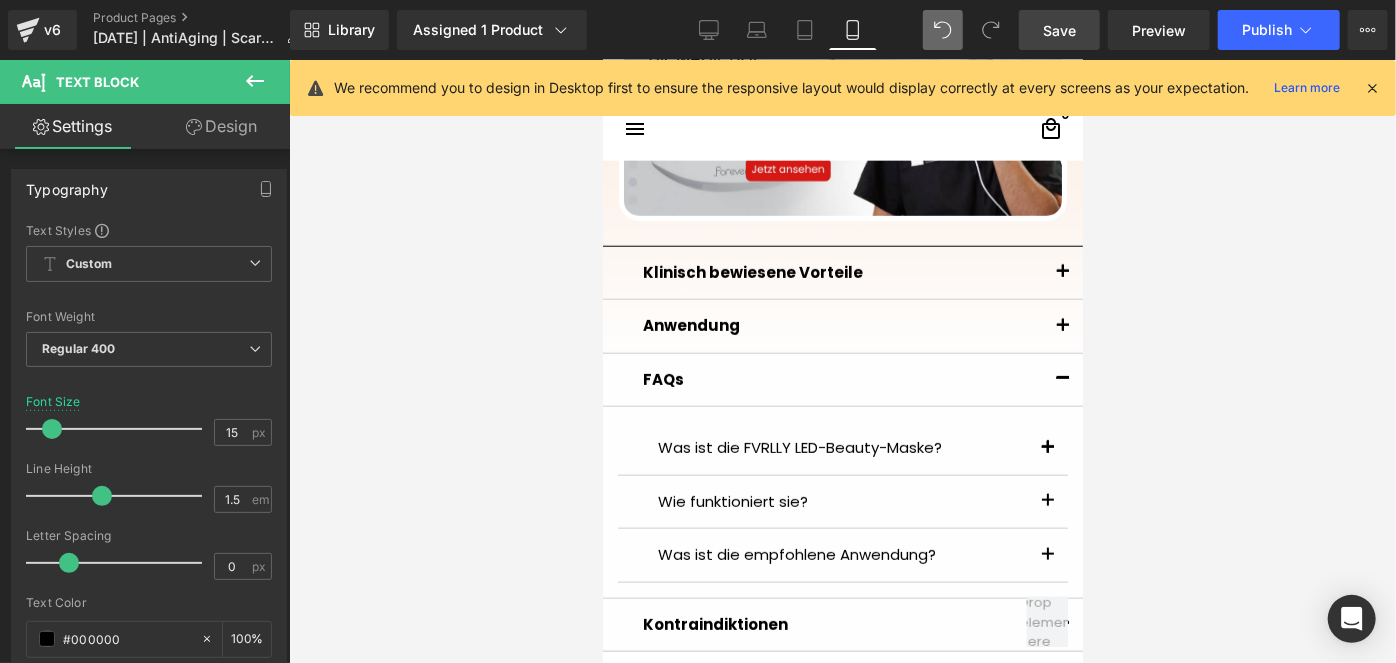 click at bounding box center [842, 361] 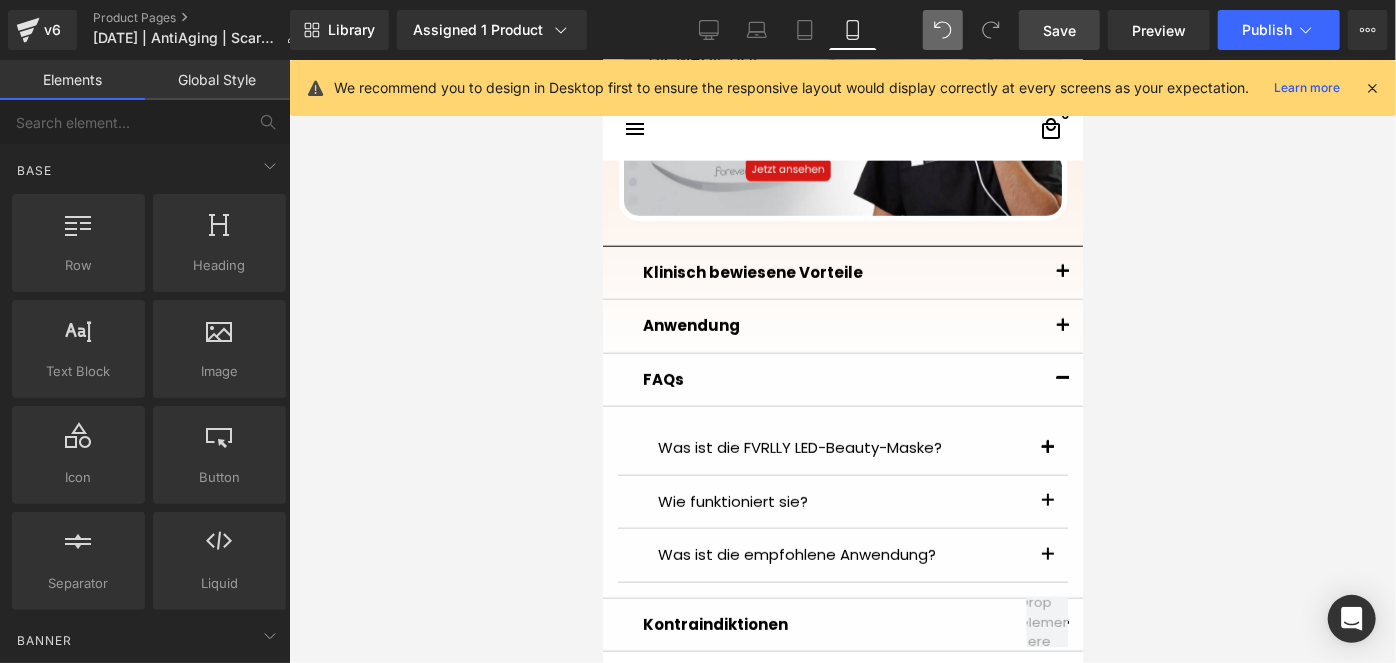 click at bounding box center (842, 361) 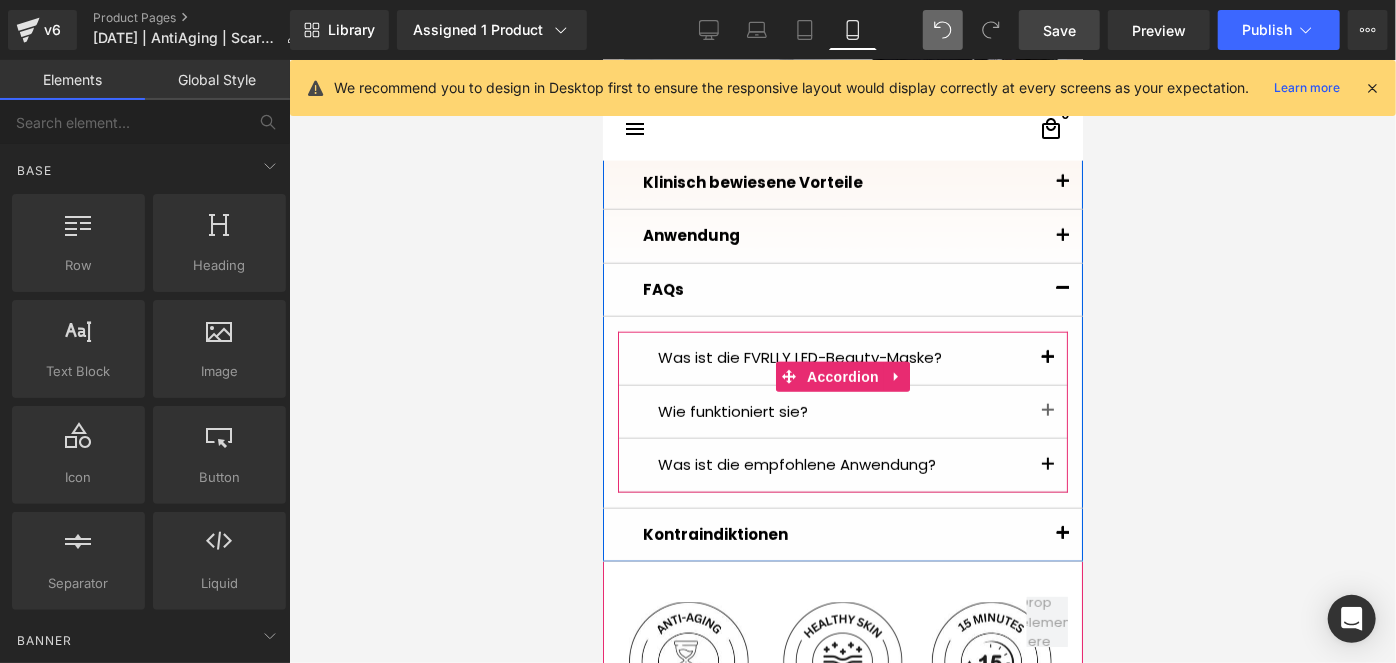 scroll, scrollTop: 1354, scrollLeft: 0, axis: vertical 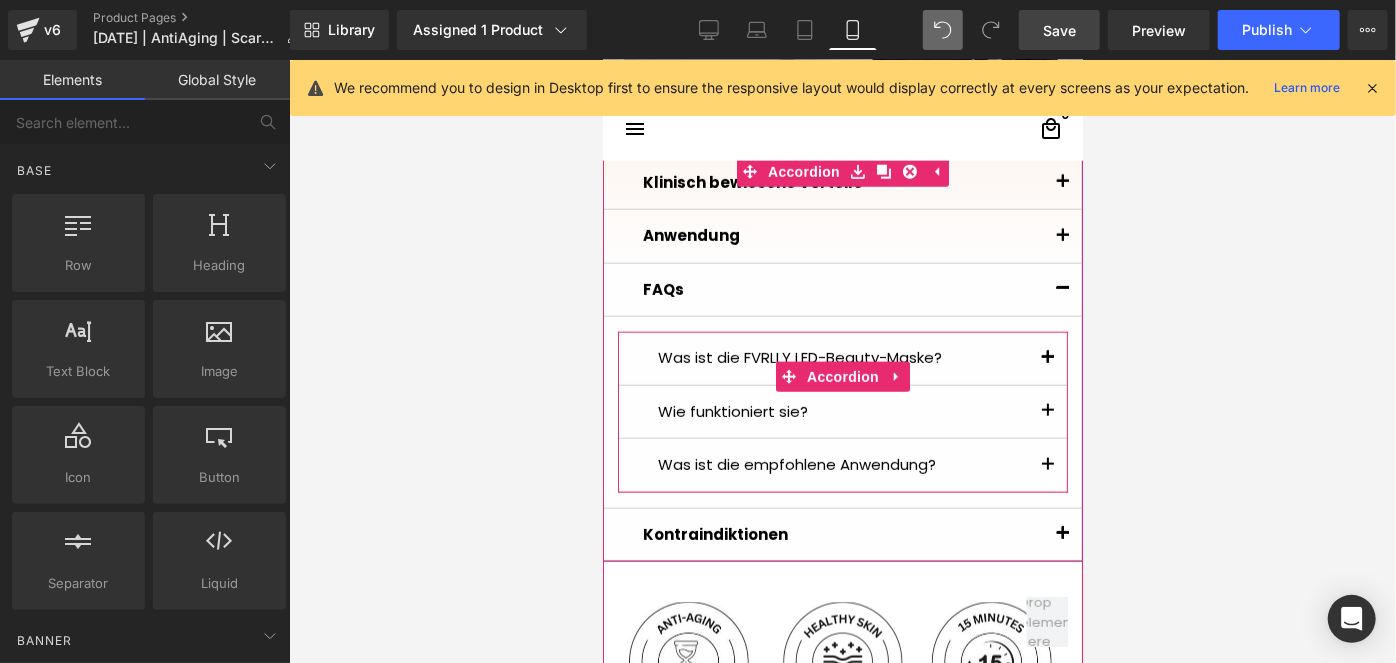 click at bounding box center [1047, 470] 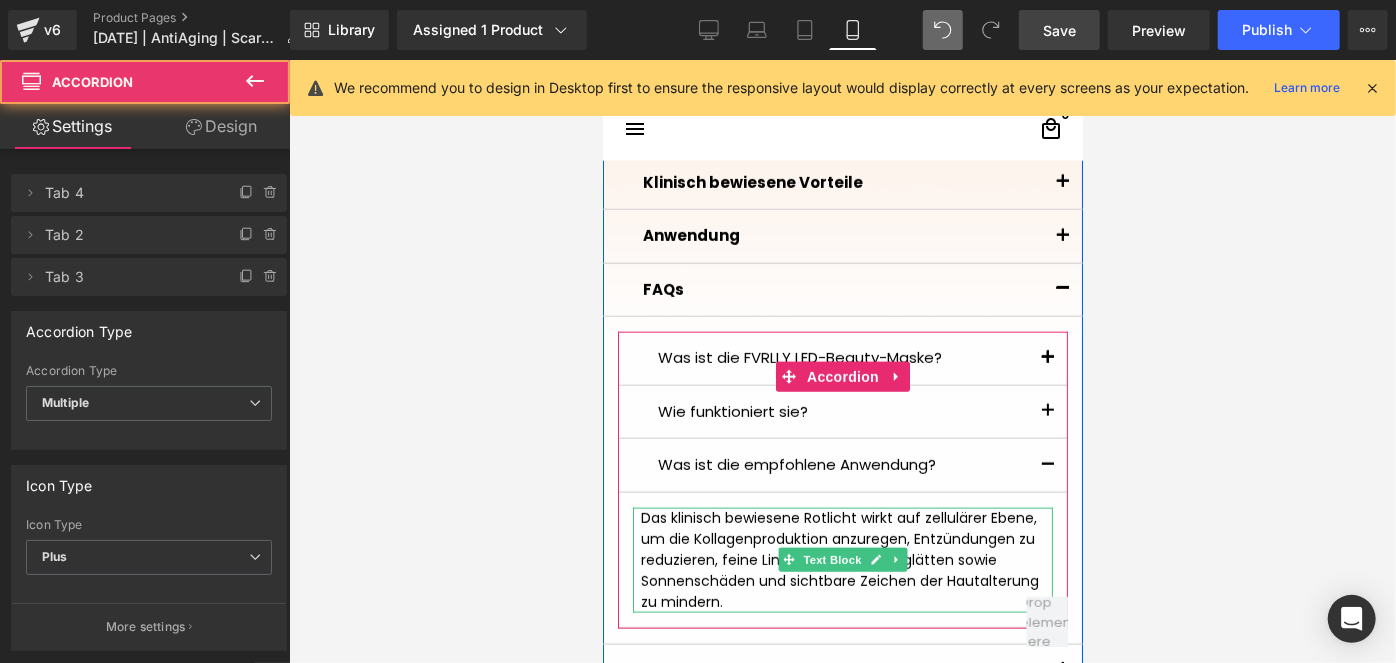 click on "Das klinisch bewiesene Rotlicht wirkt auf zellulärer Ebene, um die Kollagenproduktion anzuregen, Entzündungen zu reduzieren, feine Linien und Falten zu glätten sowie Sonnenschäden und sichtbare Zeichen der Hautalterung zu mindern." at bounding box center (842, 559) 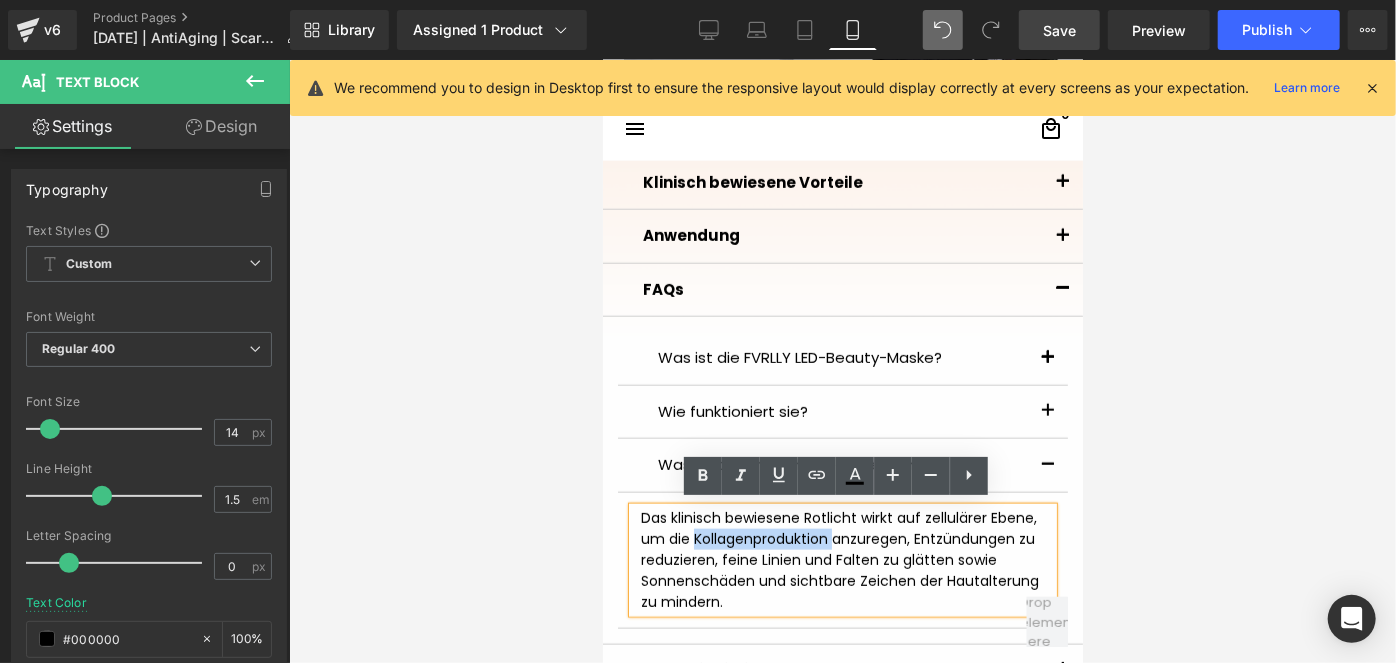 click on "Das klinisch bewiesene Rotlicht wirkt auf zellulärer Ebene, um die Kollagenproduktion anzuregen, Entzündungen zu reduzieren, feine Linien und Falten zu glätten sowie Sonnenschäden und sichtbare Zeichen der Hautalterung zu mindern." at bounding box center (842, 559) 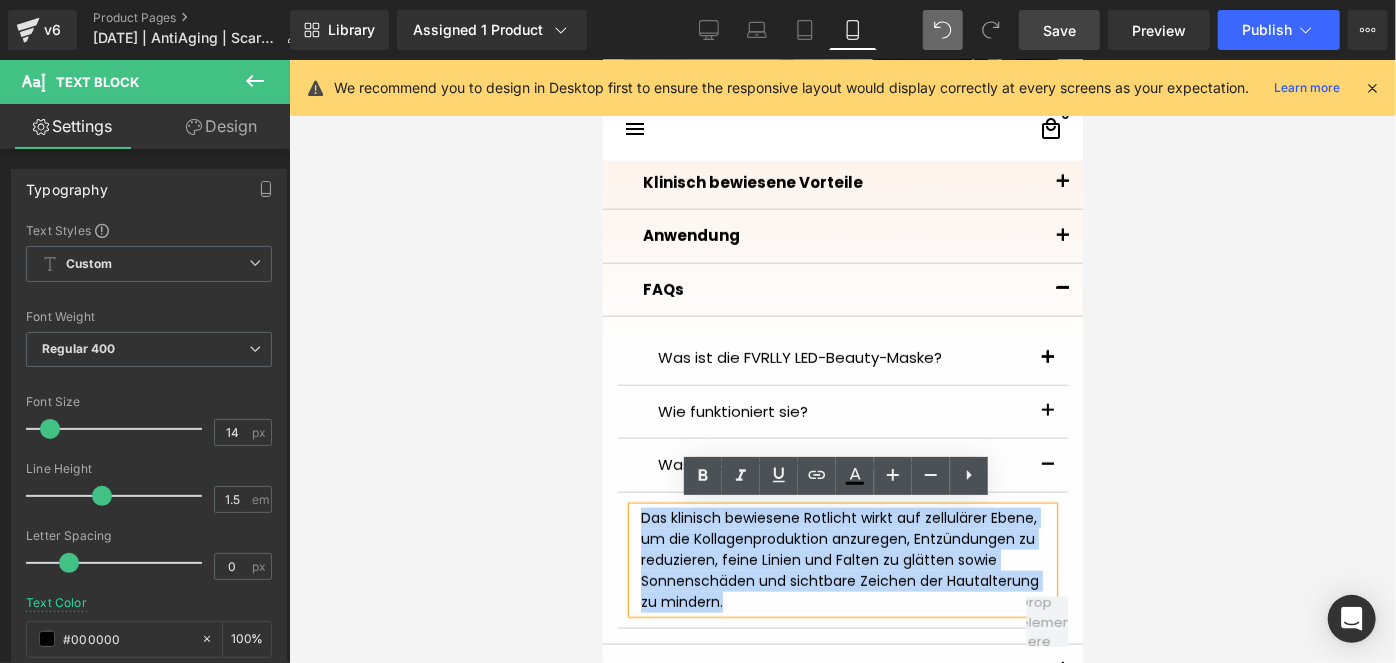 click on "Das klinisch bewiesene Rotlicht wirkt auf zellulärer Ebene, um die Kollagenproduktion anzuregen, Entzündungen zu reduzieren, feine Linien und Falten zu glätten sowie Sonnenschäden und sichtbare Zeichen der Hautalterung zu mindern." at bounding box center (842, 559) 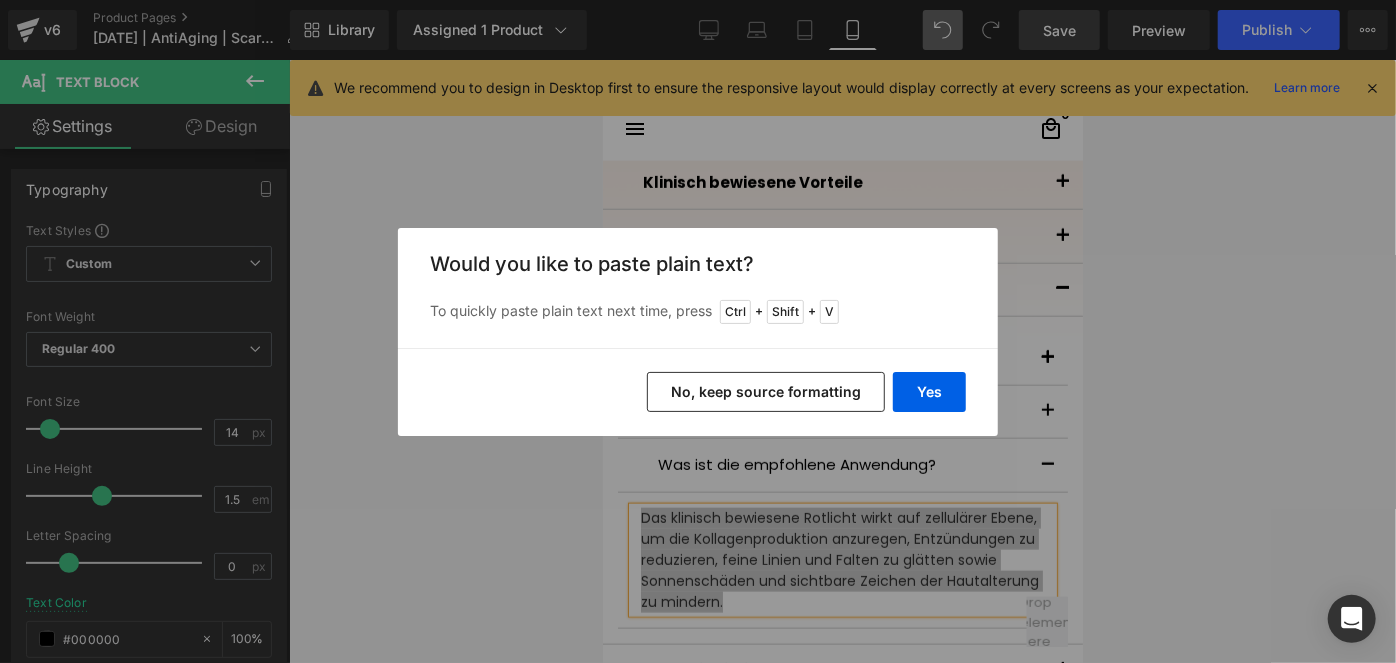 click on "No, keep source formatting" at bounding box center (766, 392) 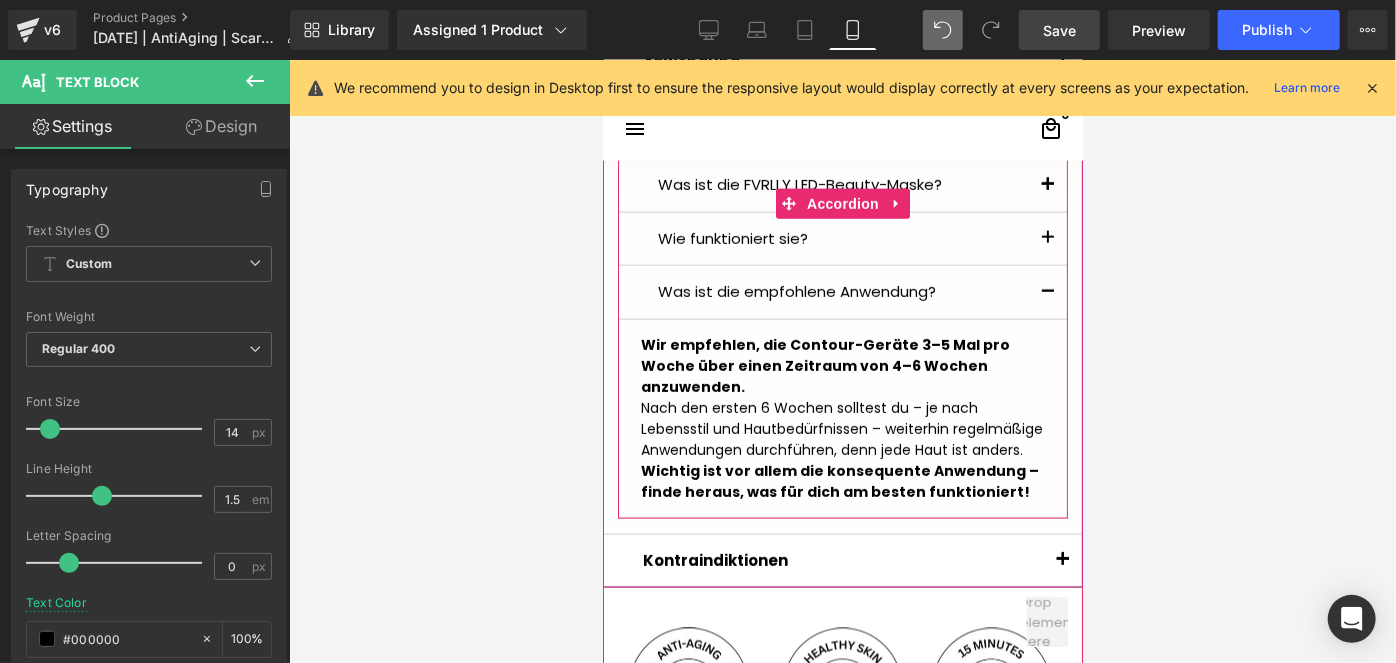 scroll, scrollTop: 1536, scrollLeft: 0, axis: vertical 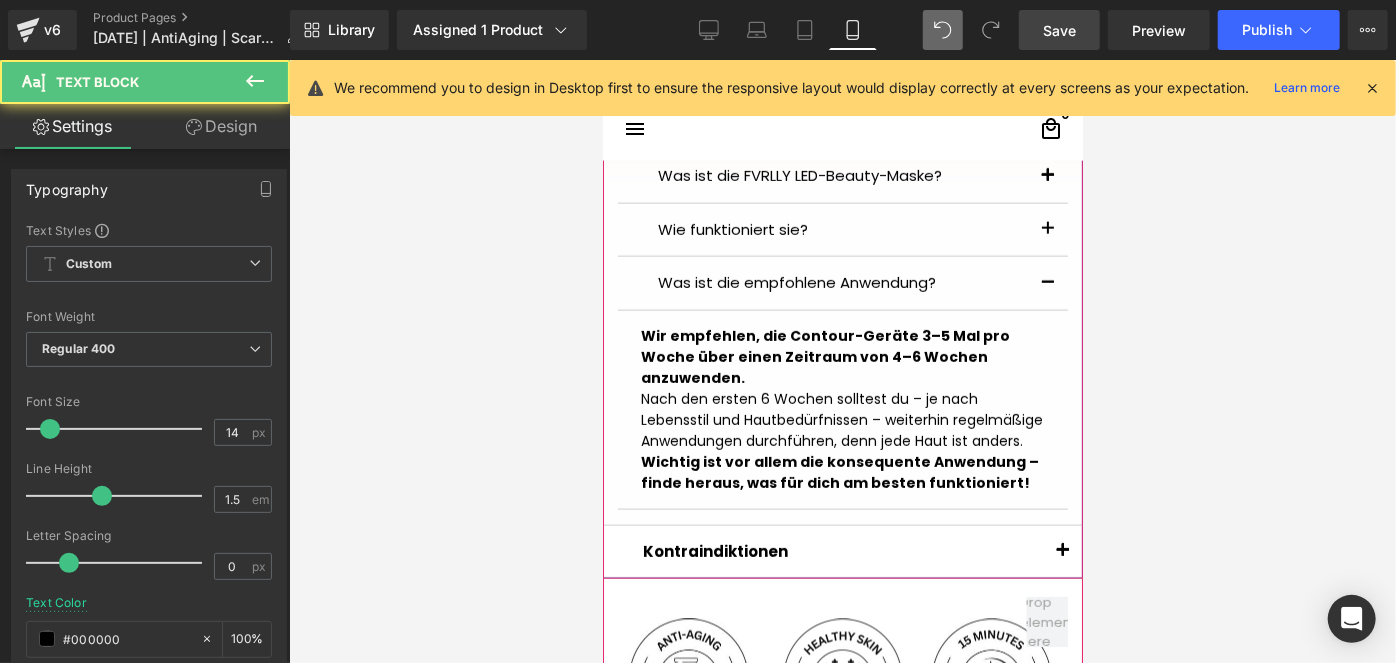 click on "Wichtig ist vor allem die konsequente Anwendung – finde heraus, was für dich am besten funktioniert!" at bounding box center (839, 471) 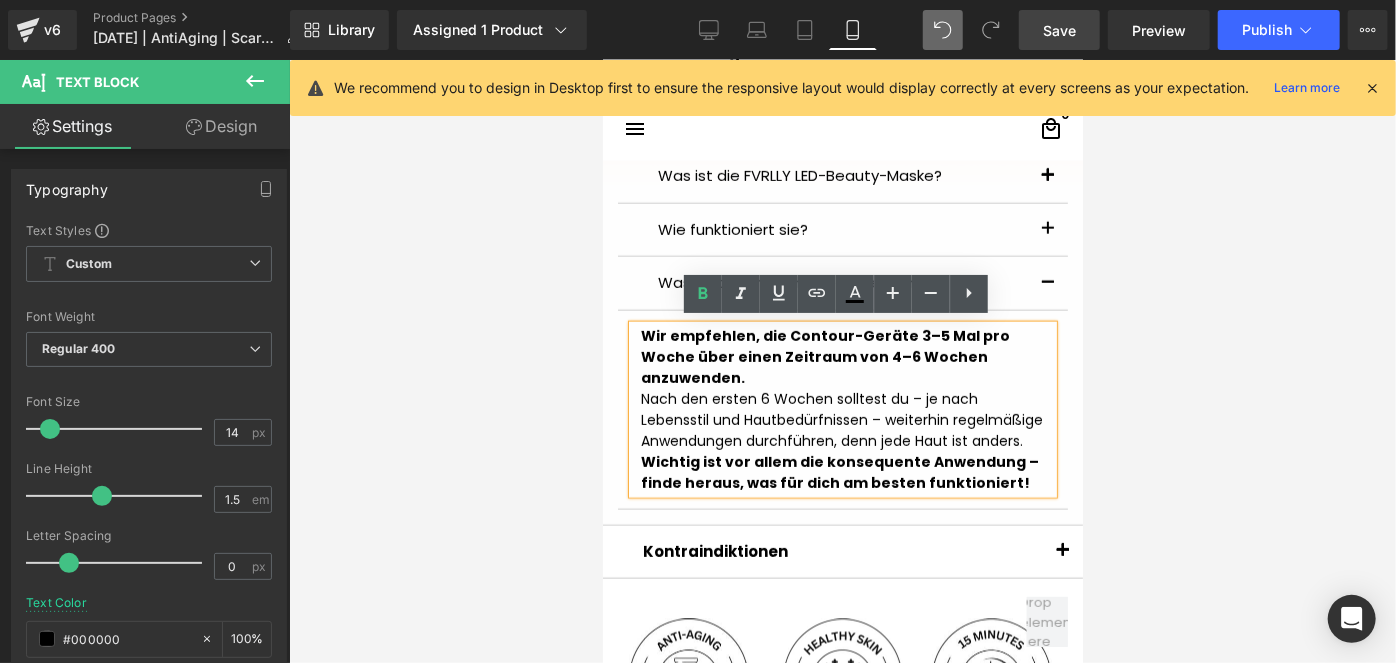 click on "Wir empfehlen, die Contour-Geräte 3–5 Mal pro Woche über einen Zeitraum von 4–6 Wochen anzuwenden.
Nach den ersten 6 Wochen solltest du – je nach Lebensstil und Hautbedürfnissen – weiterhin regelmäßige Anwendungen durchführen, denn jede Haut ist anders.
Wichtig ist vor allem die konsequente Anwendung – finde heraus, was für dich am besten funktioniert!" at bounding box center [842, 409] 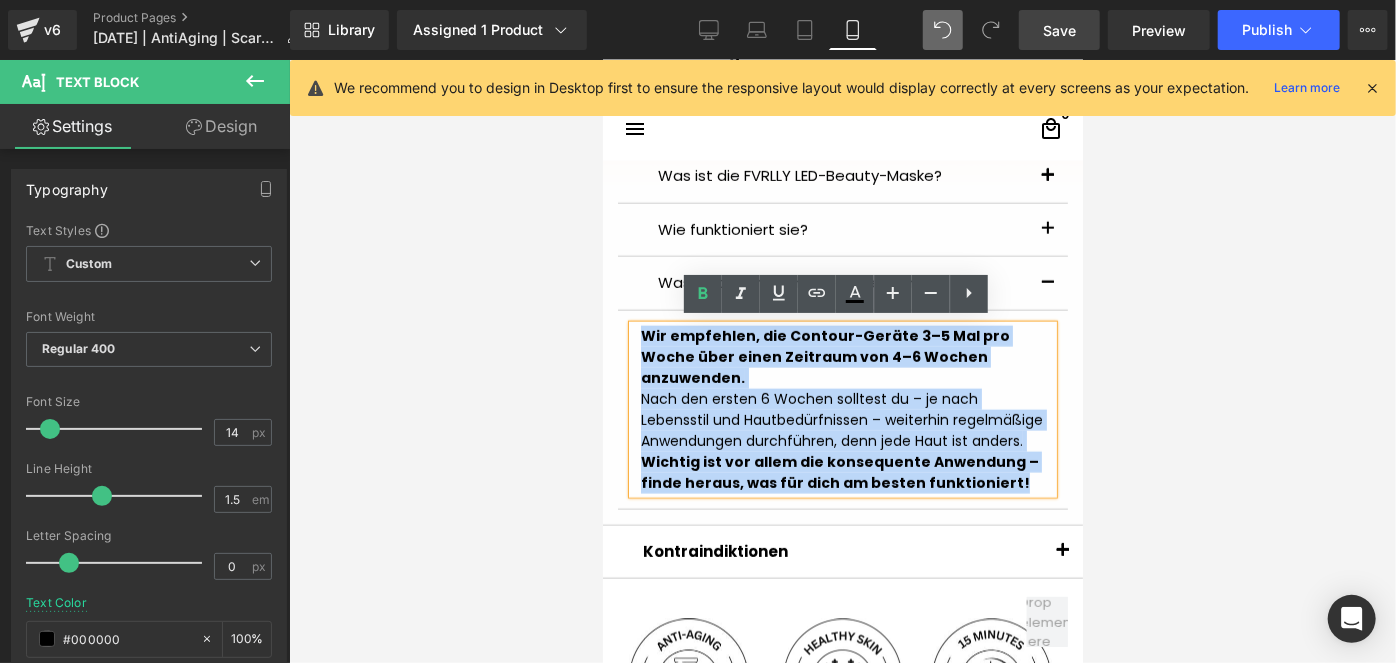 drag, startPoint x: 1013, startPoint y: 454, endPoint x: 582, endPoint y: 333, distance: 447.6628 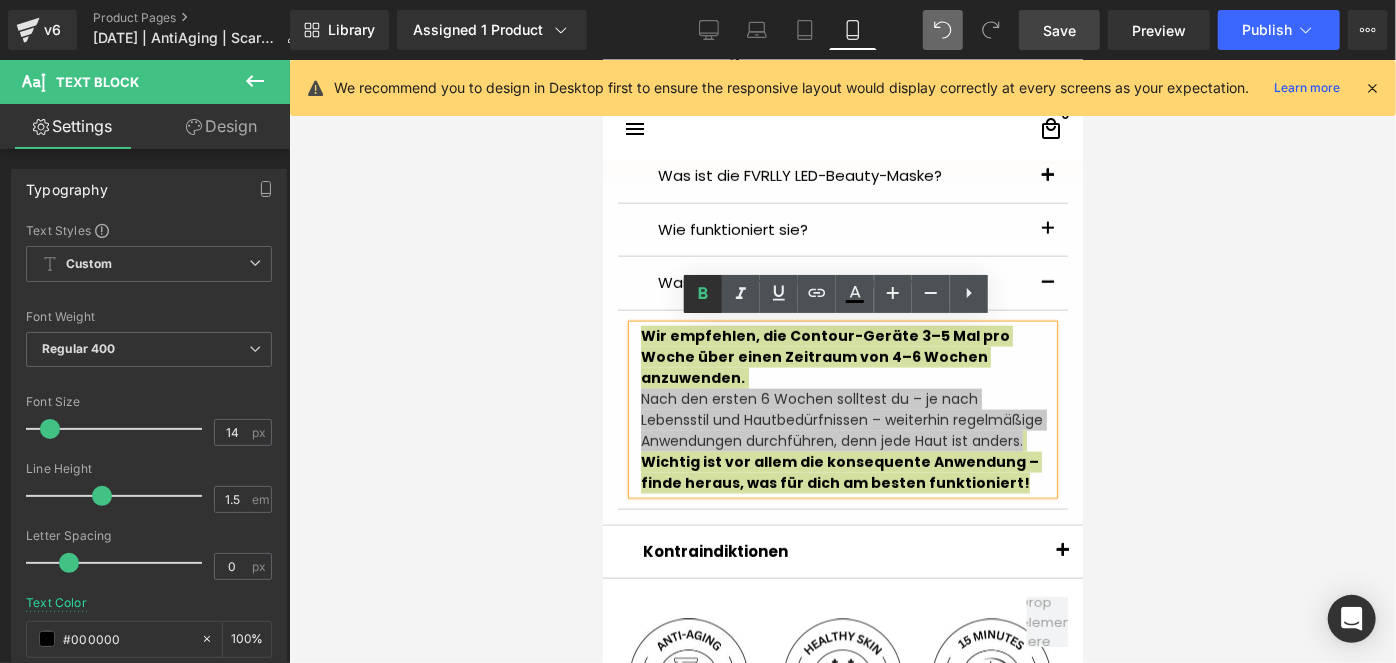 click 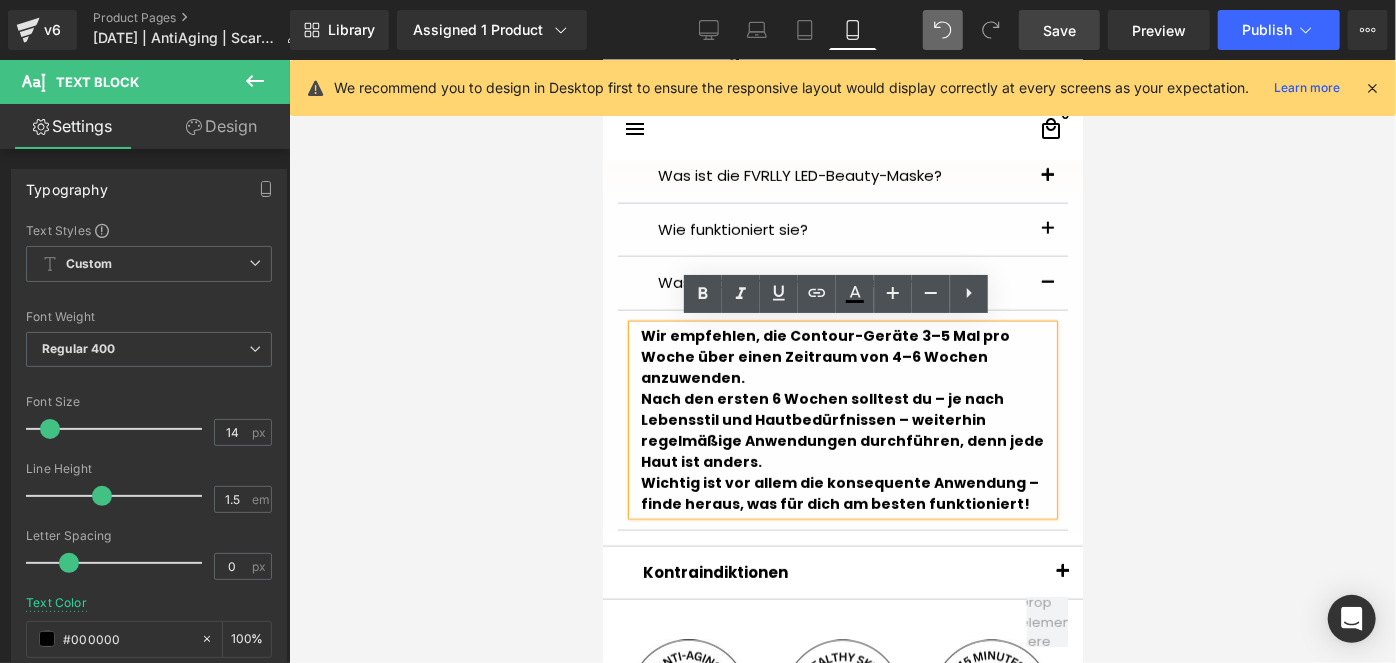 click on "Wir empfehlen, die Contour-Geräte 3–5 Mal pro Woche über einen Zeitraum von 4–6 Wochen anzuwenden.
Nach den ersten 6 Wochen solltest du – je nach Lebensstil und Hautbedürfnissen – weiterhin regelmäßige Anwendungen durchführen, denn jede Haut ist anders.
Wichtig ist vor allem die konsequente Anwendung – finde heraus, was für dich am besten funktioniert!" at bounding box center [842, 419] 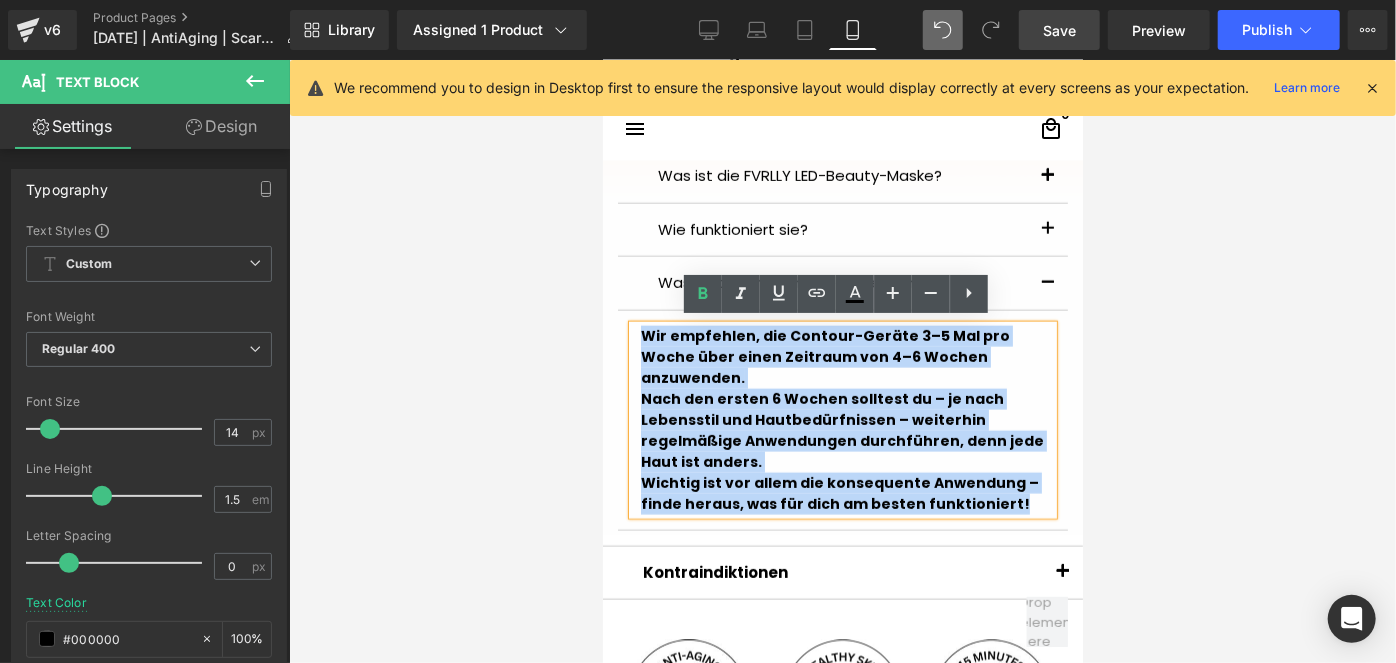 drag, startPoint x: 1006, startPoint y: 476, endPoint x: 679, endPoint y: 311, distance: 366.2704 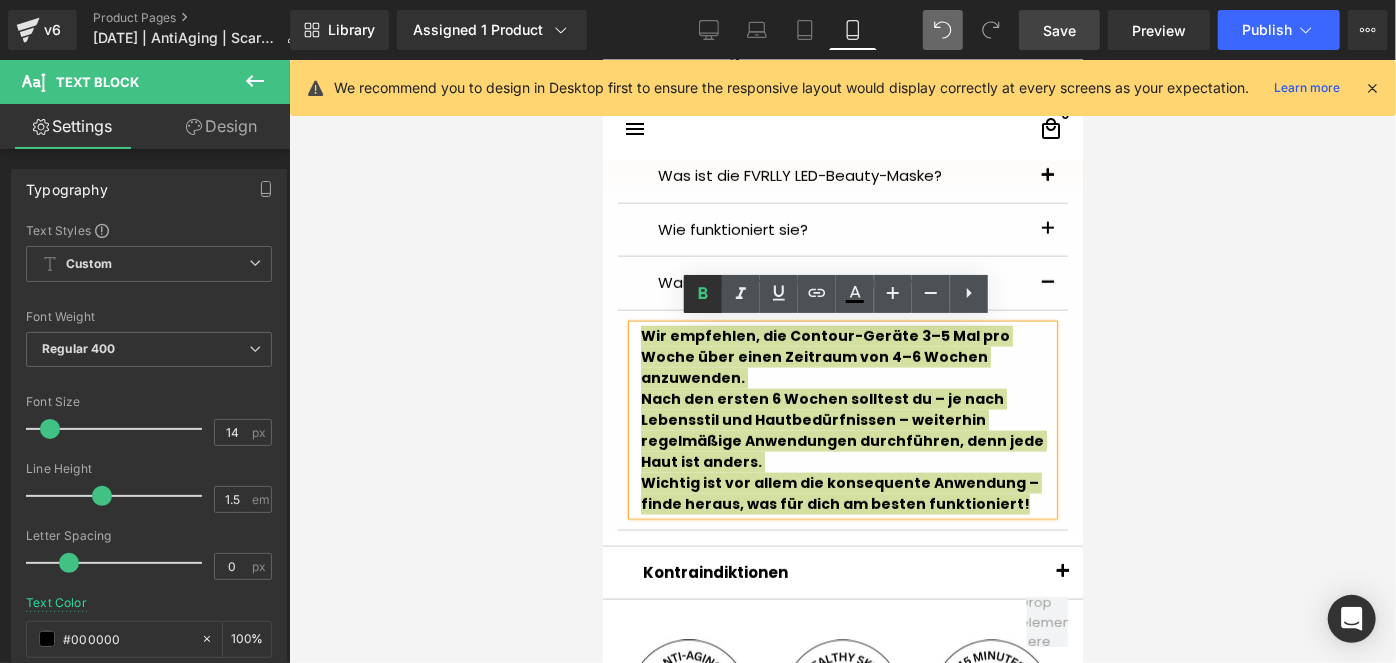 click at bounding box center [703, 294] 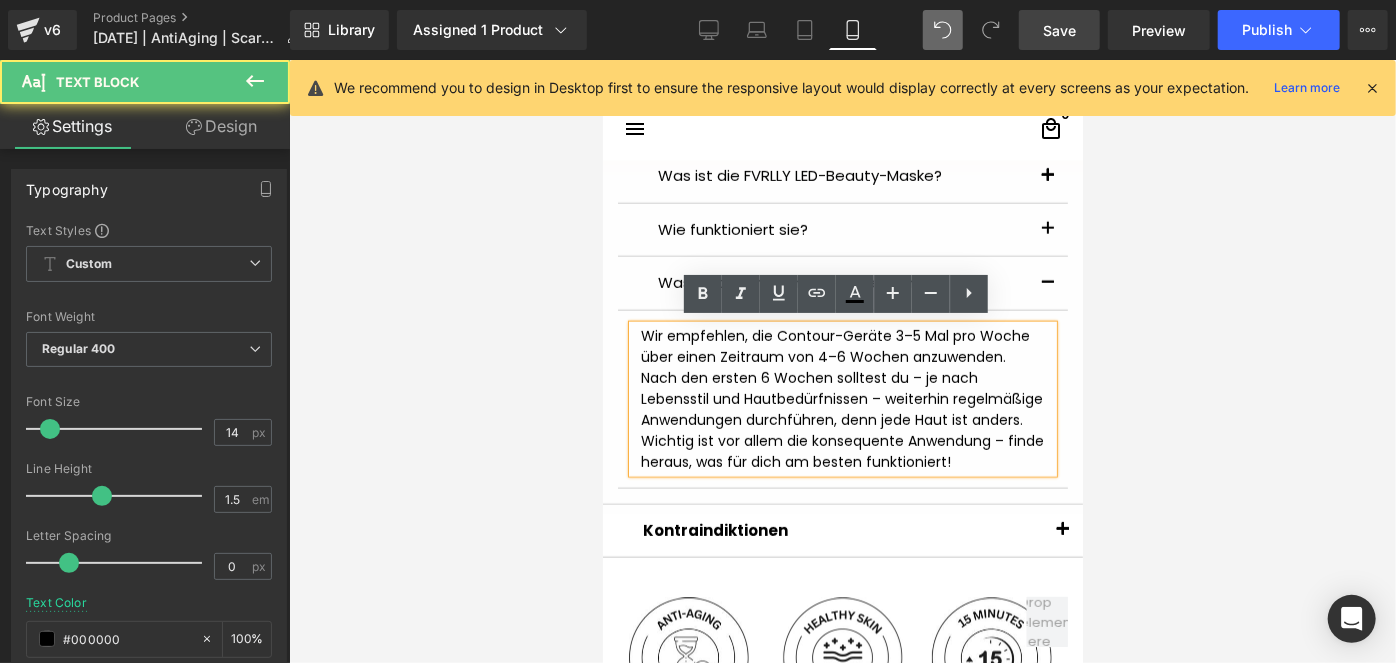 click on "Wir empfehlen, die Contour-Geräte 3–5 Mal pro Woche über einen Zeitraum von 4–6 Wochen anzuwenden.
Nach den ersten 6 Wochen solltest du – je nach Lebensstil und Hautbedürfnissen – weiterhin regelmäßige Anwendungen durchführen, denn jede Haut ist anders.
Wichtig ist vor allem die konsequente Anwendung – finde heraus, was für dich am besten funktioniert!" at bounding box center [842, 398] 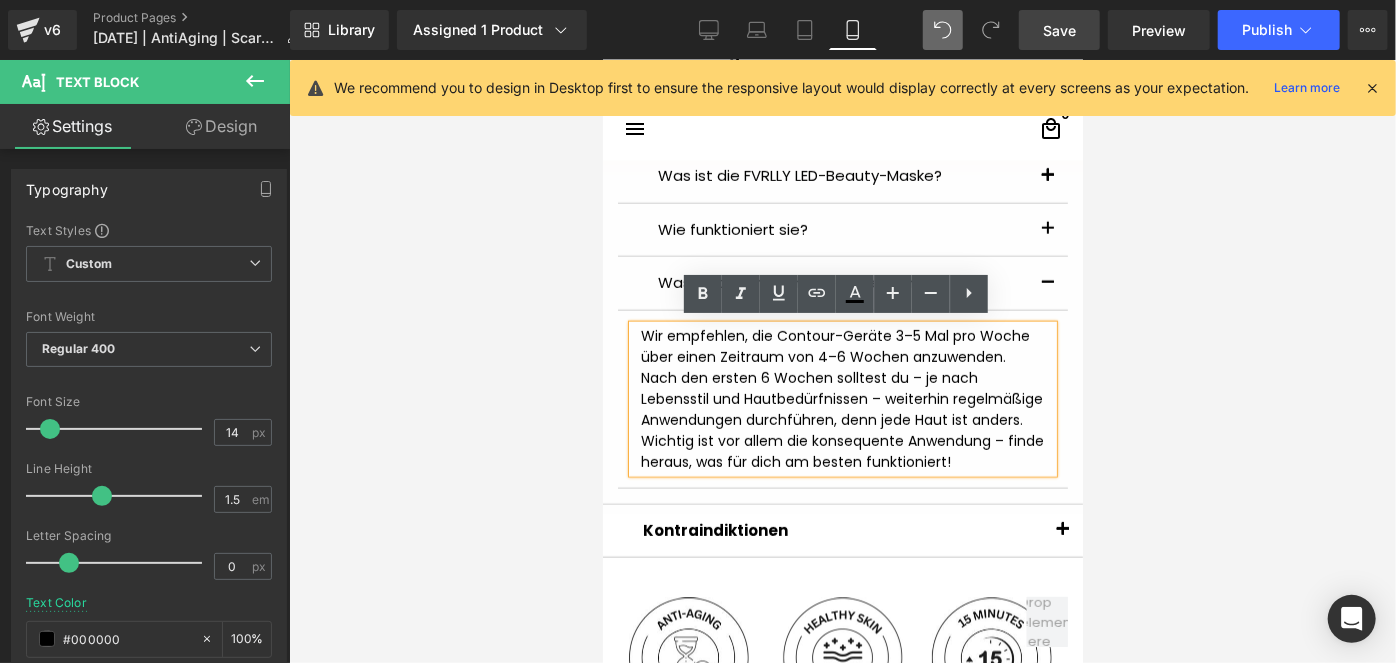 click on "Wir empfehlen, die Contour-Geräte 3–5 Mal pro Woche über einen Zeitraum von 4–6 Wochen anzuwenden.
Nach den ersten 6 Wochen solltest du – je nach Lebensstil und Hautbedürfnissen – weiterhin regelmäßige Anwendungen durchführen, denn jede Haut ist anders.
Wichtig ist vor allem die konsequente Anwendung – finde heraus, was für dich am besten funktioniert!" at bounding box center (842, 398) 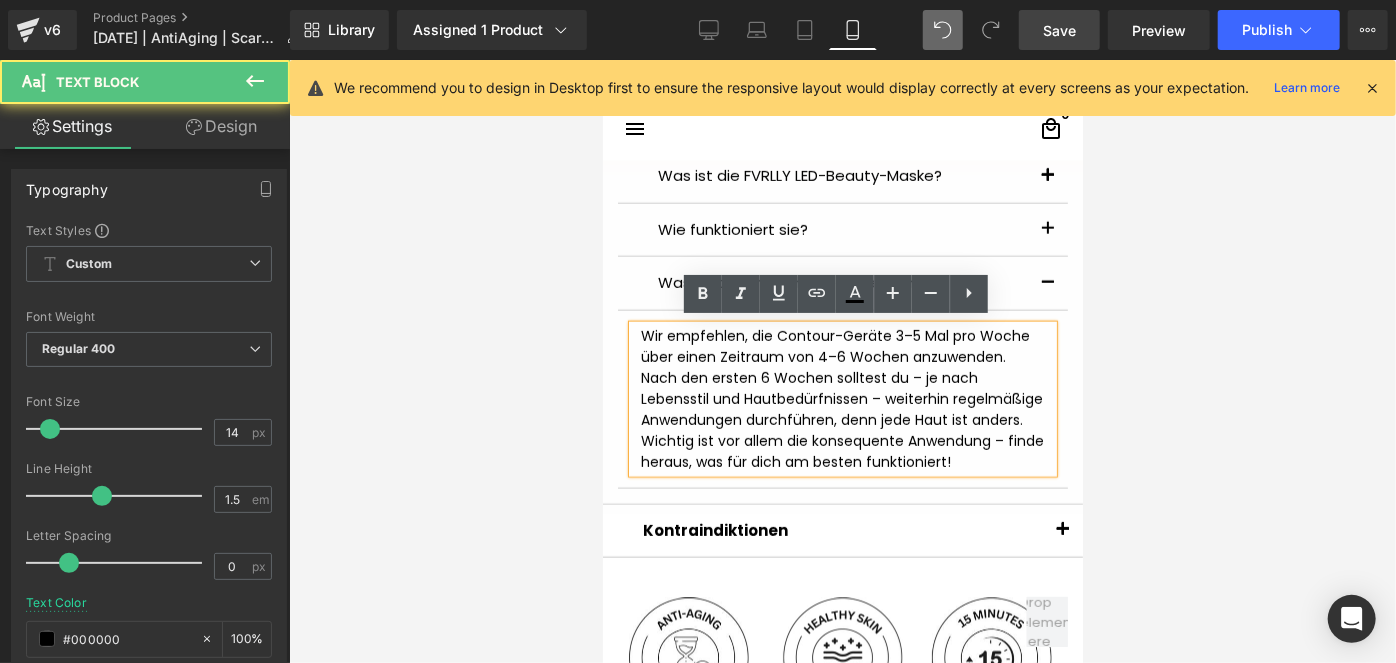 type 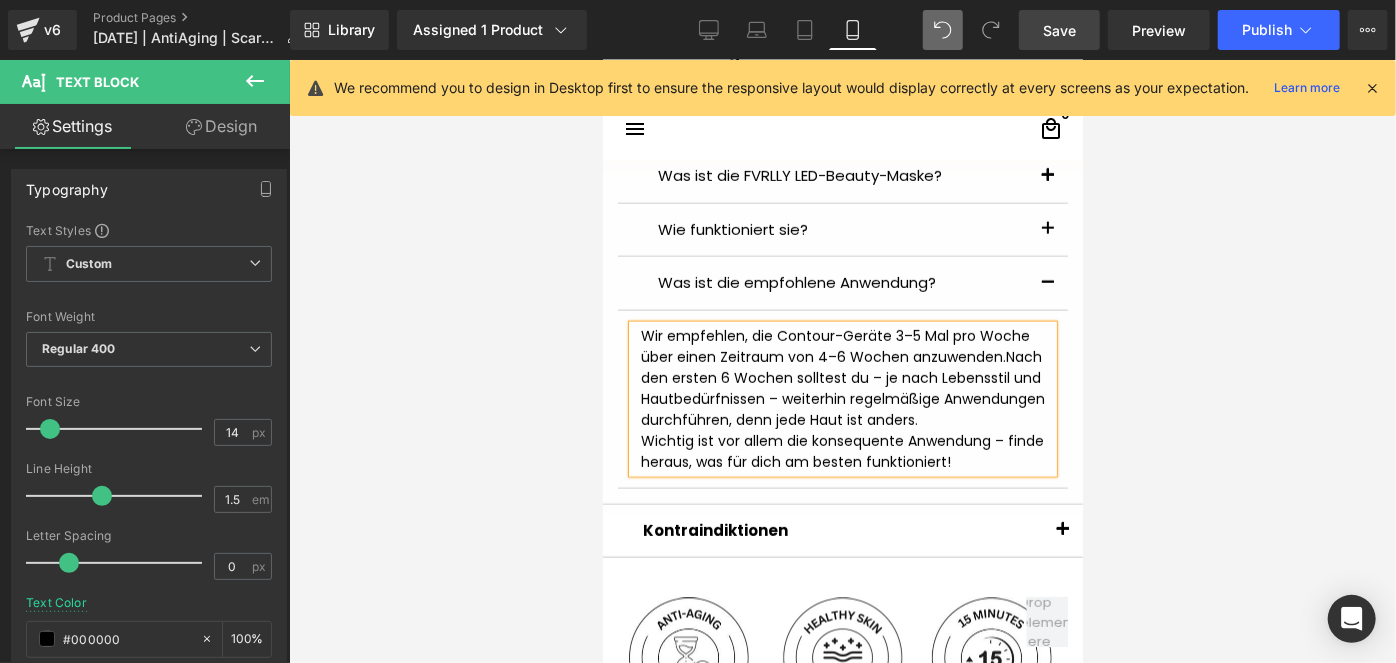 click on "Wir empfehlen, die Contour-Geräte 3–5 Mal pro Woche über einen Zeitraum von 4–6 Wochen anzuwenden.  Nach den ersten 6 Wochen solltest du – je nach Lebensstil und Hautbedürfnissen – weiterhin regelmäßige Anwendungen durchführen, denn jede Haut ist anders.
Wichtig ist vor allem die konsequente Anwendung – finde heraus, was für dich am besten funktioniert!" at bounding box center [842, 398] 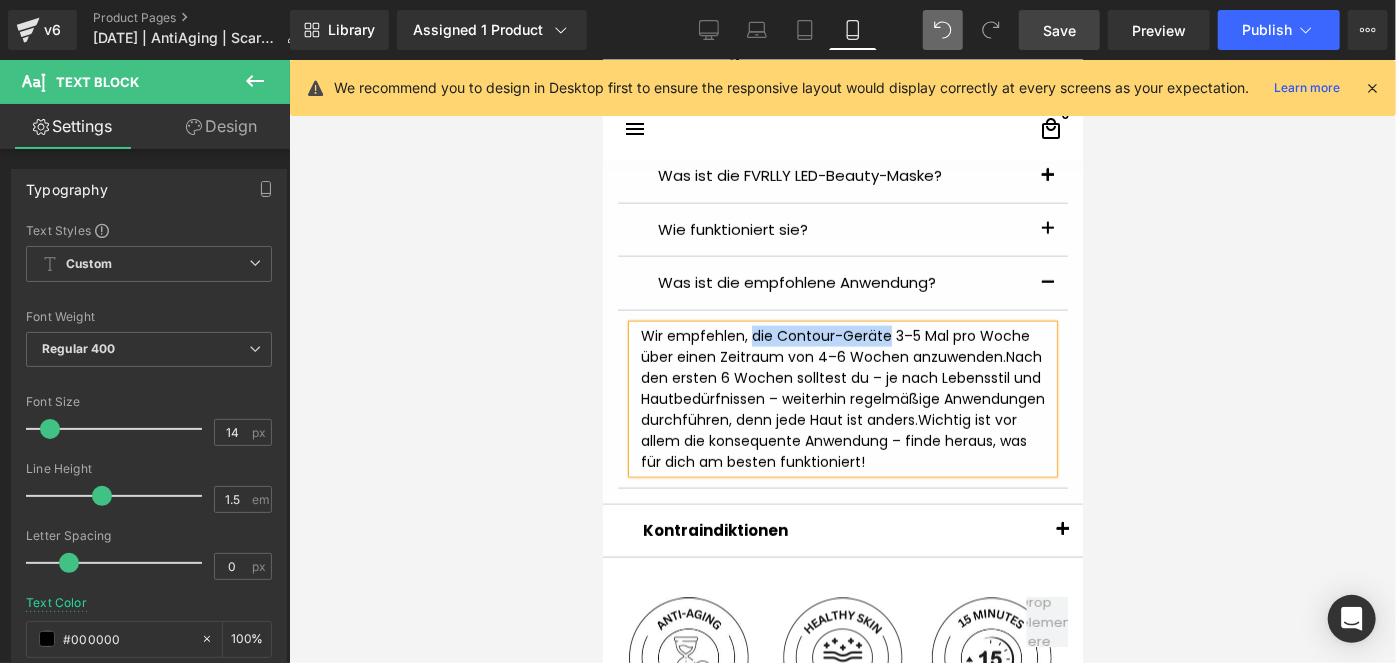 drag, startPoint x: 881, startPoint y: 333, endPoint x: 742, endPoint y: 335, distance: 139.01439 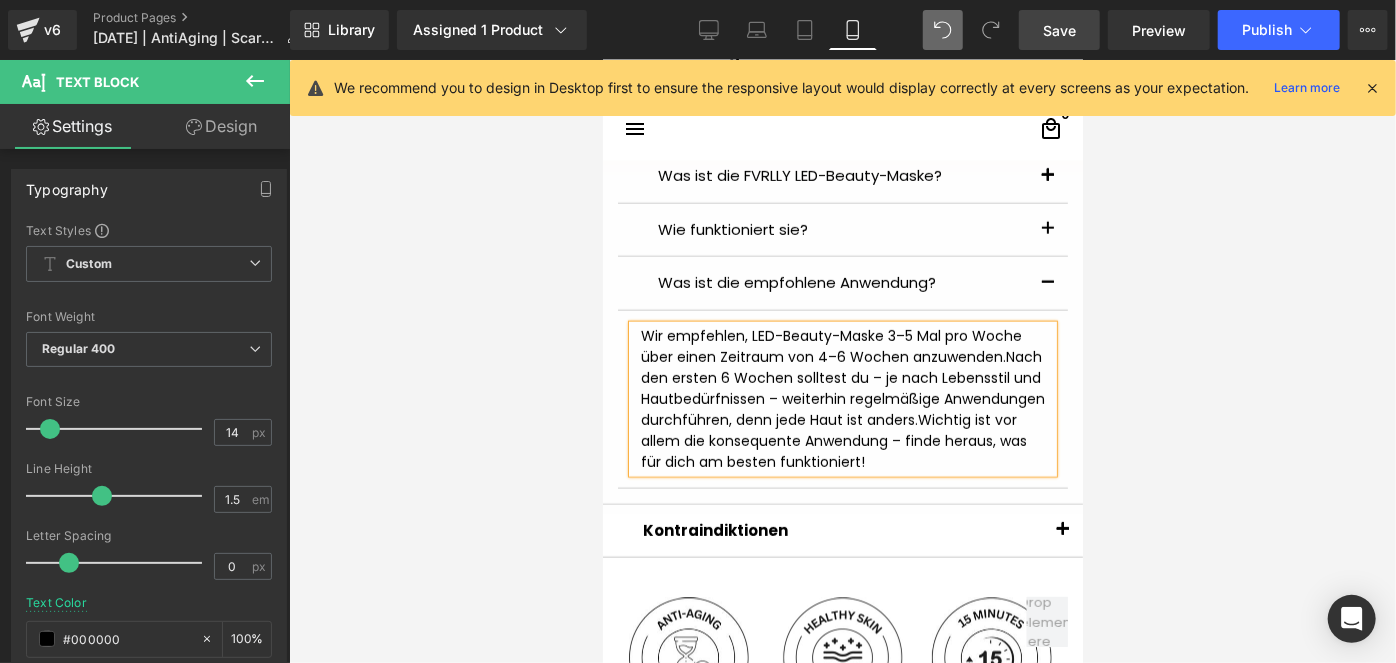 click on "Save" at bounding box center (1059, 30) 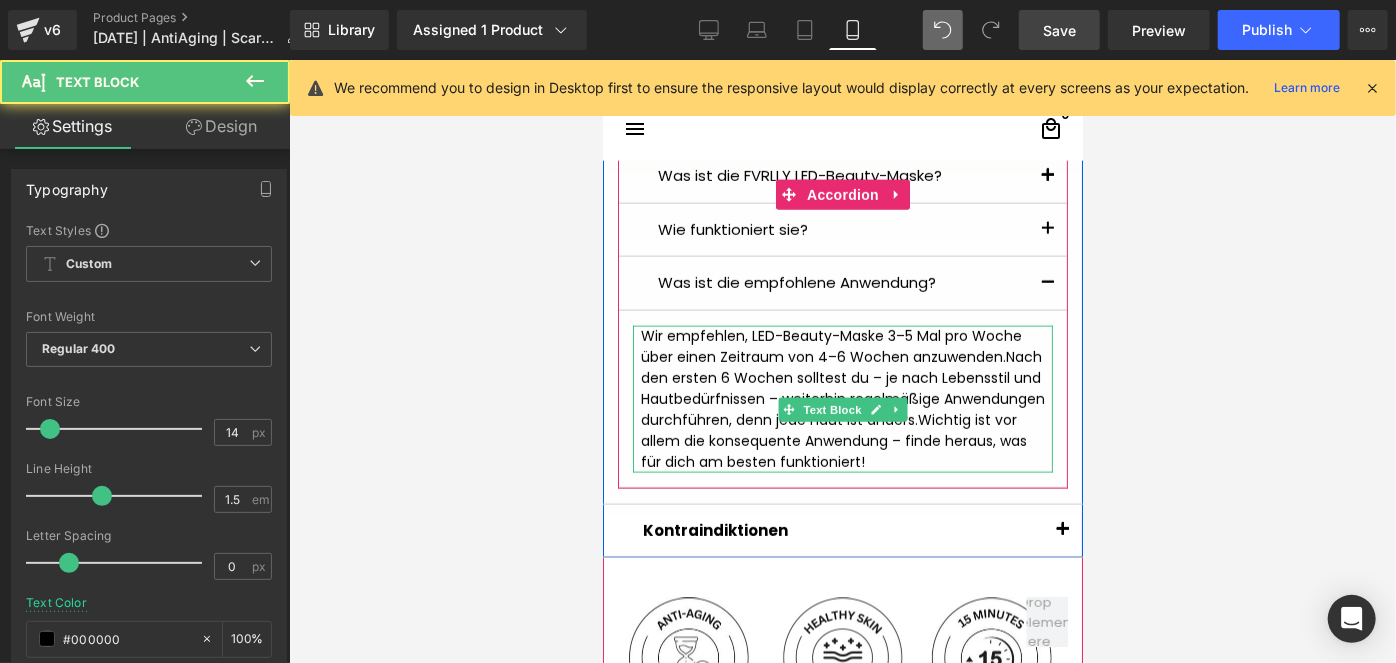 click on "Wir empfehlen, LED-Beauty-Maske 3–5 Mal pro Woche über einen Zeitraum von 4–6 Wochen anzuwenden." at bounding box center (830, 345) 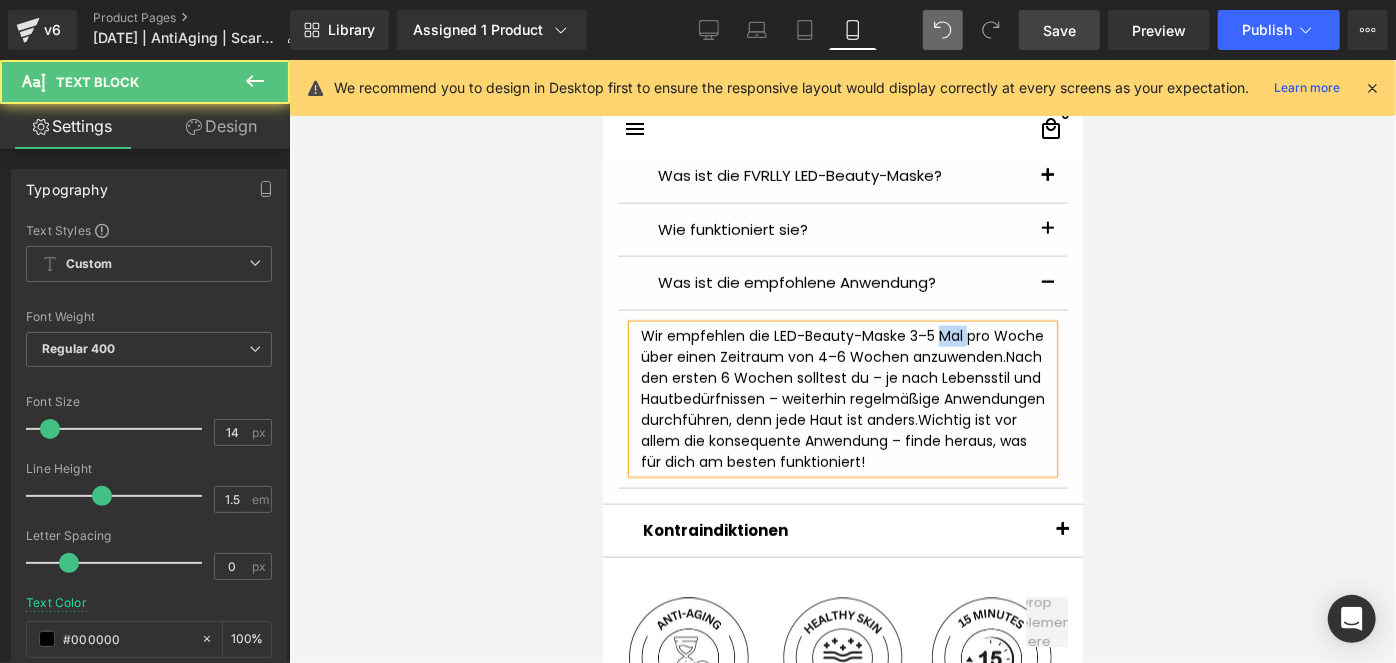 drag, startPoint x: 956, startPoint y: 330, endPoint x: 931, endPoint y: 327, distance: 25.179358 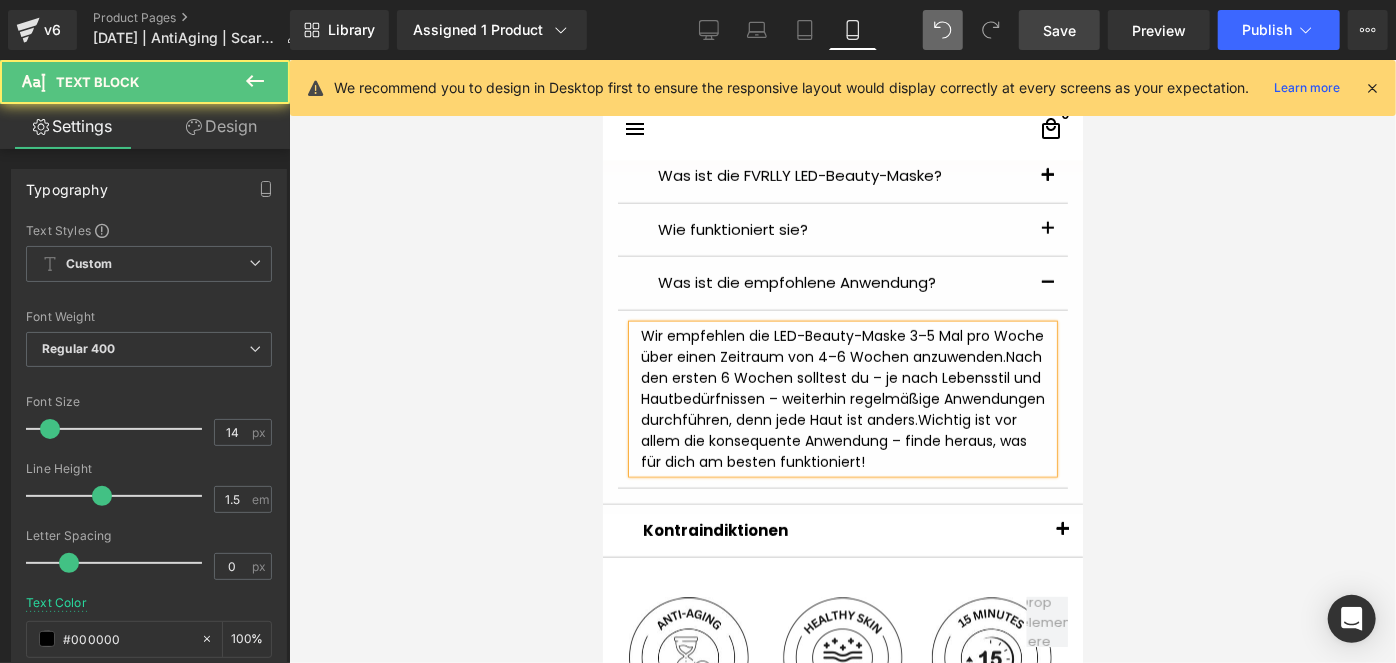 click on "Wir empfehlen die LED-Beauty-Maske 3–5 Mal pro Woche über einen Zeitraum von 4–6 Wochen anzuwenden." at bounding box center (841, 345) 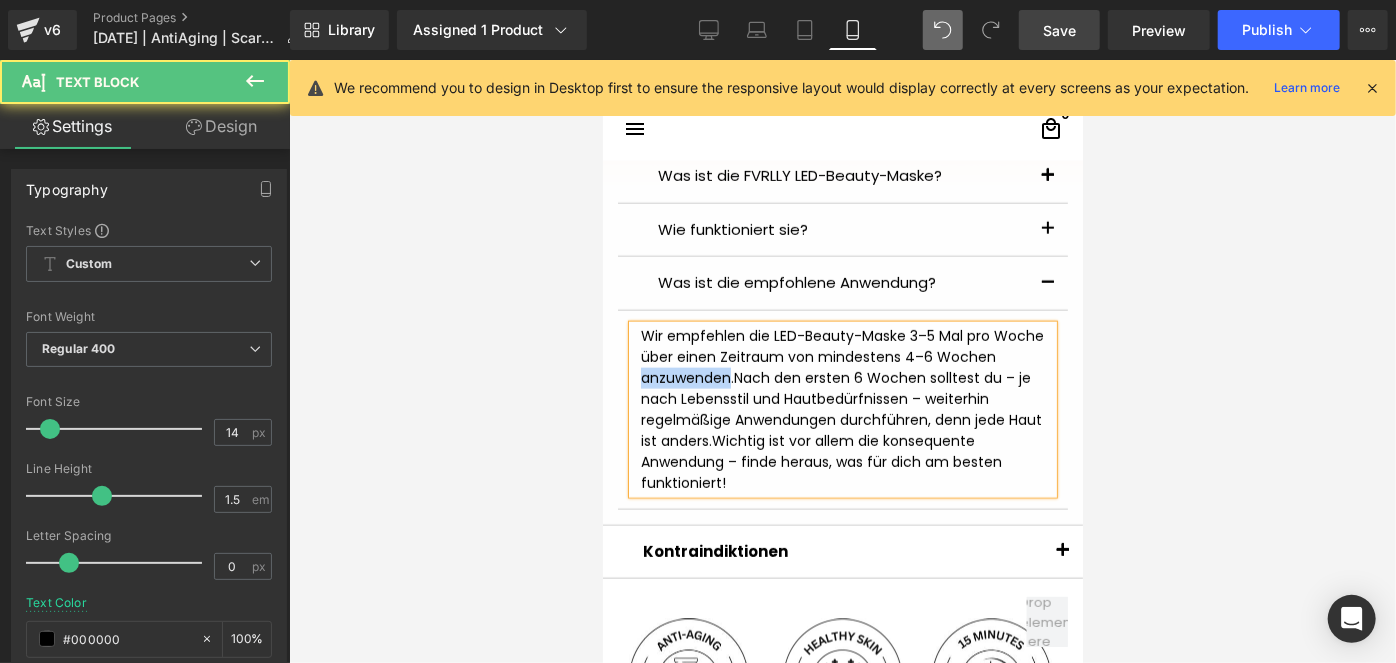 drag, startPoint x: 721, startPoint y: 370, endPoint x: 634, endPoint y: 377, distance: 87.28116 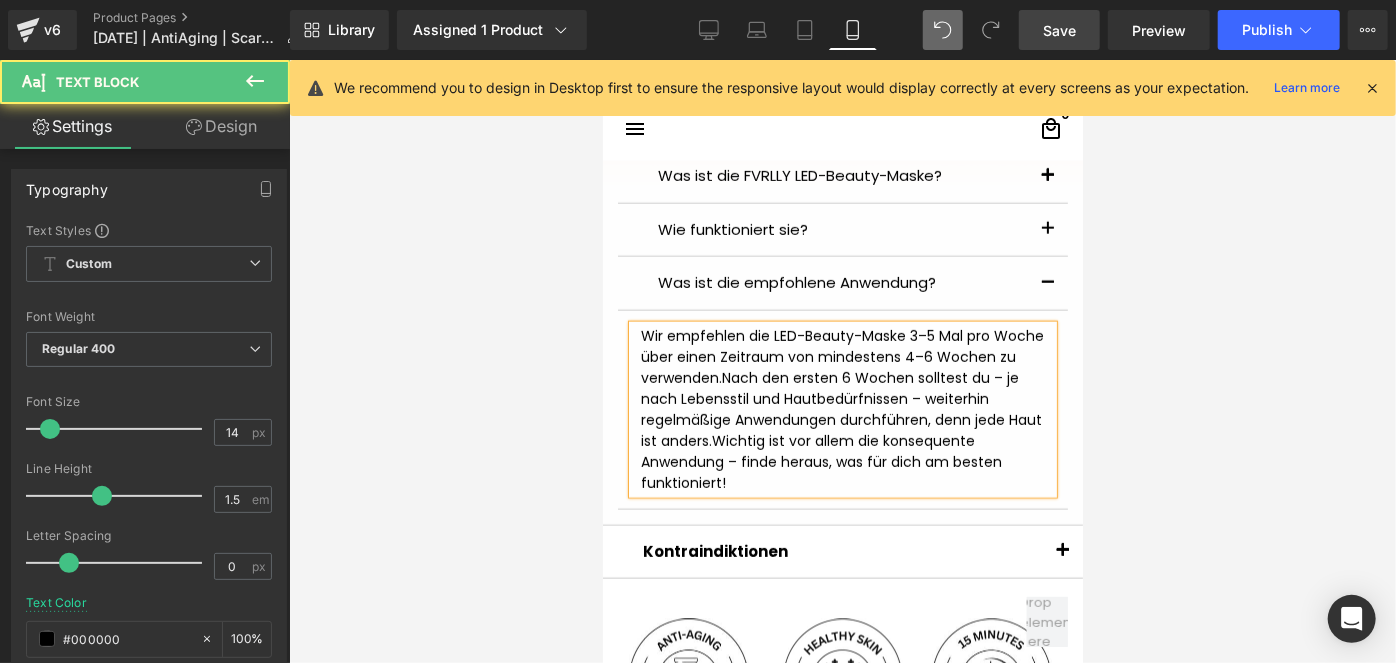 click on "Wir empfehlen die LED-Beauty-Maske 3–5 Mal pro Woche über einen Zeitraum von mindestens 4–6 Wochen zu verwenden.  Nach den ersten 6 Wochen solltest du – je nach Lebensstil und Hautbedürfnissen – weiterhin regelmäßige Anwendungen durchführen, denn jede Haut ist anders.  Wichtig ist vor allem die konsequente Anwendung – finde heraus, was für dich am besten funktioniert!" at bounding box center (842, 409) 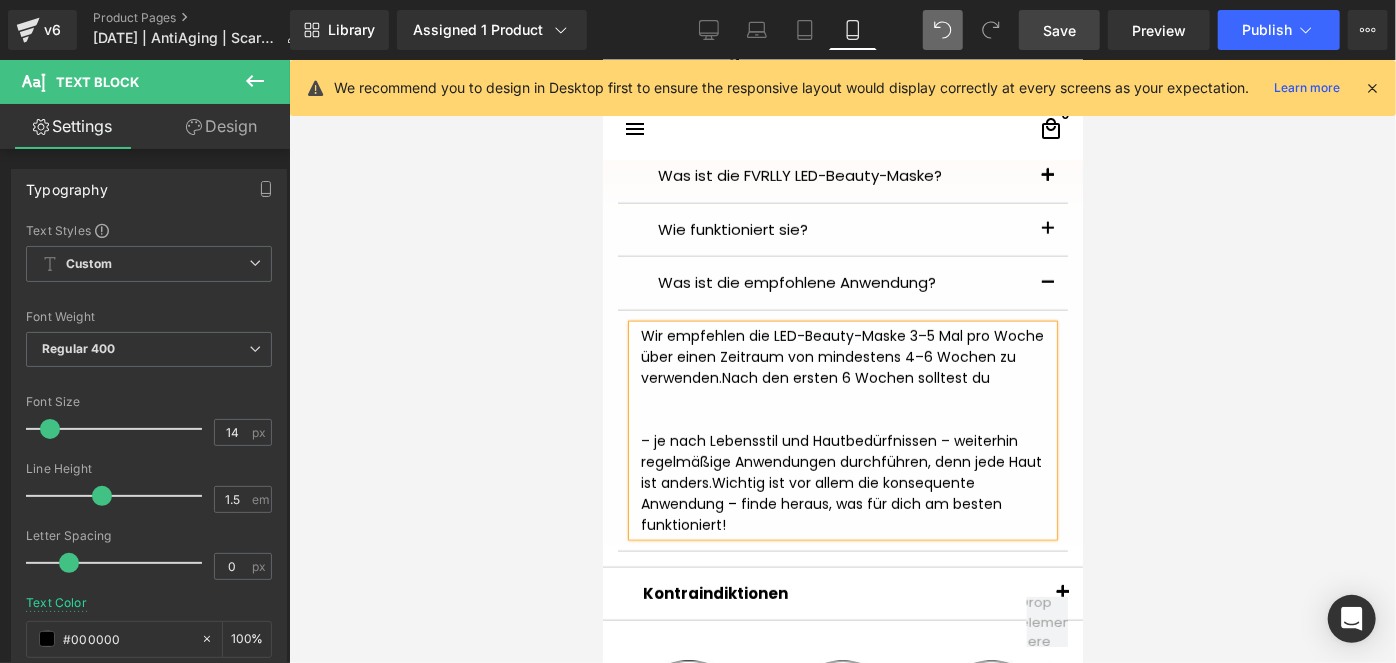 click on "Wir empfehlen die LED-Beauty-Maske 3–5 Mal pro Woche über einen Zeitraum von mindestens 4–6 Wochen zu verwenden.  Nach den ersten 6 Wochen solltest du  – je nach Lebensstil und Hautbedürfnissen – weiterhin regelmäßige Anwendungen durchführen, denn jede Haut ist anders.  Wichtig ist vor allem die konsequente Anwendung – finde heraus, was für dich am besten funktioniert!" at bounding box center (842, 430) 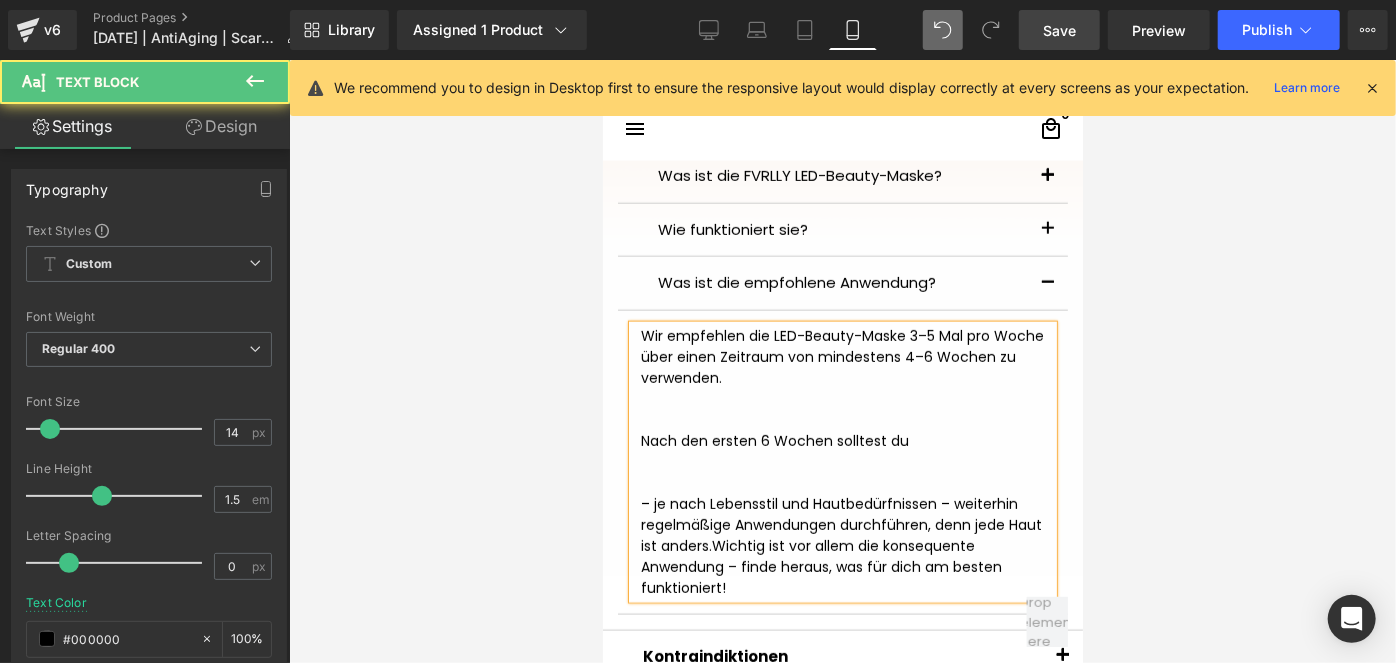 click on "Wir empfehlen die LED-Beauty-Maske 3–5 Mal pro Woche über einen Zeitraum von mindestens 4–6 Wochen zu verwenden.  Nach den ersten 6 Wochen solltest du  – je nach Lebensstil und Hautbedürfnissen – weiterhin regelmäßige Anwendungen durchführen, denn jede Haut ist anders.  Wichtig ist vor allem die konsequente Anwendung – finde heraus, was für dich am besten funktioniert!" at bounding box center (842, 461) 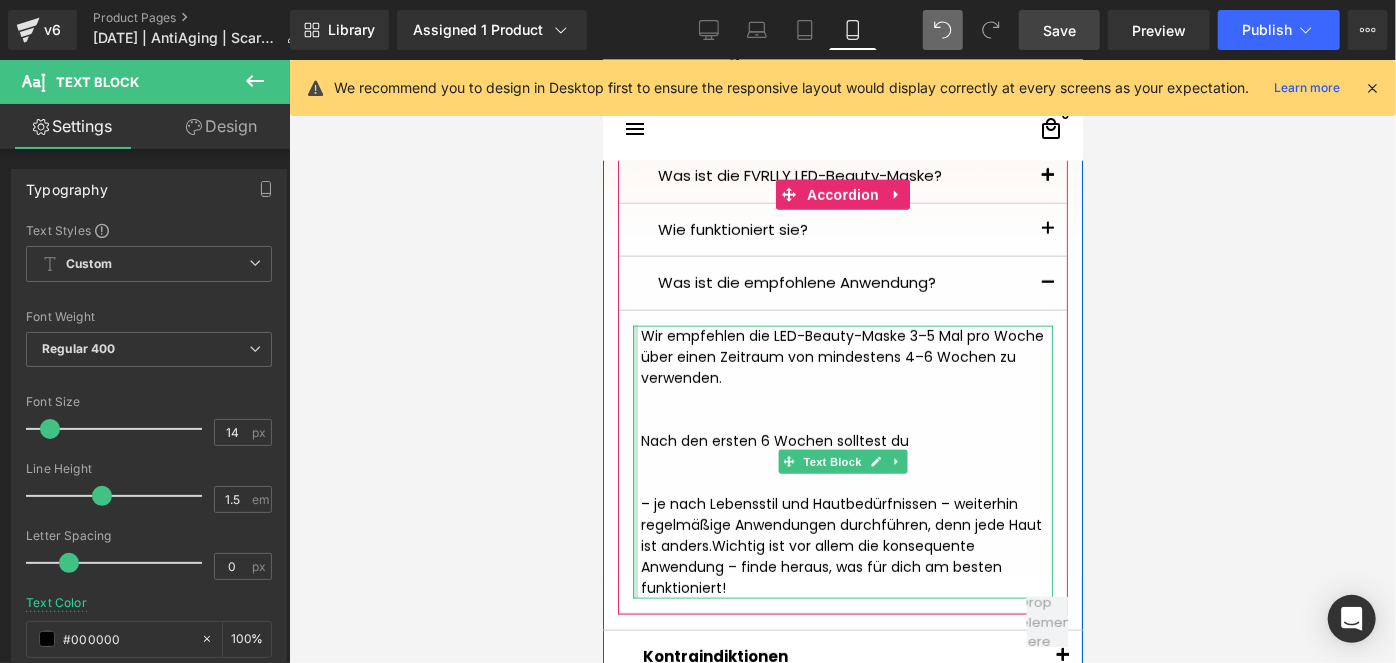drag, startPoint x: 1324, startPoint y: 647, endPoint x: 643, endPoint y: 427, distance: 715.65424 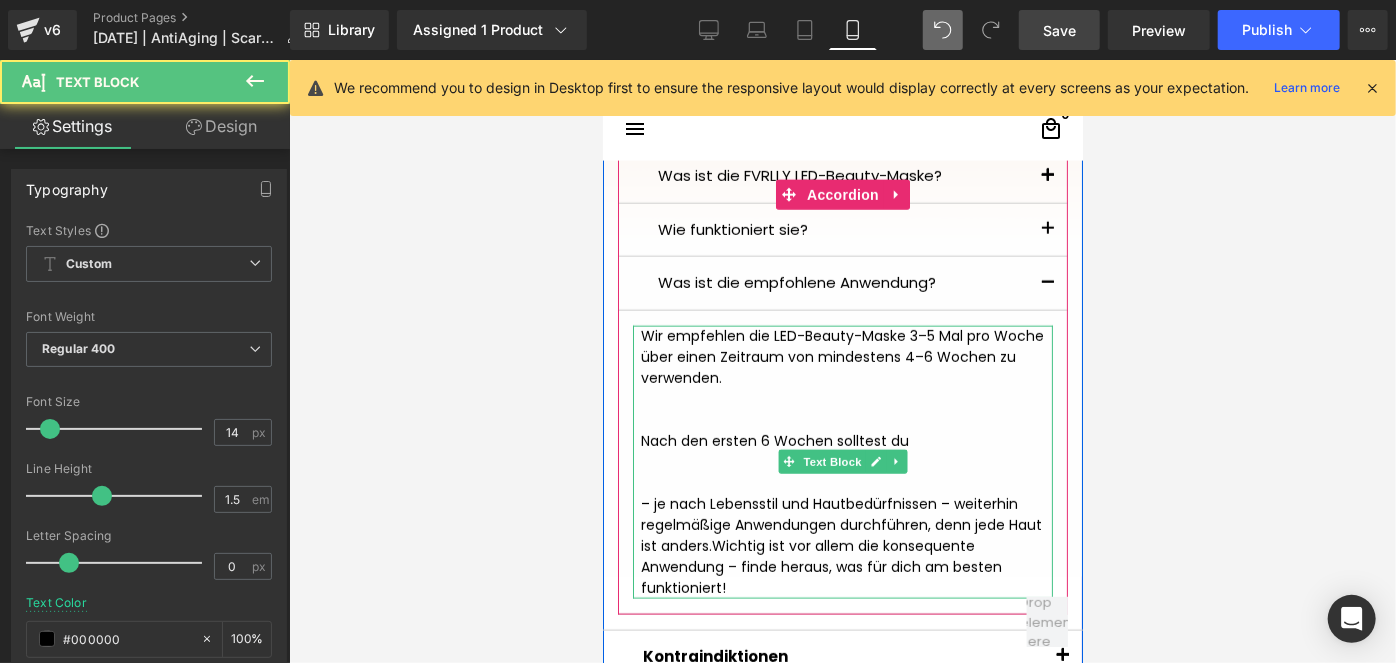 click at bounding box center [842, 482] 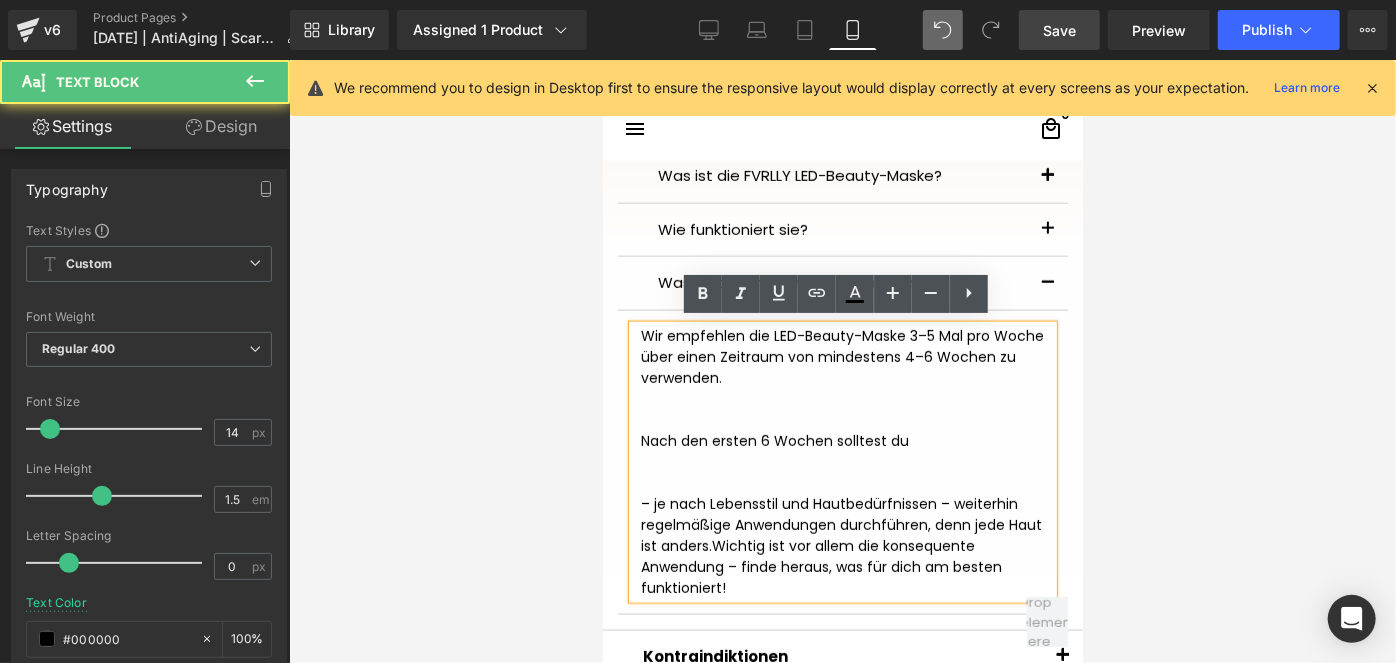 click at bounding box center [842, 482] 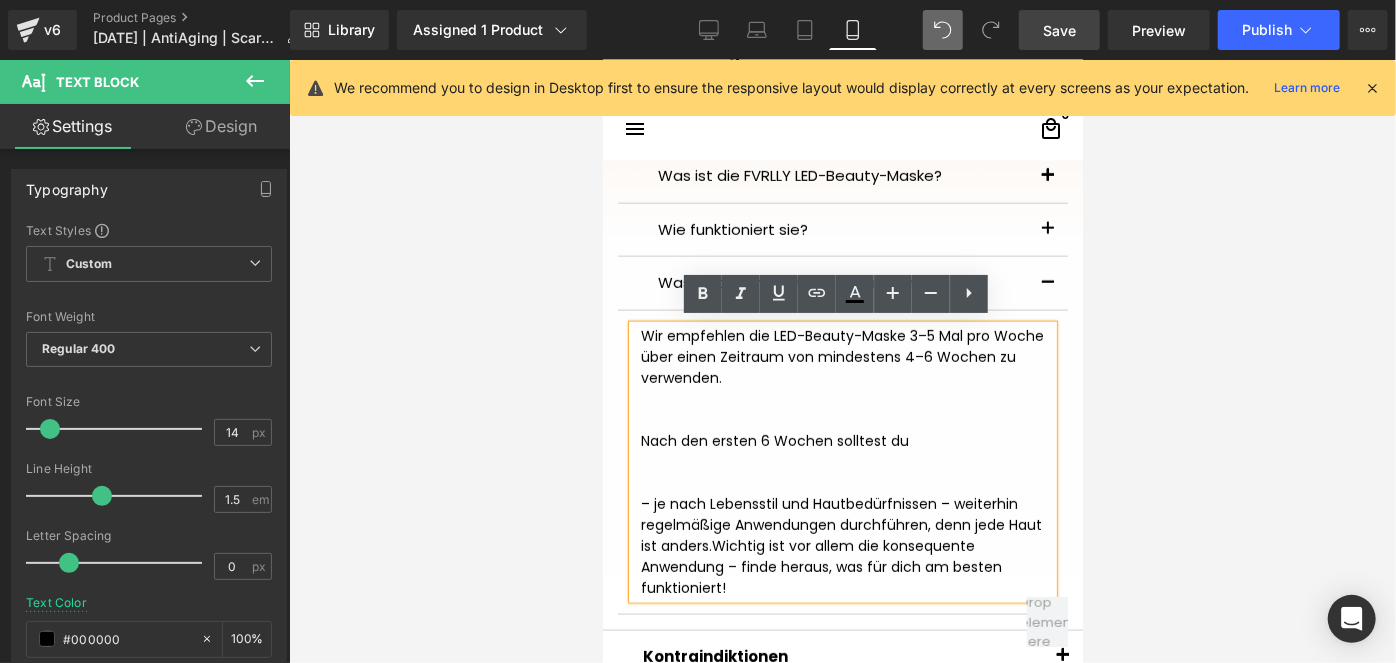 click on "Wir empfehlen die LED-Beauty-Maske 3–5 Mal pro Woche über einen Zeitraum von mindestens 4–6 Wochen zu verwenden.  Nach den ersten 6 Wochen solltest du  – je nach Lebensstil und Hautbedürfnissen – weiterhin regelmäßige Anwendungen durchführen, denn jede Haut ist anders.  Wichtig ist vor allem die konsequente Anwendung – finde heraus, was für dich am besten funktioniert!" at bounding box center [842, 461] 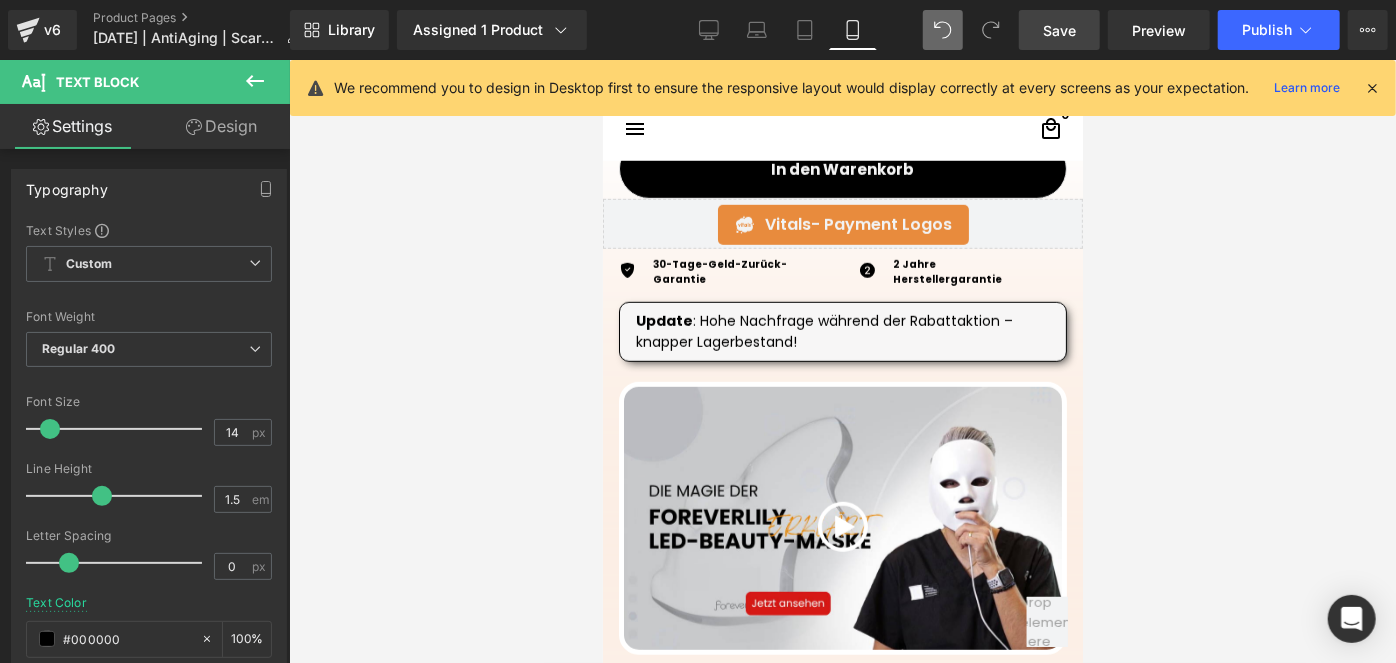 scroll, scrollTop: 718, scrollLeft: 0, axis: vertical 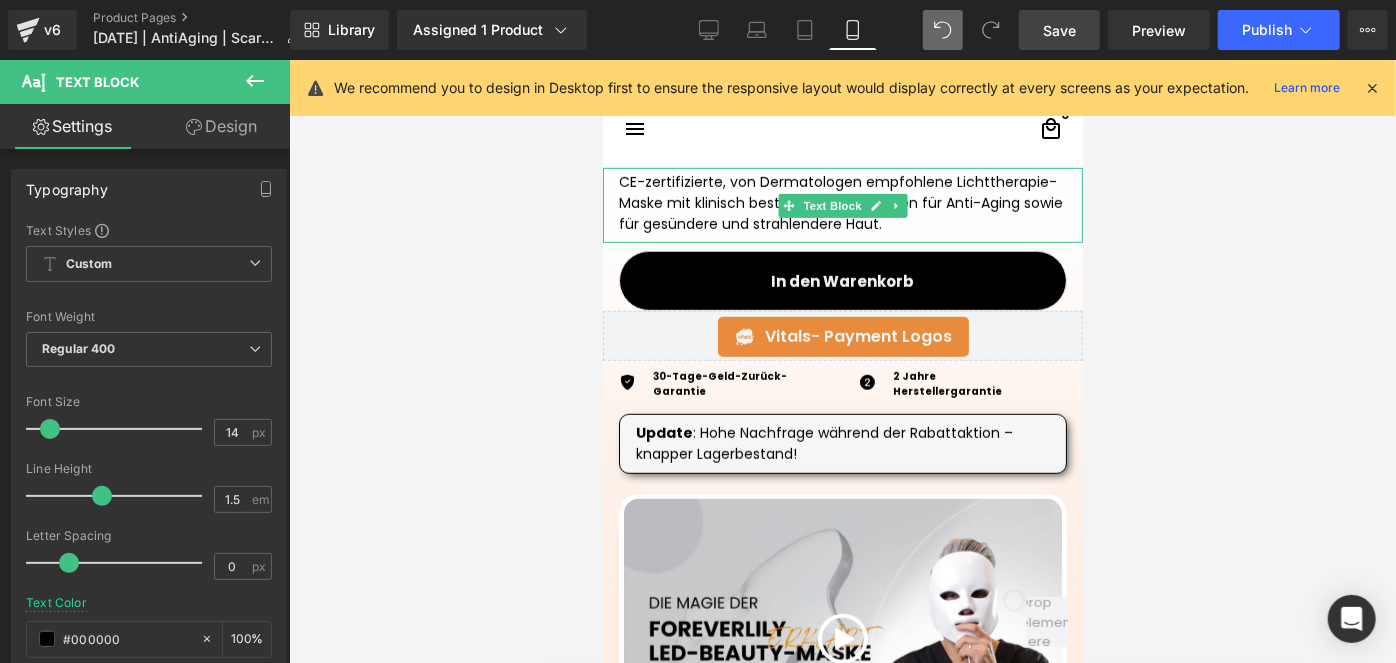 click on "CE-zertifizierte, von Dermatologen empfohlene Lichttherapie-Maske mit klinisch bestätigten Ergebnissen für Anti-Aging sowie für gesündere und strahlendere Haut." at bounding box center (842, 204) 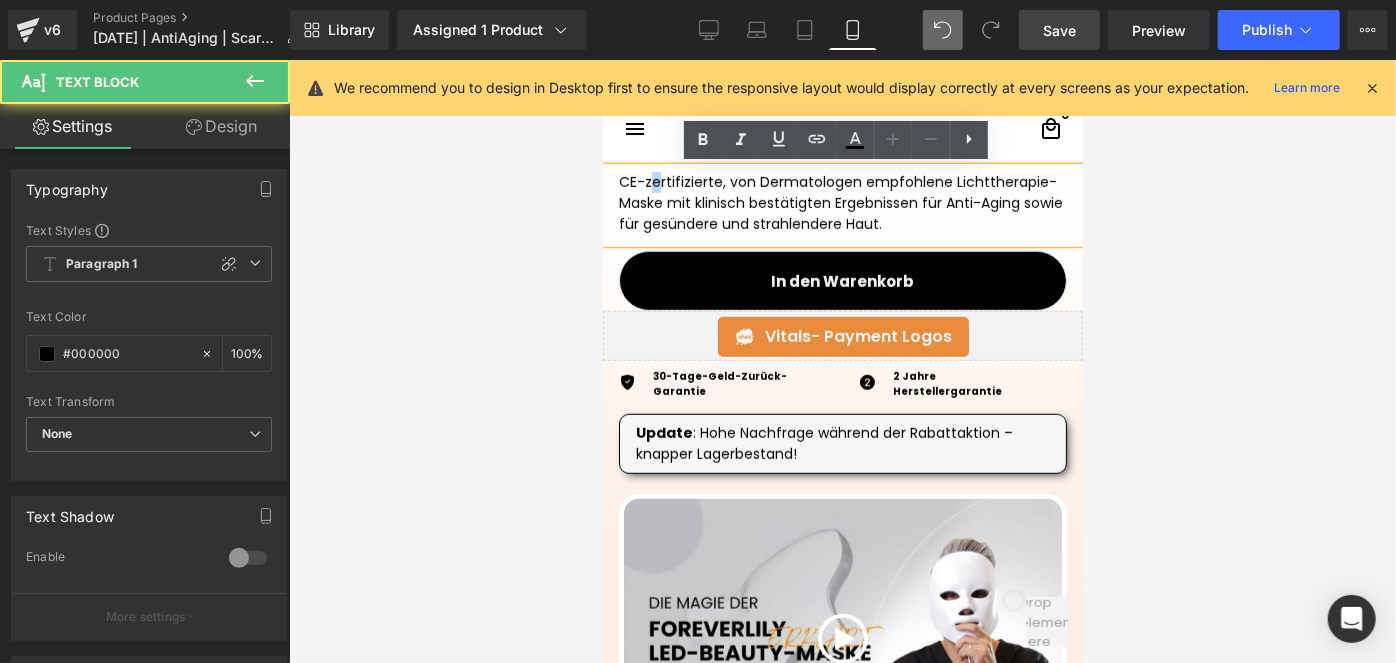 click on "CE-zertifizierte, von Dermatologen empfohlene Lichttherapie-Maske mit klinisch bestätigten Ergebnissen für Anti-Aging sowie für gesündere und strahlendere Haut." at bounding box center [842, 204] 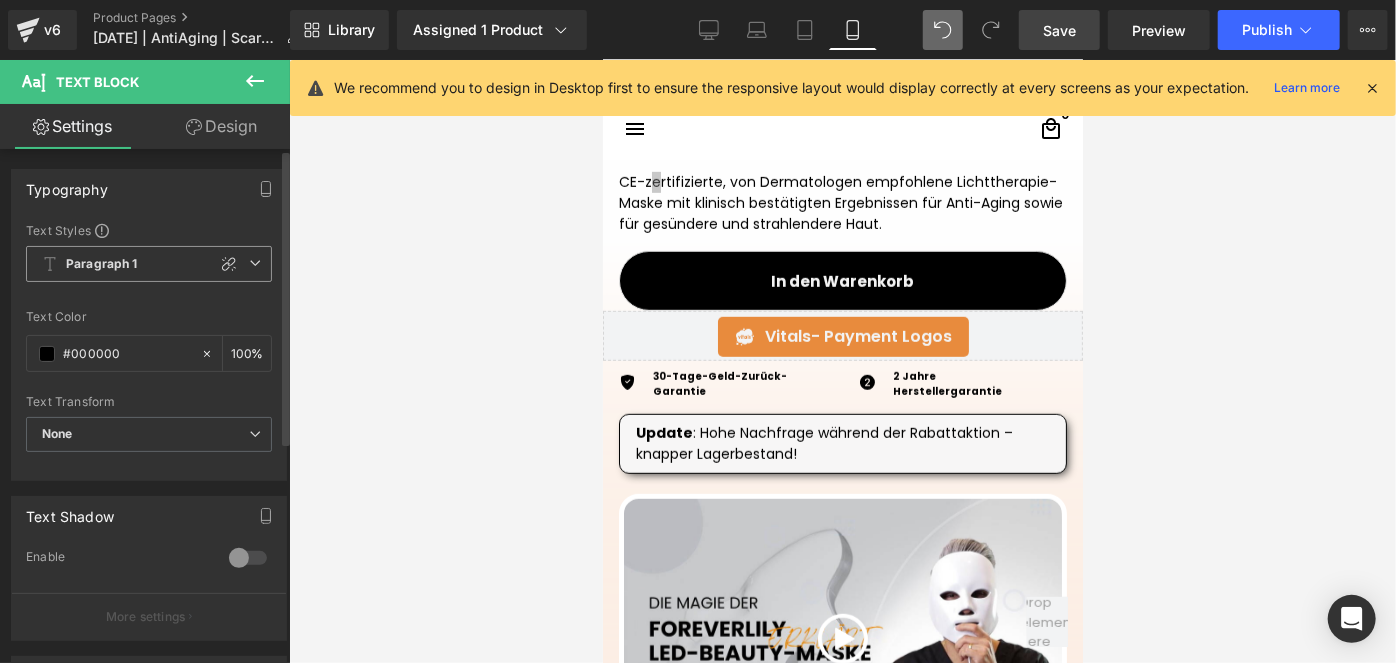 click on "Paragraph 1" at bounding box center (149, 264) 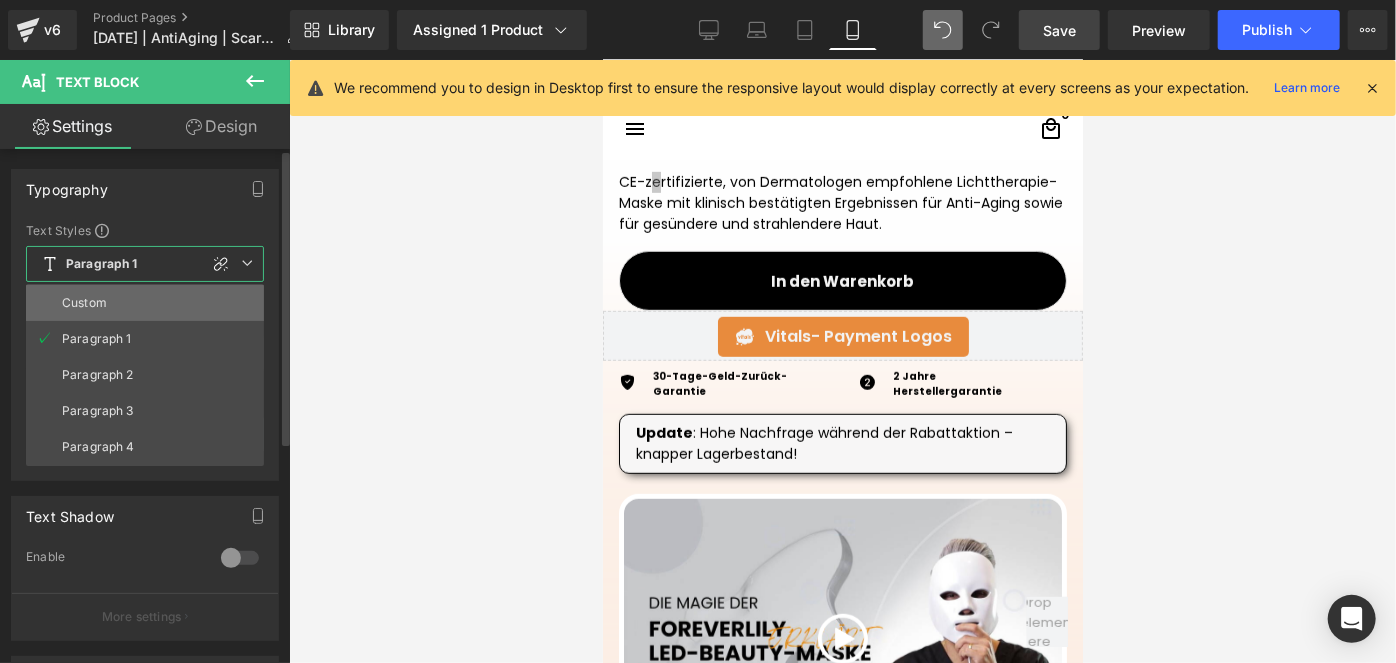 click on "Custom" at bounding box center [84, 303] 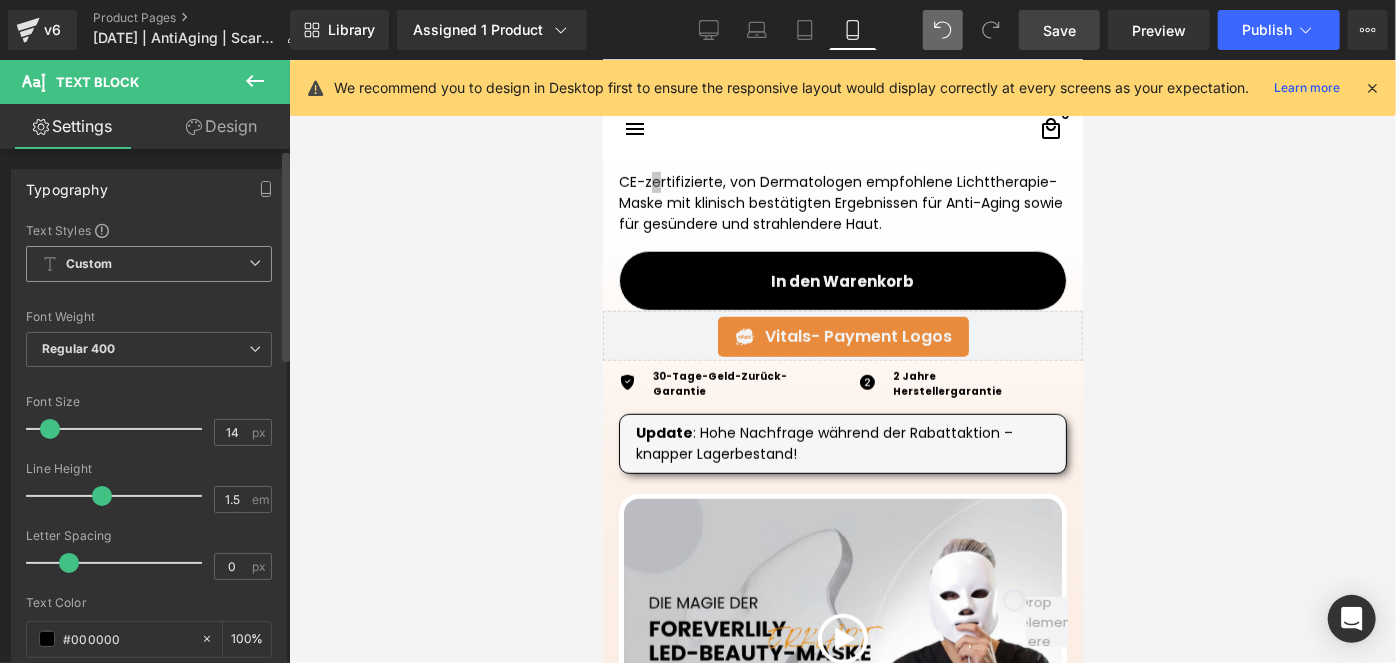 click on "Custom" at bounding box center (89, 264) 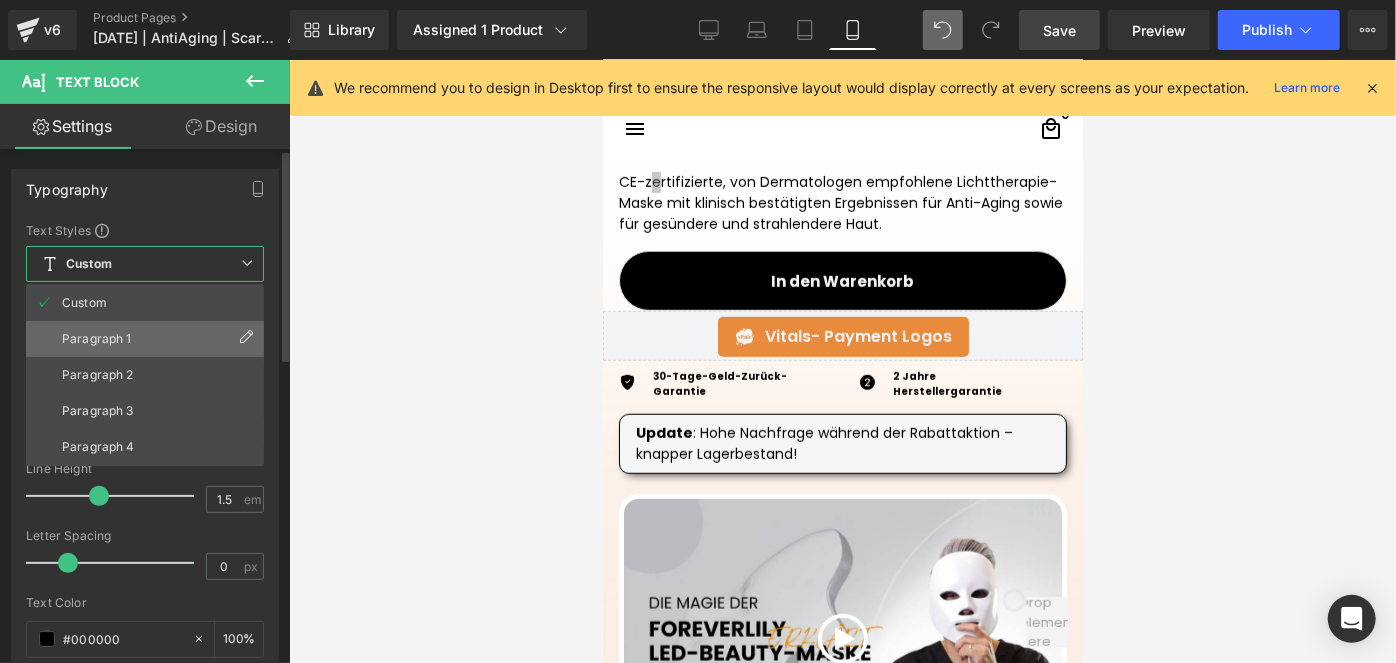 click on "Paragraph 1" at bounding box center [97, 339] 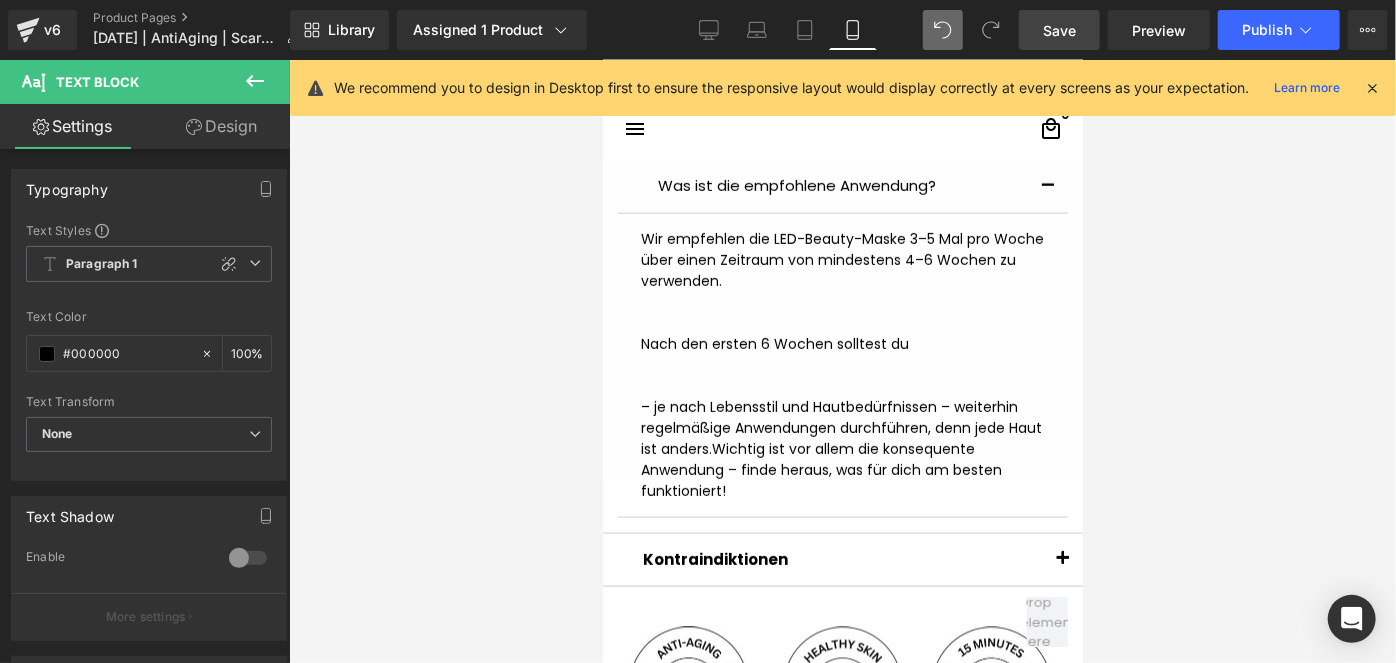 scroll, scrollTop: 1627, scrollLeft: 0, axis: vertical 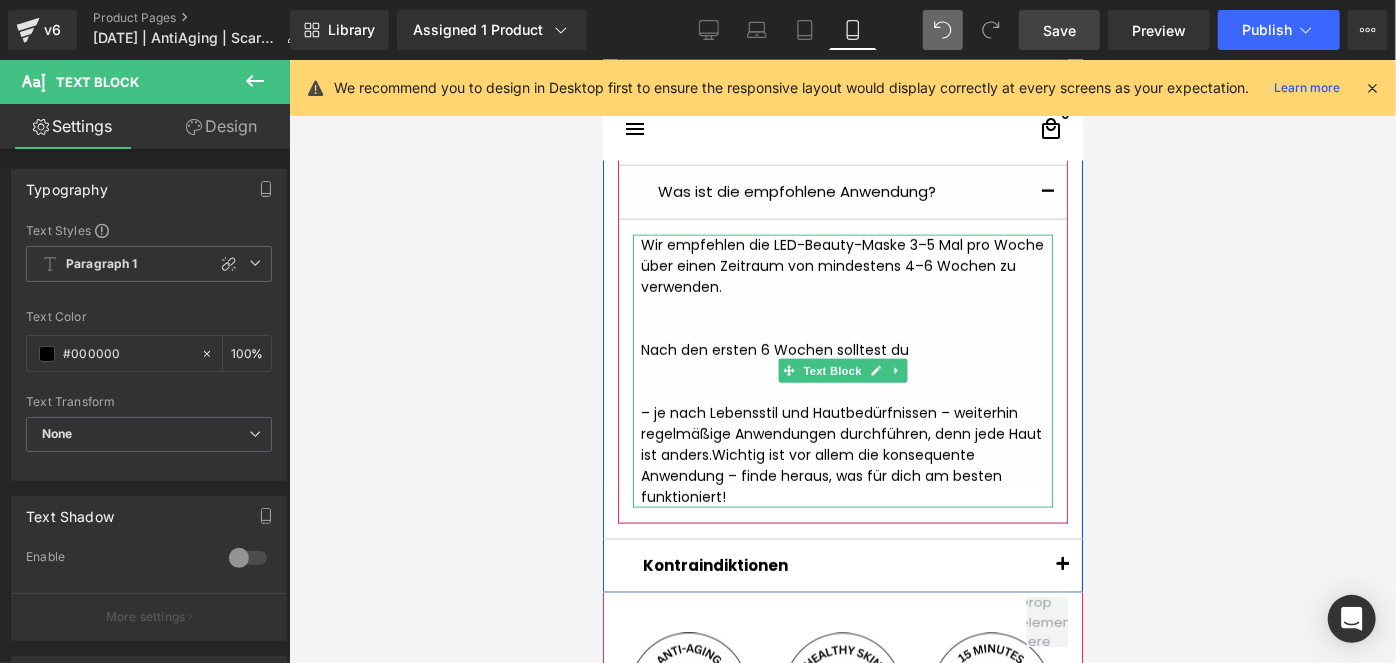 click on "Wir empfehlen die LED-Beauty-Maske 3–5 Mal pro Woche über einen Zeitraum von mindestens 4–6 Wochen zu verwenden.  Nach den ersten 6 Wochen solltest du  – je nach Lebensstil und Hautbedürfnissen – weiterhin regelmäßige Anwendungen durchführen, denn jede Haut ist anders.  Wichtig ist vor allem die konsequente Anwendung – finde heraus, was für dich am besten funktioniert!" at bounding box center (842, 370) 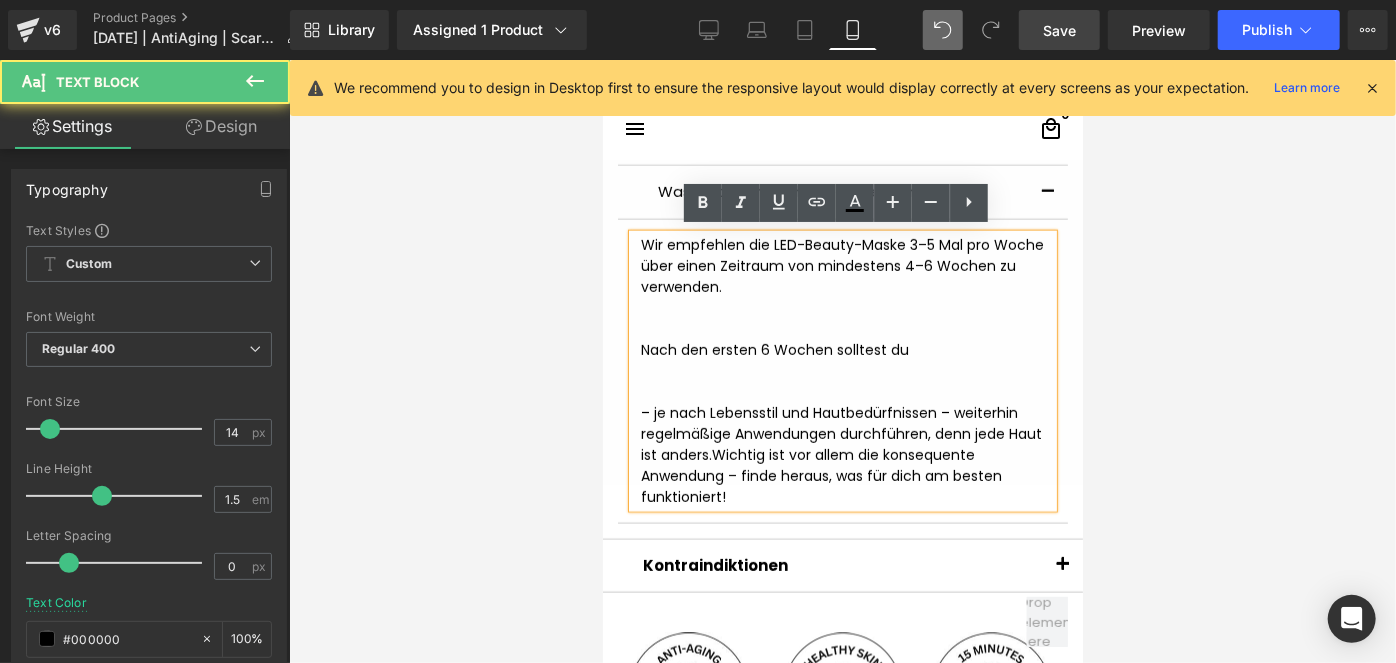 click on "Wir empfehlen die LED-Beauty-Maske 3–5 Mal pro Woche über einen Zeitraum von mindestens 4–6 Wochen zu verwenden.  Nach den ersten 6 Wochen solltest du  – je nach Lebensstil und Hautbedürfnissen – weiterhin regelmäßige Anwendungen durchführen, denn jede Haut ist anders.  Wichtig ist vor allem die konsequente Anwendung – finde heraus, was für dich am besten funktioniert!" at bounding box center [842, 370] 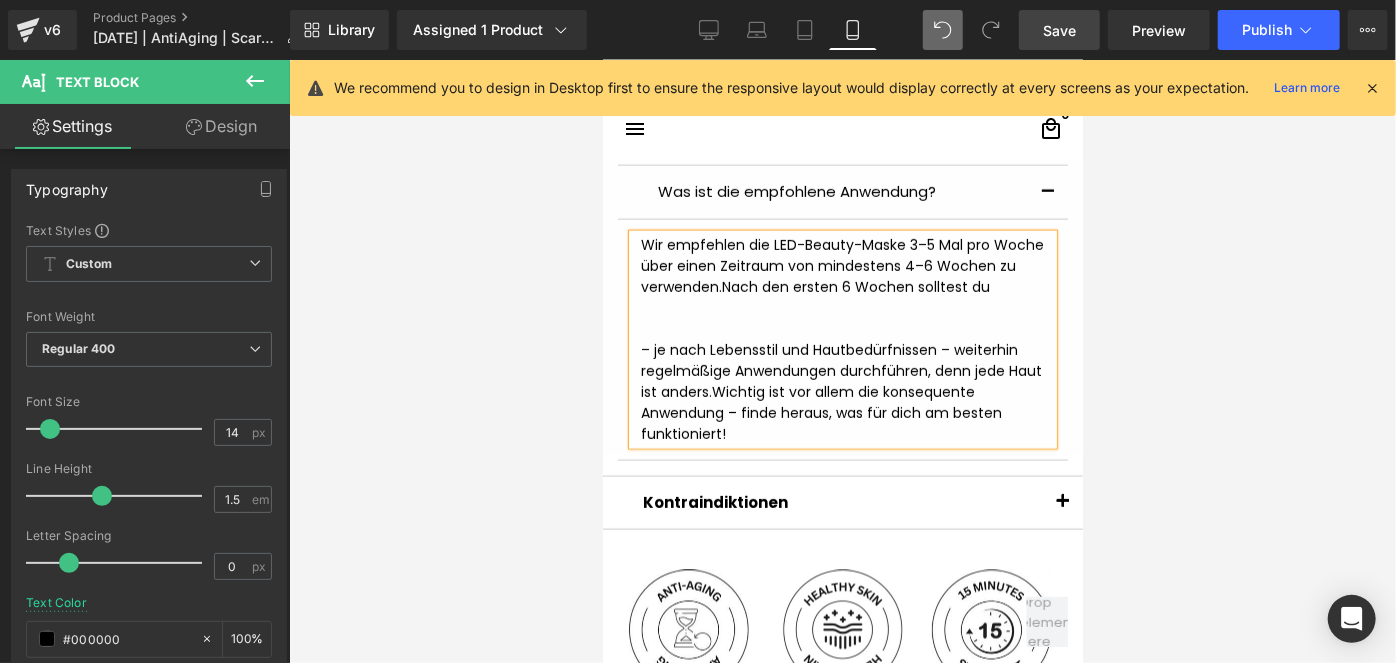 click on "Wir empfehlen die LED-Beauty-Maske 3–5 Mal pro Woche über einen Zeitraum von mindestens 4–6 Wochen zu verwenden.  Nach den ersten 6 Wochen solltest du  – je nach Lebensstil und Hautbedürfnissen – weiterhin regelmäßige Anwendungen durchführen, denn jede Haut ist anders.  Wichtig ist vor allem die konsequente Anwendung – finde heraus, was für dich am besten funktioniert!" at bounding box center (842, 339) 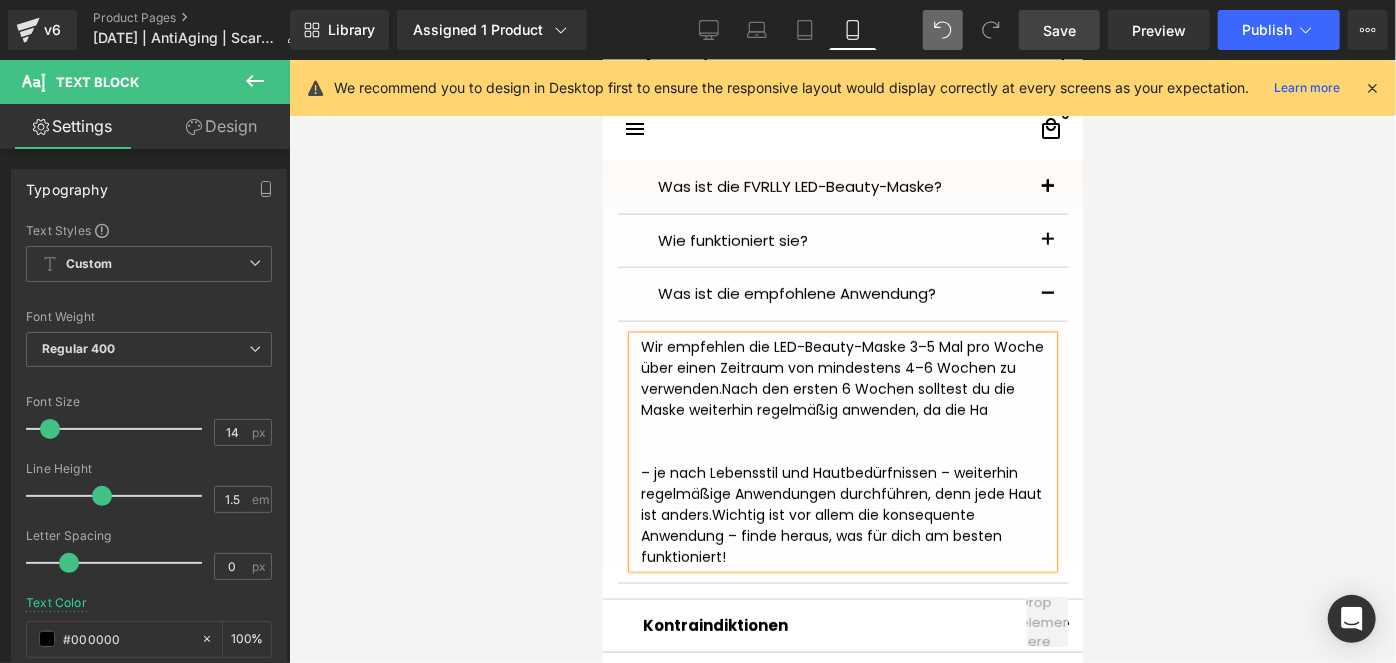 scroll, scrollTop: 1536, scrollLeft: 0, axis: vertical 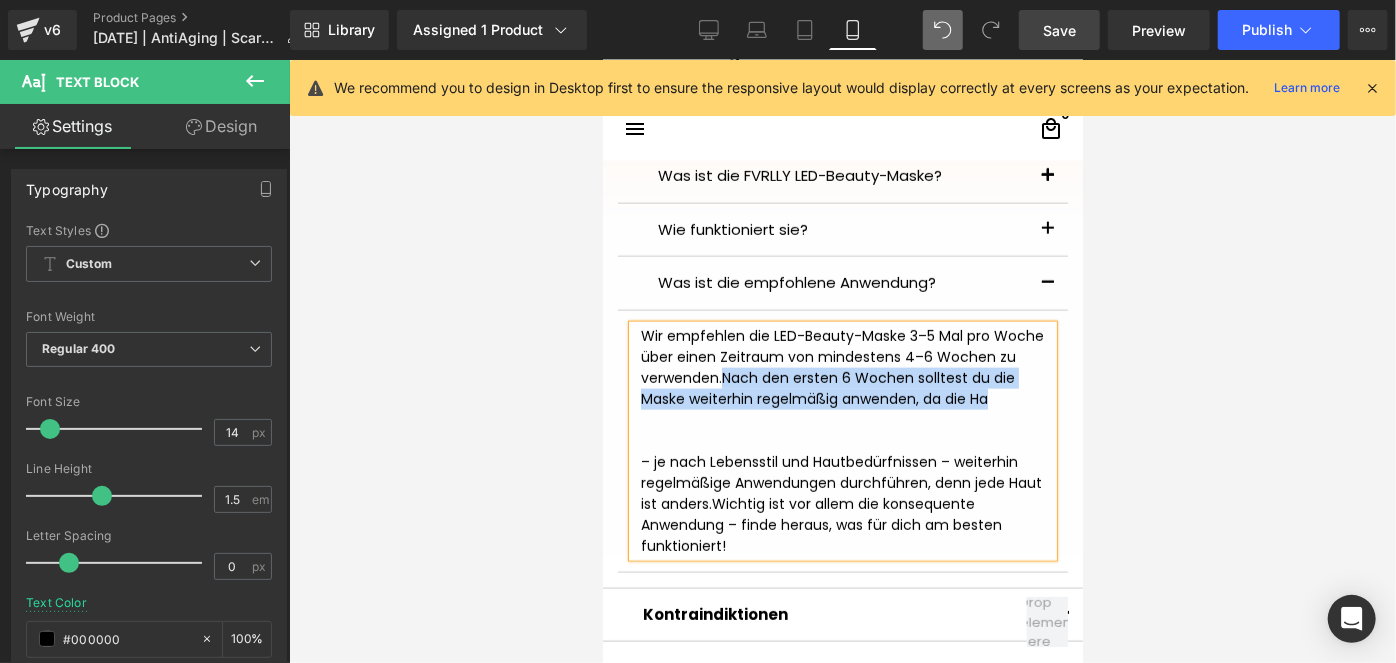 drag, startPoint x: 998, startPoint y: 393, endPoint x: 719, endPoint y: 372, distance: 279.7892 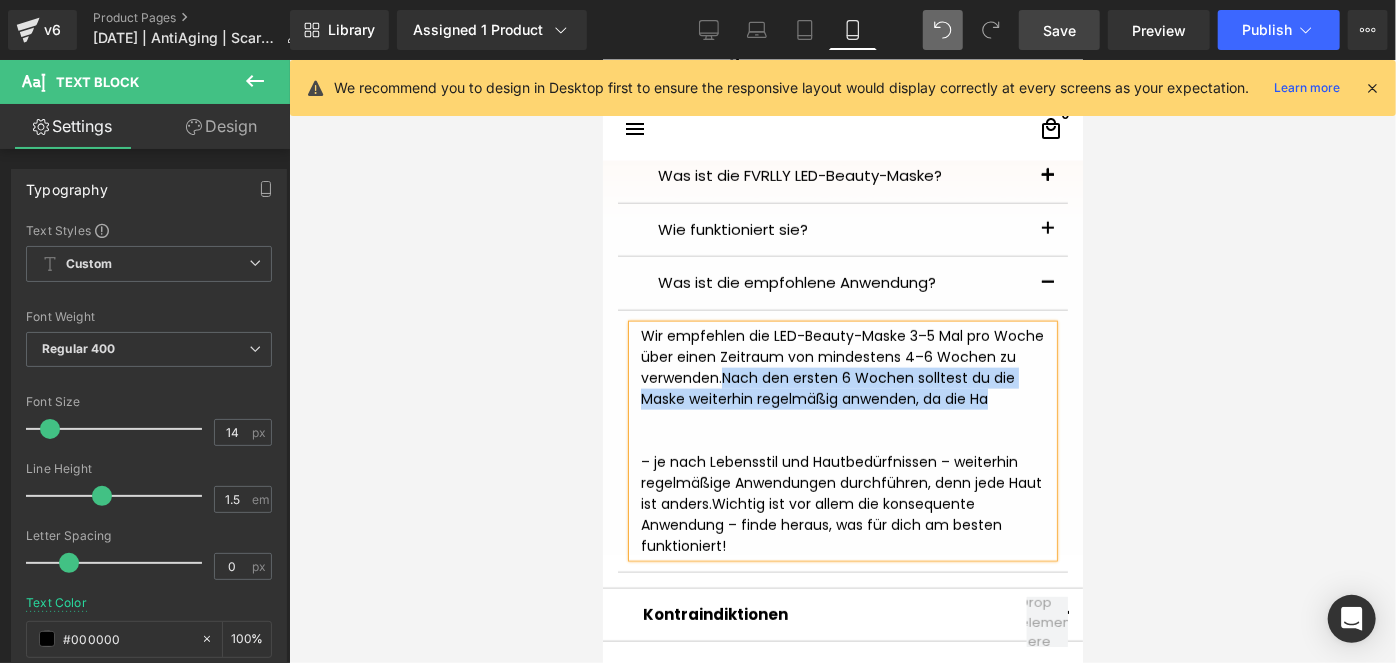 click on "Wir empfehlen die LED-Beauty-Maske 3–5 Mal pro Woche über einen Zeitraum von mindestens 4–6 Wochen zu verwenden.  Nach den ersten 6 Wochen solltest du die Maske weiterhin regelmäßig anwenden, da die Ha – je nach Lebensstil und Hautbedürfnissen – weiterhin regelmäßige Anwendungen durchführen, denn jede Haut ist anders.  Wichtig ist vor allem die konsequente Anwendung – finde heraus, was für dich am besten funktioniert!" at bounding box center (842, 440) 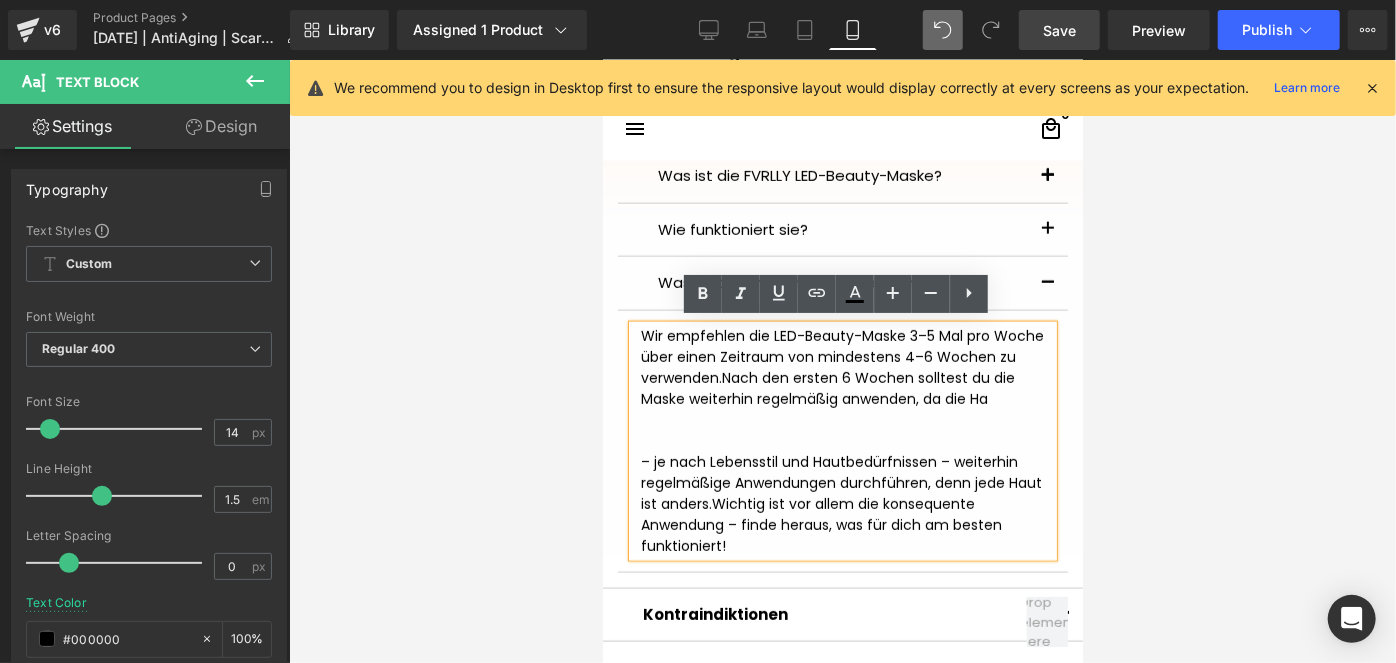 click on "– je nach Lebensstil und Hautbedürfnissen – weiterhin regelmäßige Anwendungen durchführen, denn jede Haut ist anders.  Wichtig ist vor allem die konsequente Anwendung – finde heraus, was für dich am besten funktioniert!" at bounding box center [842, 503] 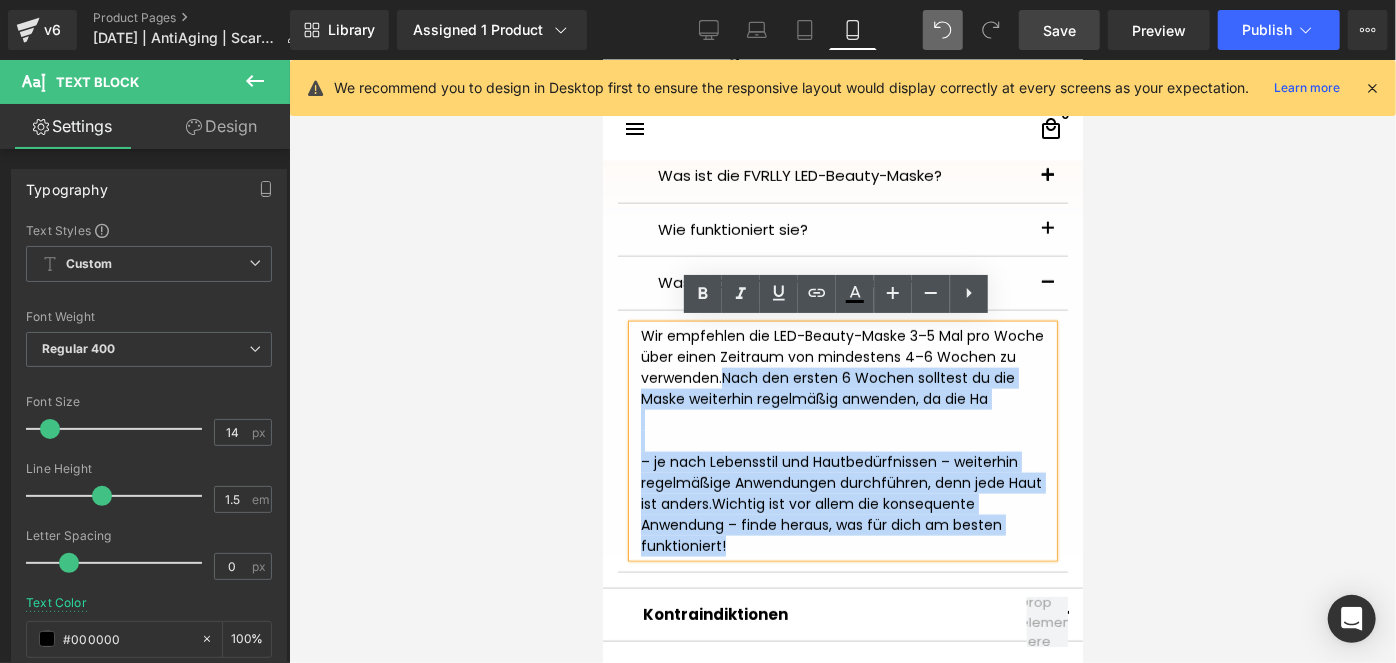 drag, startPoint x: 738, startPoint y: 538, endPoint x: 717, endPoint y: 373, distance: 166.331 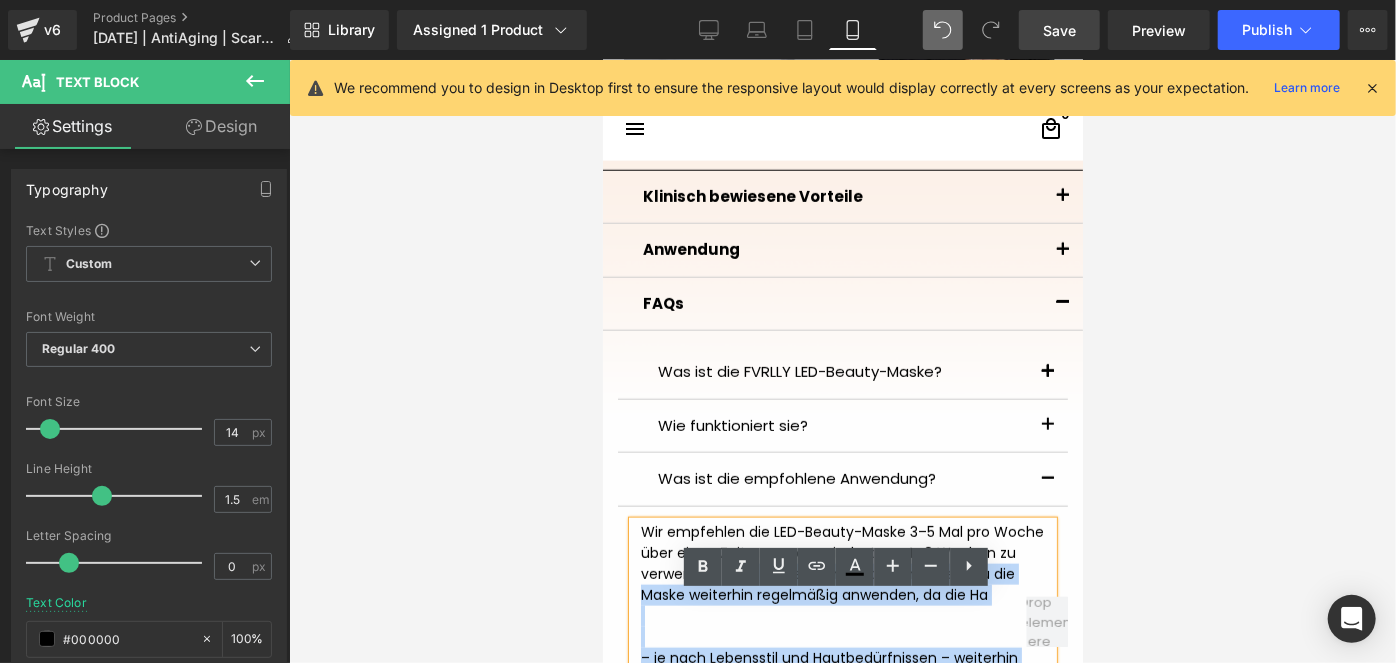 scroll, scrollTop: 1445, scrollLeft: 0, axis: vertical 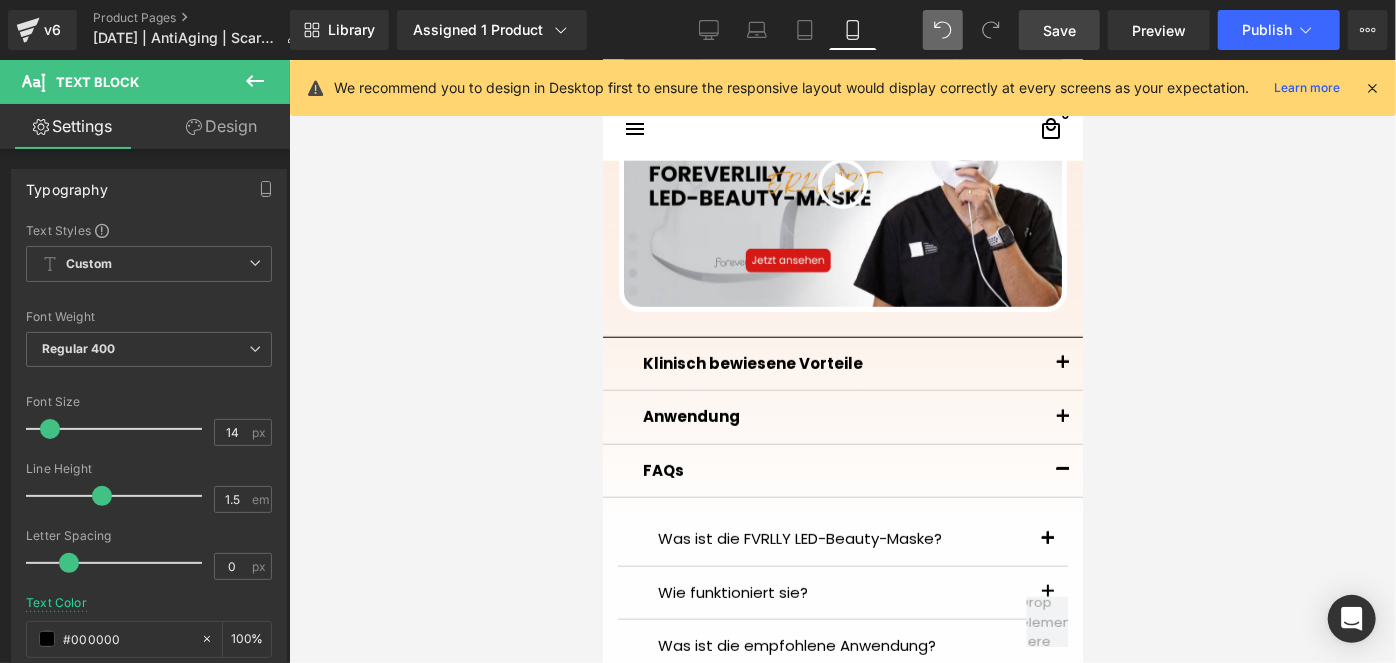 click at bounding box center [1062, 416] 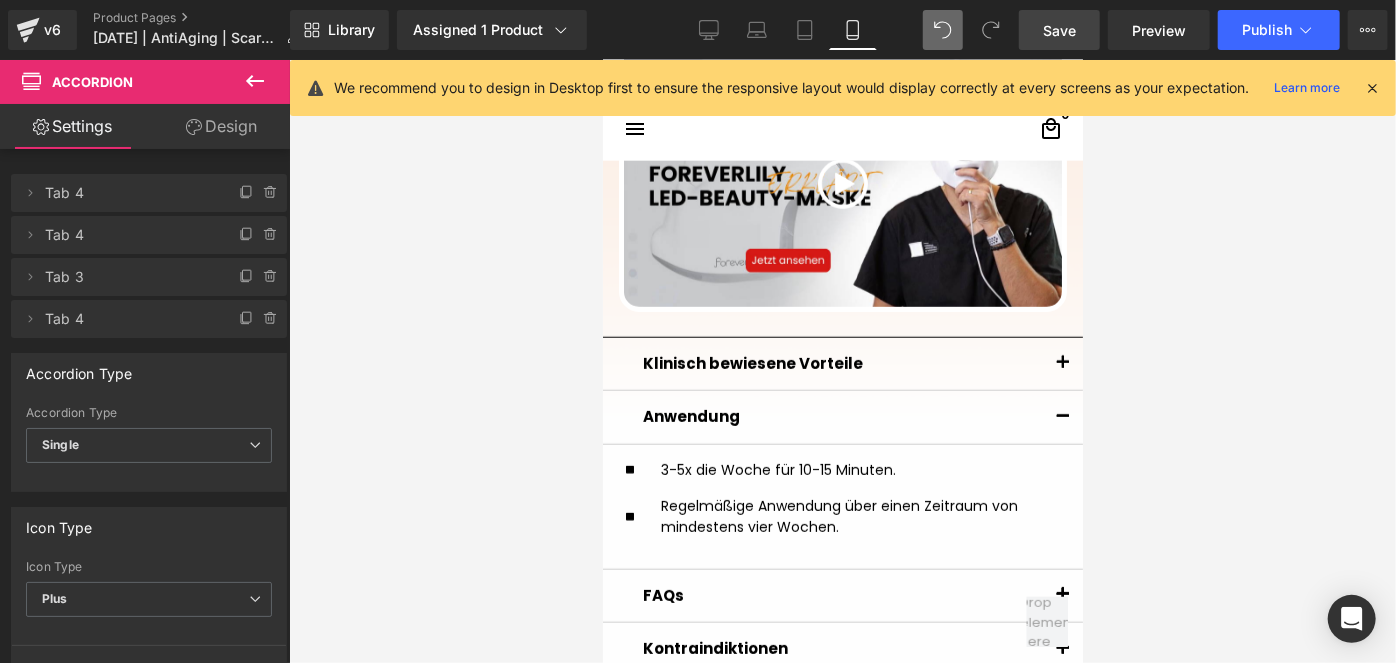 click at bounding box center [1062, 416] 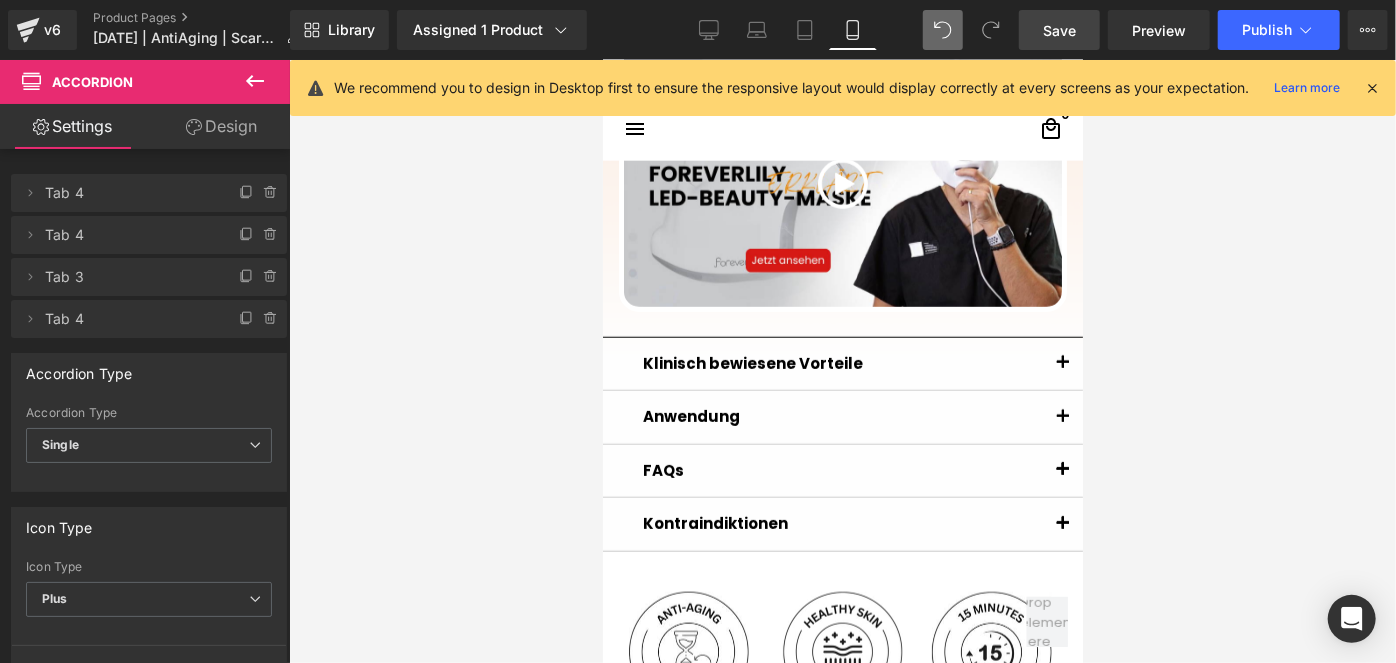 click at bounding box center [1062, 475] 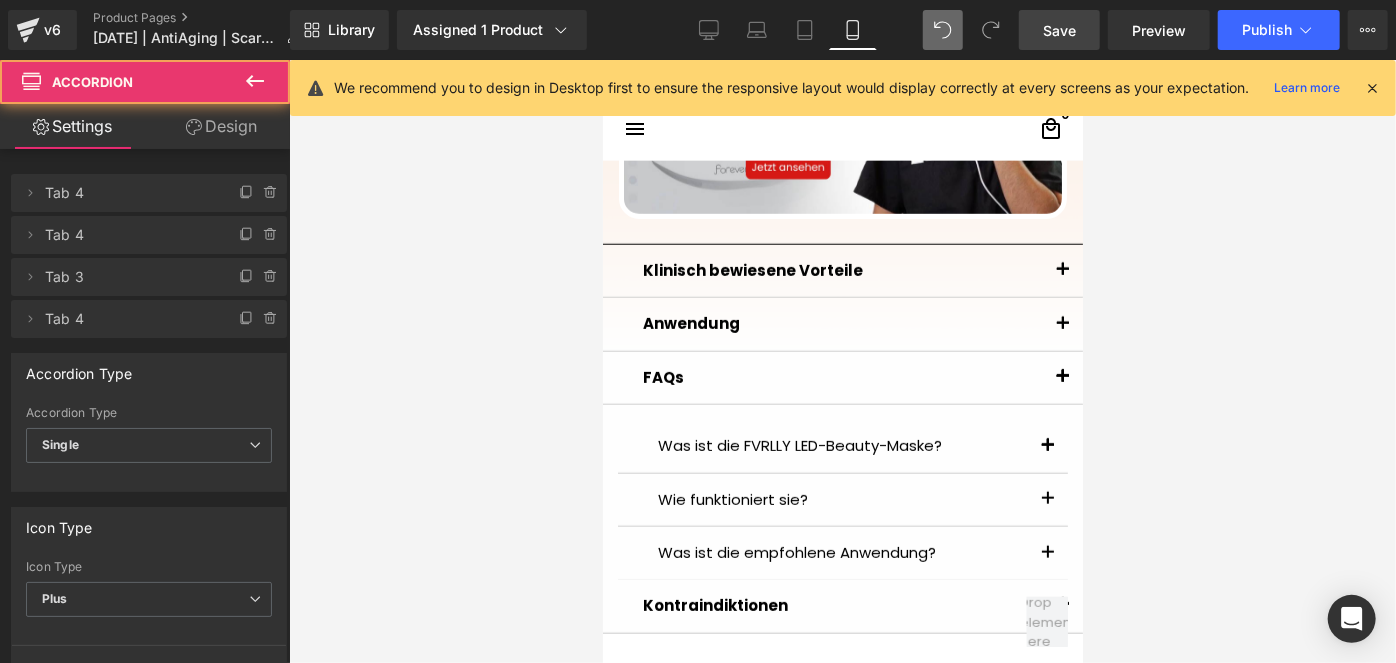 scroll, scrollTop: 1354, scrollLeft: 0, axis: vertical 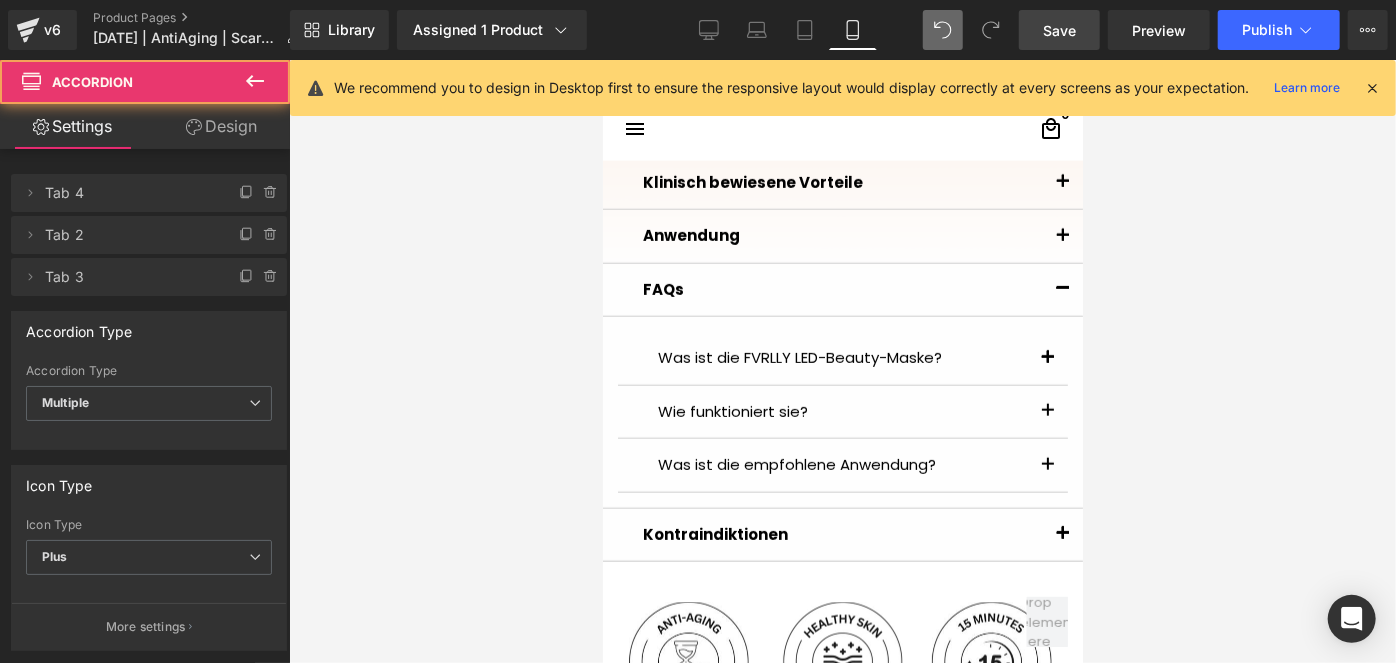 click at bounding box center [1047, 470] 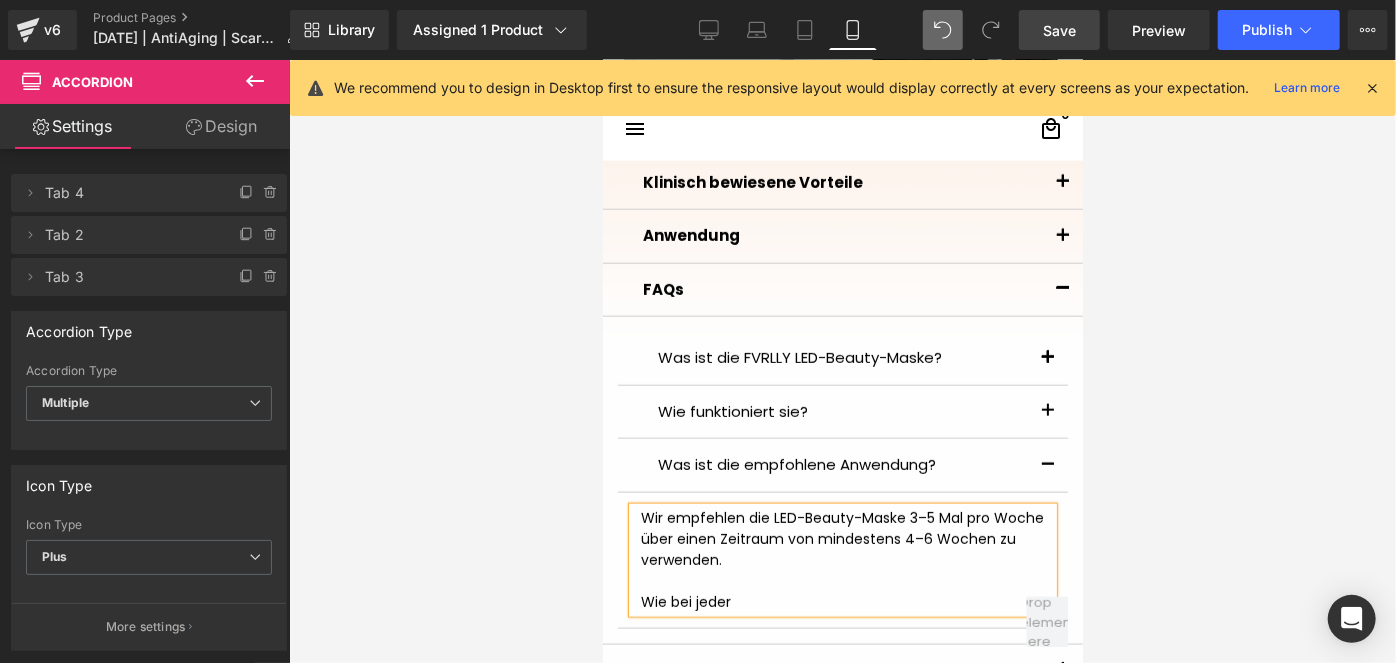 click on "Wie bei jeder" at bounding box center [842, 601] 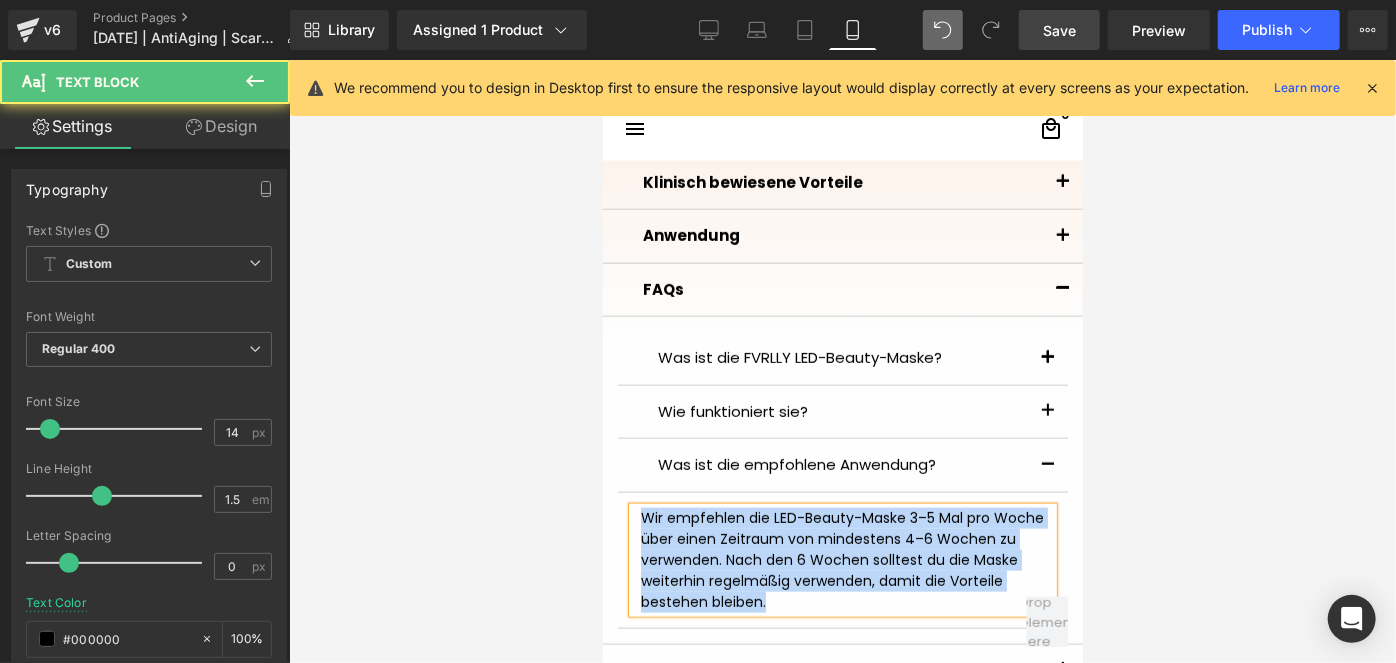 drag, startPoint x: 779, startPoint y: 591, endPoint x: 602, endPoint y: 516, distance: 192.23424 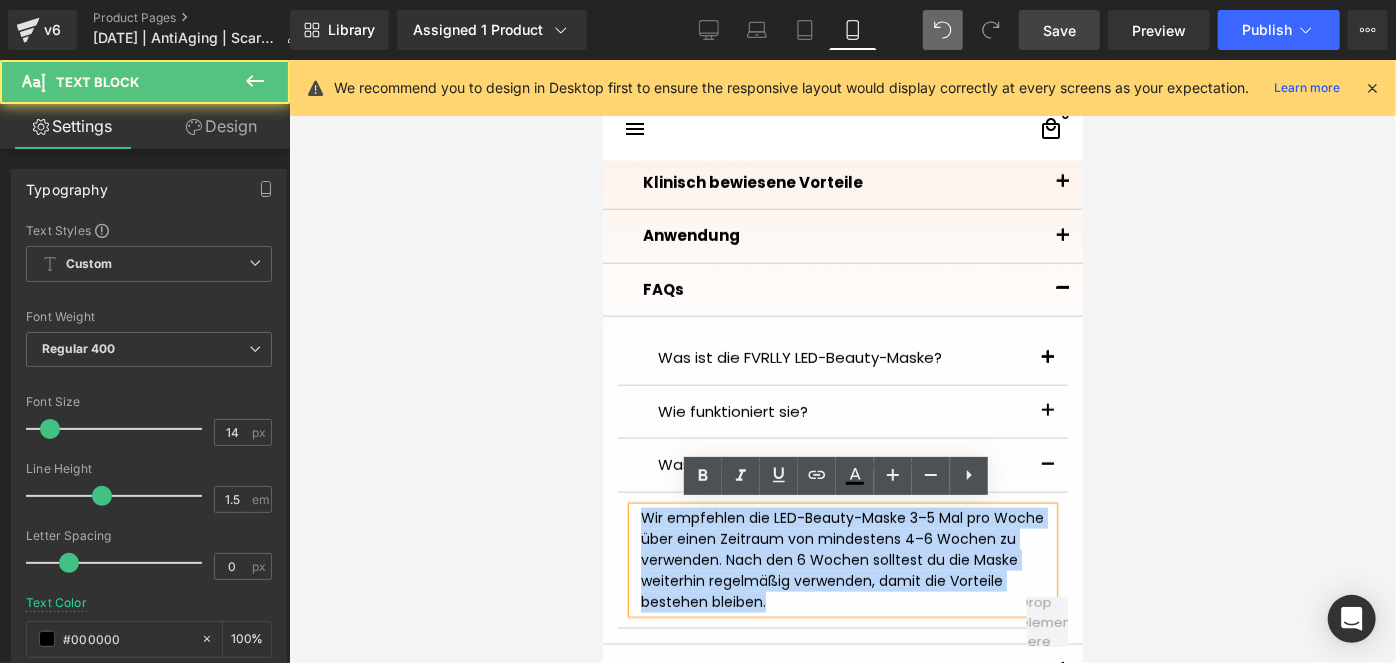 copy on "Wir empfehlen die LED-Beauty-Maske 3–5 Mal pro Woche über einen Zeitraum von mindestens 4–6 Wochen zu verwenden. Nach den 6 Wochen solltest du die Maske weiterhin regelmäßig verwenden, damit die Vorteile bestehen bleiben." 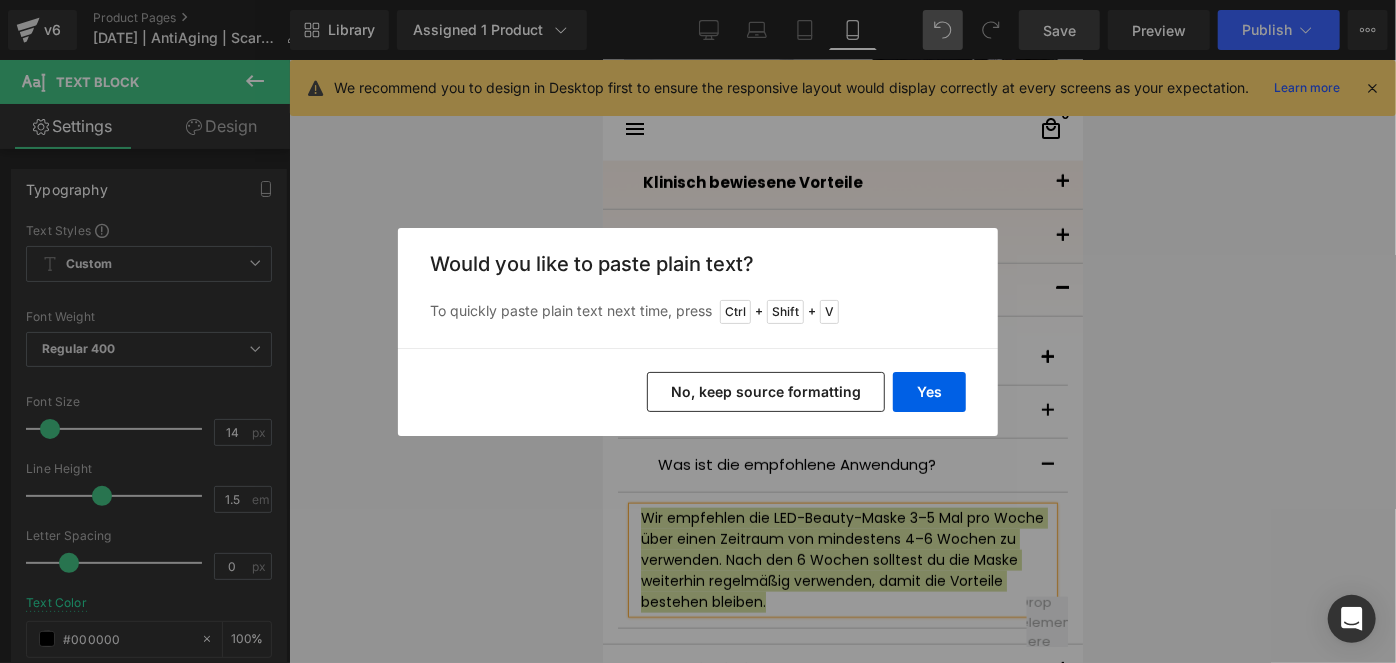 click on "No, keep source formatting" at bounding box center [766, 392] 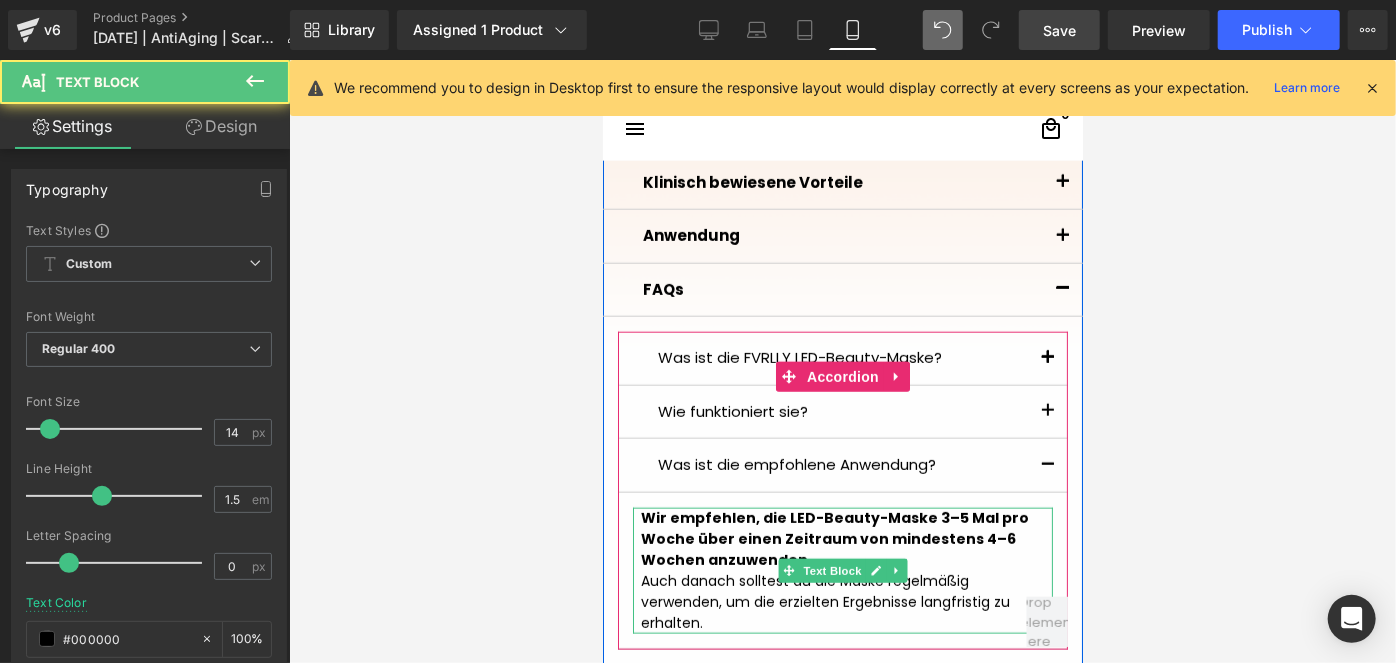 drag, startPoint x: 705, startPoint y: 613, endPoint x: 638, endPoint y: 542, distance: 97.62172 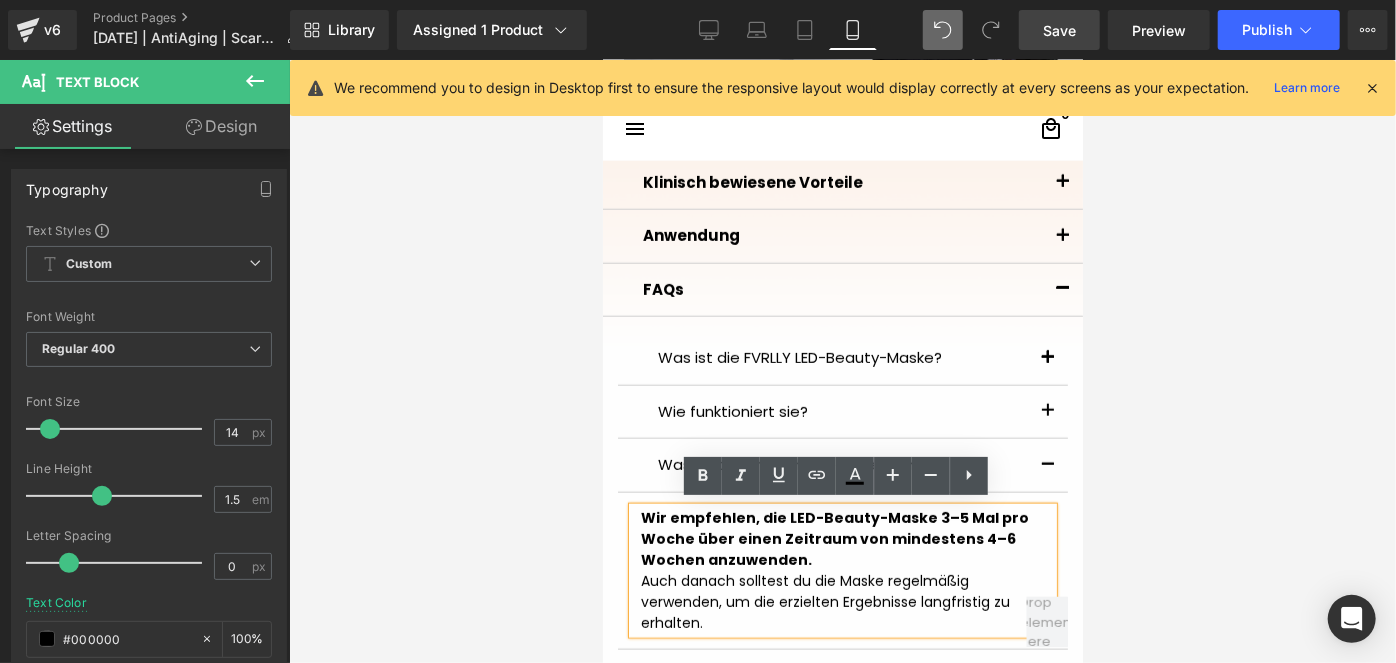 click on "Wir empfehlen, die LED-Beauty-Maske 3–5 Mal pro Woche über einen Zeitraum von mindestens 4–6 Wochen anzuwenden.
Auch danach solltest du die Maske regelmäßig verwenden, um die erzielten Ergebnisse langfristig zu erhalten." at bounding box center (842, 570) 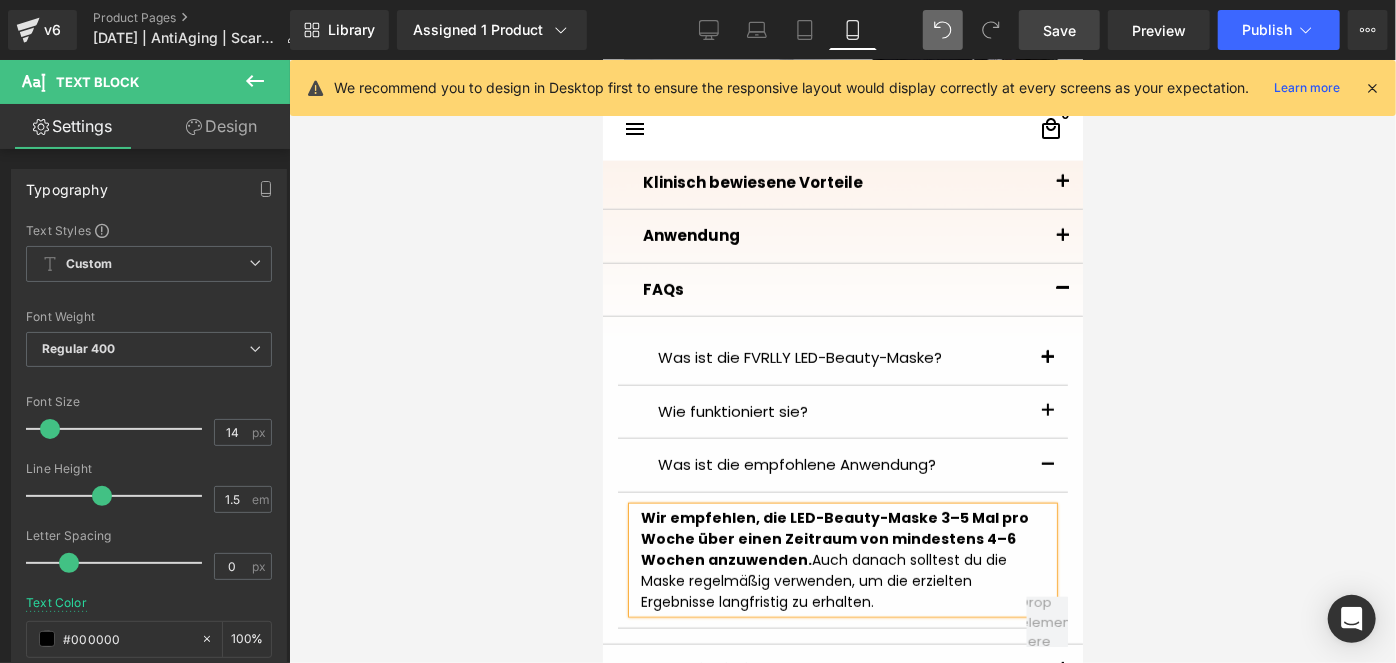drag, startPoint x: 876, startPoint y: 598, endPoint x: 633, endPoint y: 506, distance: 259.83264 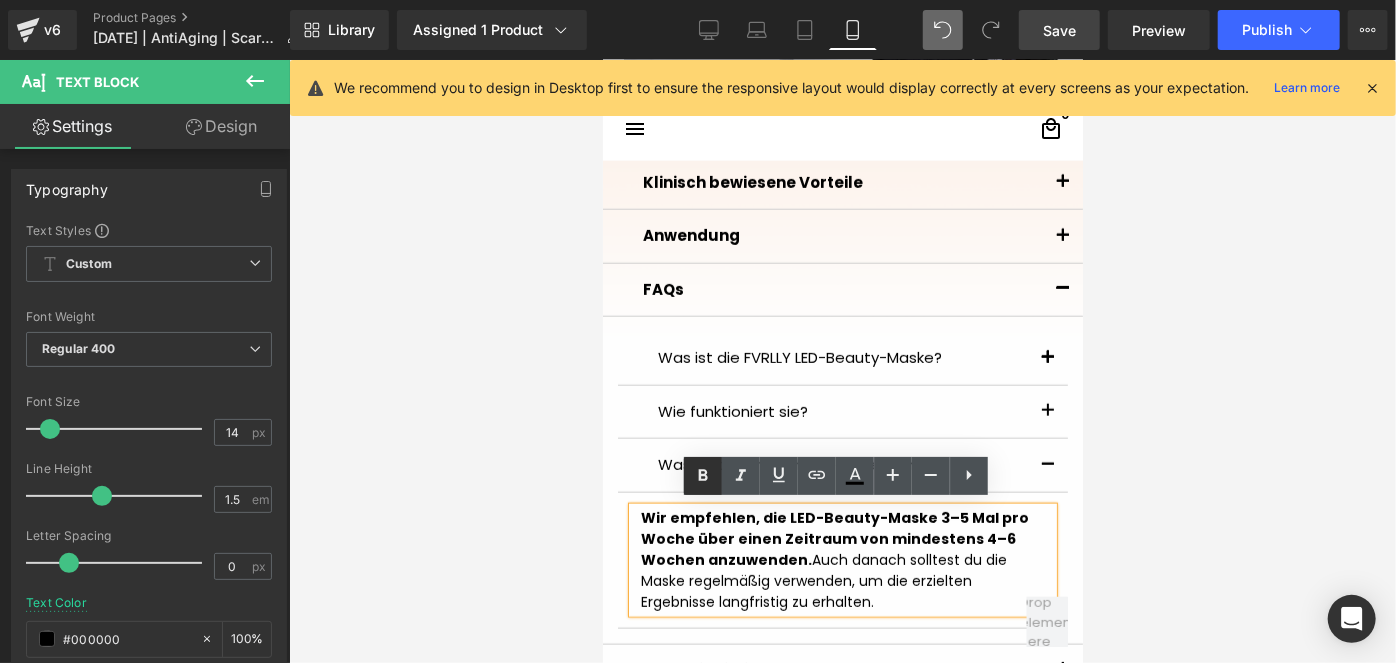 click 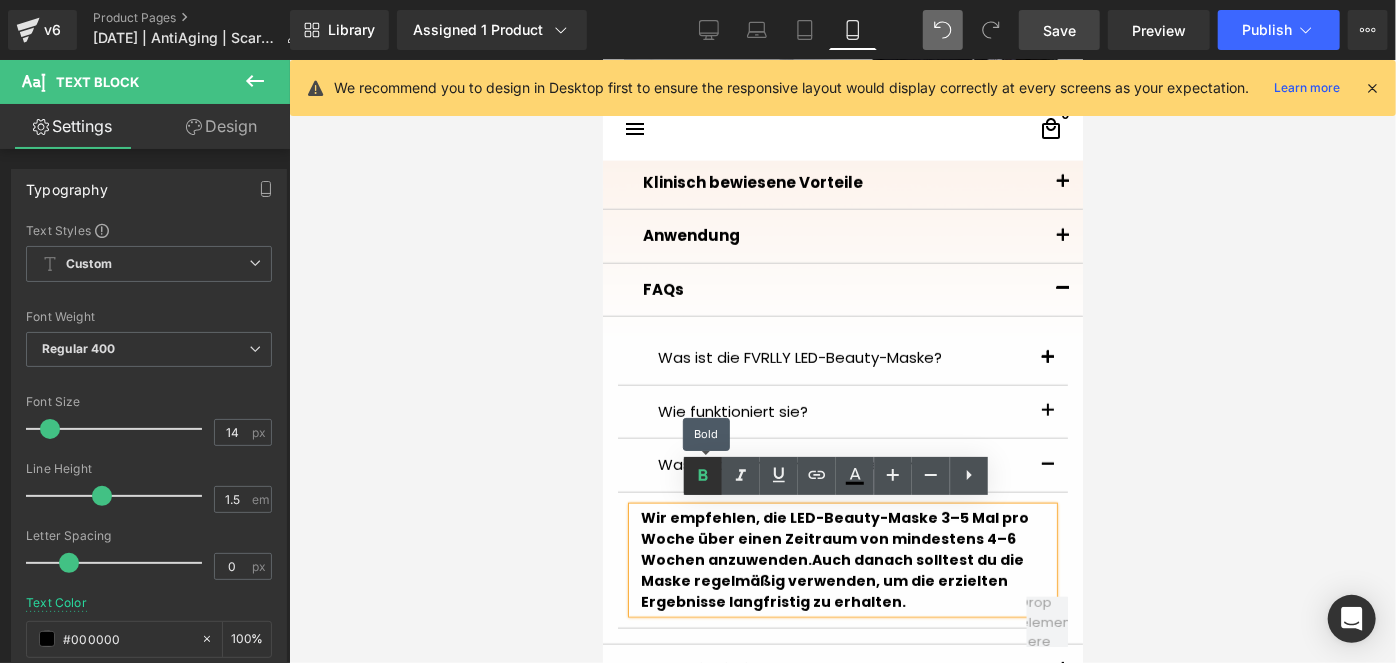 click 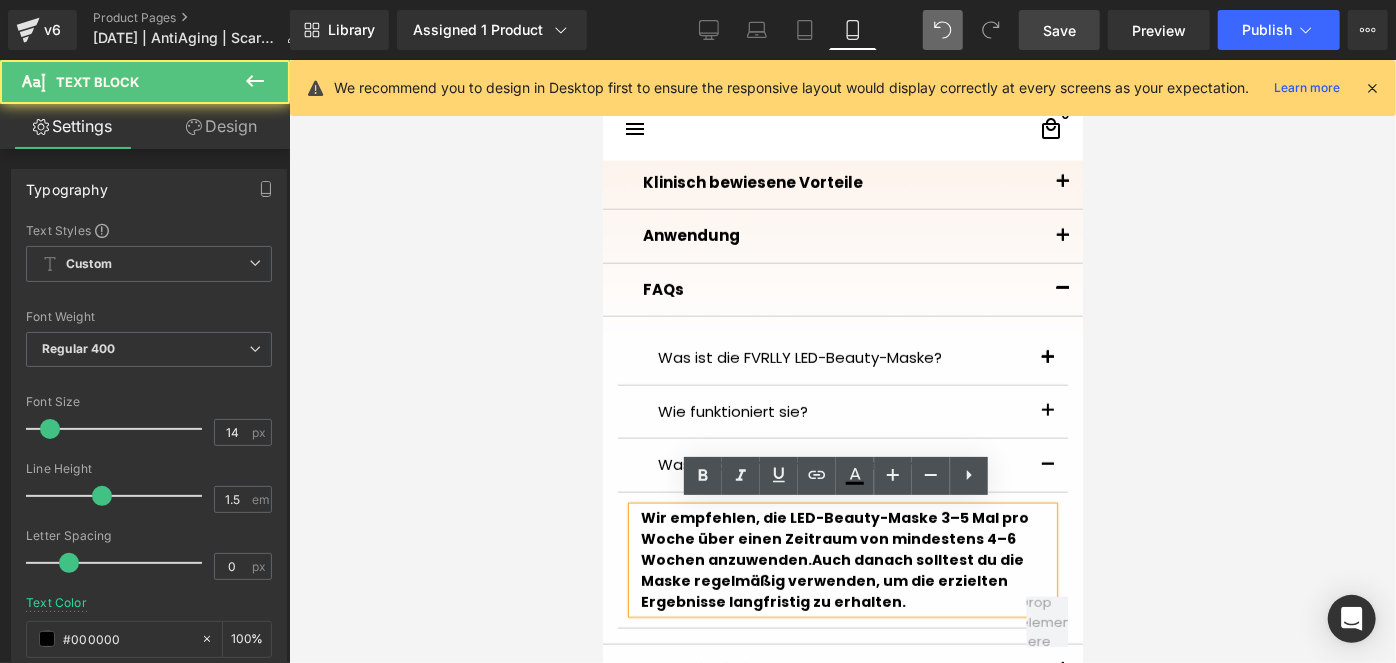 drag, startPoint x: 896, startPoint y: 601, endPoint x: 615, endPoint y: 517, distance: 293.28656 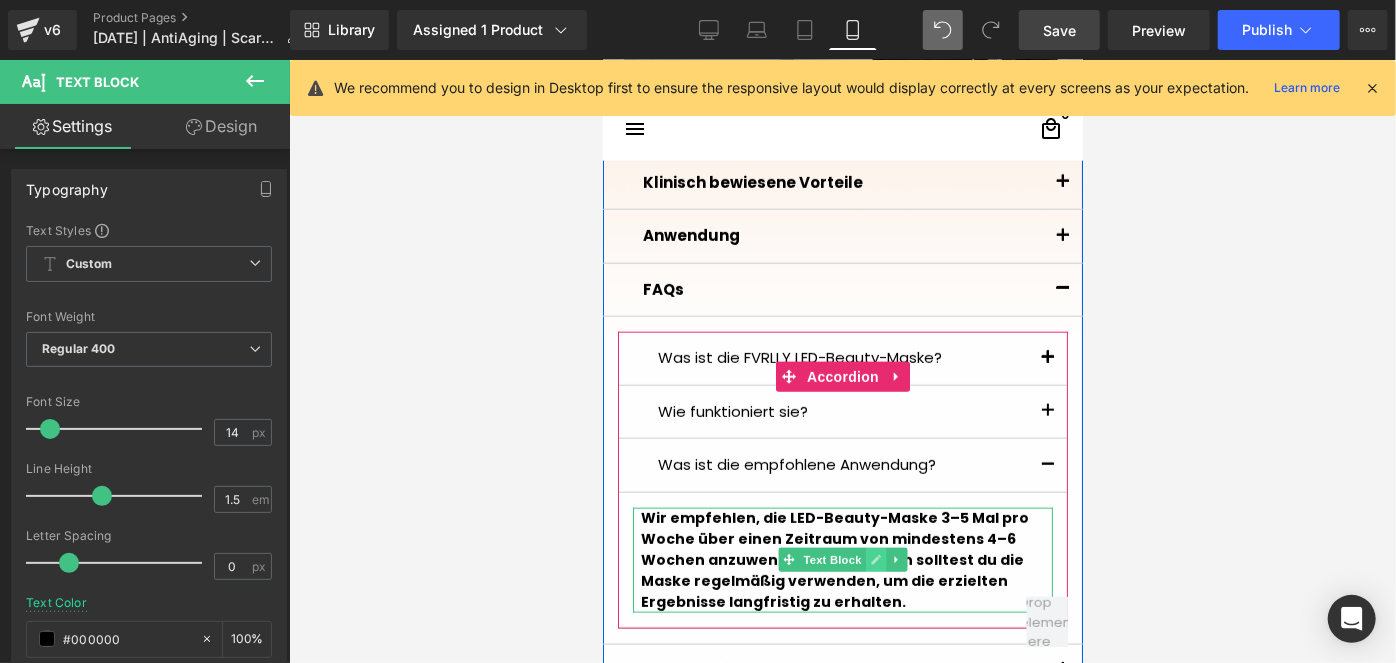 click at bounding box center [875, 559] 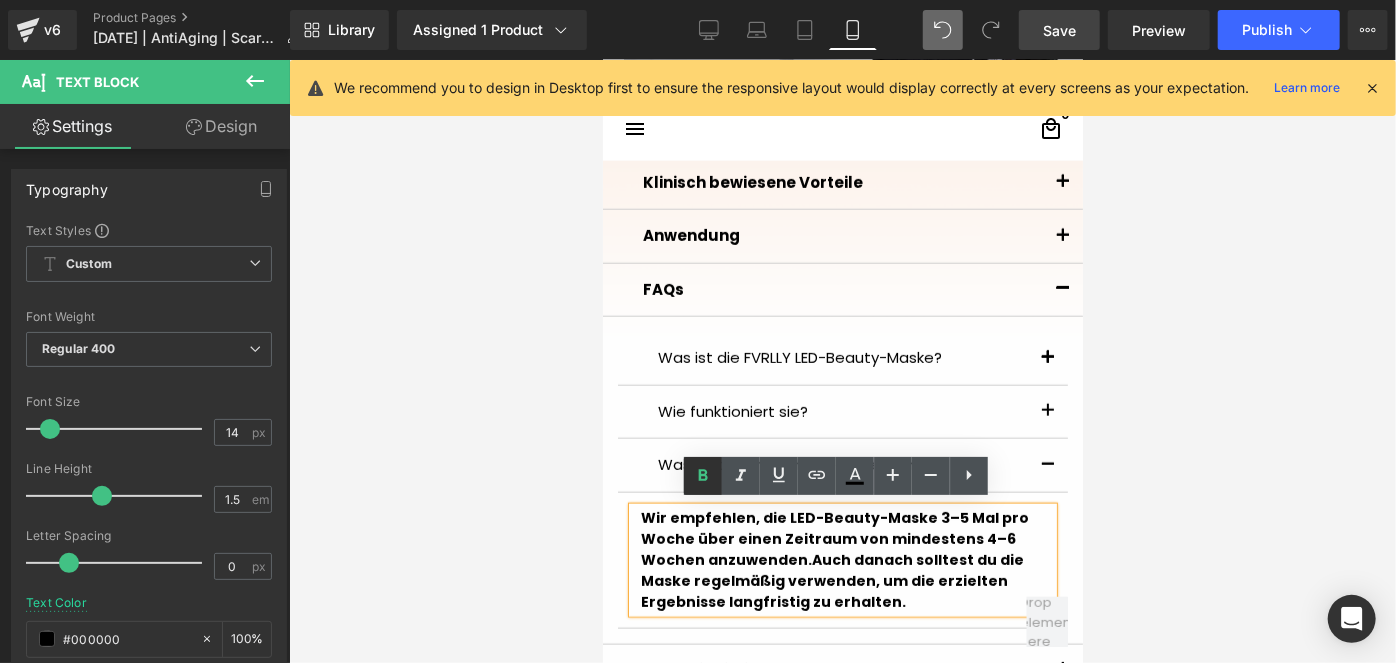 click 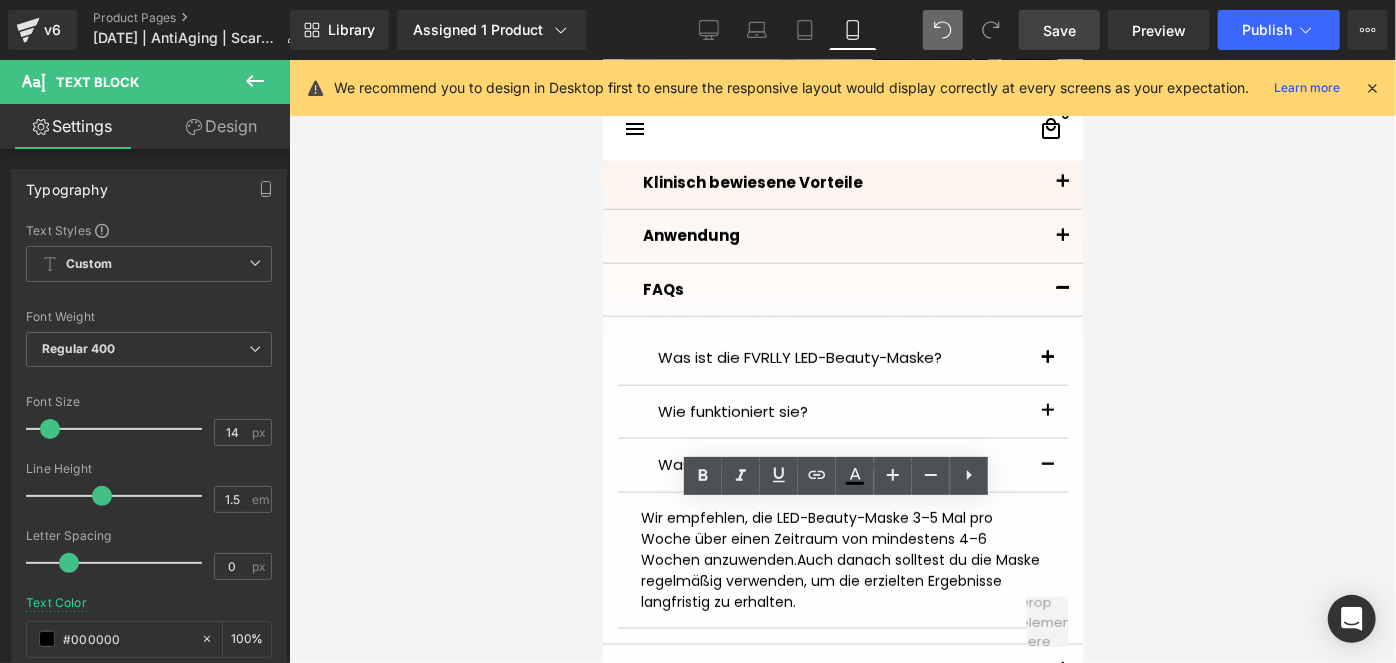 click at bounding box center [842, 361] 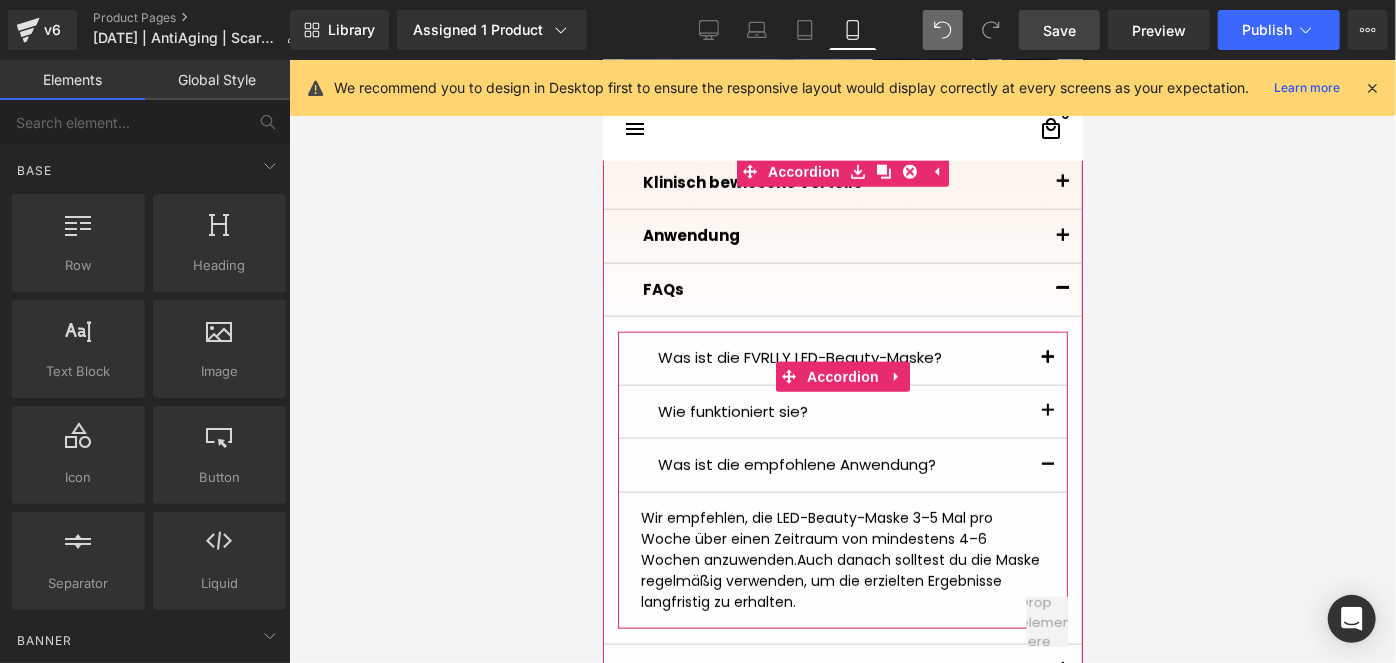 click at bounding box center [1047, 470] 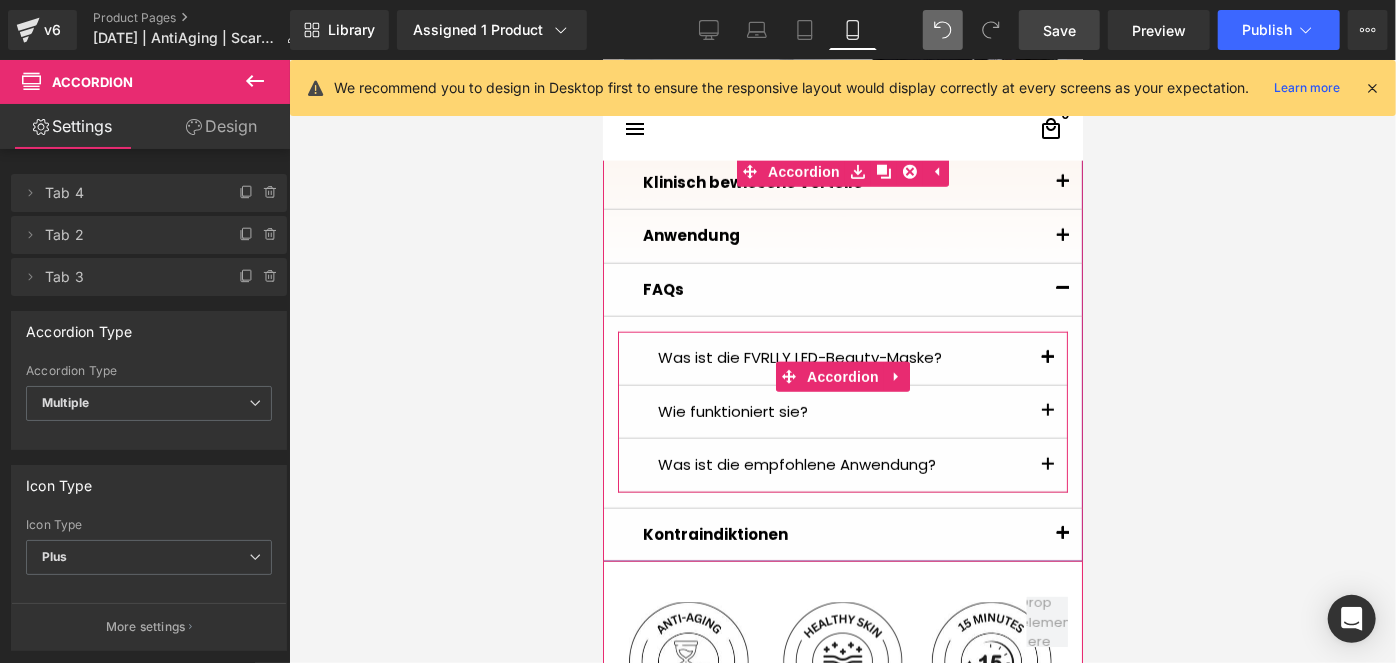 click at bounding box center [1047, 411] 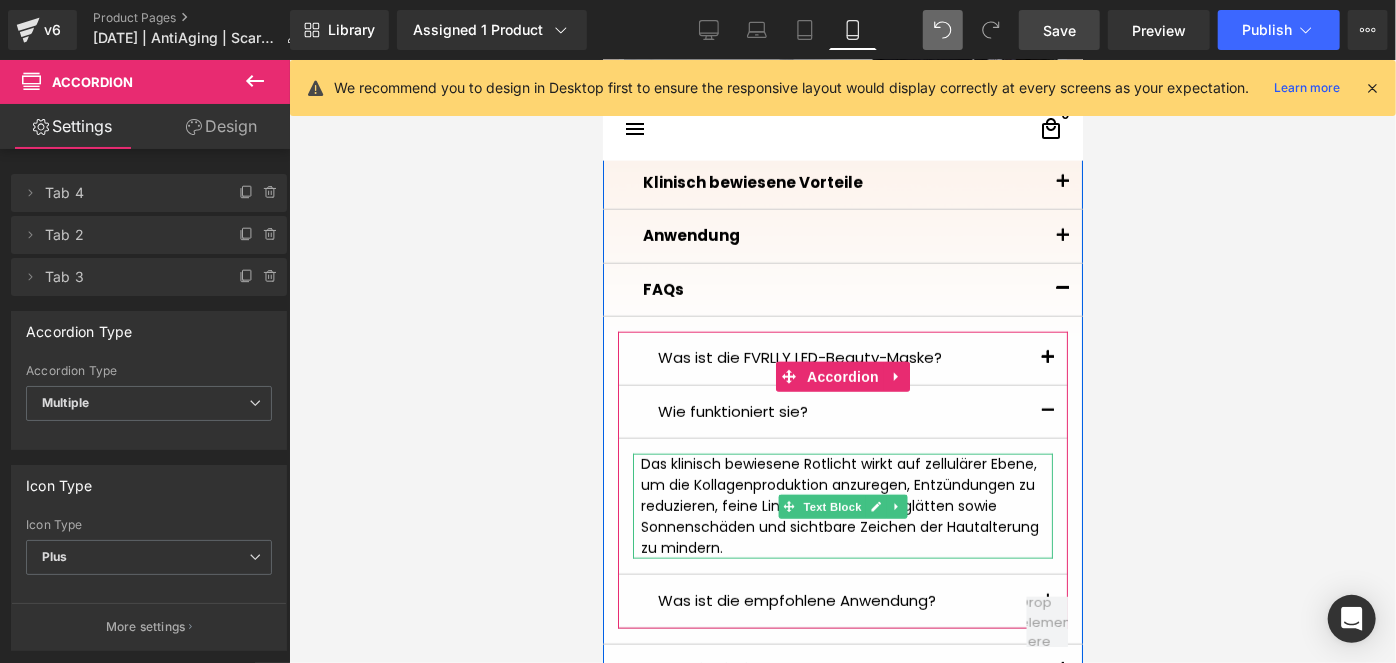 click on "Das klinisch bewiesene Rotlicht wirkt auf zellulärer Ebene, um die Kollagenproduktion anzuregen, Entzündungen zu reduzieren, feine Linien und Falten zu glätten sowie Sonnenschäden und sichtbare Zeichen der Hautalterung zu mindern." at bounding box center (842, 505) 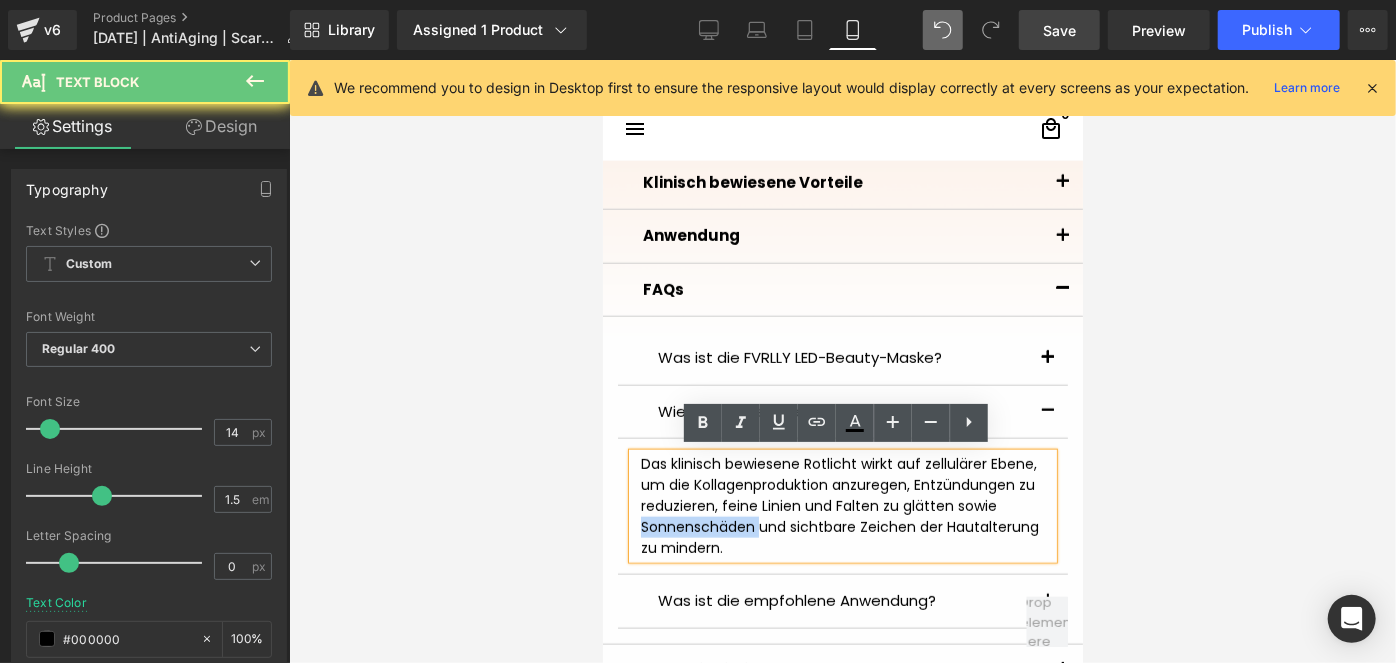 click on "Das klinisch bewiesene Rotlicht wirkt auf zellulärer Ebene, um die Kollagenproduktion anzuregen, Entzündungen zu reduzieren, feine Linien und Falten zu glätten sowie Sonnenschäden und sichtbare Zeichen der Hautalterung zu mindern." at bounding box center [842, 505] 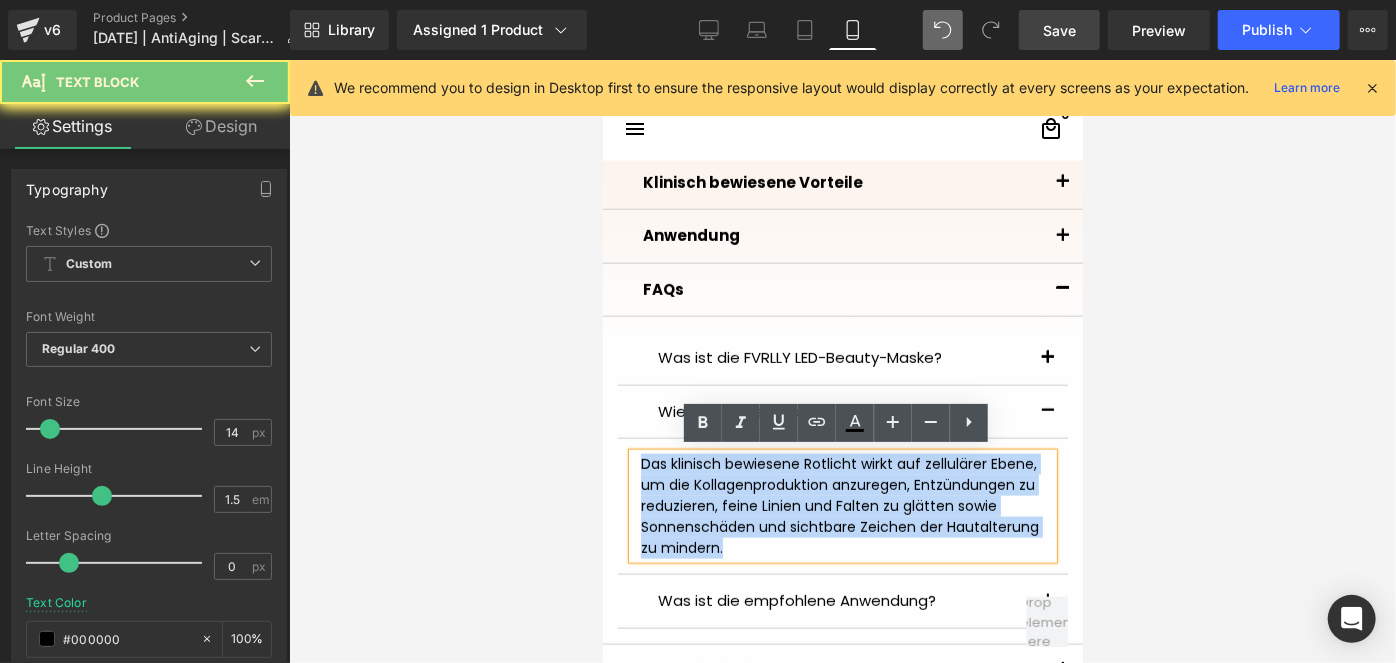 click on "Das klinisch bewiesene Rotlicht wirkt auf zellulärer Ebene, um die Kollagenproduktion anzuregen, Entzündungen zu reduzieren, feine Linien und Falten zu glätten sowie Sonnenschäden und sichtbare Zeichen der Hautalterung zu mindern." at bounding box center [842, 505] 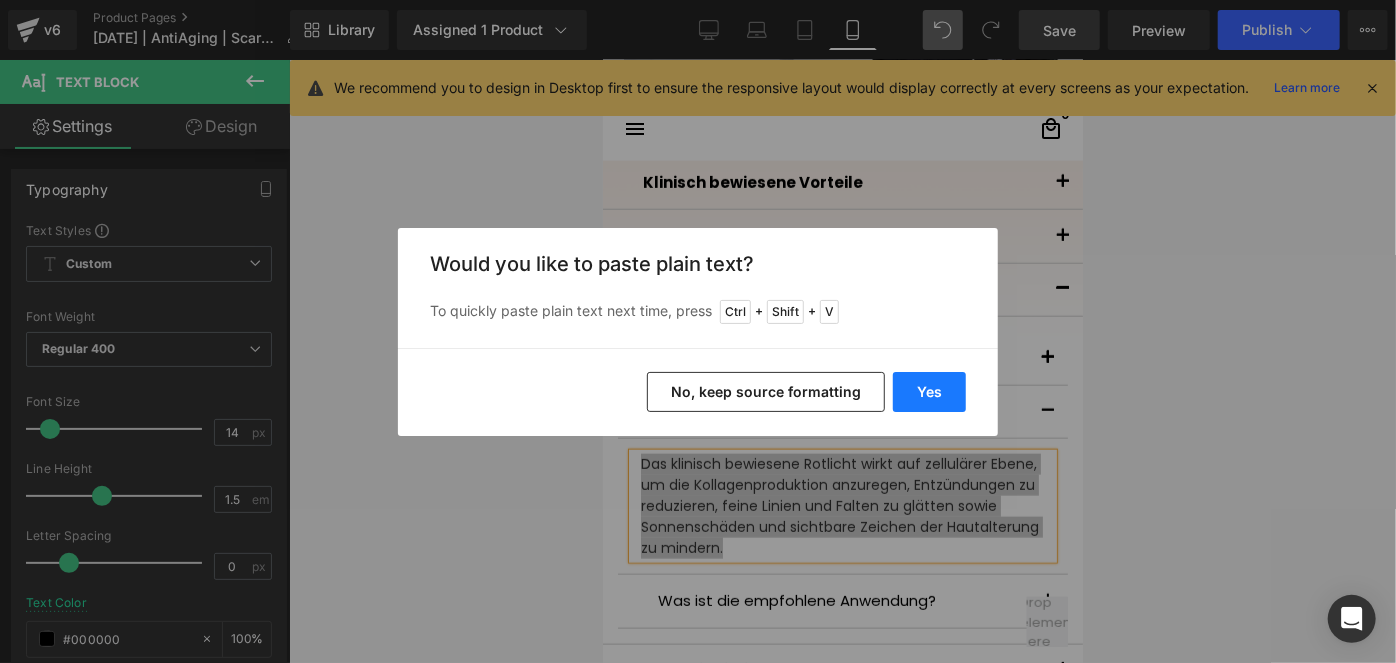 click on "Yes" at bounding box center (929, 392) 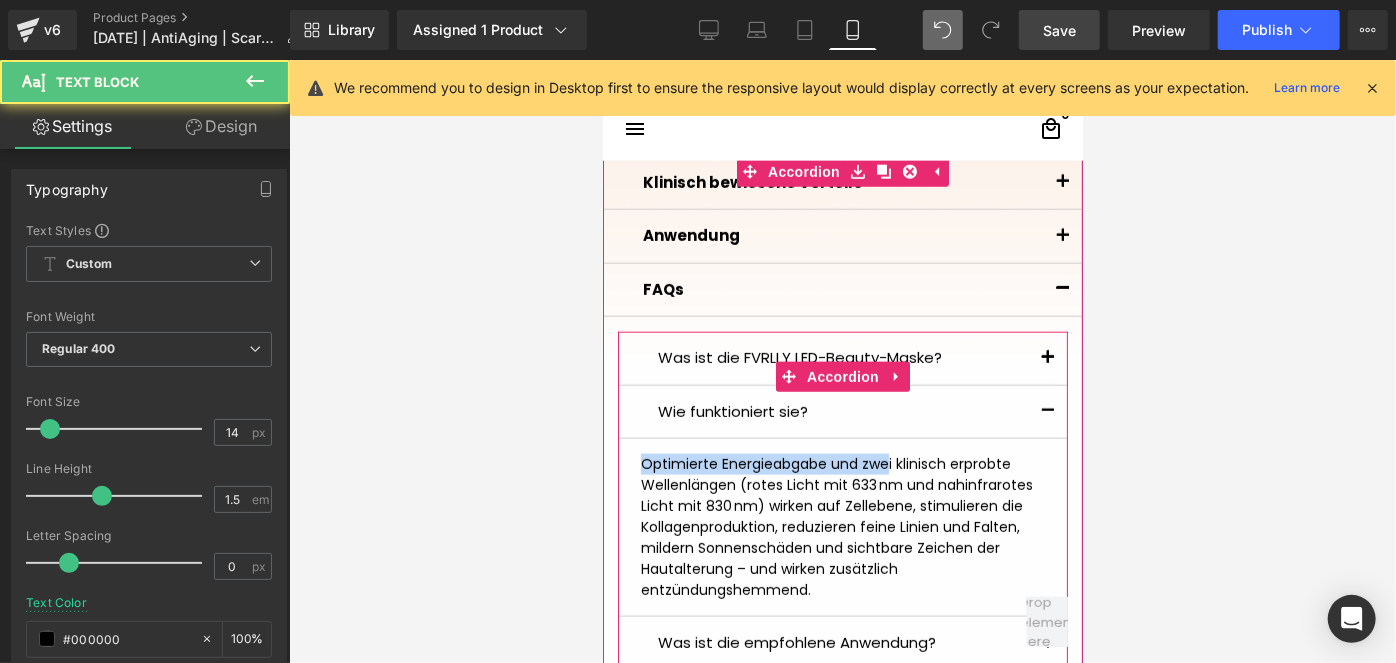 drag, startPoint x: 882, startPoint y: 458, endPoint x: 615, endPoint y: 449, distance: 267.15164 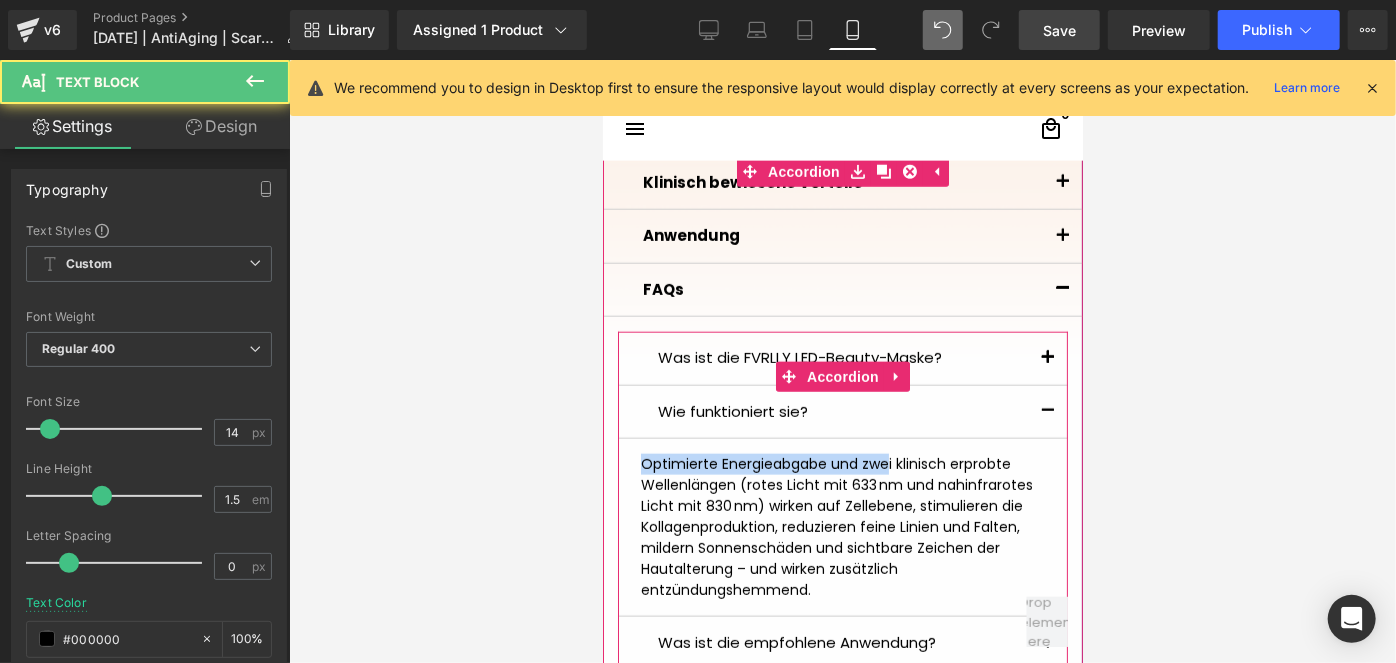 click on "Optimierte Energieabgabe und zwei klinisch erprobte Wellenlängen (rotes Licht mit 633 nm und nahinfrarotes Licht mit 830 nm) wirken auf Zellebene, stimulieren die Kollagenproduktion, reduzieren feine Linien und Falten, mildern Sonnenschäden und sichtbare Zeichen der Hautalterung – und wirken zusätzlich entzündungshemmend. Text Block" at bounding box center (842, 527) 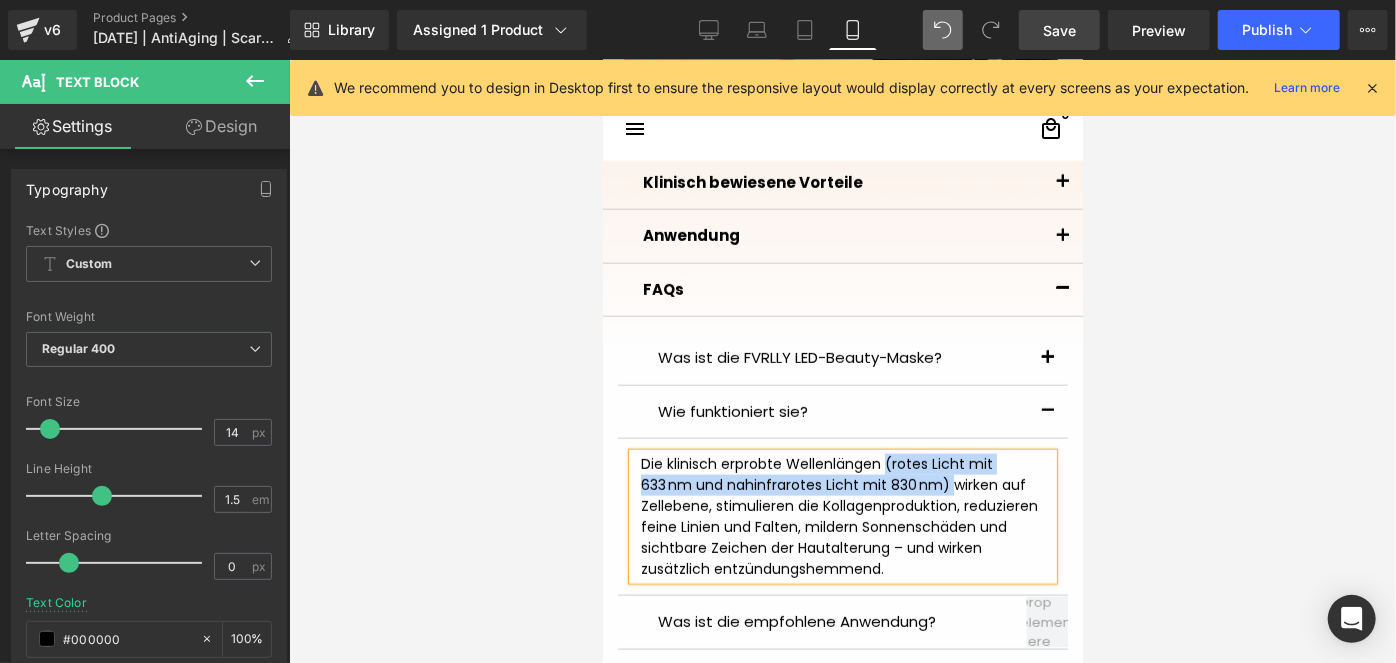 drag, startPoint x: 886, startPoint y: 482, endPoint x: 879, endPoint y: 459, distance: 24.04163 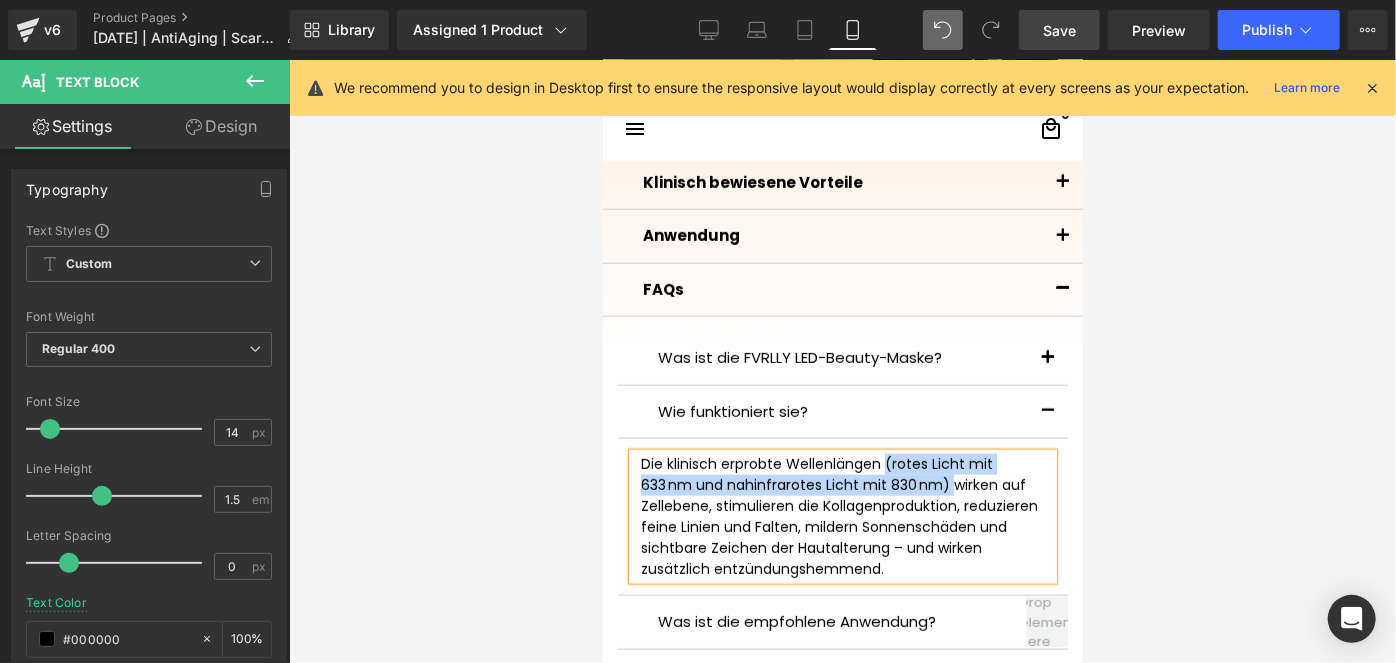 click on "Die klinisch erprobte Wellenlängen (rotes Licht mit 633 nm und nahinfrarotes Licht mit 830 nm) wirken auf Zellebene, stimulieren die Kollagenproduktion, reduzieren feine Linien und Falten, mildern Sonnenschäden und sichtbare Zeichen der Hautalterung – und wirken zusätzlich entzündungshemmend." at bounding box center [842, 516] 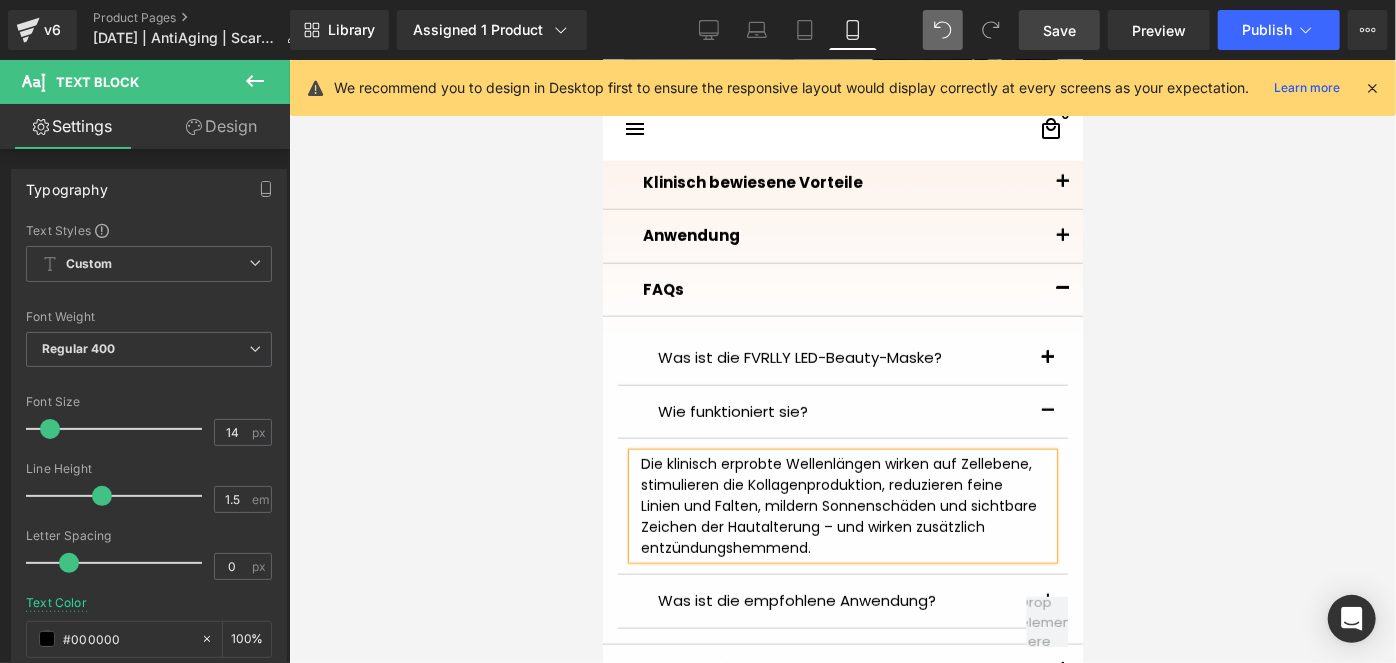 click at bounding box center [1047, 411] 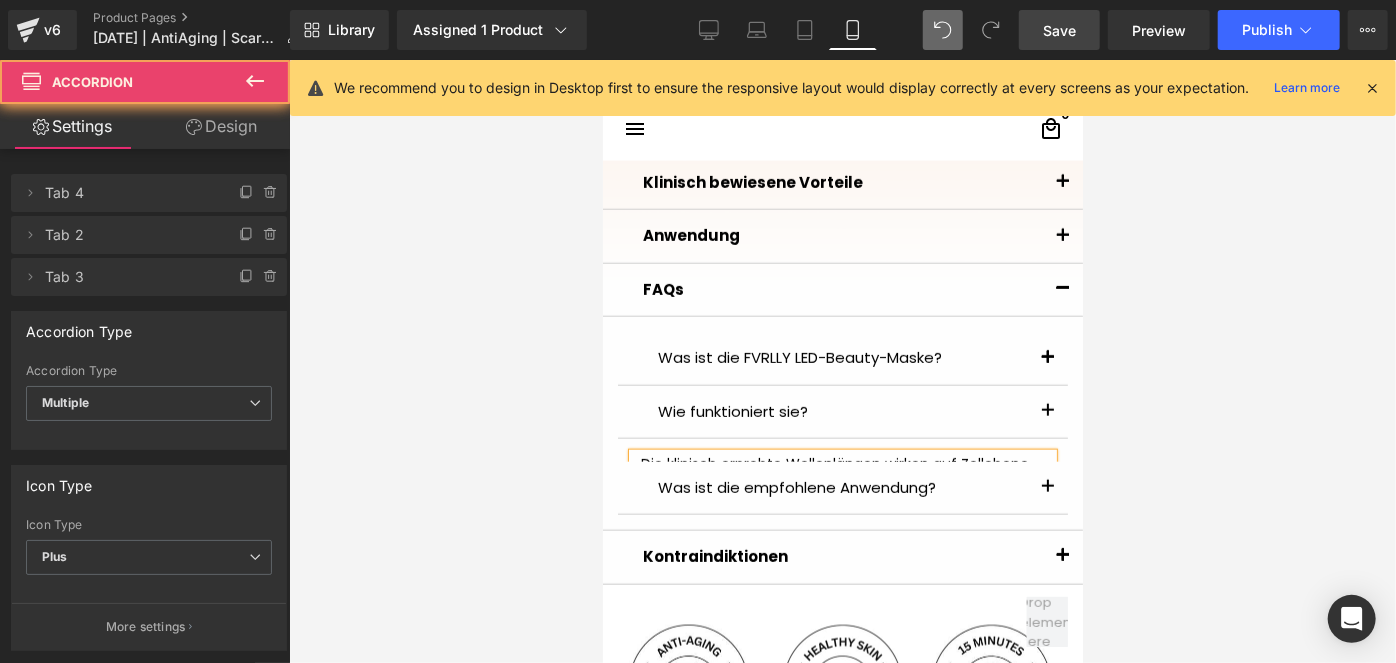 click at bounding box center (1047, 363) 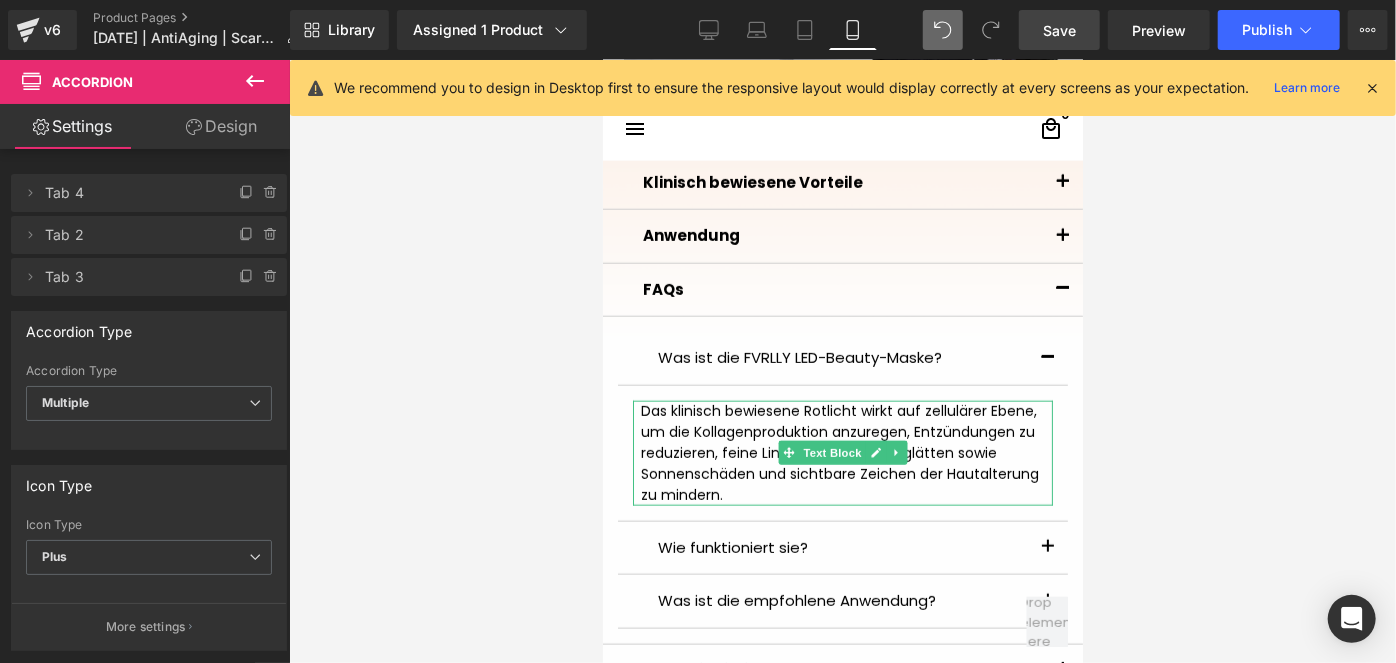 click on "Das klinisch bewiesene Rotlicht wirkt auf zellulärer Ebene, um die Kollagenproduktion anzuregen, Entzündungen zu reduzieren, feine Linien und Falten zu glätten sowie Sonnenschäden und sichtbare Zeichen der Hautalterung zu mindern." at bounding box center (842, 452) 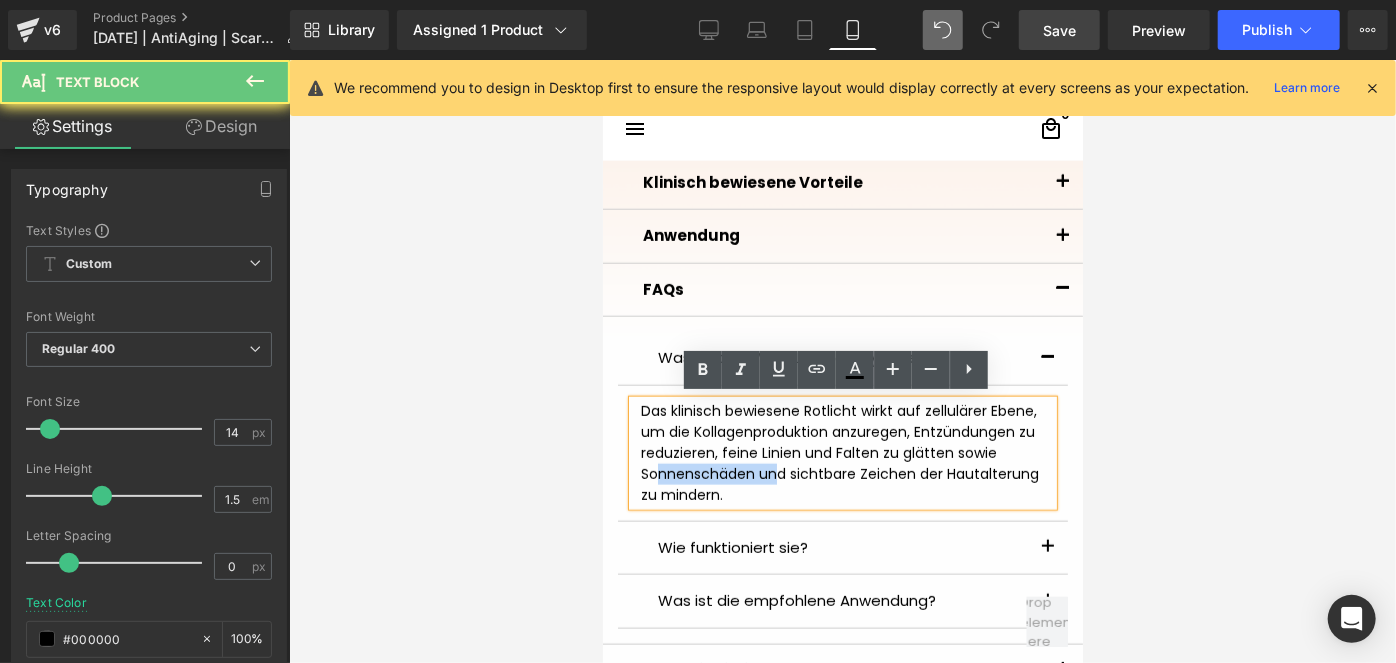 click on "Das klinisch bewiesene Rotlicht wirkt auf zellulärer Ebene, um die Kollagenproduktion anzuregen, Entzündungen zu reduzieren, feine Linien und Falten zu glätten sowie Sonnenschäden und sichtbare Zeichen der Hautalterung zu mindern." at bounding box center [842, 452] 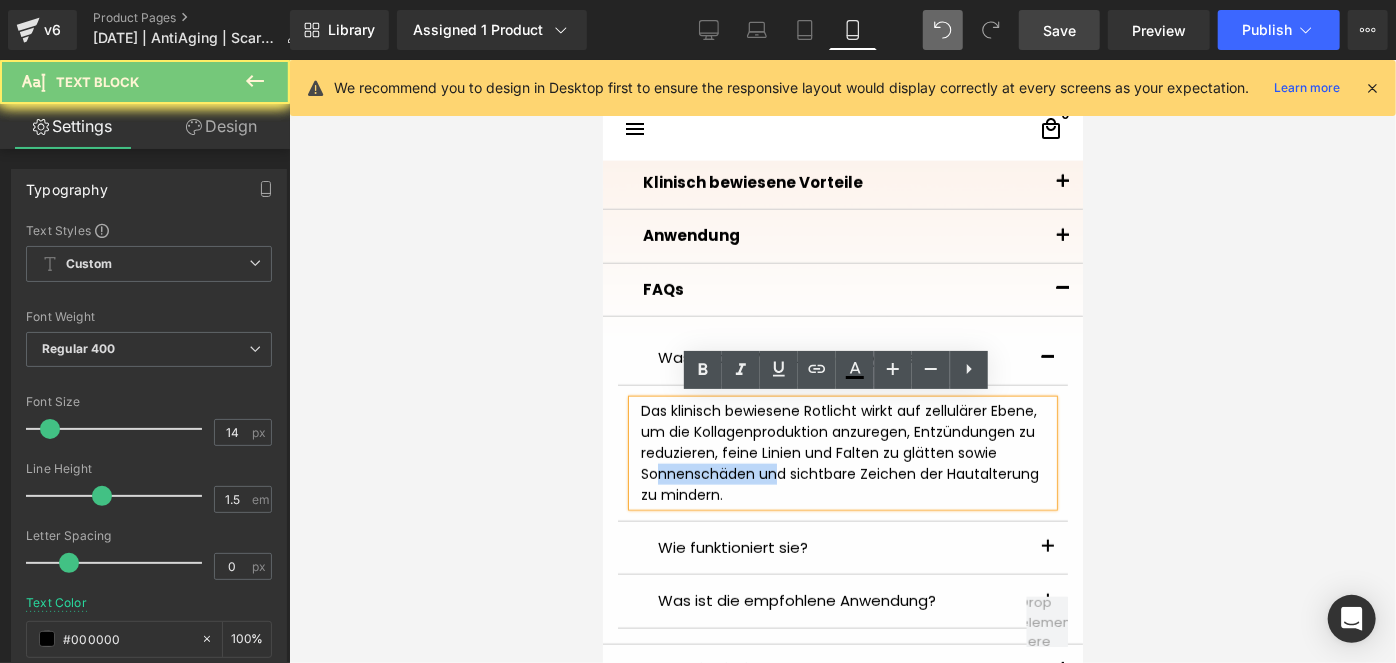 type 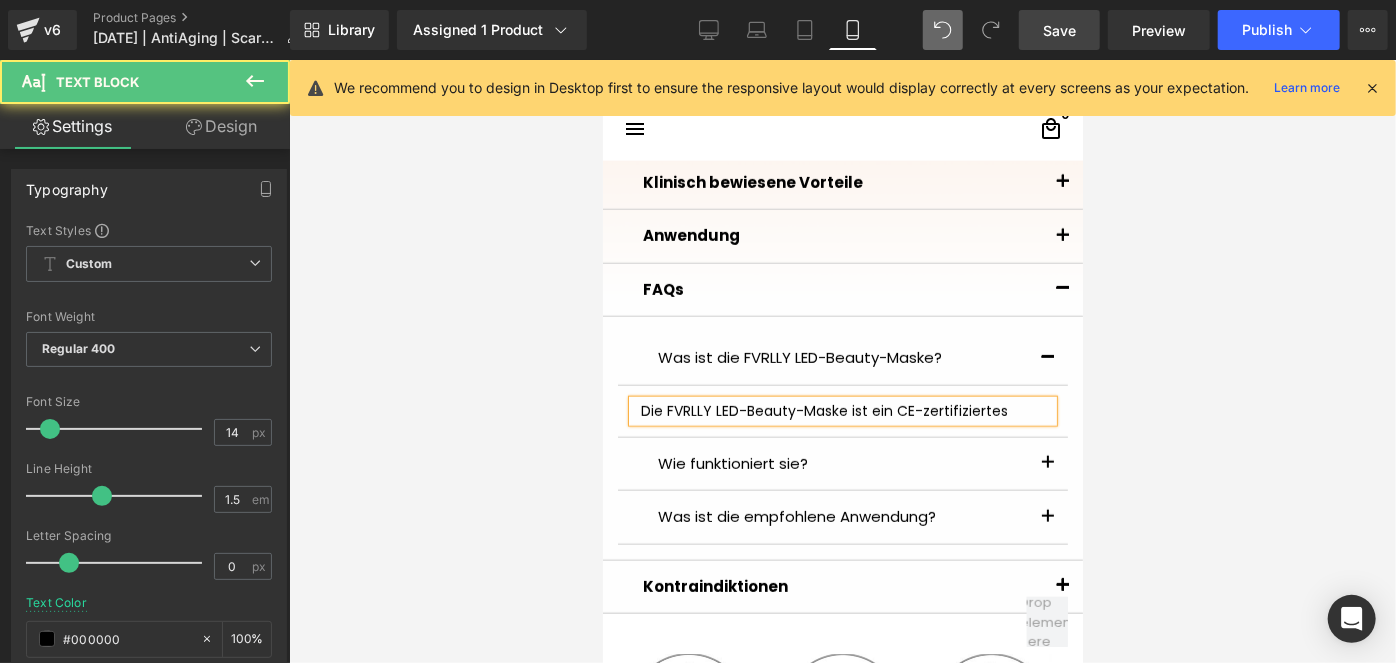 click on "Die FVRLLY LED-Beauty-Maske ist ein CE-zertifiziertes" at bounding box center (842, 410) 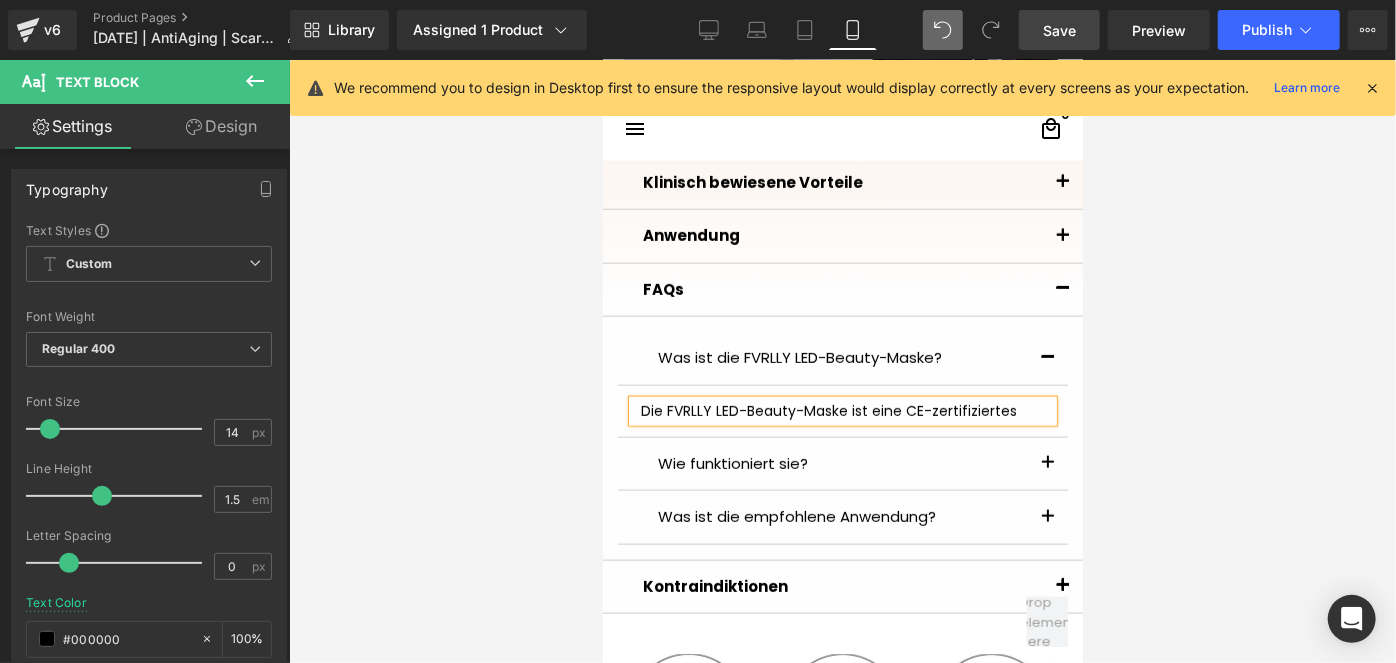 click on "Die FVRLLY LED-Beauty-Maske ist eine CE-zertifiziertes" at bounding box center [842, 410] 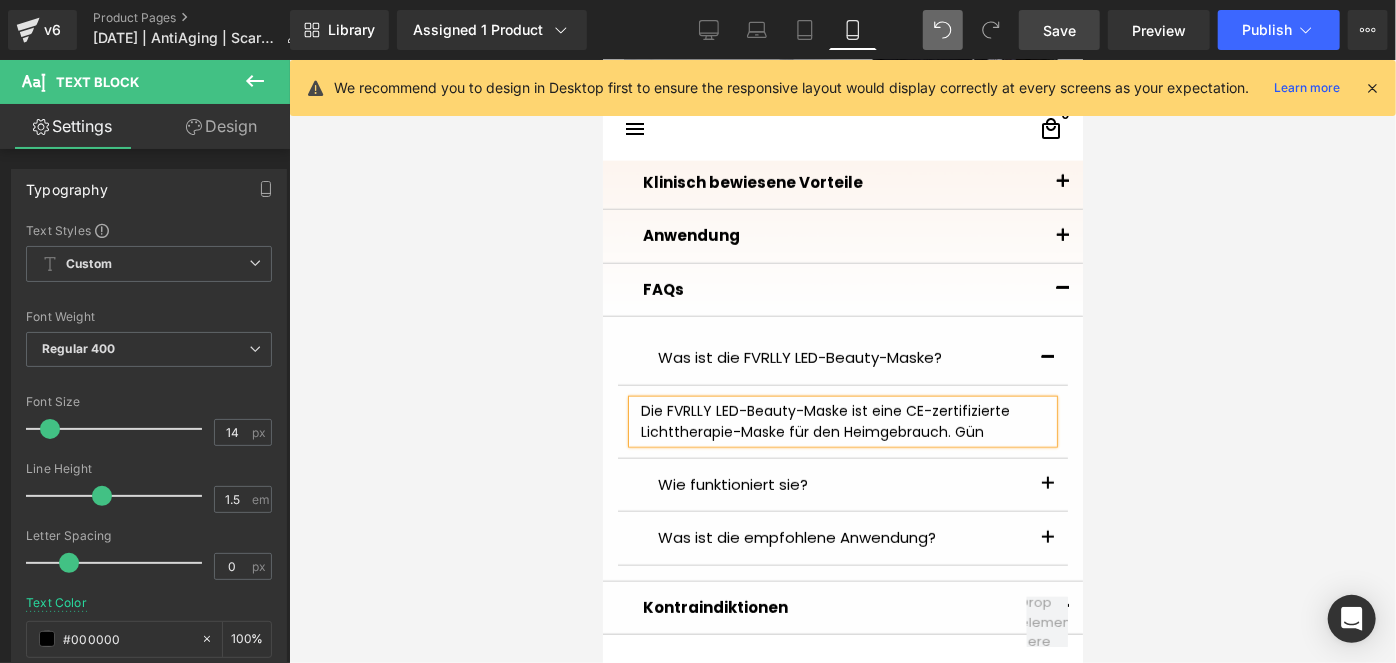 click on "Die FVRLLY LED-Beauty-Maske ist eine CE-zertifizierte Lichttherapie-Maske für den Heimgebrauch. Gün" at bounding box center [842, 421] 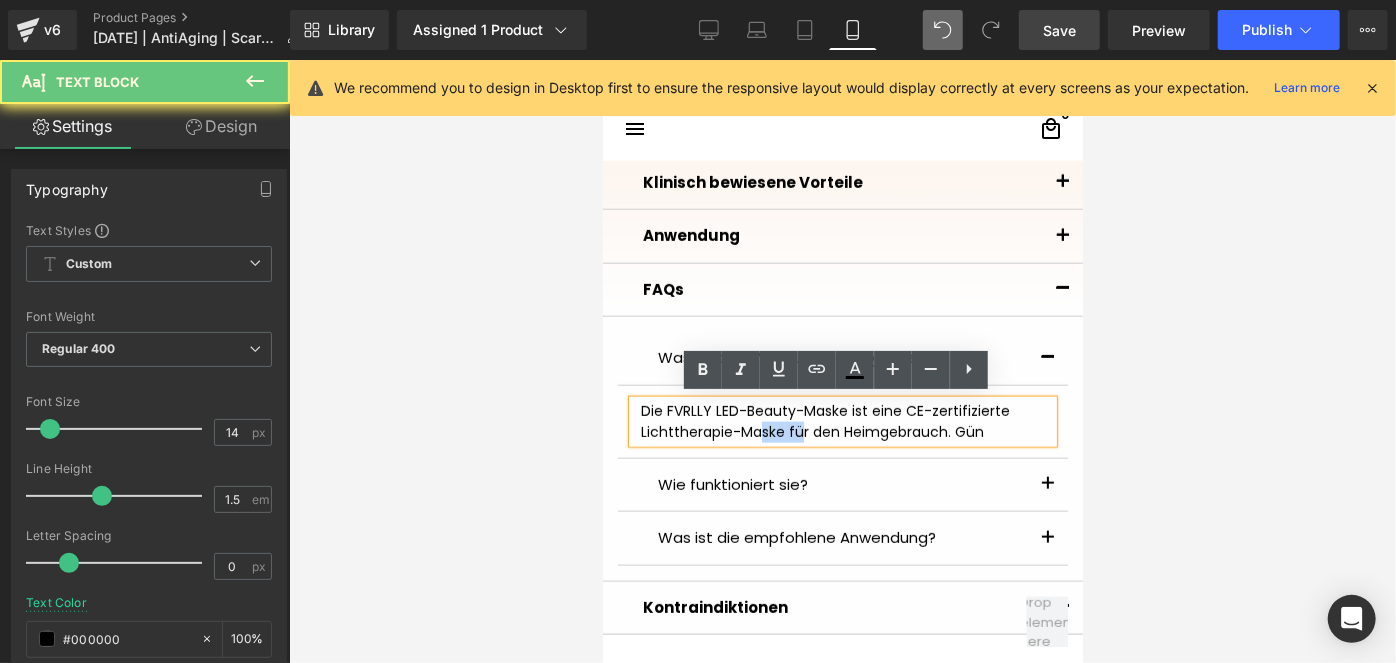 click on "Die FVRLLY LED-Beauty-Maske ist eine CE-zertifizierte Lichttherapie-Maske für den Heimgebrauch. Gün" at bounding box center (842, 421) 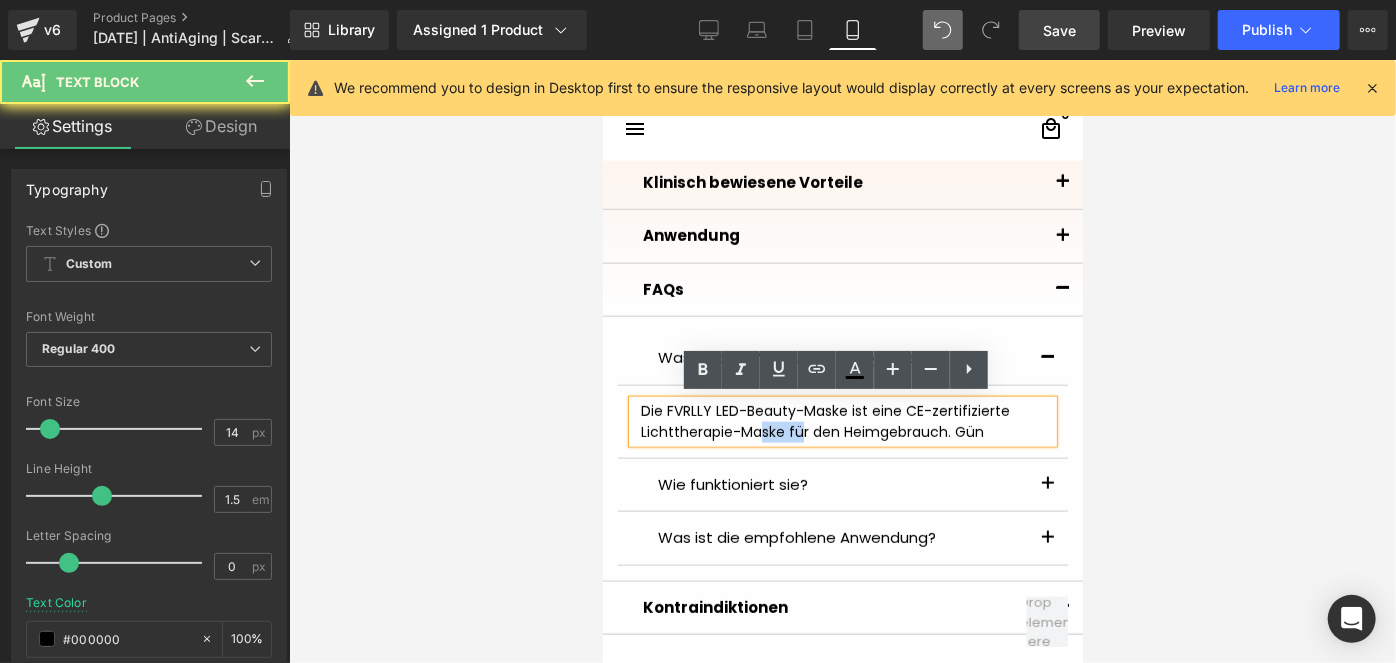 click on "Die FVRLLY LED-Beauty-Maske ist eine CE-zertifizierte Lichttherapie-Maske für den Heimgebrauch. Gün" at bounding box center (842, 421) 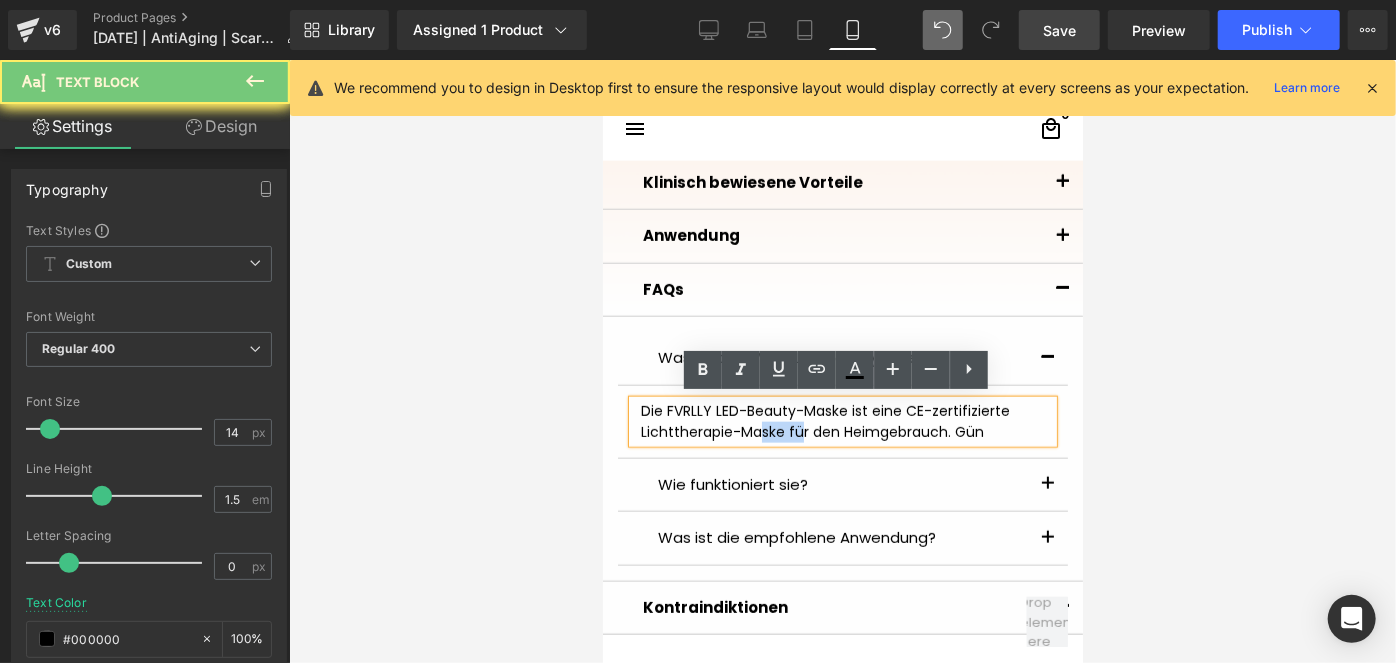 copy on "Die FVRLLY LED-Beauty-Maske ist eine CE-zertifizierte Lichttherapie-Maske für den Heimgebrauch. Gün" 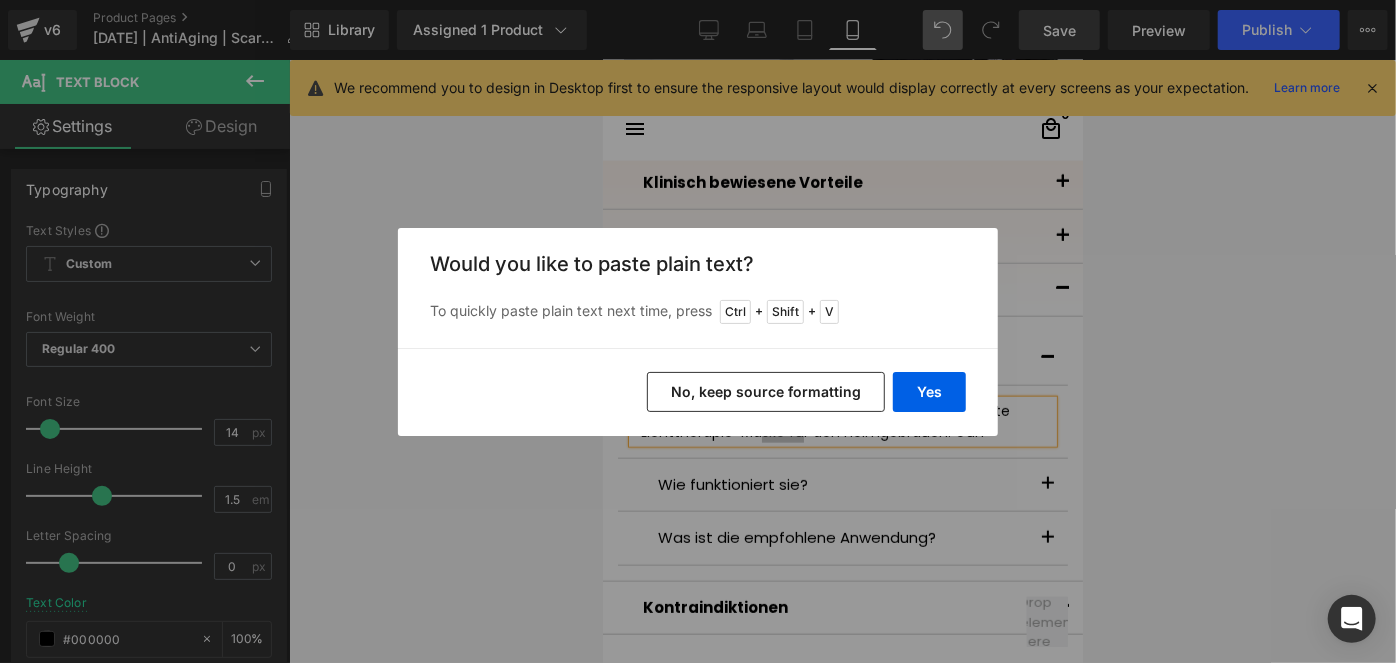 click on "No, keep source formatting" at bounding box center [766, 392] 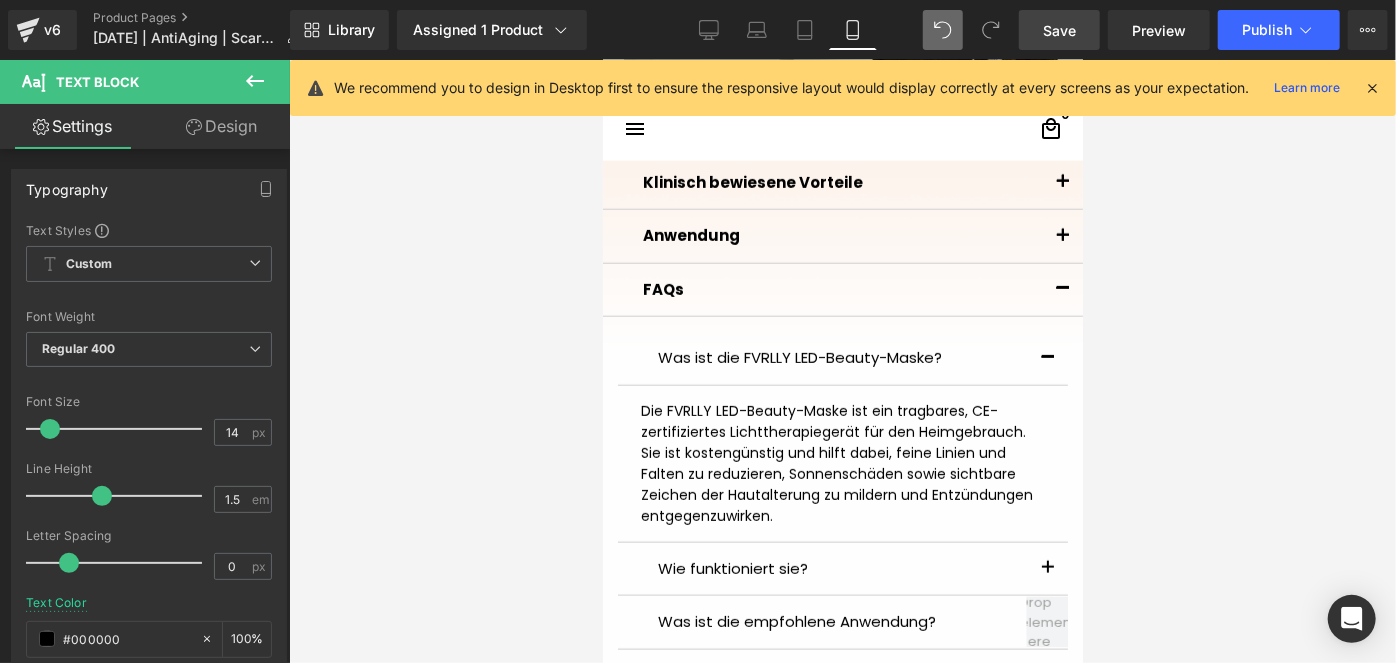 click at bounding box center (842, 361) 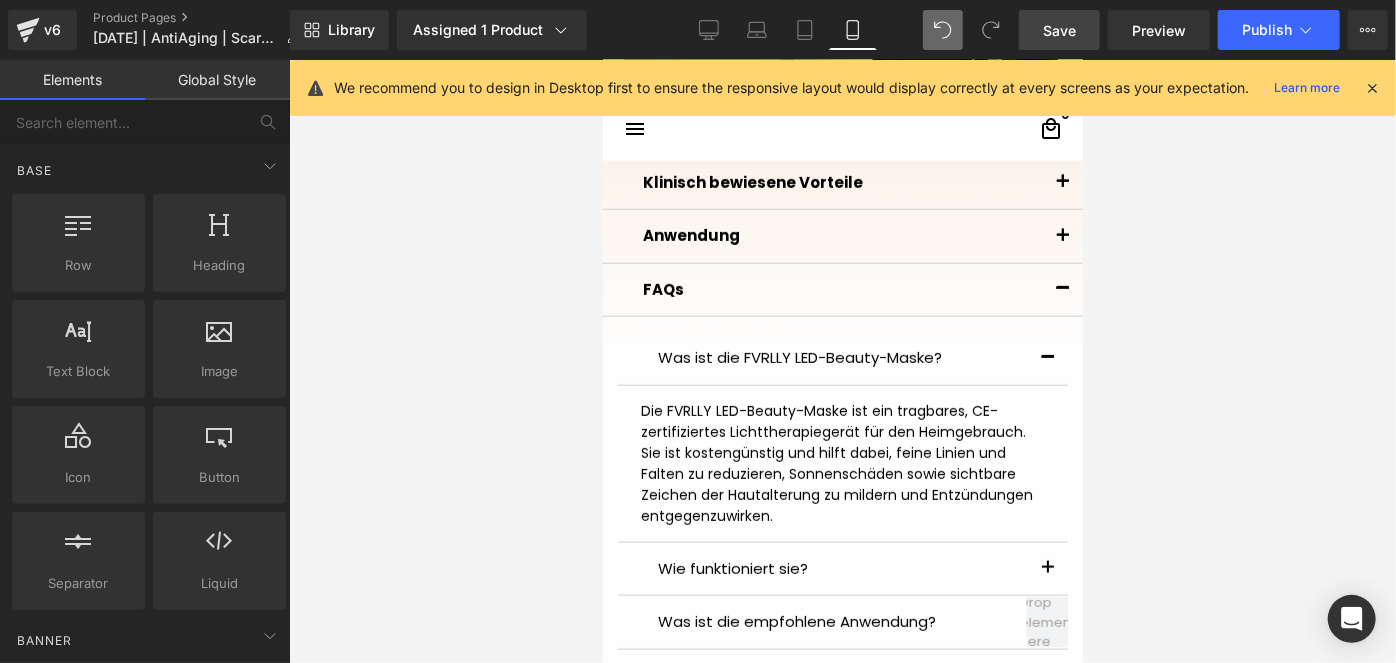 drag, startPoint x: 1058, startPoint y: 43, endPoint x: 354, endPoint y: 375, distance: 778.35724 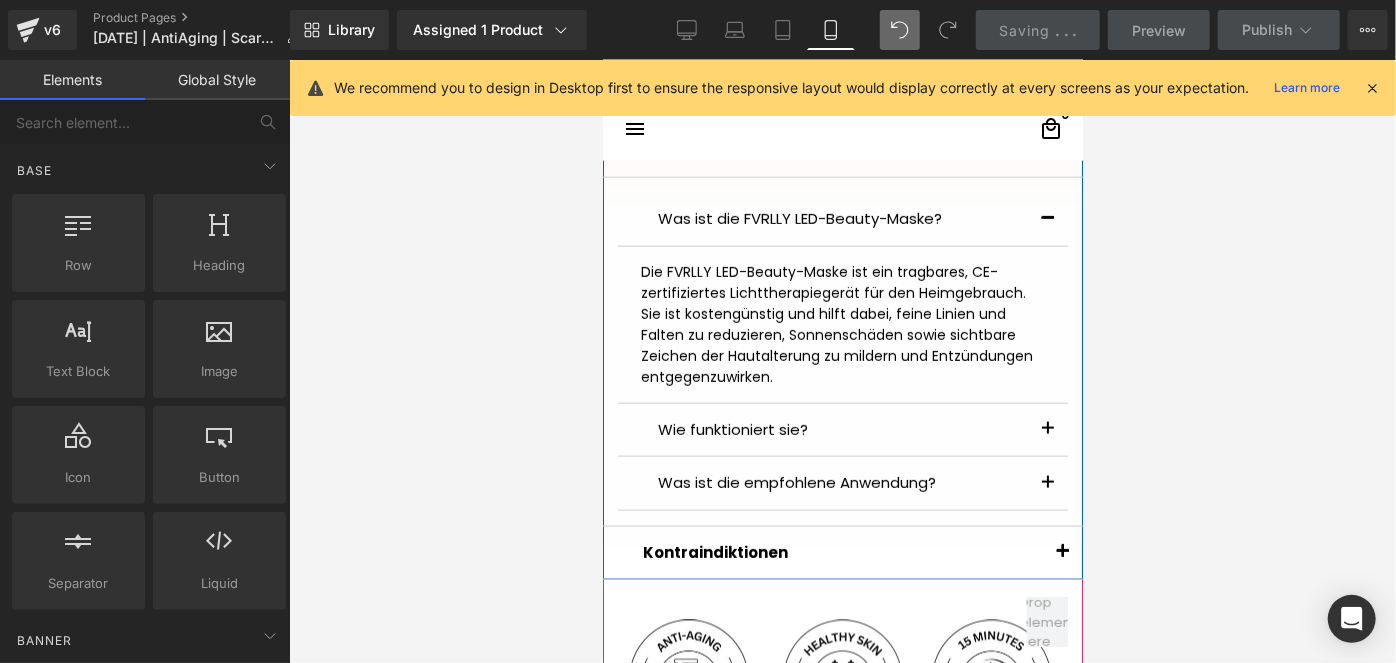 scroll, scrollTop: 1536, scrollLeft: 0, axis: vertical 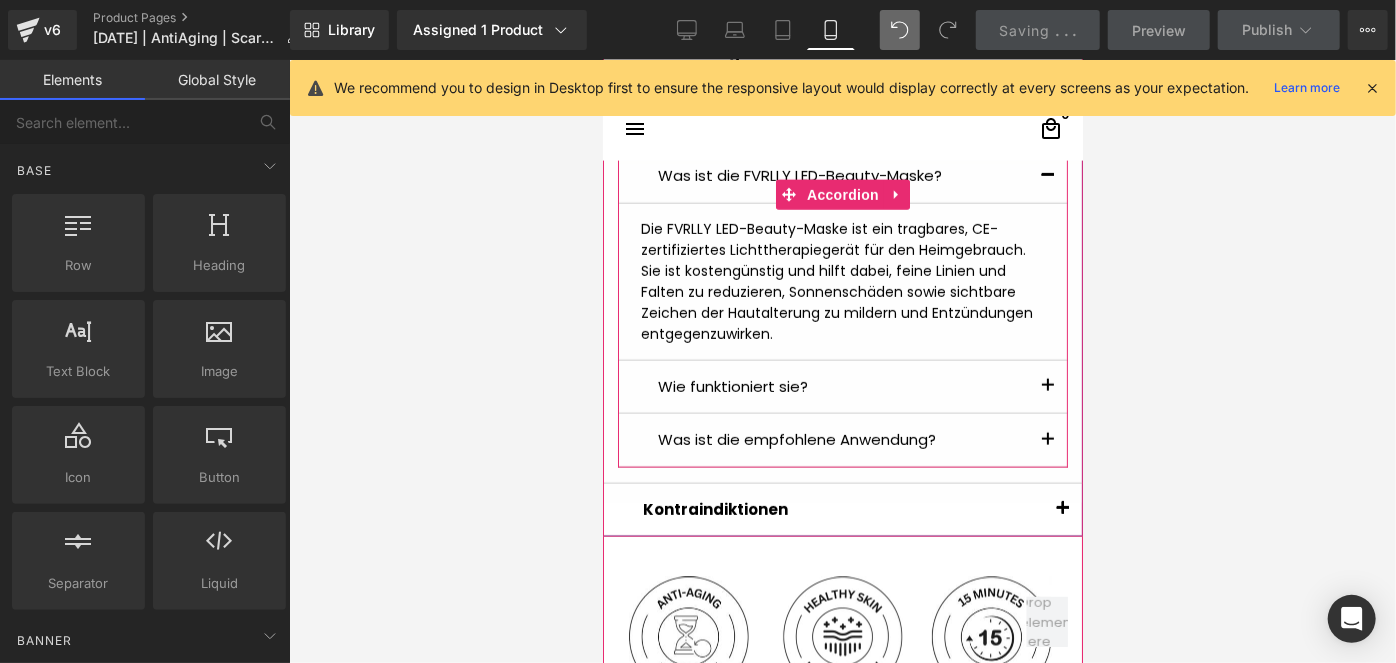 click at bounding box center [1047, 175] 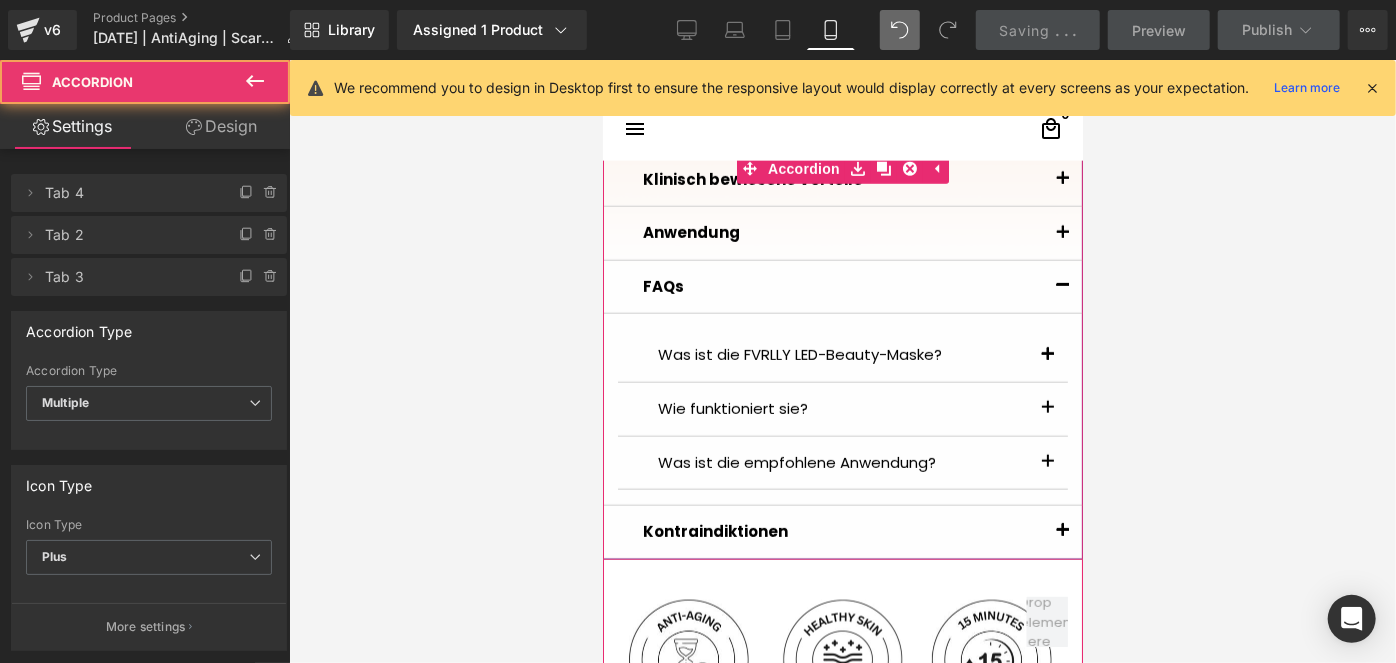 scroll, scrollTop: 1354, scrollLeft: 0, axis: vertical 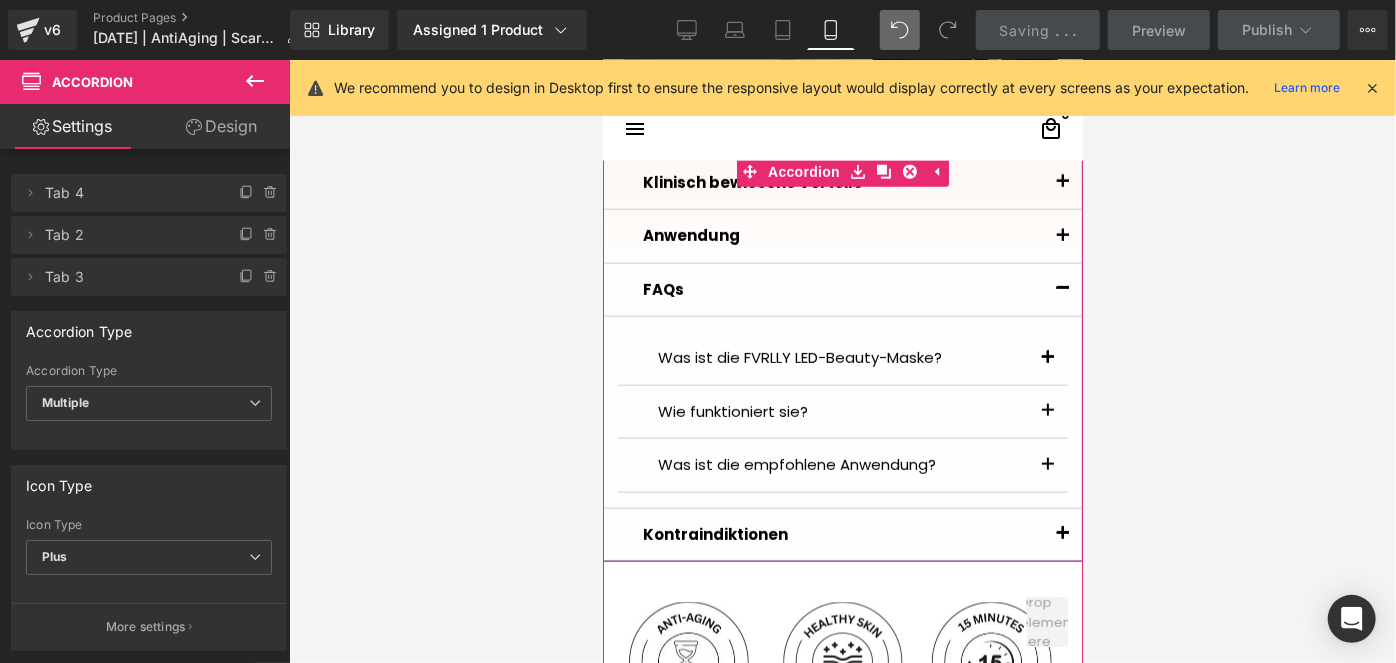click at bounding box center (1062, 289) 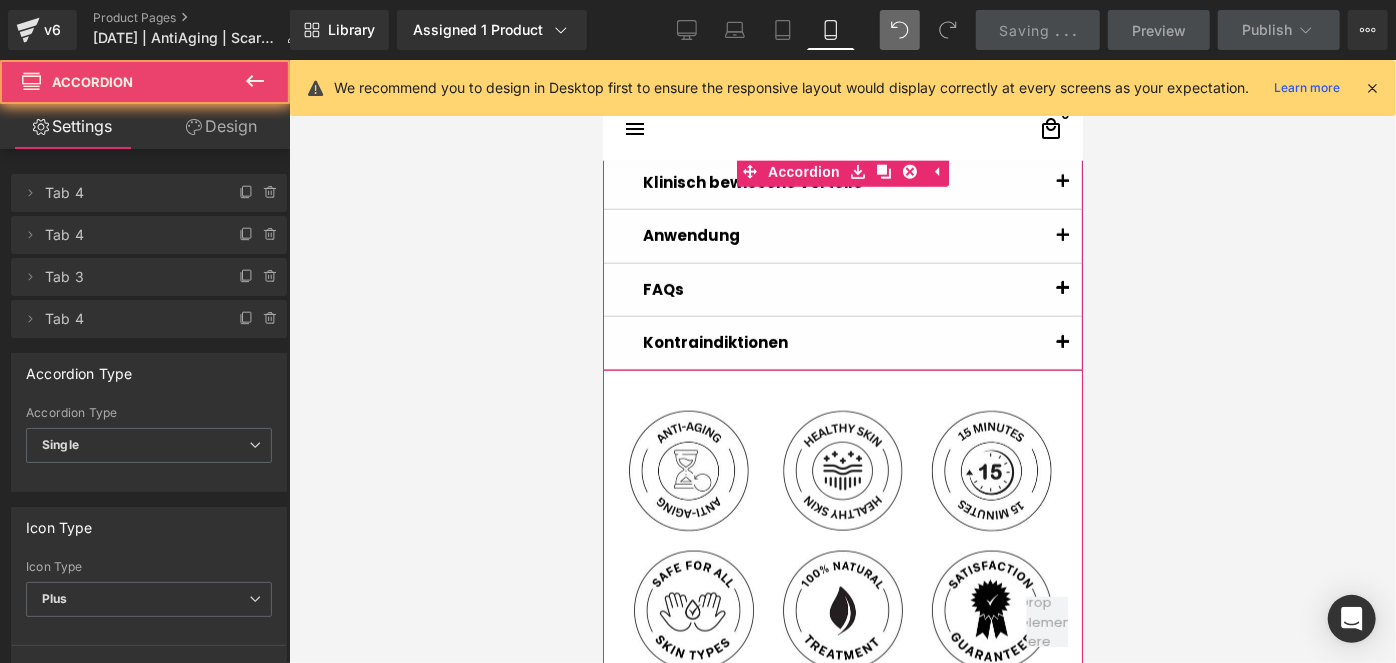 click at bounding box center (1062, 289) 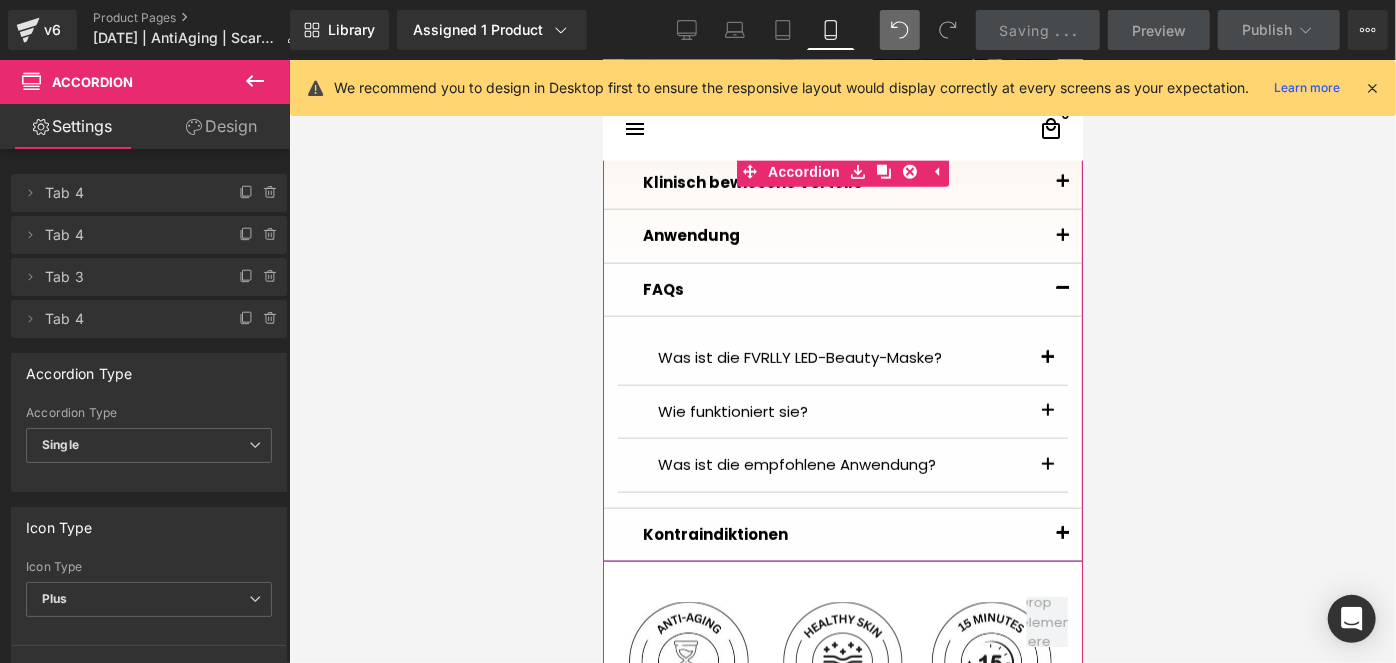 click at bounding box center [1062, 289] 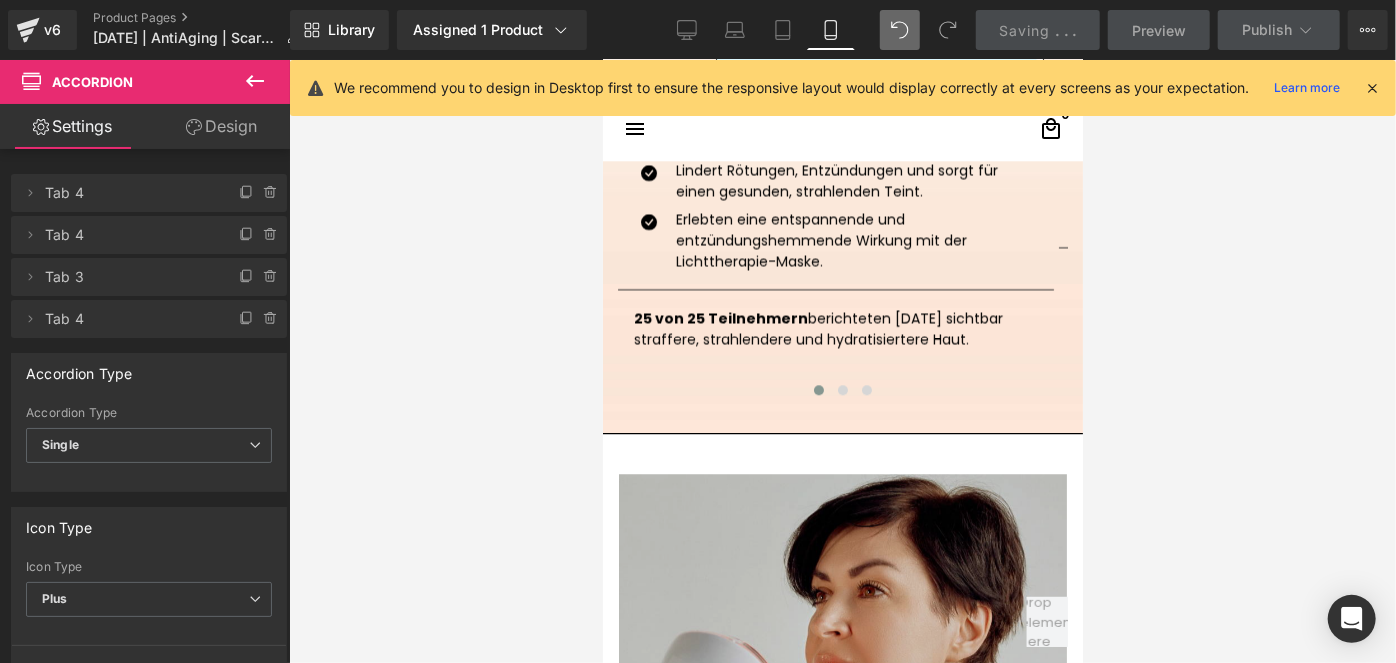 scroll, scrollTop: 2809, scrollLeft: 0, axis: vertical 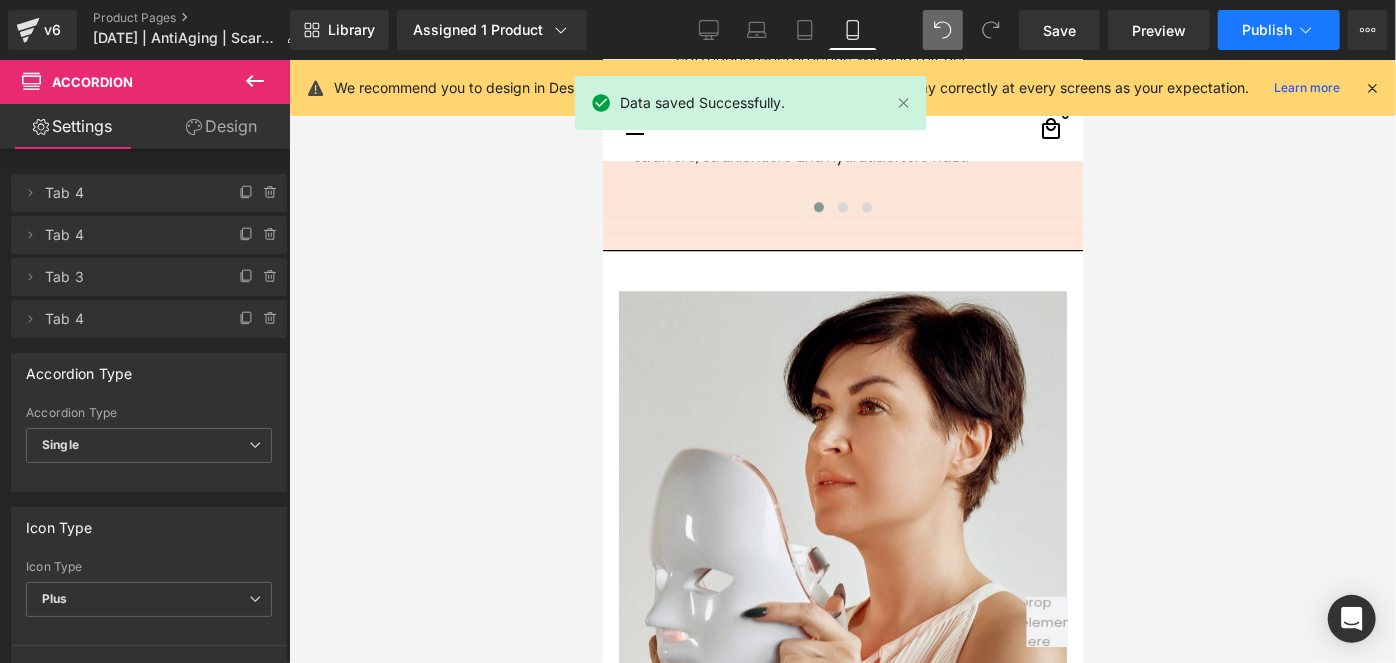 click on "Publish" at bounding box center [1279, 30] 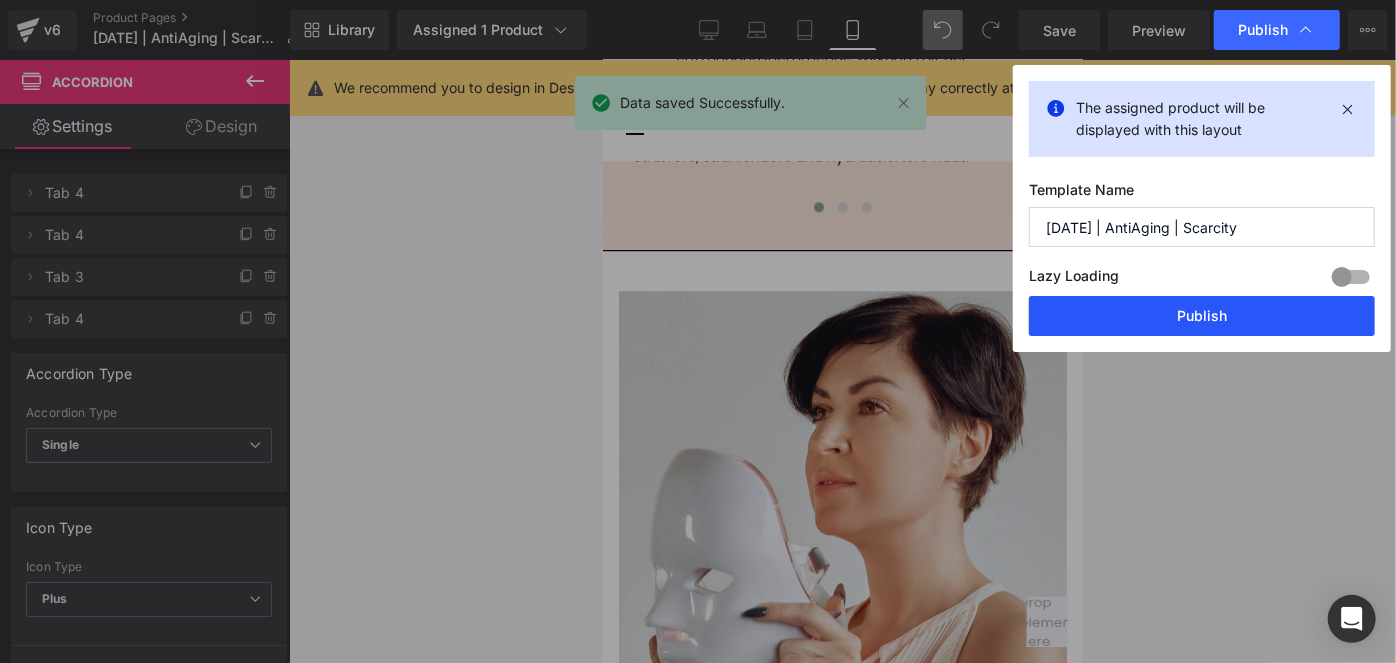 click on "Publish" at bounding box center [1202, 316] 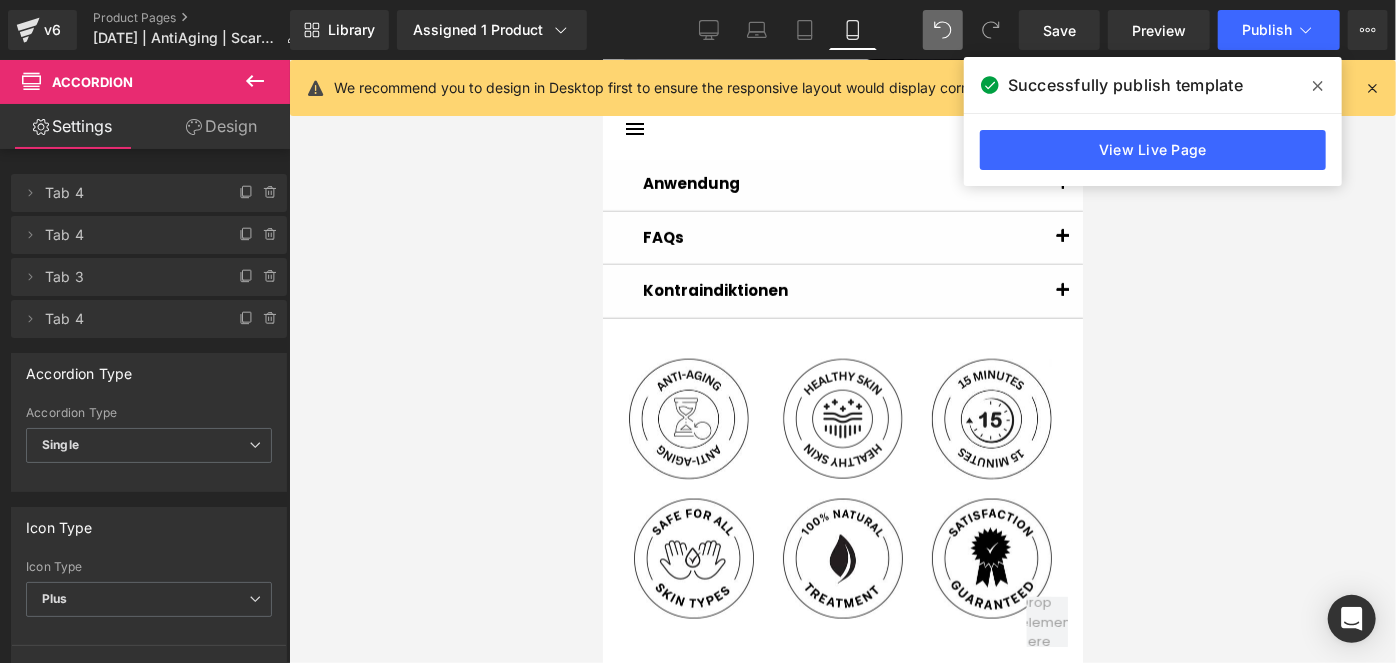 scroll, scrollTop: 1173, scrollLeft: 0, axis: vertical 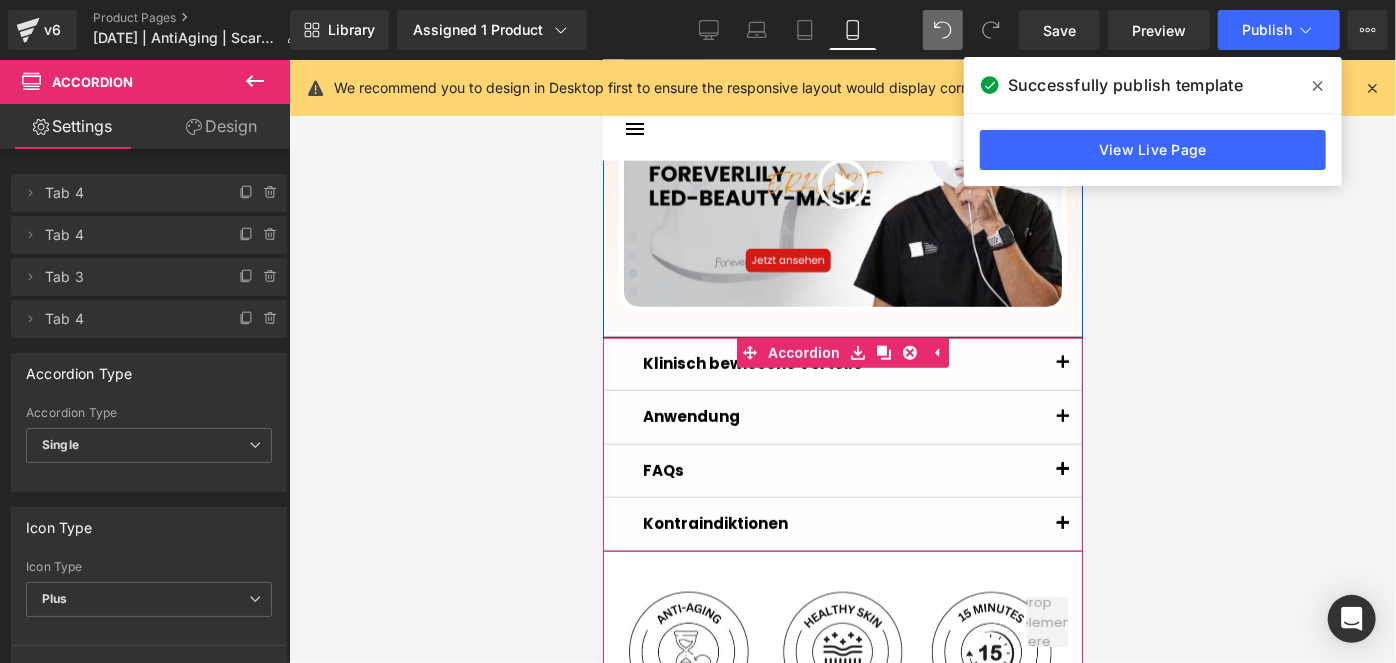 click at bounding box center [1062, 470] 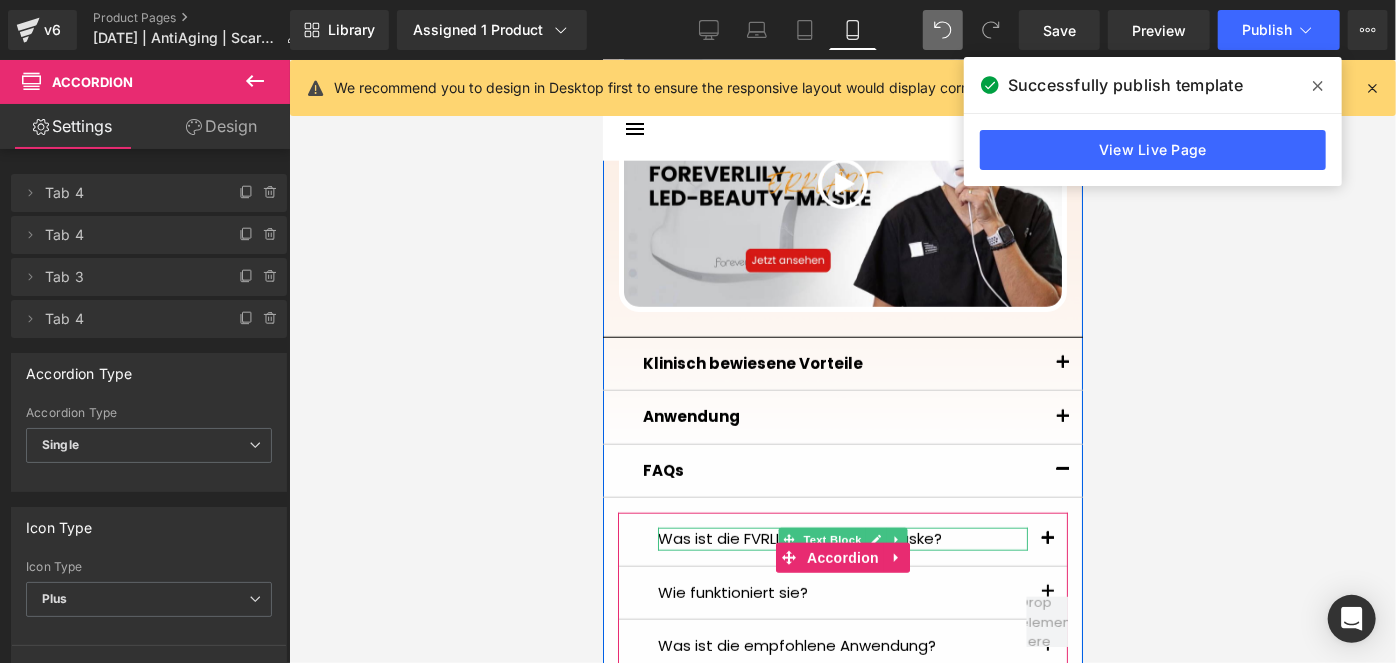 click on "Was ist die FVRLLY LED-Beauty-Maske?" at bounding box center (842, 538) 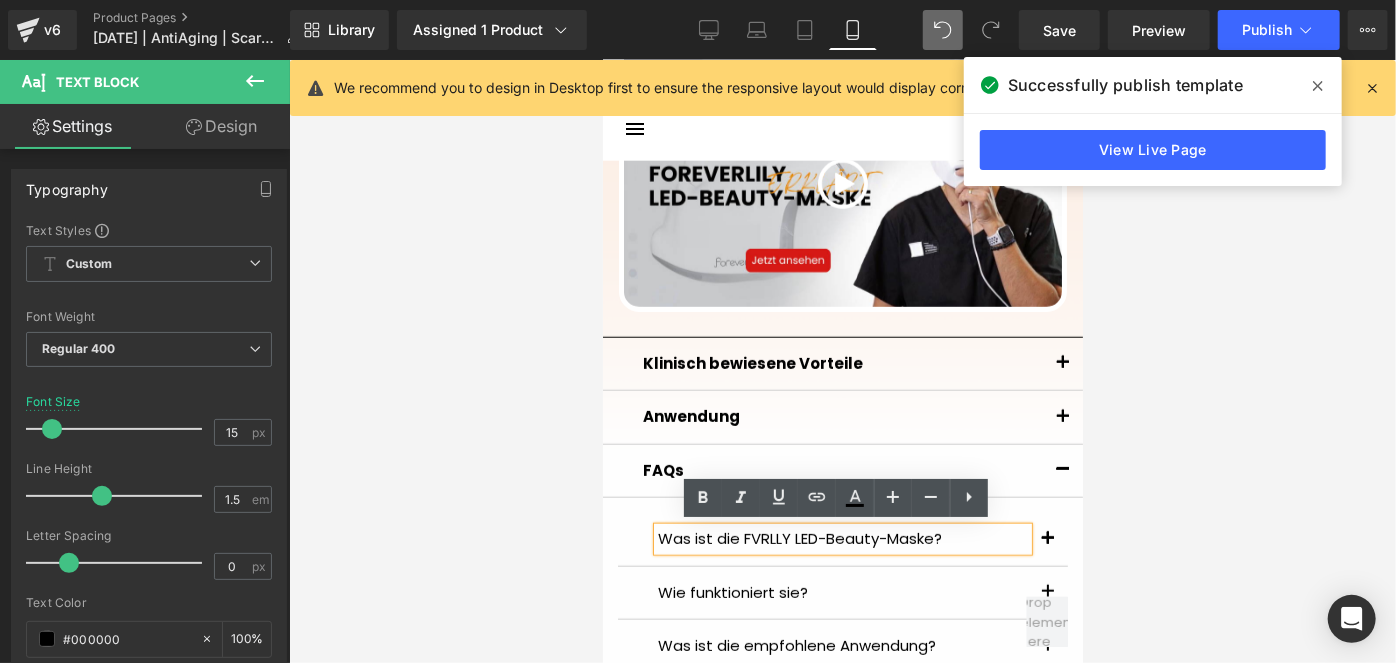 click at bounding box center (842, 361) 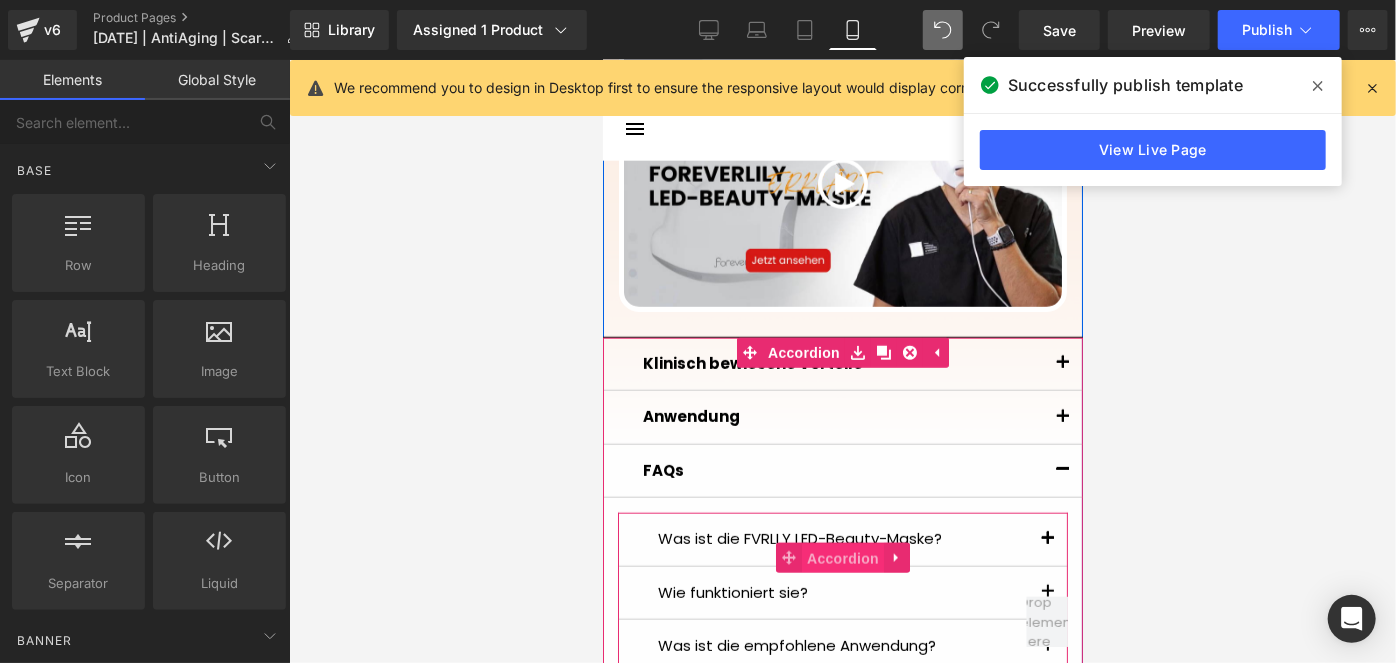 click on "Accordion" at bounding box center [842, 558] 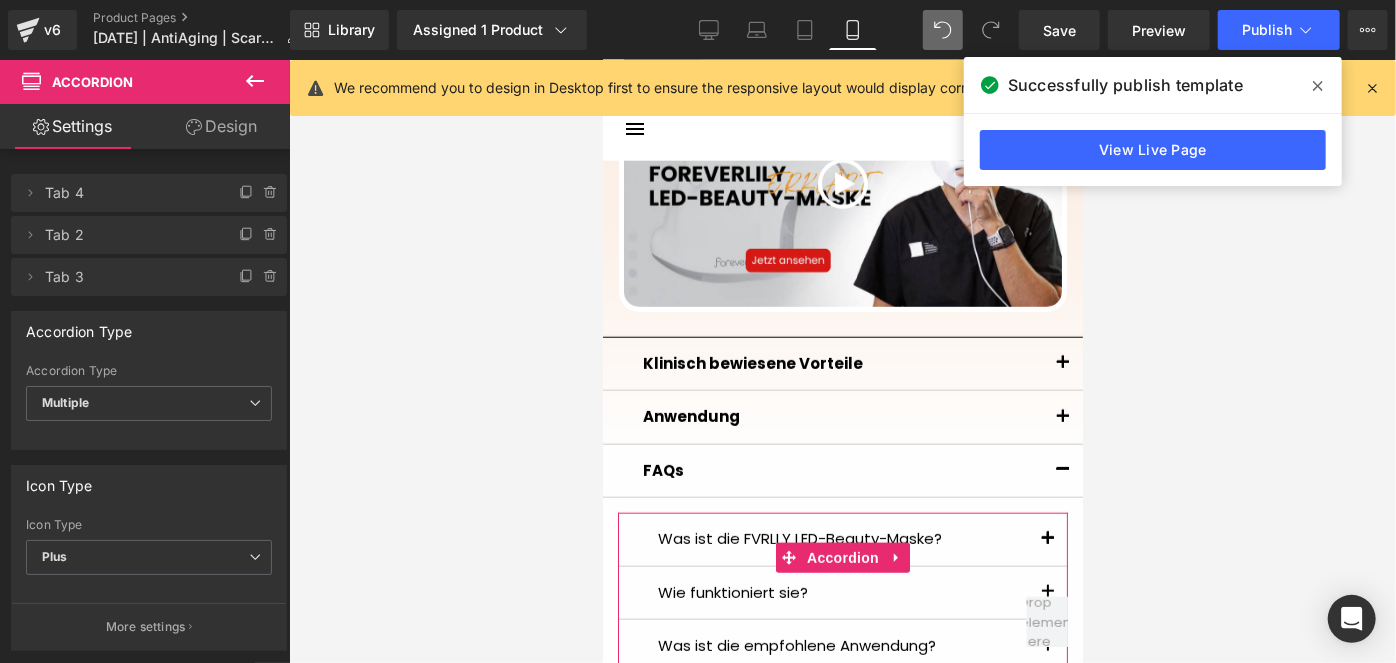 click on "Design" at bounding box center [221, 126] 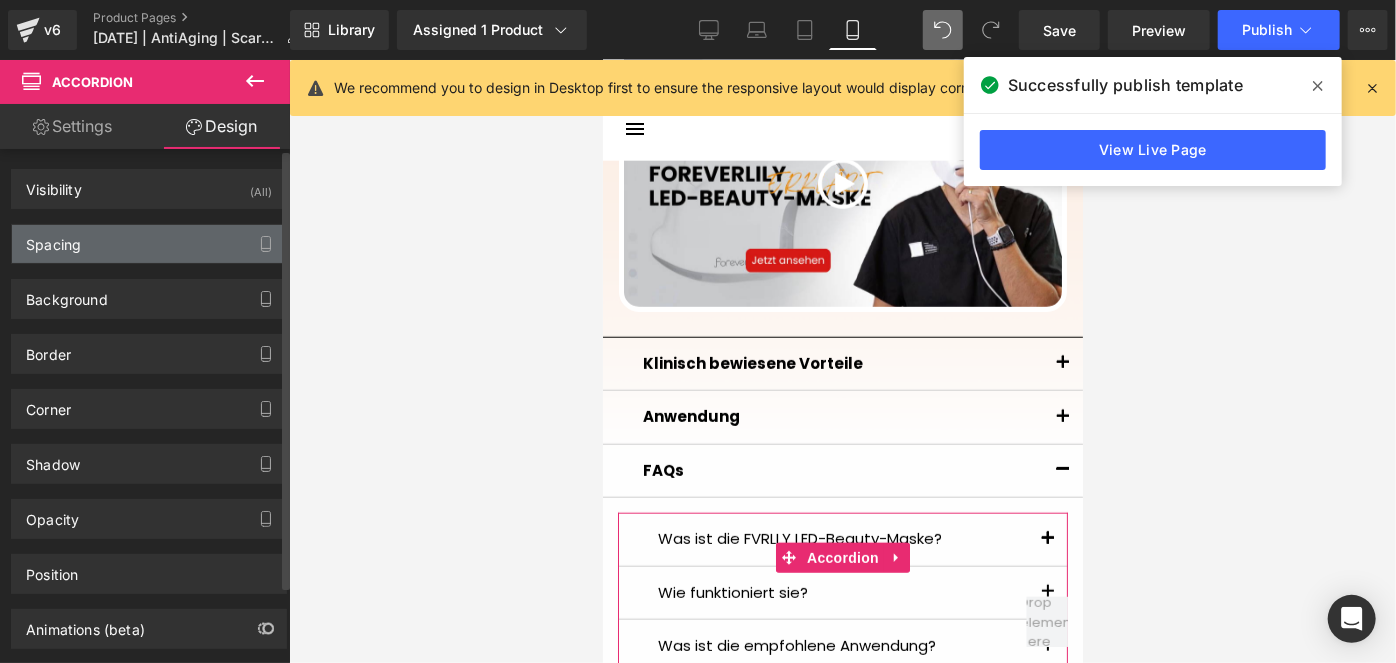 click on "Spacing" at bounding box center (149, 244) 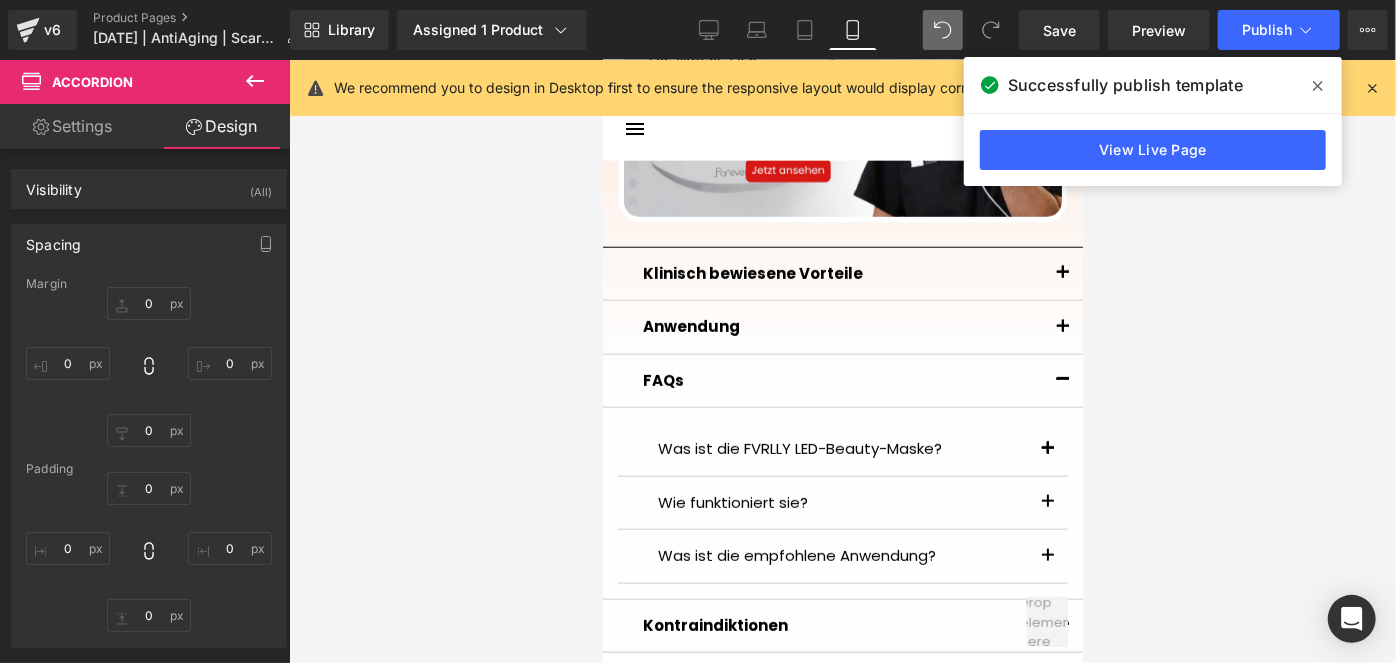 scroll, scrollTop: 1264, scrollLeft: 0, axis: vertical 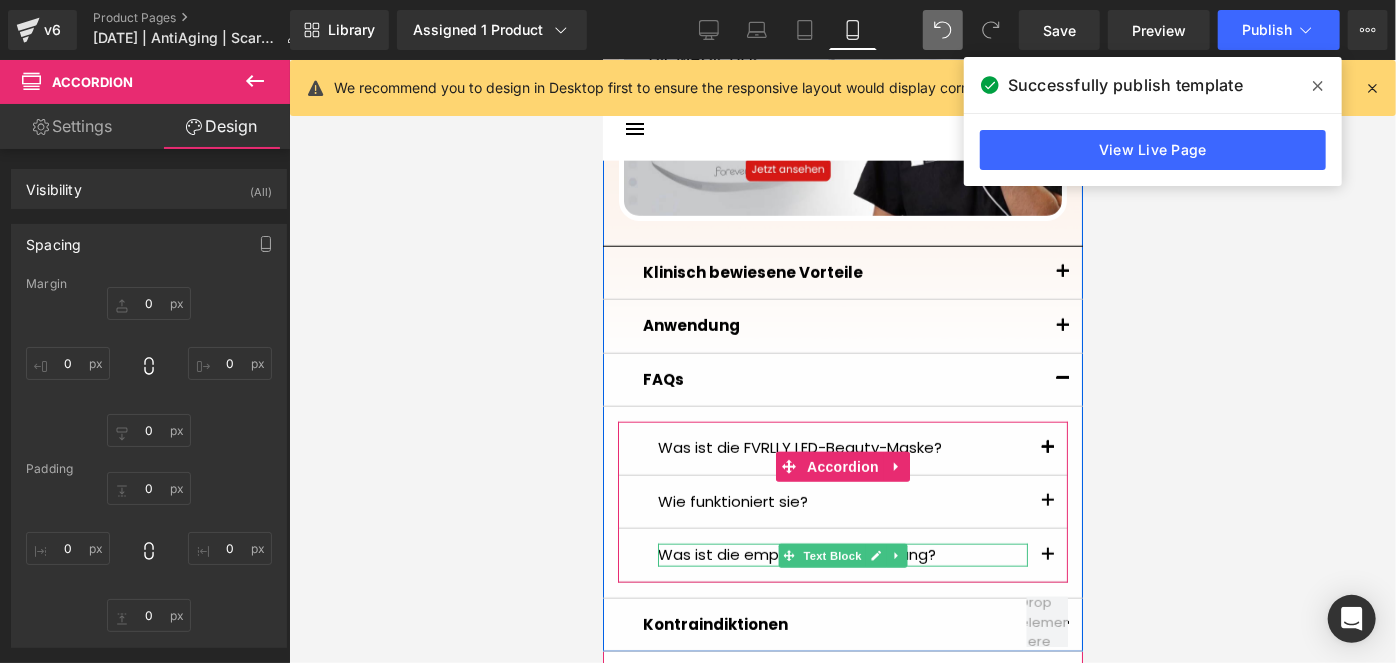 click on "Was ist die empfohlene Anwendung?" at bounding box center [842, 554] 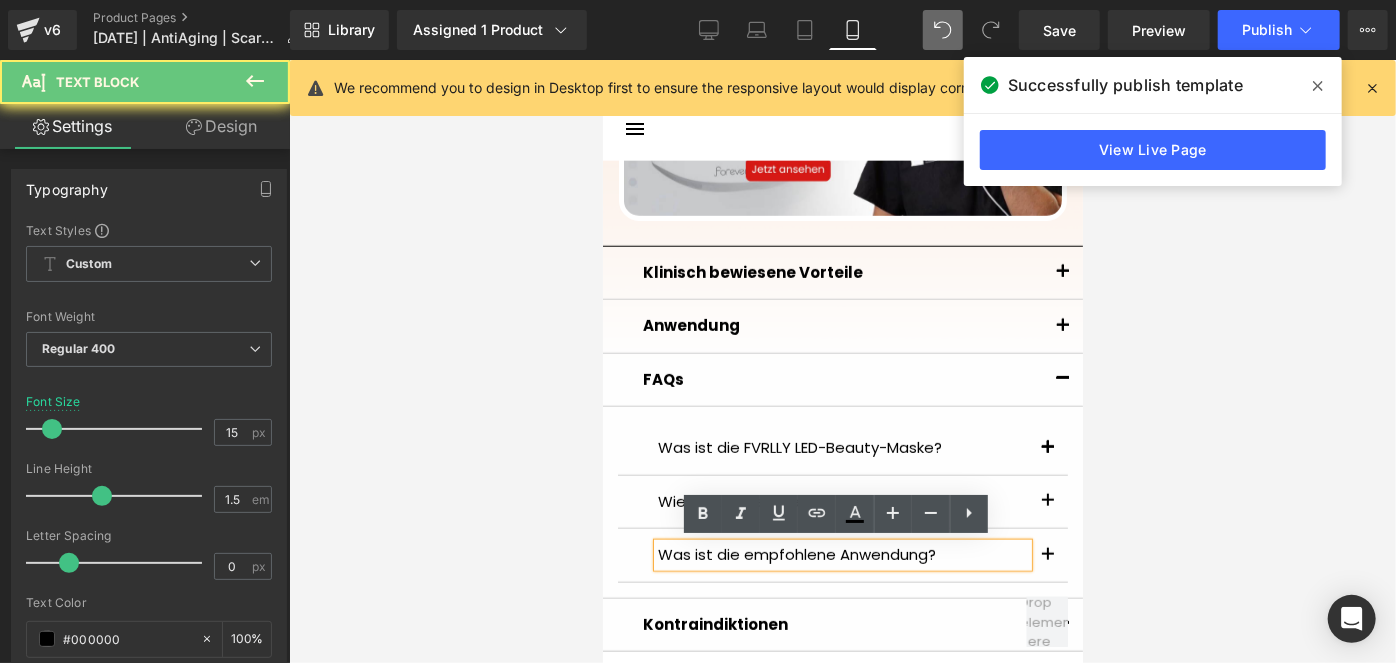 click on "Was ist die empfohlene Anwendung?" at bounding box center [842, 554] 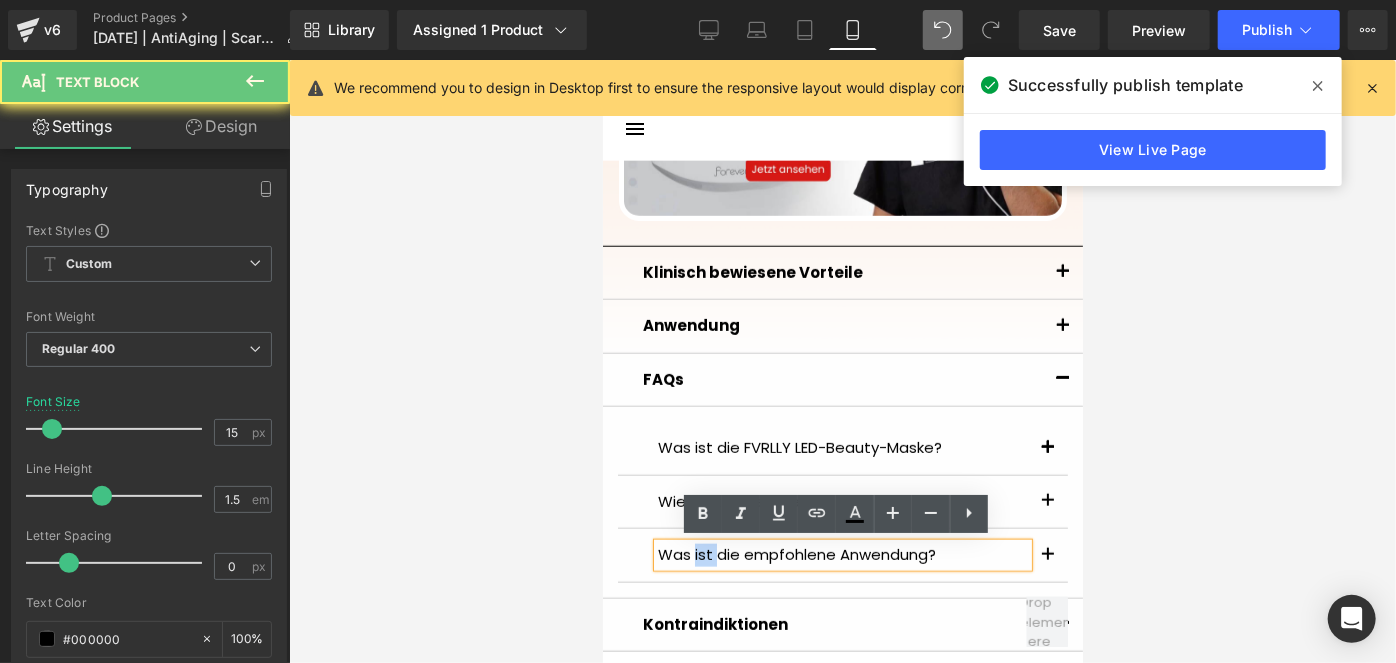 click on "Was ist die empfohlene Anwendung?" at bounding box center [842, 554] 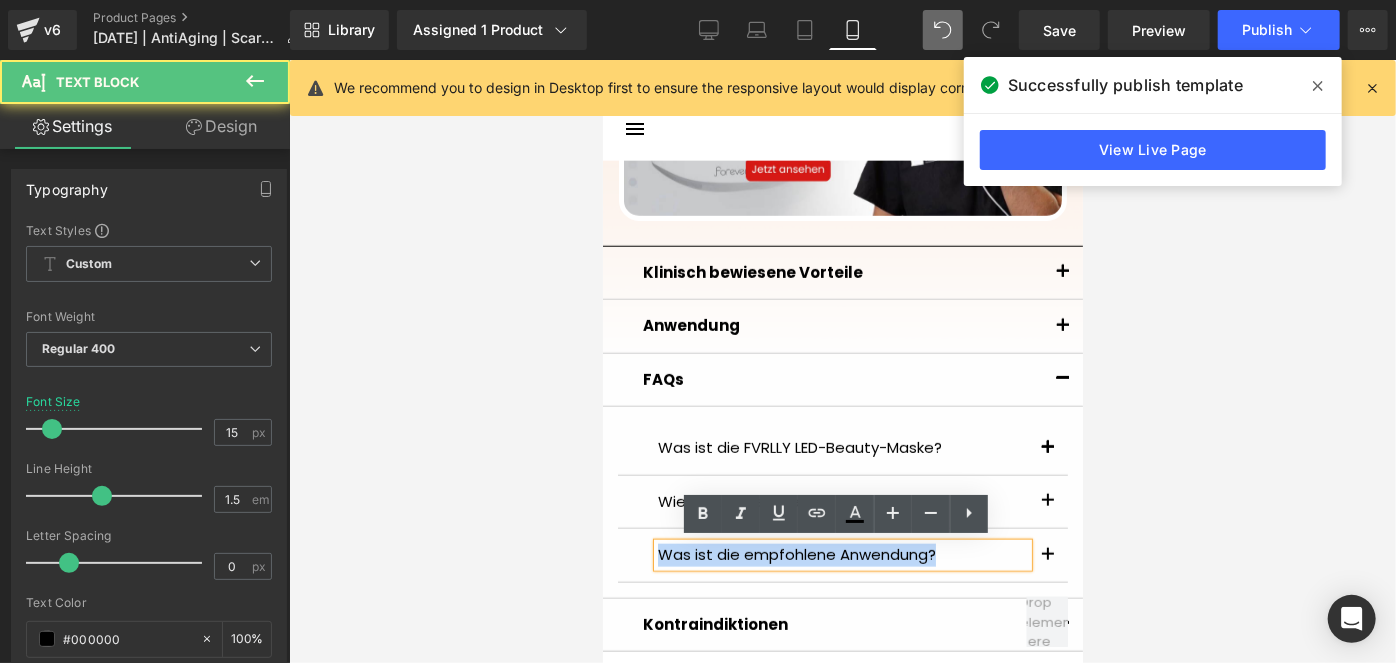 click on "Was ist die empfohlene Anwendung?" at bounding box center [842, 554] 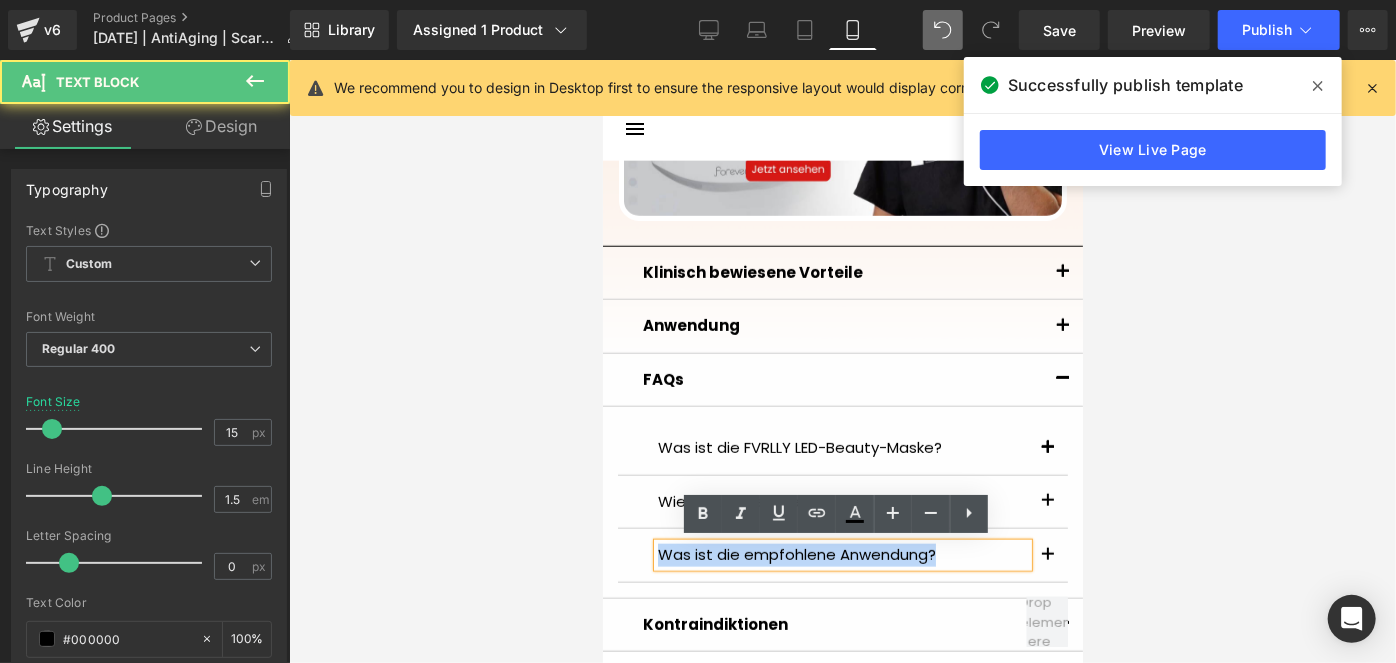 click on "Was ist die empfohlene Anwendung?" at bounding box center [842, 554] 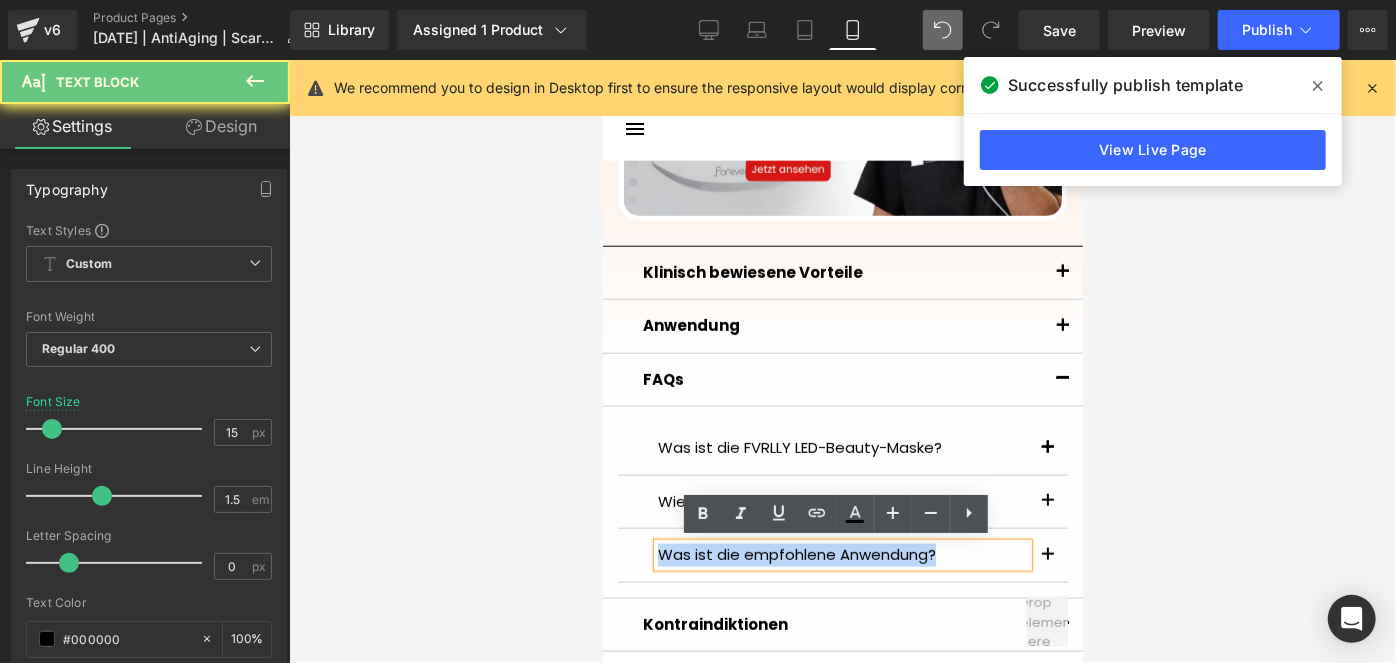 click on "Was ist die empfohlene Anwendung?" at bounding box center (842, 554) 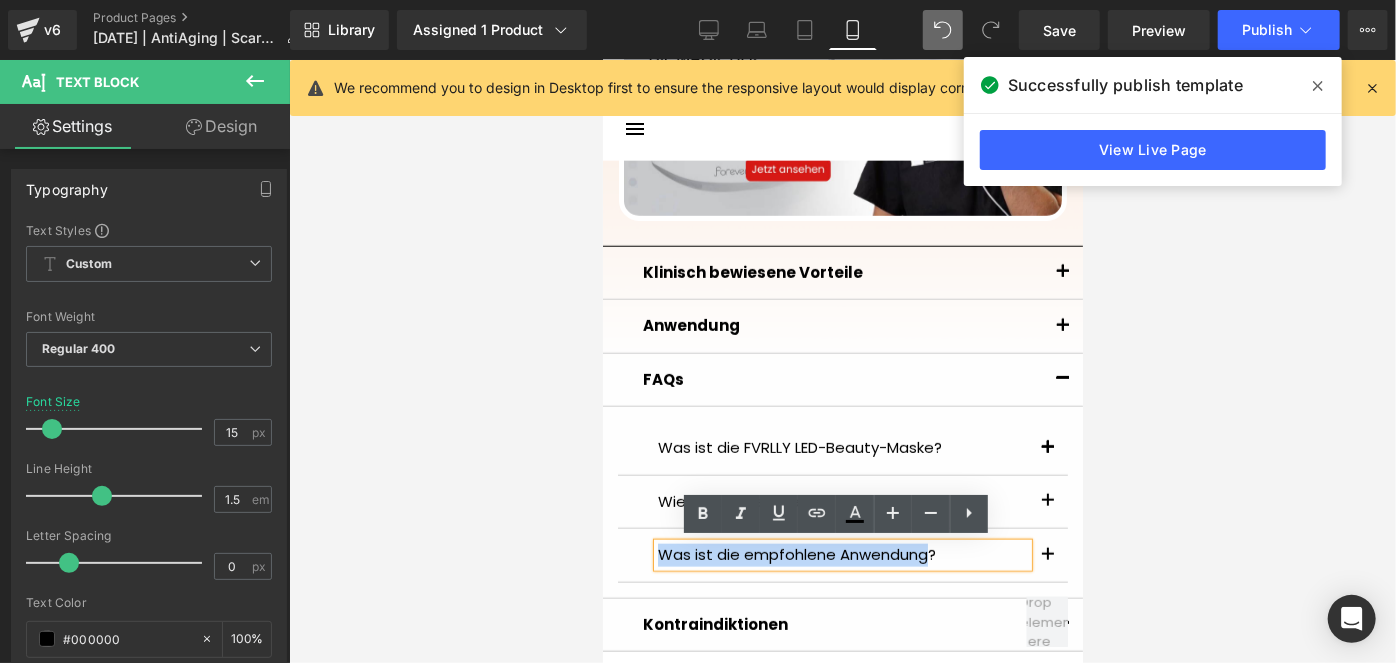 drag, startPoint x: 921, startPoint y: 554, endPoint x: 636, endPoint y: 531, distance: 285.92657 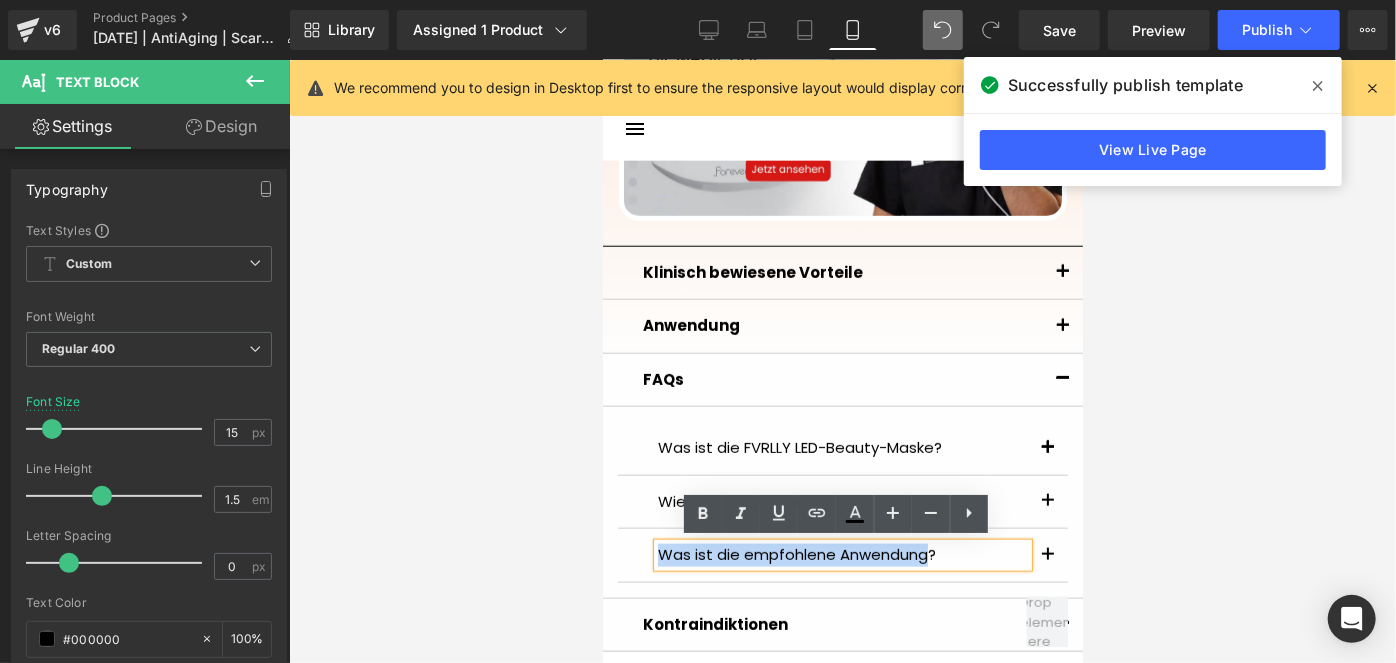 click on "Was ist die empfohlene Anwendung? Text Block" at bounding box center [842, 555] 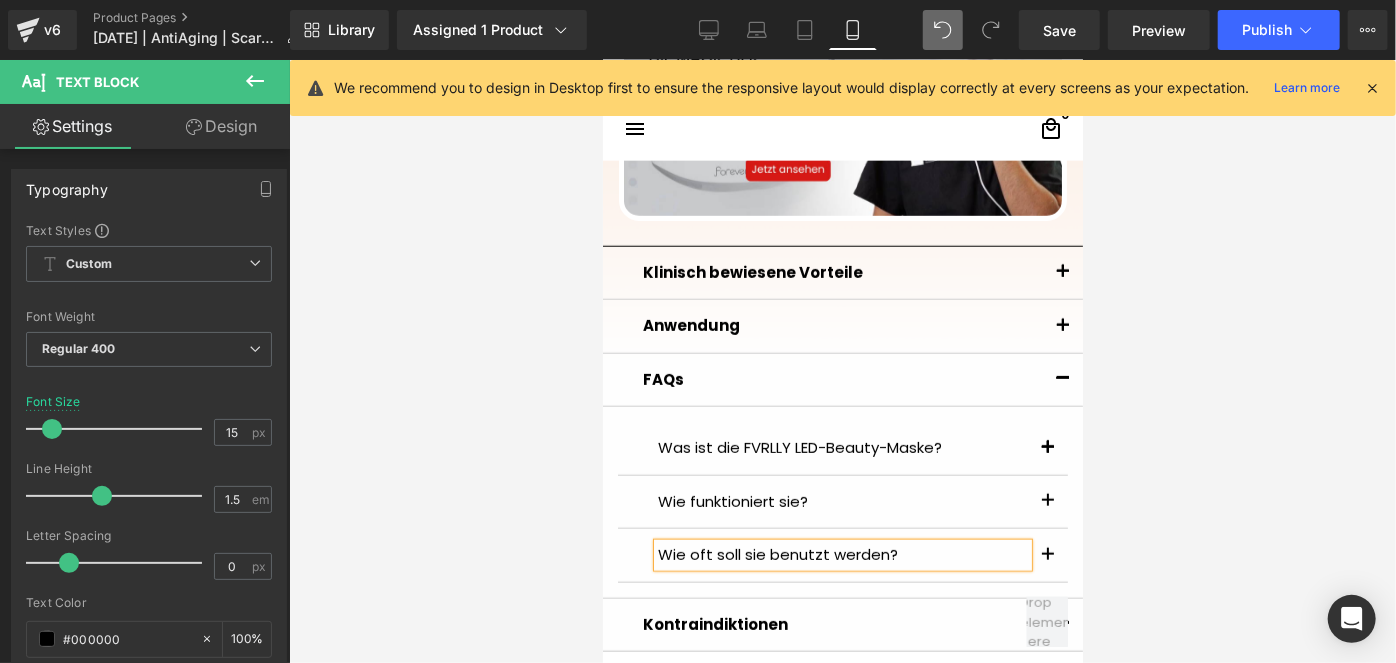 click at bounding box center (1047, 447) 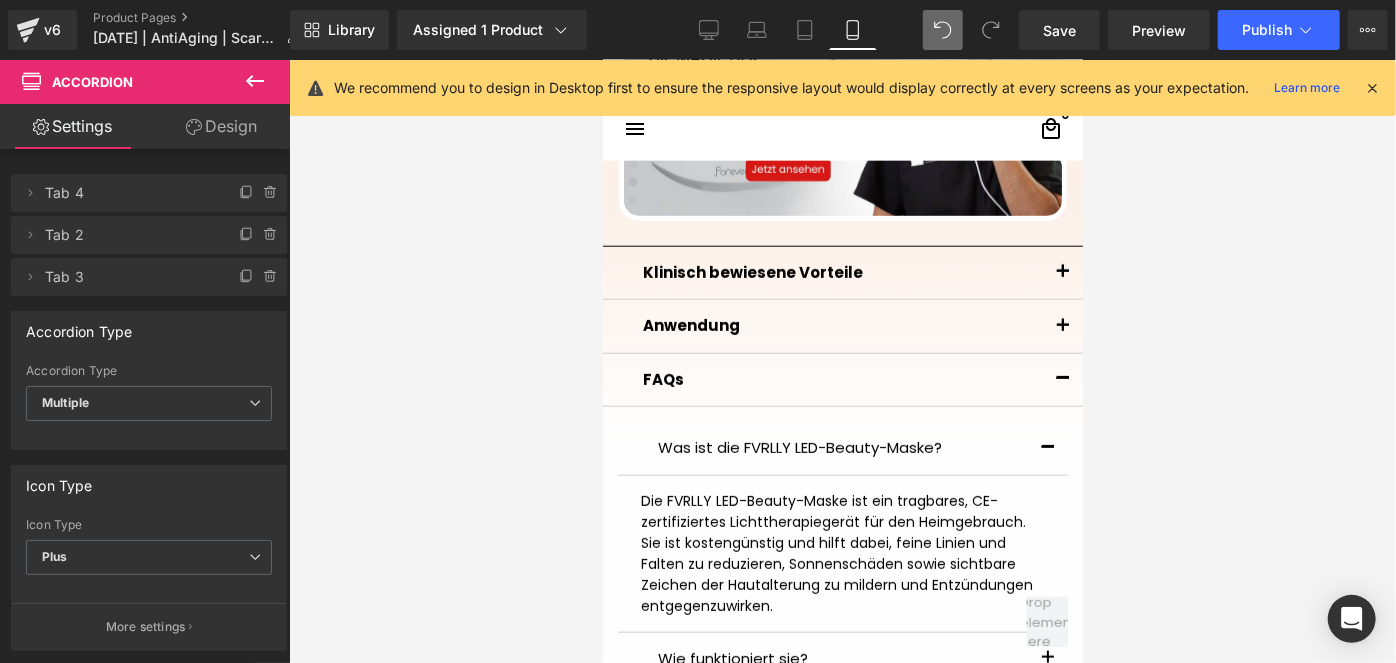click at bounding box center [1047, 447] 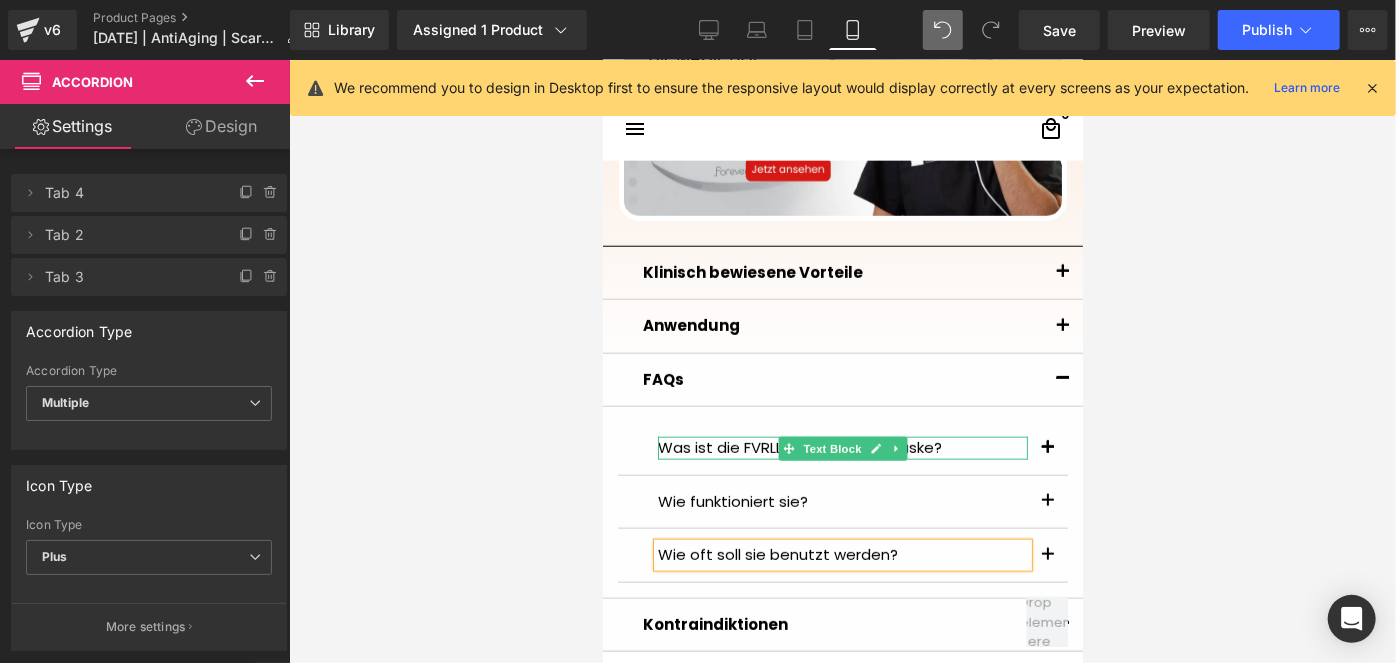 click on "Was ist die FVRLLY LED-Beauty-Maske?" at bounding box center [842, 447] 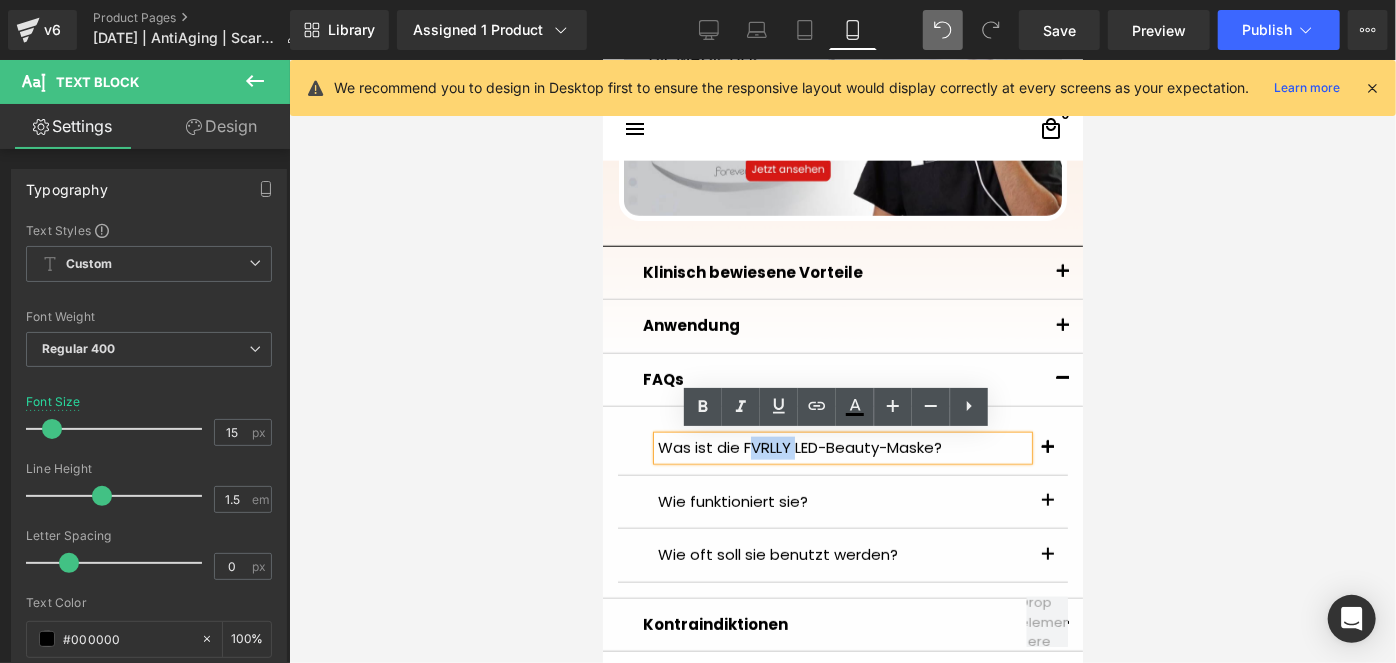 drag, startPoint x: 786, startPoint y: 442, endPoint x: 738, endPoint y: 437, distance: 48.259712 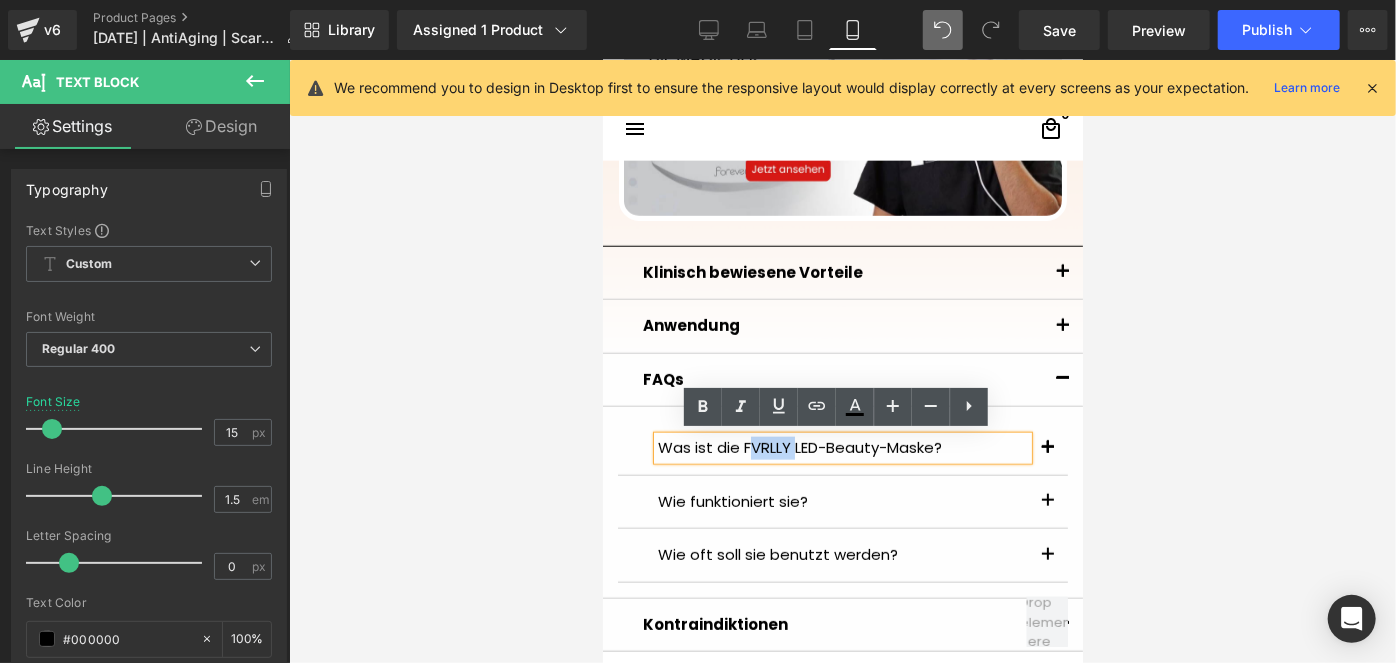 type 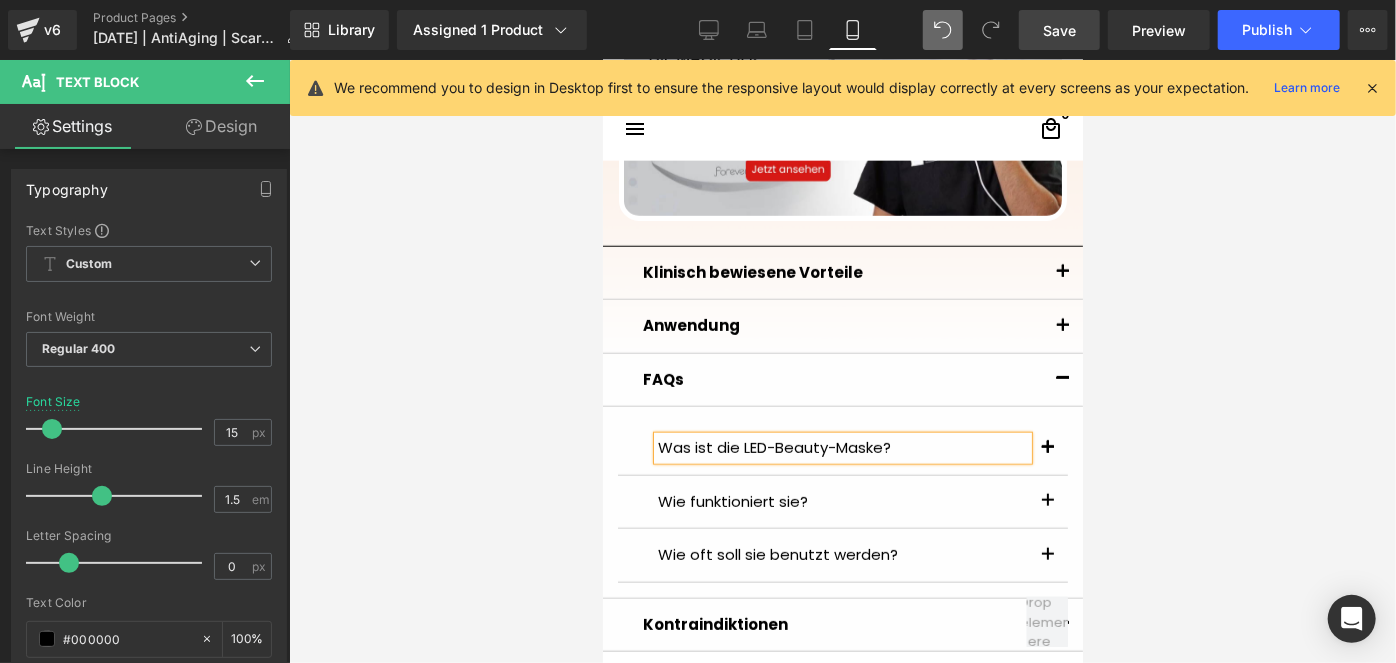 drag, startPoint x: 1041, startPoint y: 38, endPoint x: 385, endPoint y: 297, distance: 705.27795 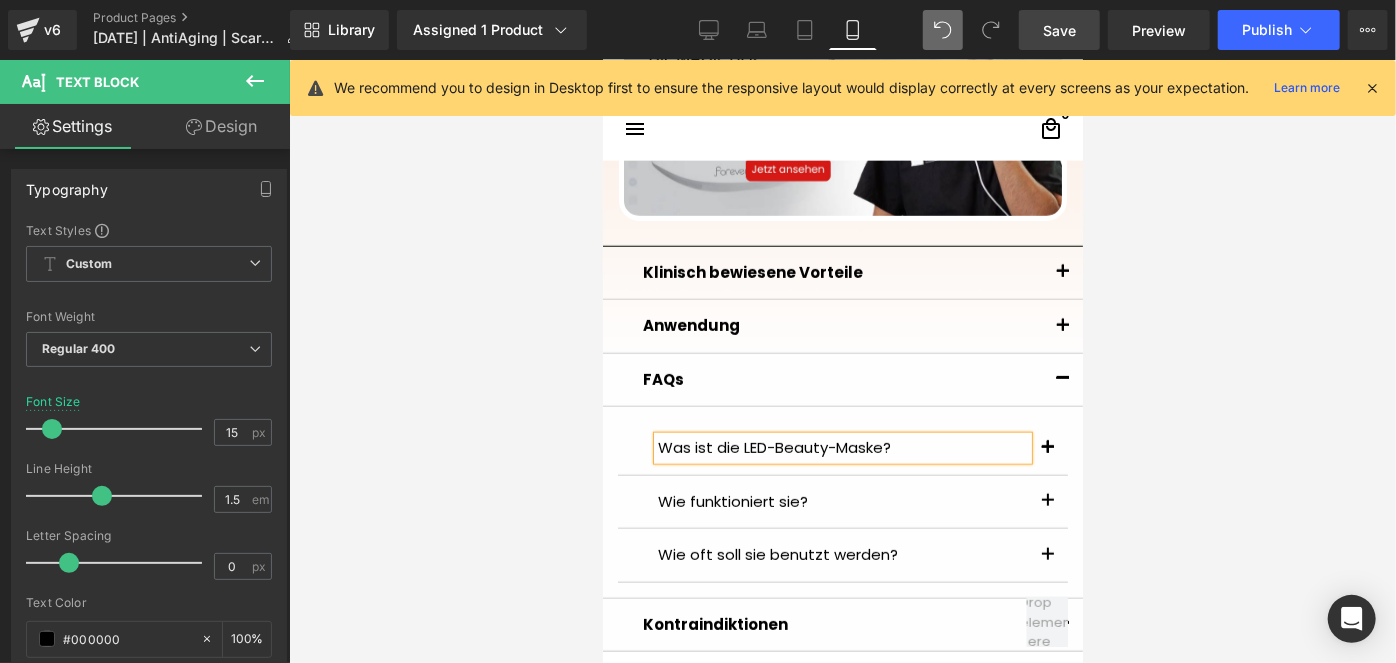 click on "Save" at bounding box center (1059, 30) 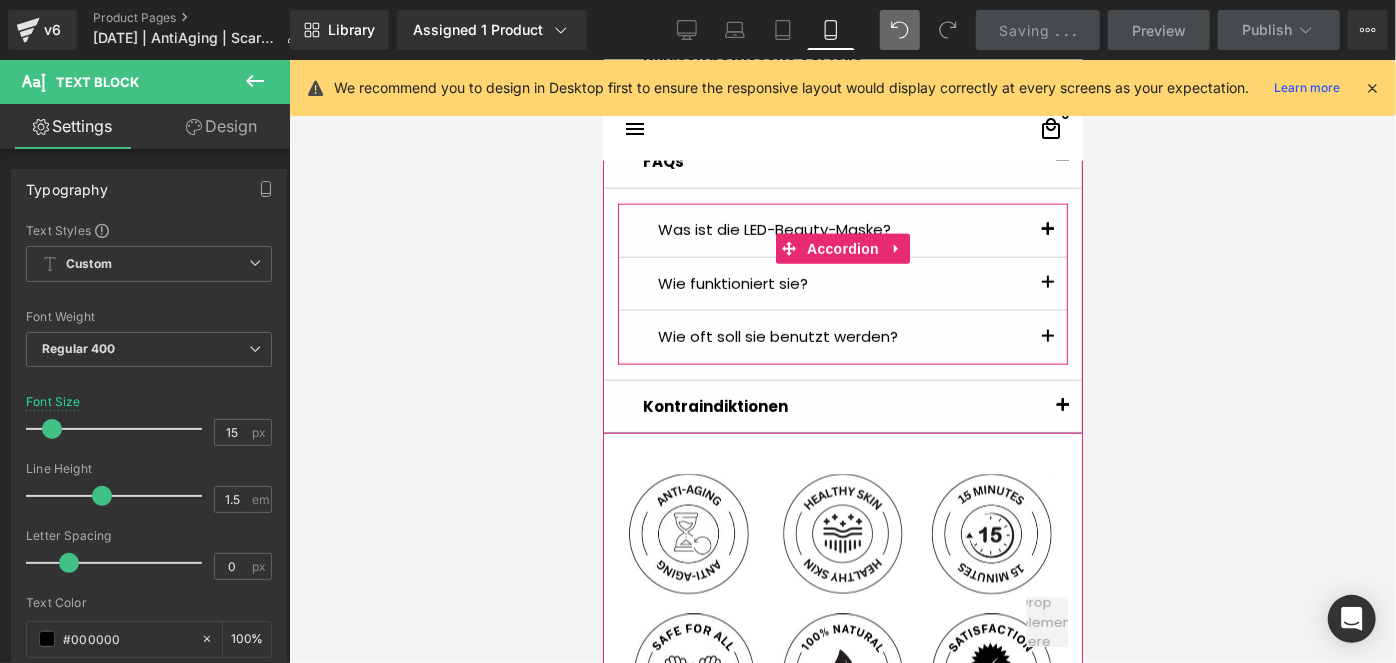 scroll, scrollTop: 1536, scrollLeft: 0, axis: vertical 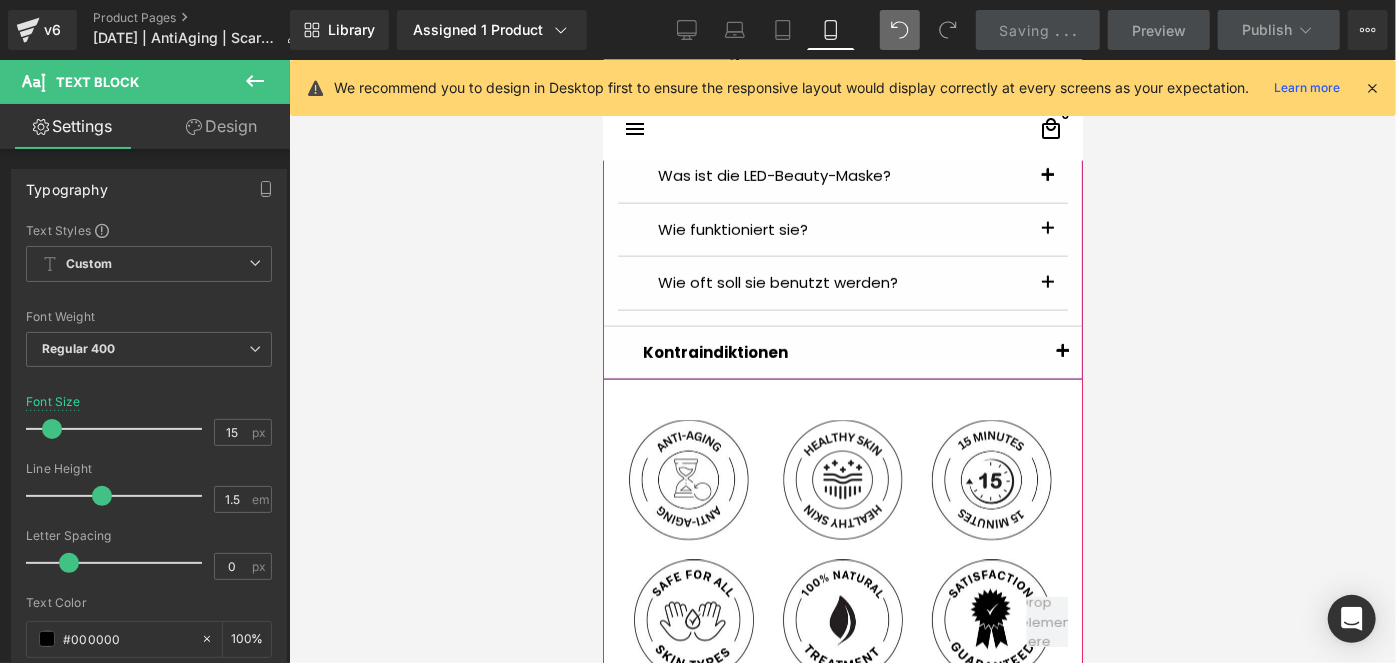 click on "Was ist die LED-Beauty-Maske? Text Block
Die FVRLLY LED-Beauty-Maske ist ein tragbares, CE-zertifiziertes Lichttherapiegerät für den Heimgebrauch. Sie ist kostengünstig und hilft dabei, feine Linien und Falten zu reduzieren, Sonnenschäden sowie sichtbare Zeichen der Hautalterung zu mildern und Entzündungen entgegenzuwirken.
Text Block" at bounding box center (842, 230) 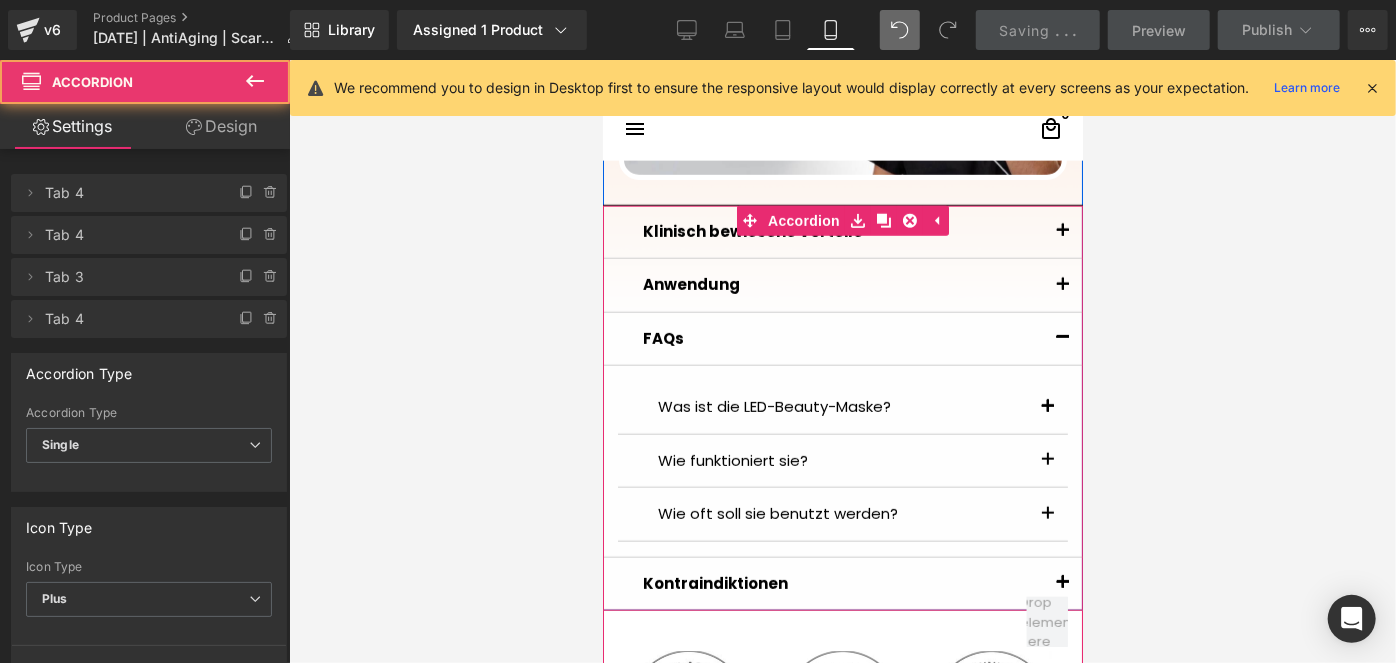 scroll, scrollTop: 1264, scrollLeft: 0, axis: vertical 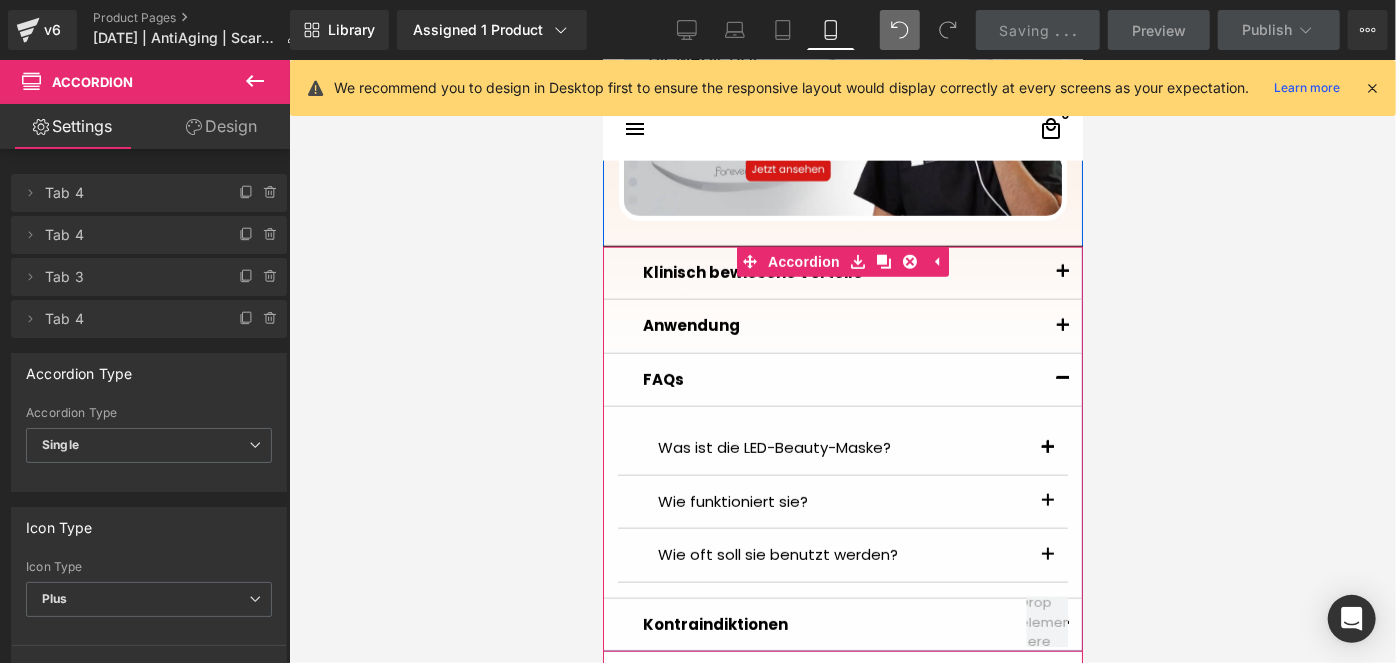 click at bounding box center [1062, 379] 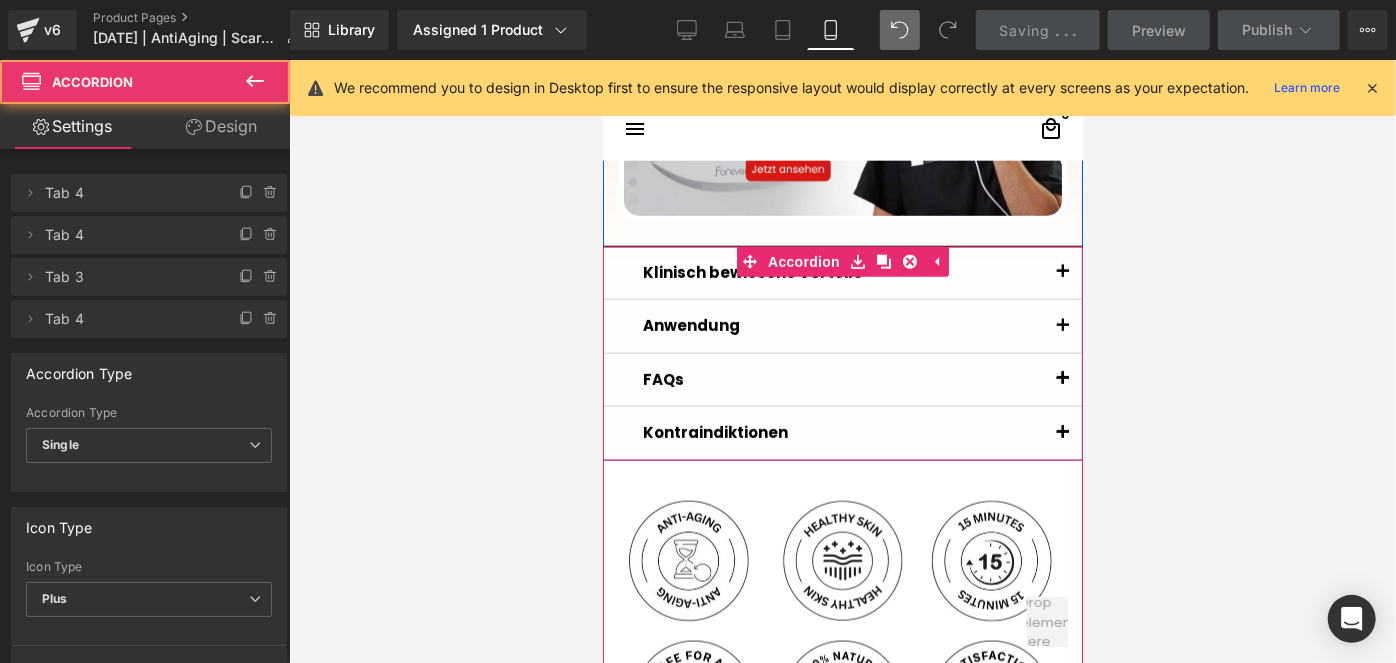 click at bounding box center (1062, 379) 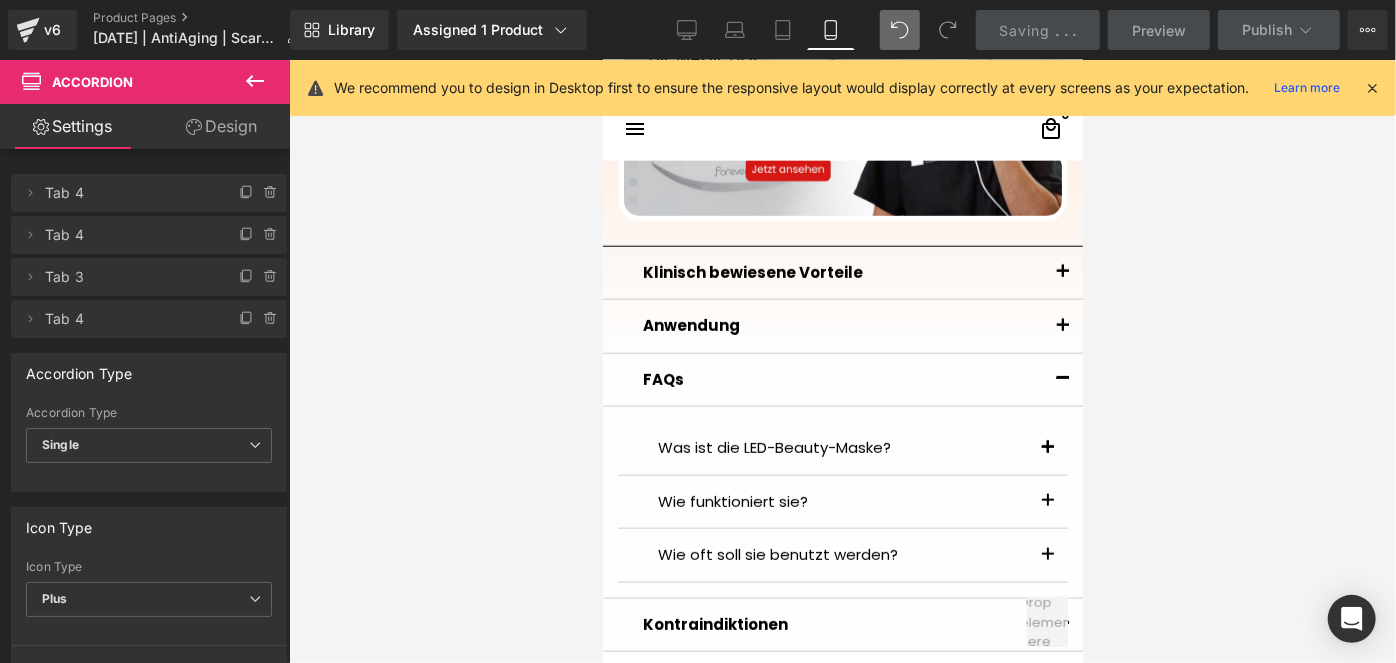 click on "Rendering Content" at bounding box center [698, 584] 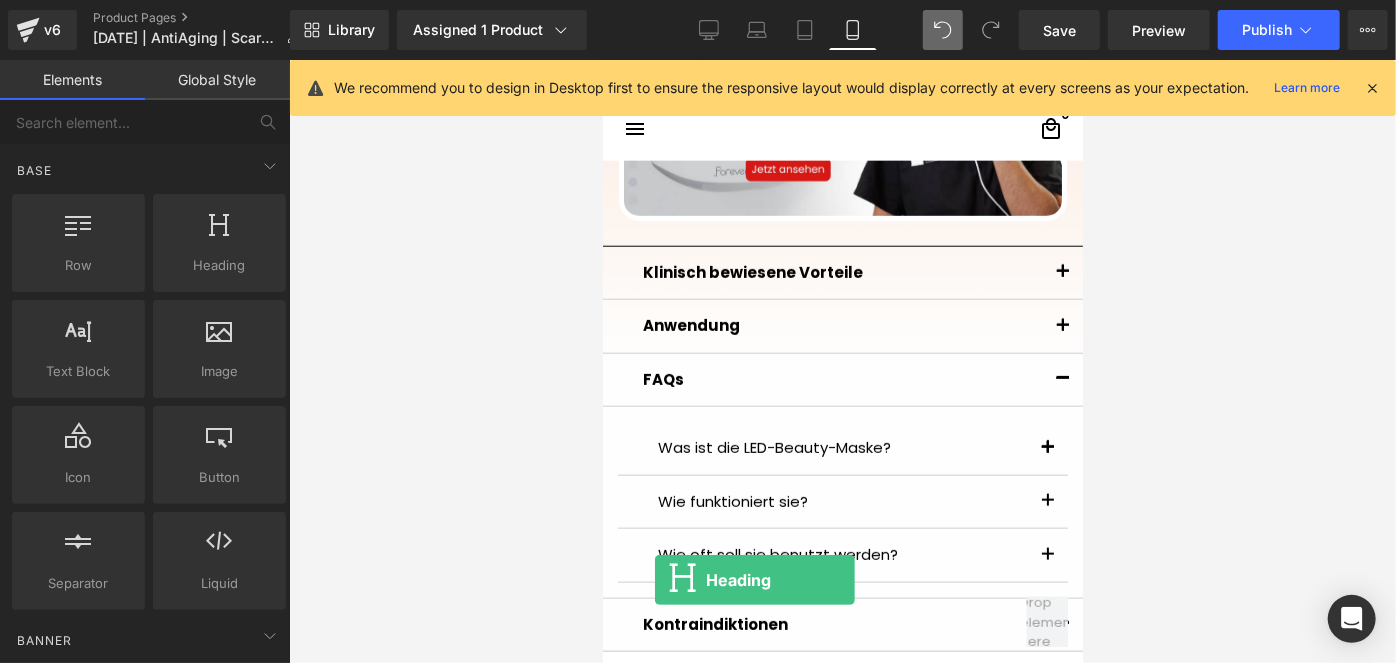 drag, startPoint x: 191, startPoint y: 268, endPoint x: 655, endPoint y: 580, distance: 559.1422 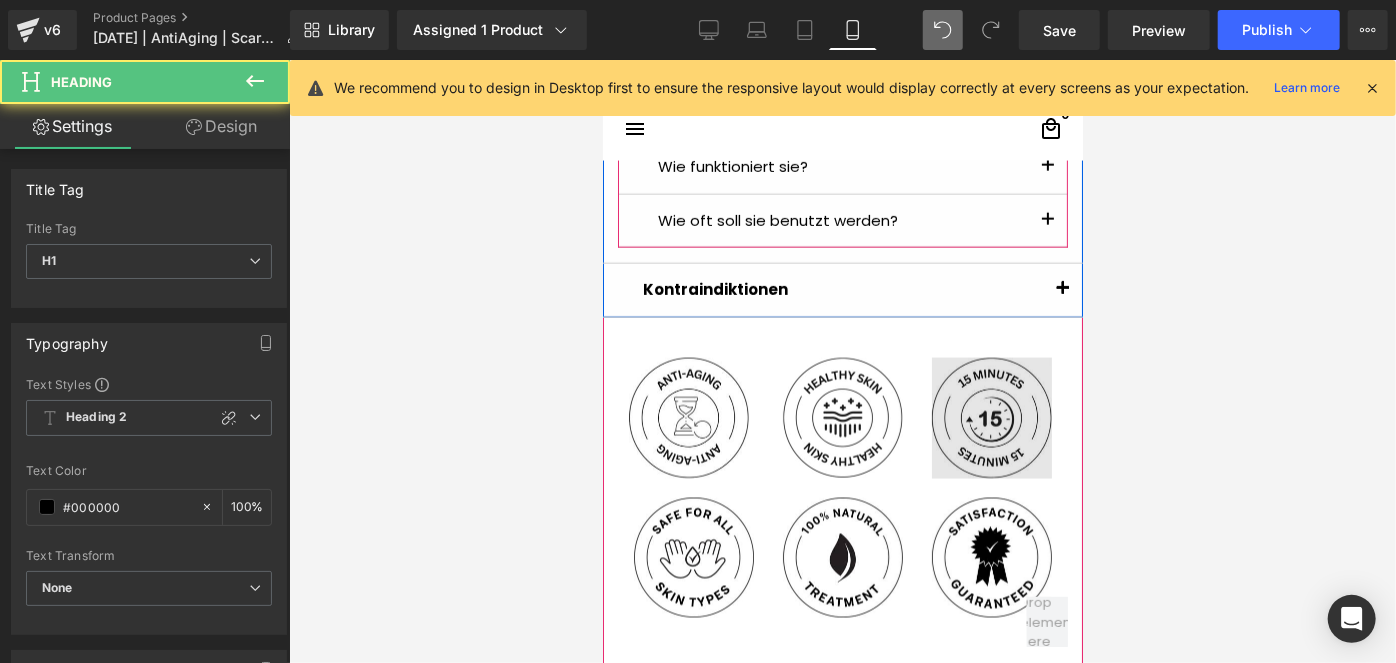 scroll, scrollTop: 1715, scrollLeft: 0, axis: vertical 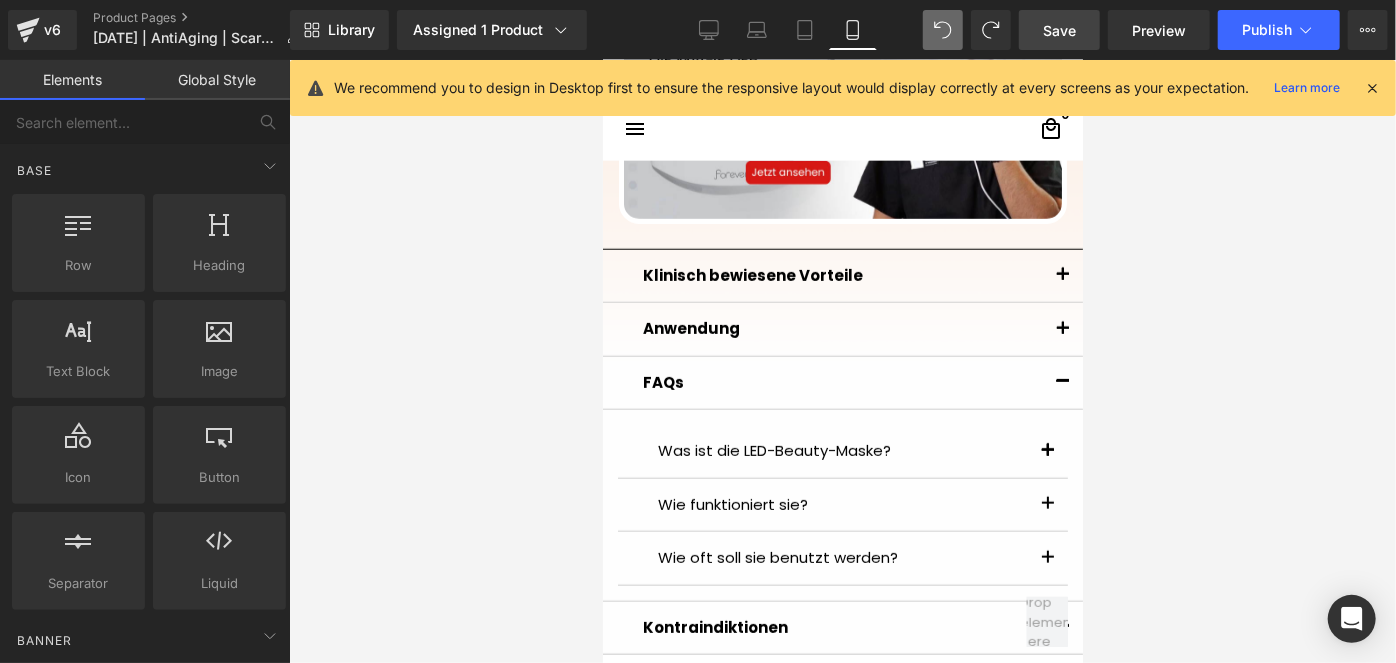 click on "Save" at bounding box center (1059, 30) 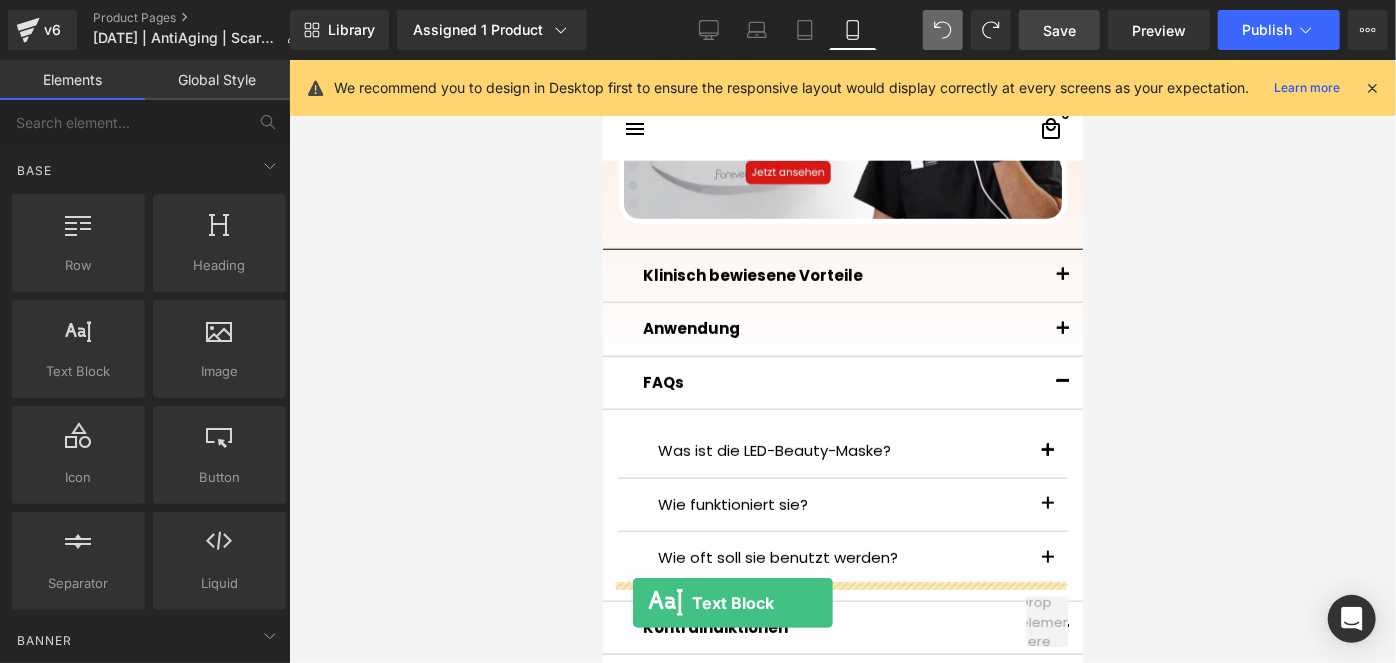 drag, startPoint x: 674, startPoint y: 407, endPoint x: 632, endPoint y: 602, distance: 199.4718 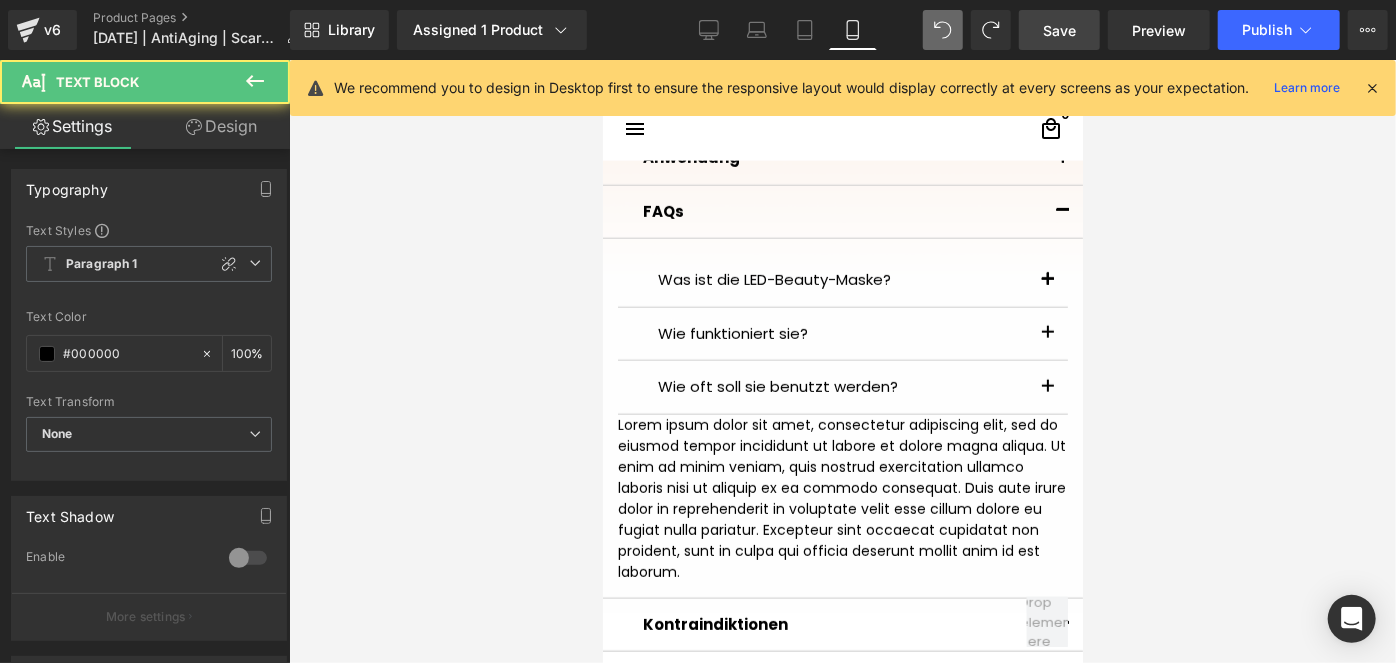 scroll, scrollTop: 1442, scrollLeft: 0, axis: vertical 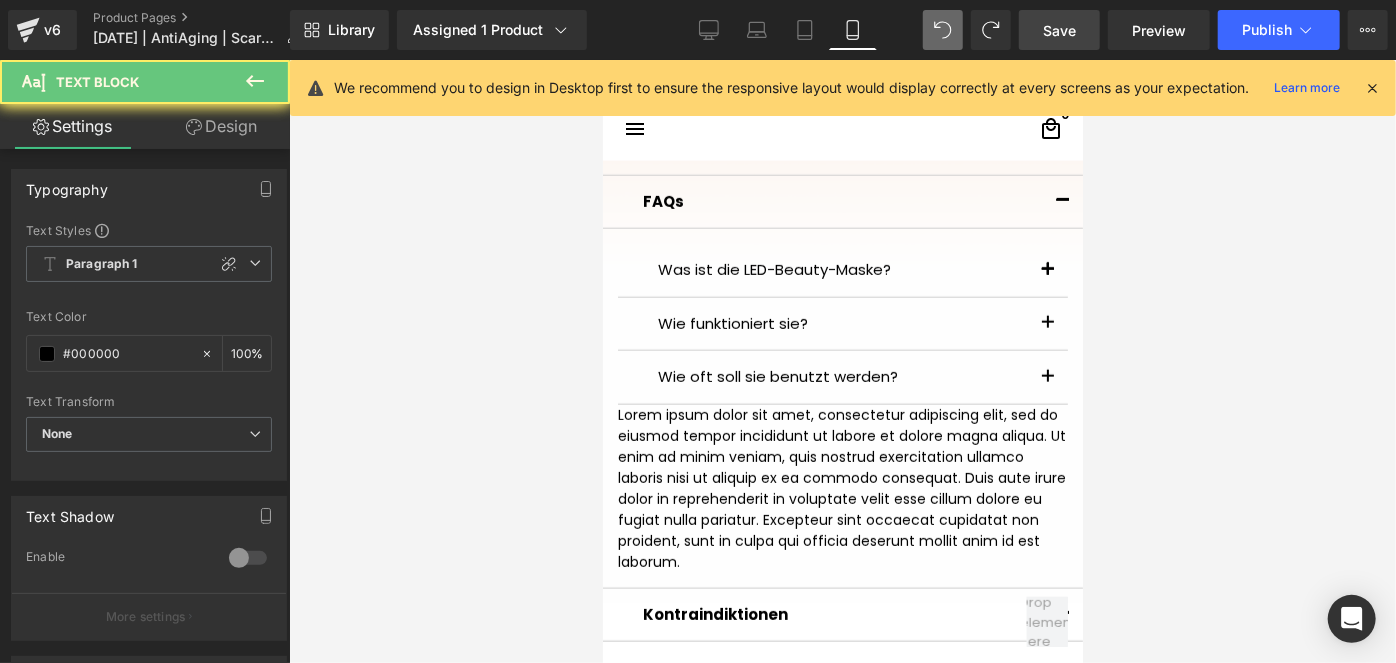 click on "Lorem ipsum dolor sit amet, consectetur adipiscing elit, sed do eiusmod tempor incididunt ut labore et dolore magna aliqua. Ut enim ad minim veniam, quis nostrud exercitation ullamco laboris nisi ut aliquip ex ea commodo consequat. Duis aute irure dolor in reprehenderit in voluptate velit esse cillum dolore eu fugiat nulla pariatur. Excepteur sint occaecat cupidatat non proident, sunt in culpa qui officia deserunt mollit anim id est laborum." at bounding box center (842, 488) 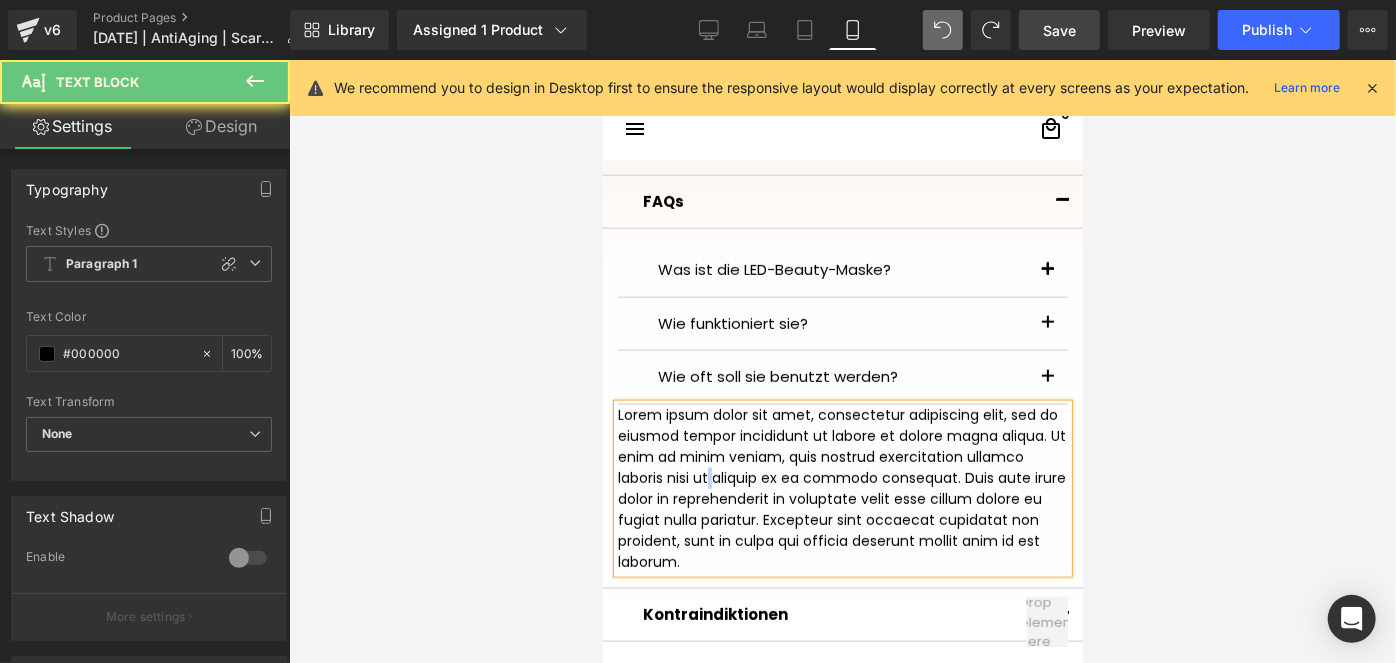 click on "Lorem ipsum dolor sit amet, consectetur adipiscing elit, sed do eiusmod tempor incididunt ut labore et dolore magna aliqua. Ut enim ad minim veniam, quis nostrud exercitation ullamco laboris nisi ut aliquip ex ea commodo consequat. Duis aute irure dolor in reprehenderit in voluptate velit esse cillum dolore eu fugiat nulla pariatur. Excepteur sint occaecat cupidatat non proident, sunt in culpa qui officia deserunt mollit anim id est laborum." at bounding box center [842, 488] 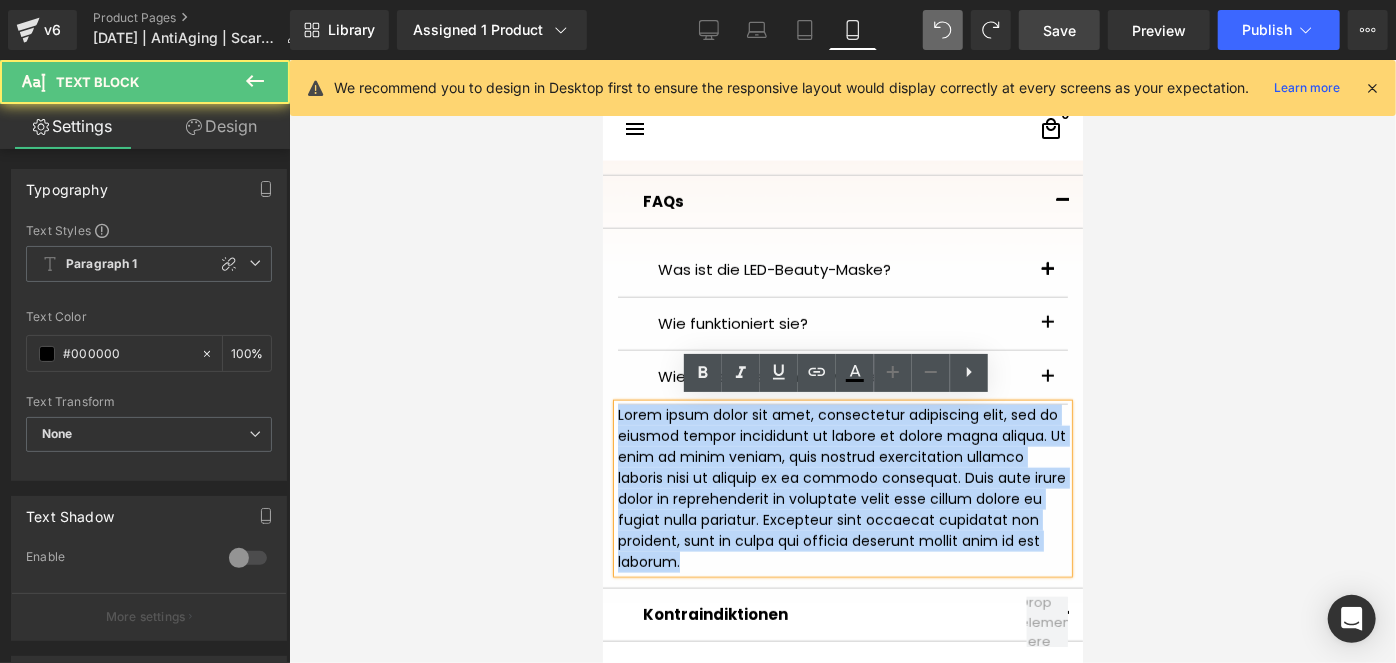 click on "Lorem ipsum dolor sit amet, consectetur adipiscing elit, sed do eiusmod tempor incididunt ut labore et dolore magna aliqua. Ut enim ad minim veniam, quis nostrud exercitation ullamco laboris nisi ut aliquip ex ea commodo consequat. Duis aute irure dolor in reprehenderit in voluptate velit esse cillum dolore eu fugiat nulla pariatur. Excepteur sint occaecat cupidatat non proident, sunt in culpa qui officia deserunt mollit anim id est laborum." at bounding box center [842, 488] 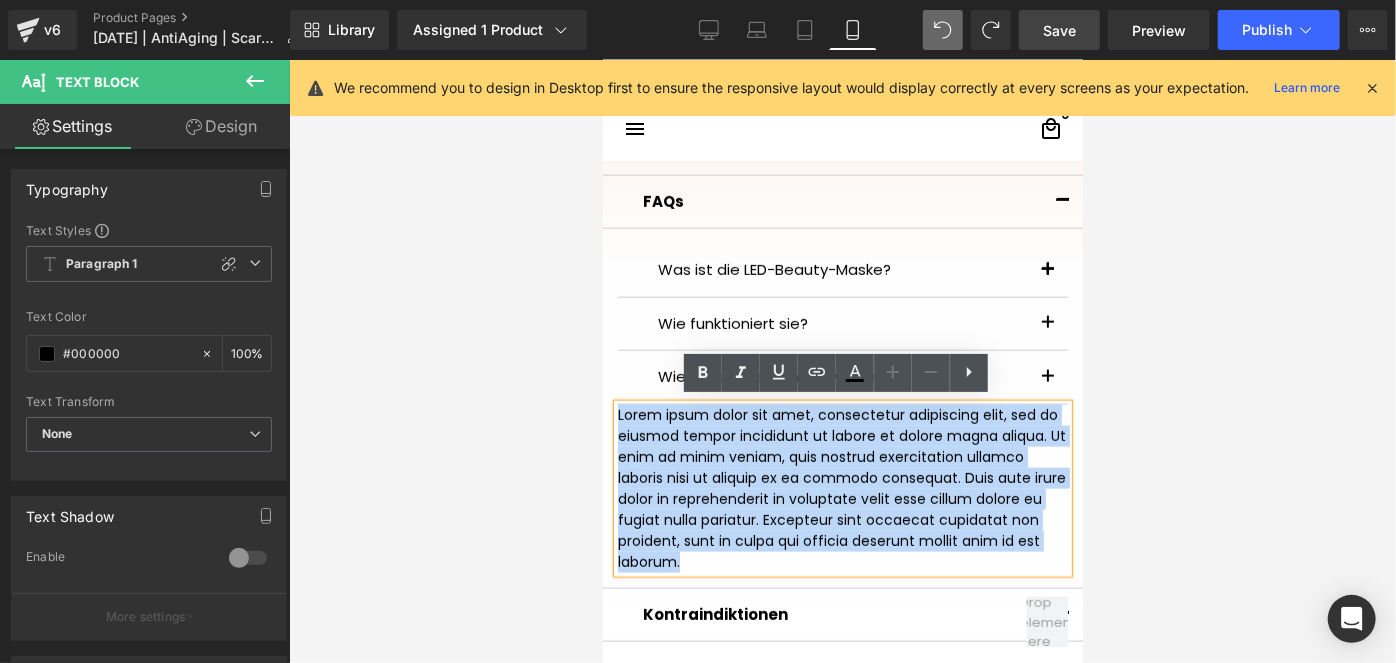 type 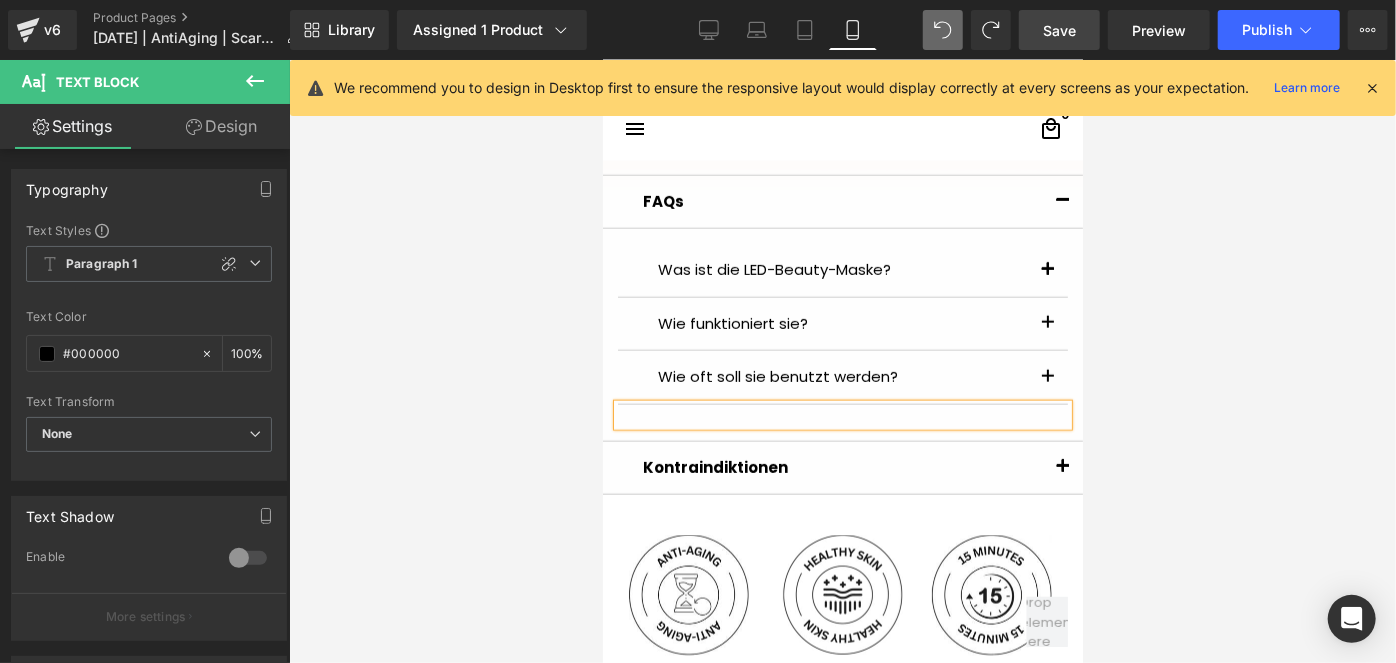 click at bounding box center (842, 361) 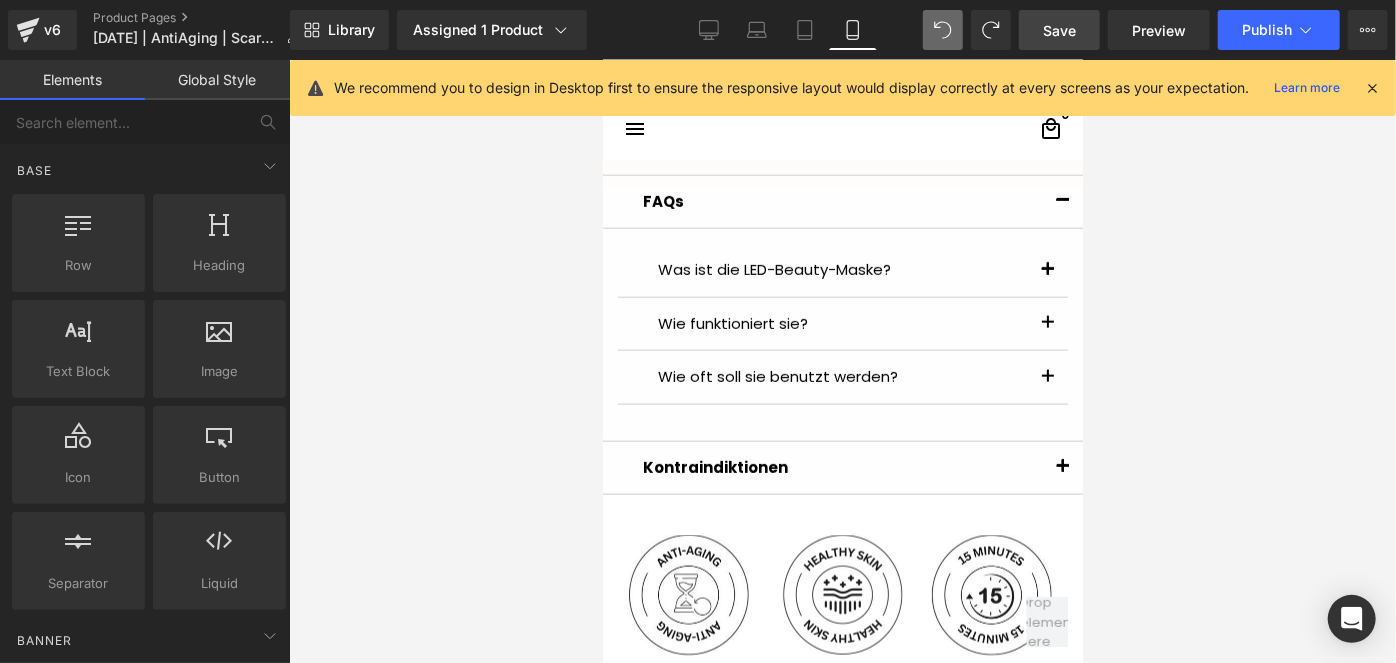 click on "Save" at bounding box center [1059, 30] 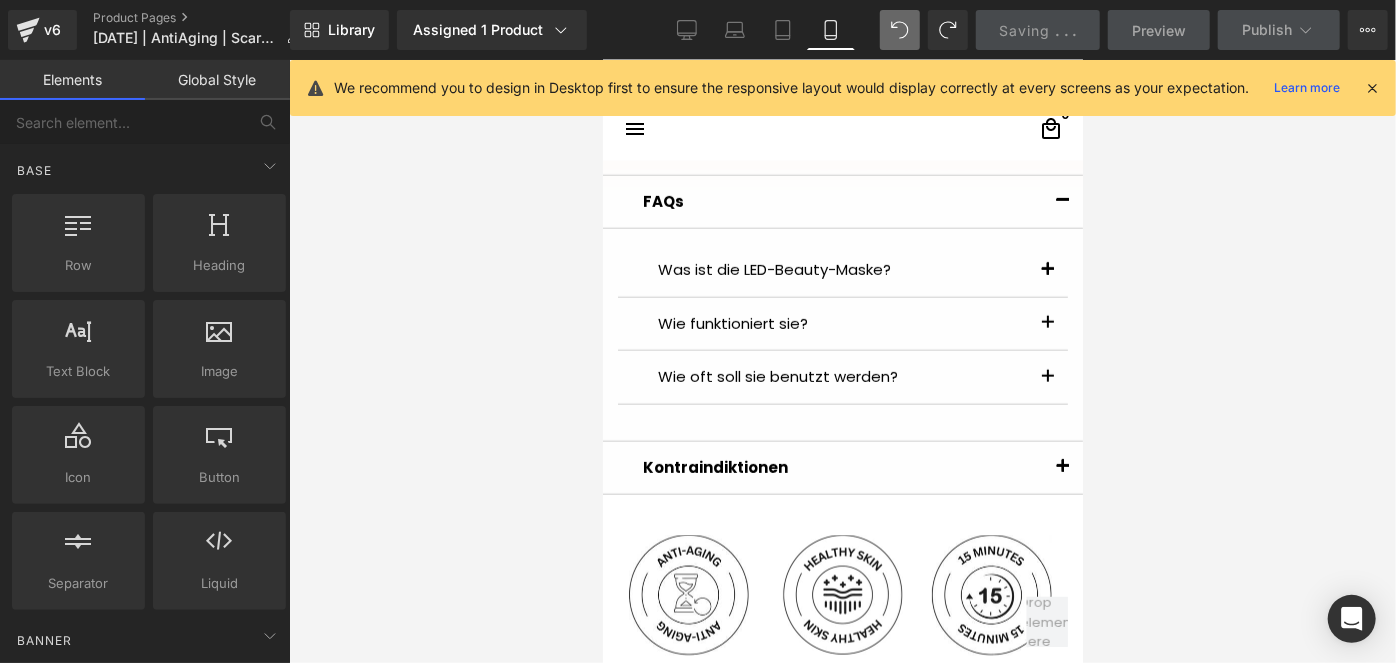 scroll, scrollTop: 1352, scrollLeft: 0, axis: vertical 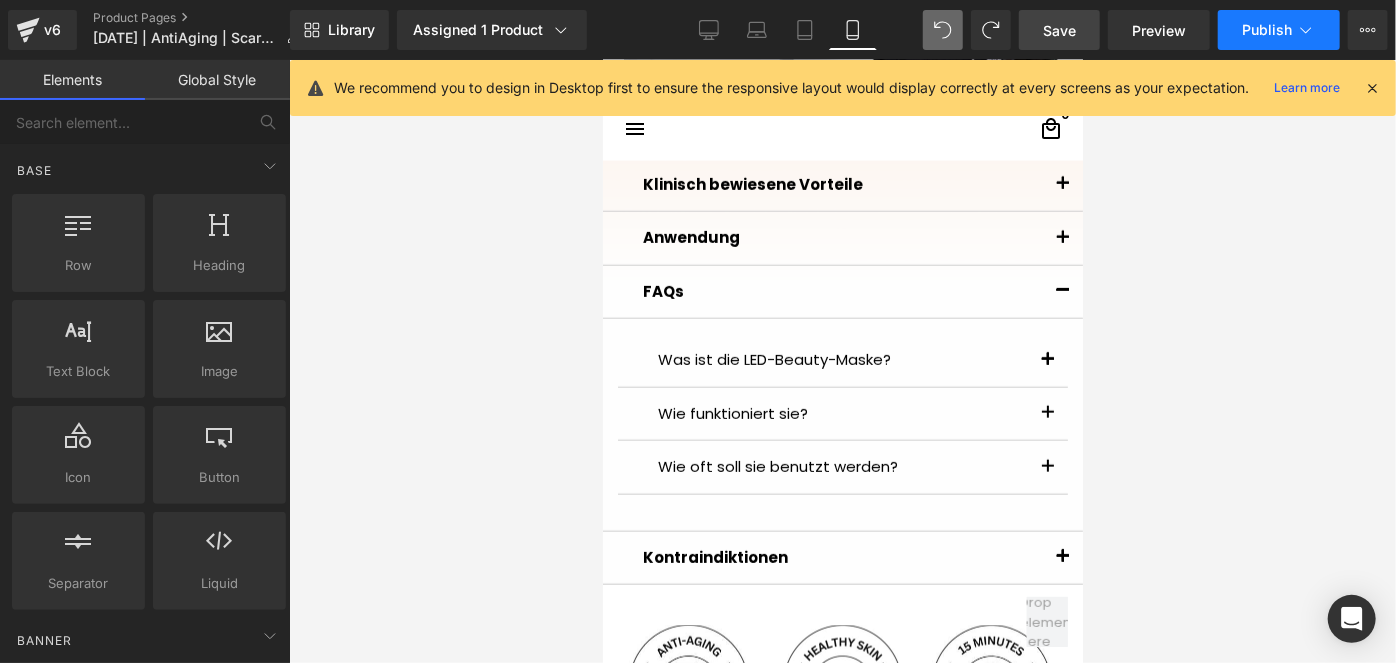 click on "Publish" at bounding box center [1267, 30] 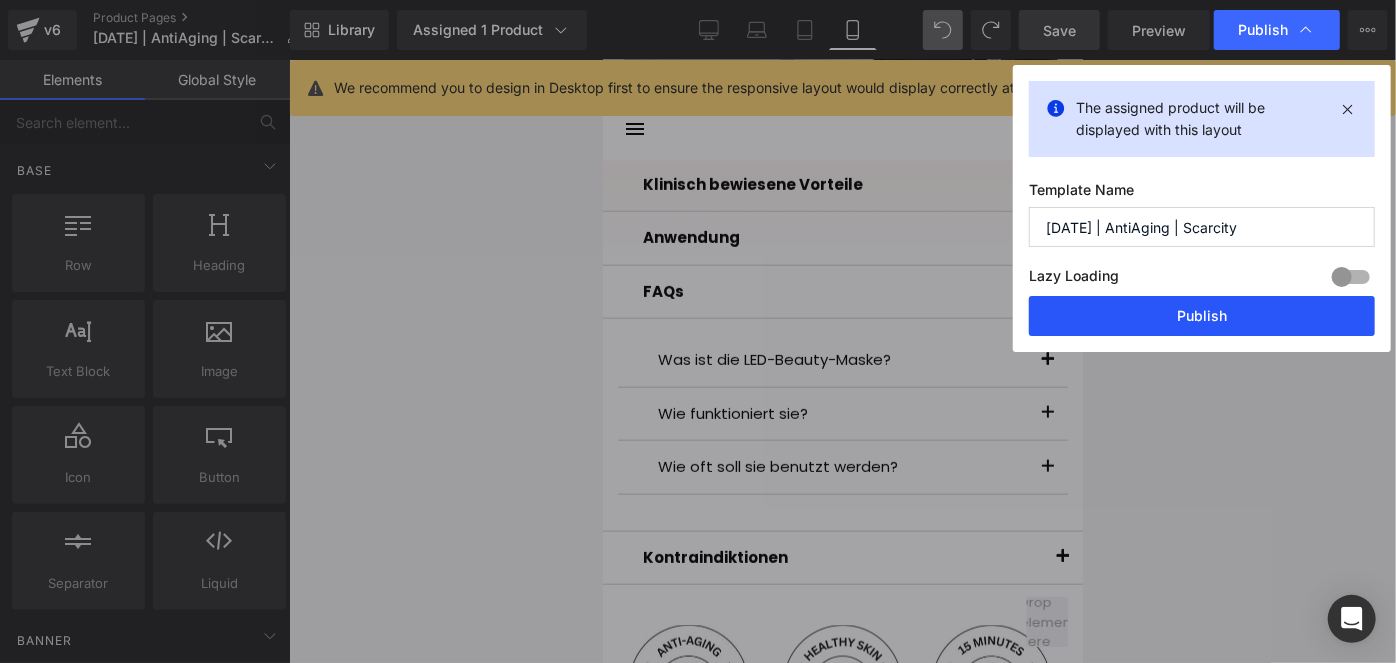 click on "Publish" at bounding box center [1202, 316] 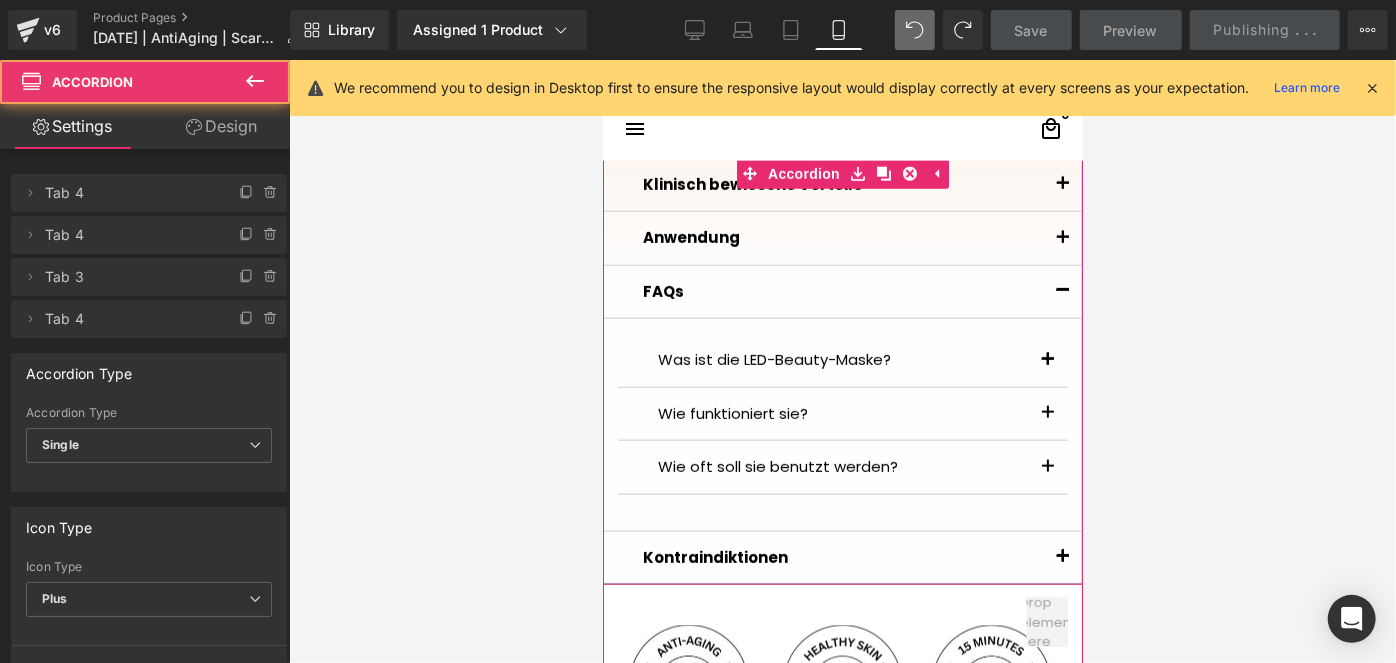 click at bounding box center (1062, 291) 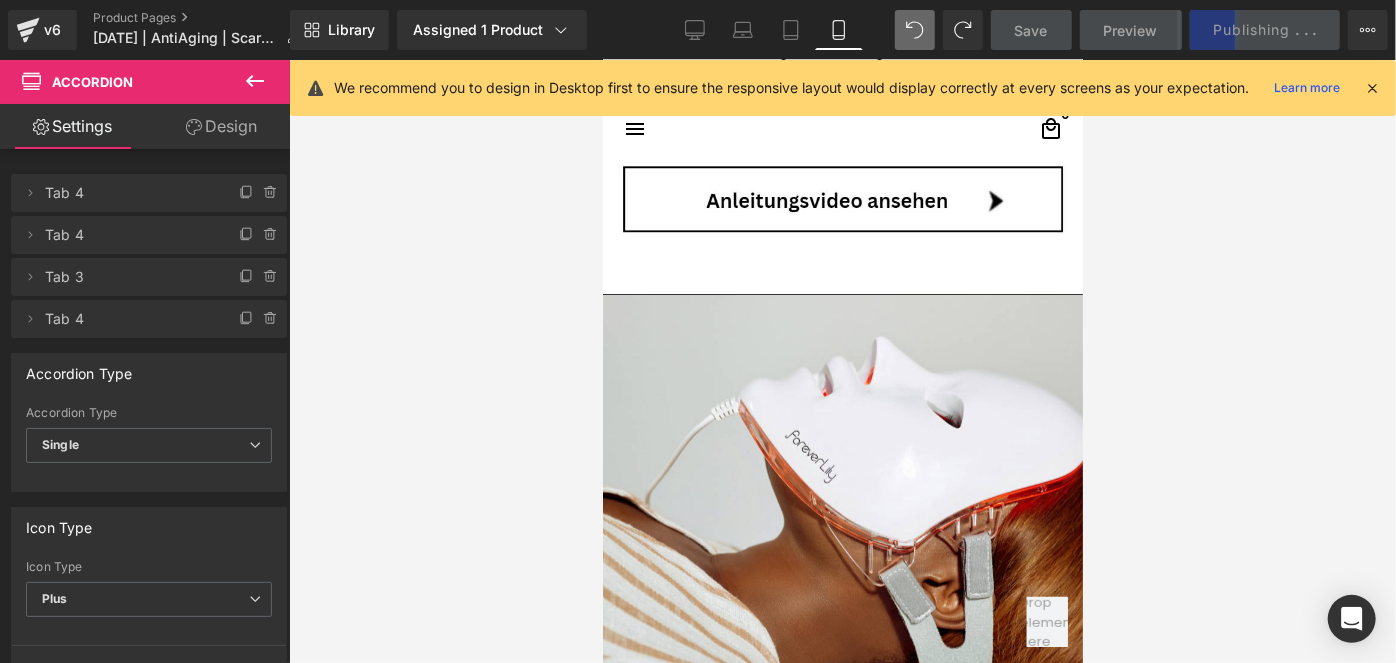 scroll, scrollTop: 4715, scrollLeft: 0, axis: vertical 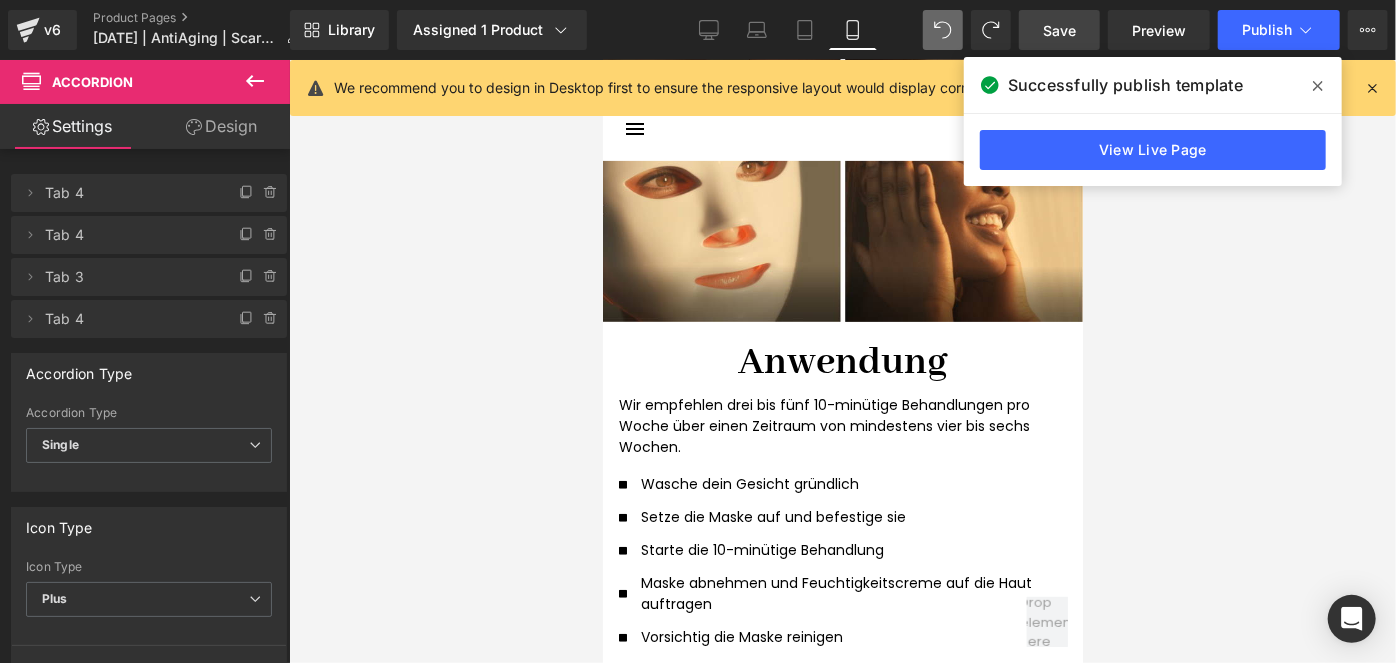 click 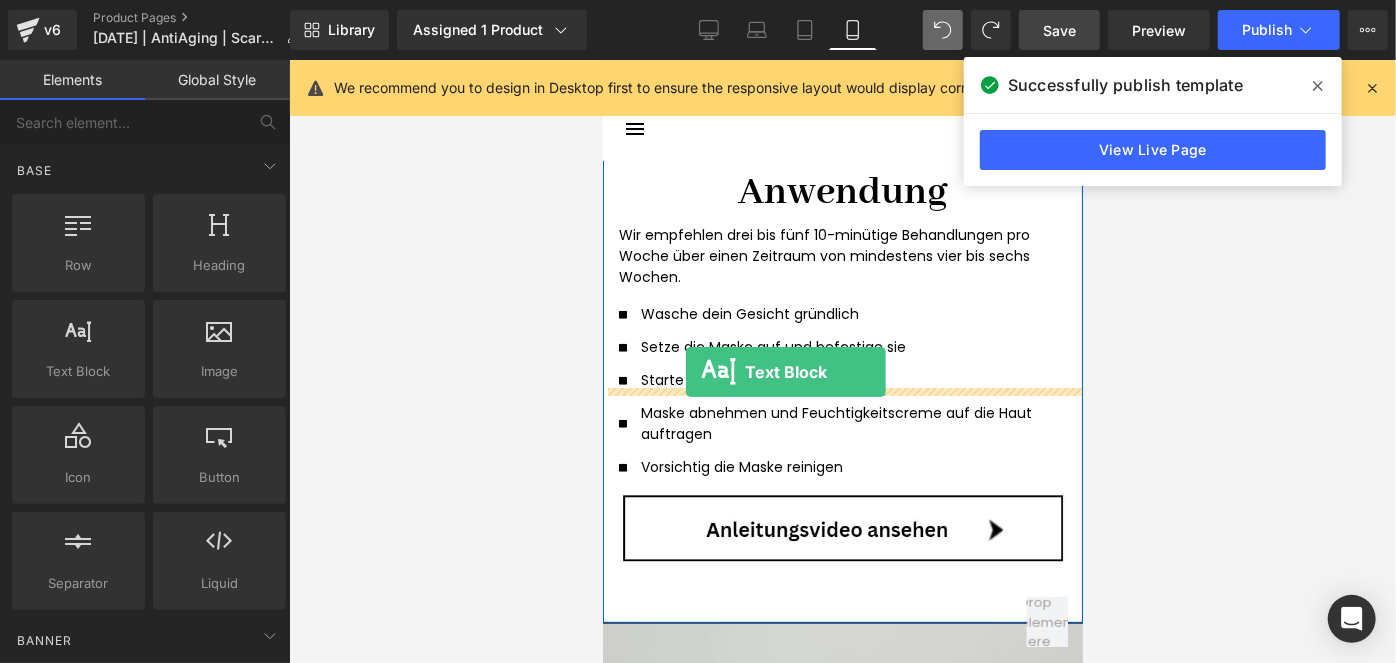 scroll, scrollTop: 4352, scrollLeft: 0, axis: vertical 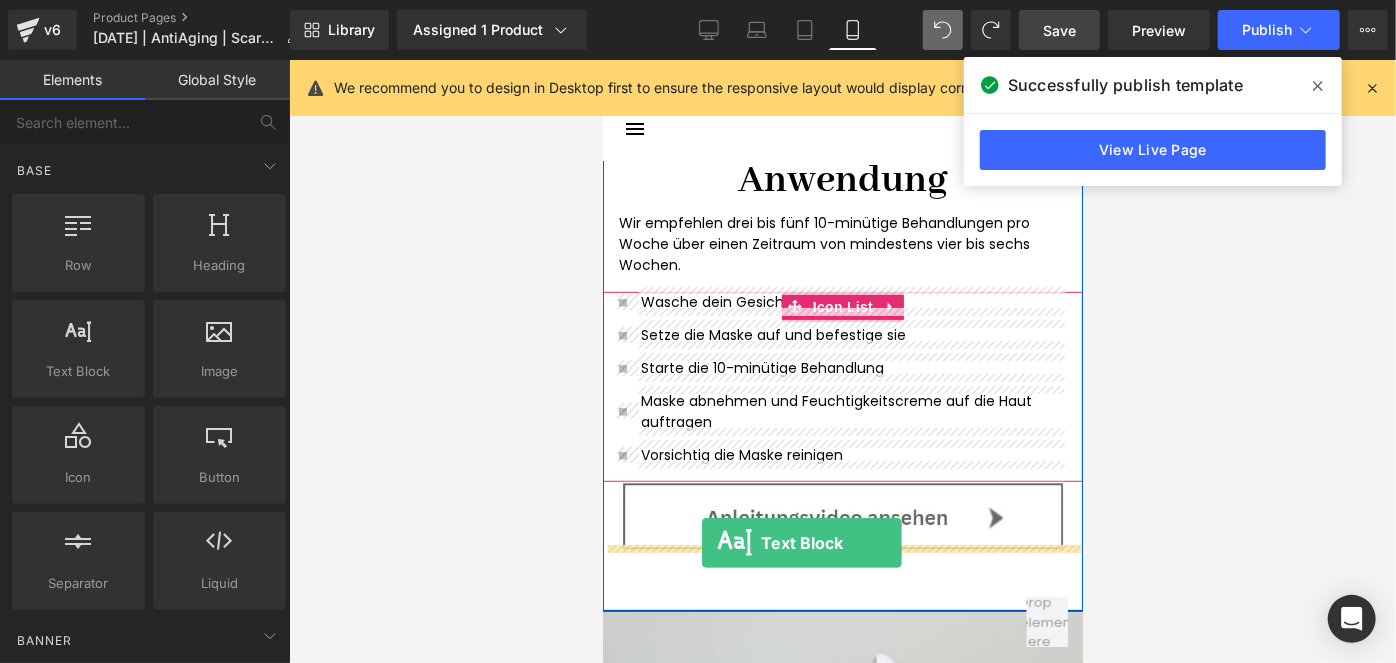 drag, startPoint x: 676, startPoint y: 441, endPoint x: 701, endPoint y: 542, distance: 104.048065 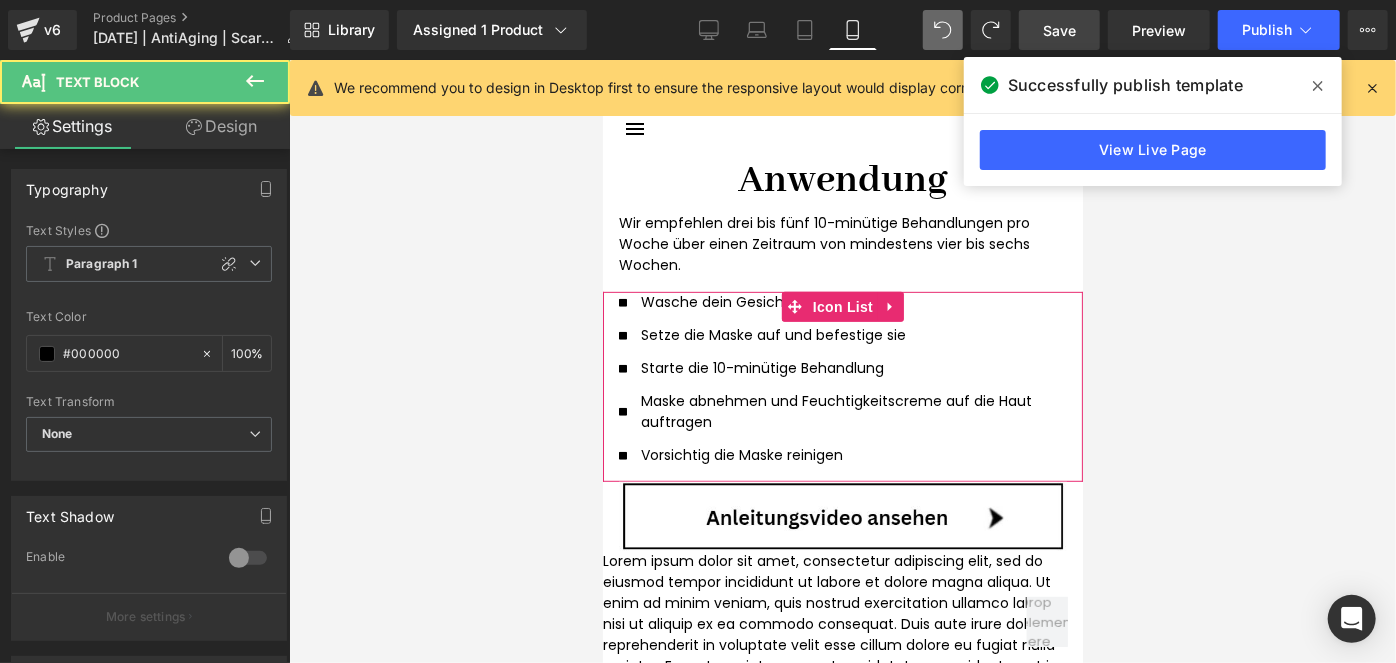 click on "Rendering Content" at bounding box center [698, 584] 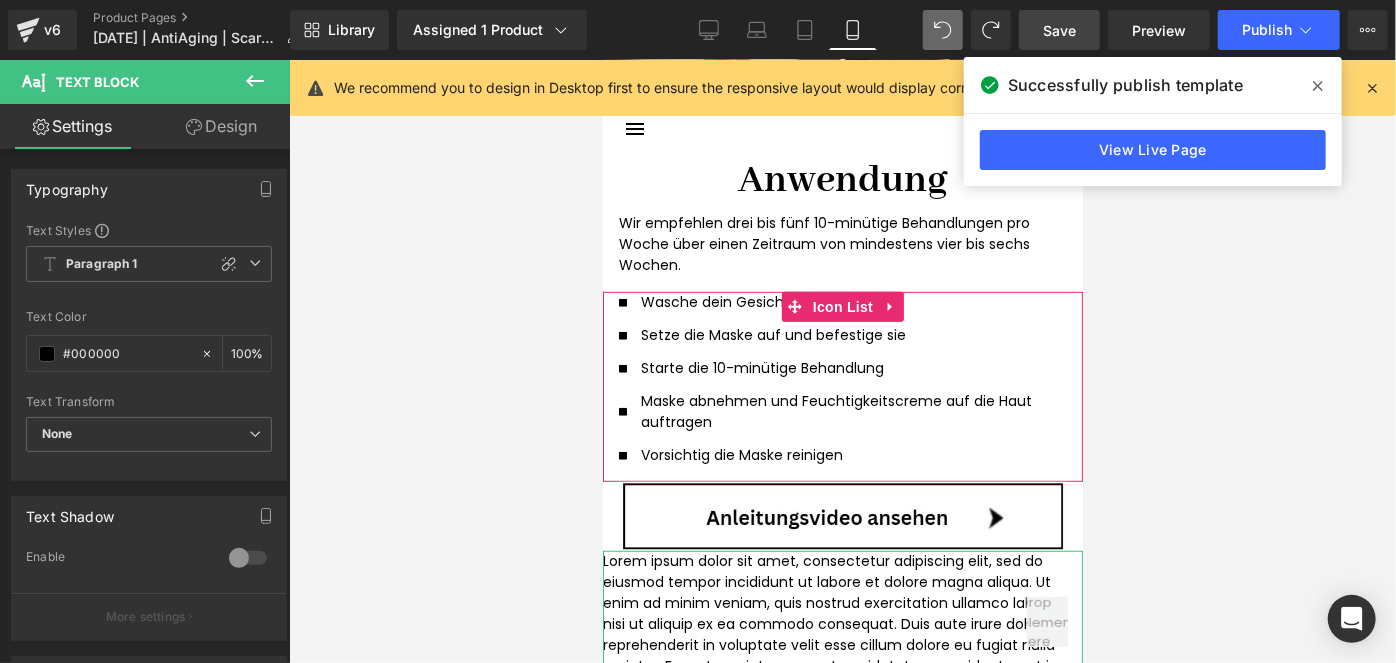 click on "Design" at bounding box center [221, 126] 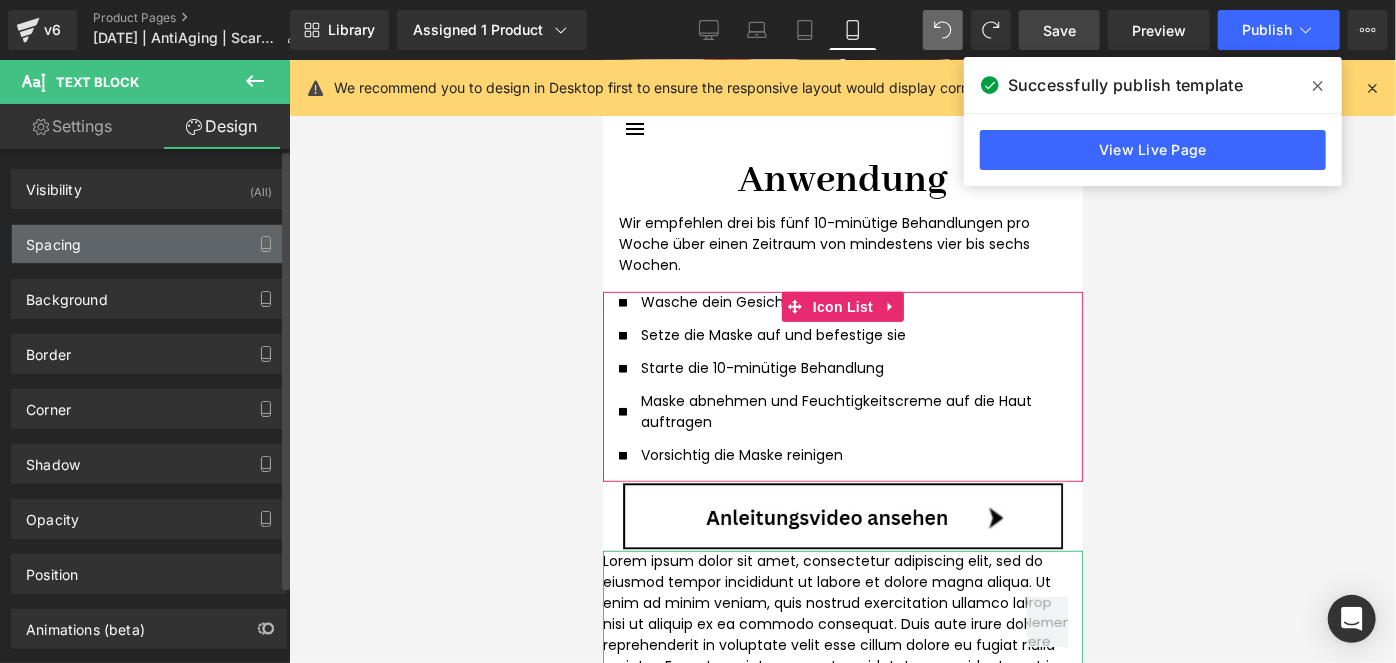 type on "0" 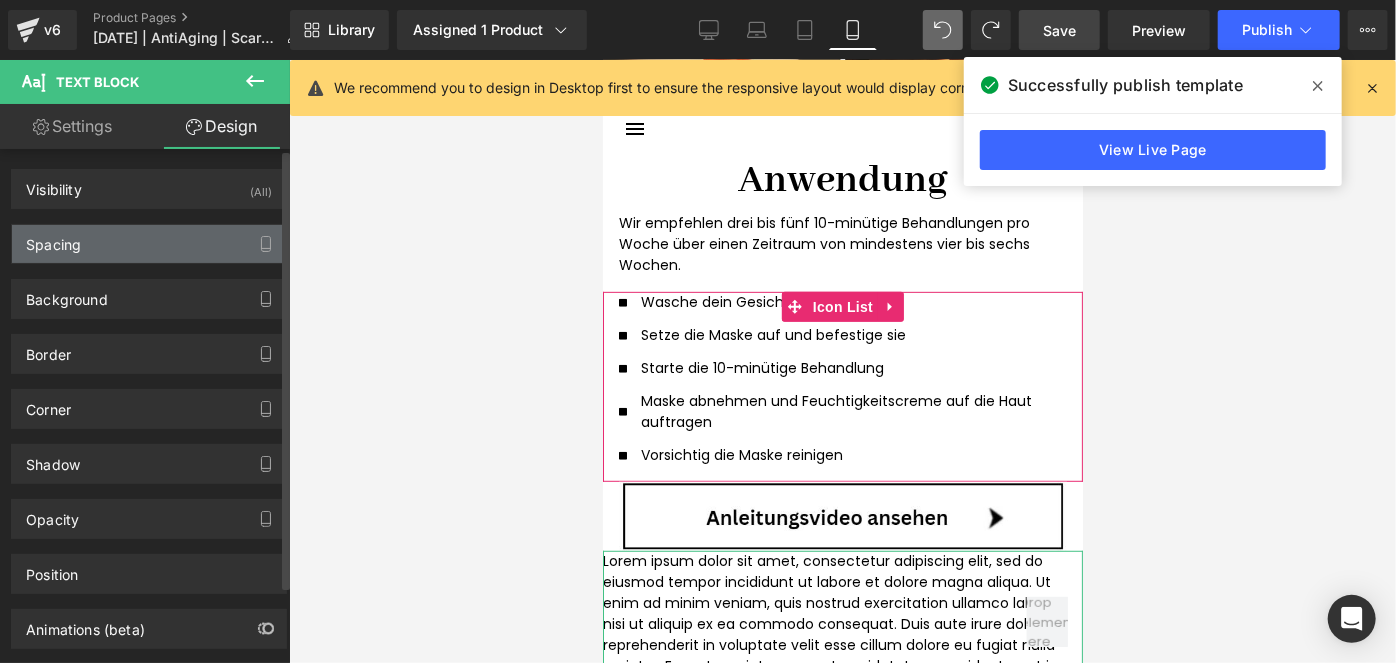 type on "0" 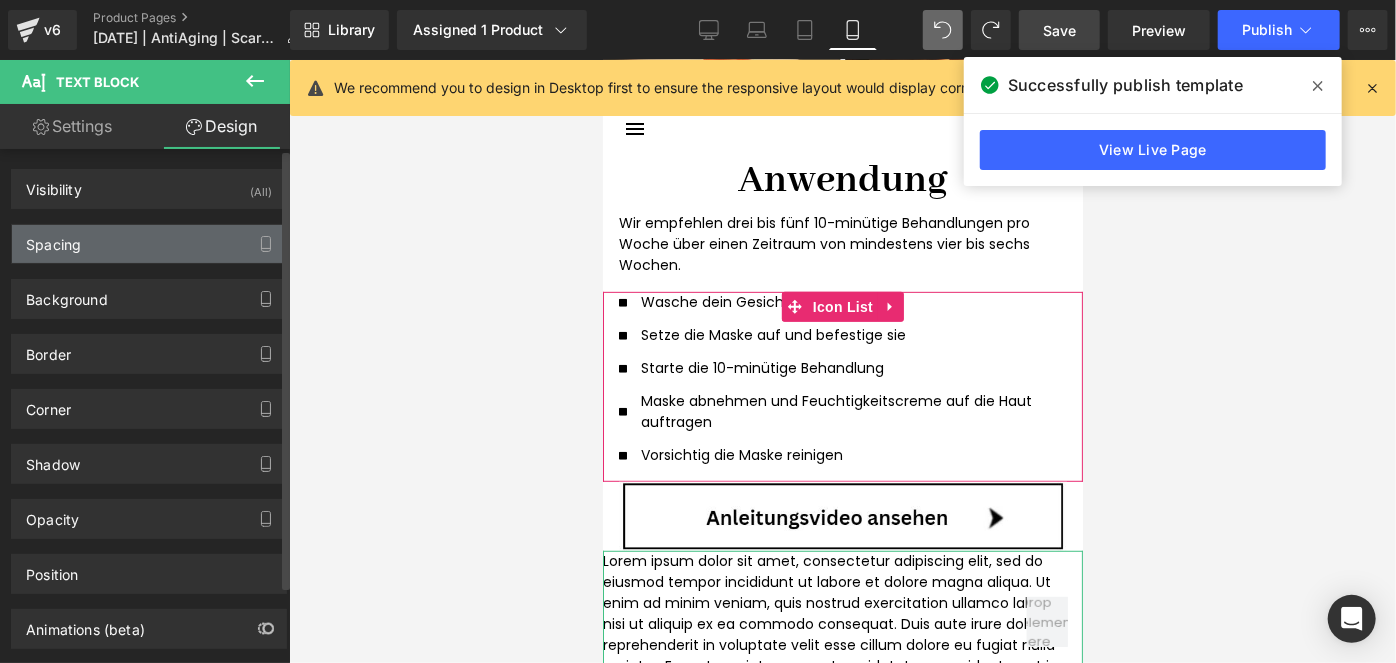 type on "0" 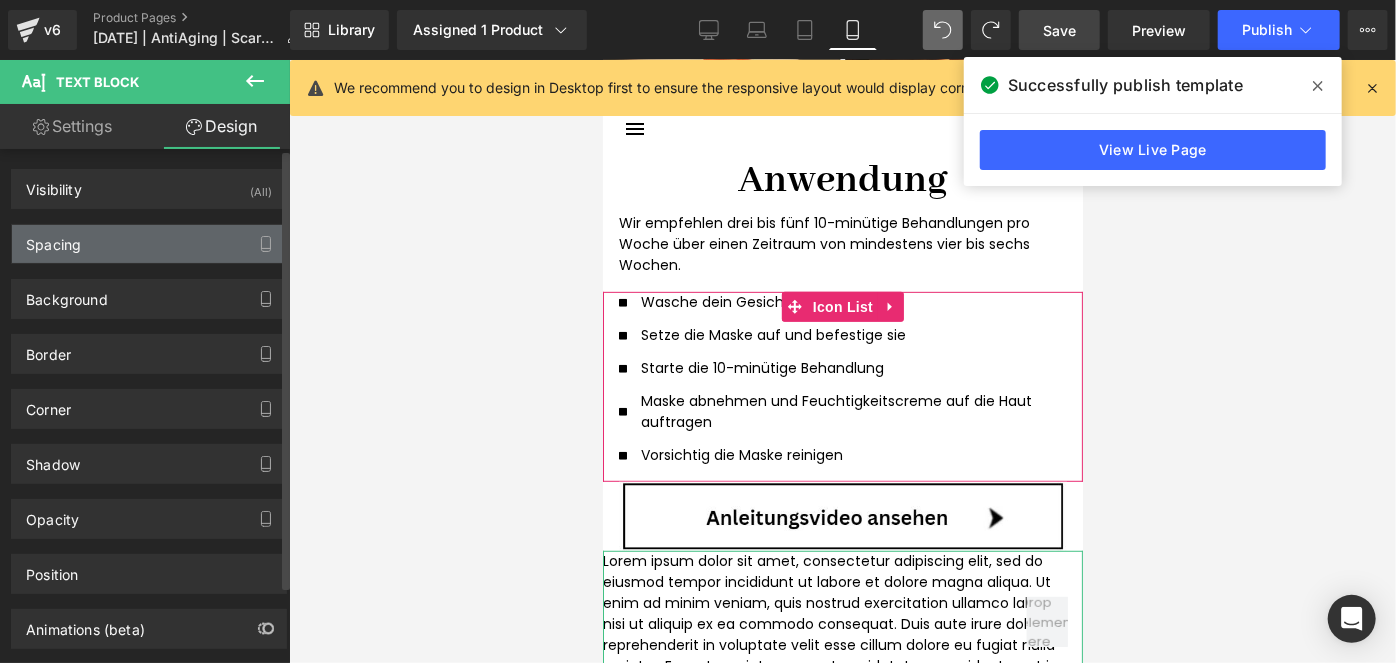 click on "Spacing" at bounding box center [149, 244] 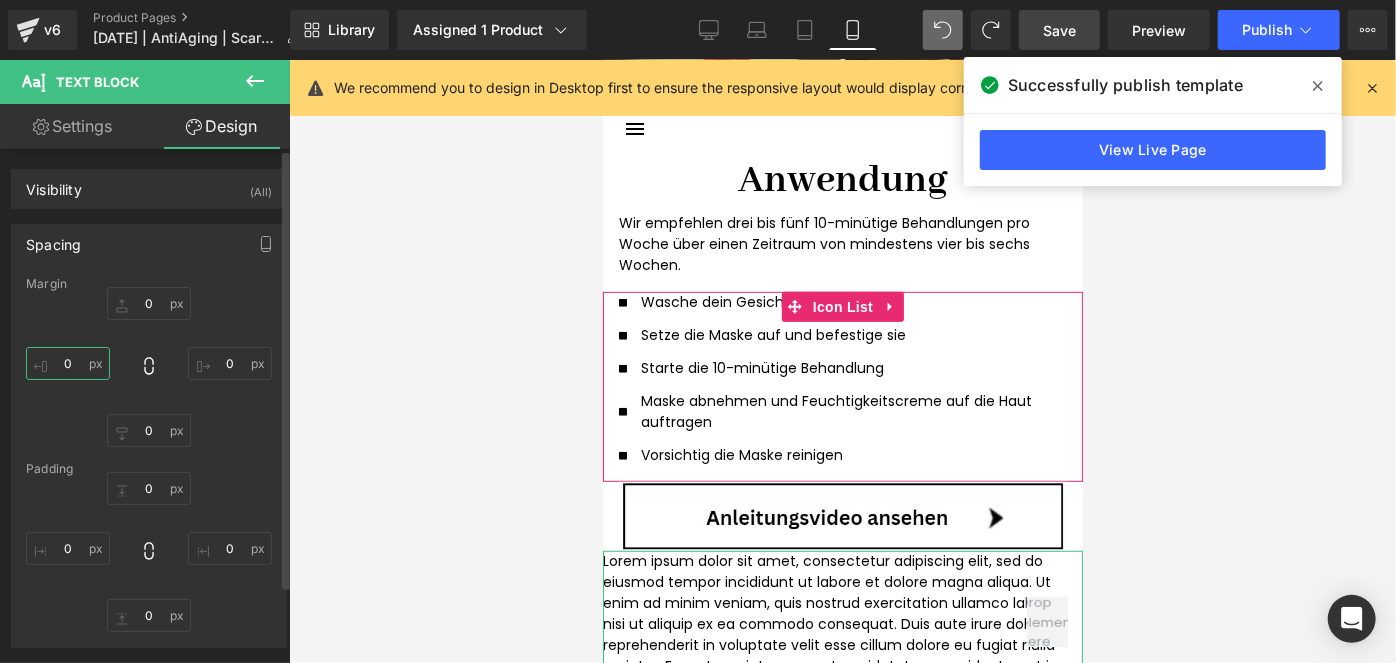 click on "0" at bounding box center [68, 363] 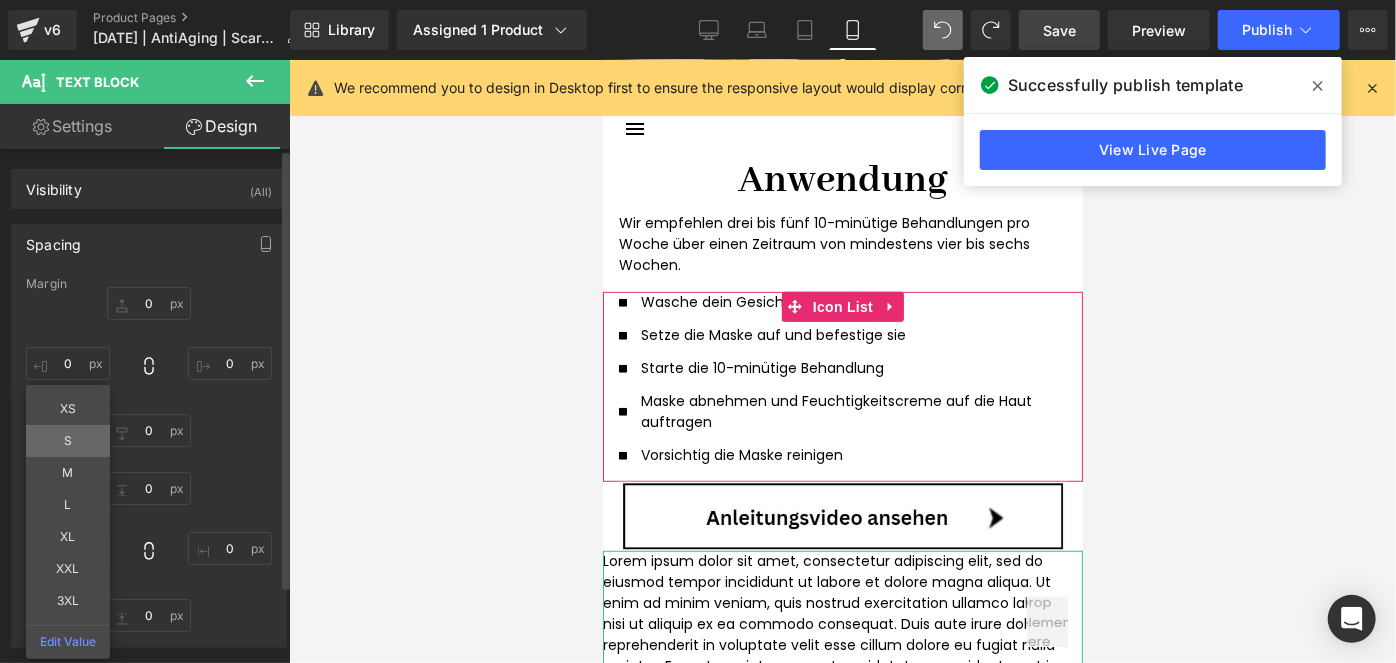 type on "M" 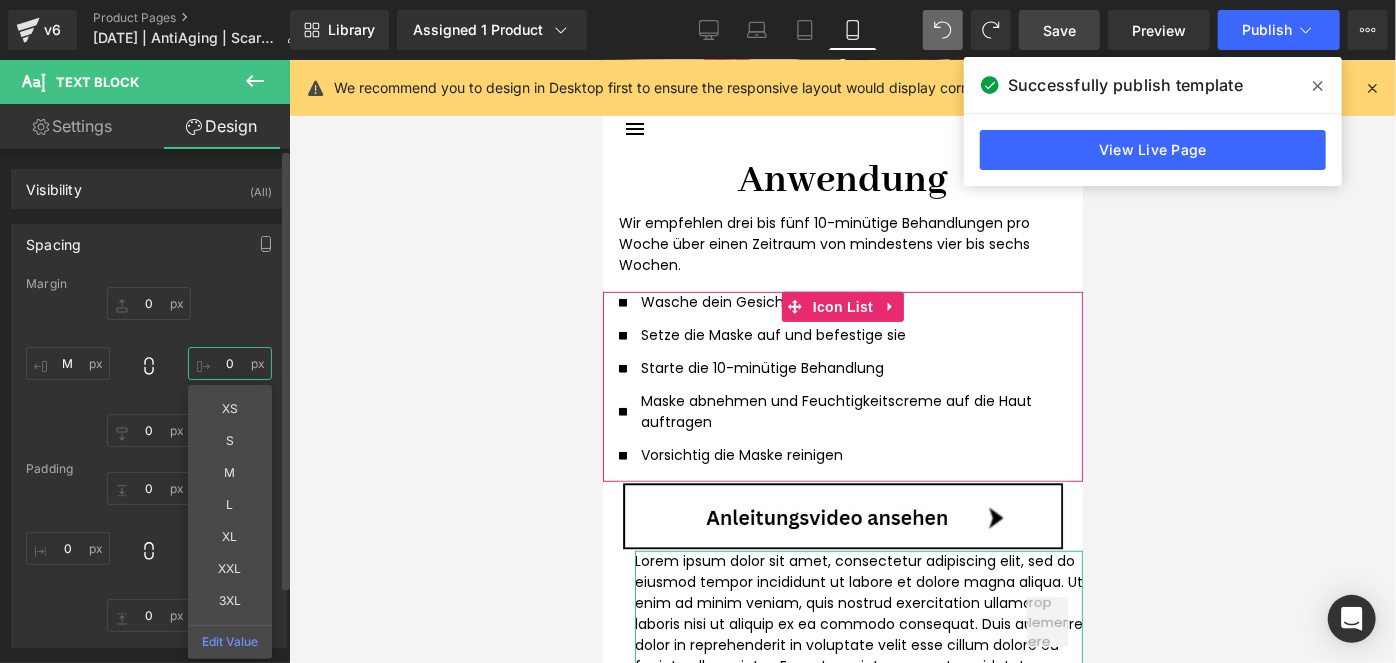 click on "0" at bounding box center [230, 363] 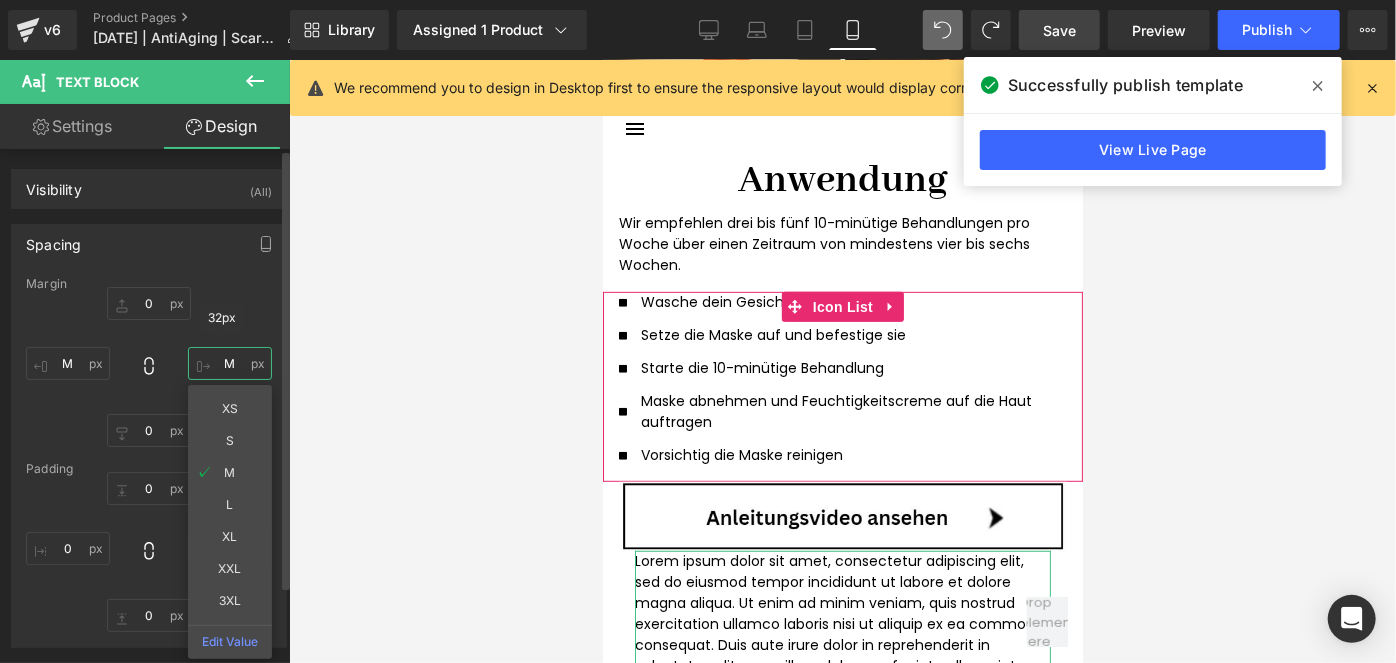 click on "M" at bounding box center (230, 363) 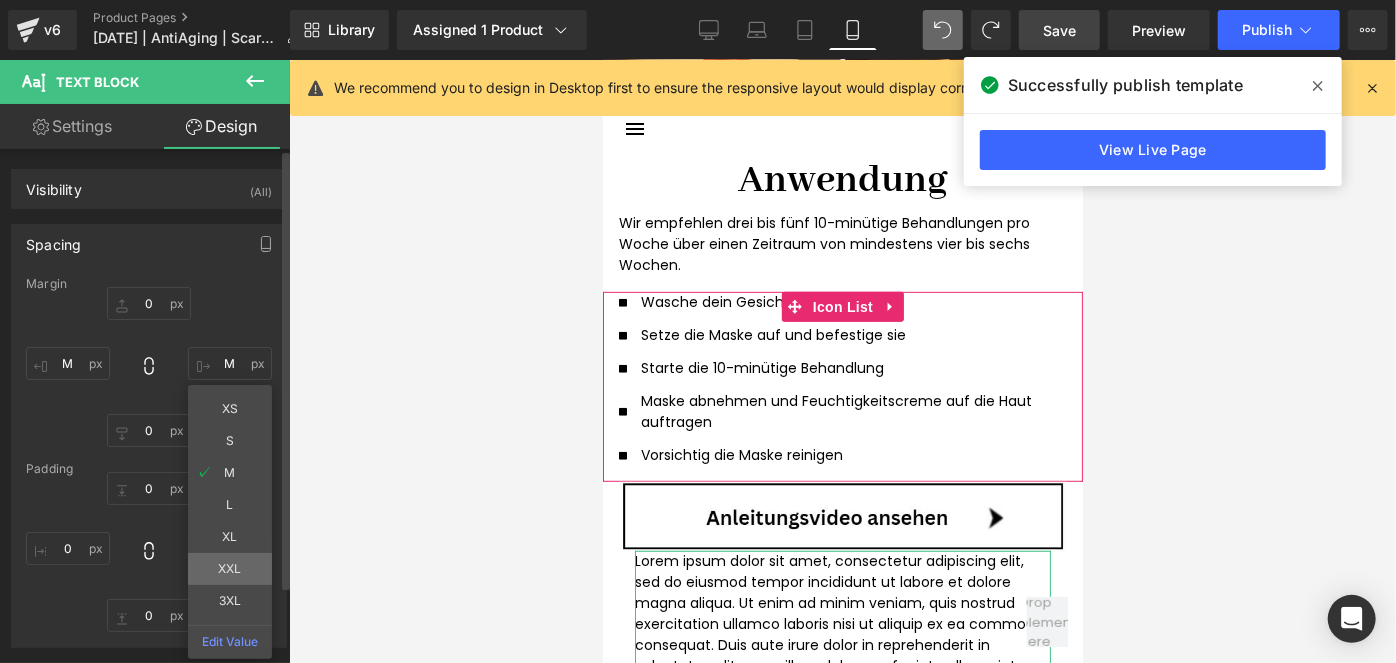 type on "XXL" 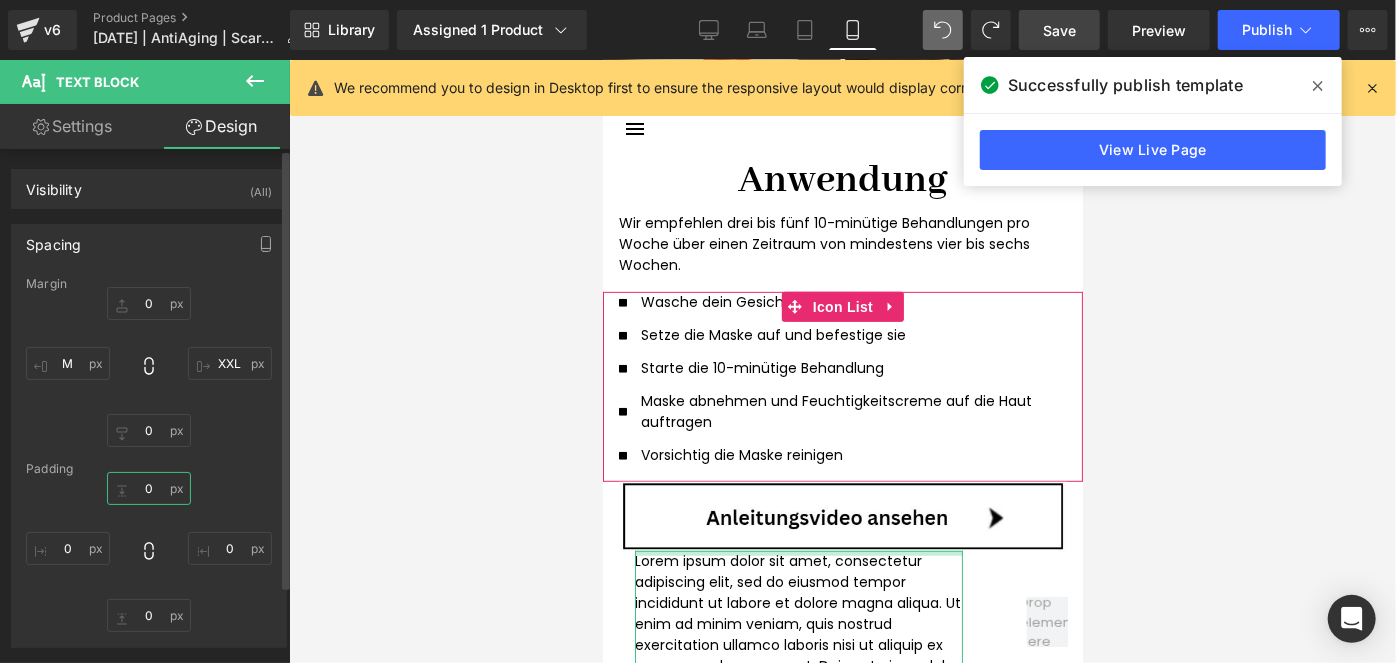 click on "0" at bounding box center [149, 488] 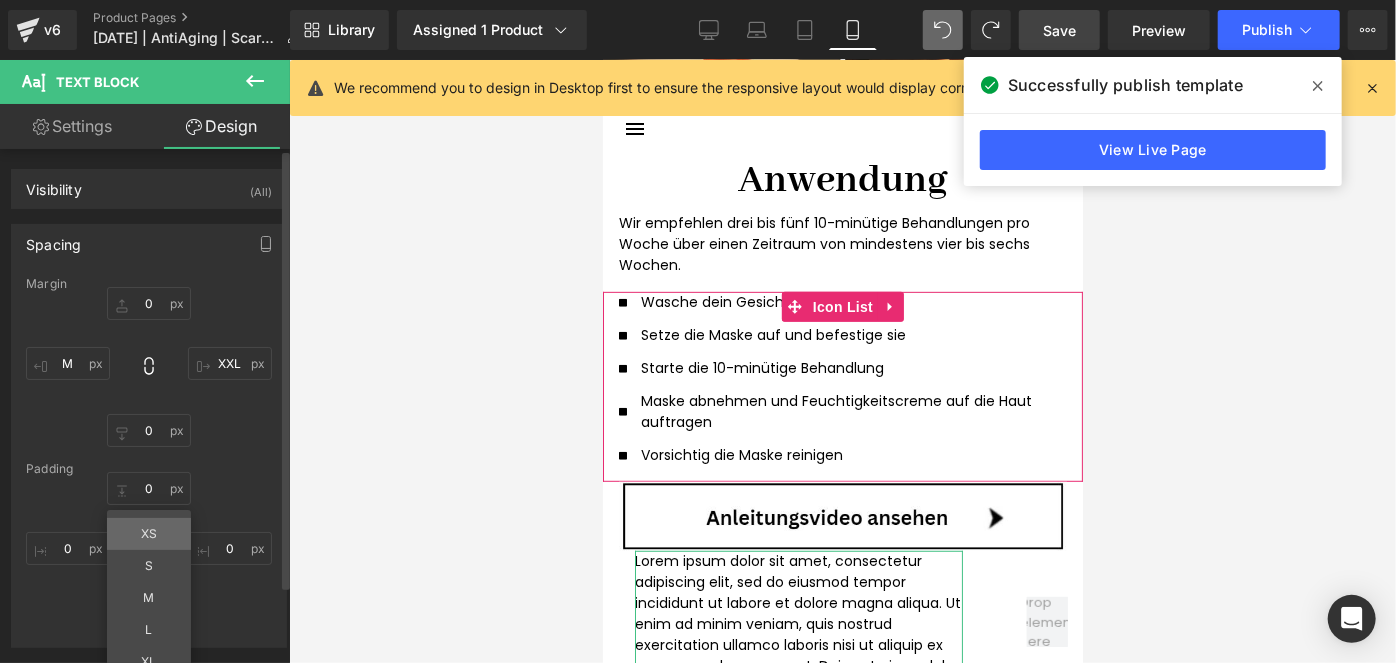 type on "XS" 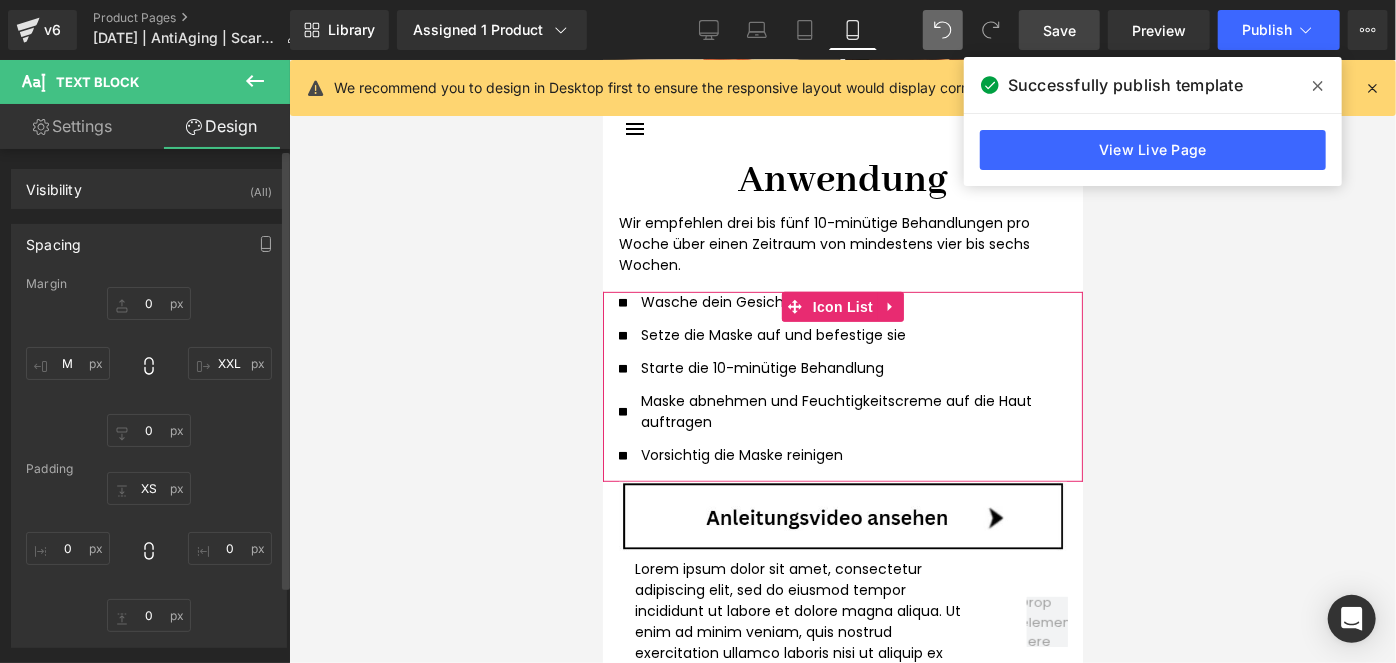 click on "Lorem ipsum dolor sit amet, consectetur adipiscing elit, sed do eiusmod tempor incididunt ut labore et dolore magna aliqua. Ut enim ad minim veniam, quis nostrud exercitation ullamco laboris nisi ut aliquip ex ea commodo consequat. Duis aute irure dolor in reprehenderit in voluptate velit esse cillum dolore eu fugiat nulla pariatur. Excepteur sint occaecat cupidatat non proident, sunt in culpa qui officia deserunt mollit anim id est laborum." at bounding box center (798, 673) 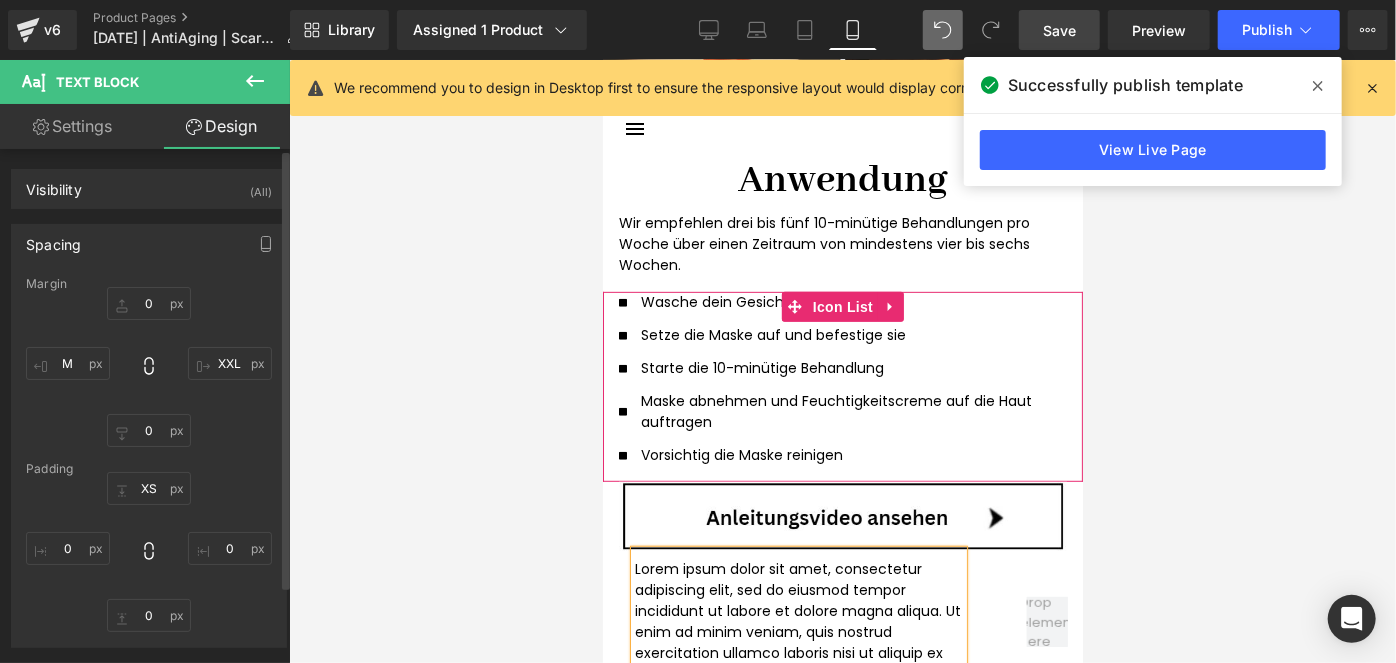click on "Lorem ipsum dolor sit amet, consectetur adipiscing elit, sed do eiusmod tempor incididunt ut labore et dolore magna aliqua. Ut enim ad minim veniam, quis nostrud exercitation ullamco laboris nisi ut aliquip ex ea commodo consequat. Duis aute irure dolor in reprehenderit in voluptate velit esse cillum dolore eu fugiat nulla pariatur. Excepteur sint occaecat cupidatat non proident, sunt in culpa qui officia deserunt mollit anim id est laborum." at bounding box center [798, 673] 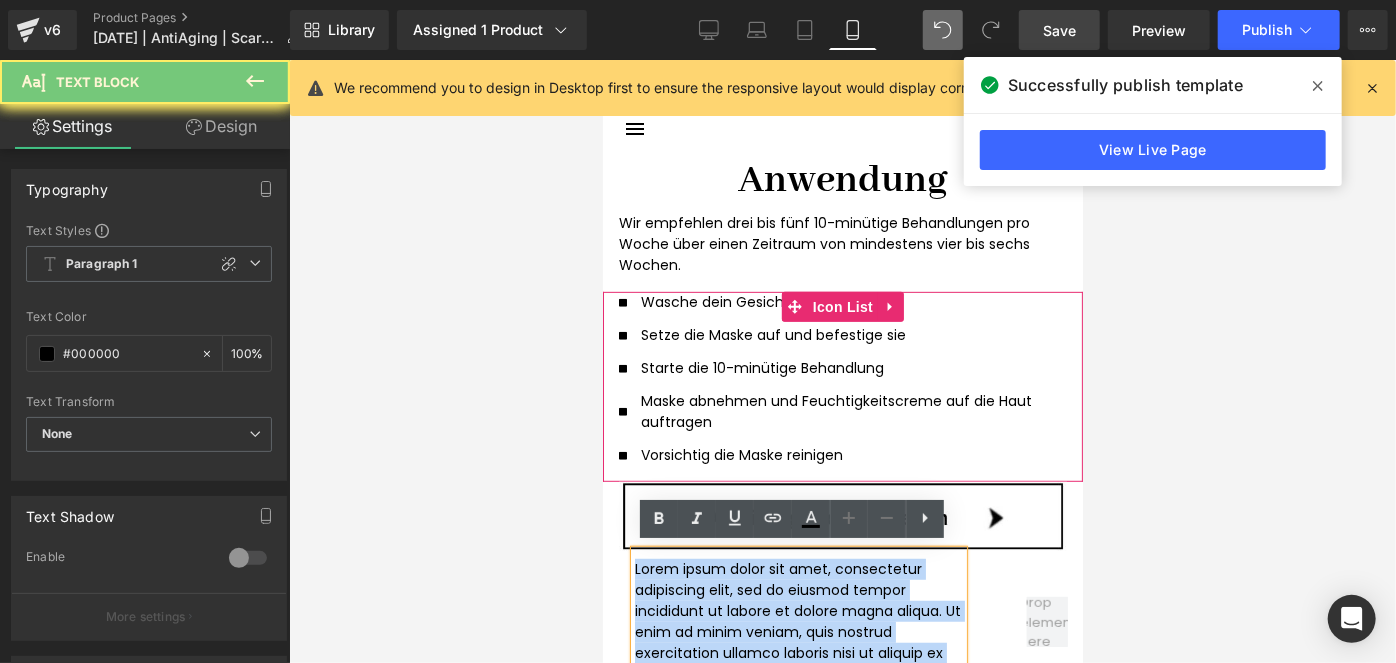 click on "Lorem ipsum dolor sit amet, consectetur adipiscing elit, sed do eiusmod tempor incididunt ut labore et dolore magna aliqua. Ut enim ad minim veniam, quis nostrud exercitation ullamco laboris nisi ut aliquip ex ea commodo consequat. Duis aute irure dolor in reprehenderit in voluptate velit esse cillum dolore eu fugiat nulla pariatur. Excepteur sint occaecat cupidatat non proident, sunt in culpa qui officia deserunt mollit anim id est laborum." at bounding box center [798, 673] 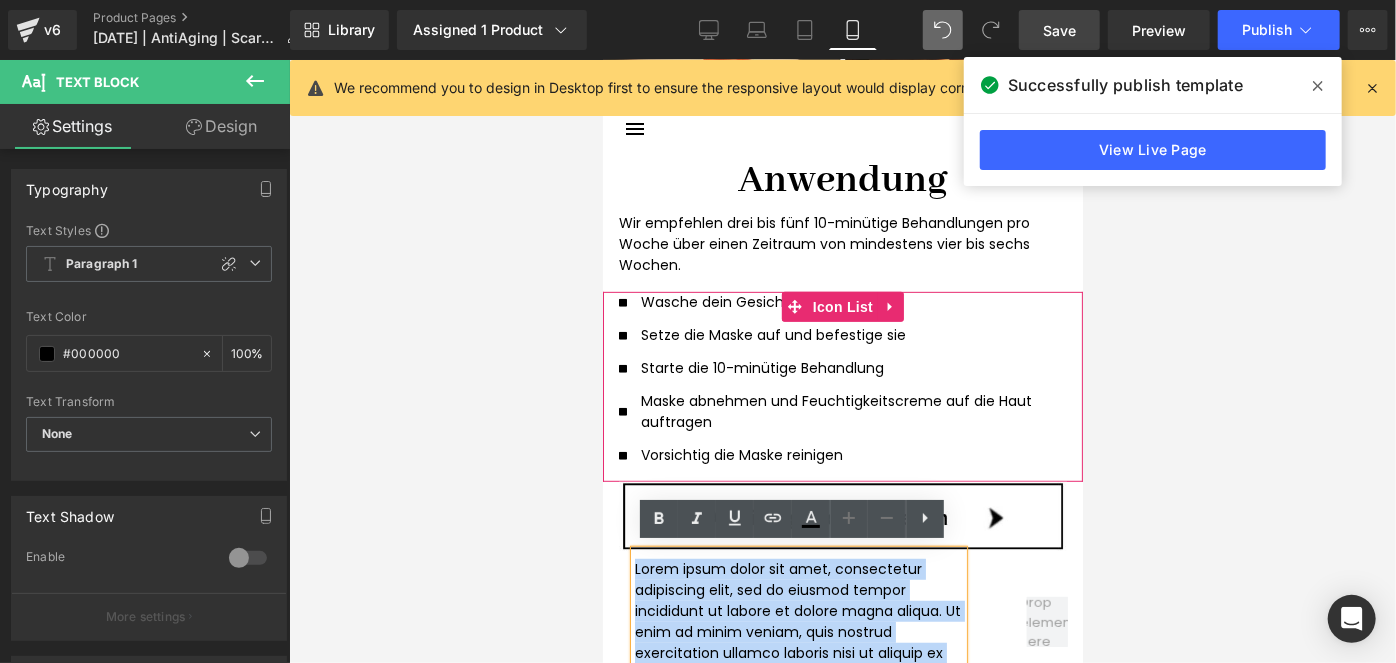 type 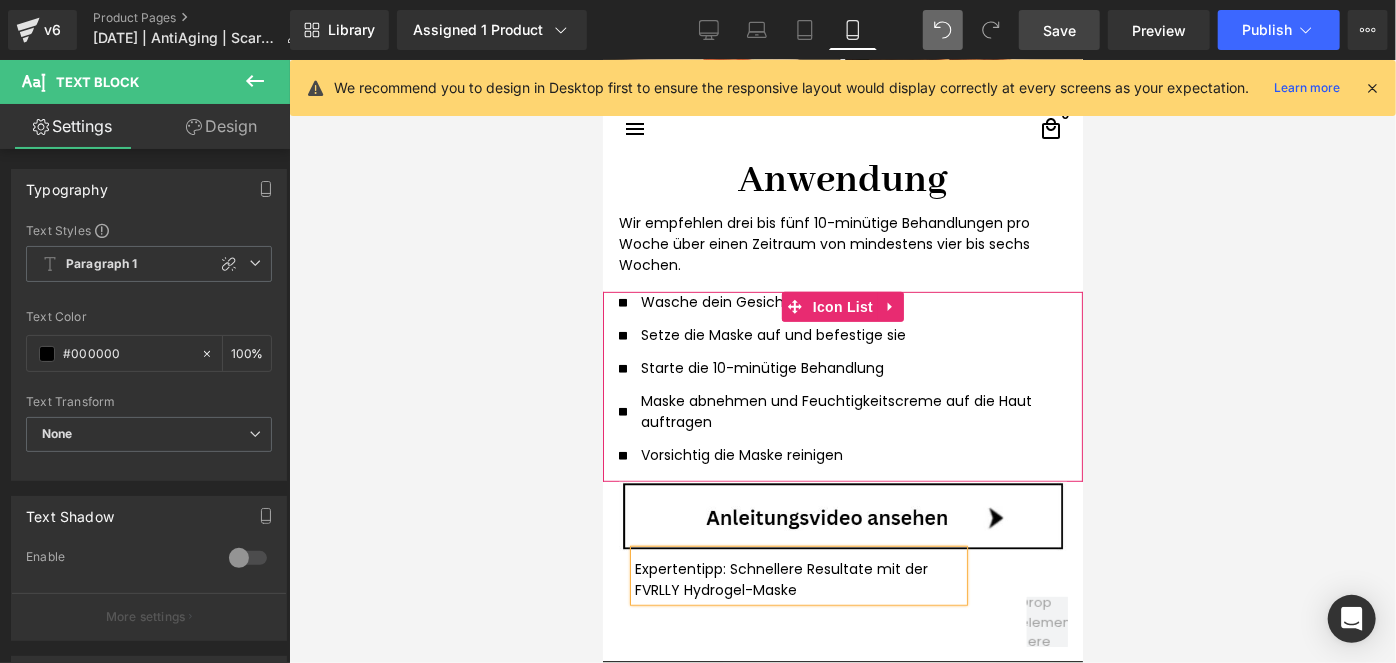 drag, startPoint x: 818, startPoint y: 593, endPoint x: 626, endPoint y: 558, distance: 195.16403 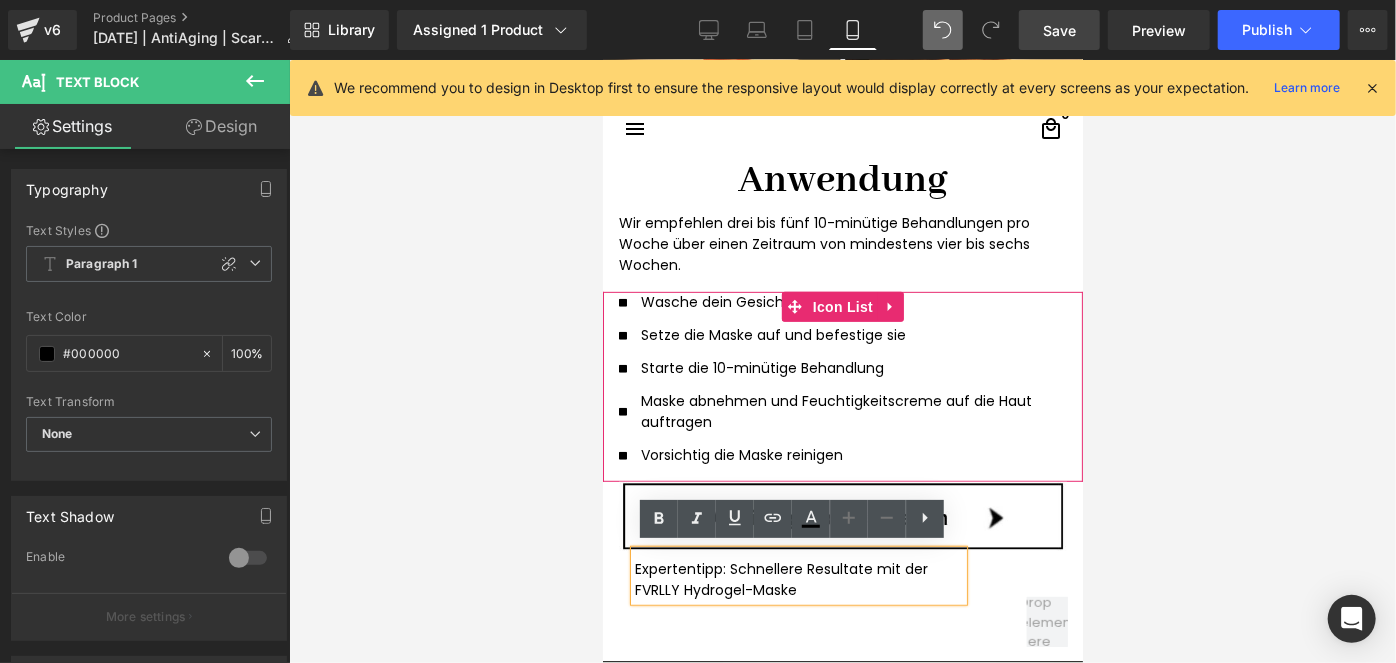 click on "Rendering Content" at bounding box center [698, 584] 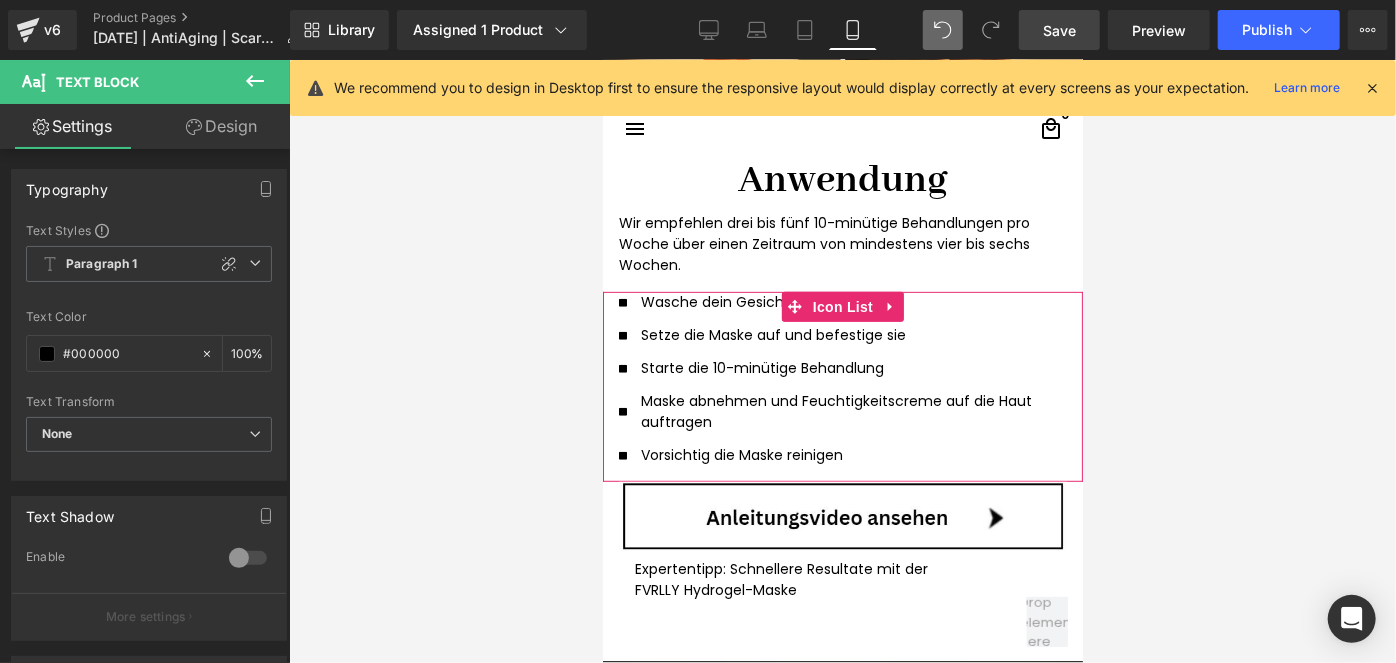 click on "Rendering Content" at bounding box center [698, 584] 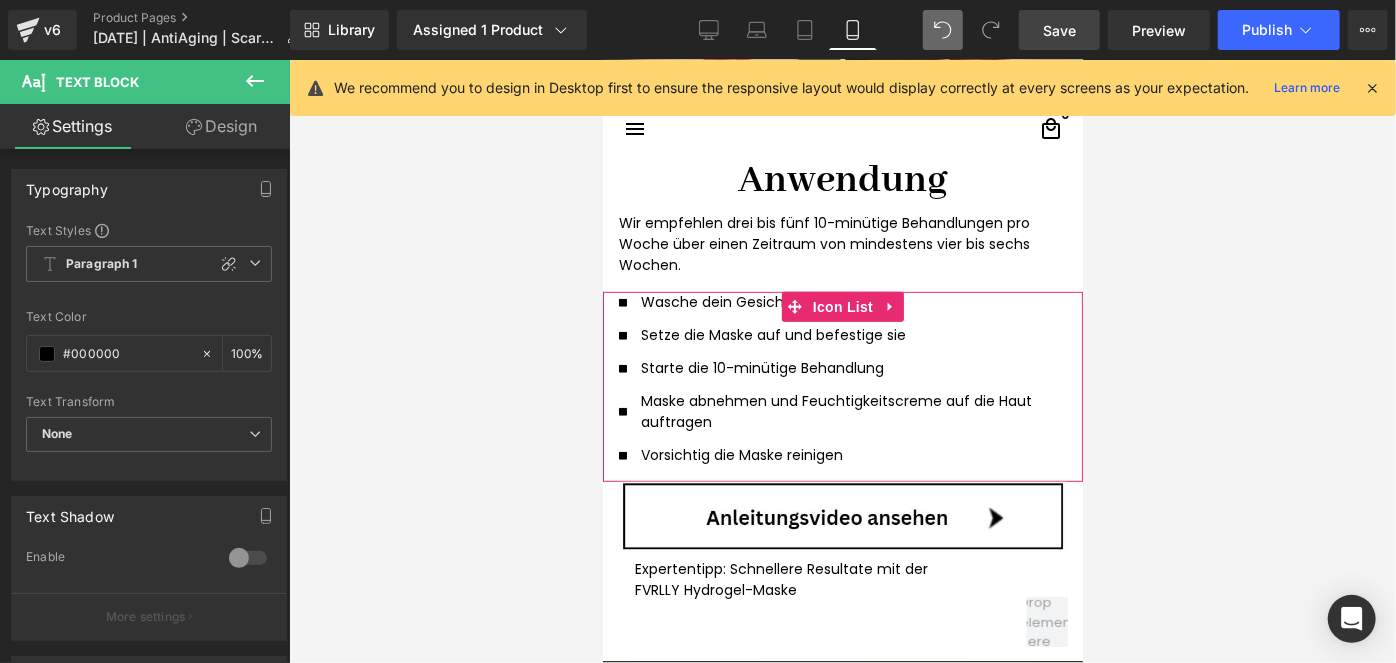 click at bounding box center [664, 547] 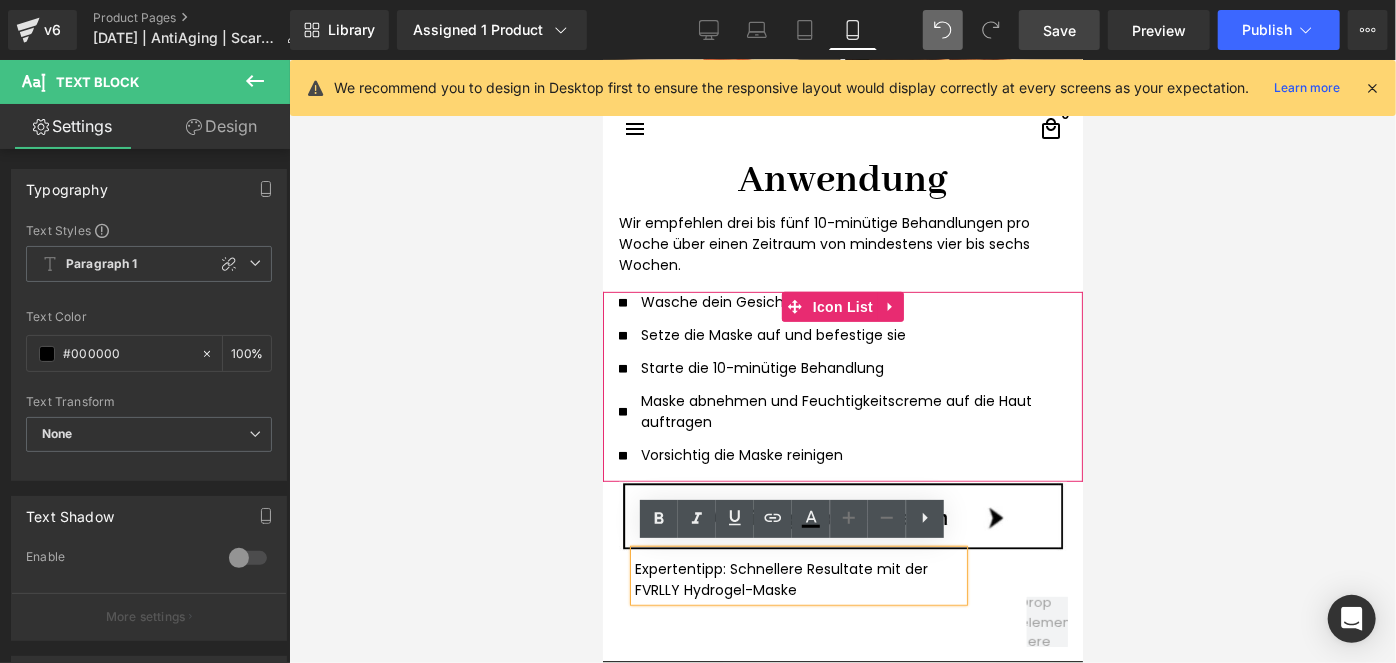 click on "Expertentipp: Schnellere Resultate mit der FVRLLY Hydrogel-Maske" at bounding box center [798, 579] 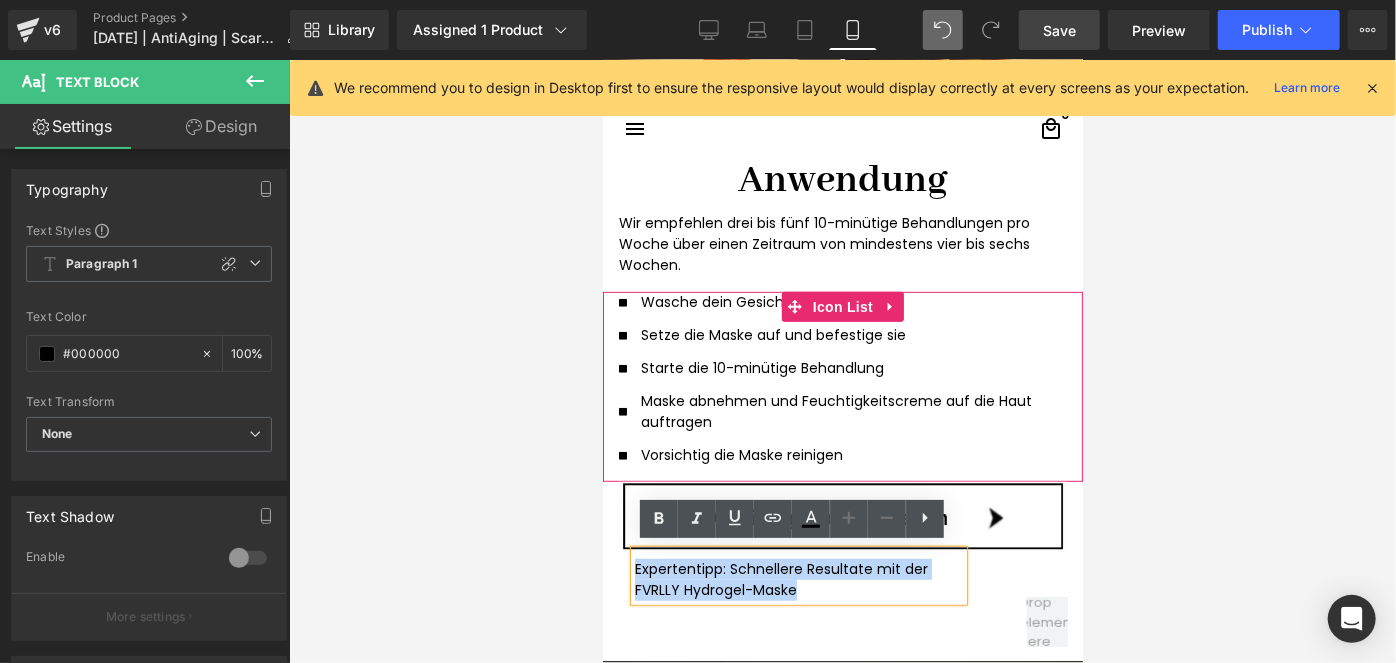 drag, startPoint x: 820, startPoint y: 589, endPoint x: 627, endPoint y: 559, distance: 195.31769 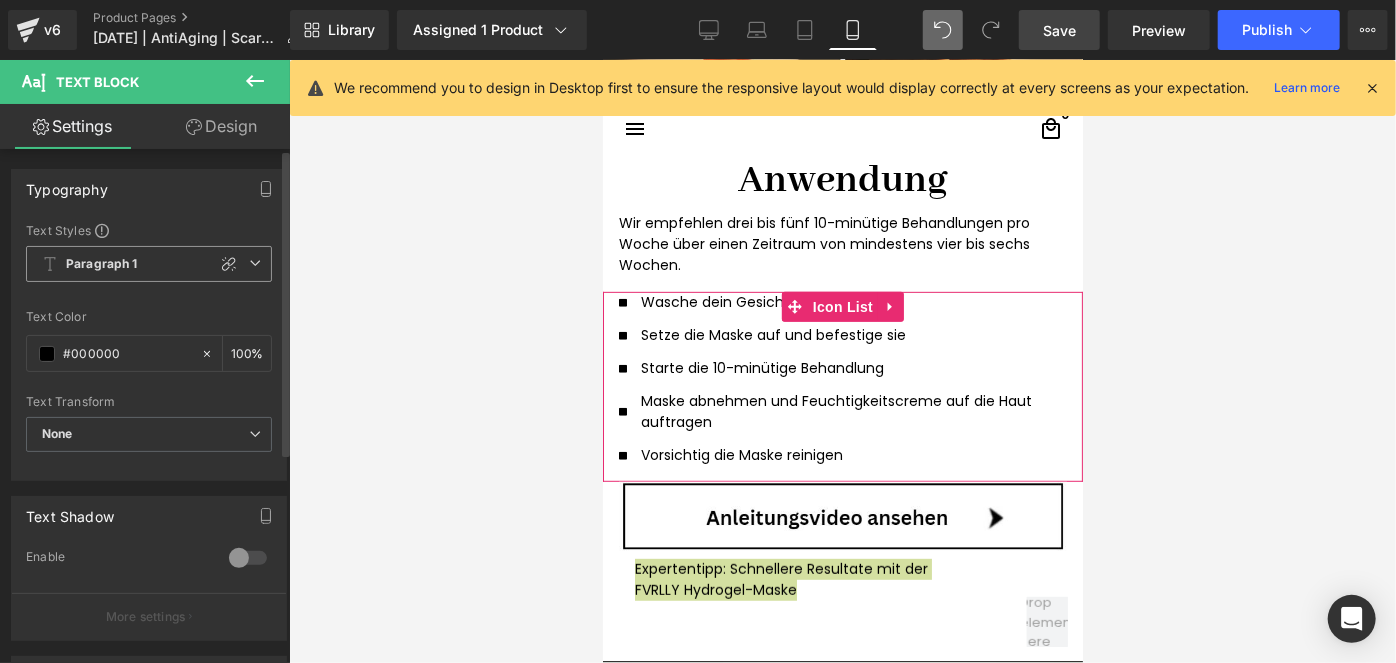 click on "Paragraph 1" at bounding box center [102, 264] 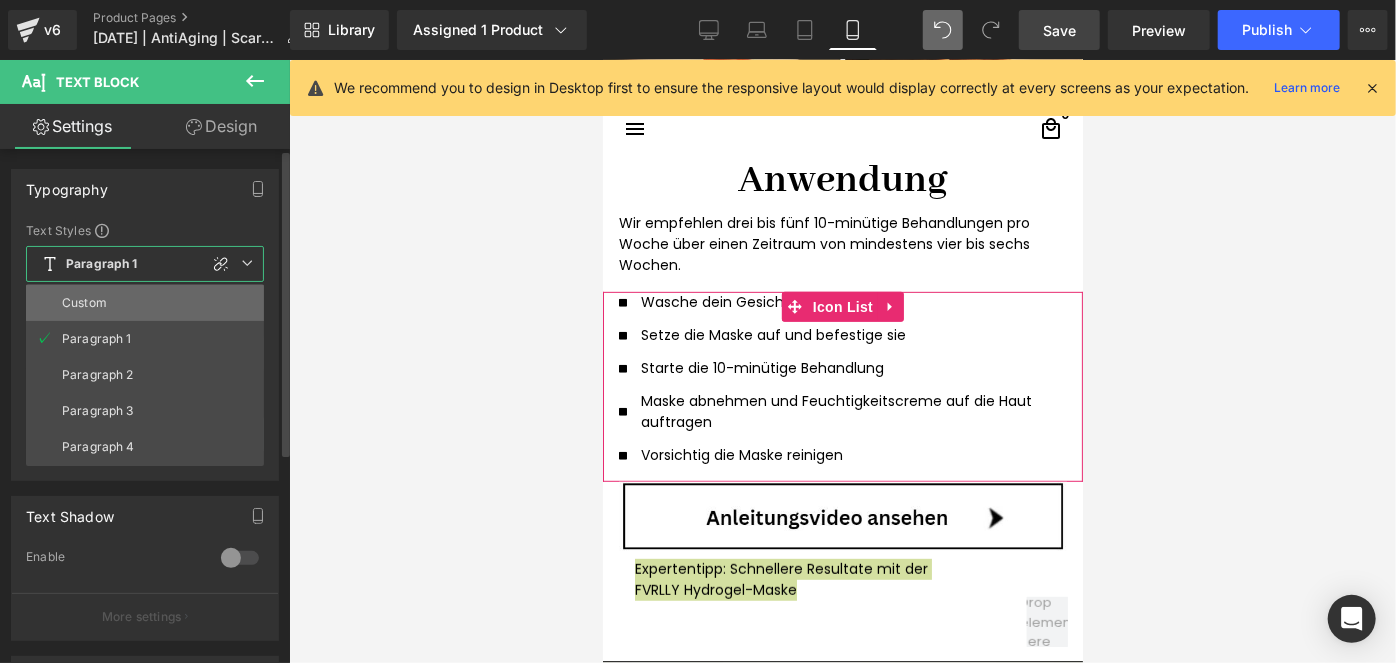click on "Custom" at bounding box center [145, 303] 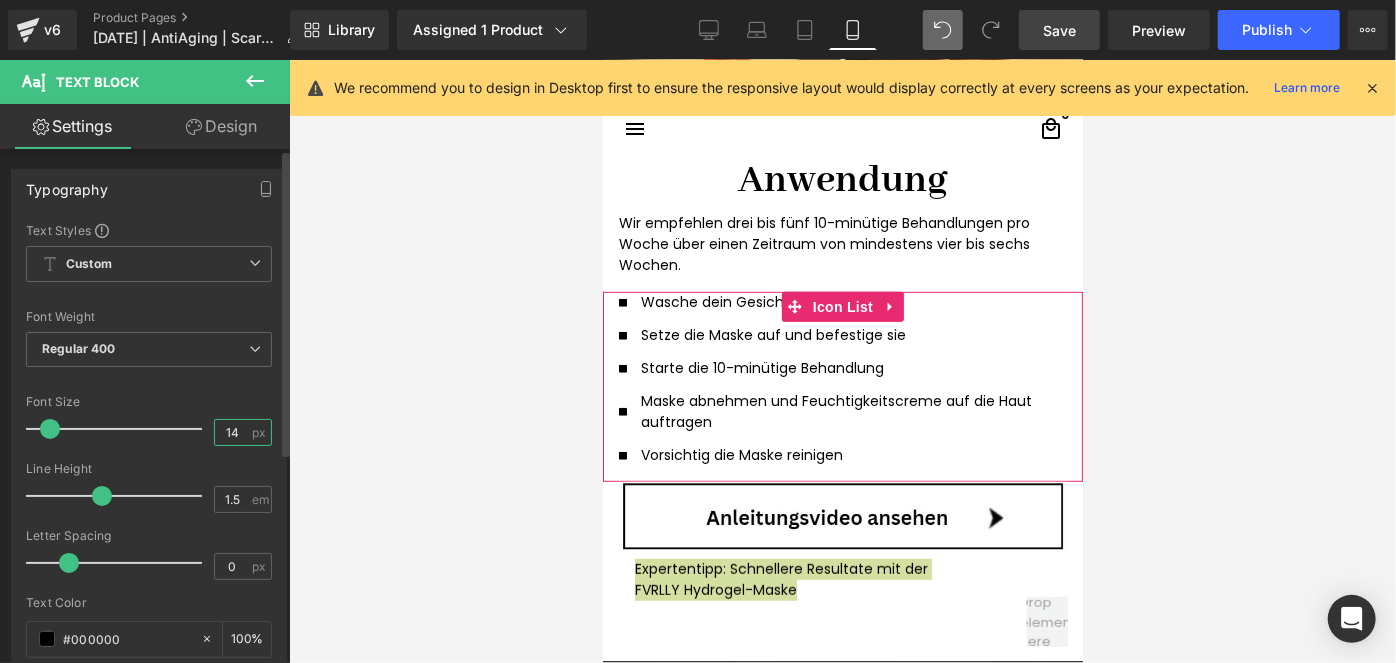 click on "14" at bounding box center [232, 432] 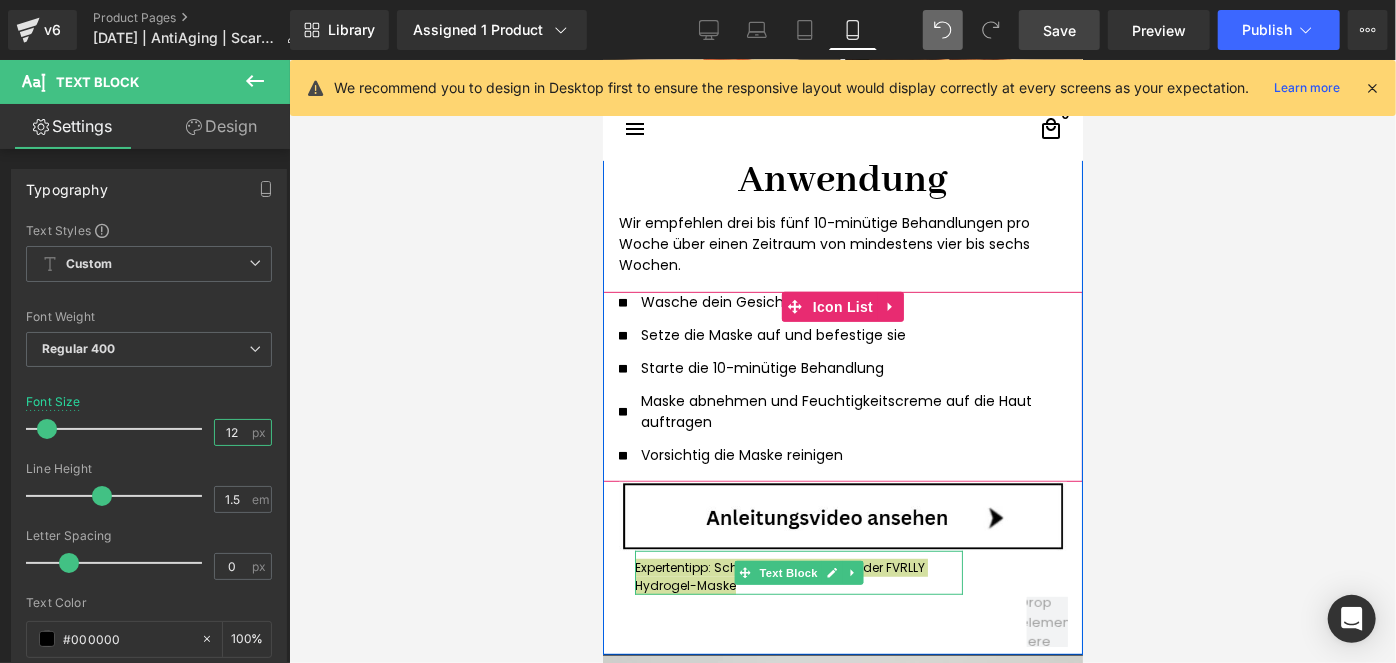 type on "12" 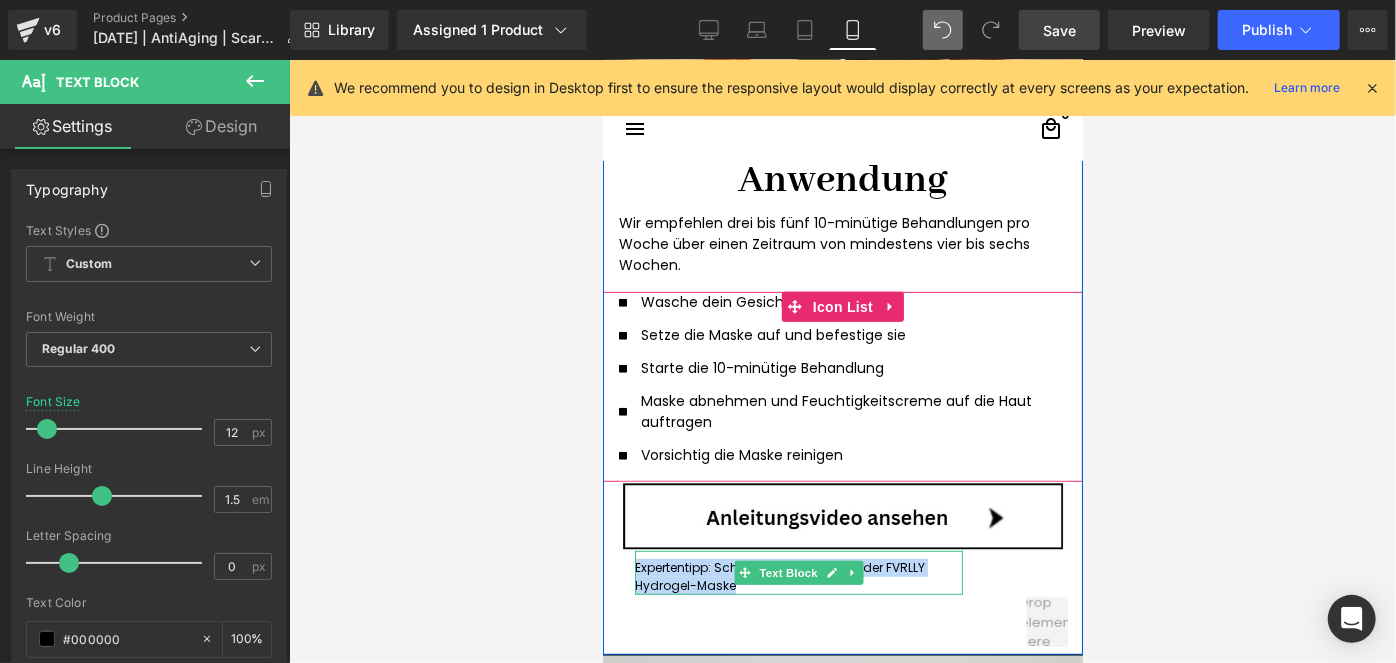 click on "Expertentipp: Schnellere Resultate mit der FVRLLY Hydrogel-Maske" at bounding box center (798, 576) 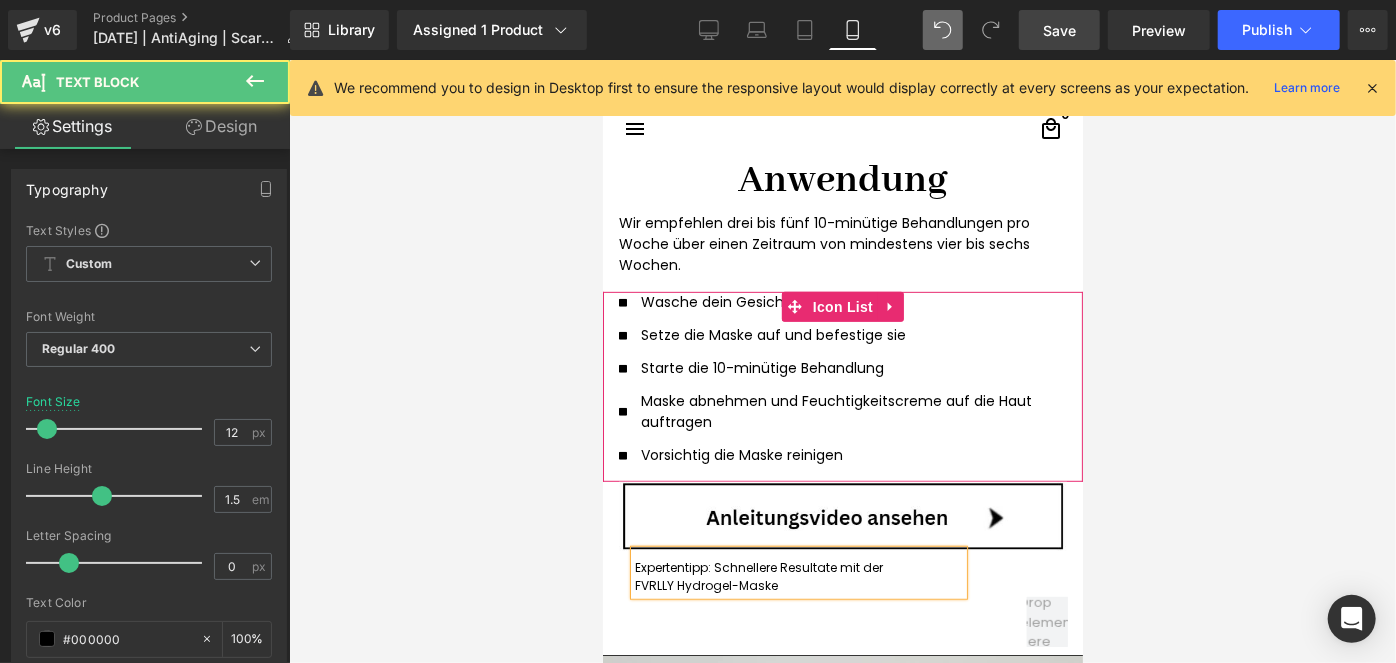 click on "FVRLLY Hydrogel-Maske" at bounding box center [798, 585] 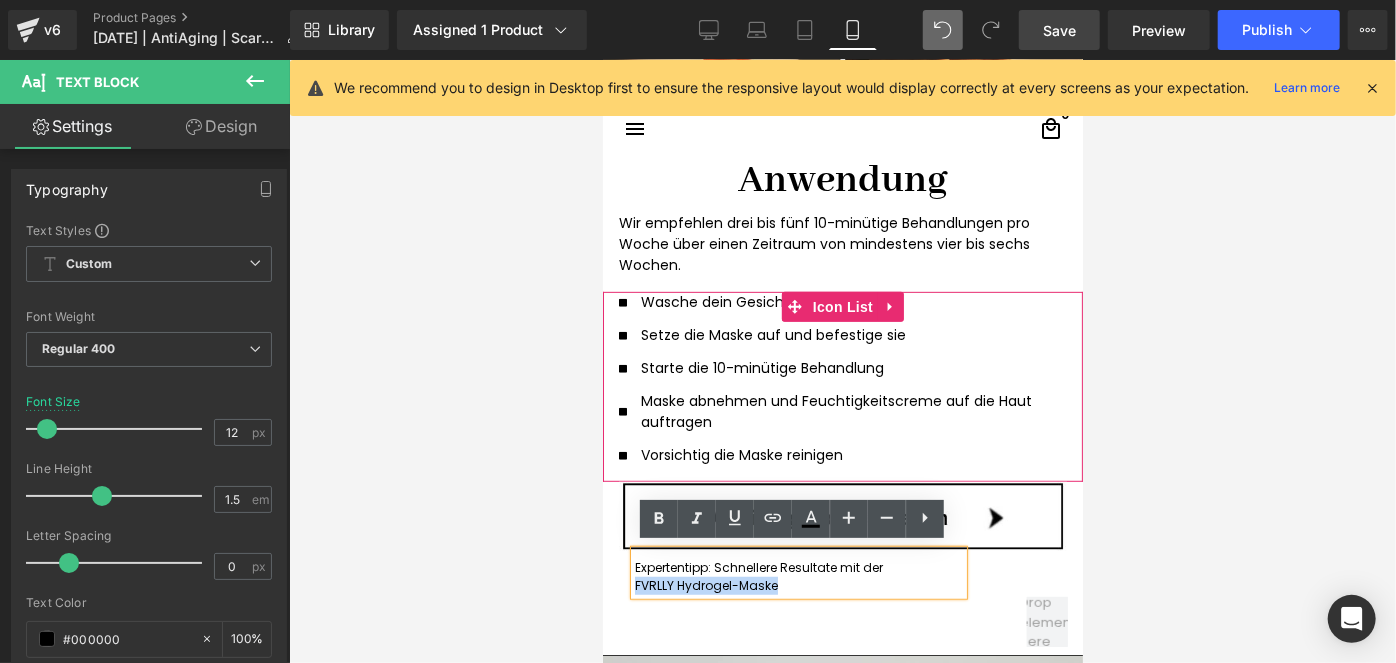 drag, startPoint x: 782, startPoint y: 581, endPoint x: 626, endPoint y: 578, distance: 156.02884 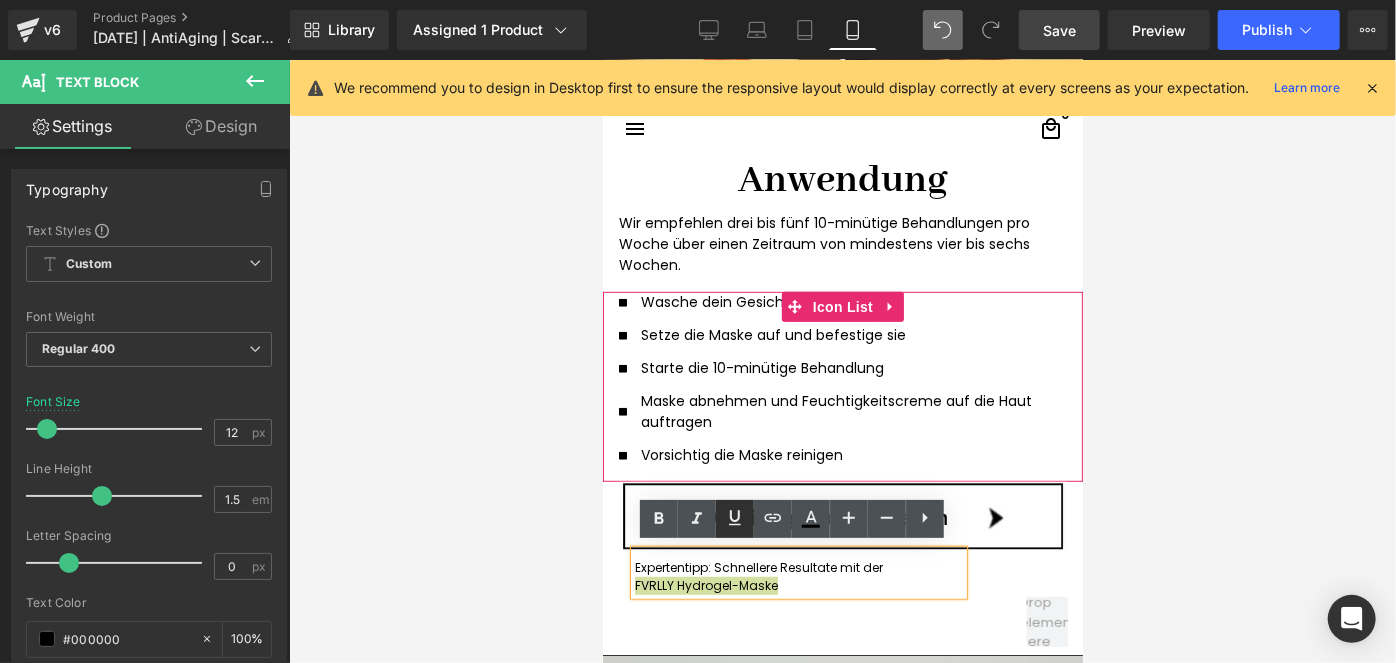 click 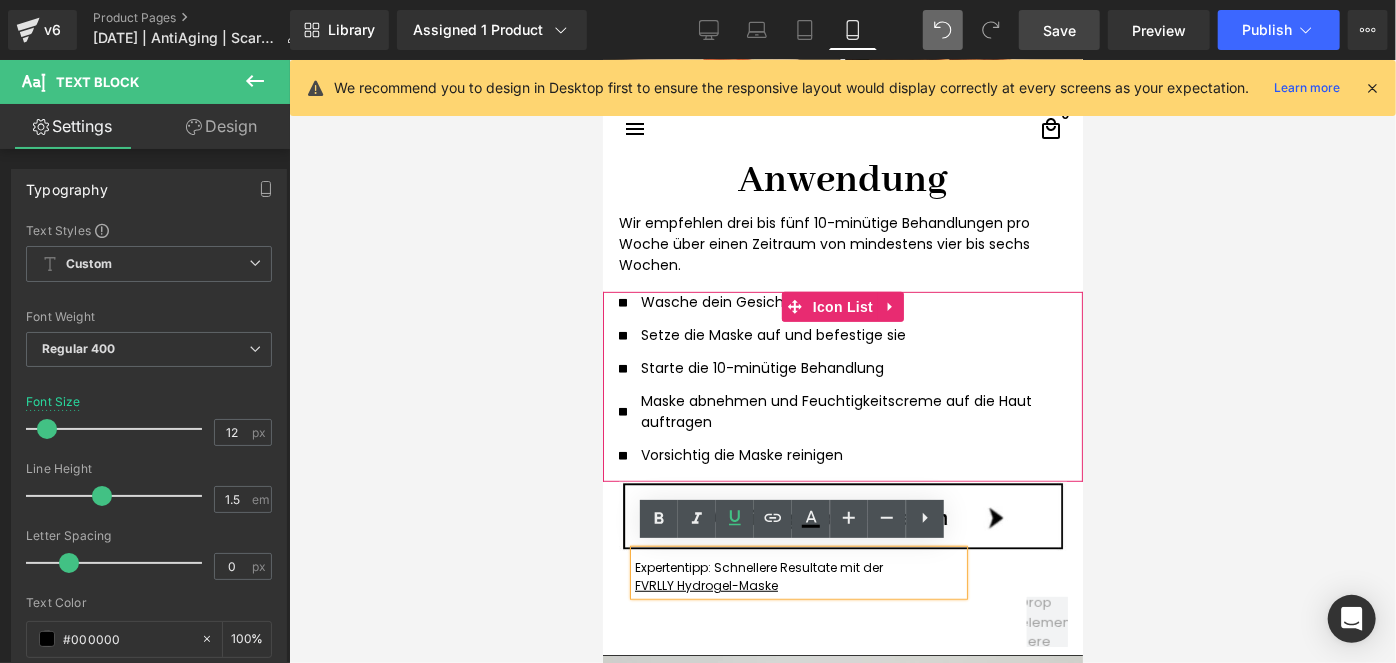 click at bounding box center (842, 361) 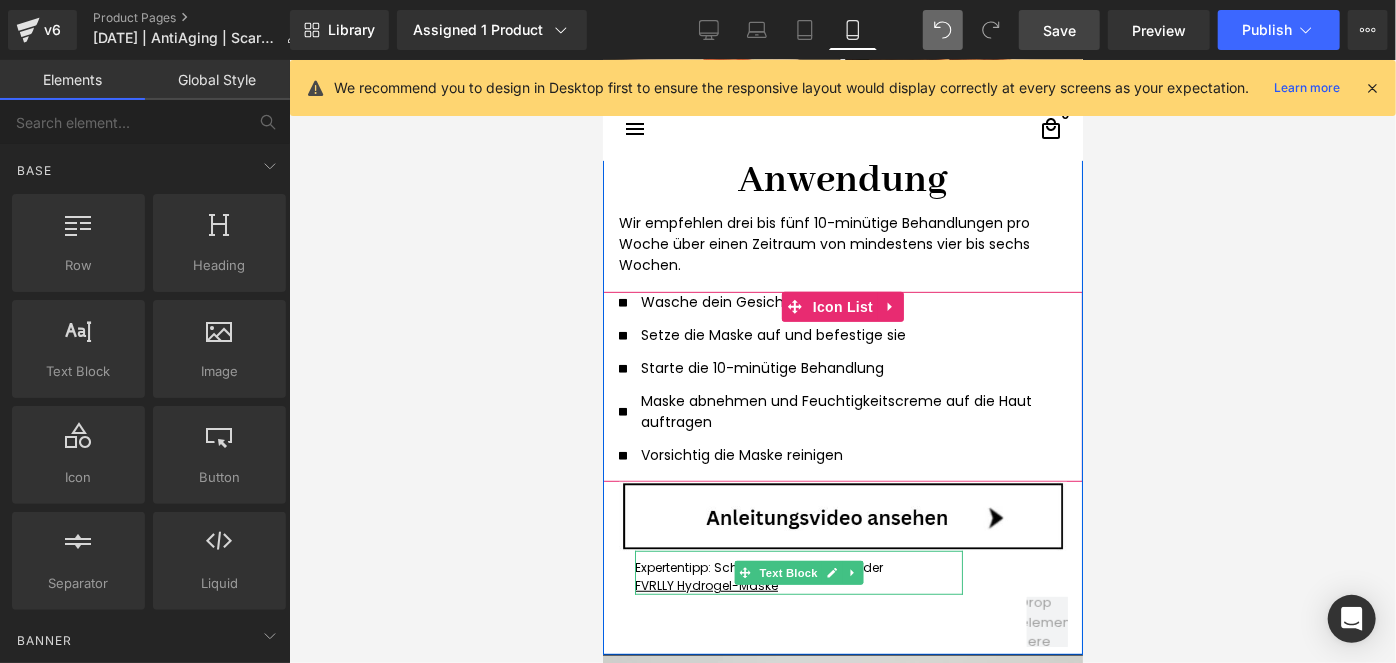 click on "FVRLLY Hydrogel-Maske" at bounding box center [798, 585] 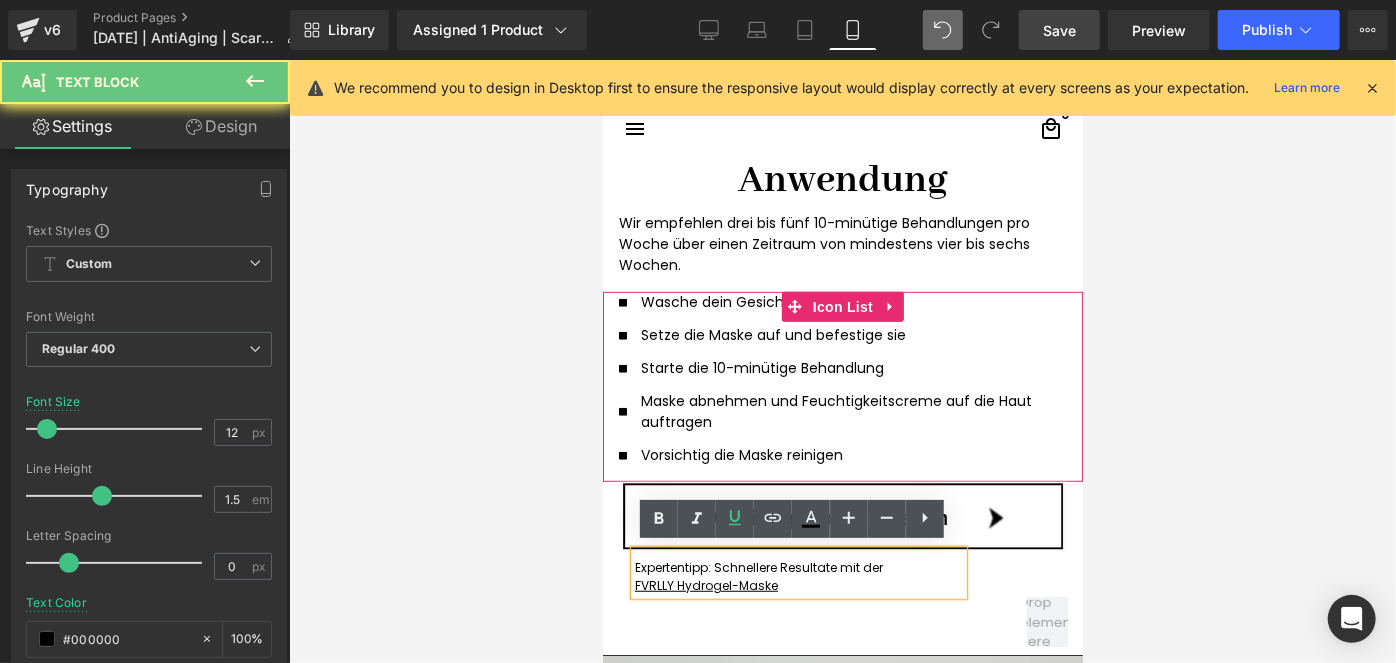 click on "FVRLLY Hydrogel-Maske" at bounding box center (798, 585) 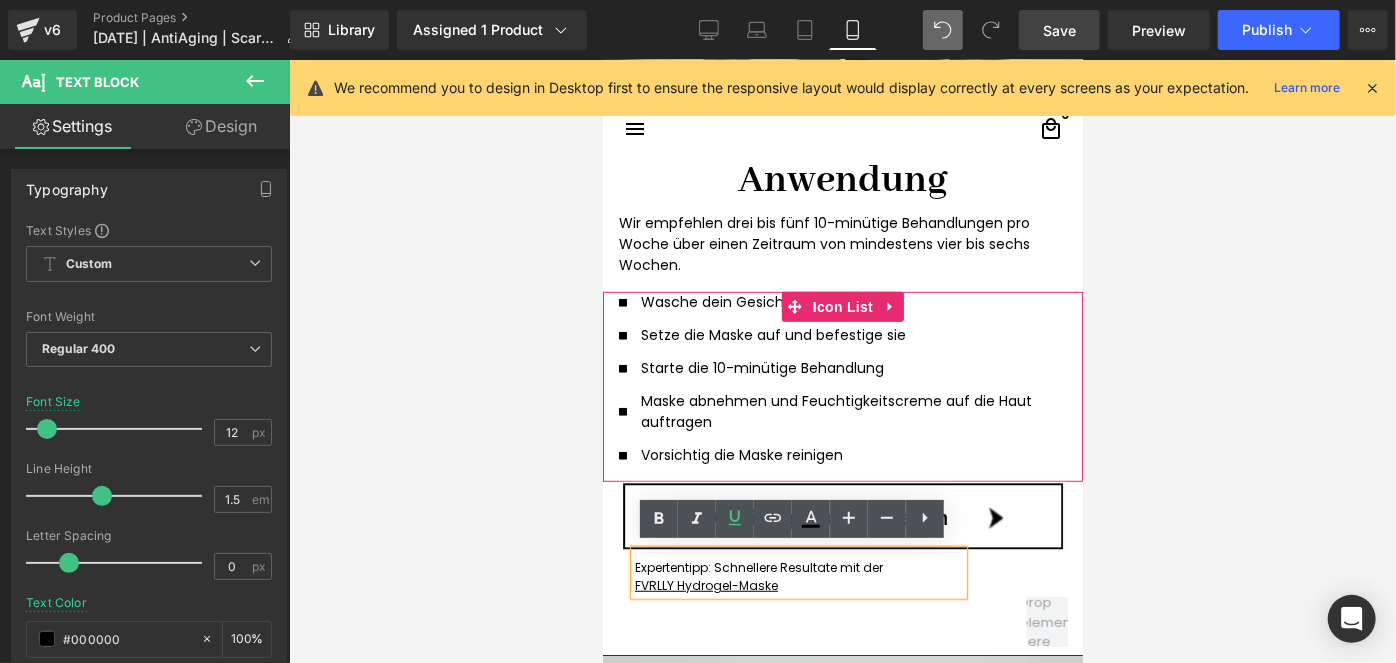 click on "Icon
Wasche dein Gesicht gründlich Text Block
Icon
Setze die Maske auf und befestige sie Text Block
Icon
Text Block" at bounding box center (842, 386) 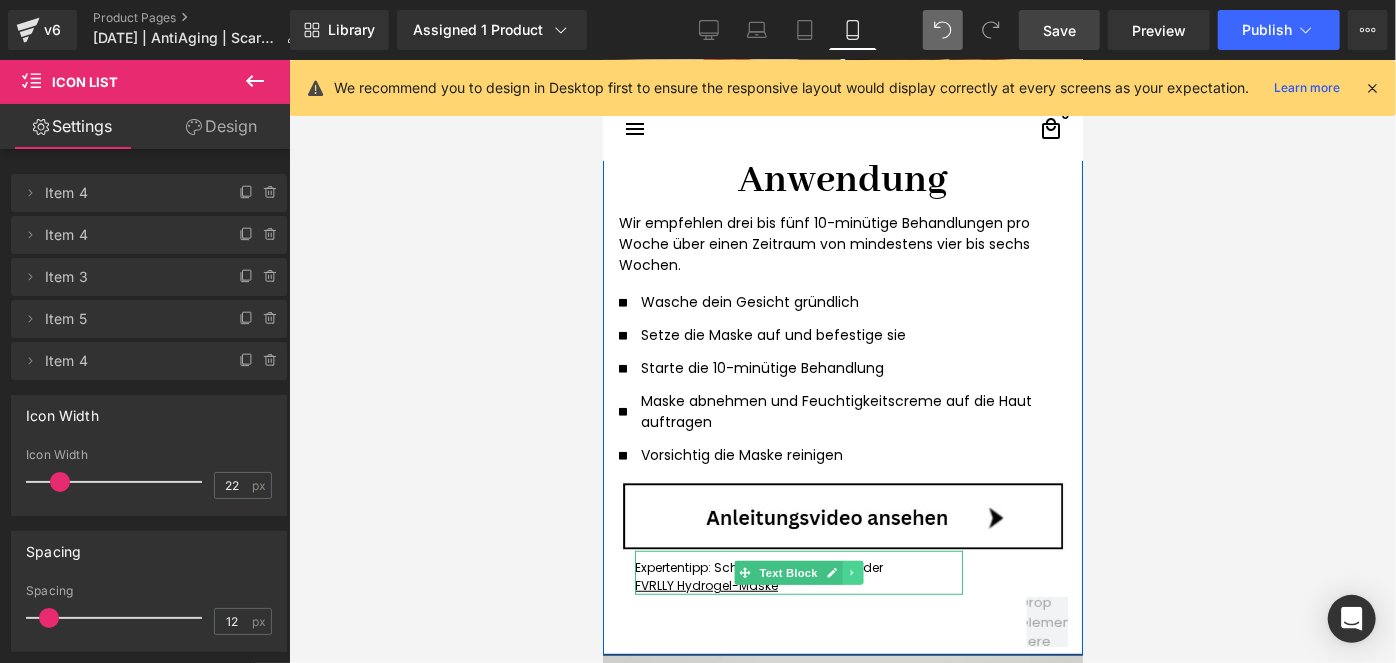 click at bounding box center [852, 572] 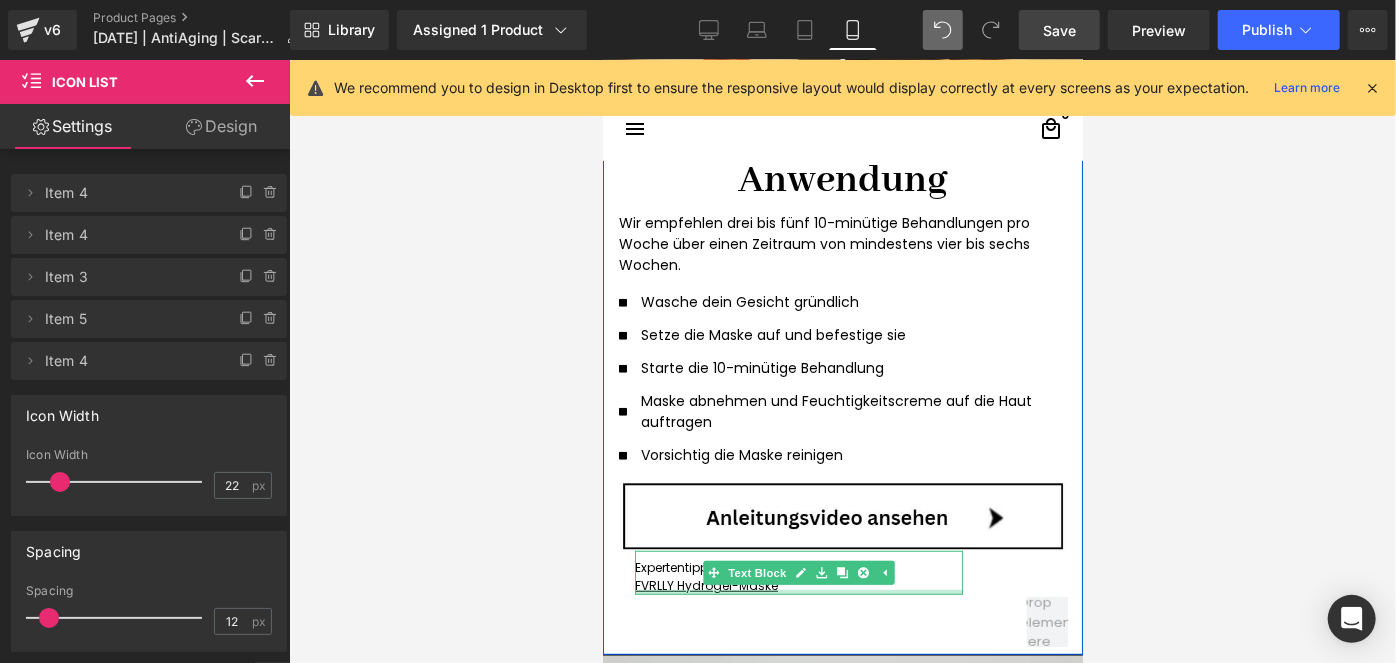 click at bounding box center (798, 591) 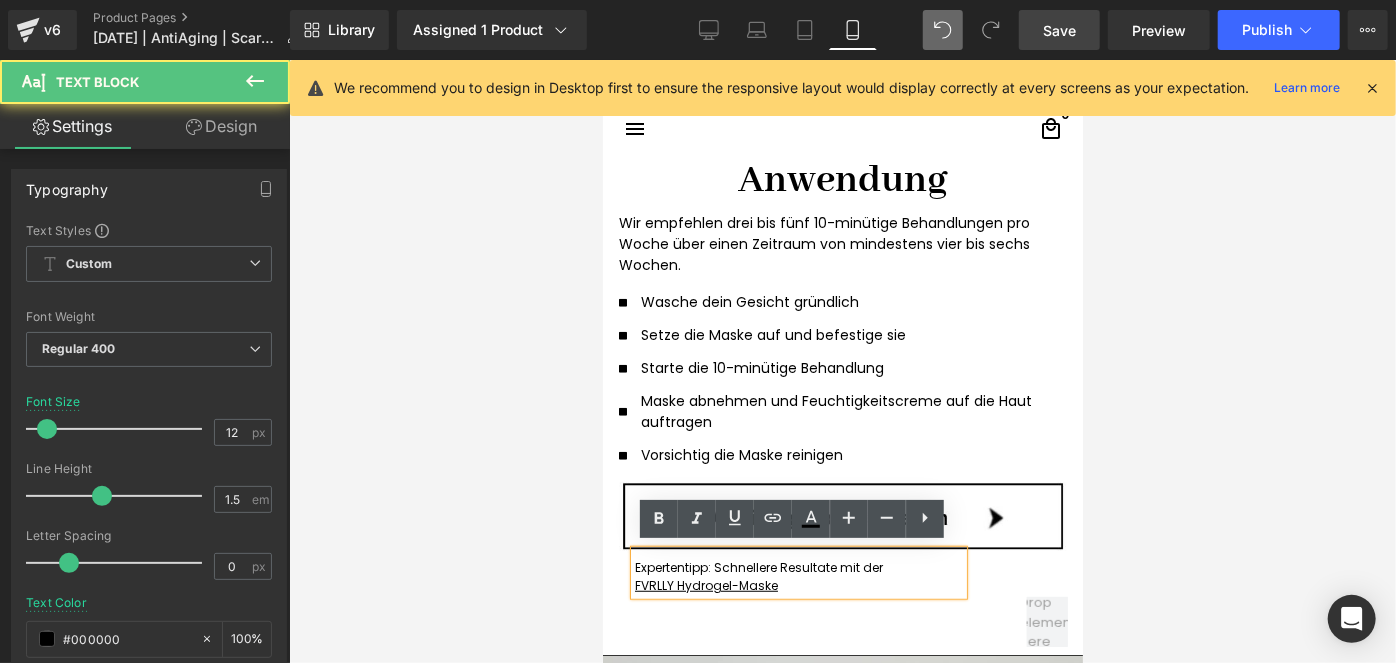 click on "FVRLLY Hydrogel-Maske" at bounding box center [798, 585] 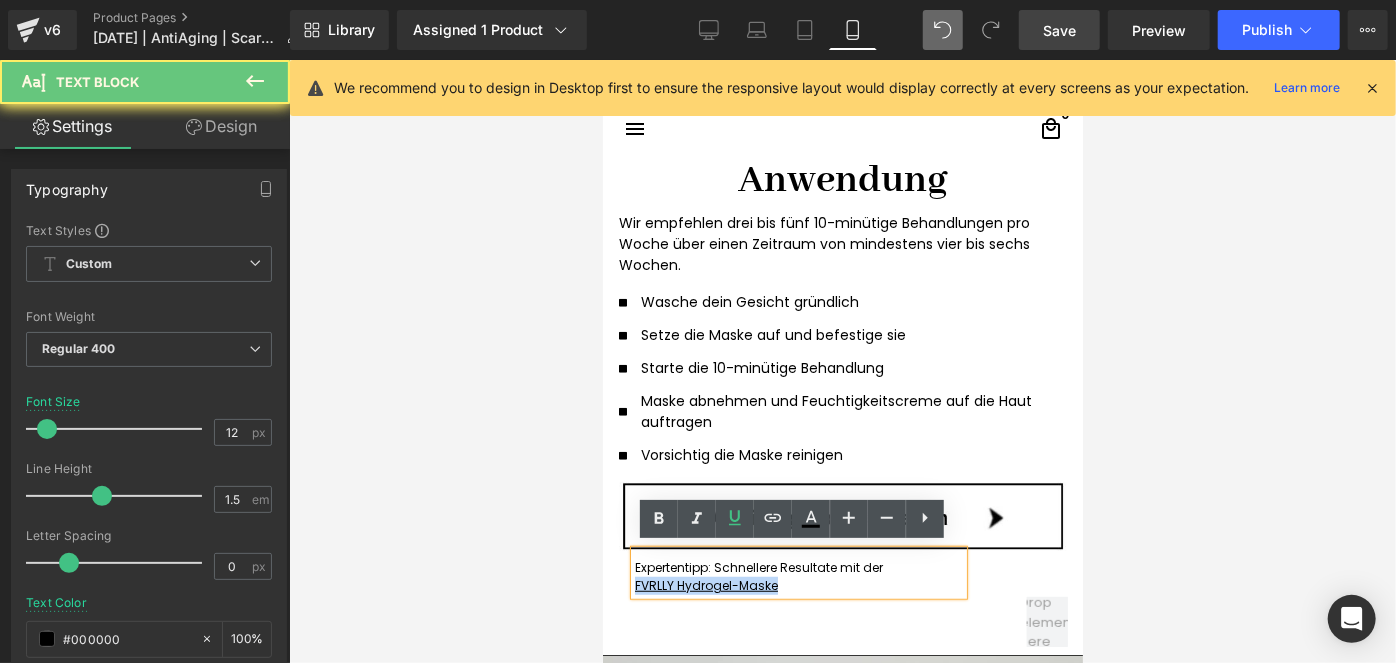 click on "FVRLLY Hydrogel-Maske" at bounding box center [798, 585] 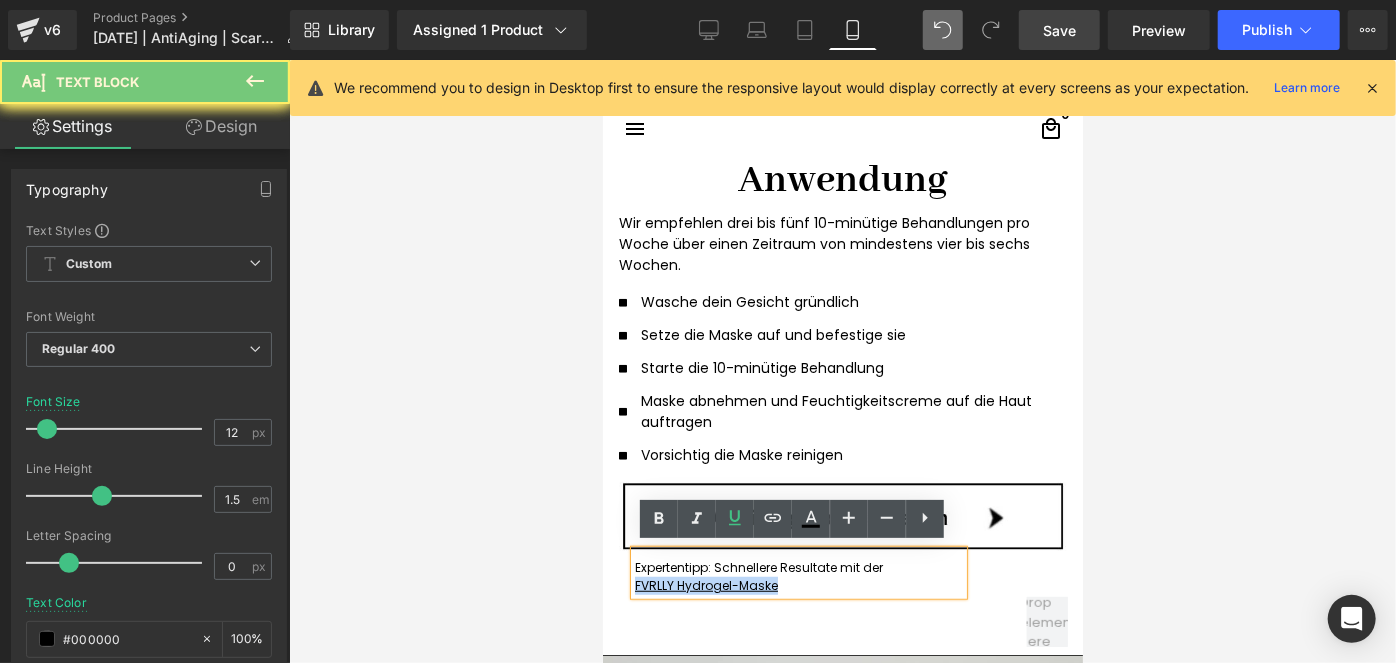click on "FVRLLY Hydrogel-Maske" at bounding box center [798, 585] 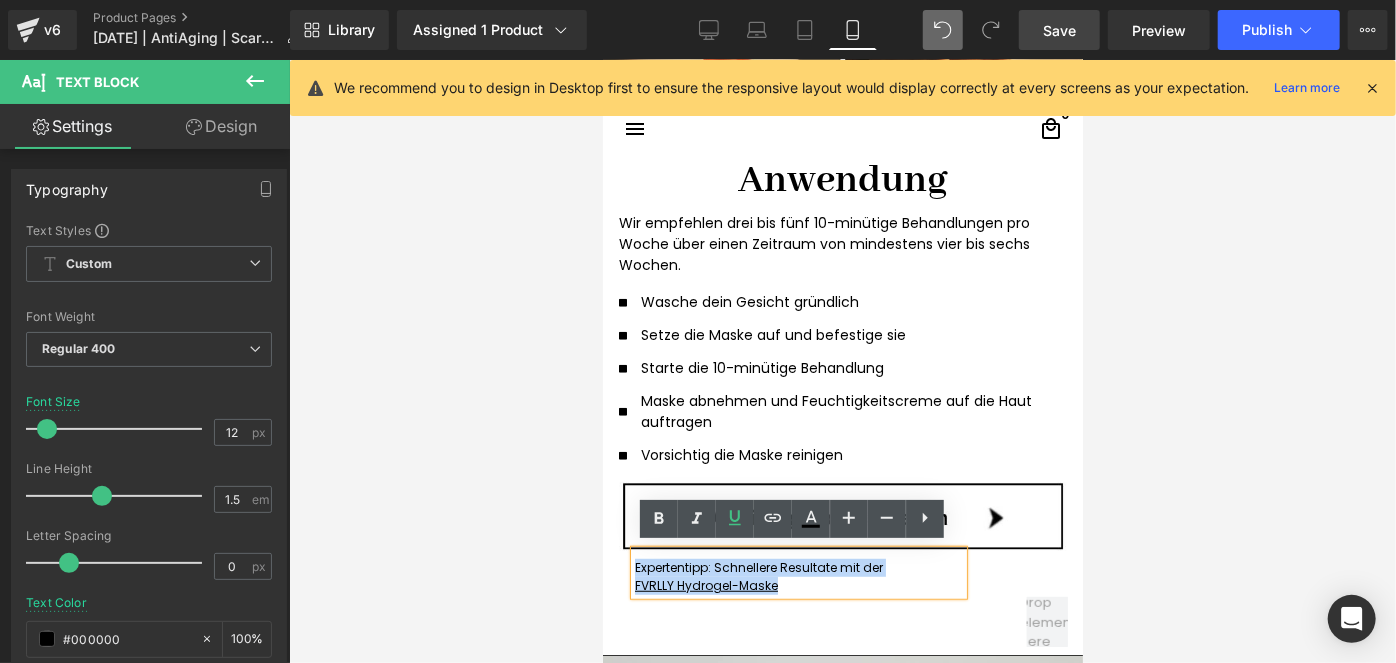 drag, startPoint x: 800, startPoint y: 583, endPoint x: 627, endPoint y: 564, distance: 174.04022 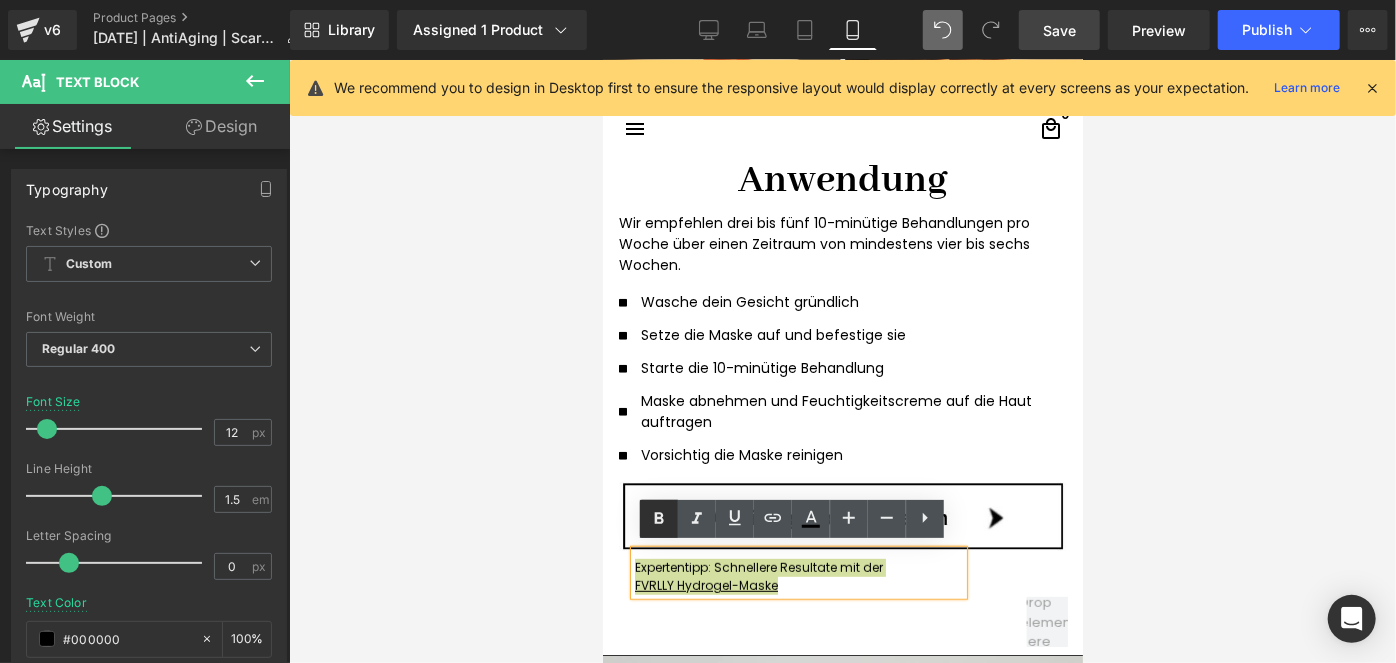 click 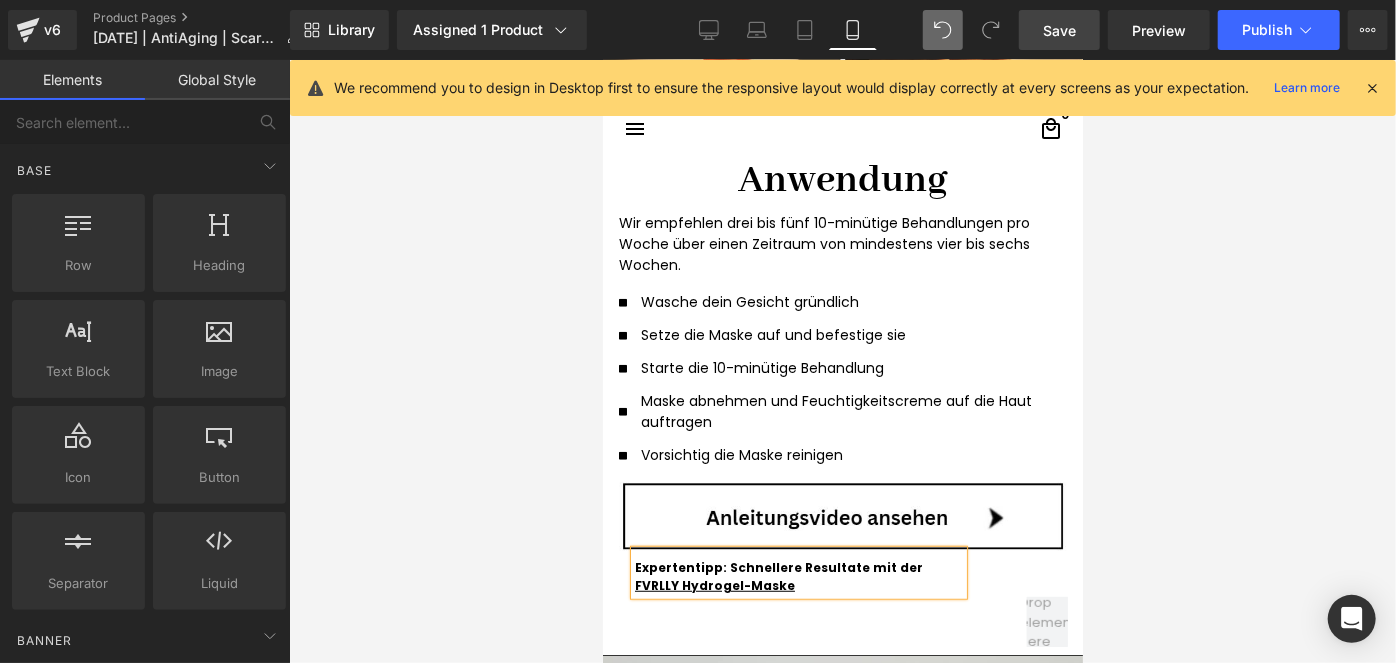 click at bounding box center (842, 361) 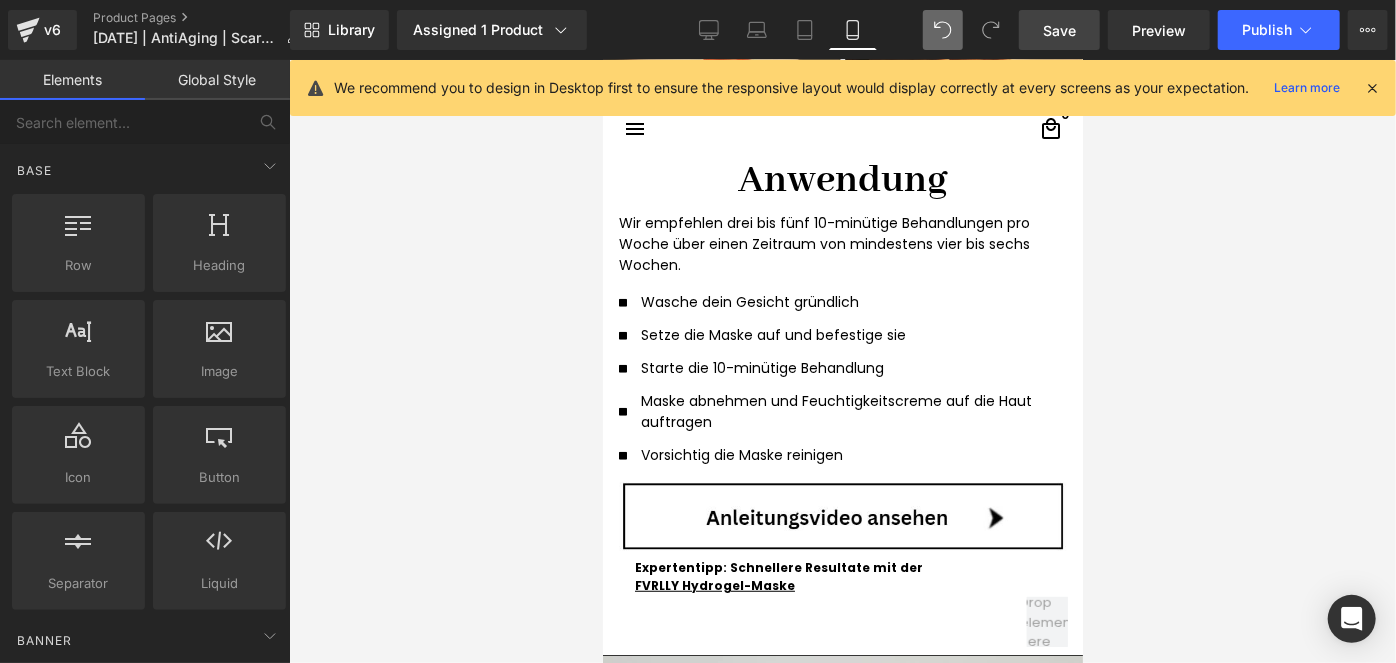 click on "Rendering Content" at bounding box center [698, 584] 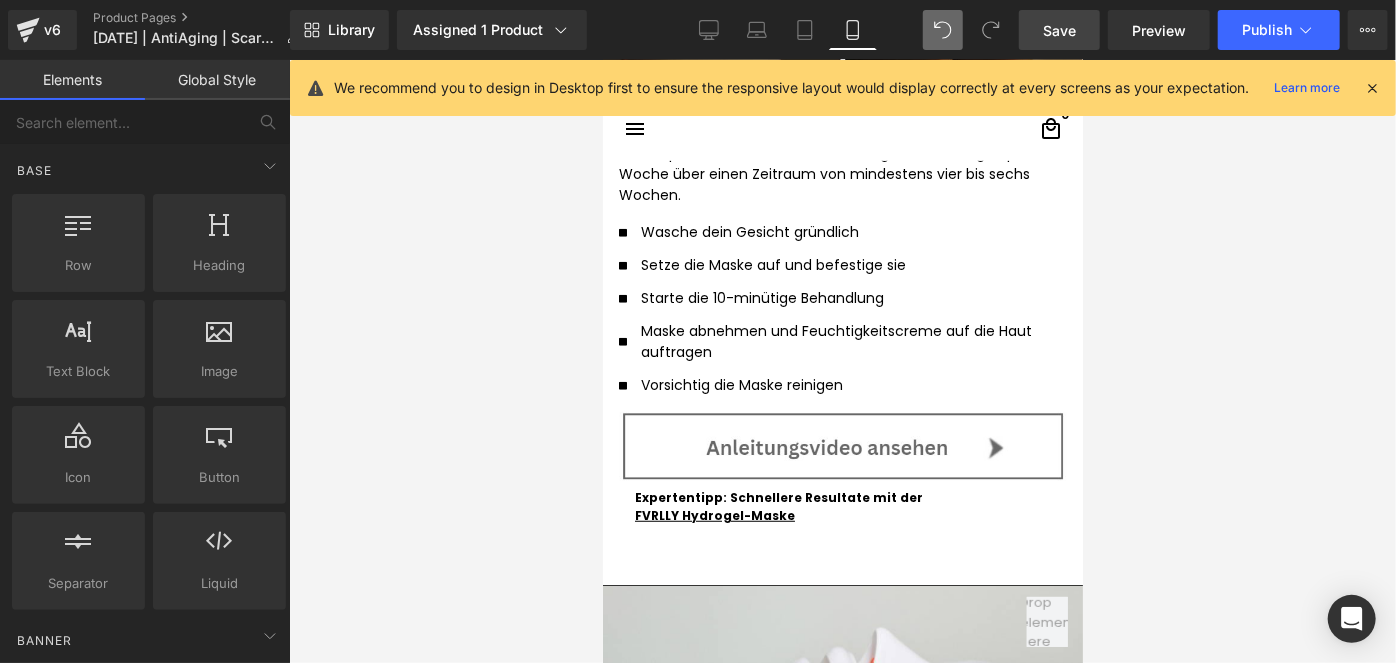 scroll, scrollTop: 4442, scrollLeft: 0, axis: vertical 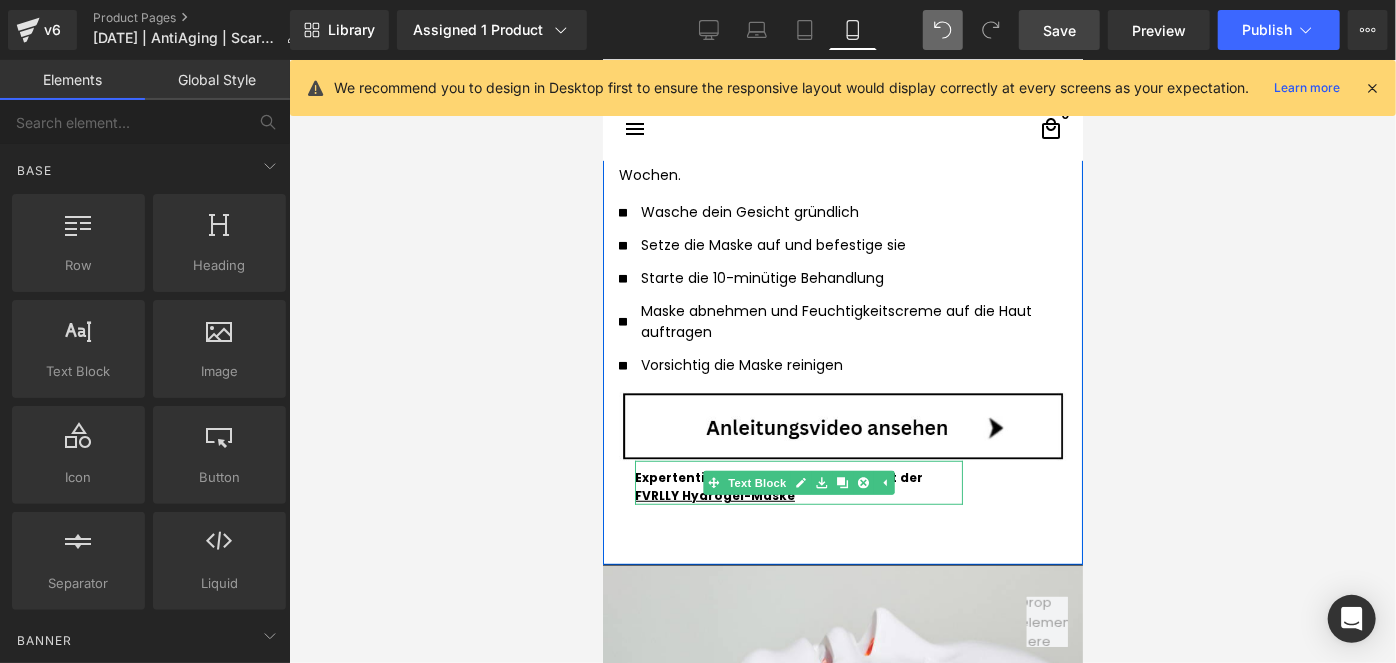 click on "Expertentipp: Schnellere Resultate mit der" at bounding box center [798, 477] 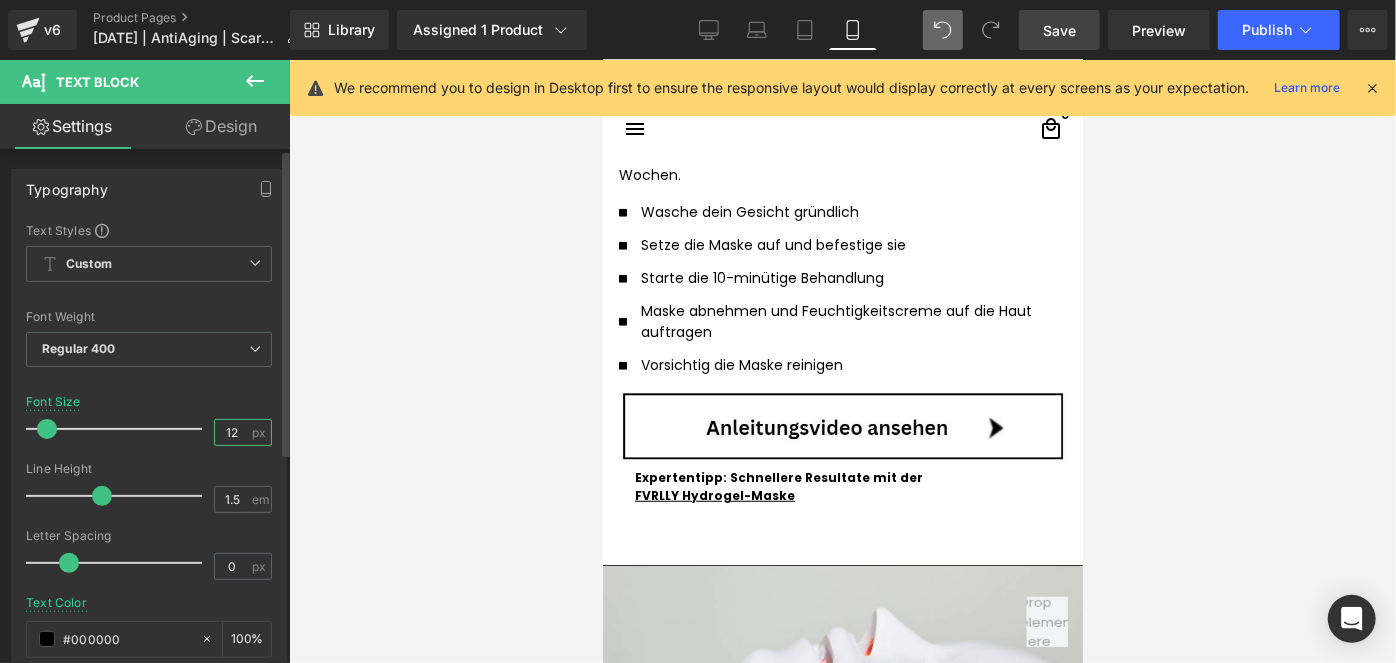 click on "12" at bounding box center (232, 432) 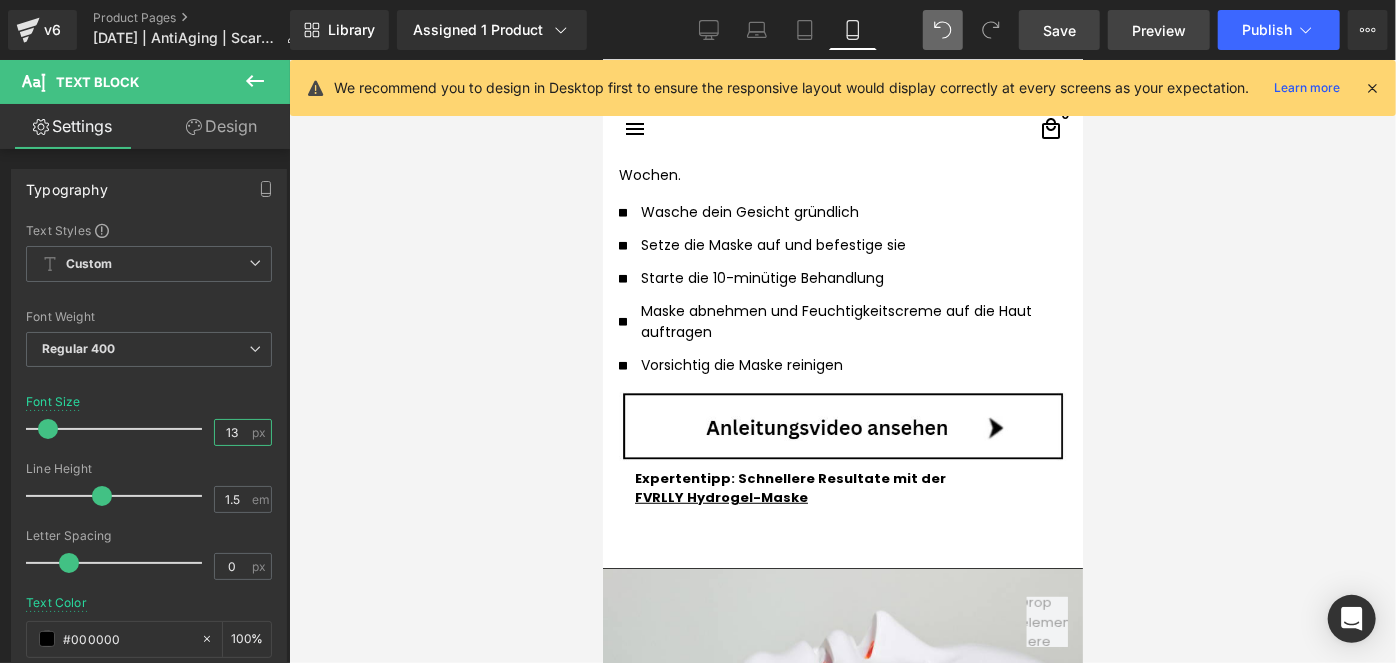 type on "13" 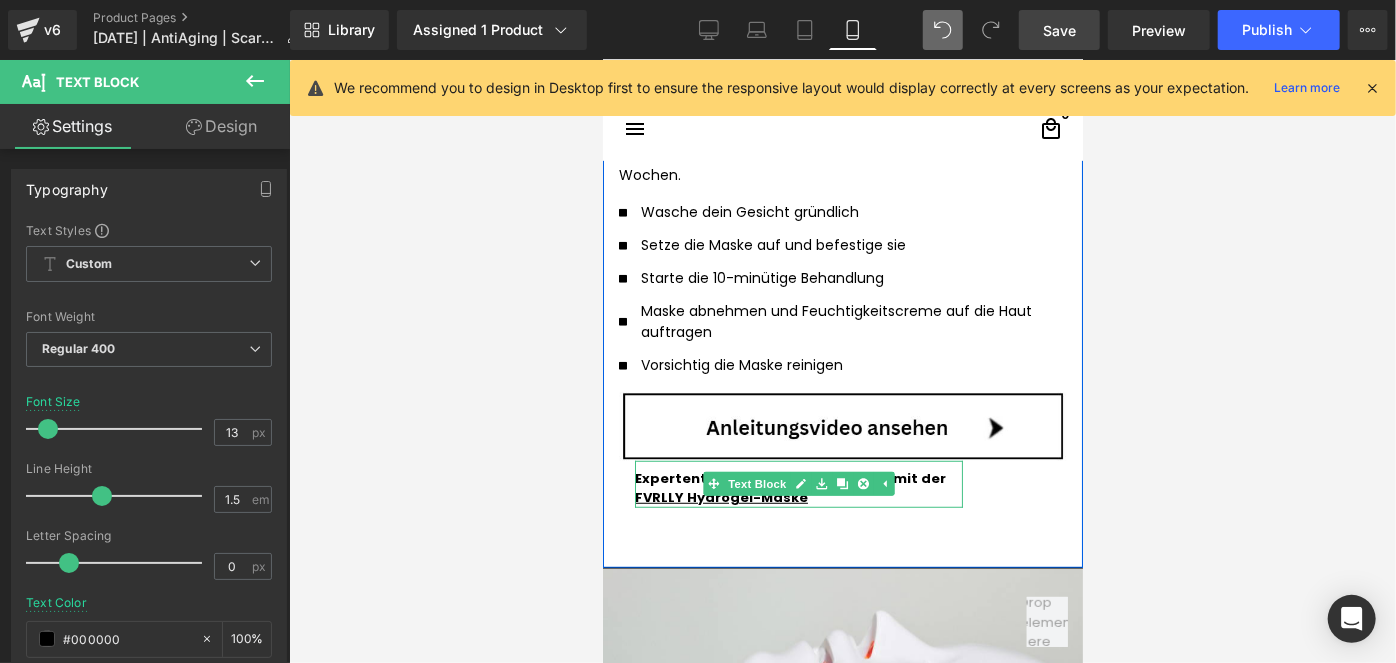 click on "FVRLLY Hydrogel-Maske" at bounding box center [720, 496] 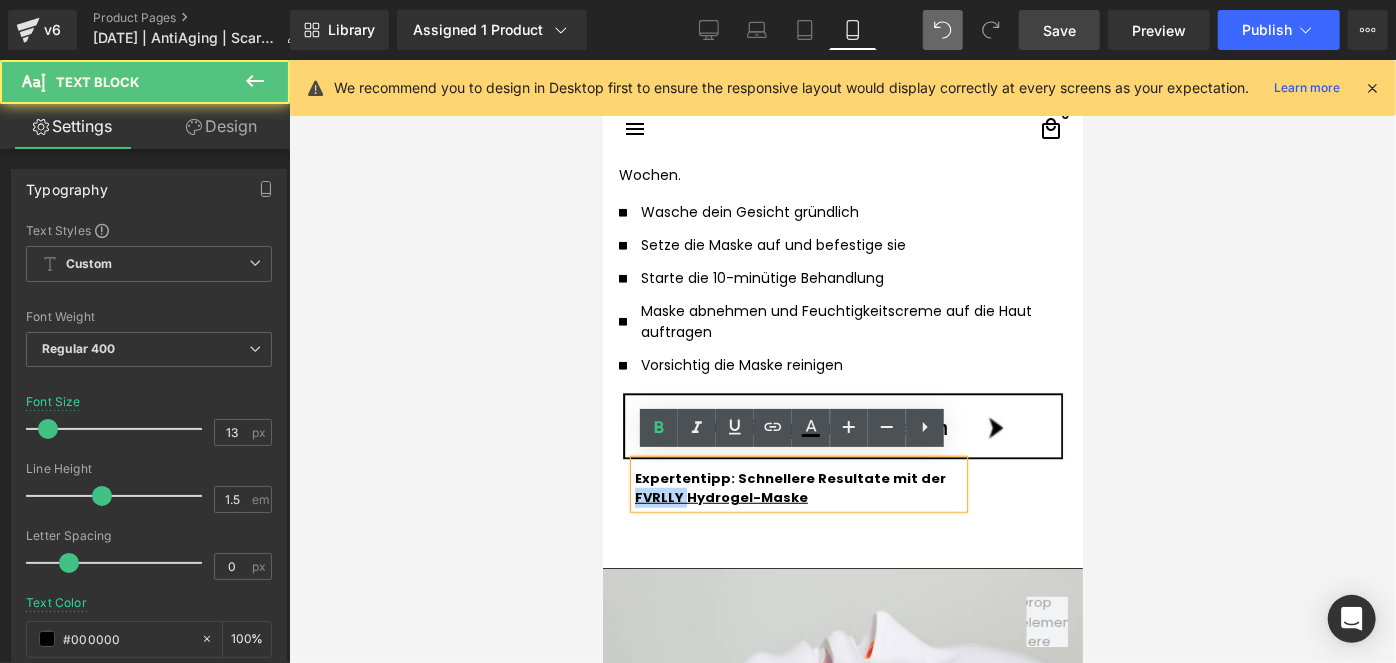 click on "FVRLLY Hydrogel-Maske" at bounding box center [720, 496] 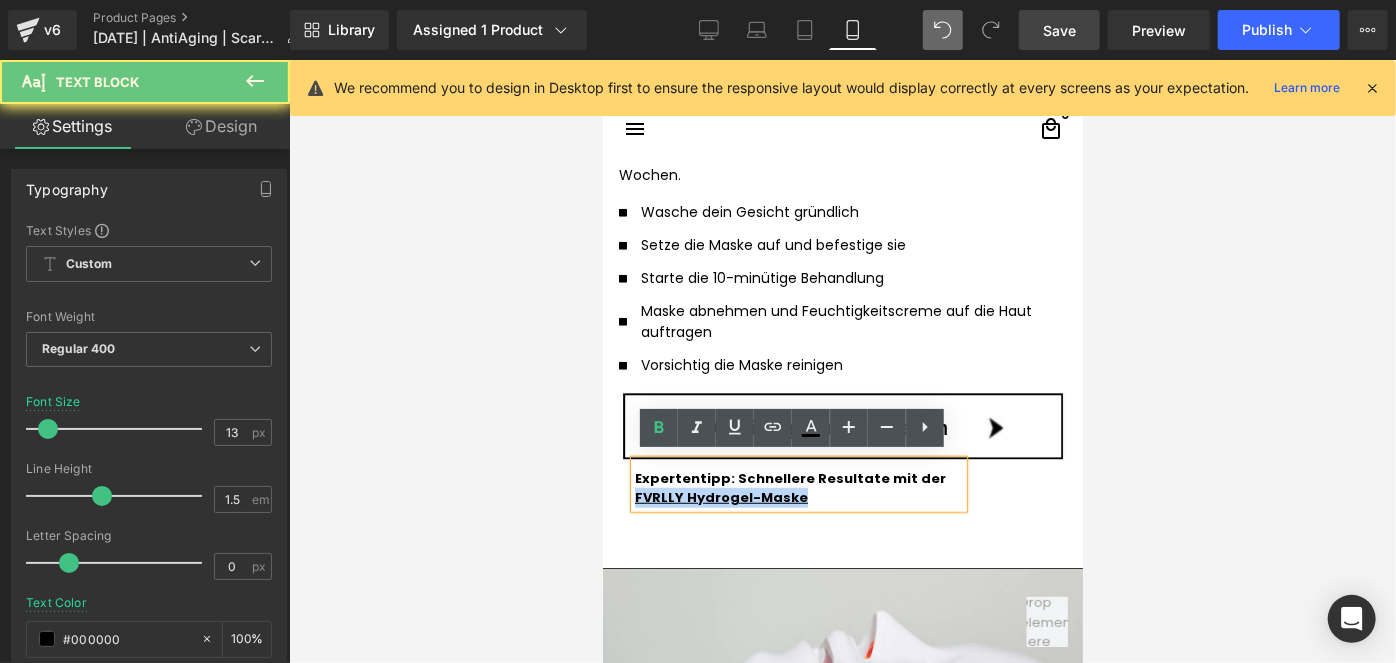 click on "FVRLLY Hydrogel-Maske" at bounding box center (720, 496) 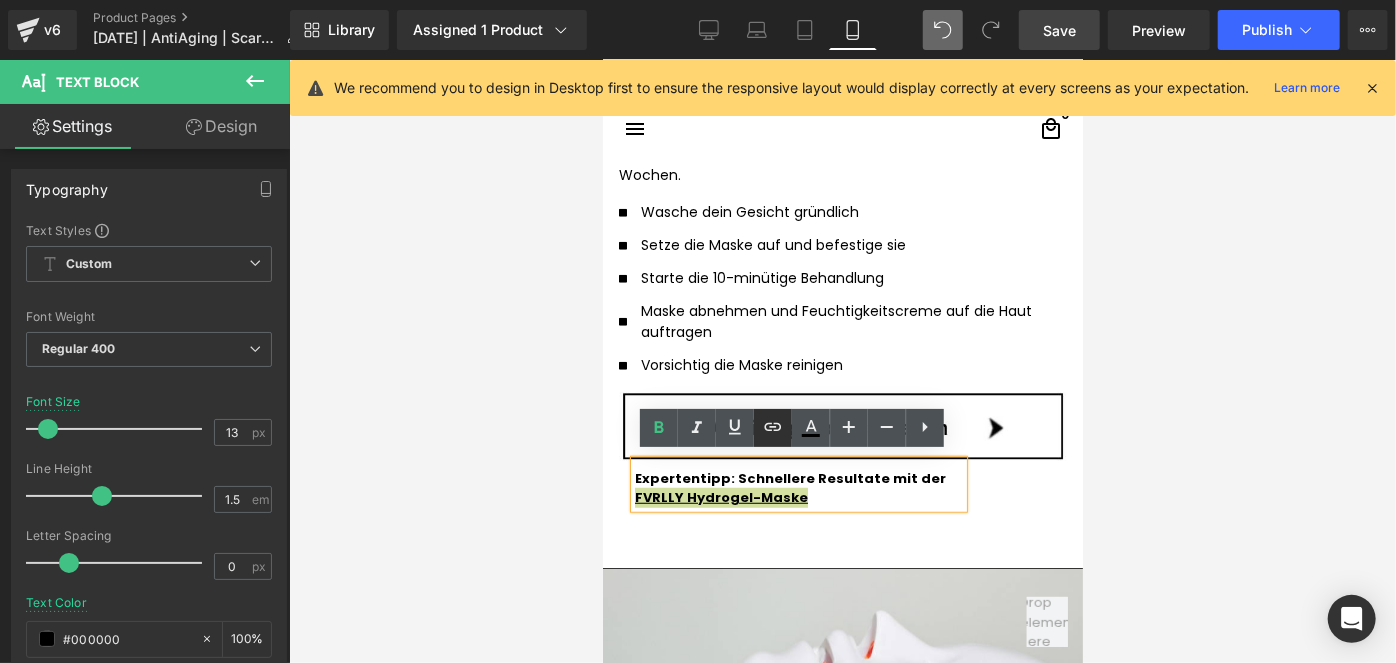 click 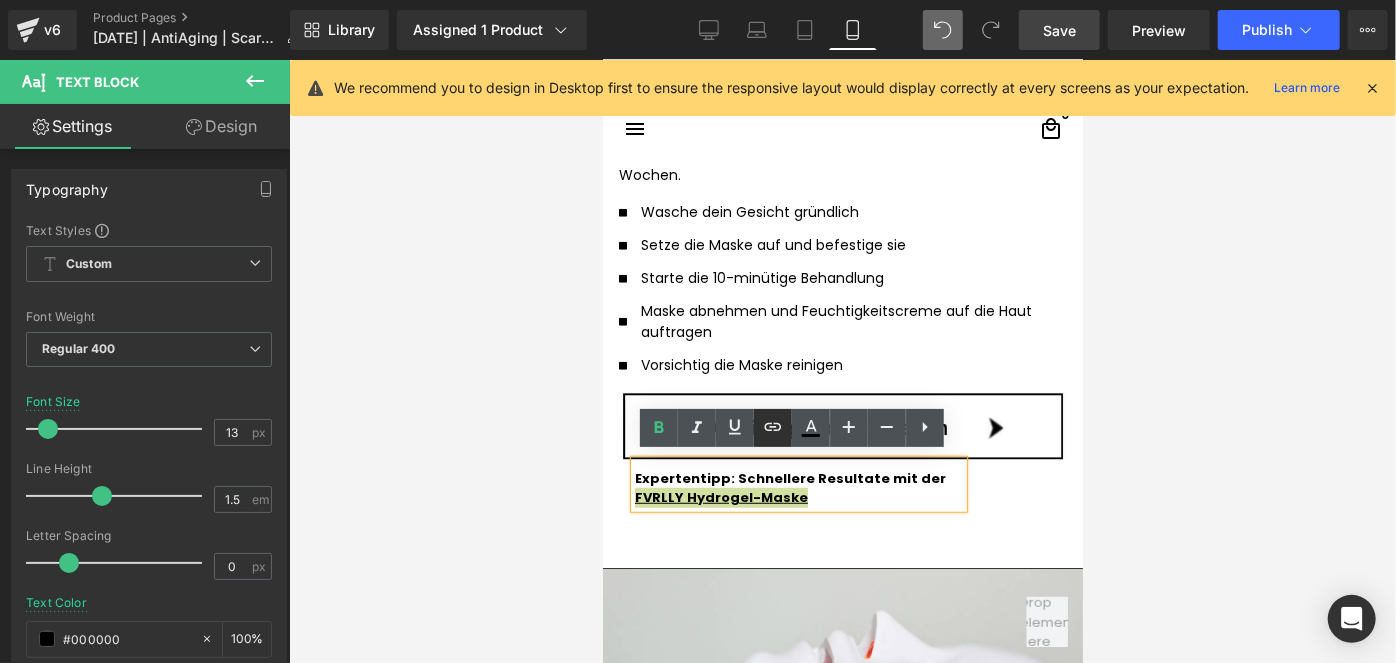 type 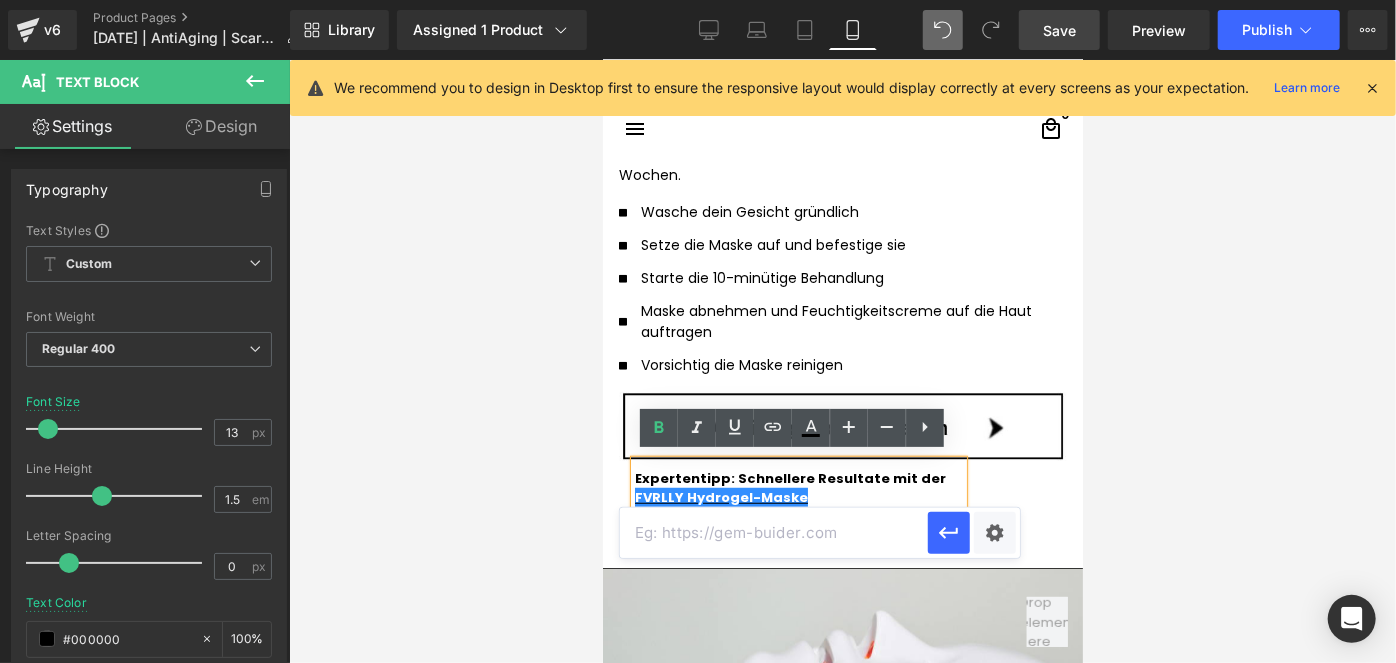 click at bounding box center (774, 533) 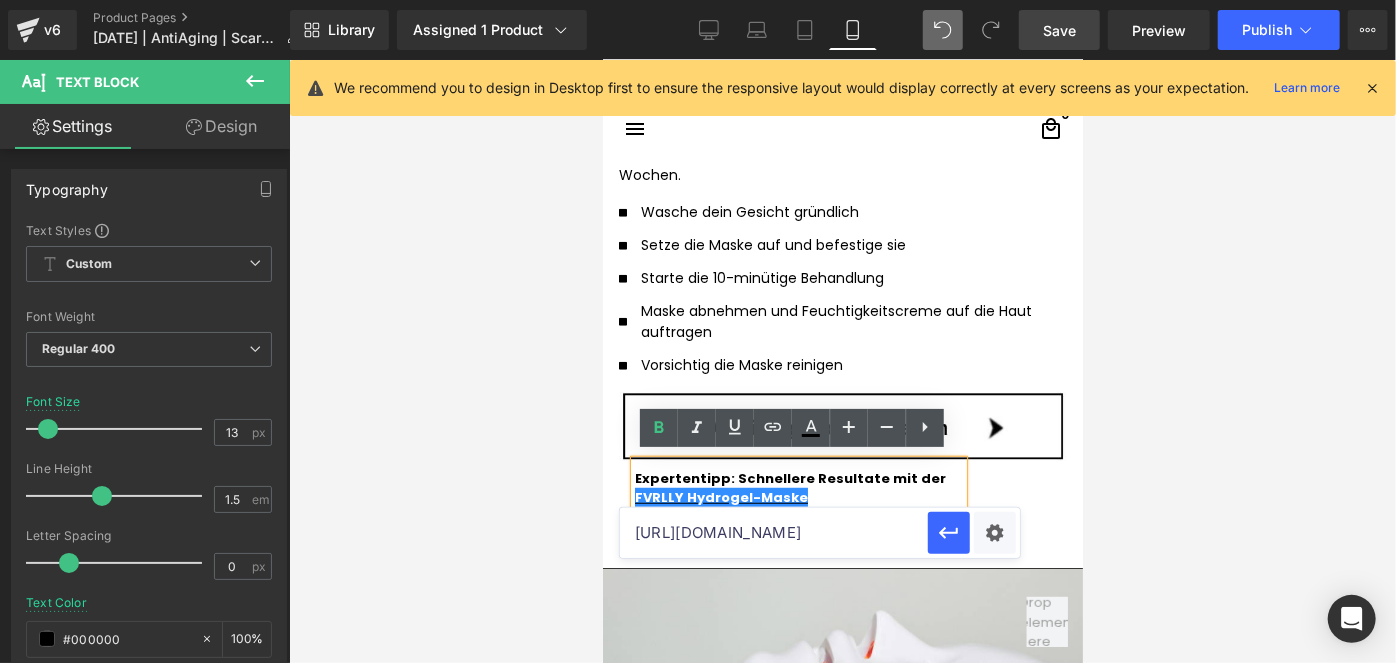 scroll, scrollTop: 0, scrollLeft: 121, axis: horizontal 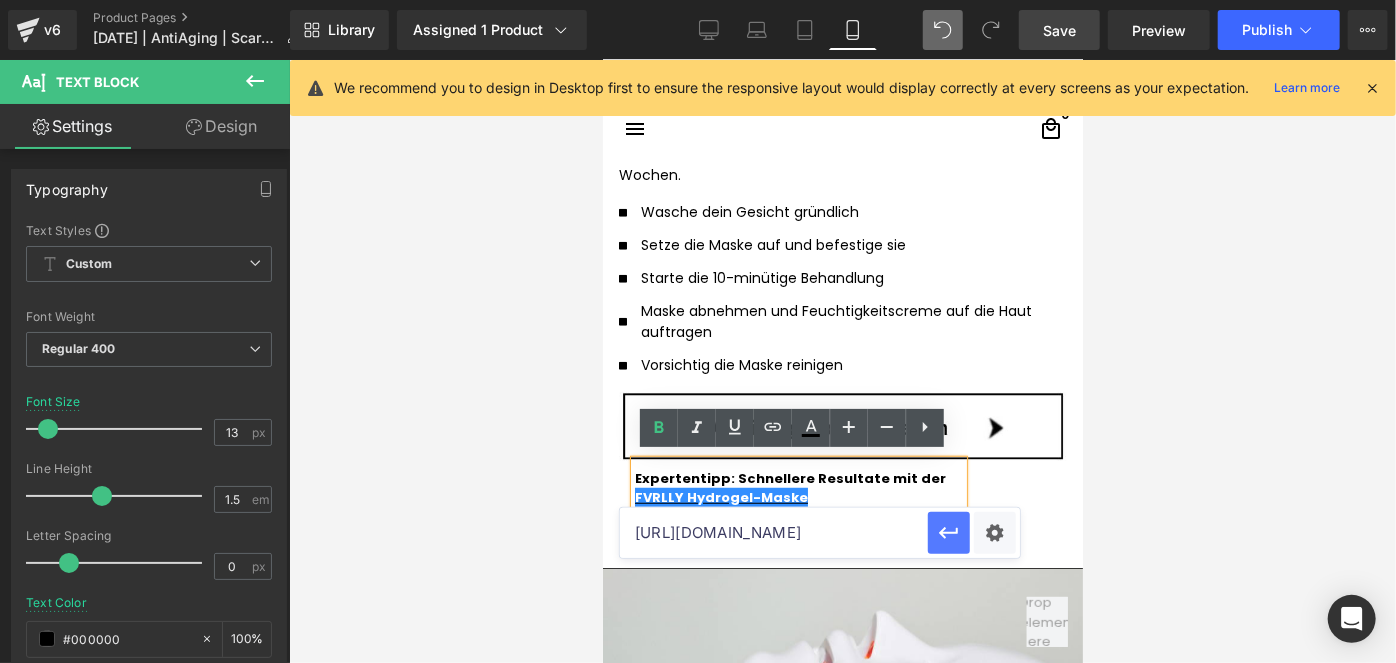 type on "[URL][DOMAIN_NAME]" 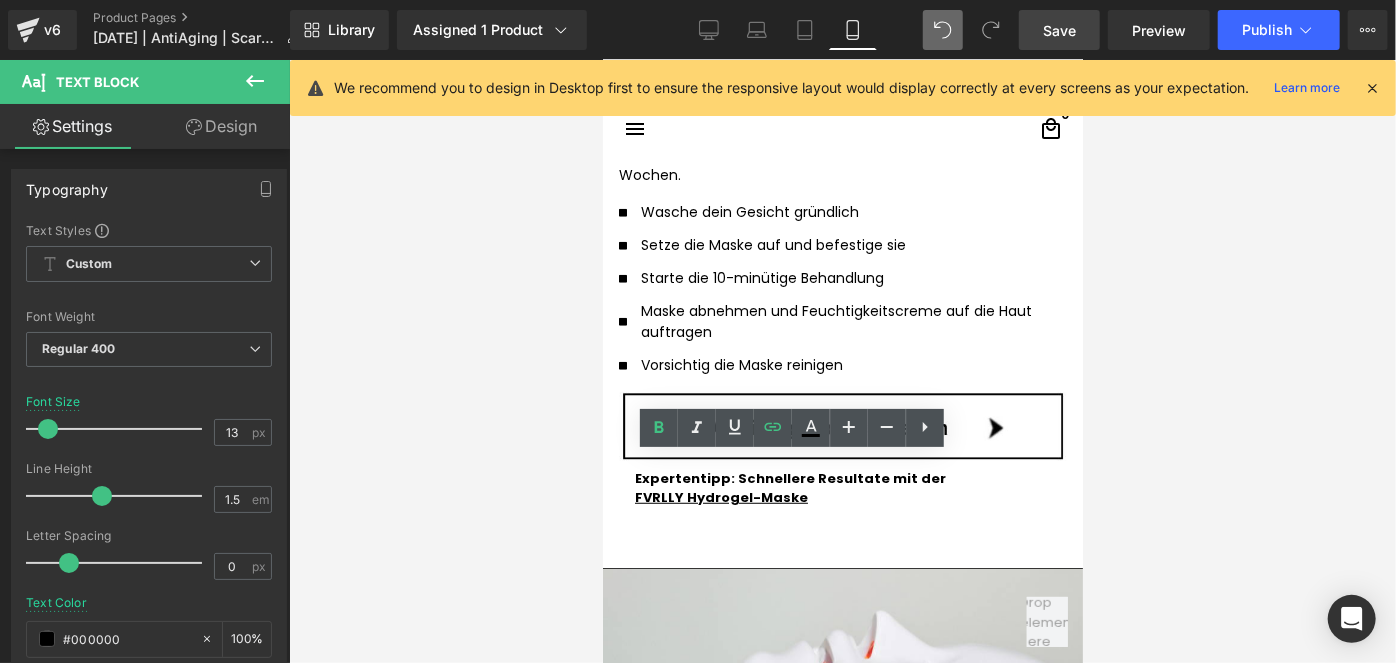 click at bounding box center (842, 361) 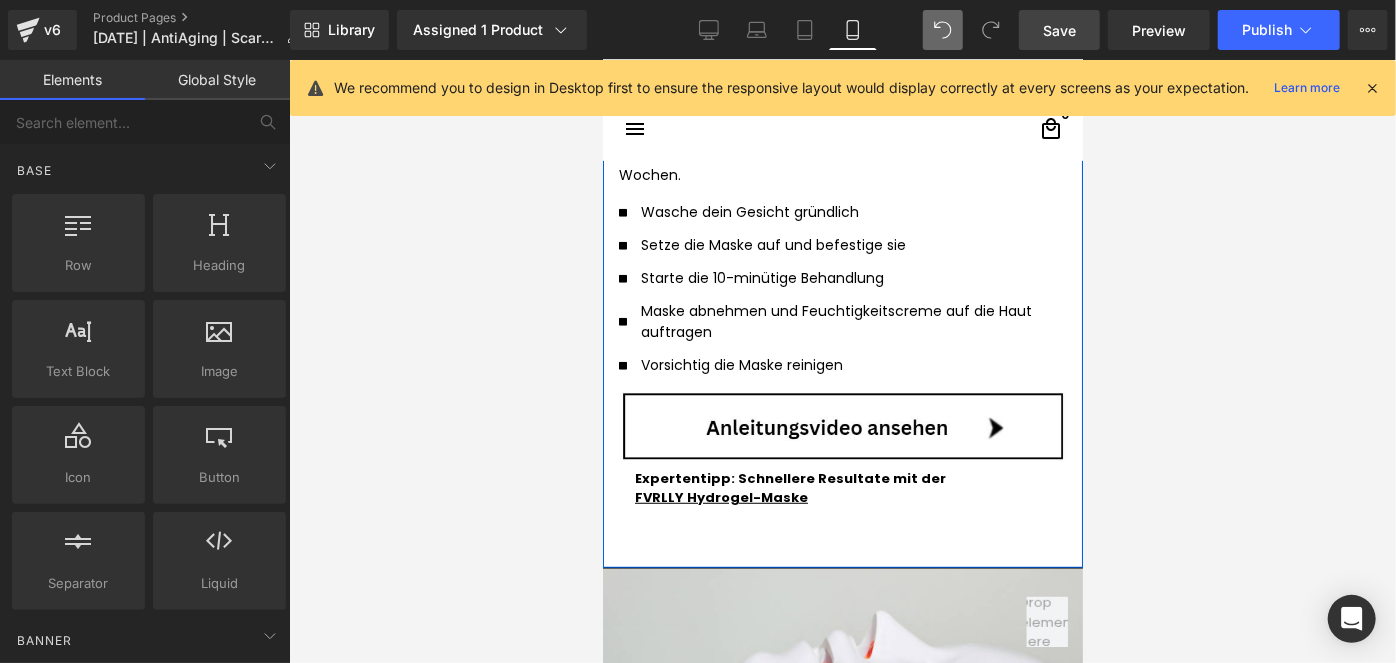 click on "Image         Anwendung Heading         Wir empfehlen drei bis fünf 10-minütige Behandlungen pro Woche über einen Zeitraum von mindestens vier bis sechs Wochen. Text Block
Icon
Wasche dein Gesicht gründlich Text Block
Icon
Setze die Maske auf und befestige sie Text Block
Icon" at bounding box center (842, 67) 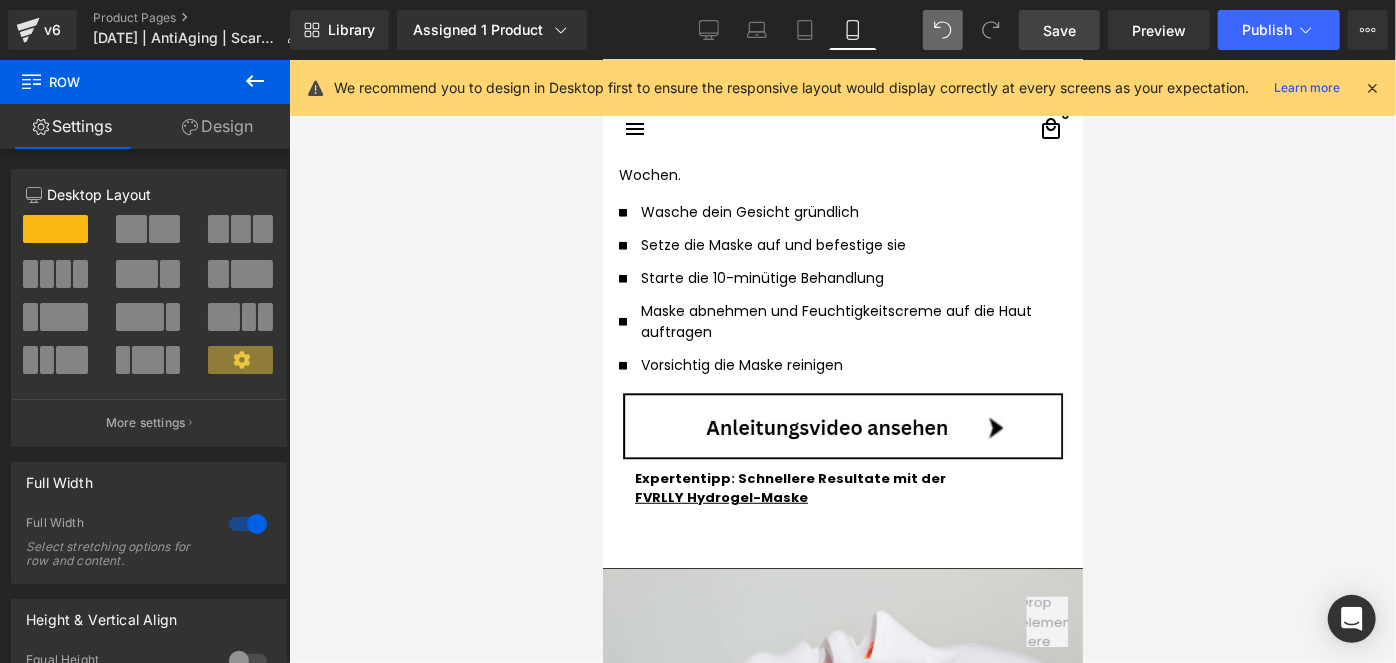 click on "Save" at bounding box center (1059, 30) 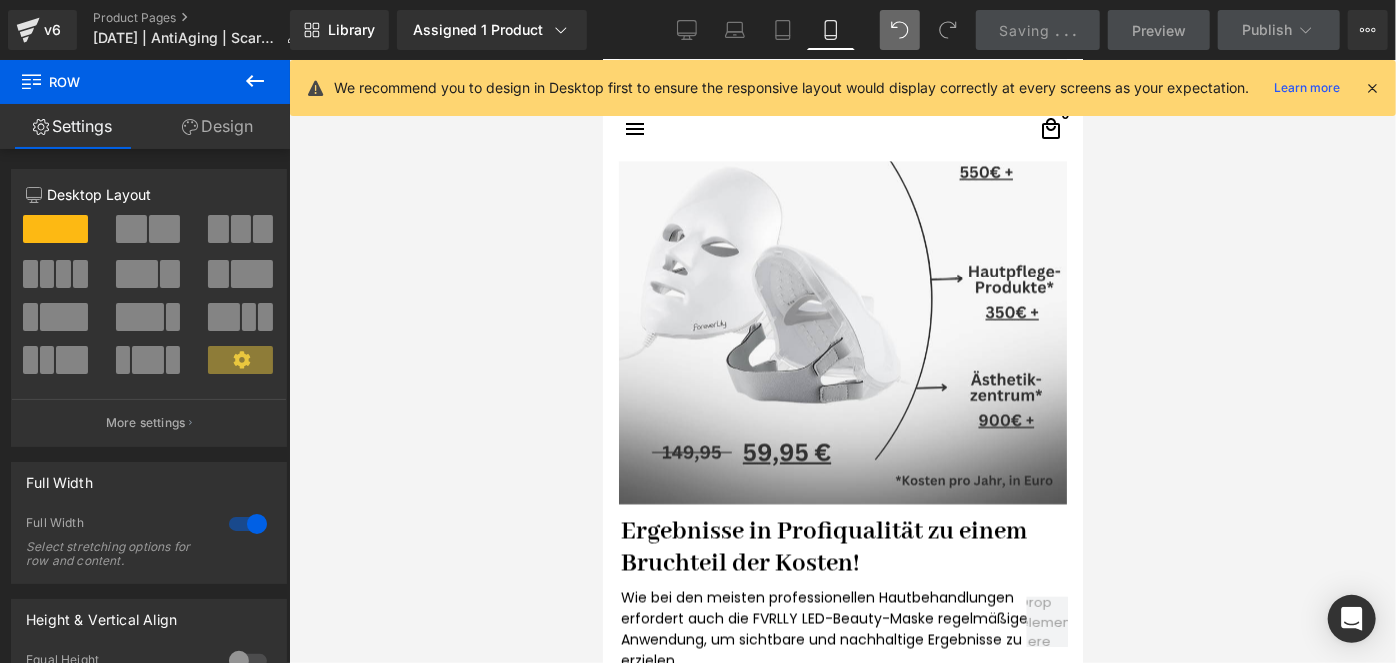 scroll, scrollTop: 6170, scrollLeft: 0, axis: vertical 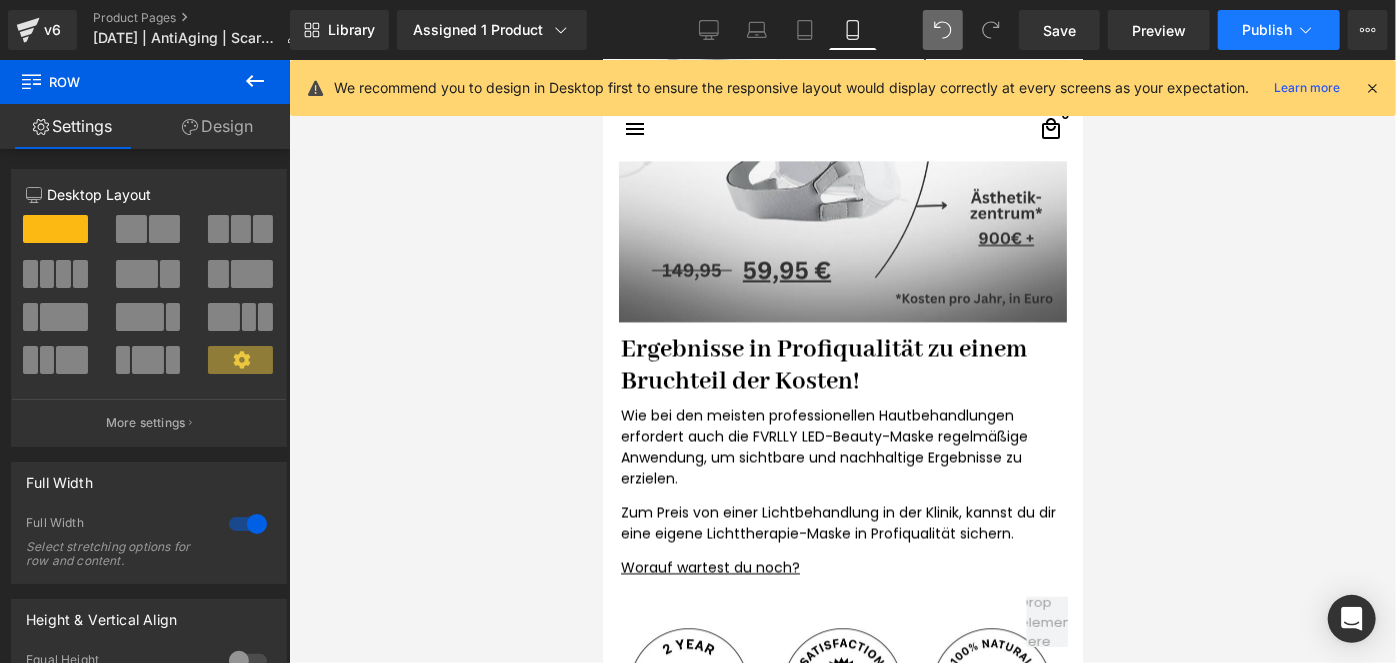 click on "Publish" at bounding box center [1267, 30] 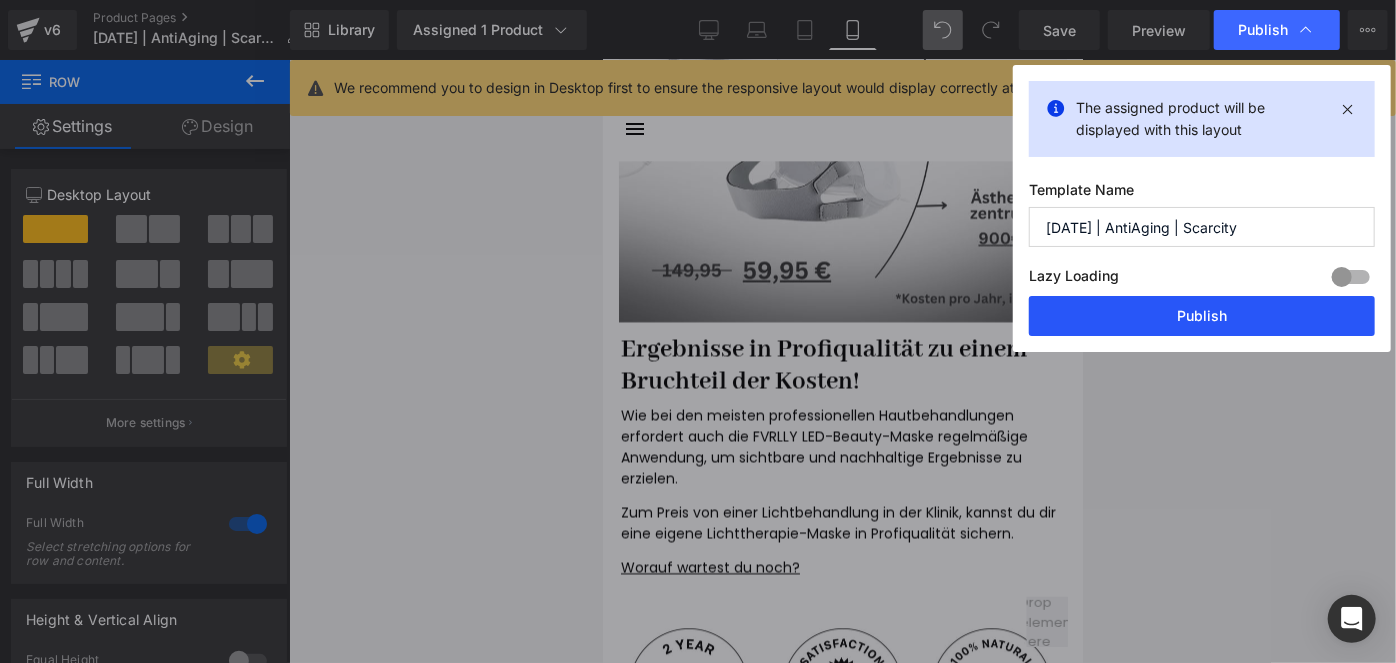 click on "Publish" at bounding box center [1202, 316] 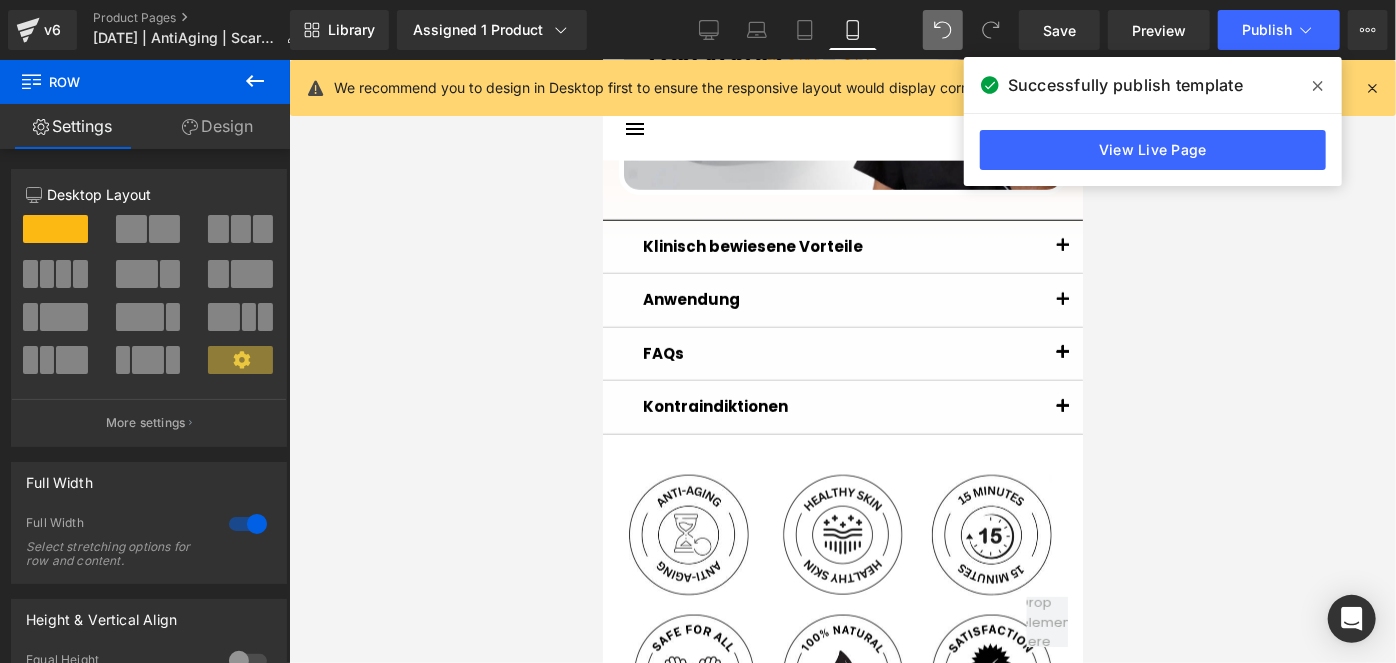 scroll, scrollTop: 1261, scrollLeft: 0, axis: vertical 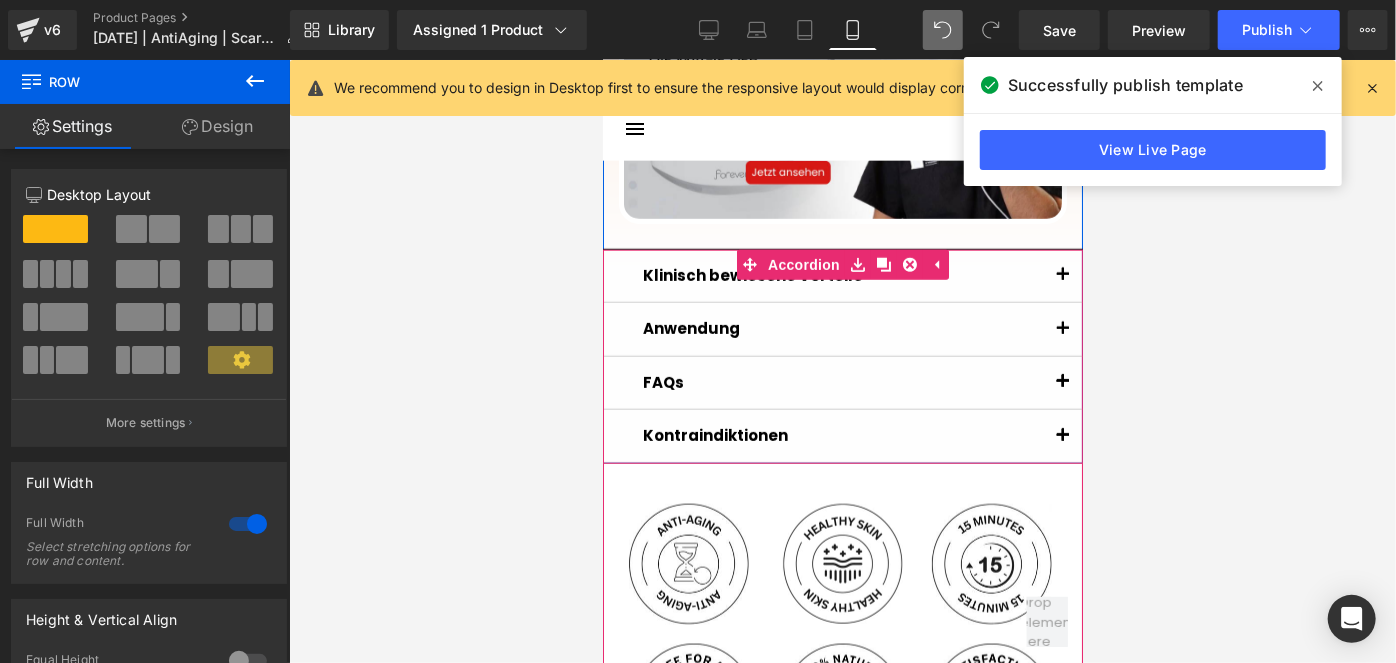 click at bounding box center [1062, 382] 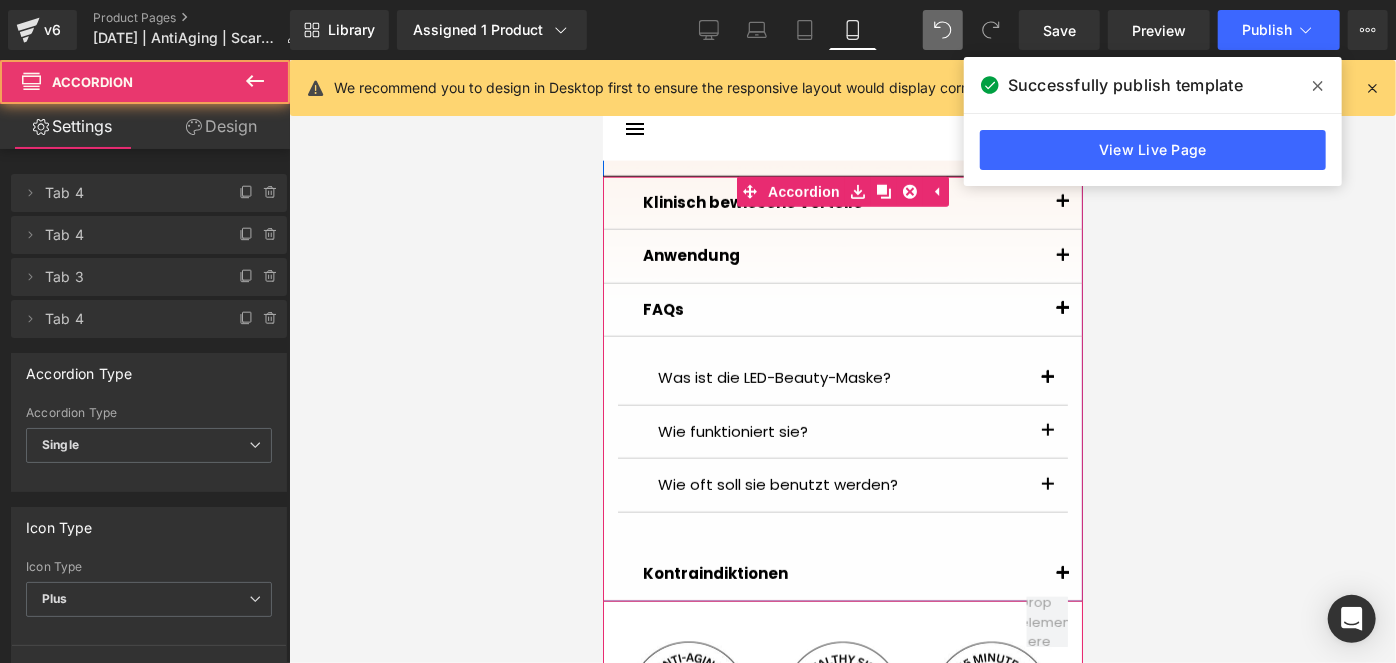 scroll, scrollTop: 1442, scrollLeft: 0, axis: vertical 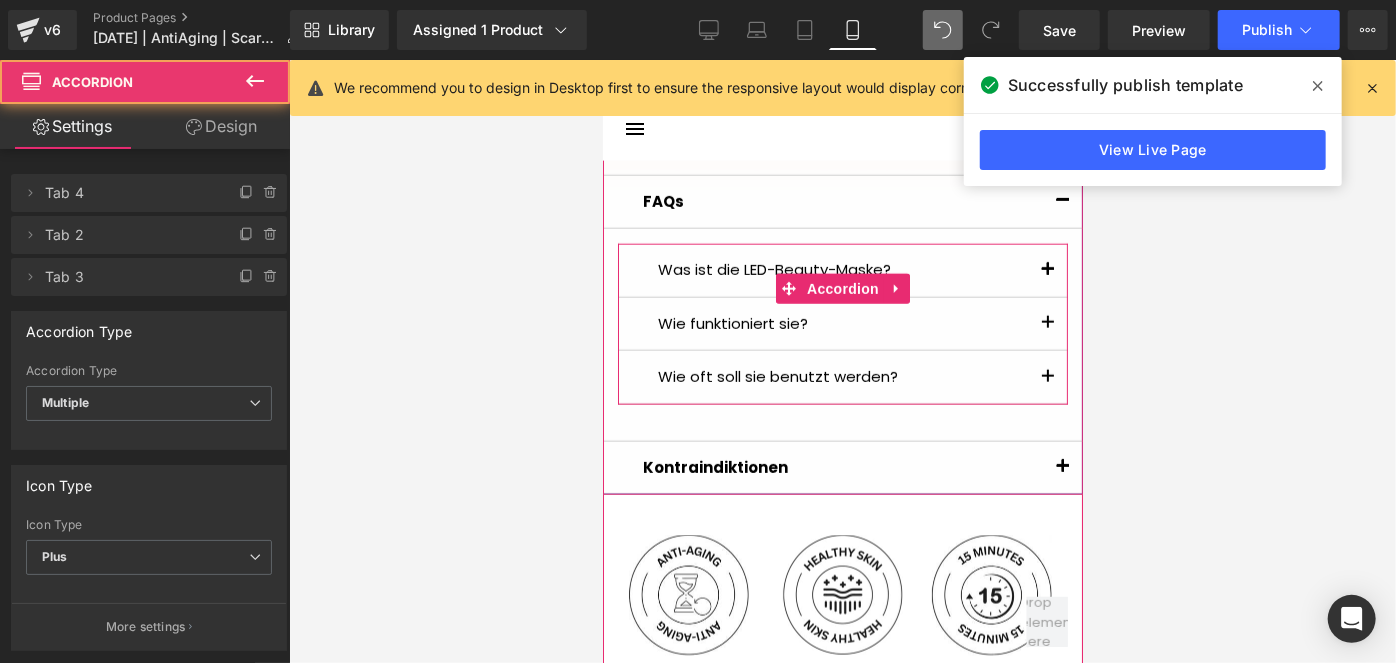 click at bounding box center (1047, 382) 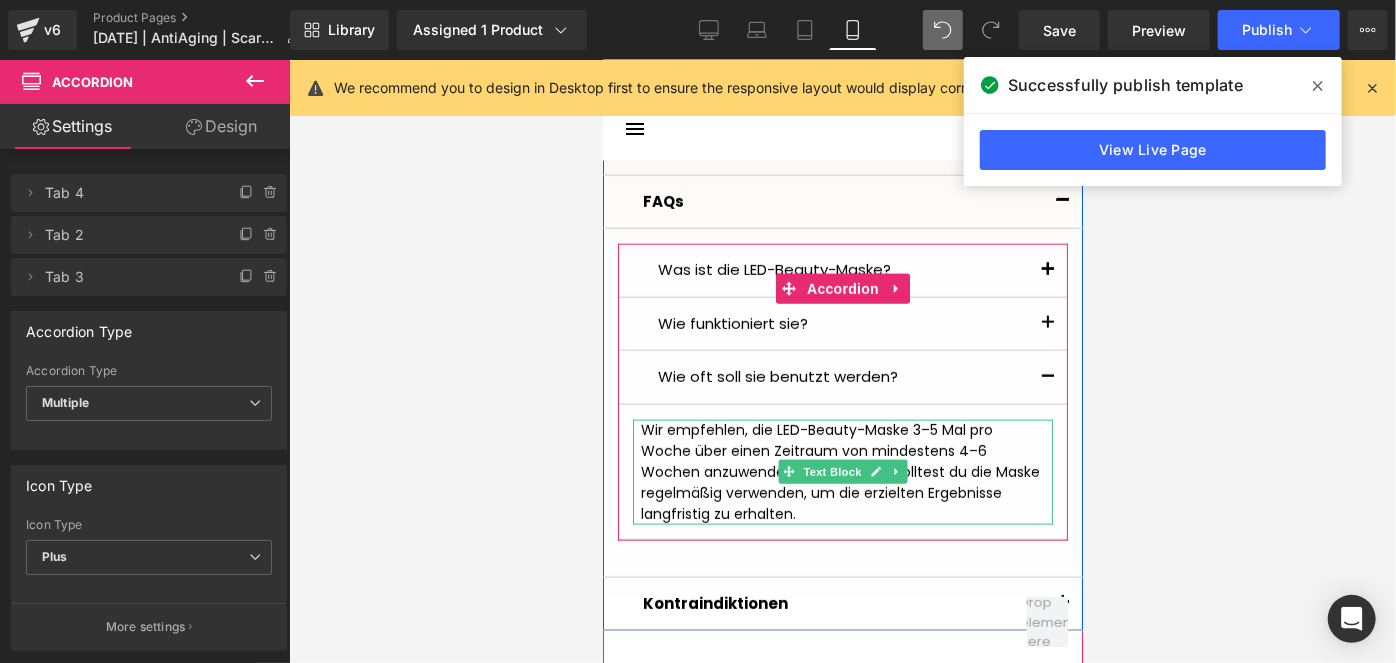 click on "Wir empfehlen, die LED-Beauty-Maske 3–5 Mal pro Woche über einen Zeitraum von mindestens 4–6 Wochen anzuwenden.  Auch danach solltest du die Maske regelmäßig verwenden, um die erzielten Ergebnisse langfristig zu erhalten." at bounding box center (842, 471) 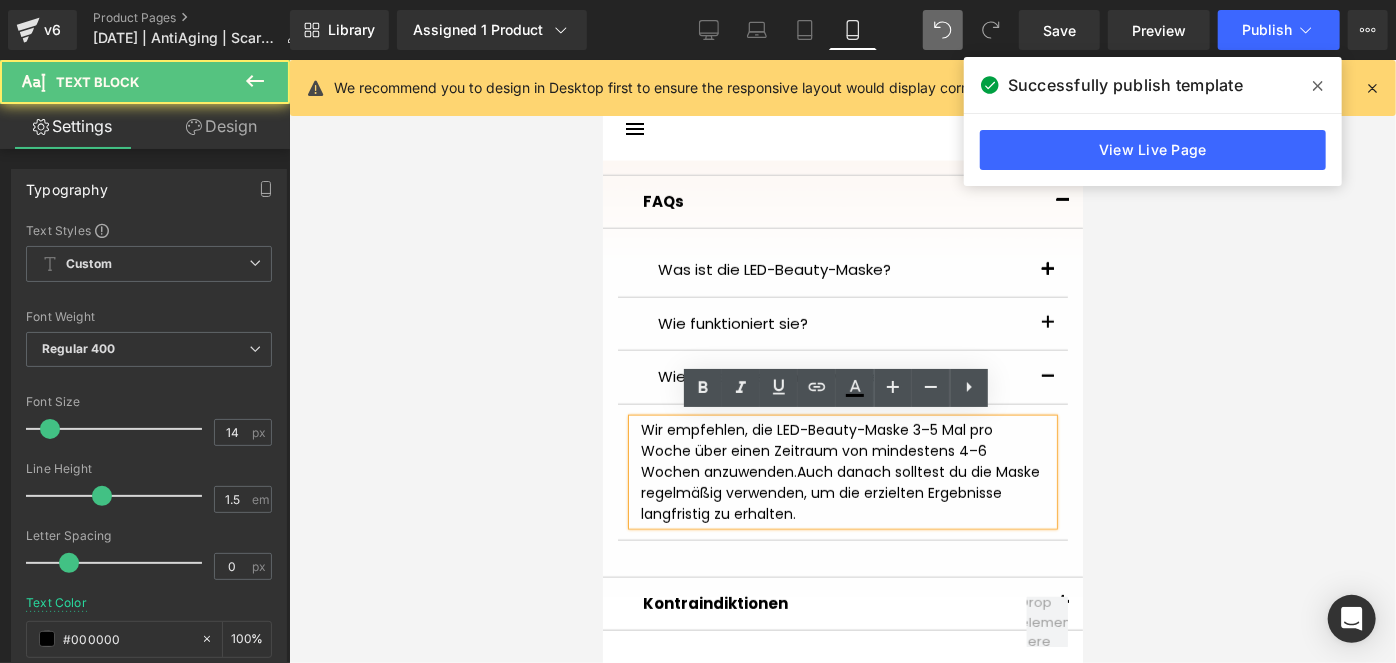 click on "Wir empfehlen, die LED-Beauty-Maske 3–5 Mal pro Woche über einen Zeitraum von mindestens 4–6 Wochen anzuwenden.  Auch danach solltest du die Maske regelmäßig verwenden, um die erzielten Ergebnisse langfristig zu erhalten." at bounding box center (842, 471) 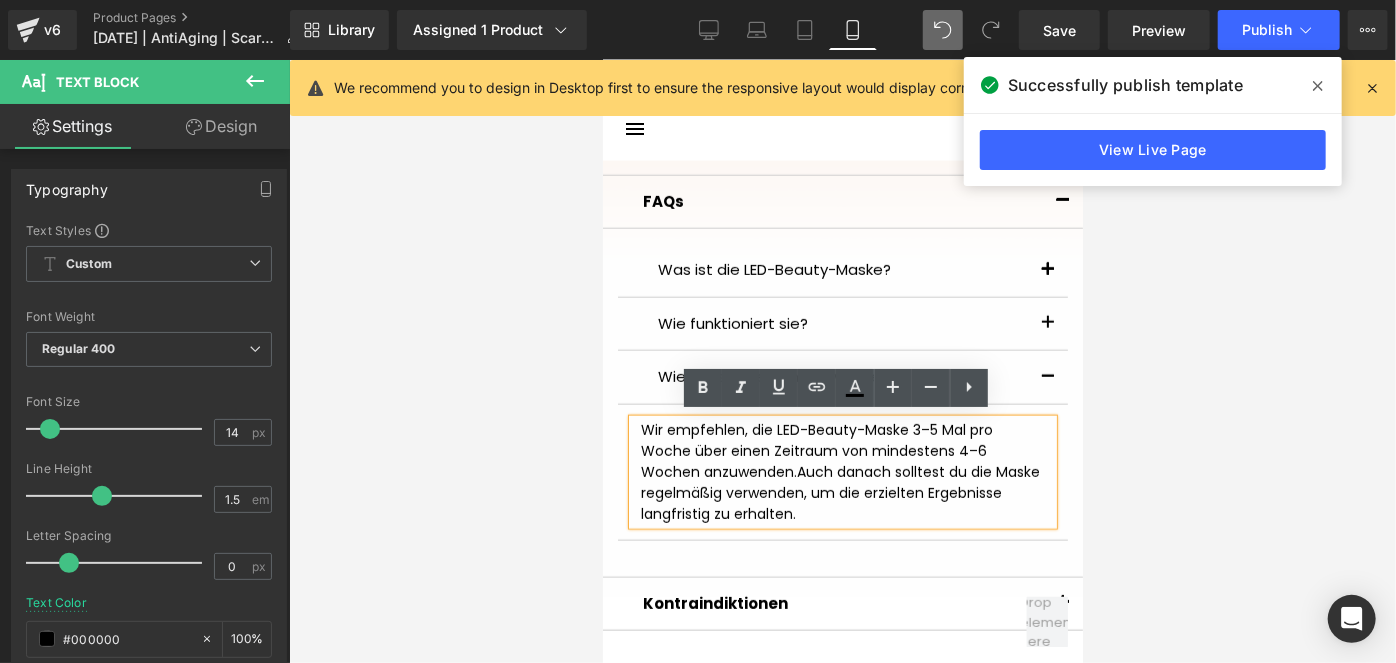 type 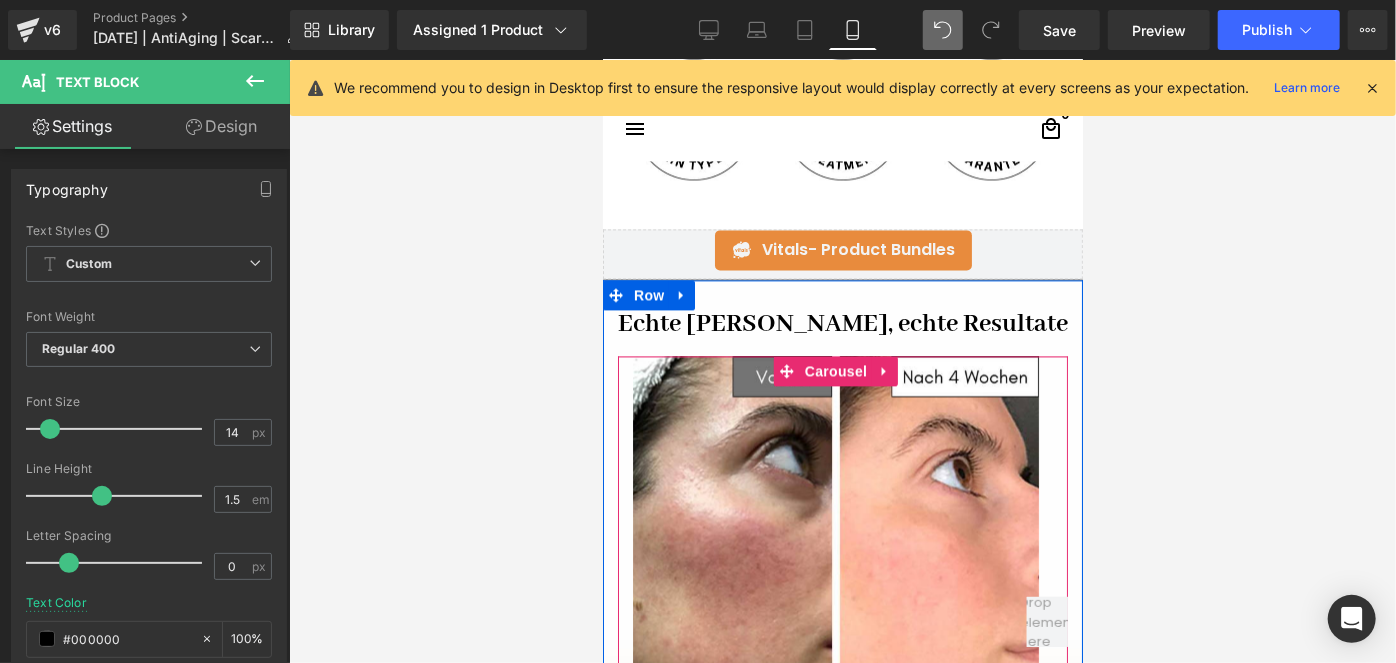scroll, scrollTop: 2170, scrollLeft: 0, axis: vertical 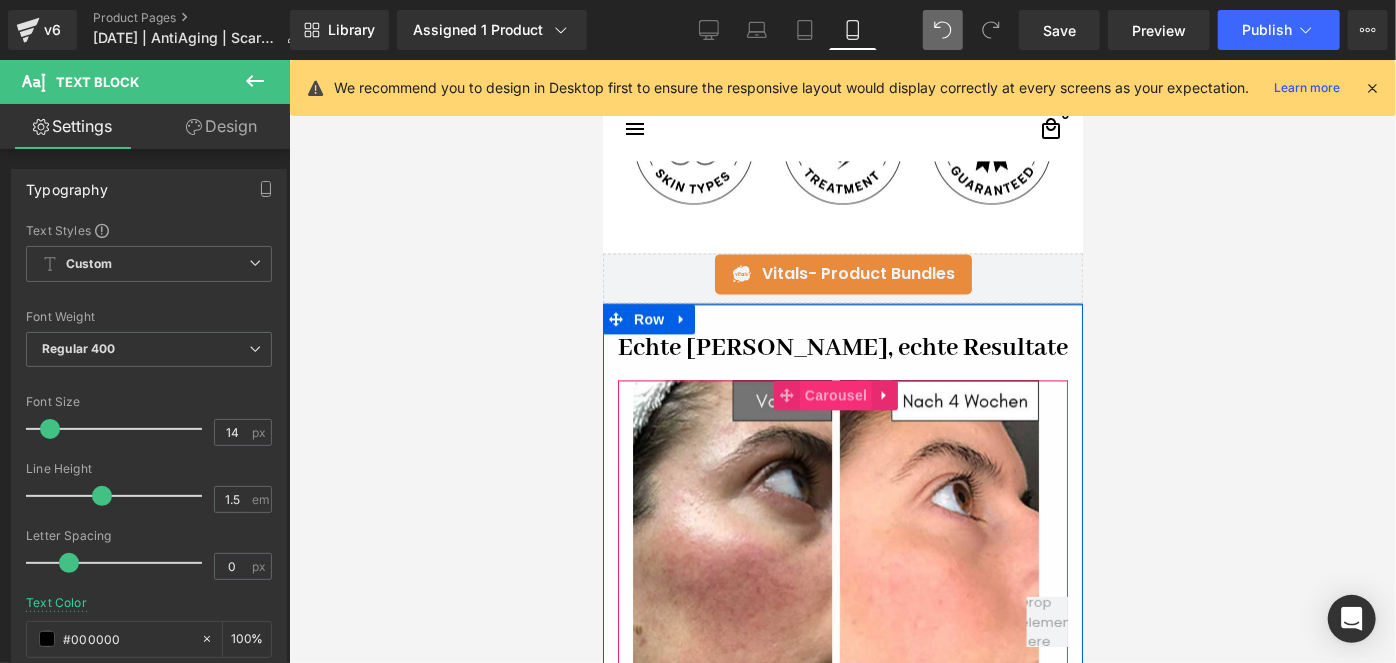 click on "Carousel" at bounding box center [835, 394] 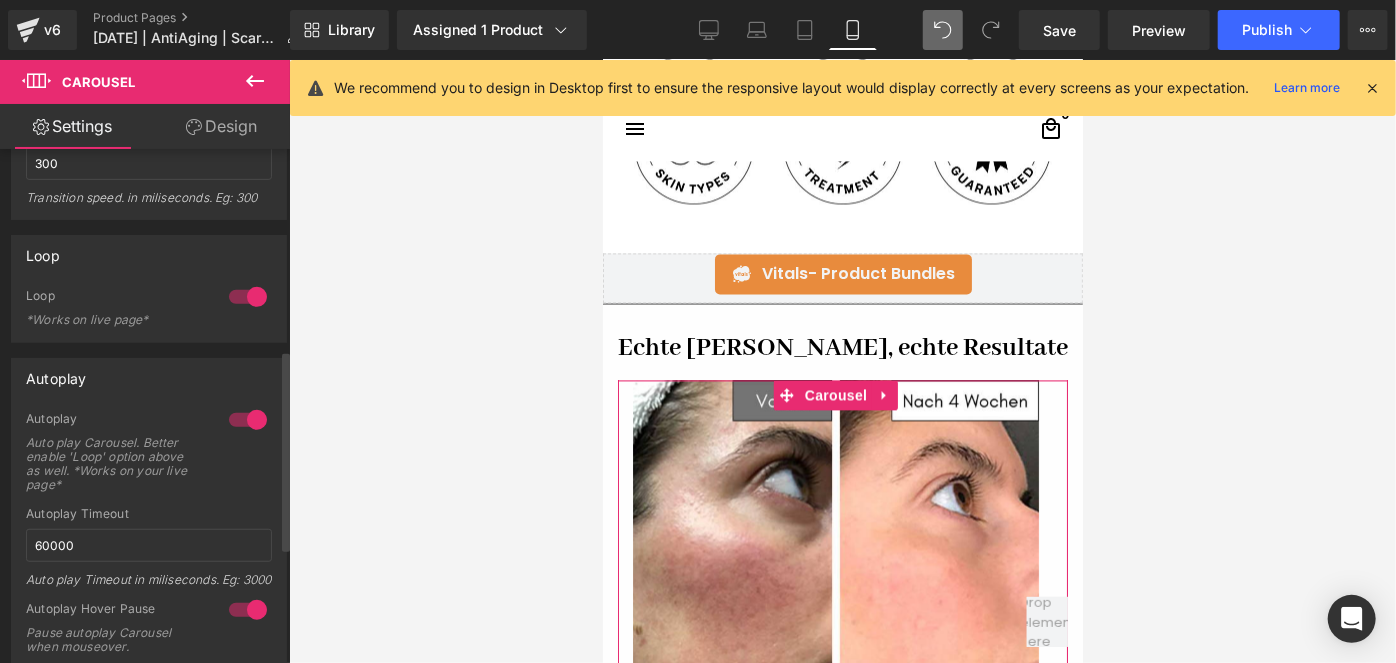 scroll, scrollTop: 545, scrollLeft: 0, axis: vertical 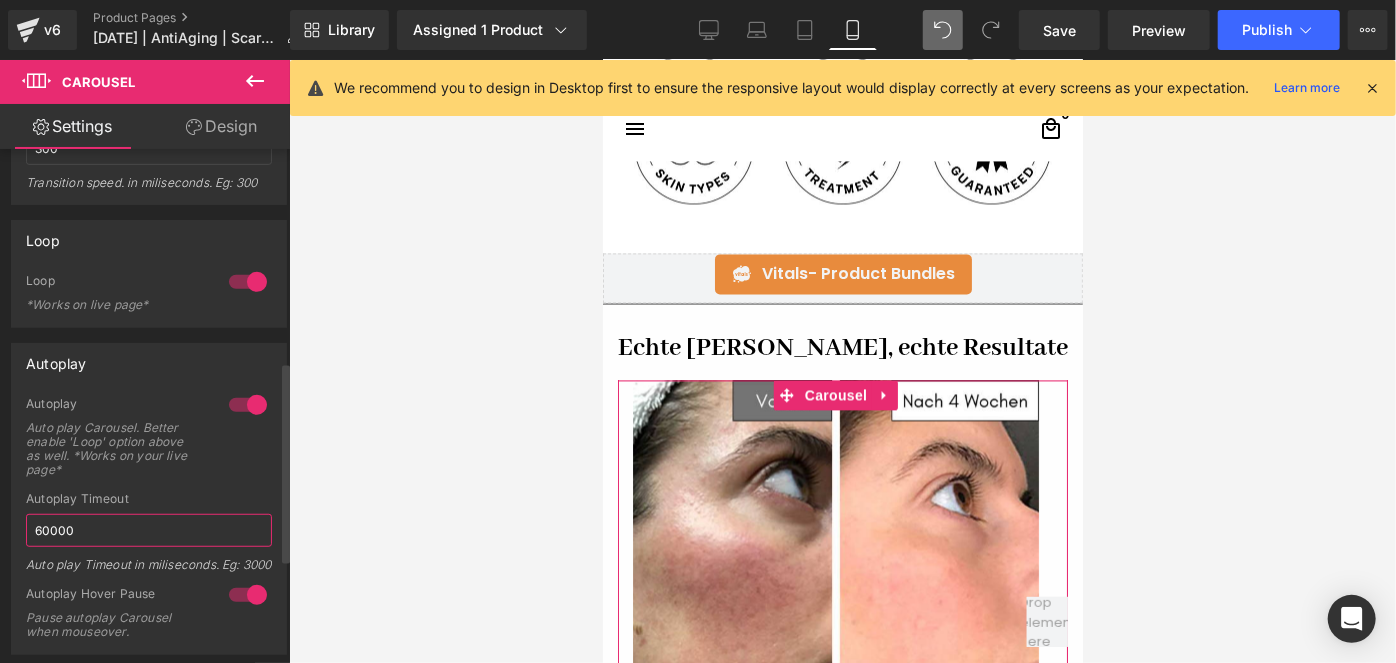 click on "60000" at bounding box center [149, 530] 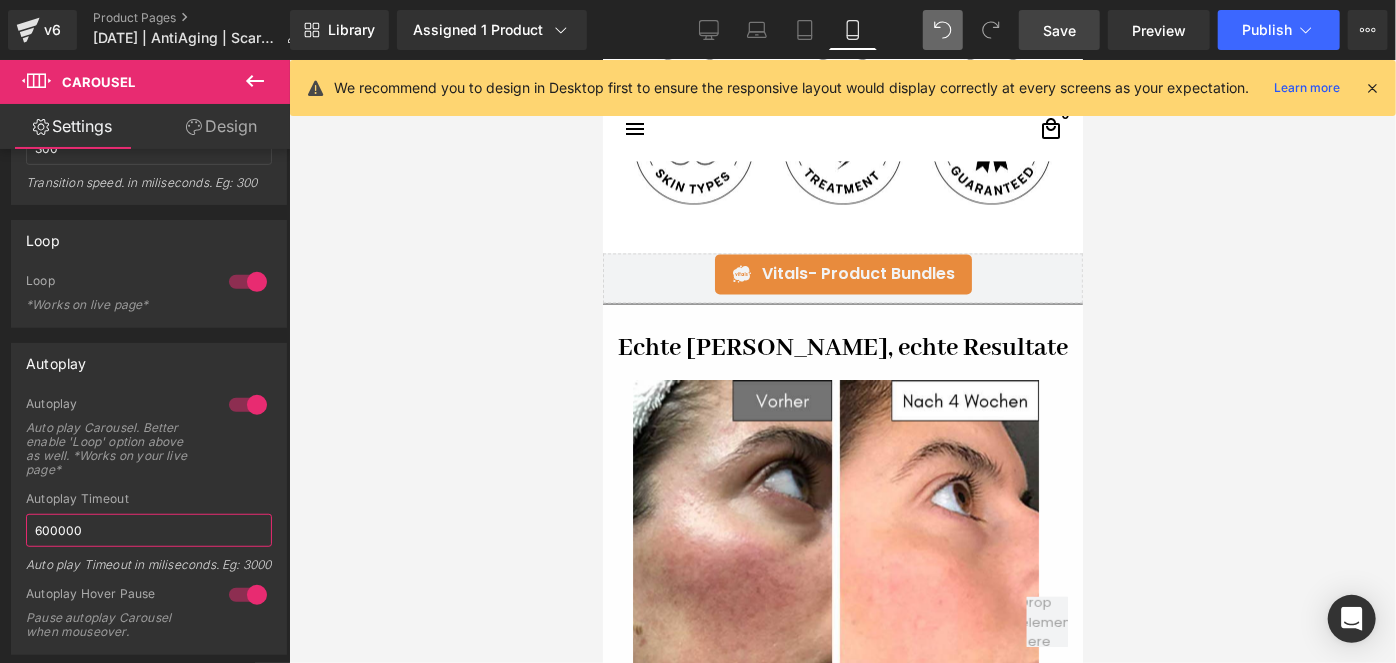 type on "600000" 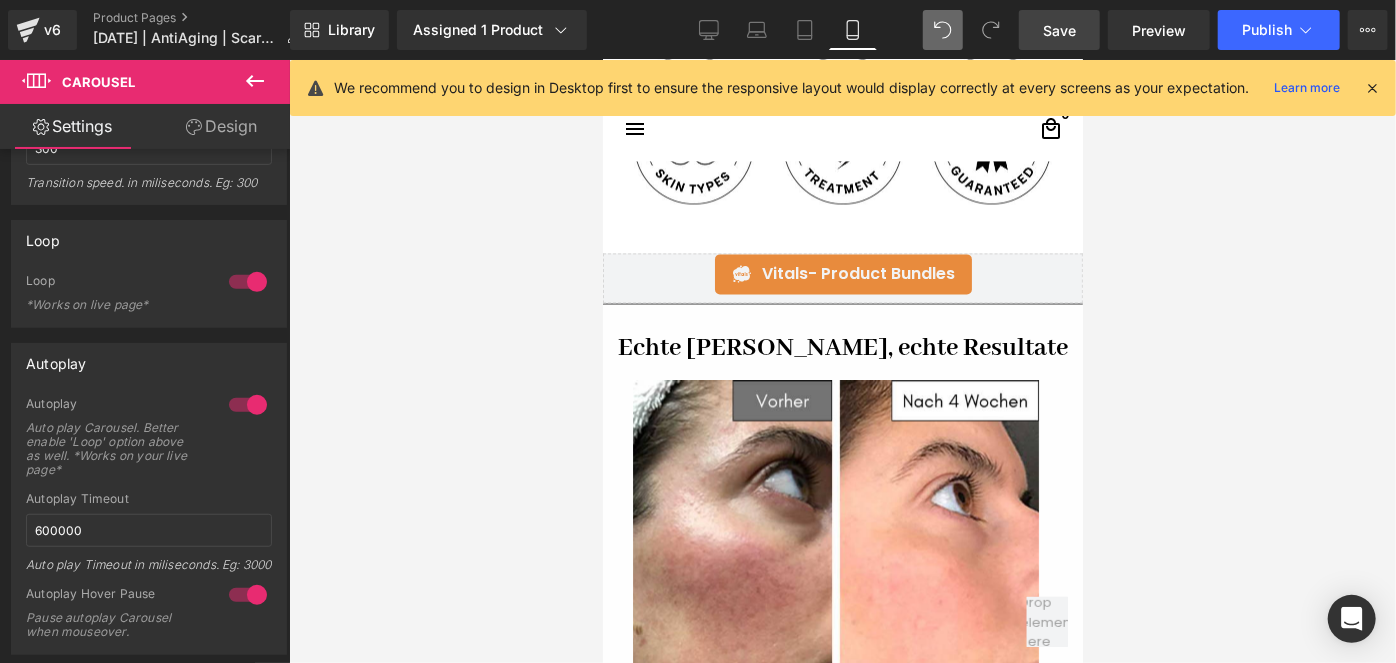 click on "Save" at bounding box center (1059, 30) 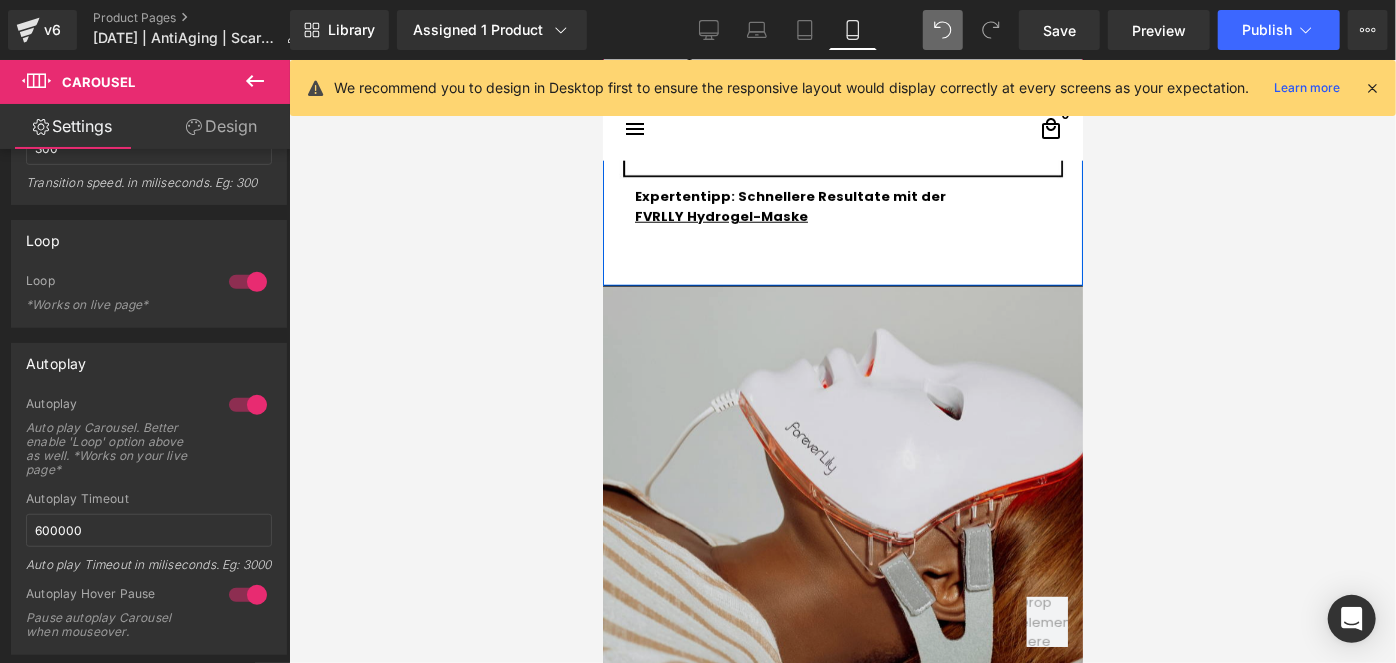 scroll, scrollTop: 5079, scrollLeft: 0, axis: vertical 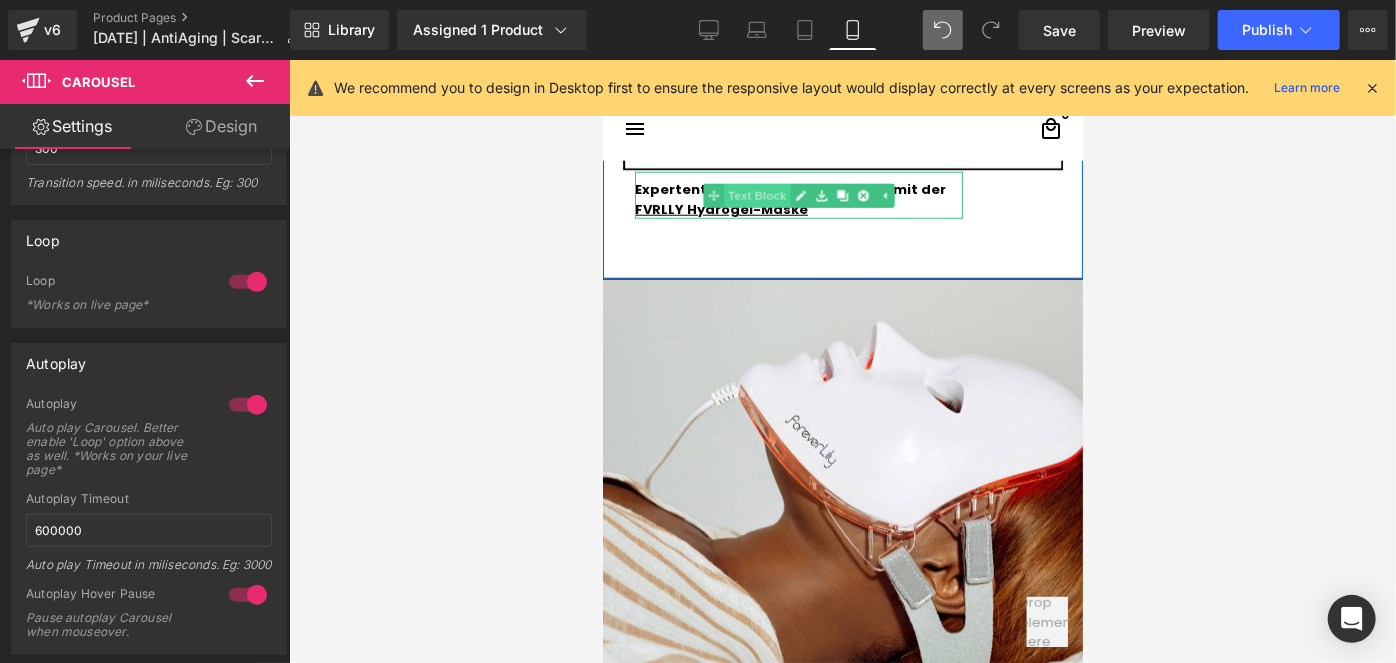 click on "Text Block" at bounding box center (745, 195) 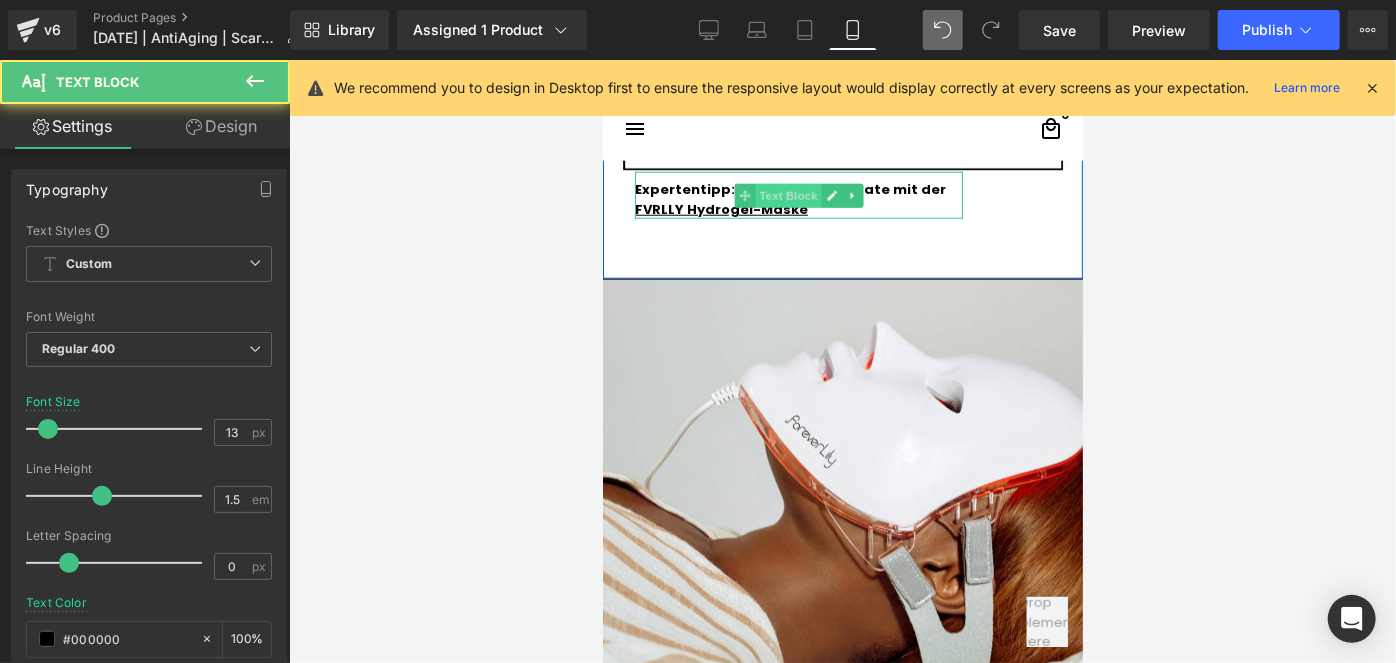 click on "Text Block" at bounding box center [787, 195] 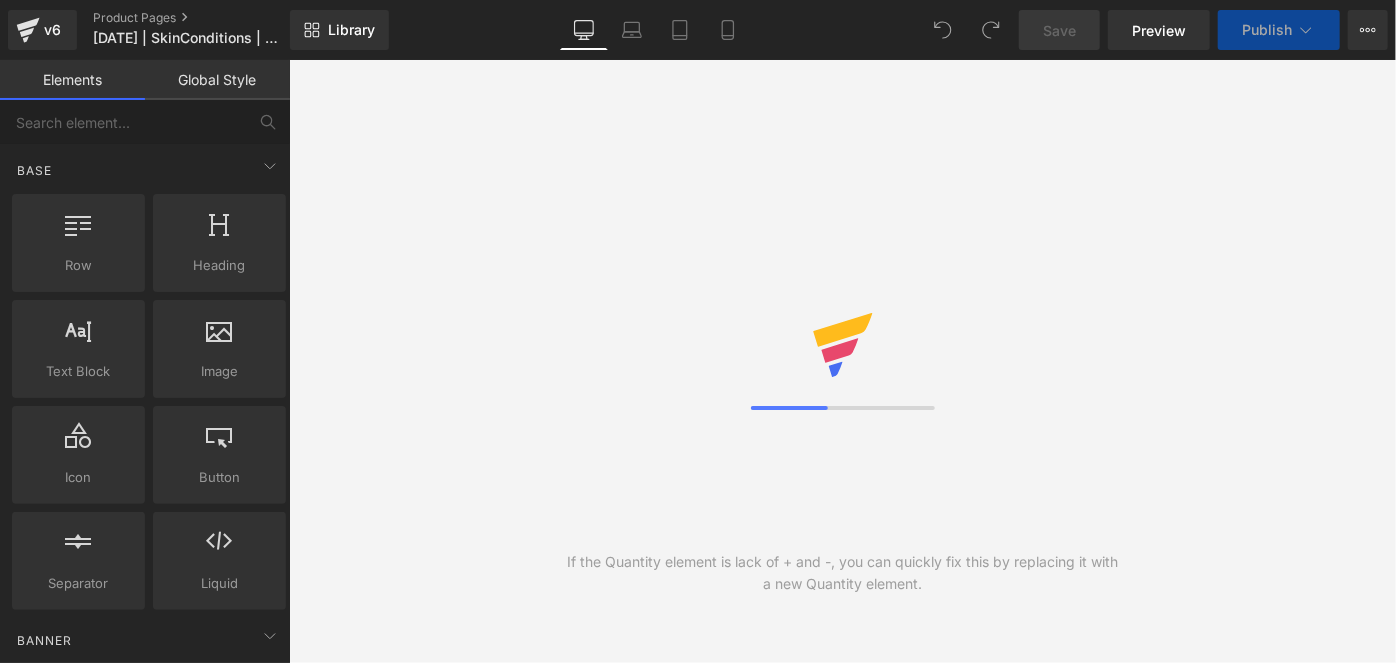scroll, scrollTop: 0, scrollLeft: 0, axis: both 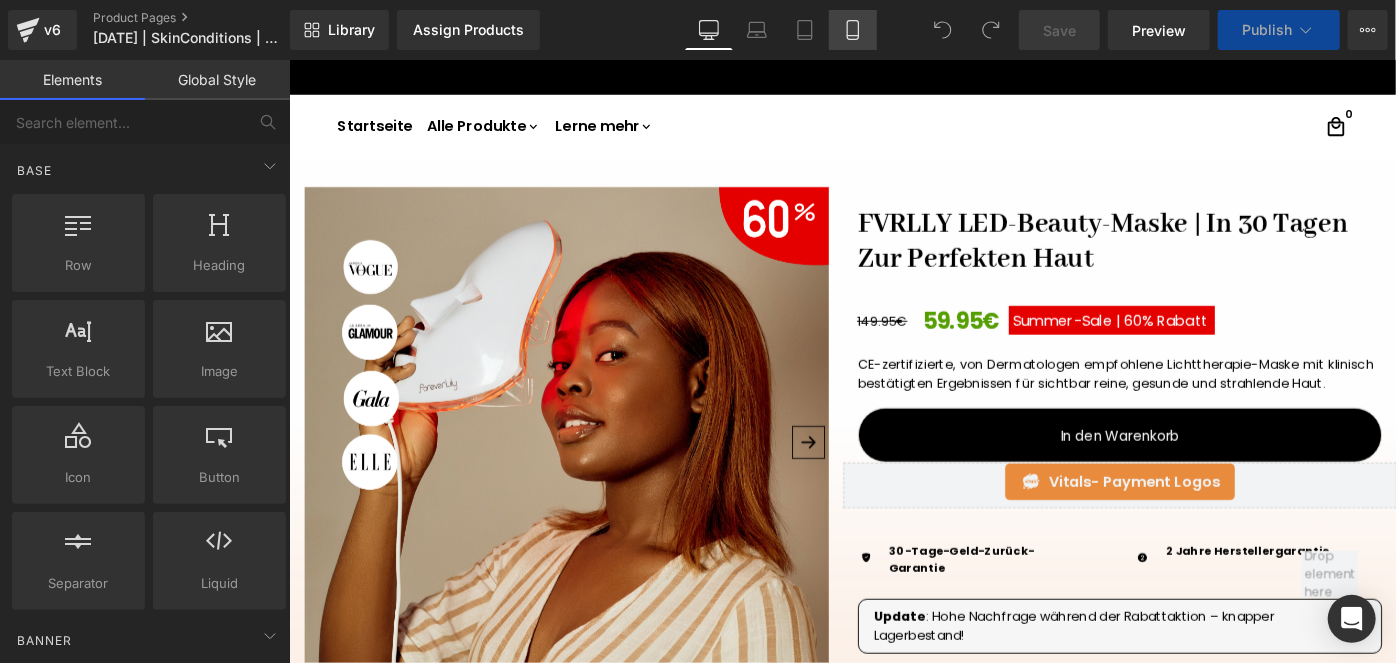 click 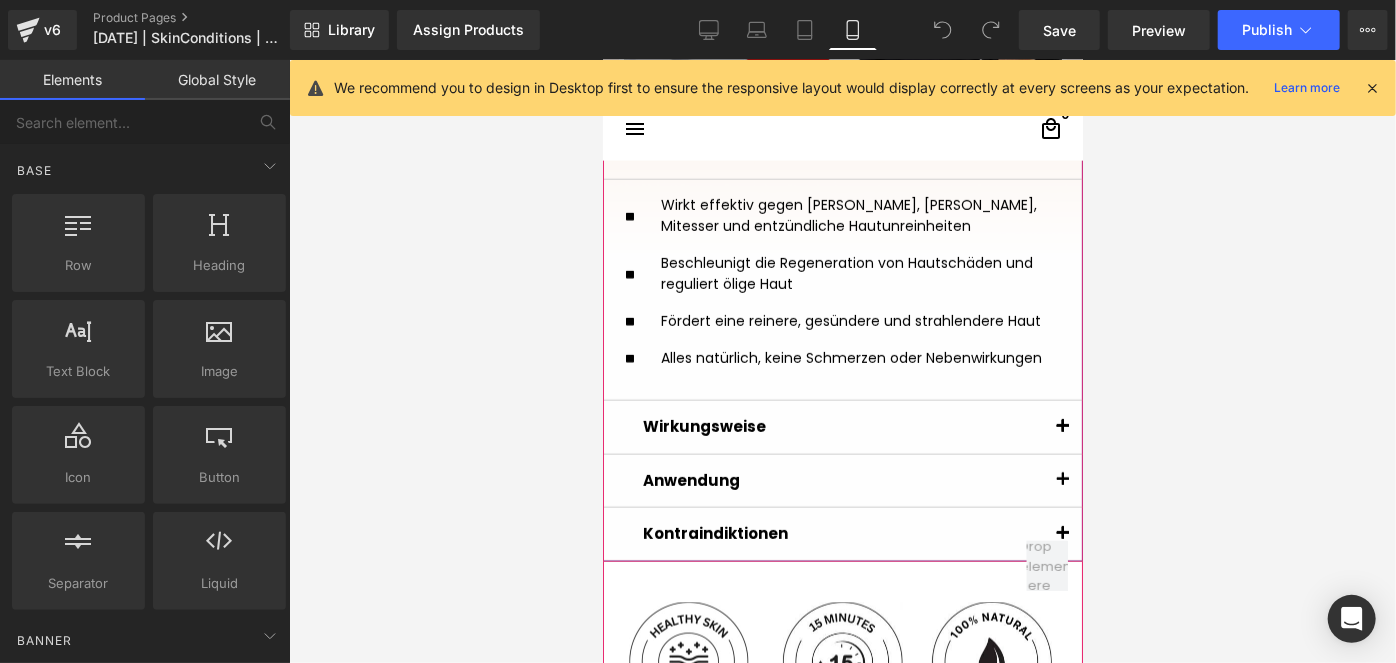scroll, scrollTop: 1381, scrollLeft: 0, axis: vertical 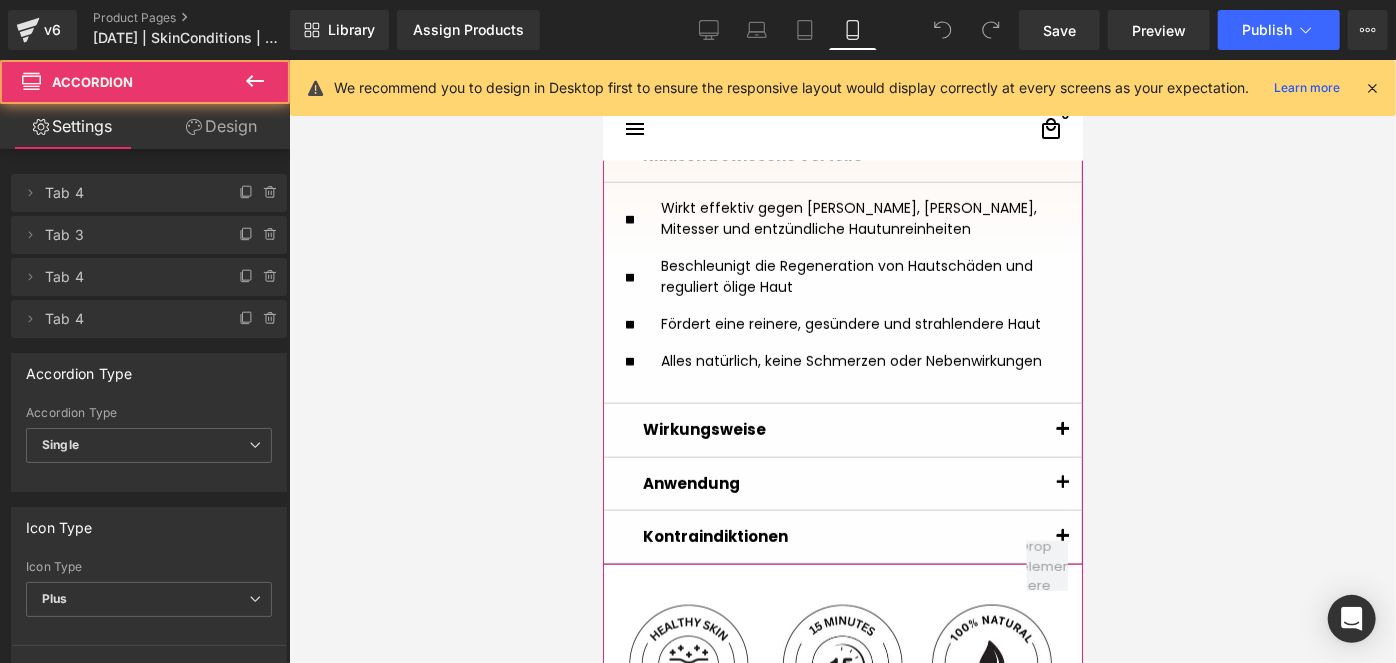 click at bounding box center (1062, 429) 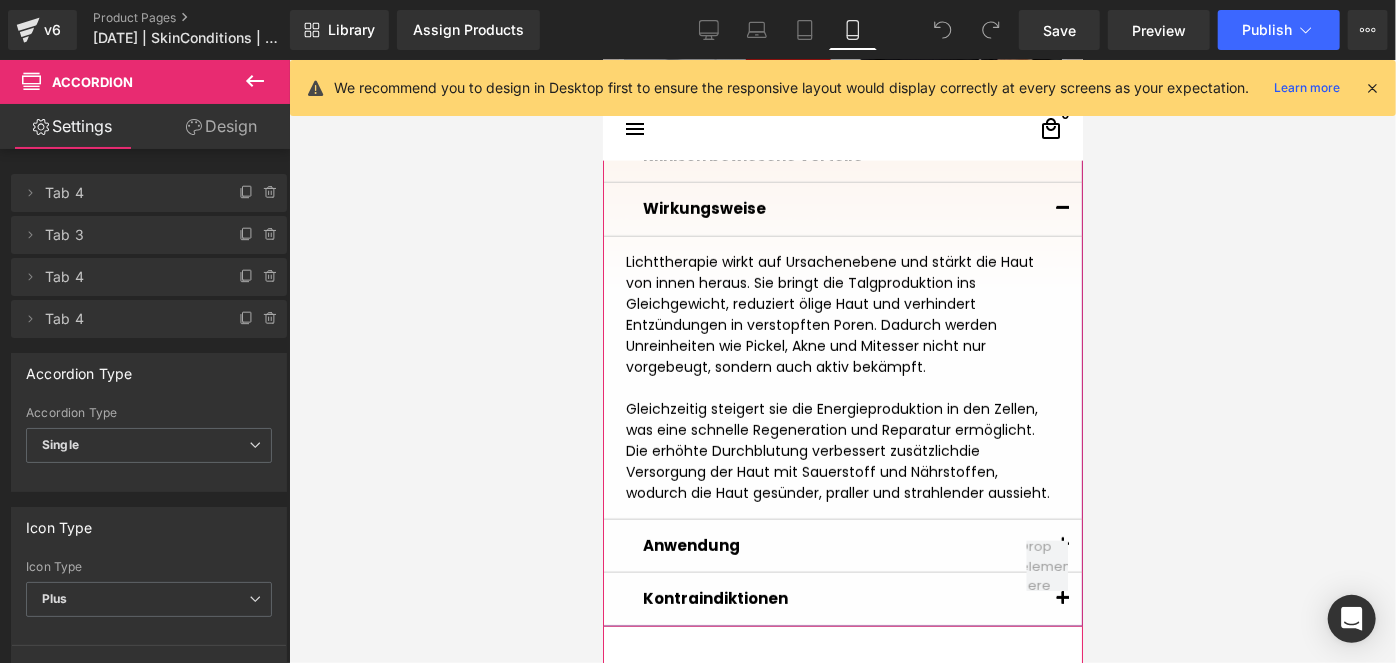 click at bounding box center (1062, 545) 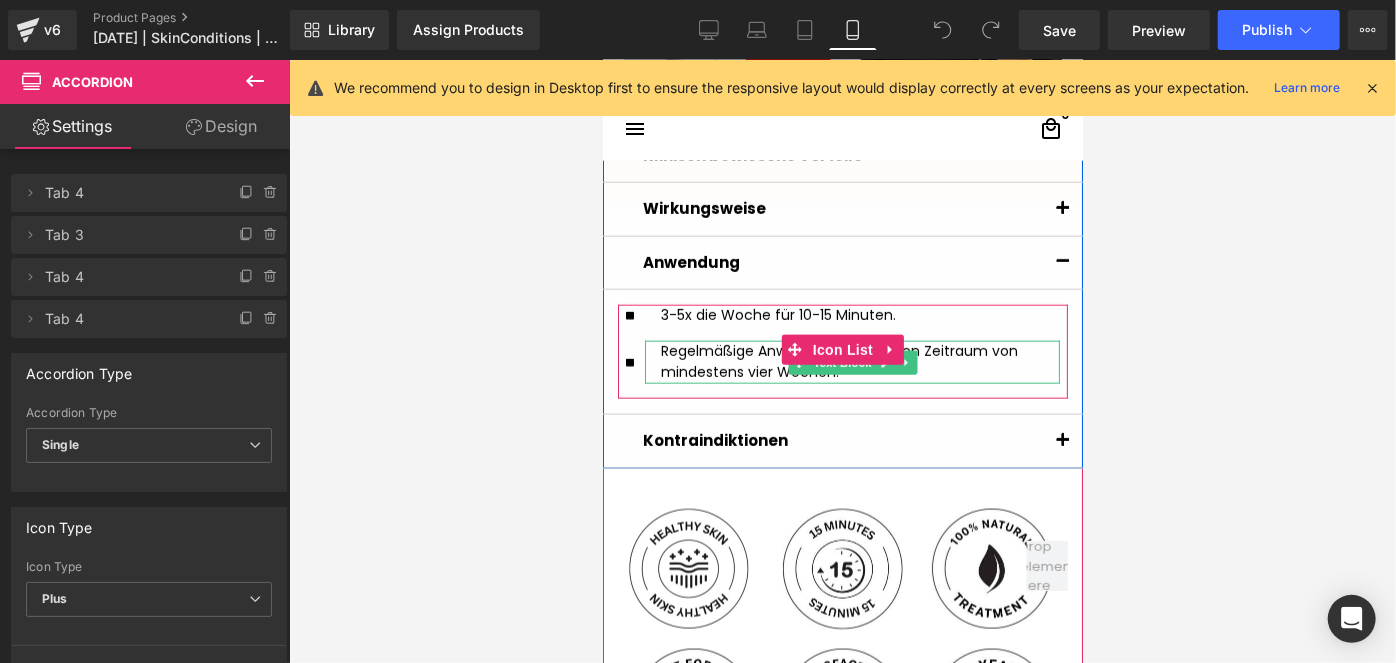 click on "Regelmäßige Anwendung über einen Zeitraum von mindestens vier Wochen." at bounding box center [859, 361] 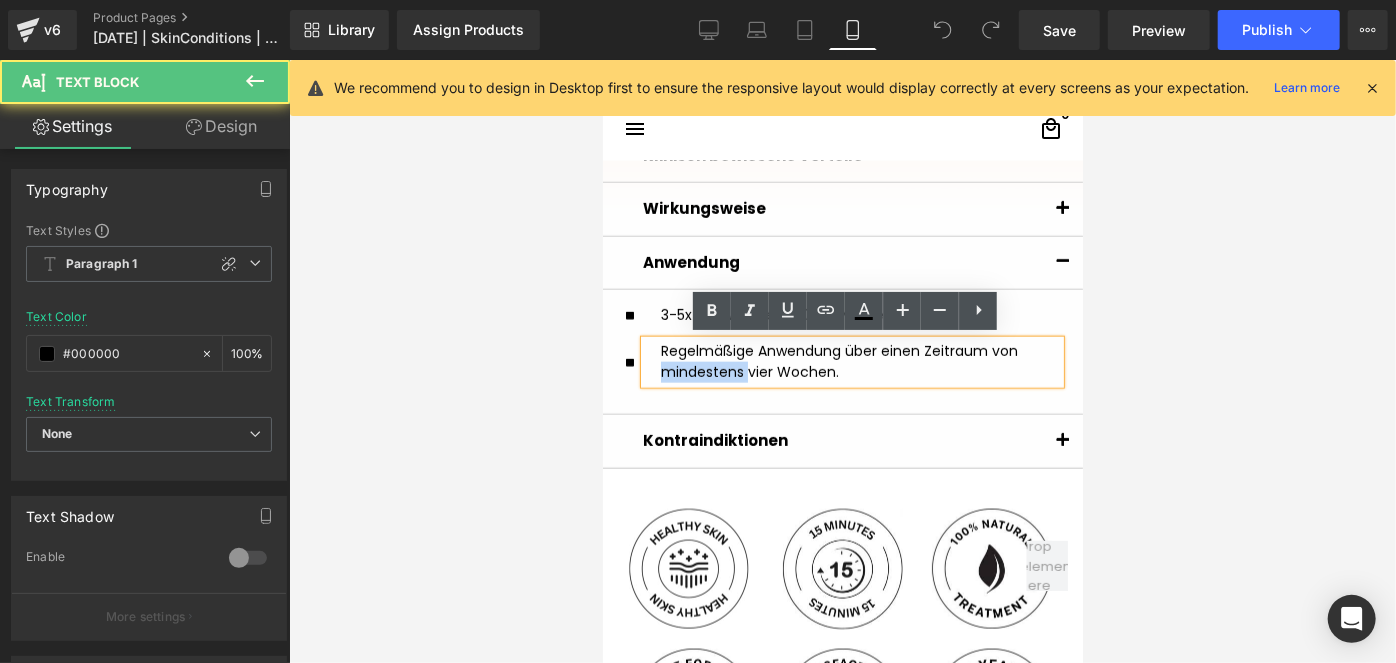 click on "Regelmäßige Anwendung über einen Zeitraum von mindestens vier Wochen." at bounding box center (859, 361) 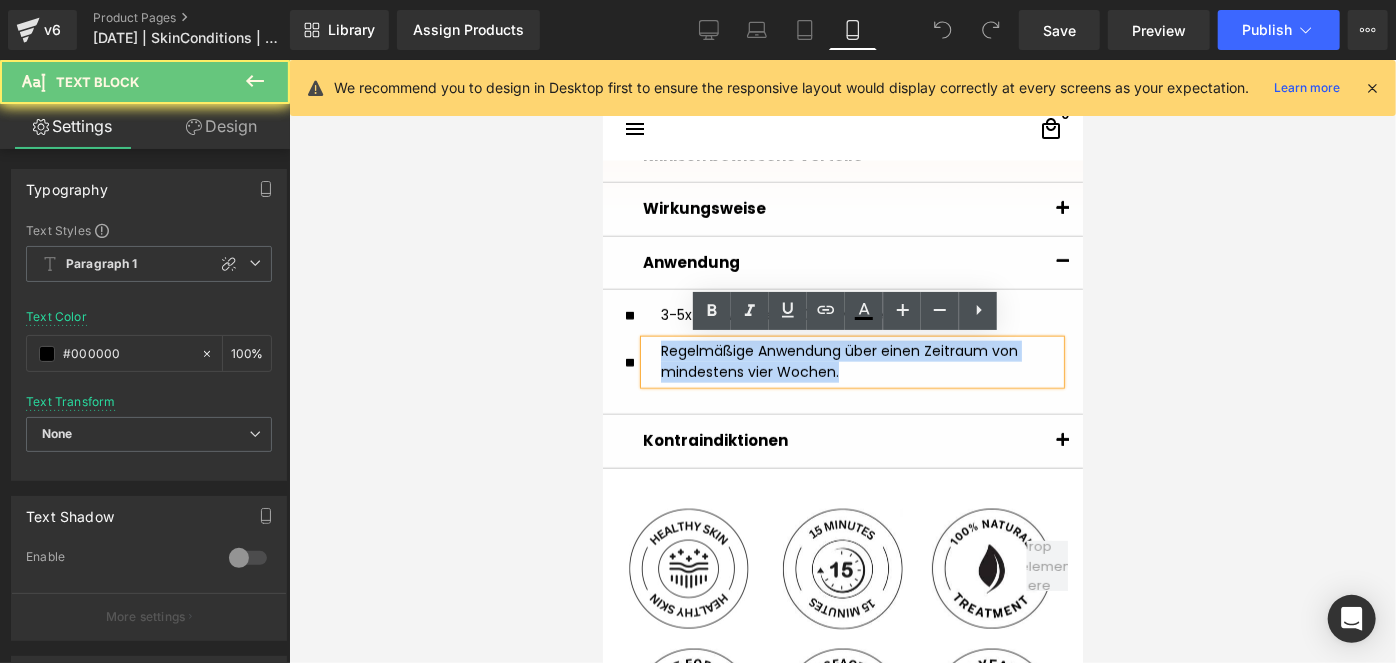 click on "Regelmäßige Anwendung über einen Zeitraum von mindestens vier Wochen." at bounding box center (859, 361) 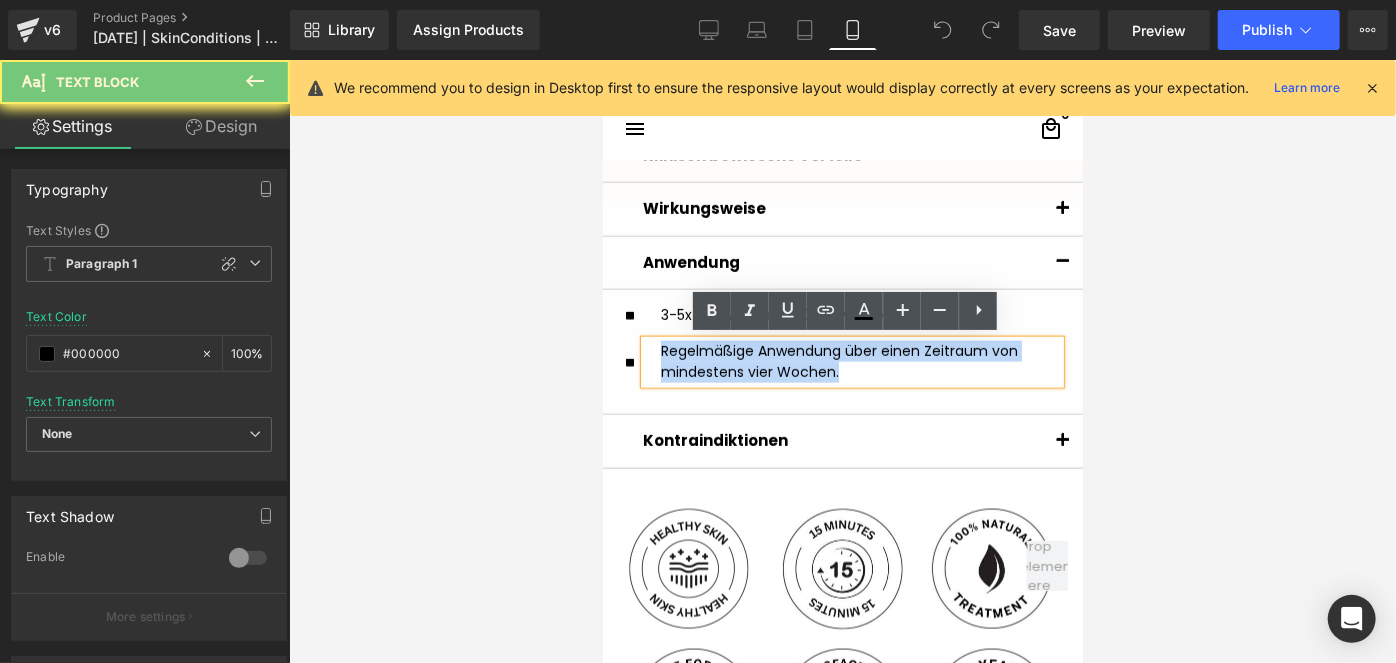 copy on "Regelmäßige Anwendung über einen Zeitraum von mindestens vier Wochen." 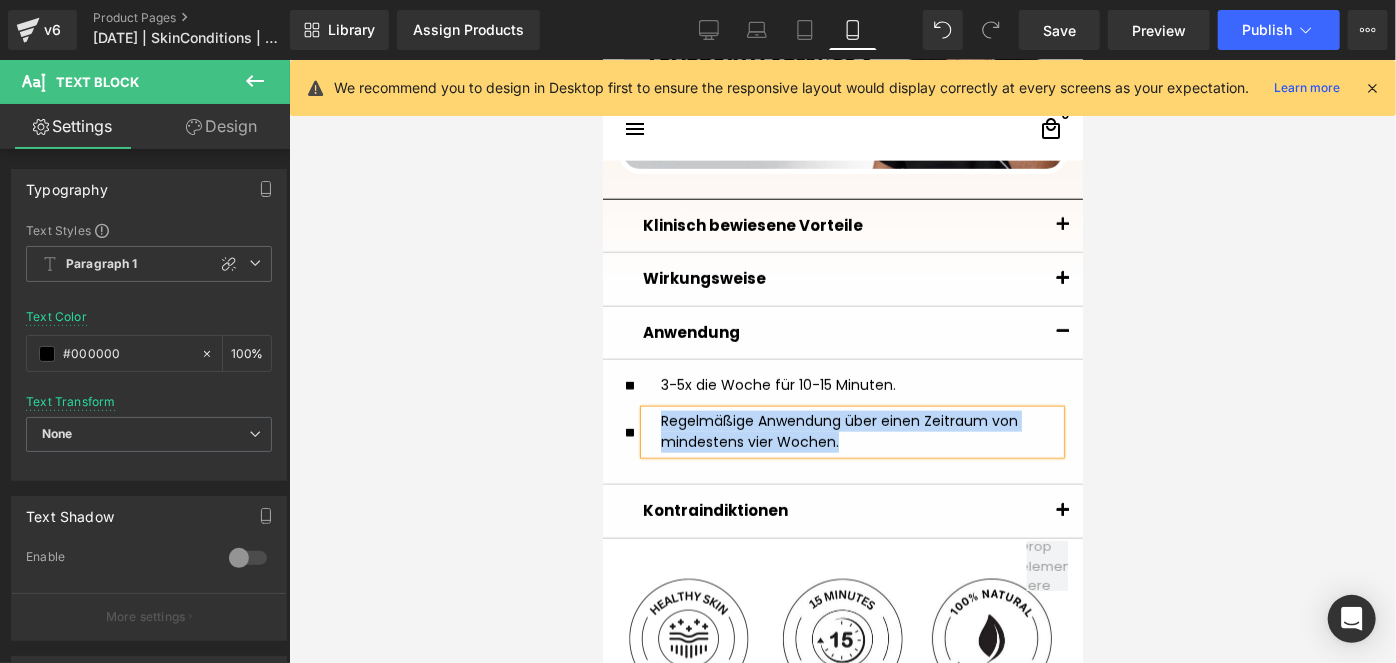 scroll, scrollTop: 1199, scrollLeft: 0, axis: vertical 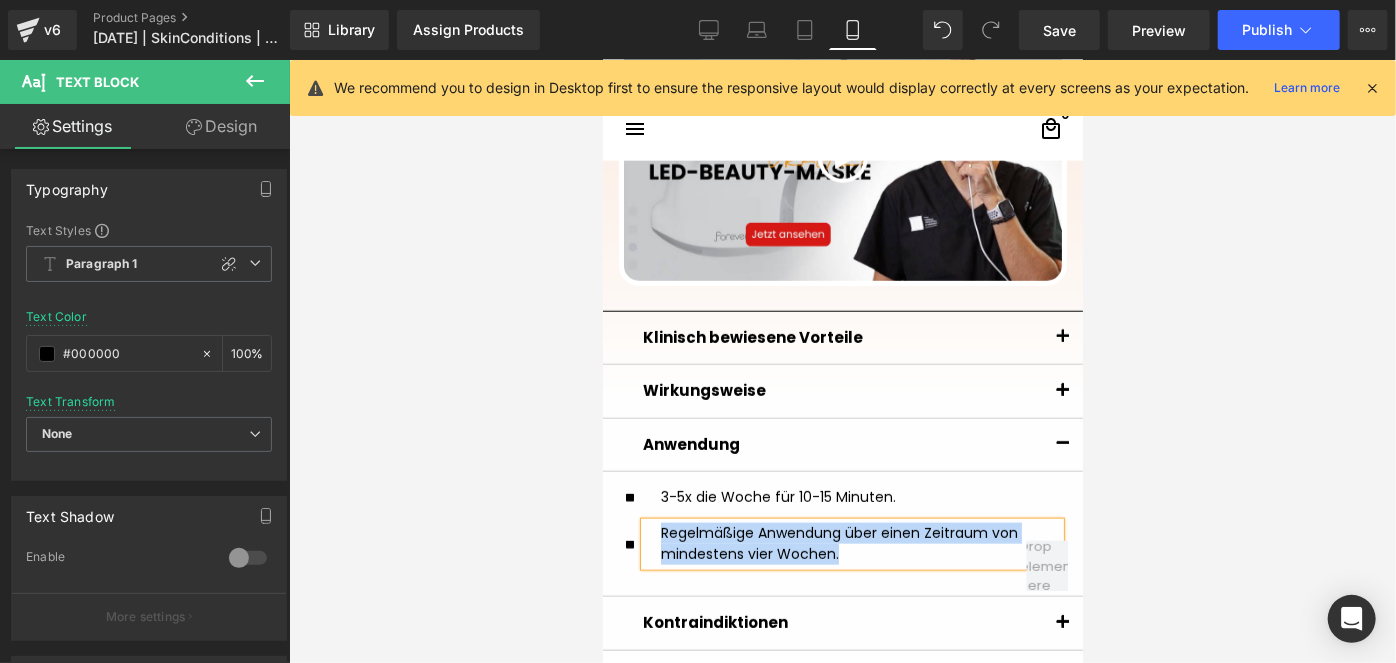 click at bounding box center (1062, 390) 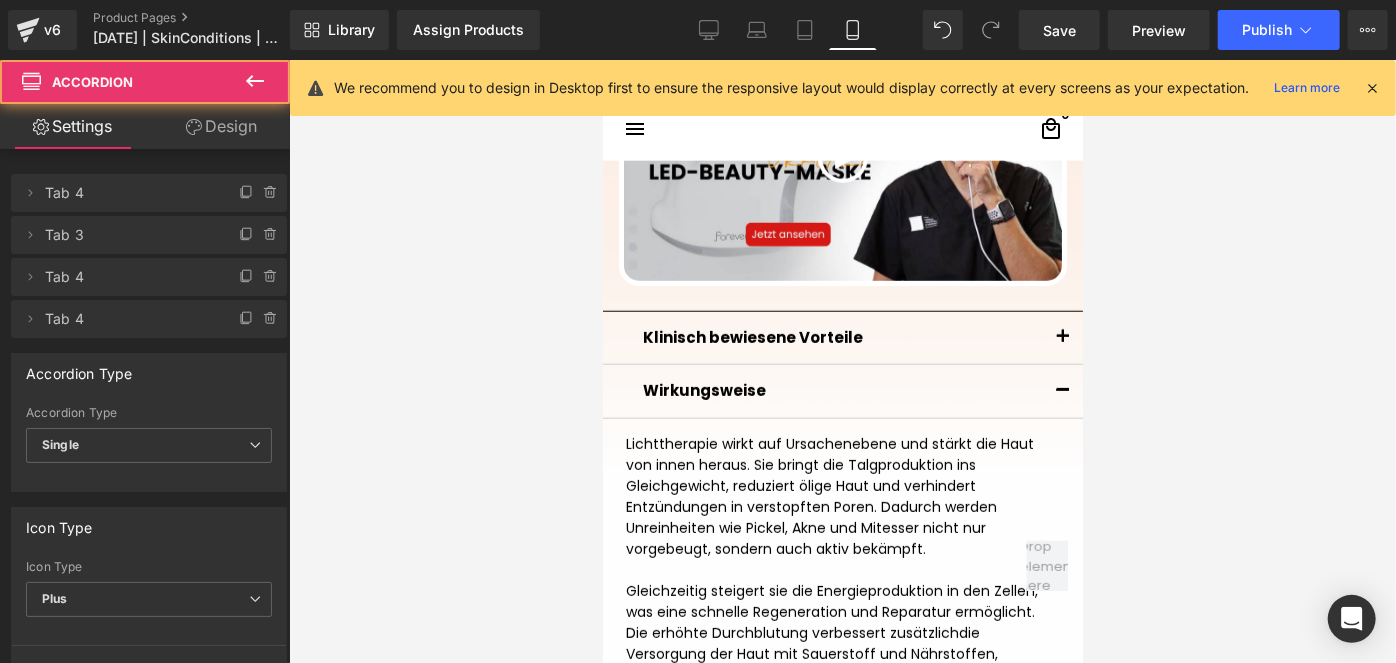 click at bounding box center (1062, 390) 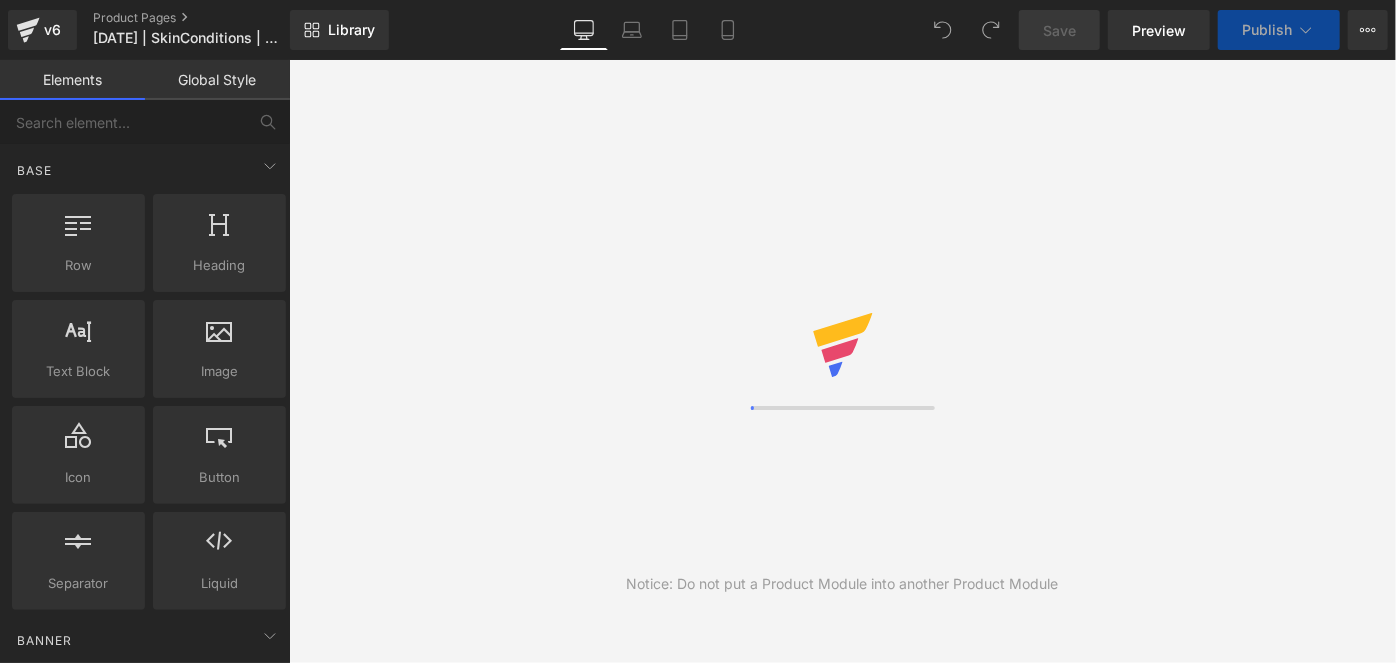 scroll, scrollTop: 0, scrollLeft: 0, axis: both 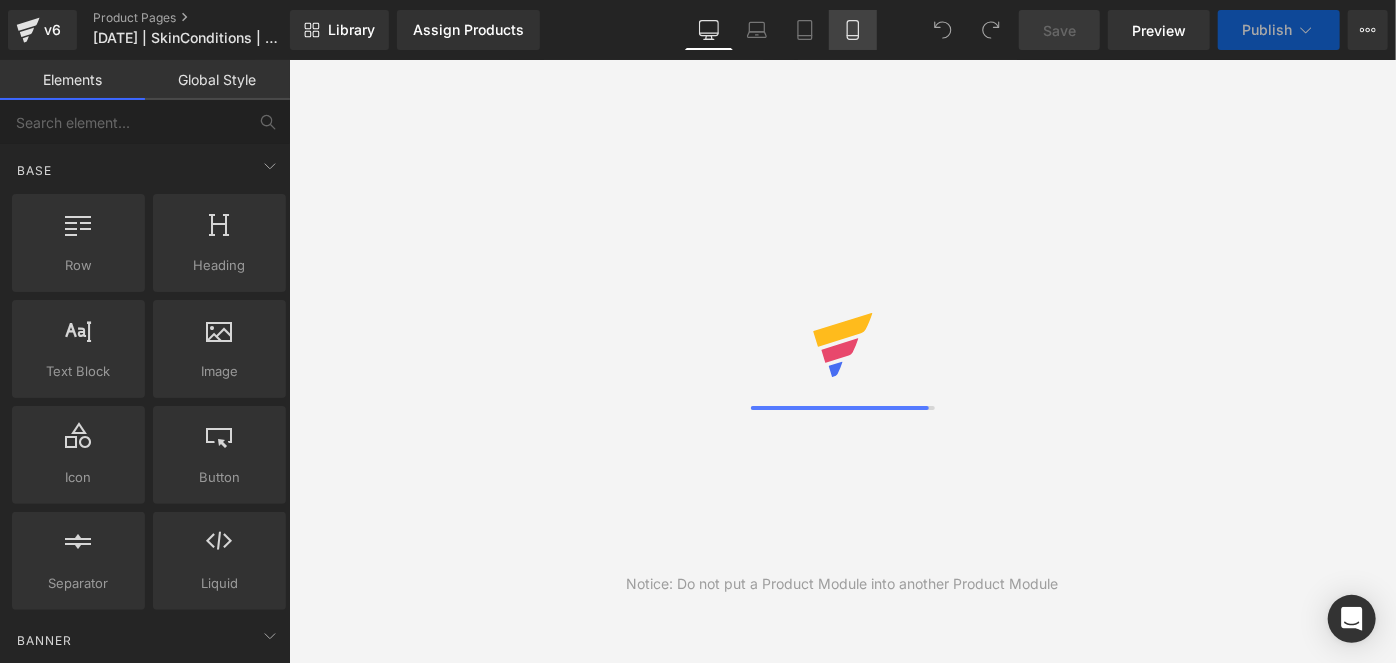 click 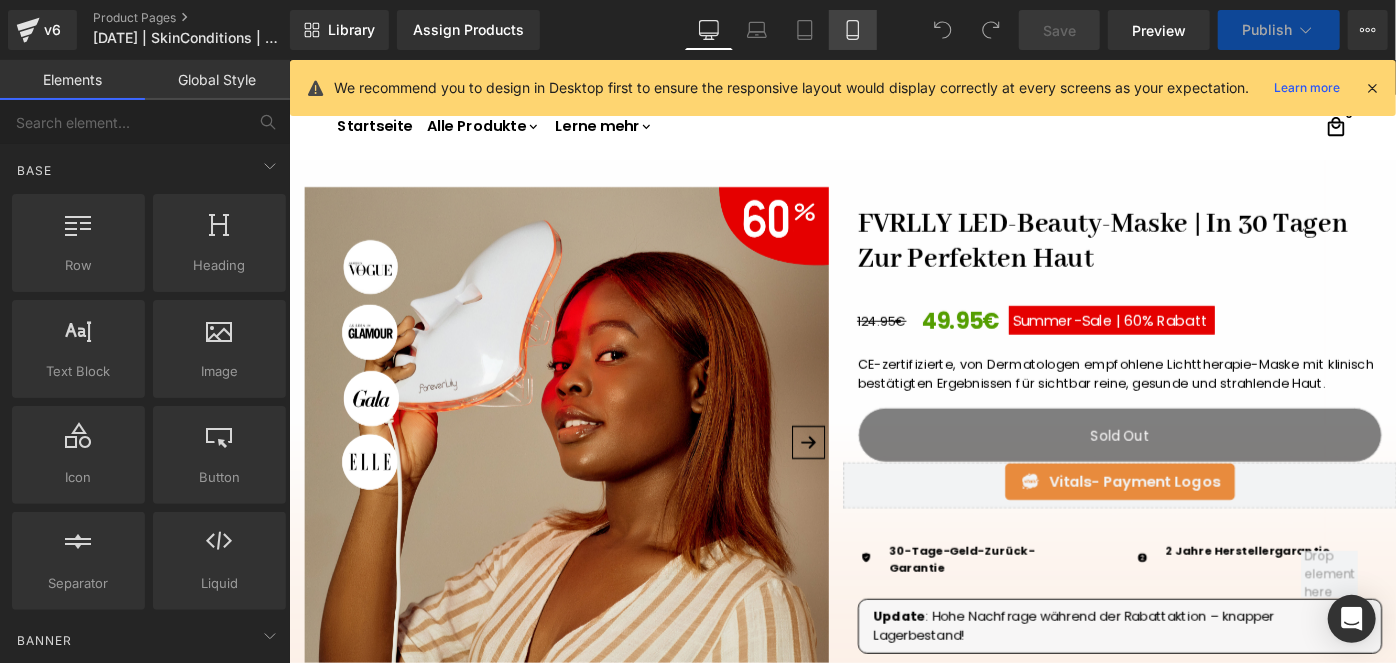 click 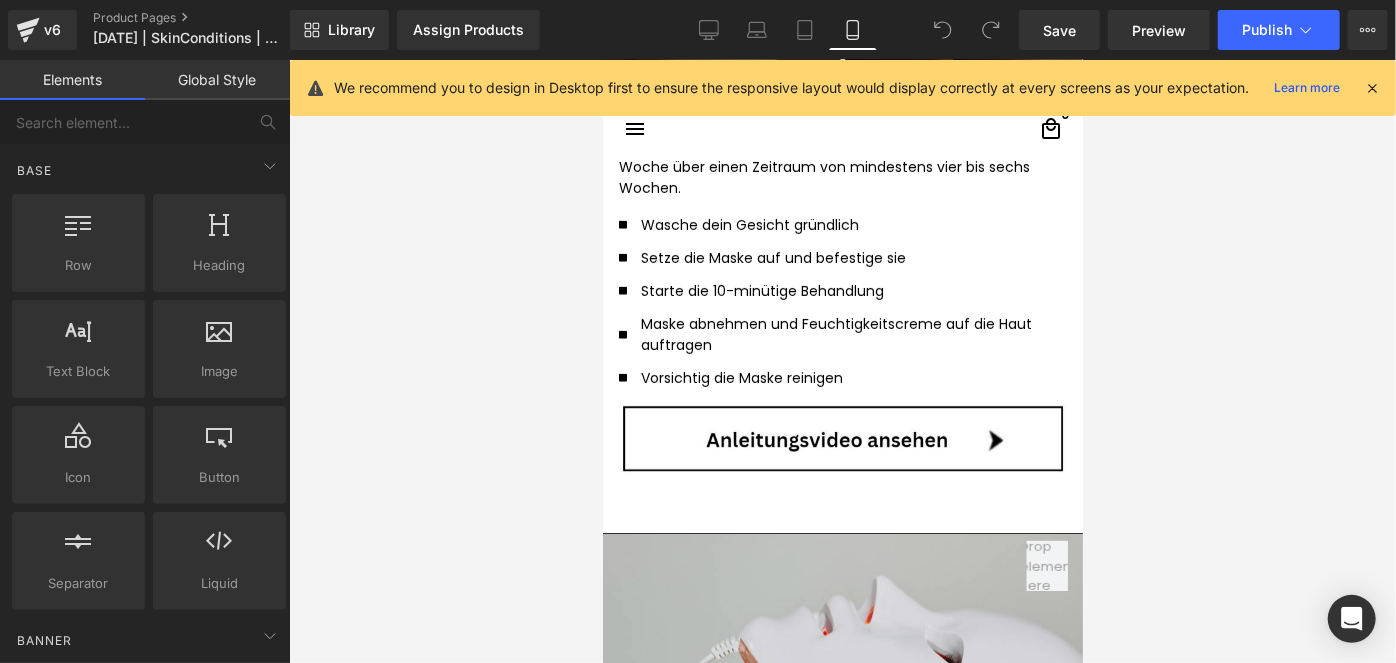 scroll, scrollTop: 4653, scrollLeft: 0, axis: vertical 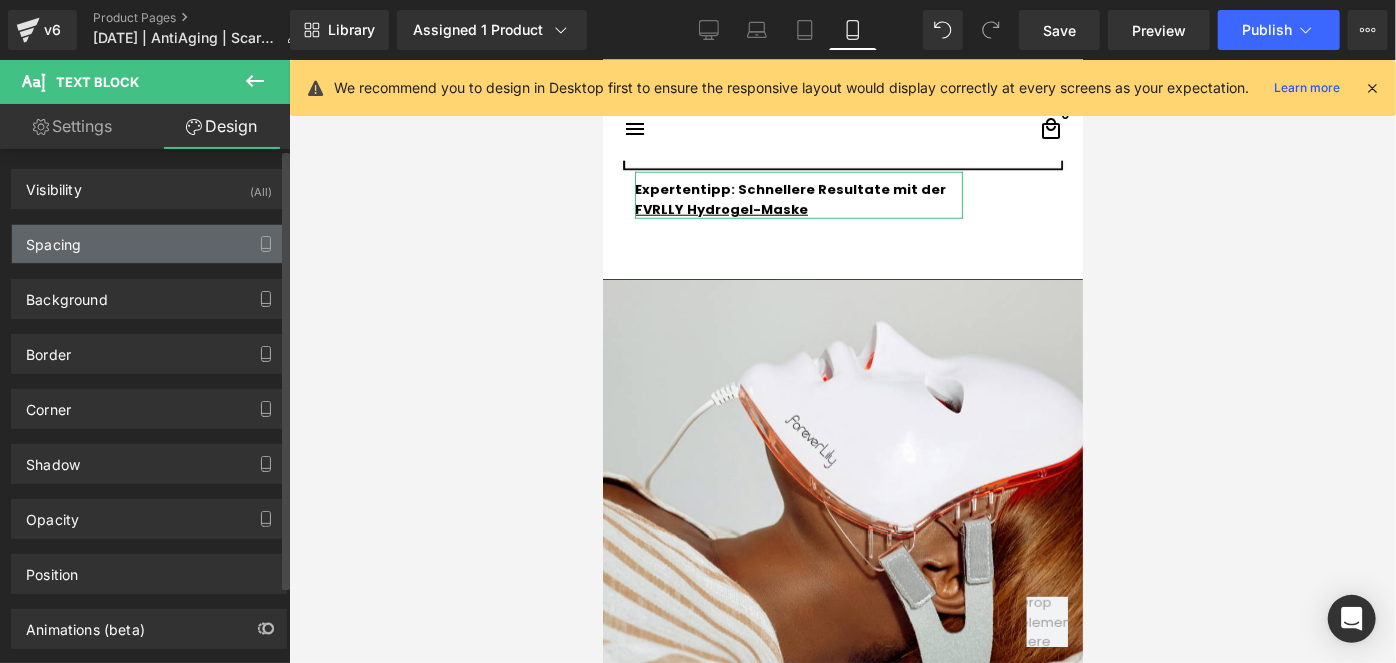 drag, startPoint x: 168, startPoint y: 203, endPoint x: 157, endPoint y: 226, distance: 25.495098 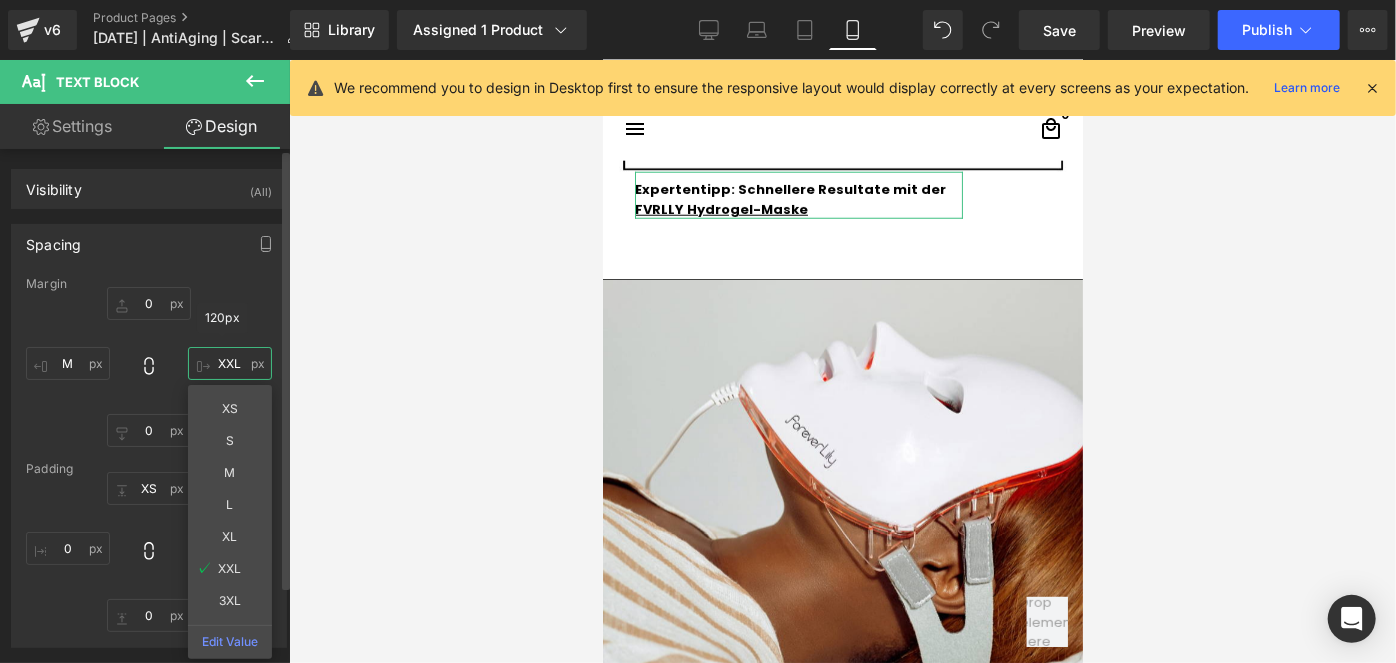 click on "XXL" at bounding box center (230, 363) 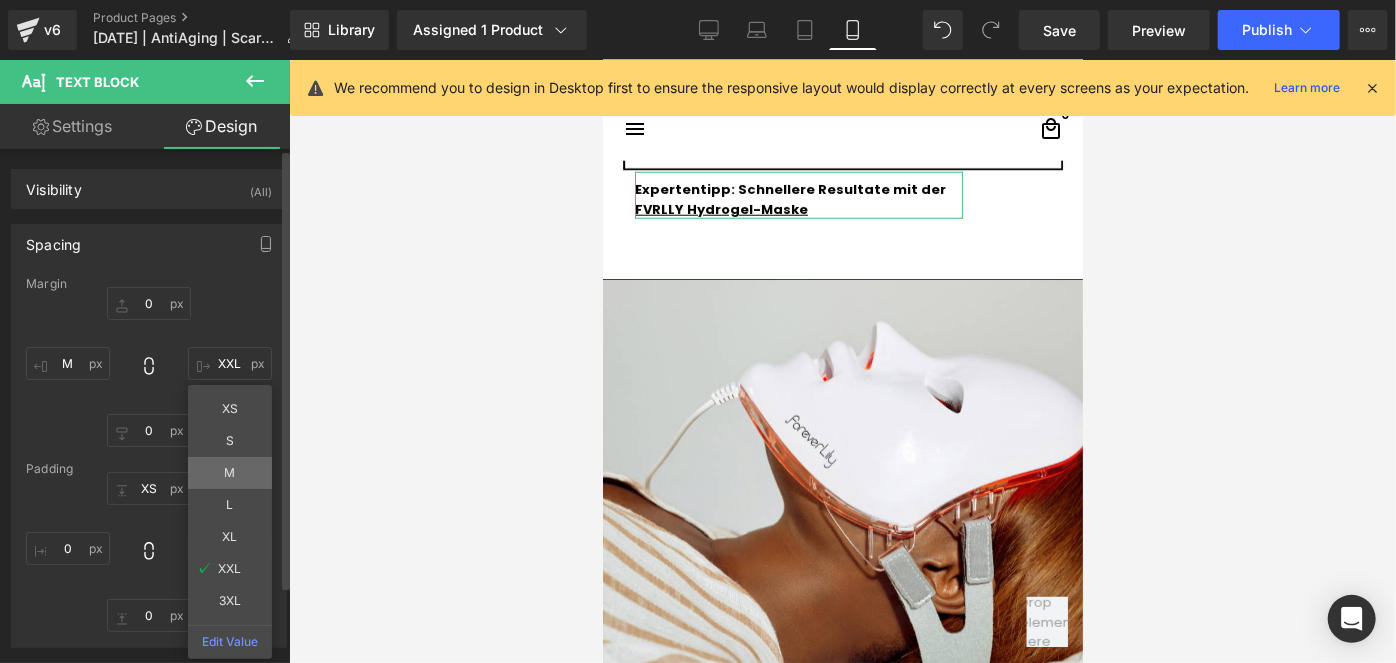 type on "M" 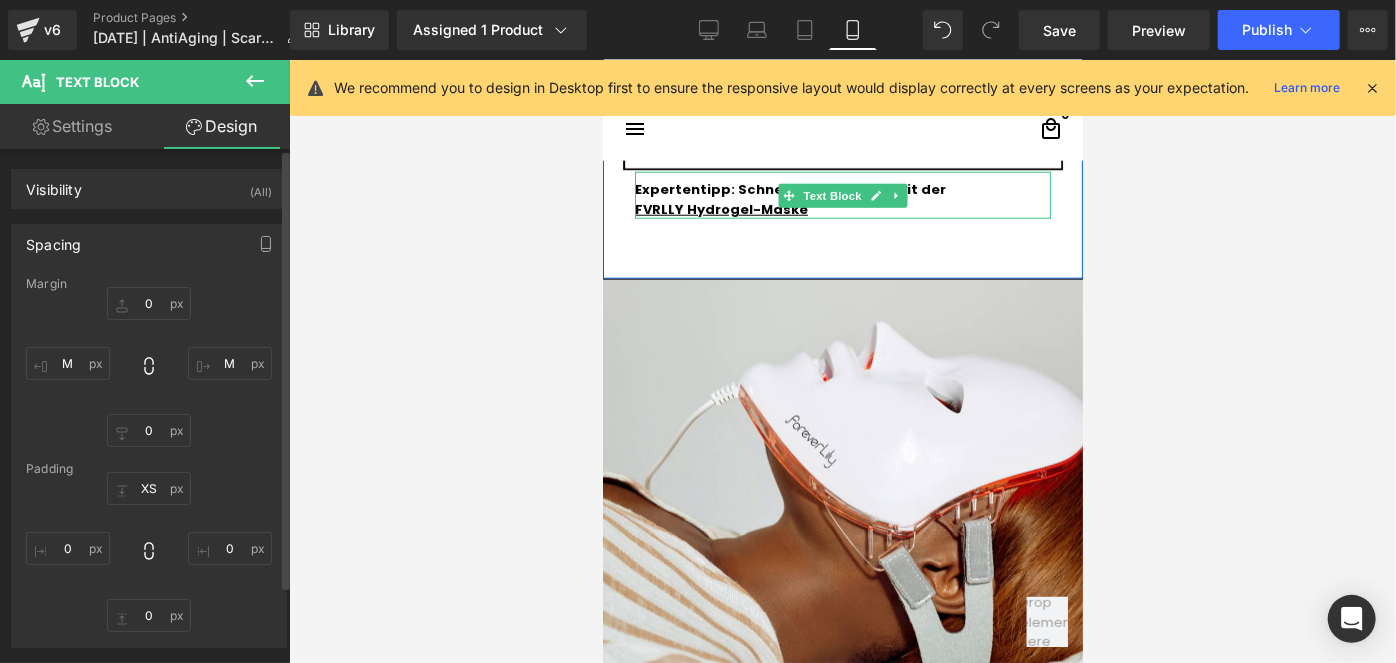 click on "Expertentipp: Schnellere Resultate mit der" at bounding box center (789, 188) 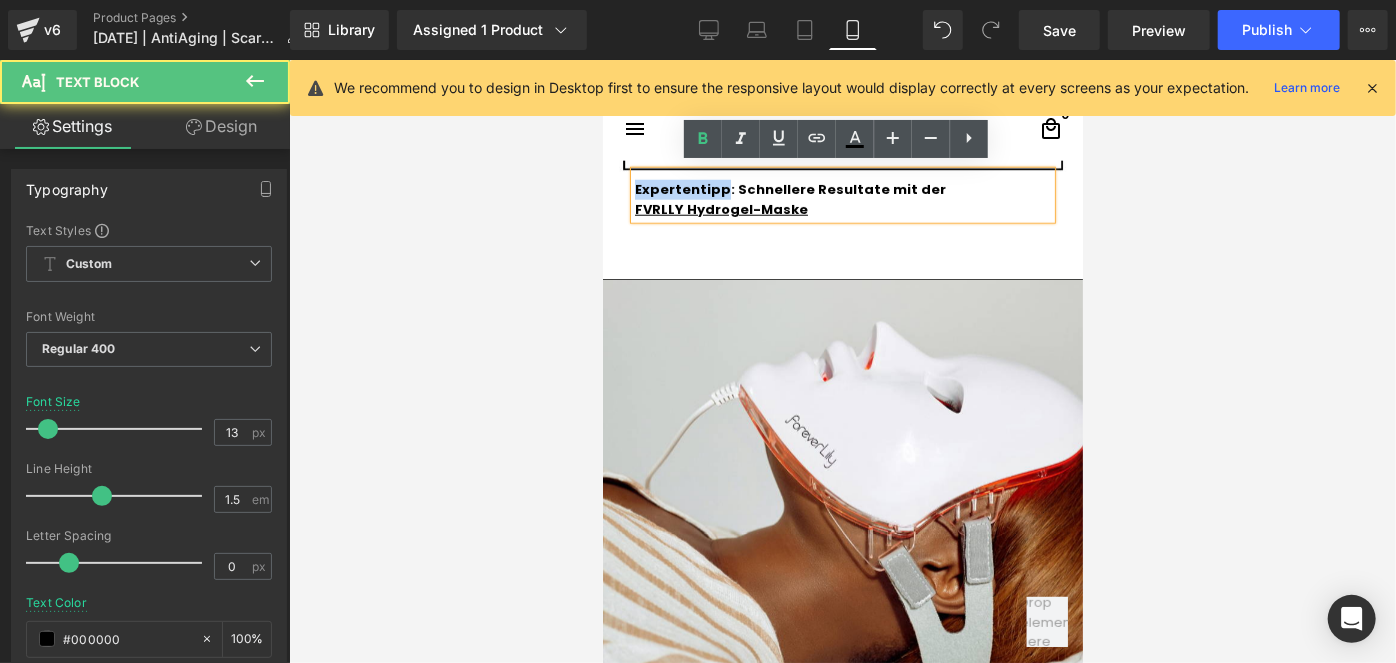 click on "Expertentipp: Schnellere Resultate mit der" at bounding box center (789, 188) 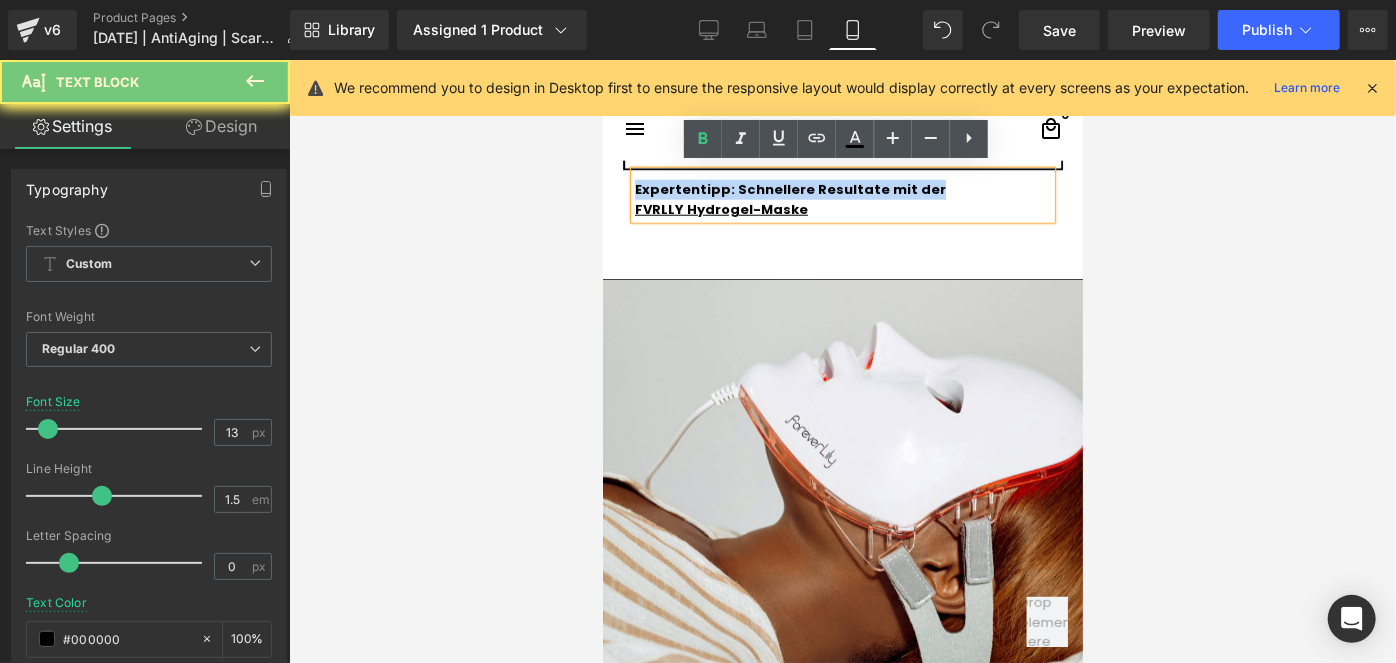click on "Expertentipp: Schnellere Resultate mit der" at bounding box center [789, 188] 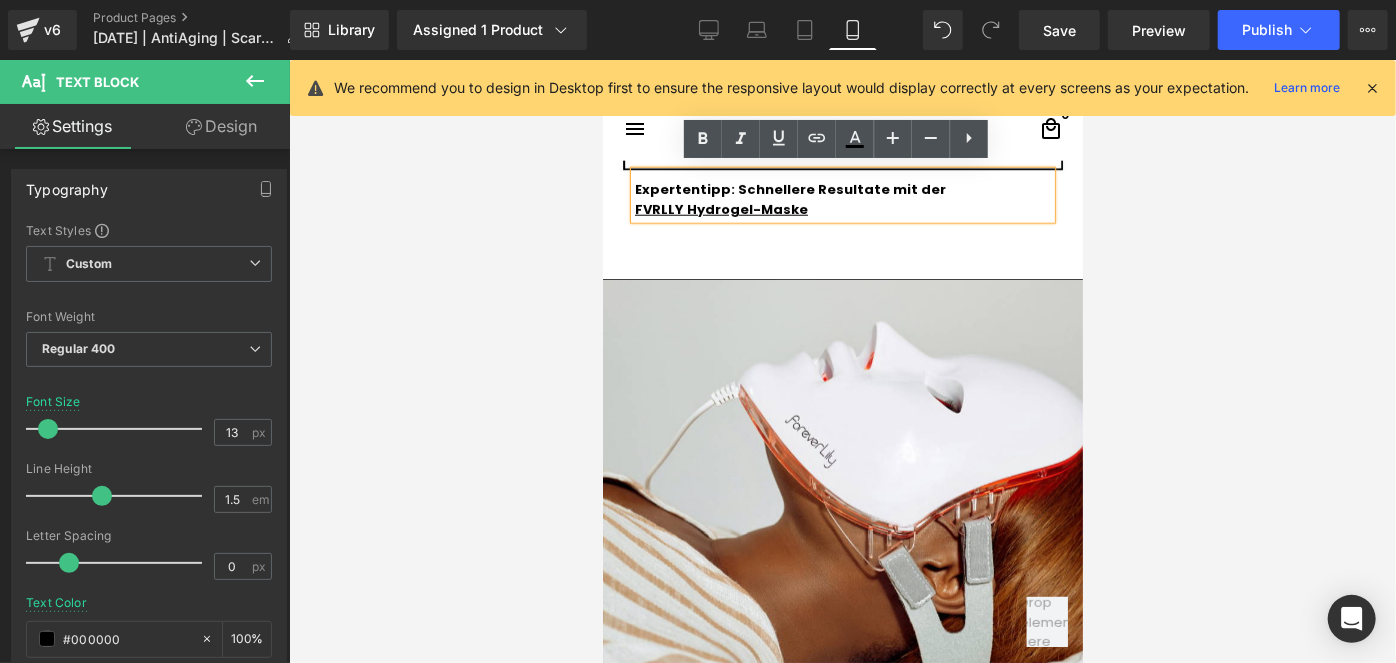 click on "FVRLLY Hydrogel-Maske" at bounding box center [842, 209] 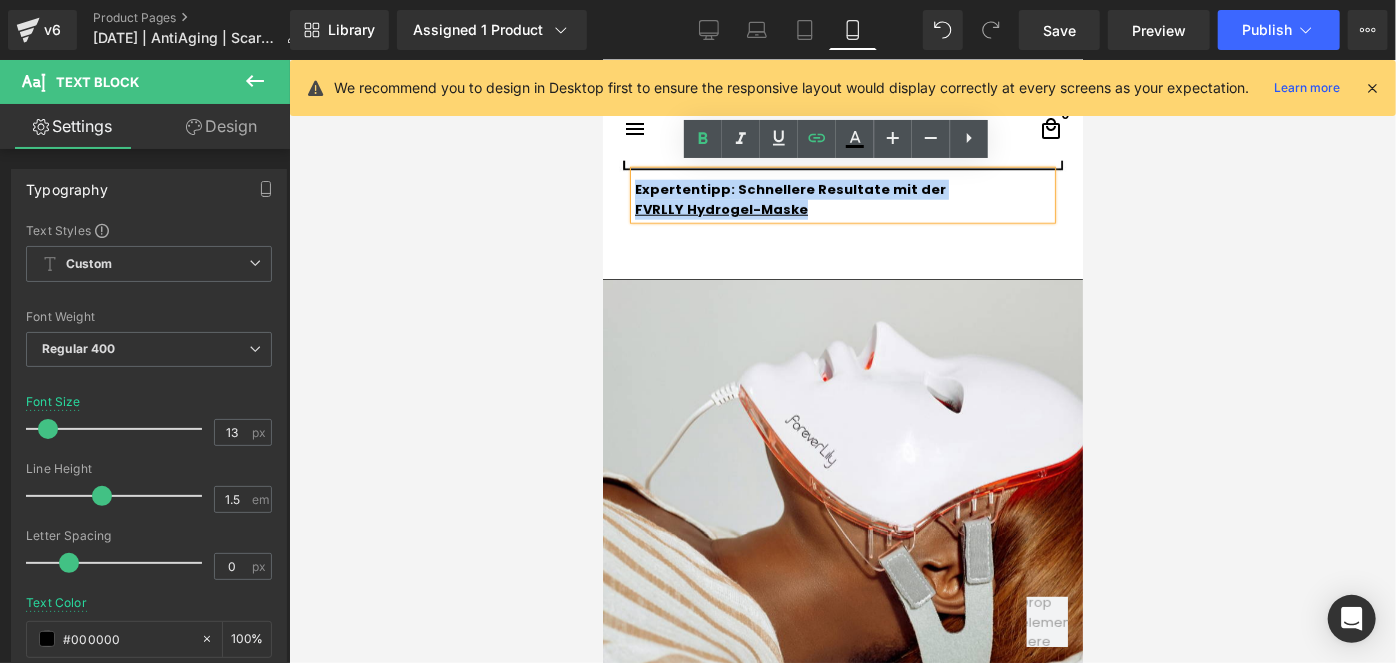 drag, startPoint x: 810, startPoint y: 197, endPoint x: 1202, endPoint y: 237, distance: 394.03552 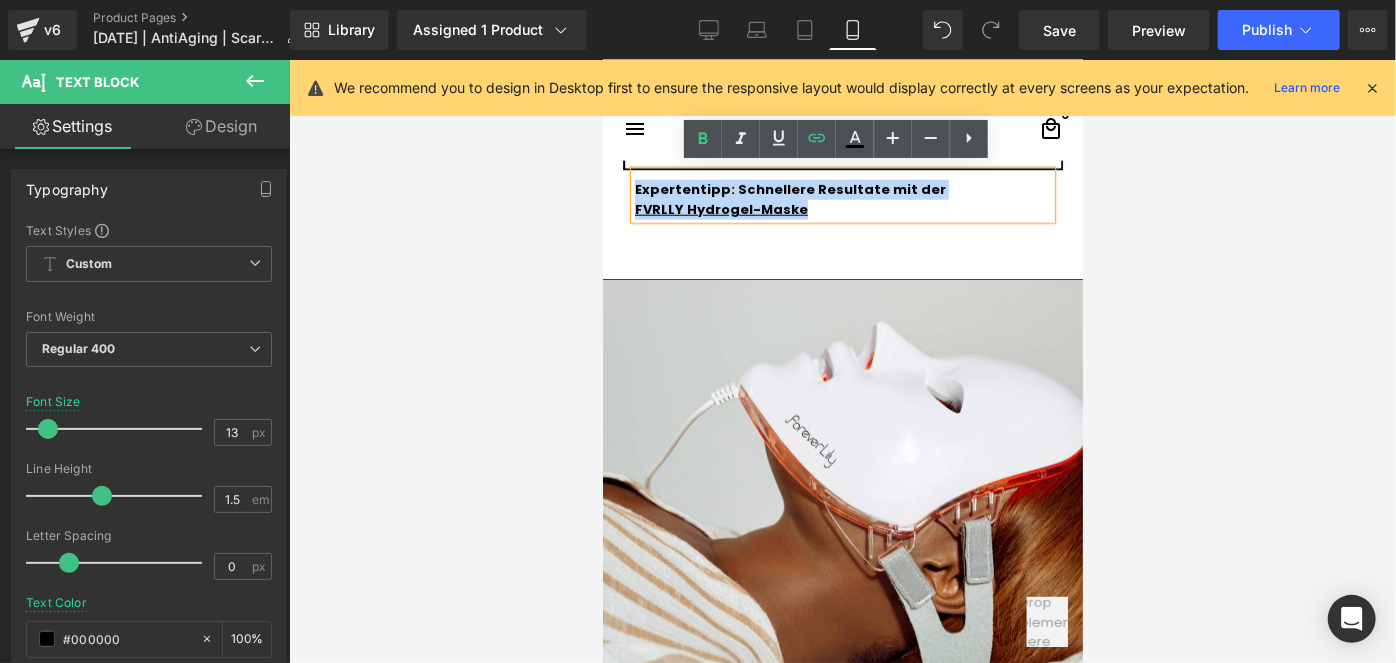 click on "□
search
close
menu
Menu
close
Startseite
Alle Produkte
add" at bounding box center [842, -4691] 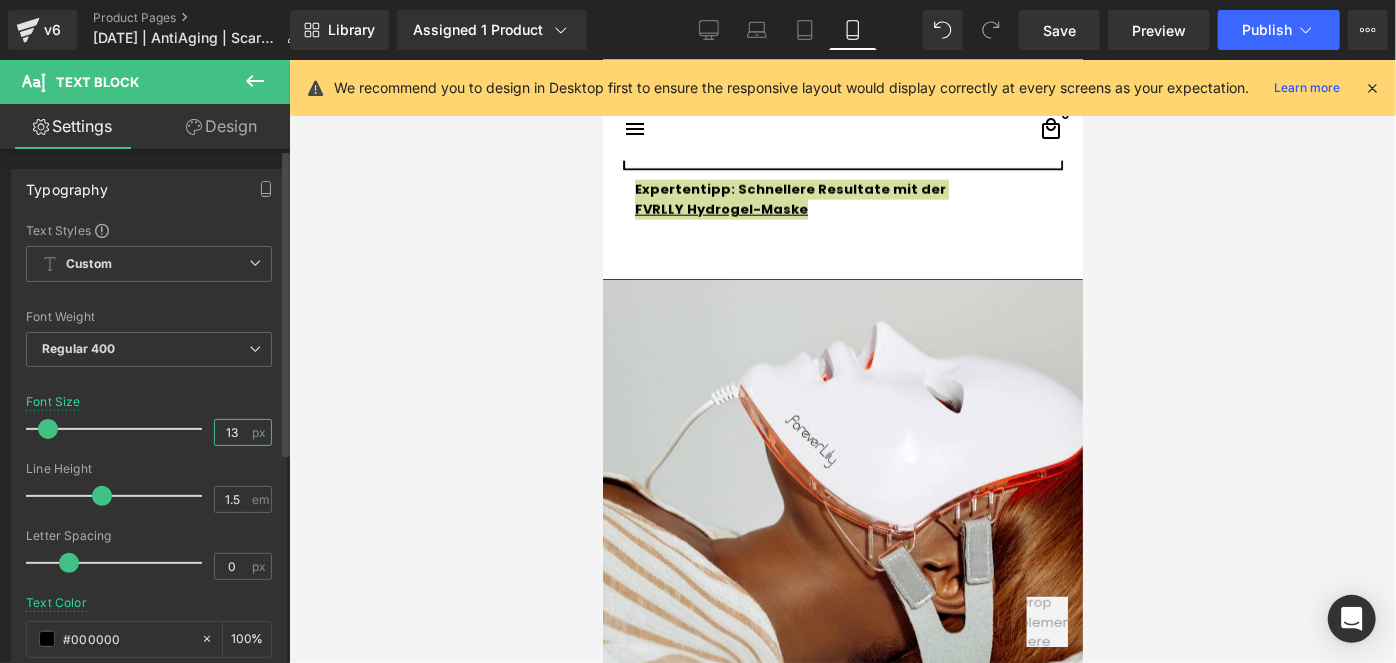 click on "13" at bounding box center [232, 432] 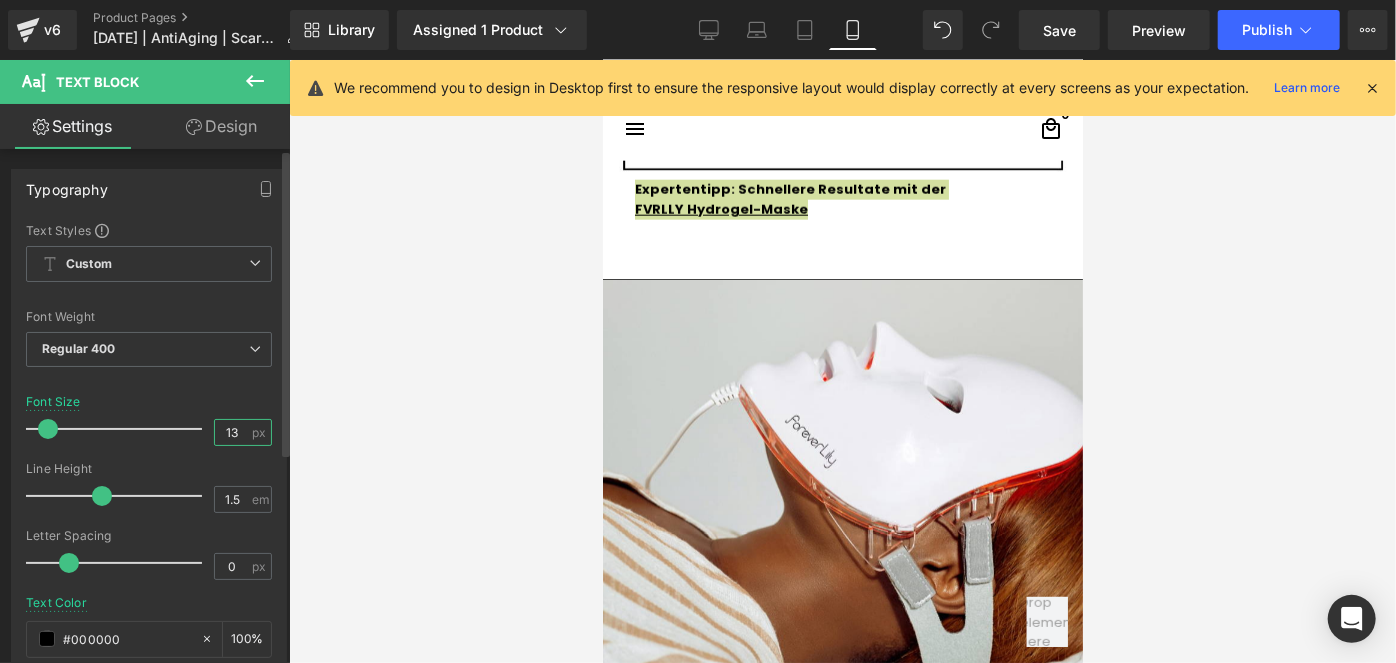 type on "1" 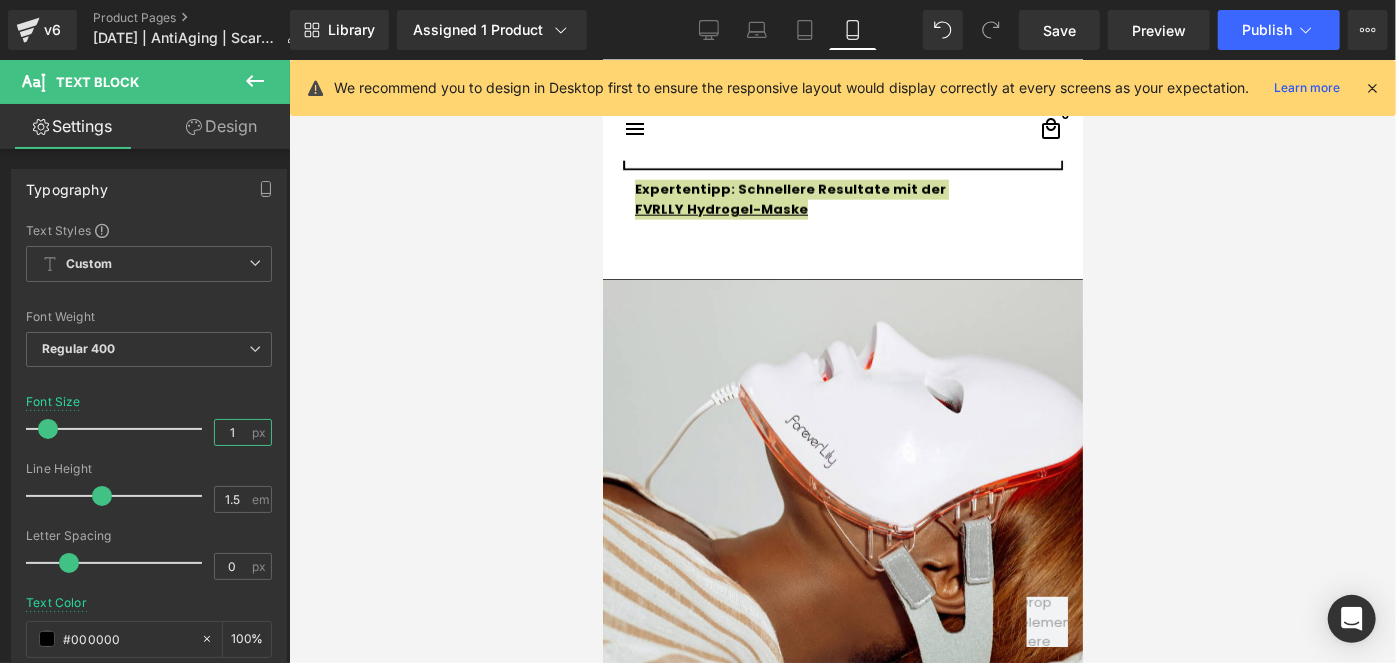 type on "6" 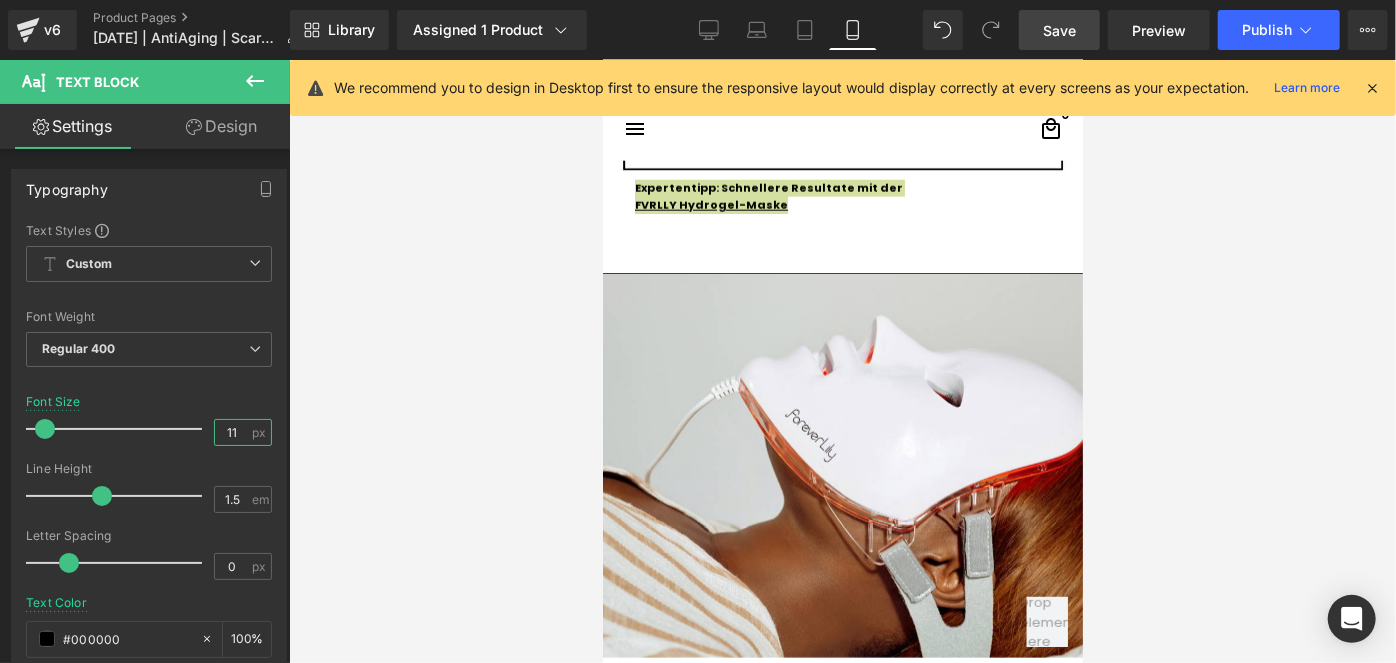type on "11" 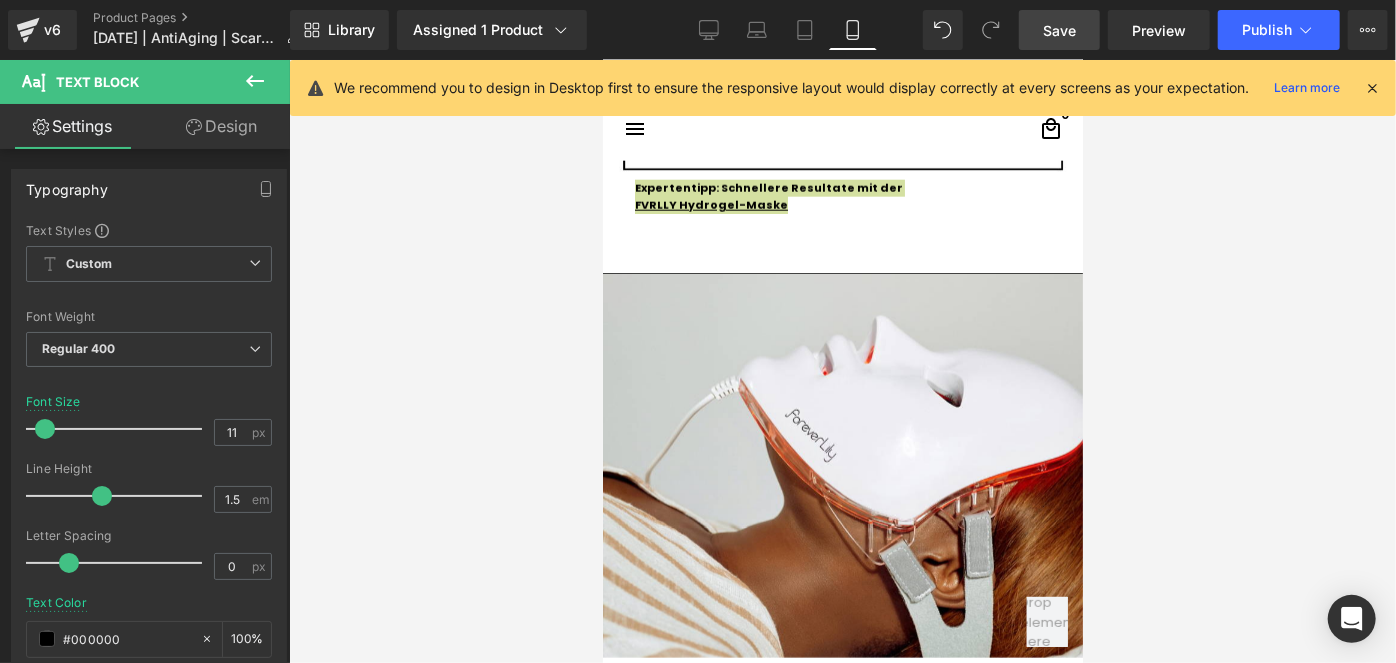 click on "Save" at bounding box center (1059, 30) 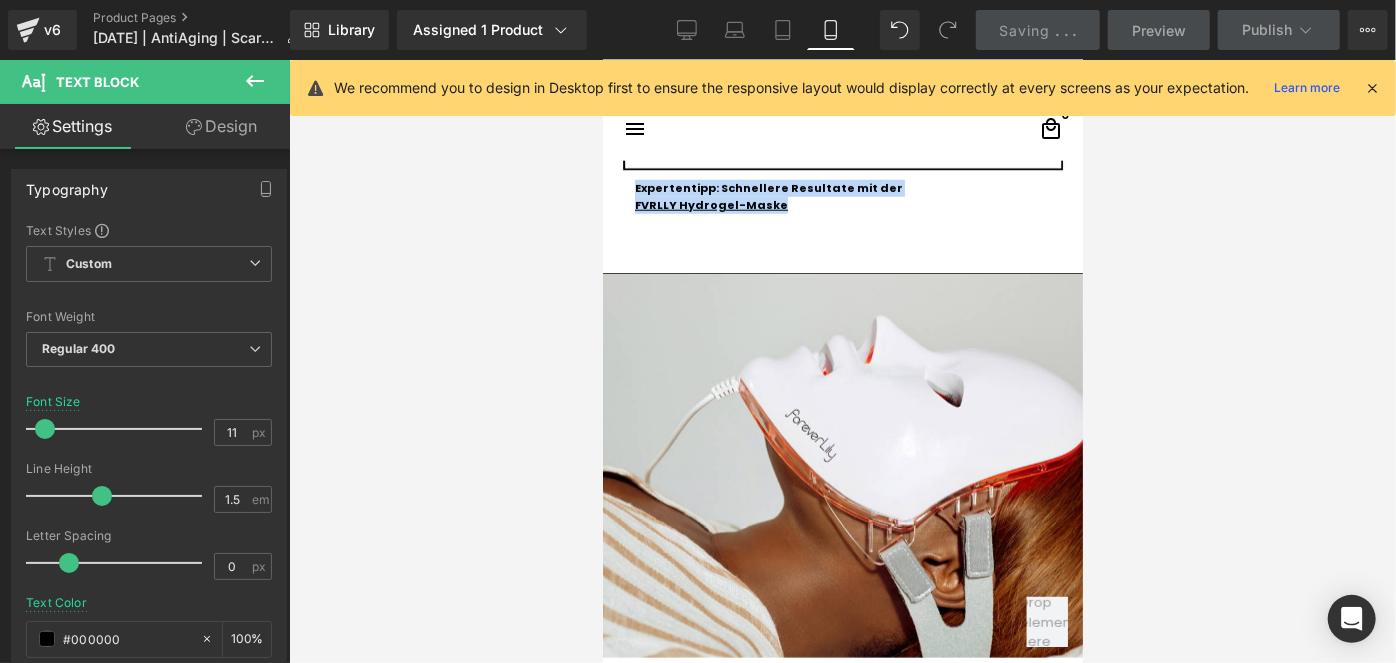 click at bounding box center [842, 465] 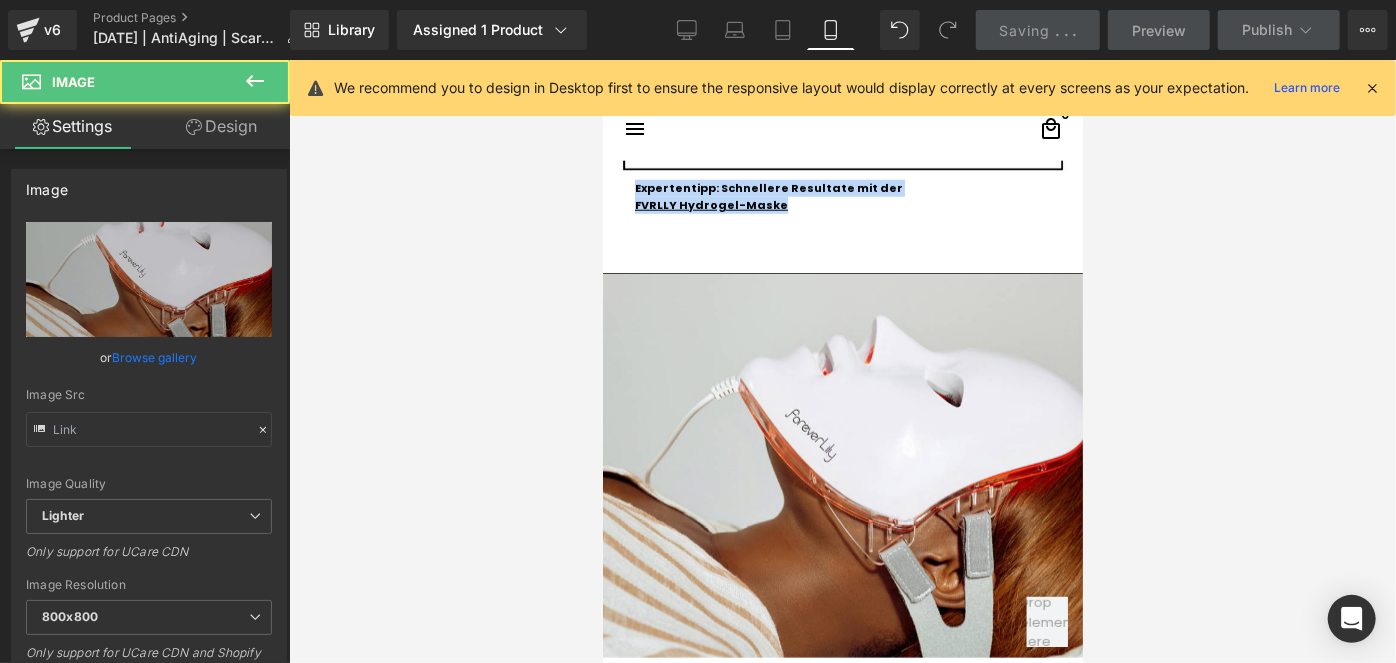type on "[URL][DOMAIN_NAME]" 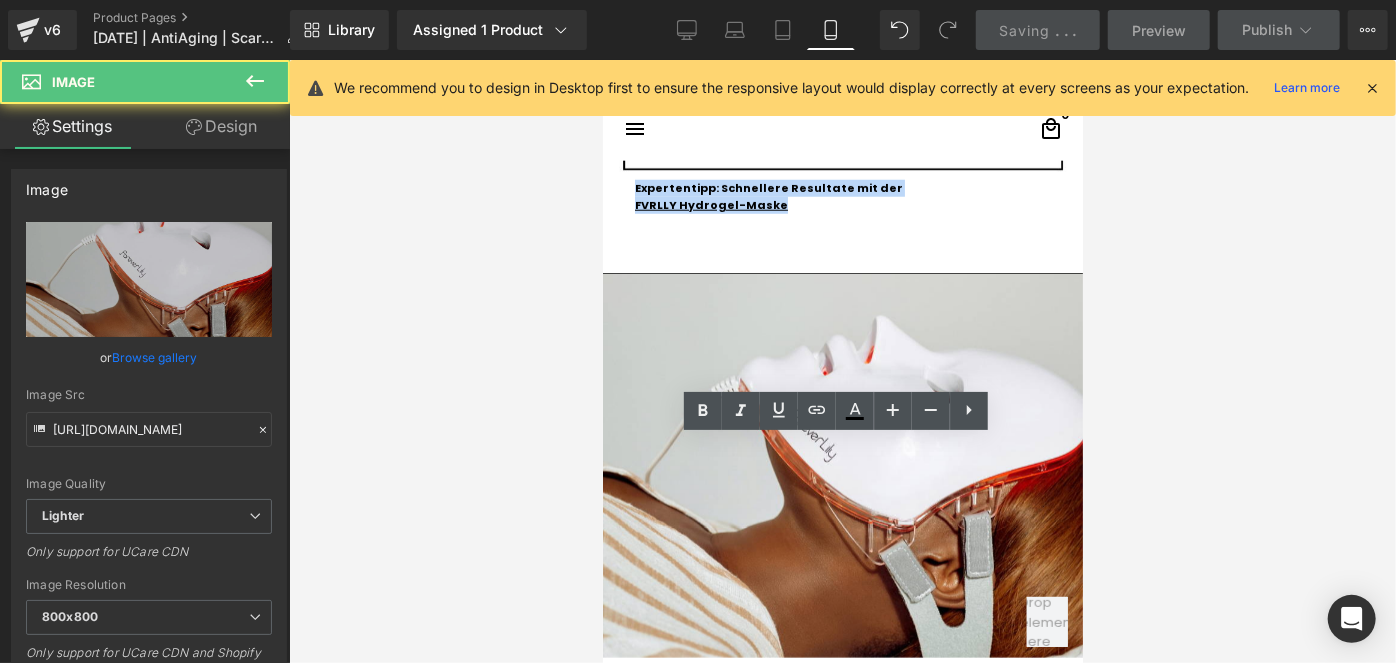 scroll, scrollTop: 4806, scrollLeft: 0, axis: vertical 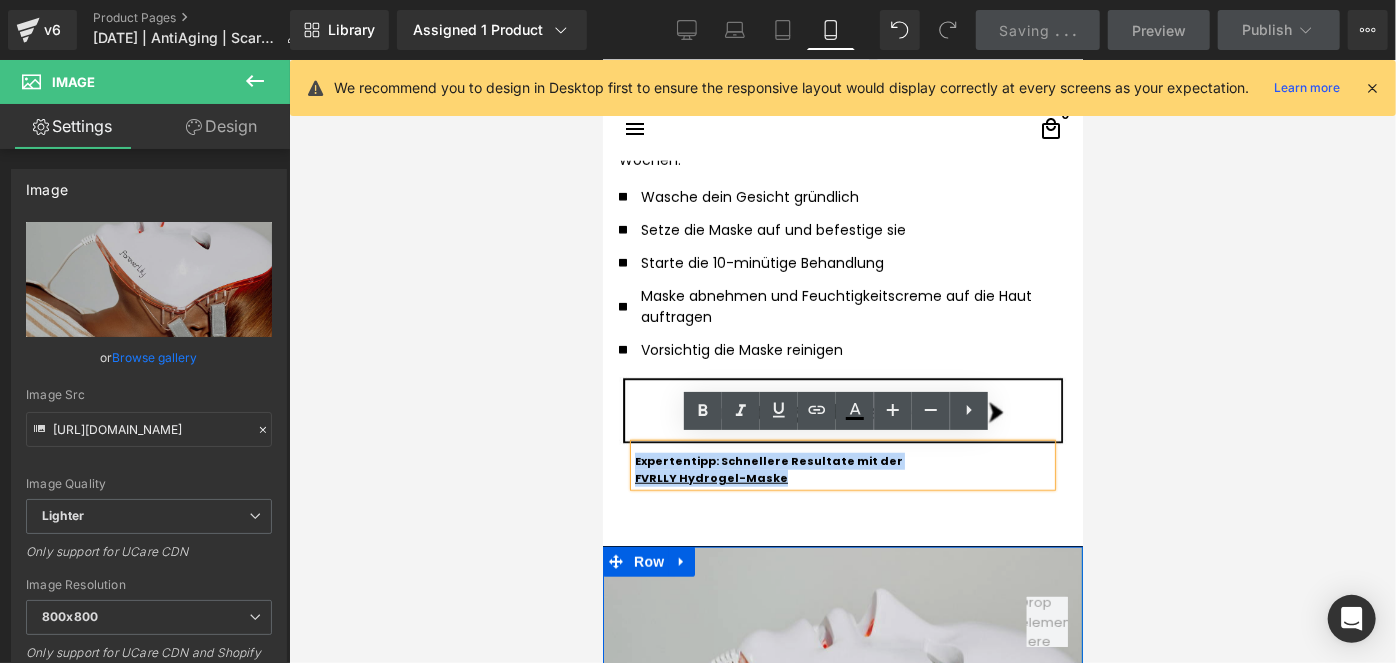 click at bounding box center [842, 738] 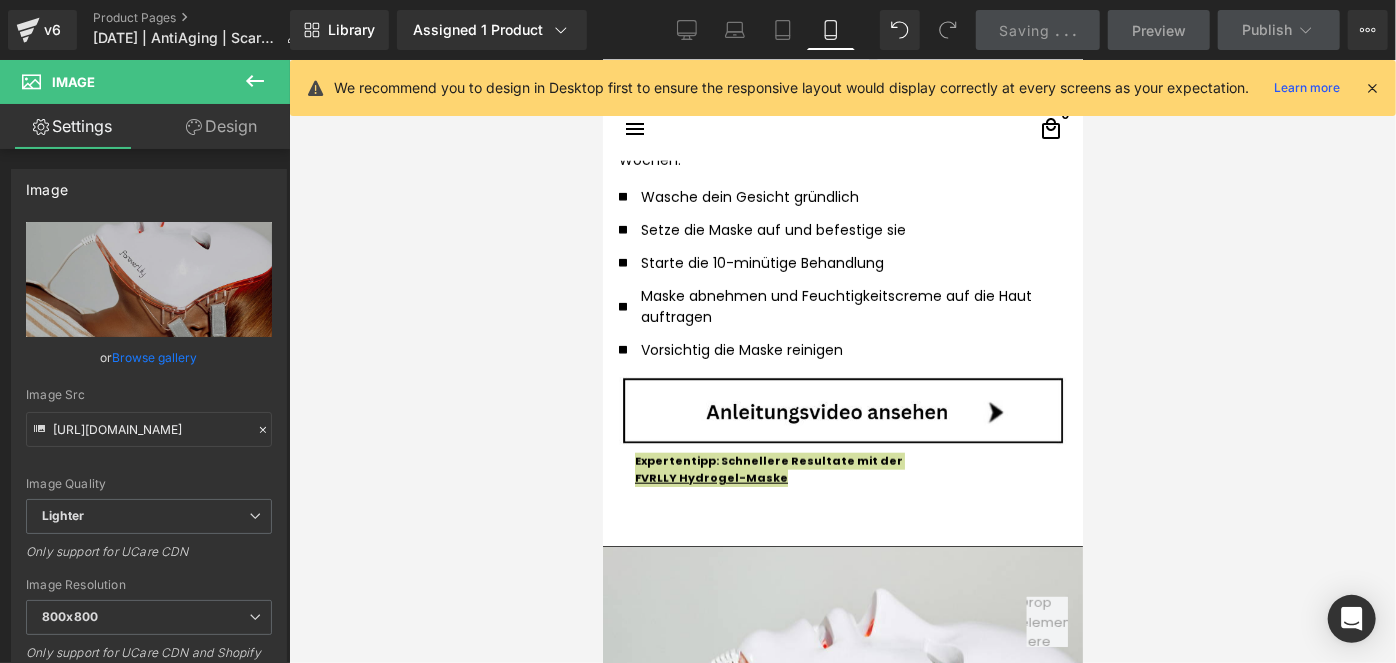 click at bounding box center (842, 361) 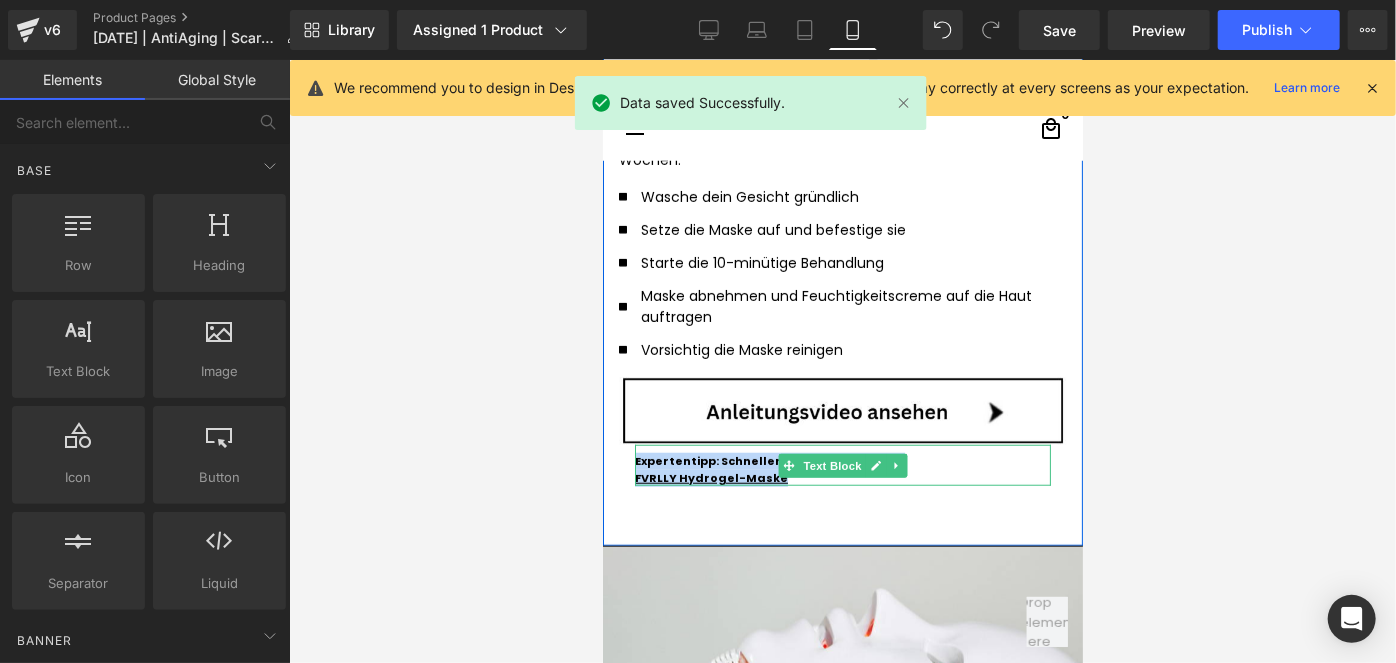 click on "Expertentipp: Schnellere Resultate mit der" at bounding box center (768, 460) 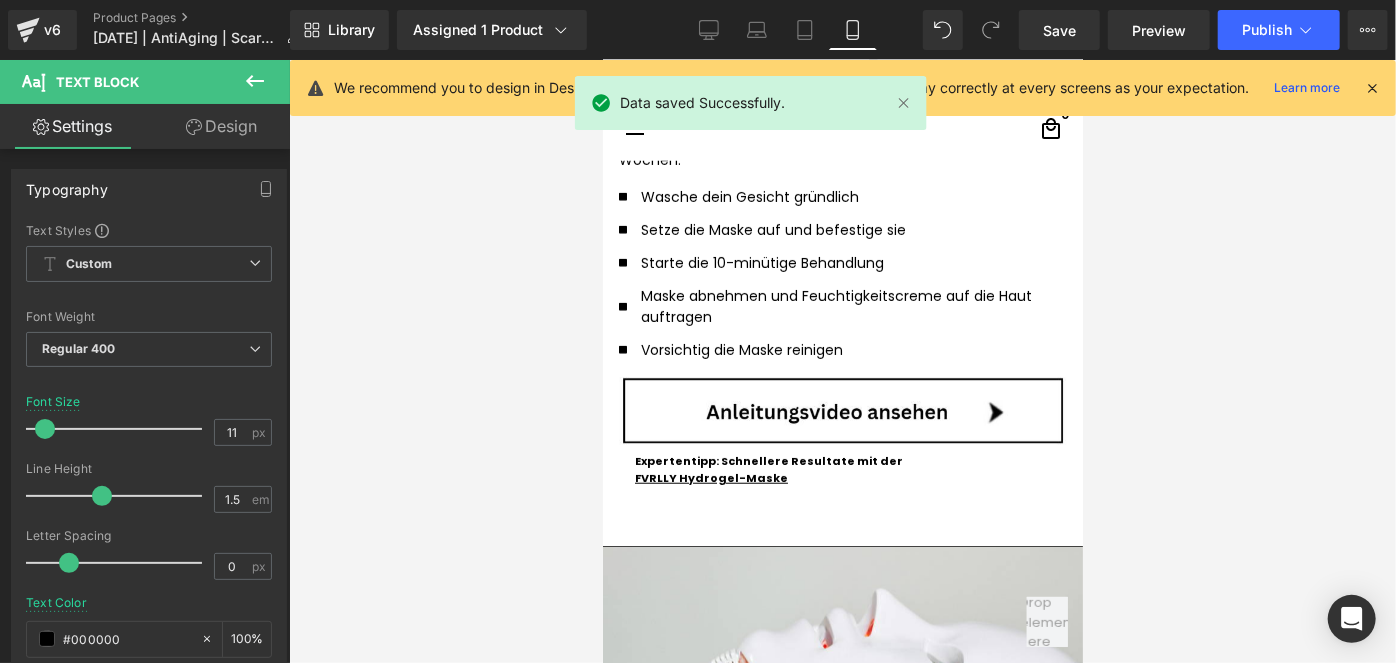 click on "Design" at bounding box center [221, 126] 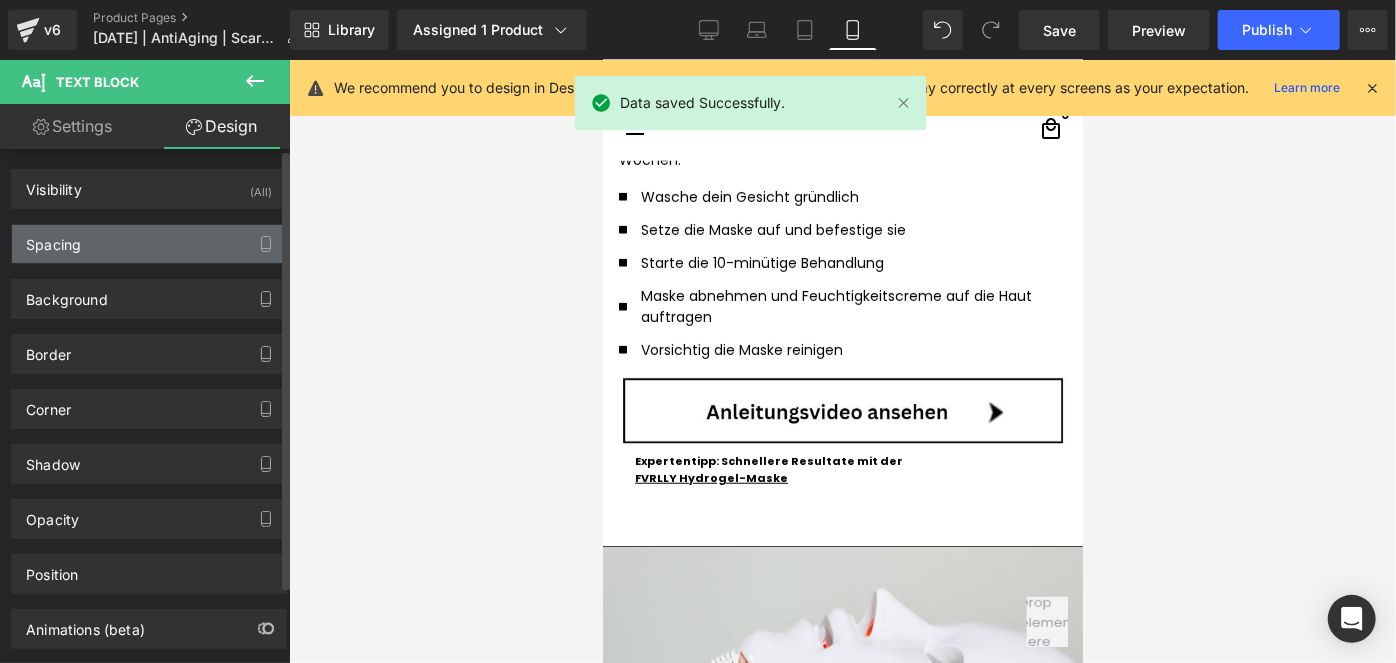 click on "Spacing" at bounding box center [149, 244] 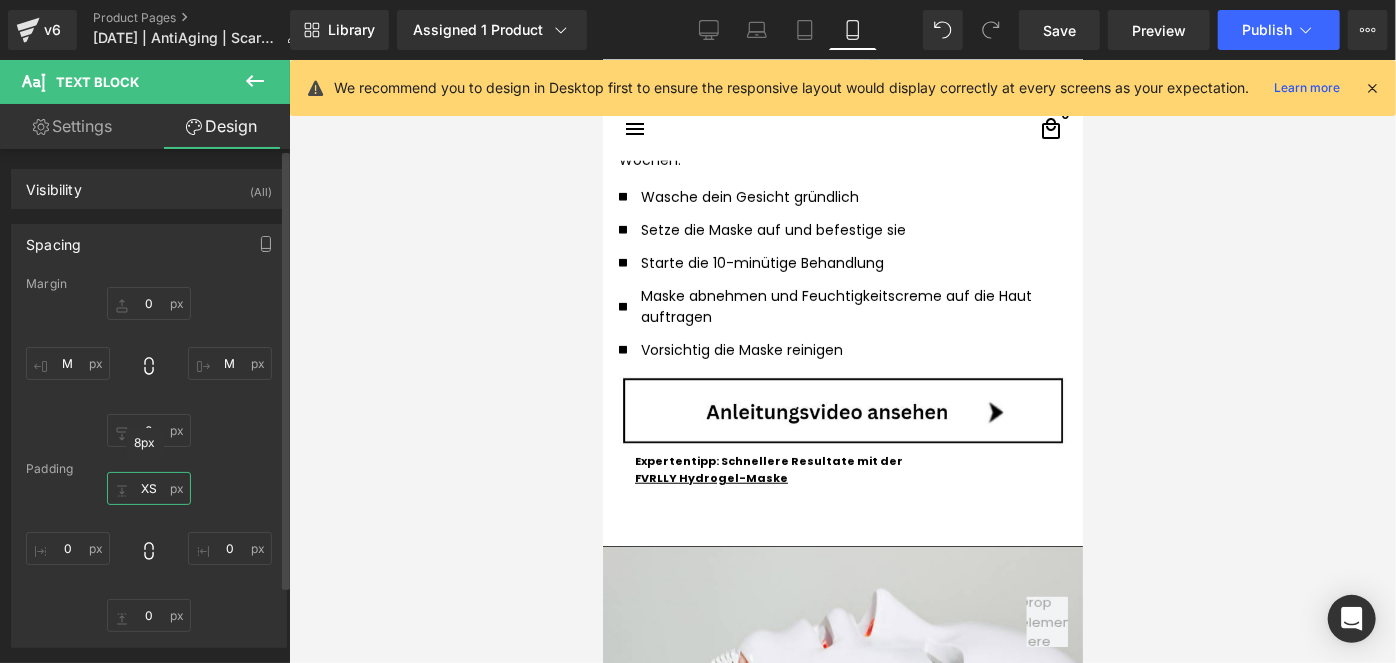 click on "XS" at bounding box center (149, 488) 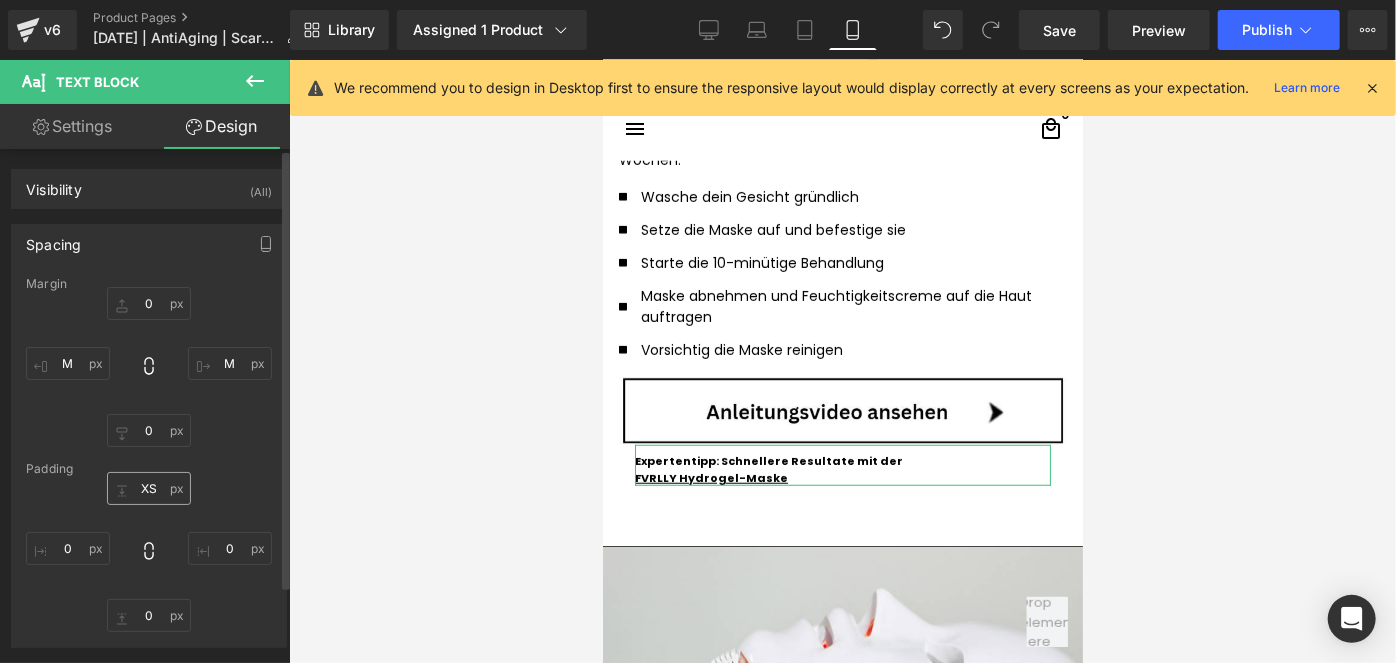 drag, startPoint x: 156, startPoint y: 536, endPoint x: 154, endPoint y: 488, distance: 48.04165 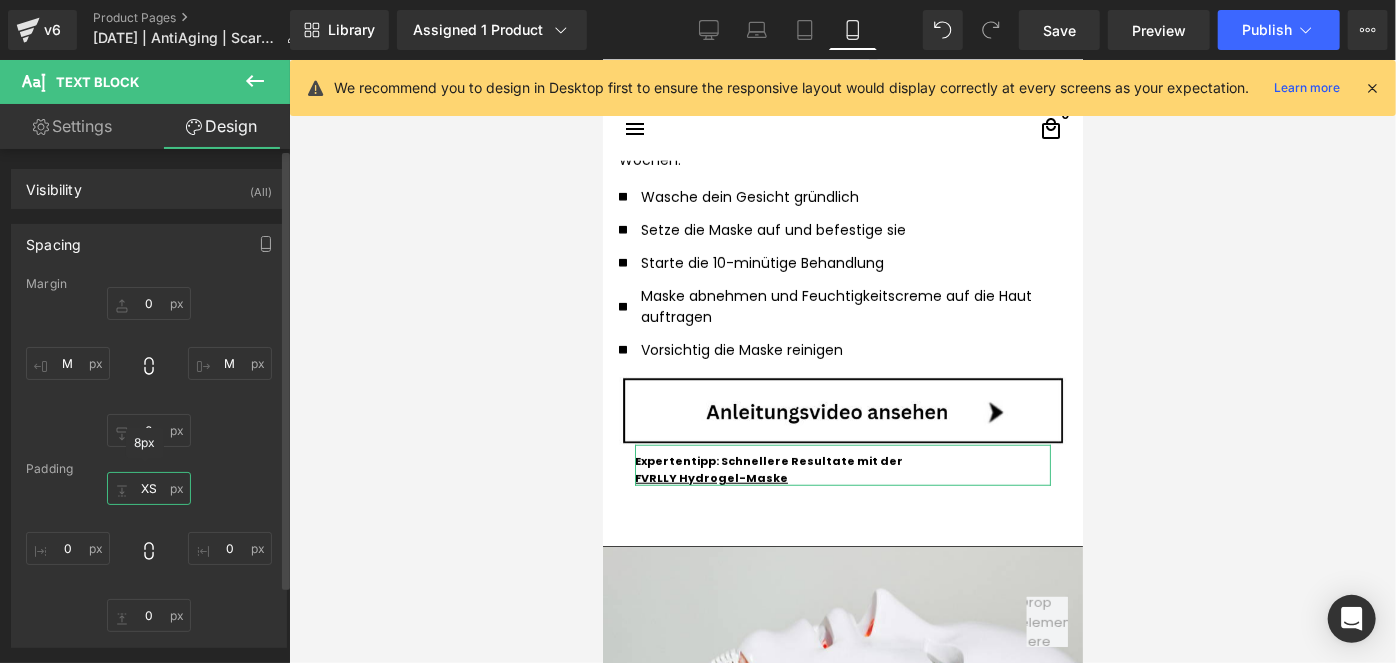 click on "XS" at bounding box center [149, 488] 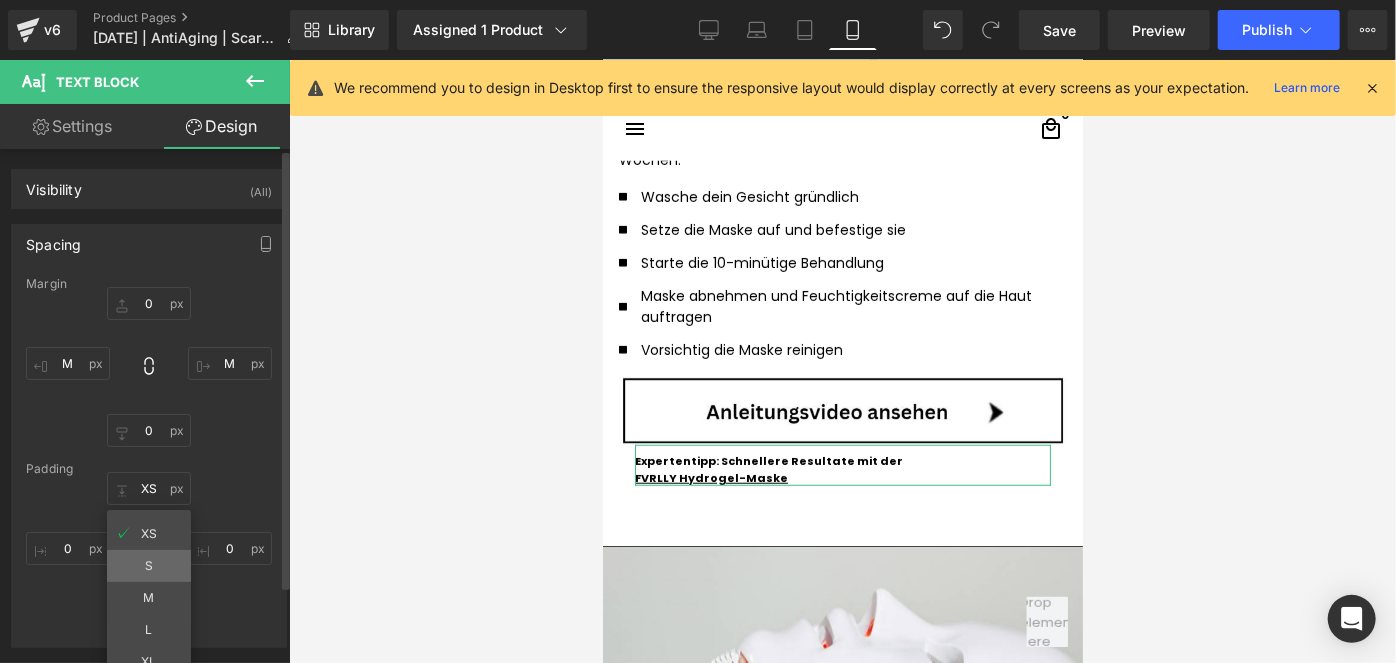type on "S" 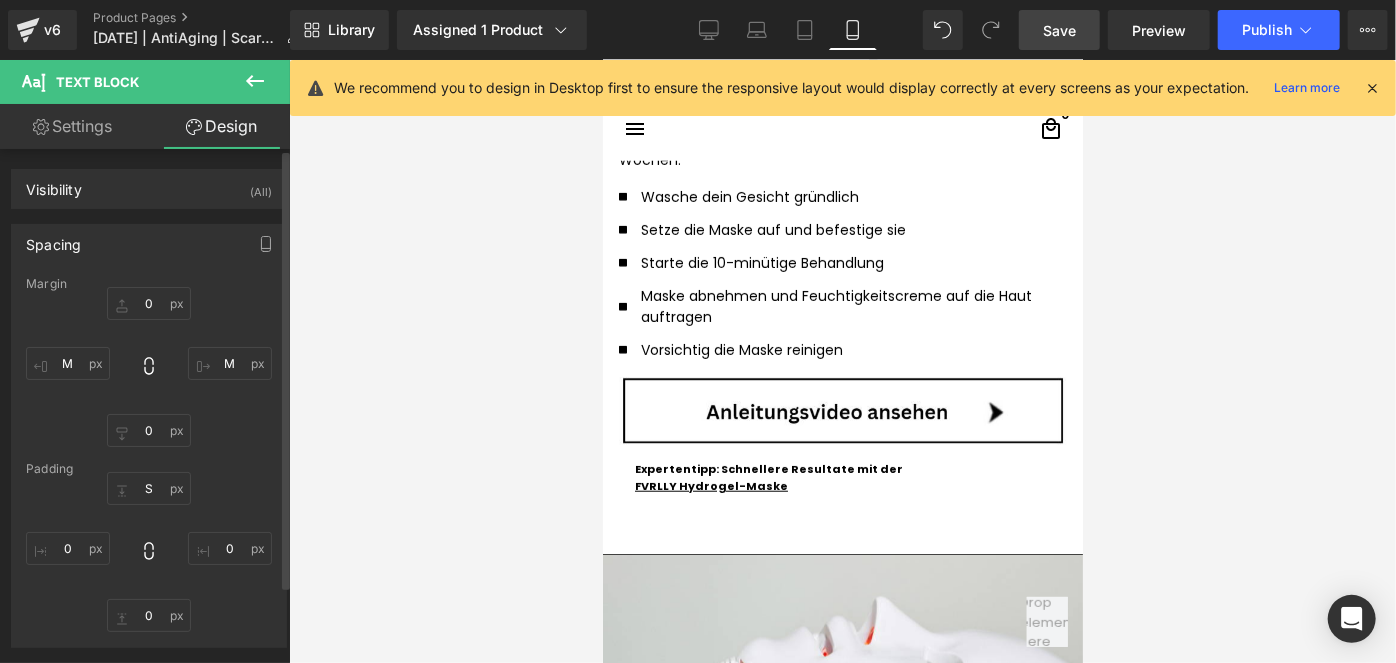 click on "Save" at bounding box center [1059, 30] 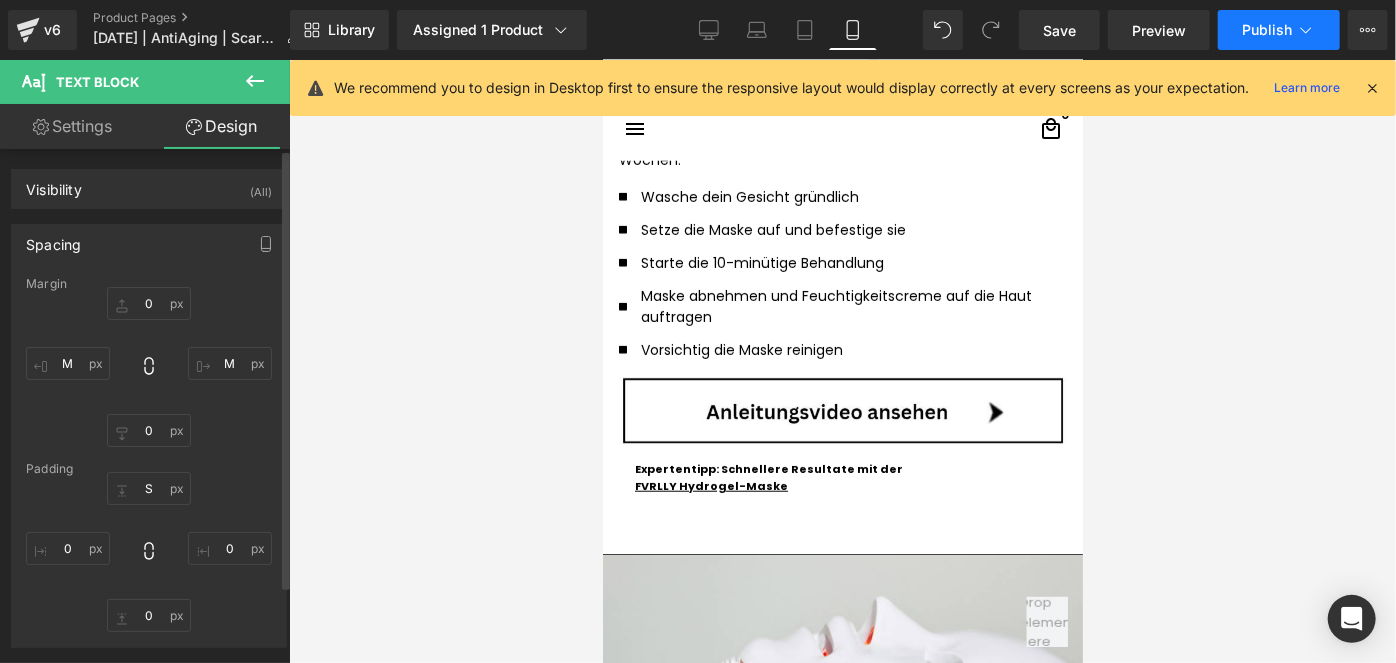 click on "Publish" at bounding box center (1279, 30) 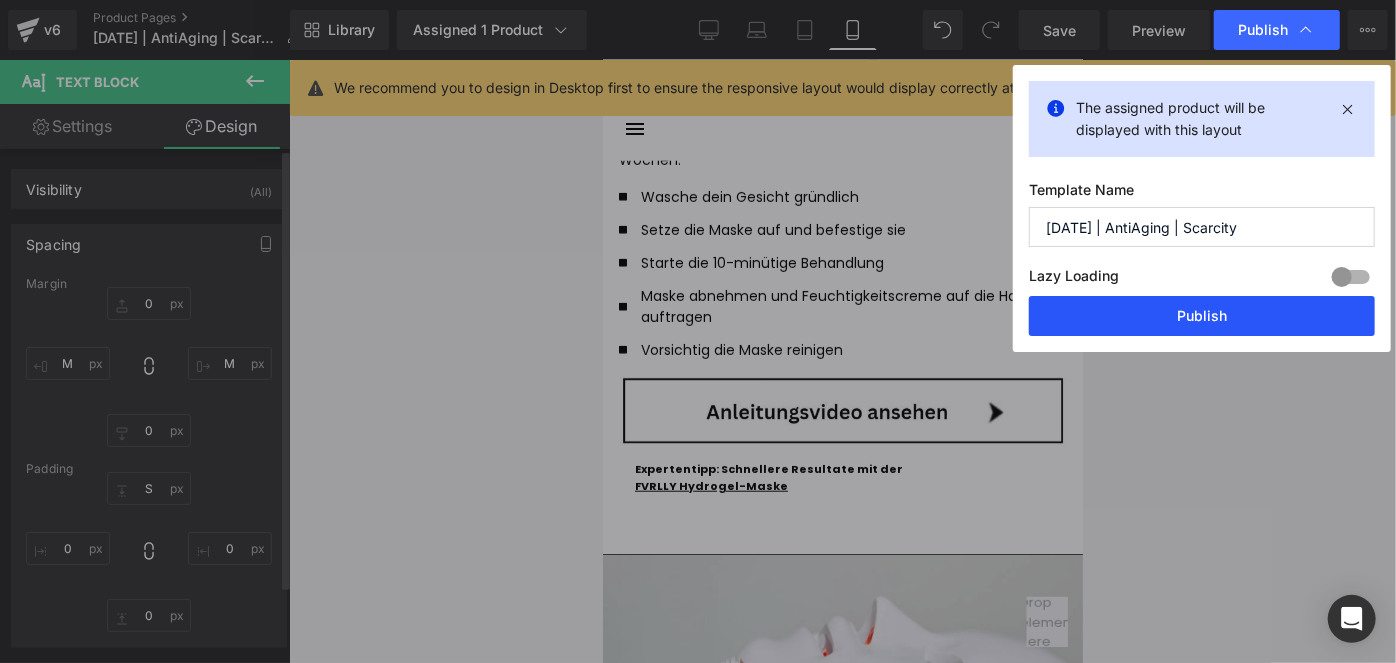 click on "Publish" at bounding box center [1202, 316] 